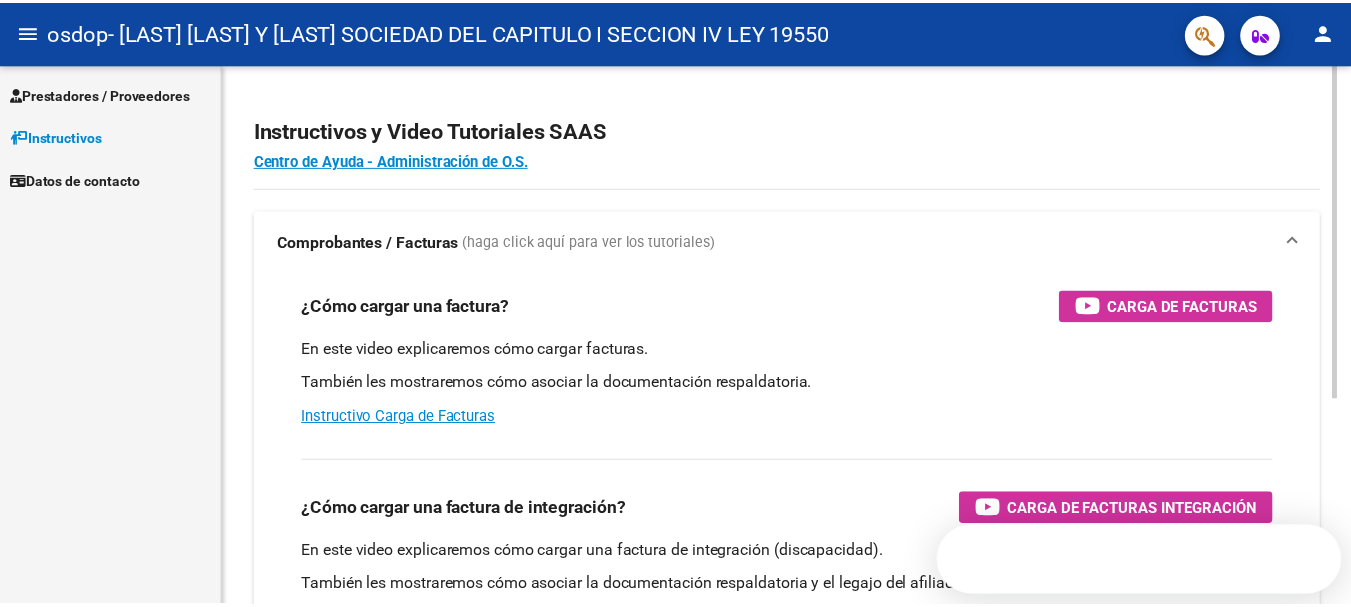 scroll, scrollTop: 0, scrollLeft: 0, axis: both 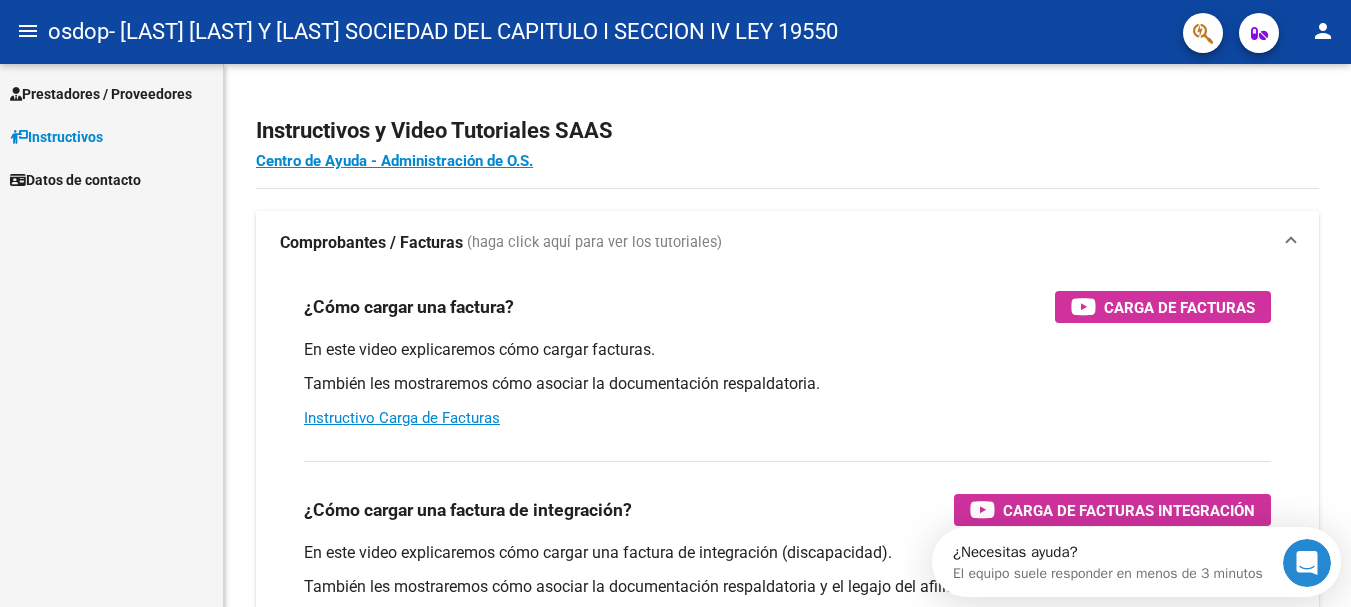 click on "Prestadores / Proveedores" at bounding box center (101, 94) 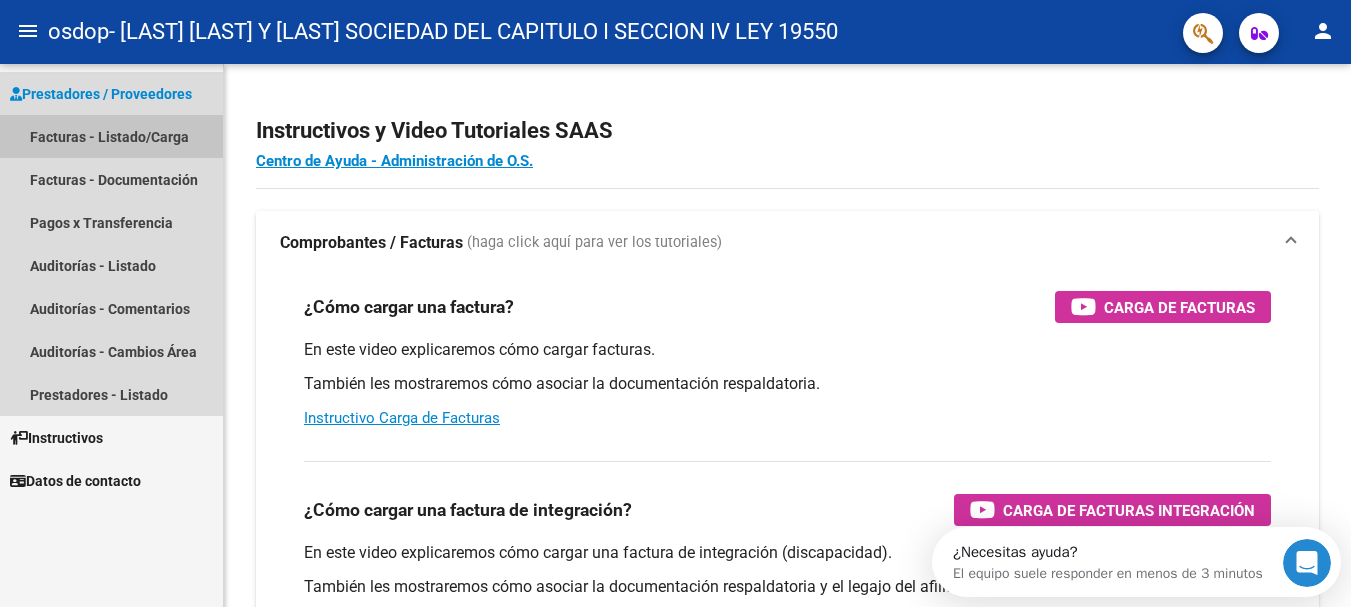 click on "Facturas - Listado/Carga" at bounding box center [111, 136] 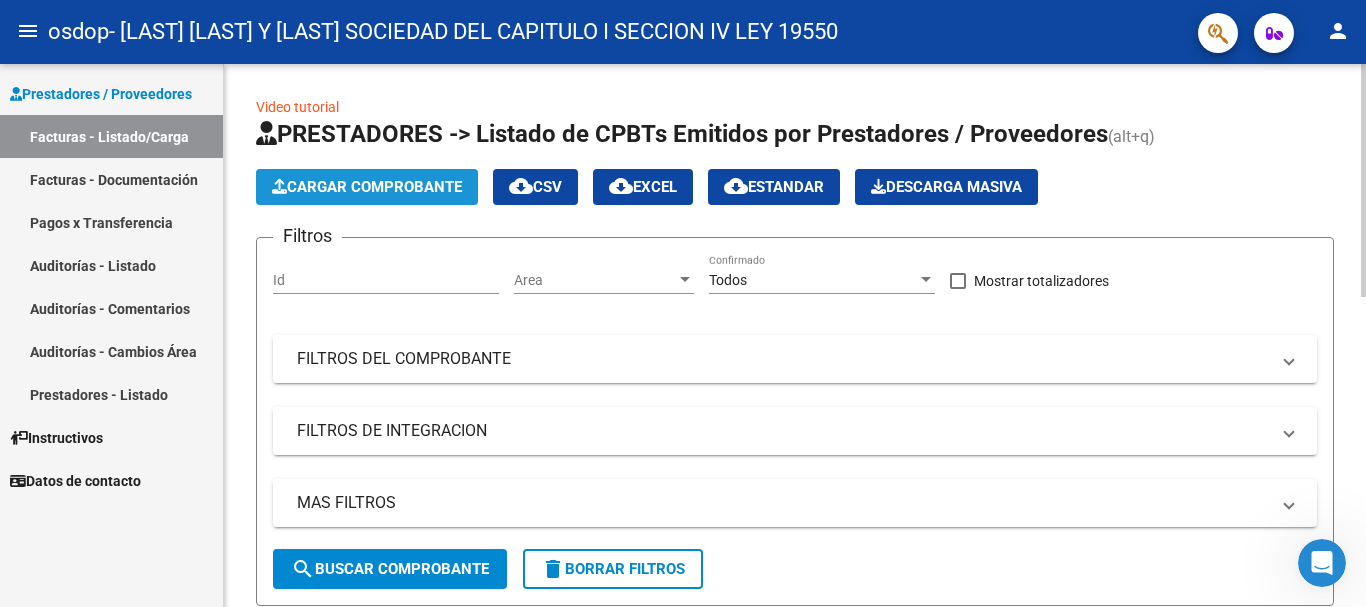 click on "Cargar Comprobante" 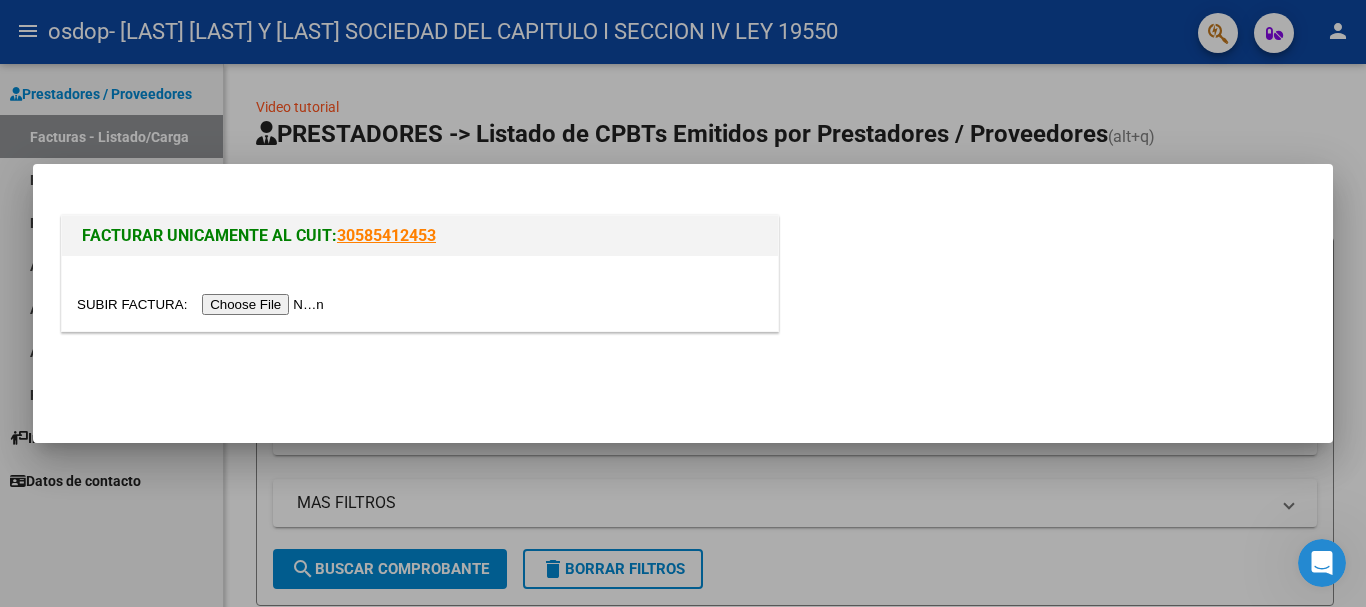 click at bounding box center [203, 304] 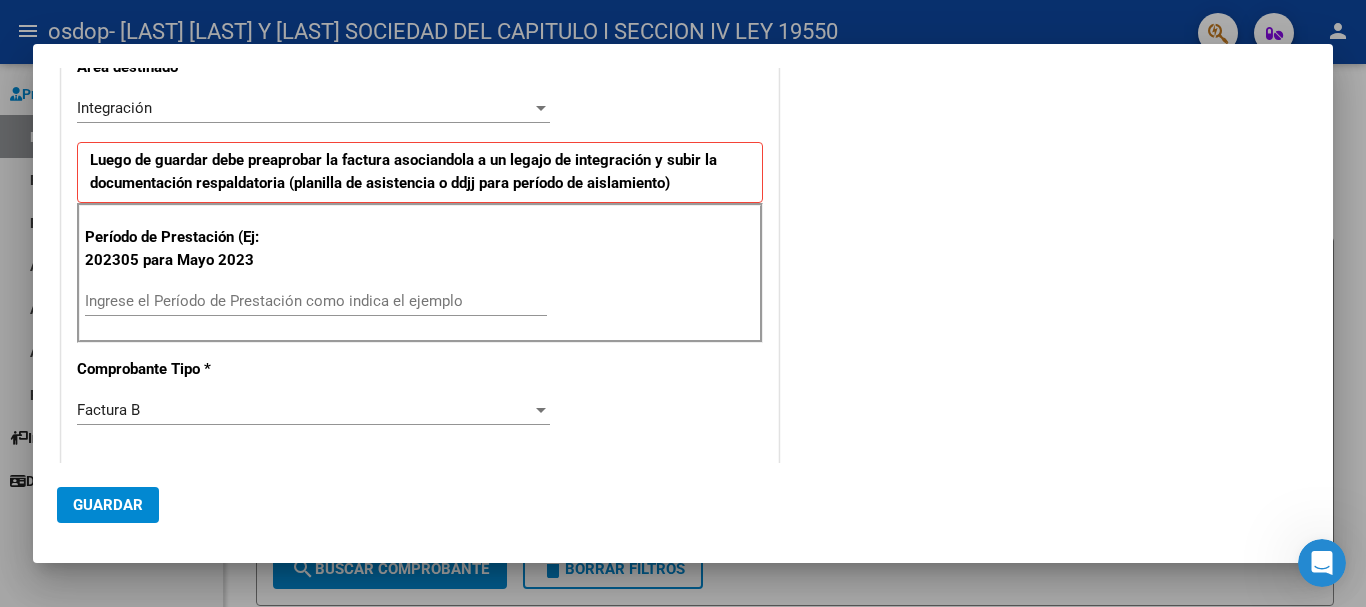 scroll, scrollTop: 400, scrollLeft: 0, axis: vertical 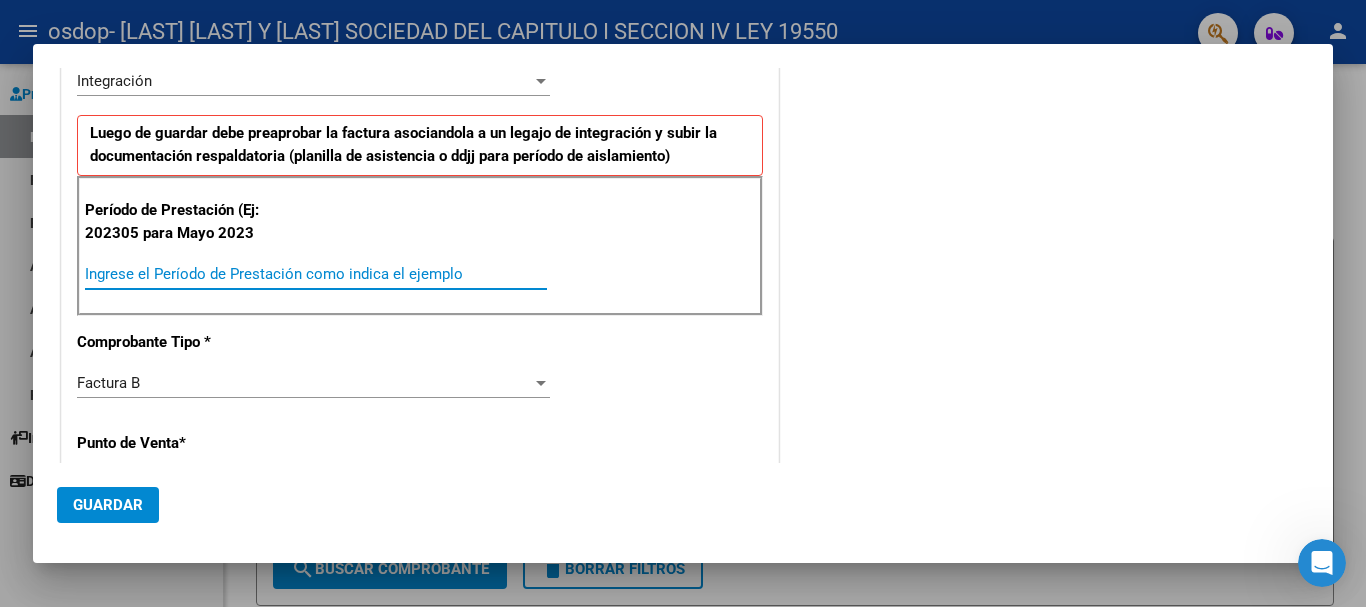 click on "Ingrese el Período de Prestación como indica el ejemplo" at bounding box center [316, 274] 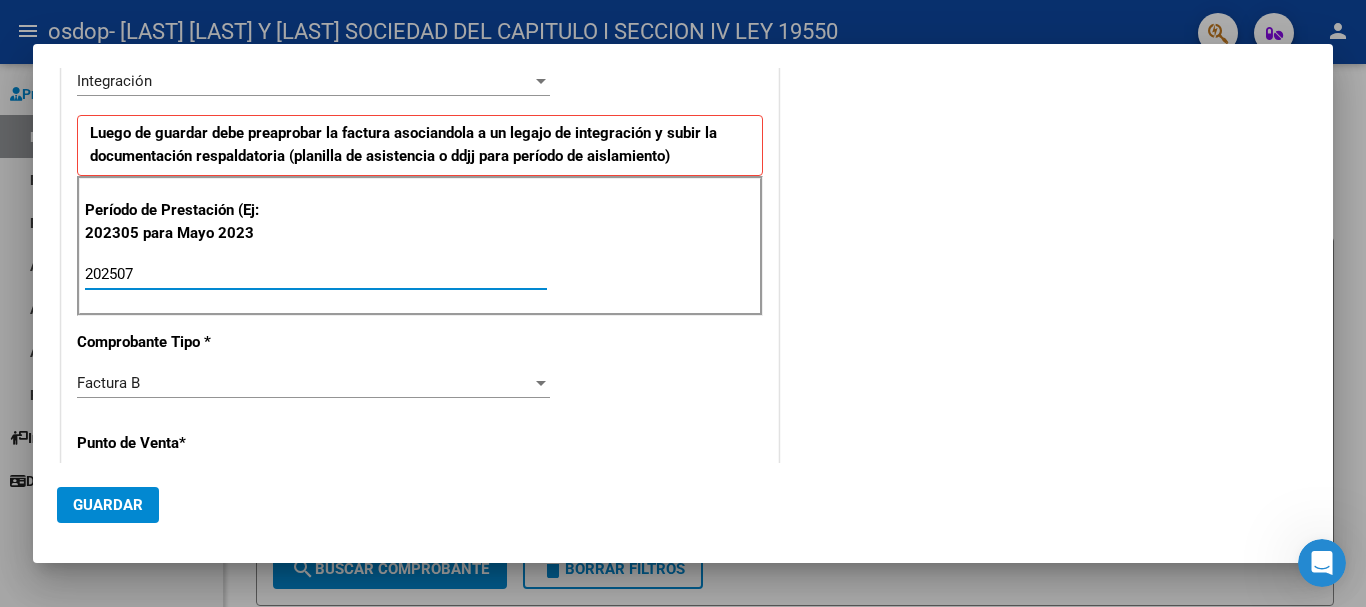 type on "202507" 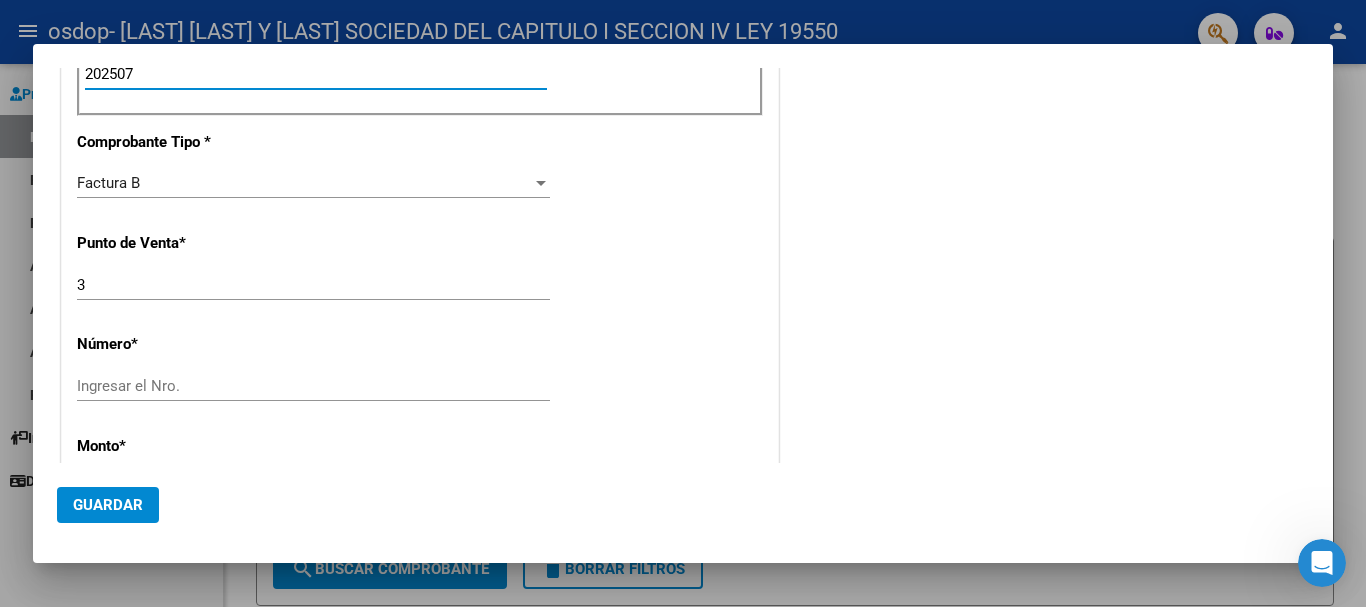 scroll, scrollTop: 700, scrollLeft: 0, axis: vertical 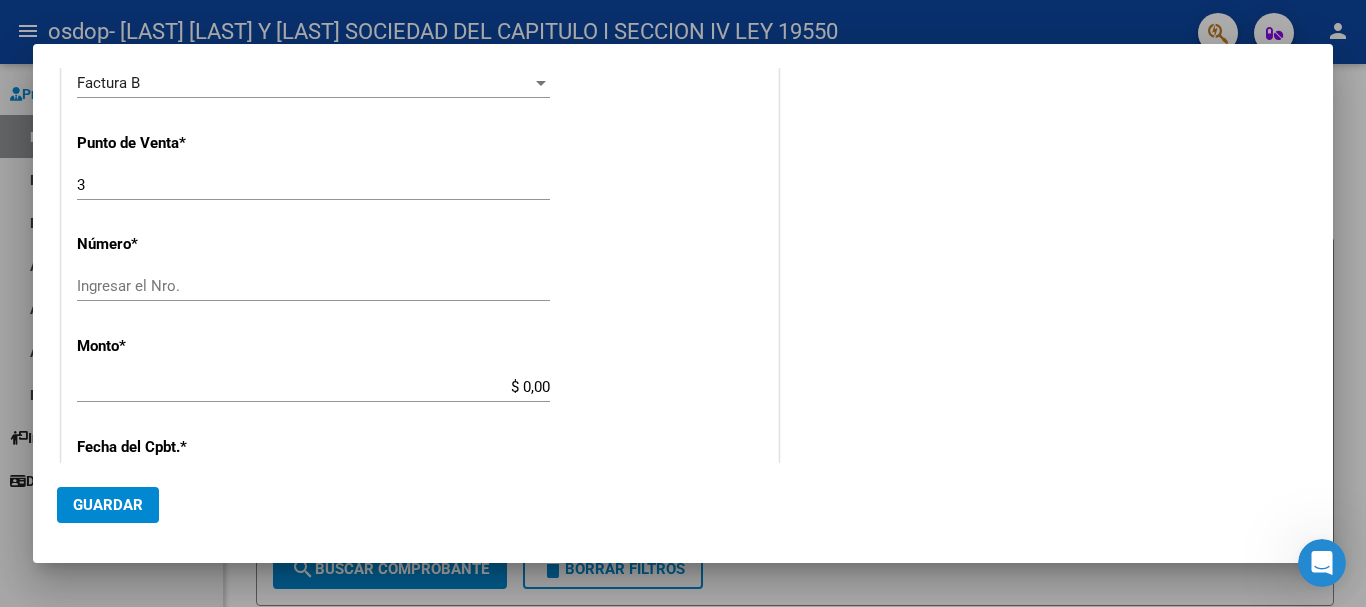 click on "Ingresar el Nro." 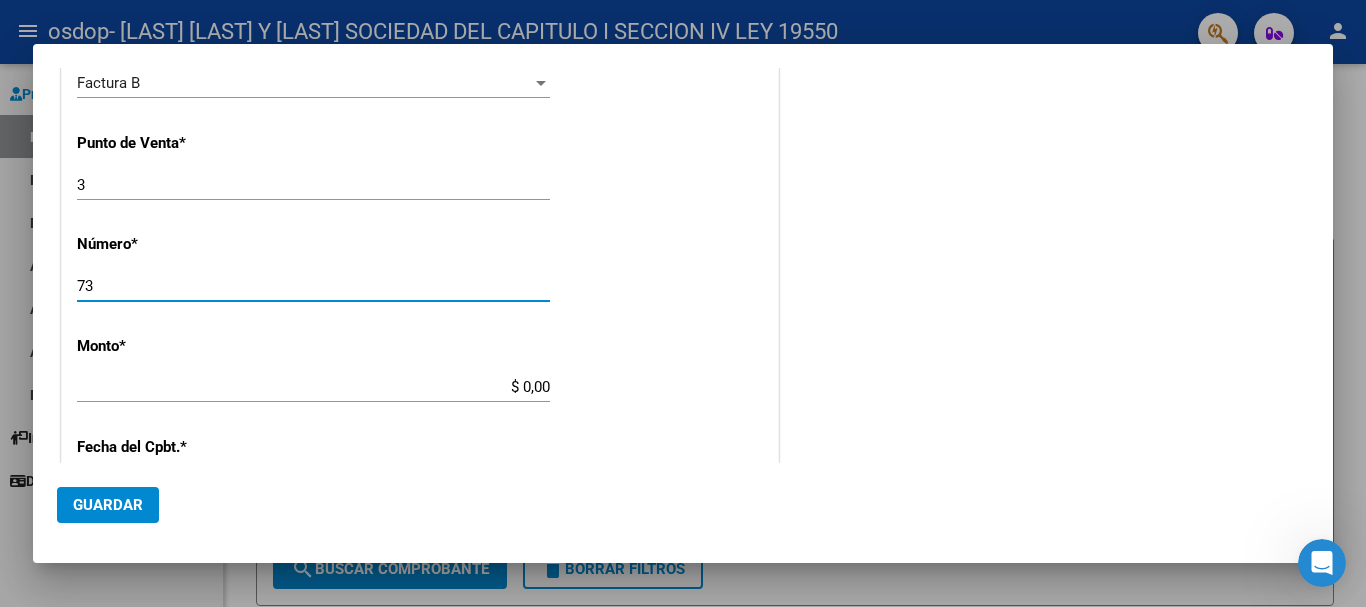 type on "73" 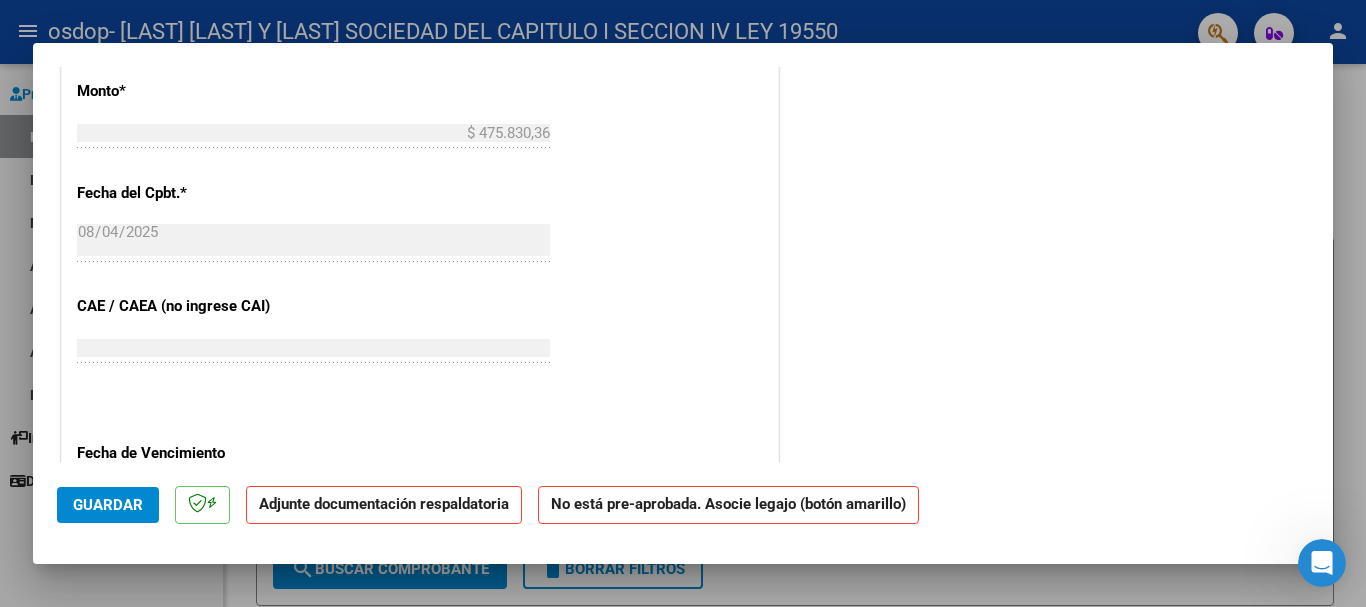 scroll, scrollTop: 969, scrollLeft: 0, axis: vertical 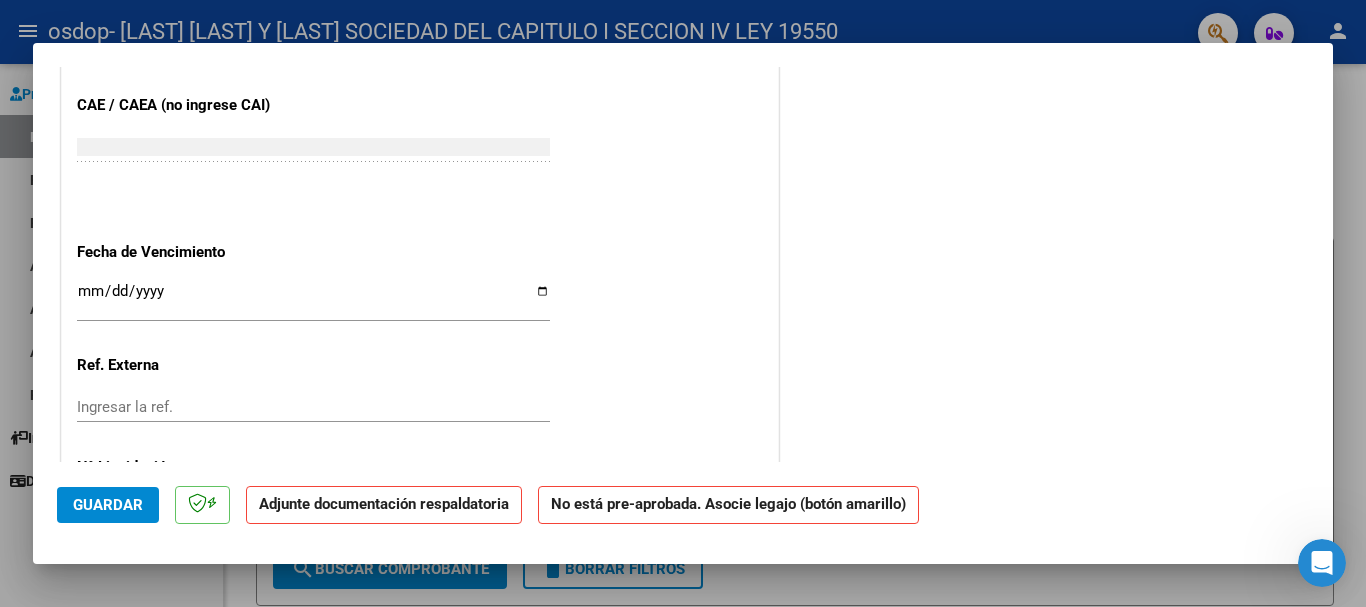 click on "Ingresar la fecha" at bounding box center (313, 299) 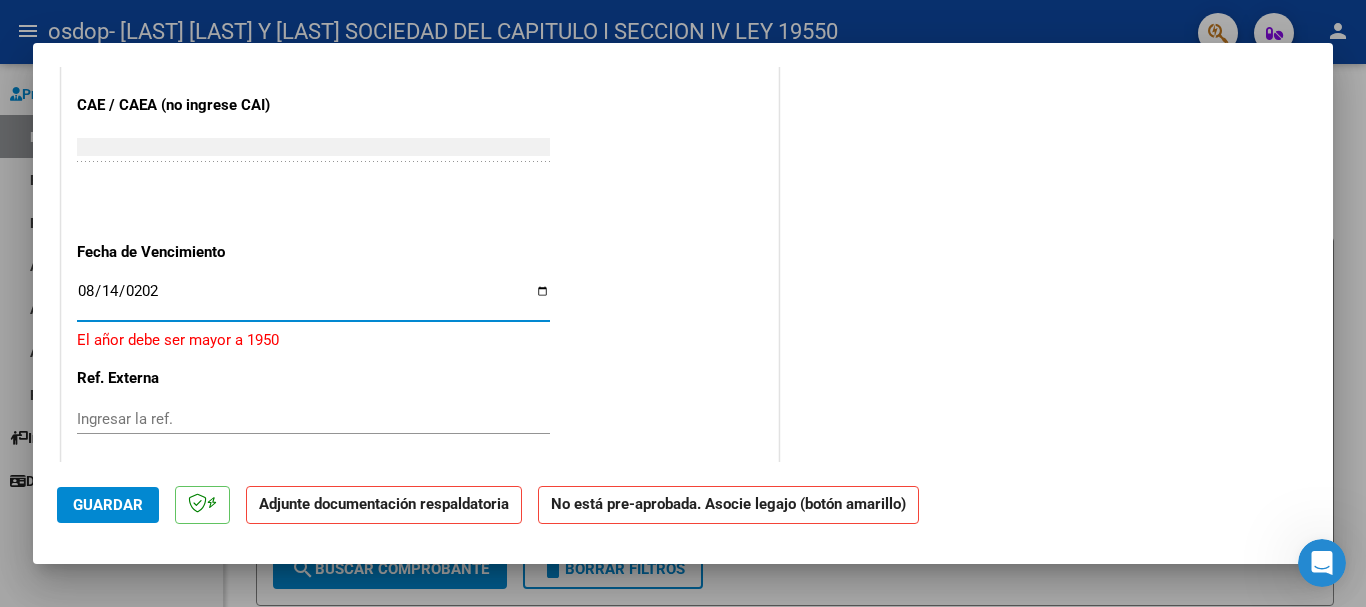 type on "2025-08-14" 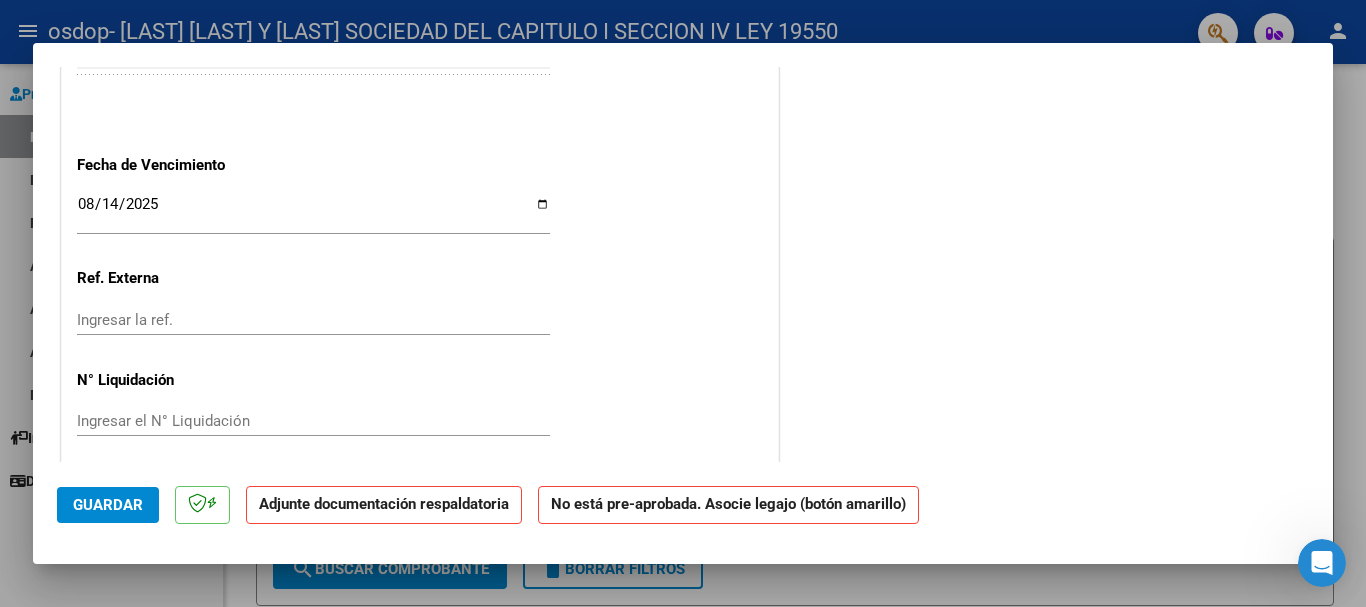 scroll, scrollTop: 1269, scrollLeft: 0, axis: vertical 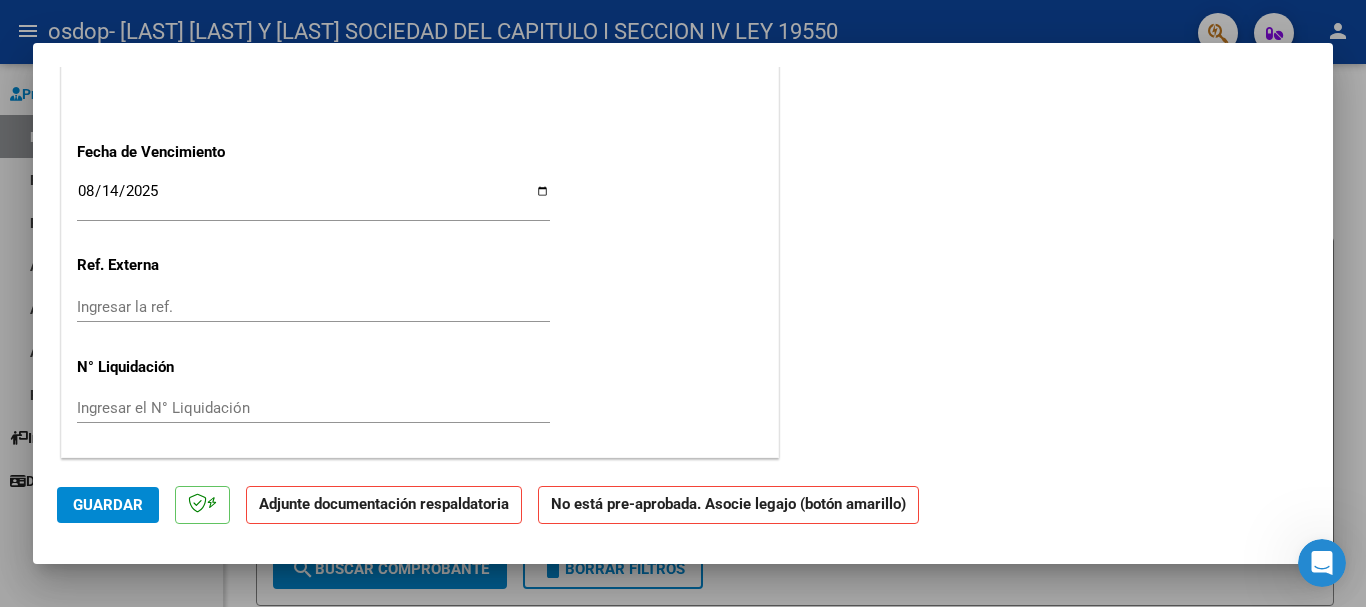 click on "Guardar" 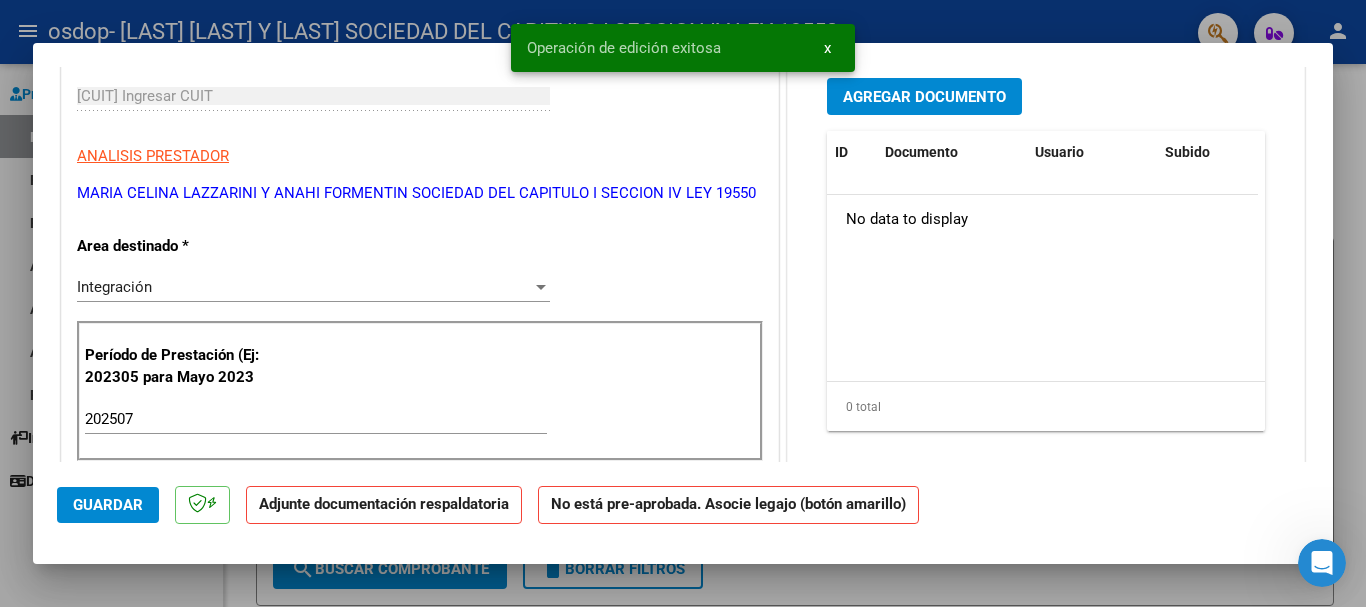 scroll, scrollTop: 69, scrollLeft: 0, axis: vertical 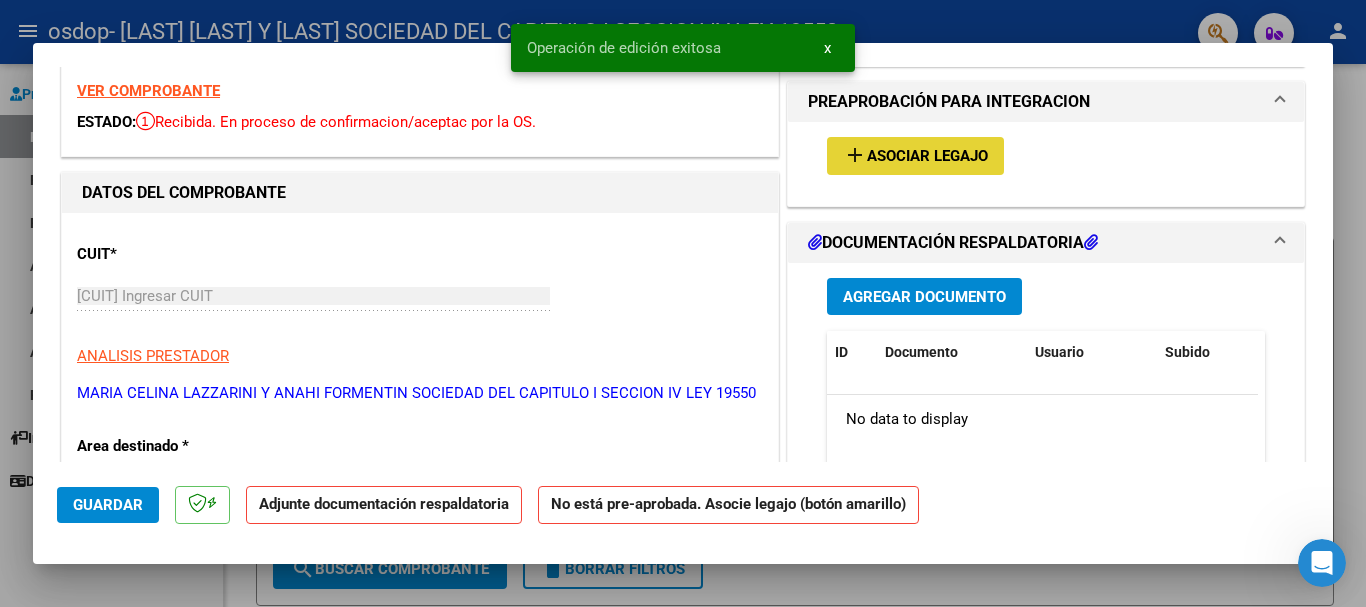 click on "Asociar Legajo" at bounding box center [927, 157] 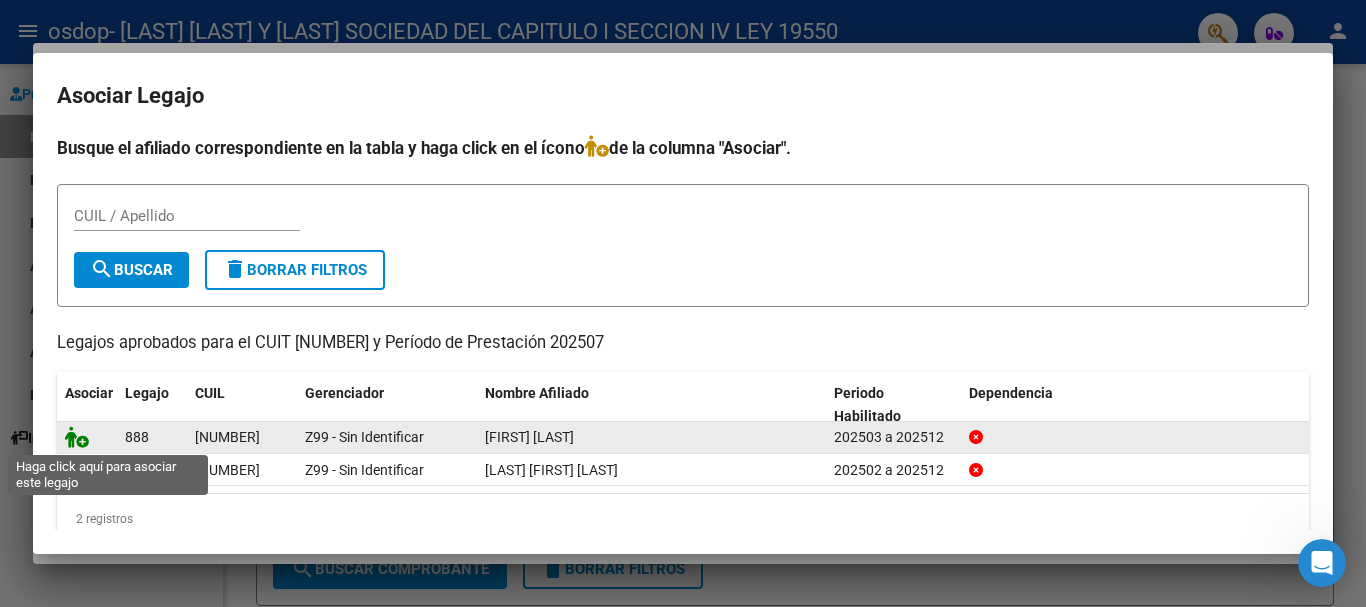 click 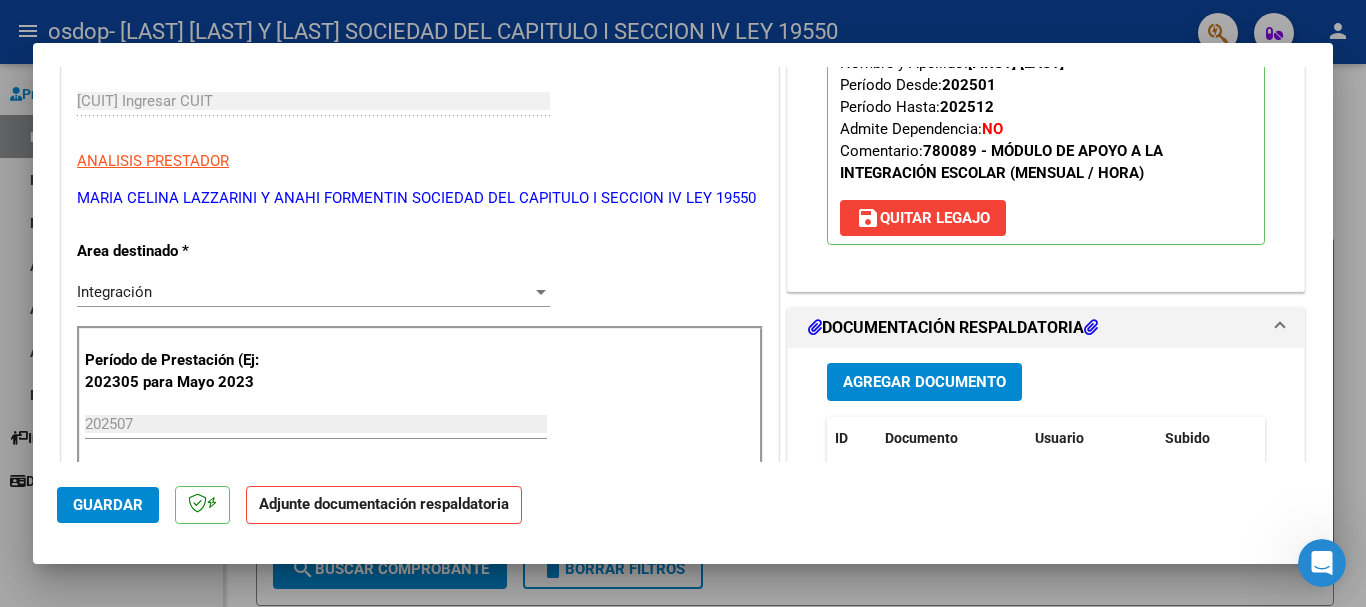 scroll, scrollTop: 369, scrollLeft: 0, axis: vertical 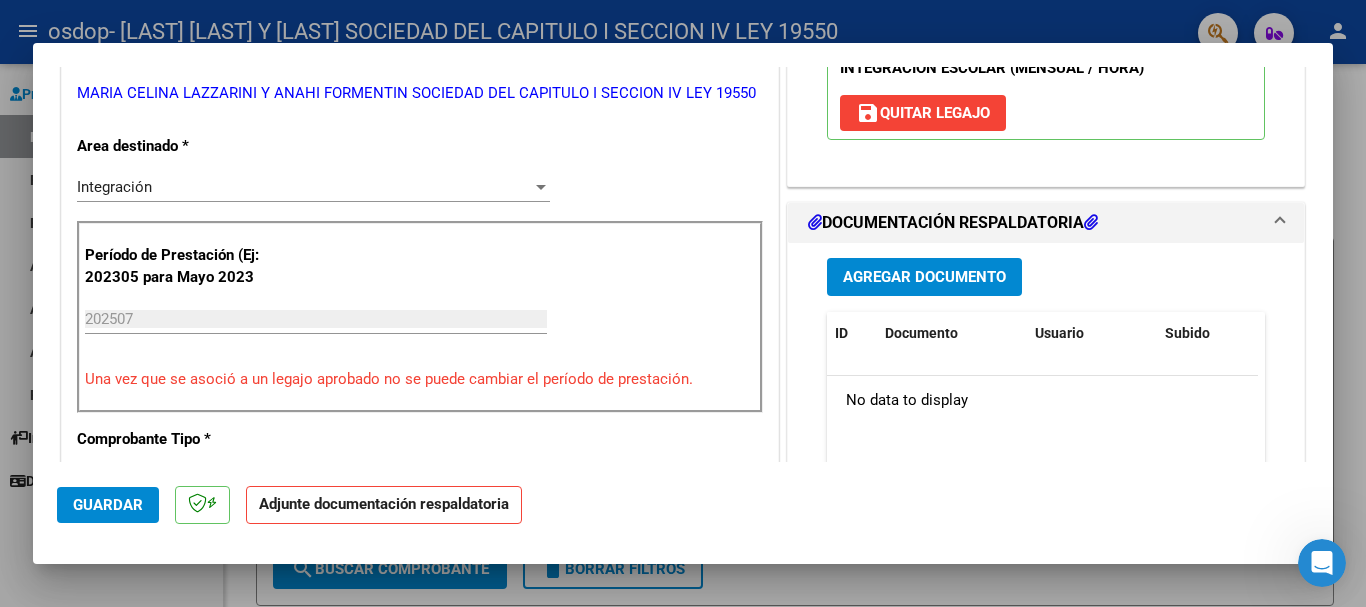 click on "Agregar Documento" at bounding box center [924, 276] 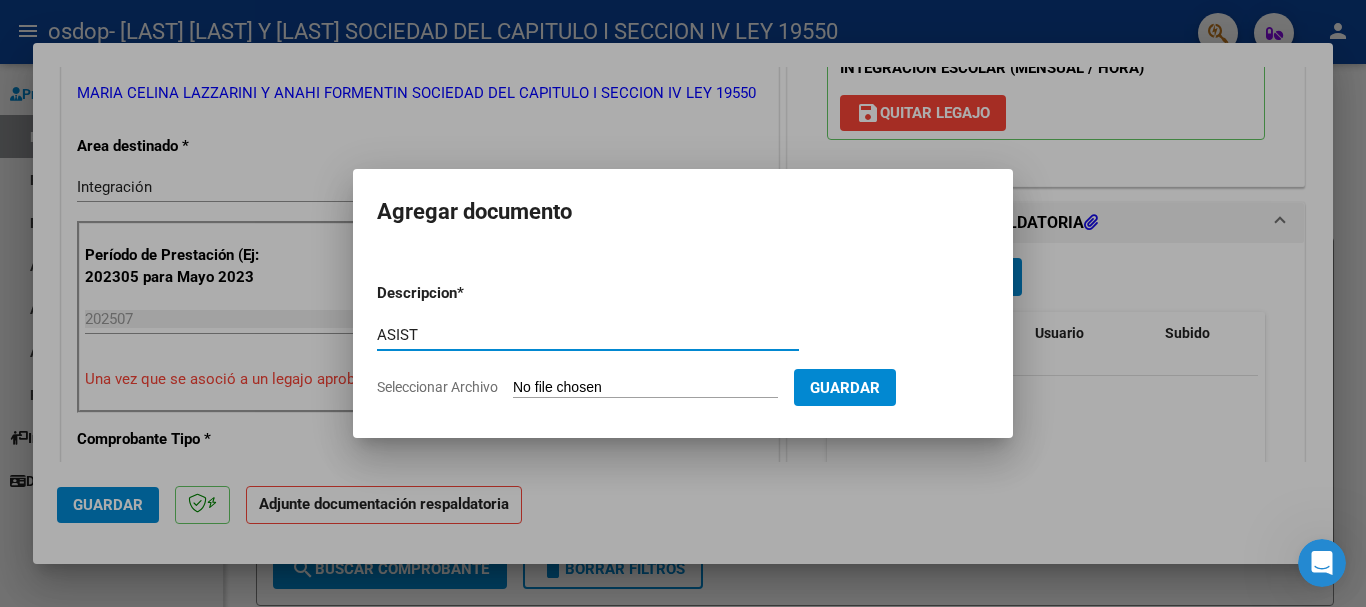 type on "ASIST" 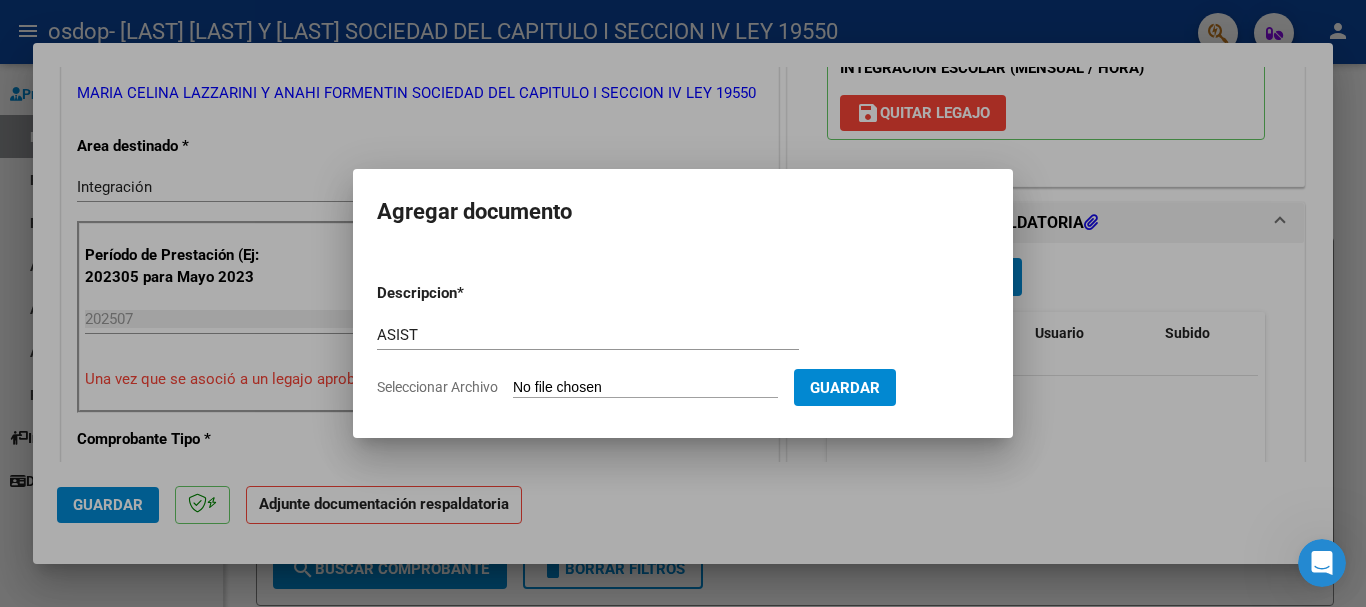 click on "Seleccionar Archivo" at bounding box center (645, 388) 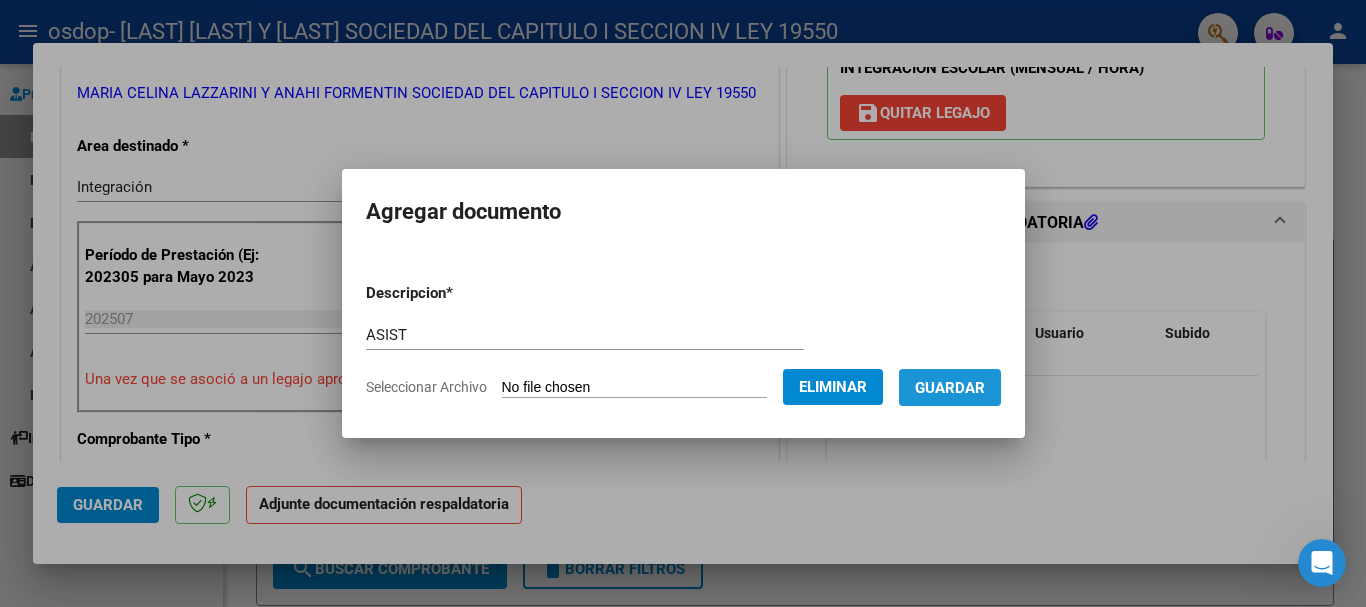 click on "Guardar" at bounding box center (950, 388) 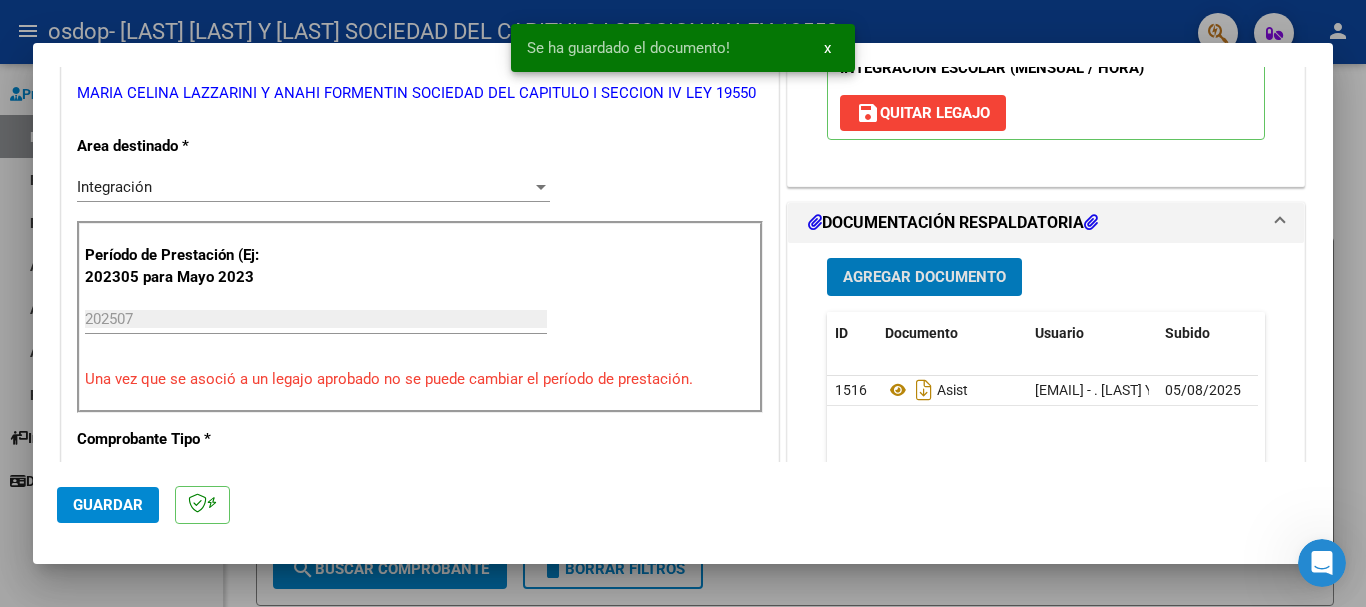 click on "Guardar" 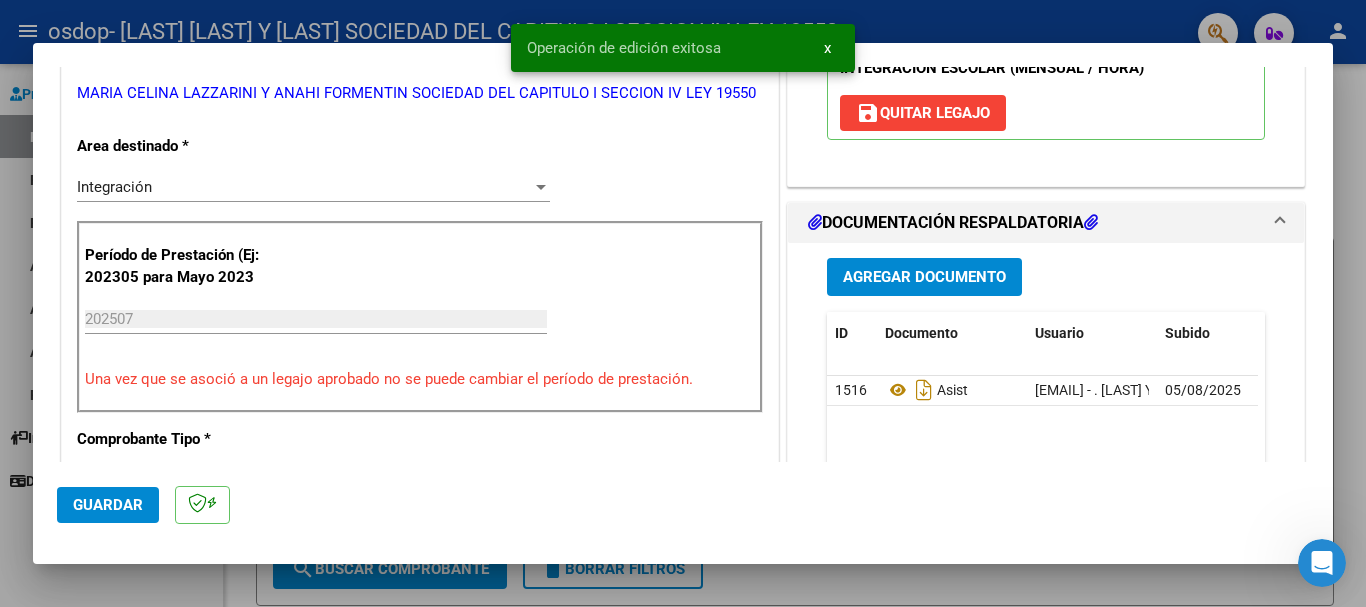 click on "Guardar" 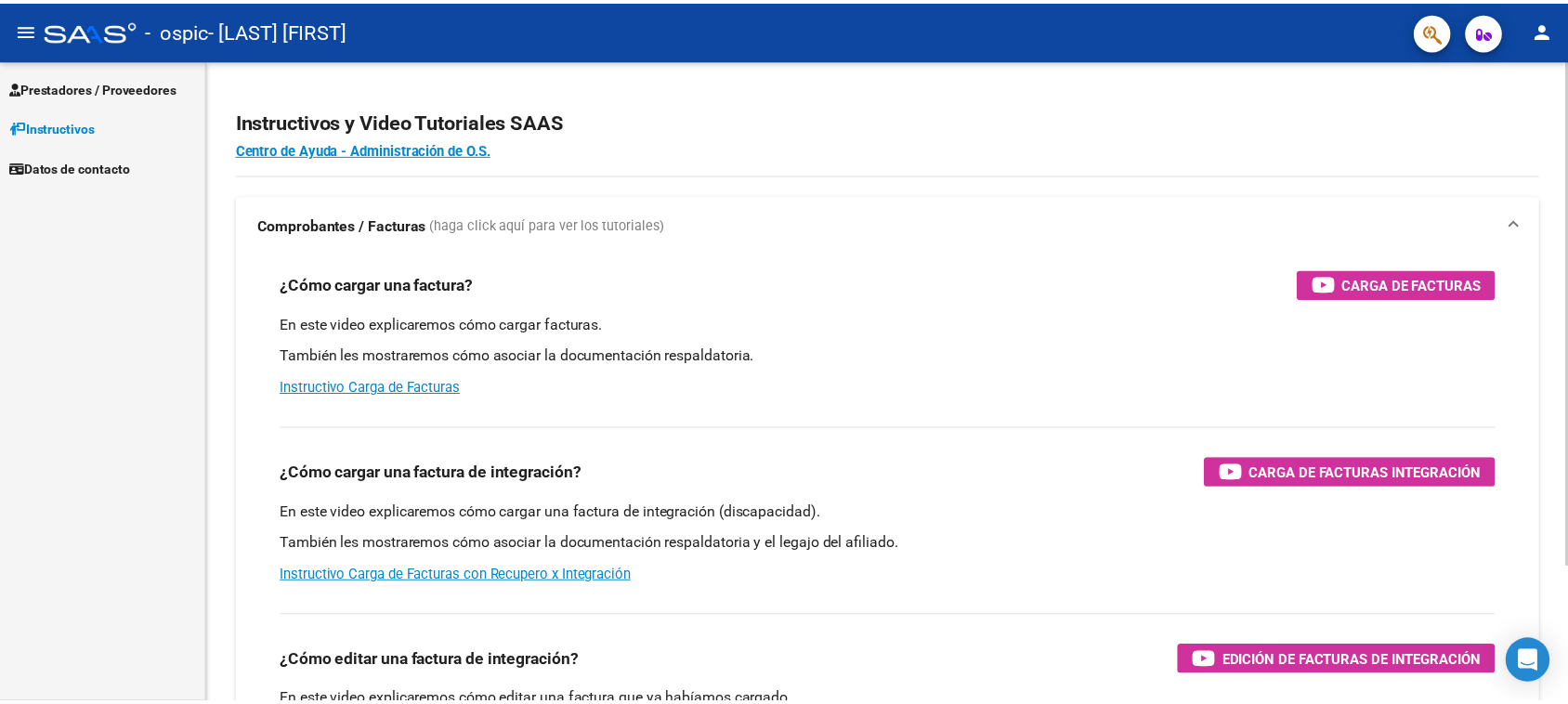 scroll, scrollTop: 0, scrollLeft: 0, axis: both 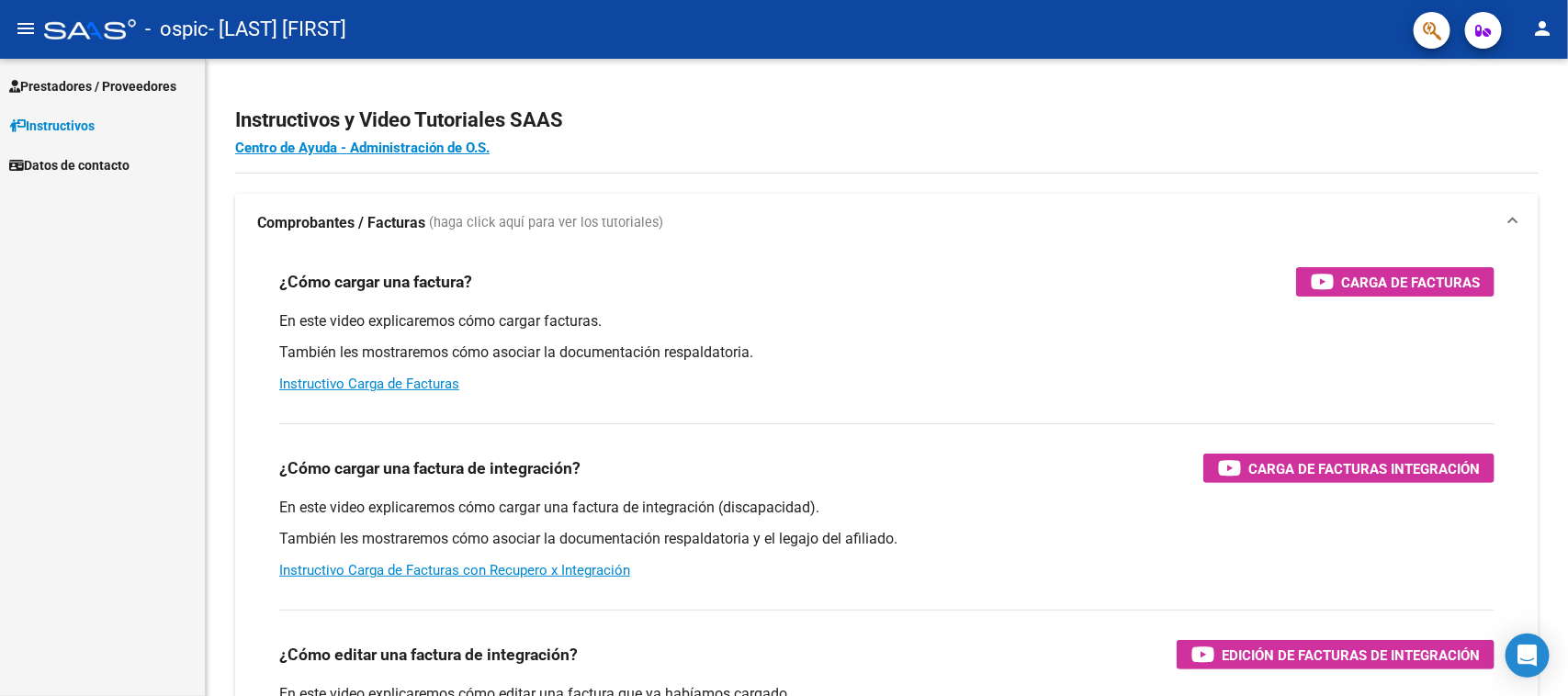 click on "Prestadores / Proveedores" at bounding box center [93, 86] 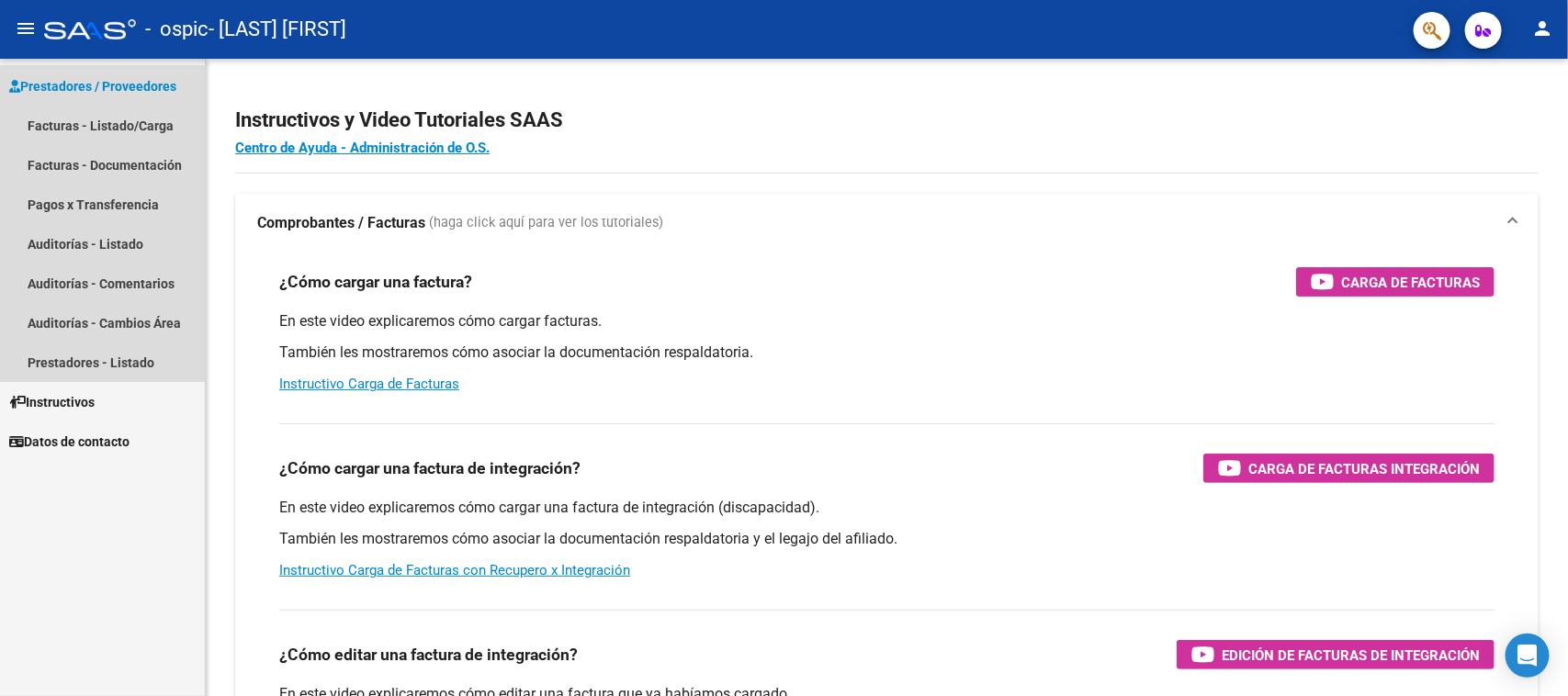 click on "Prestadores / Proveedores" at bounding box center (102, 85) 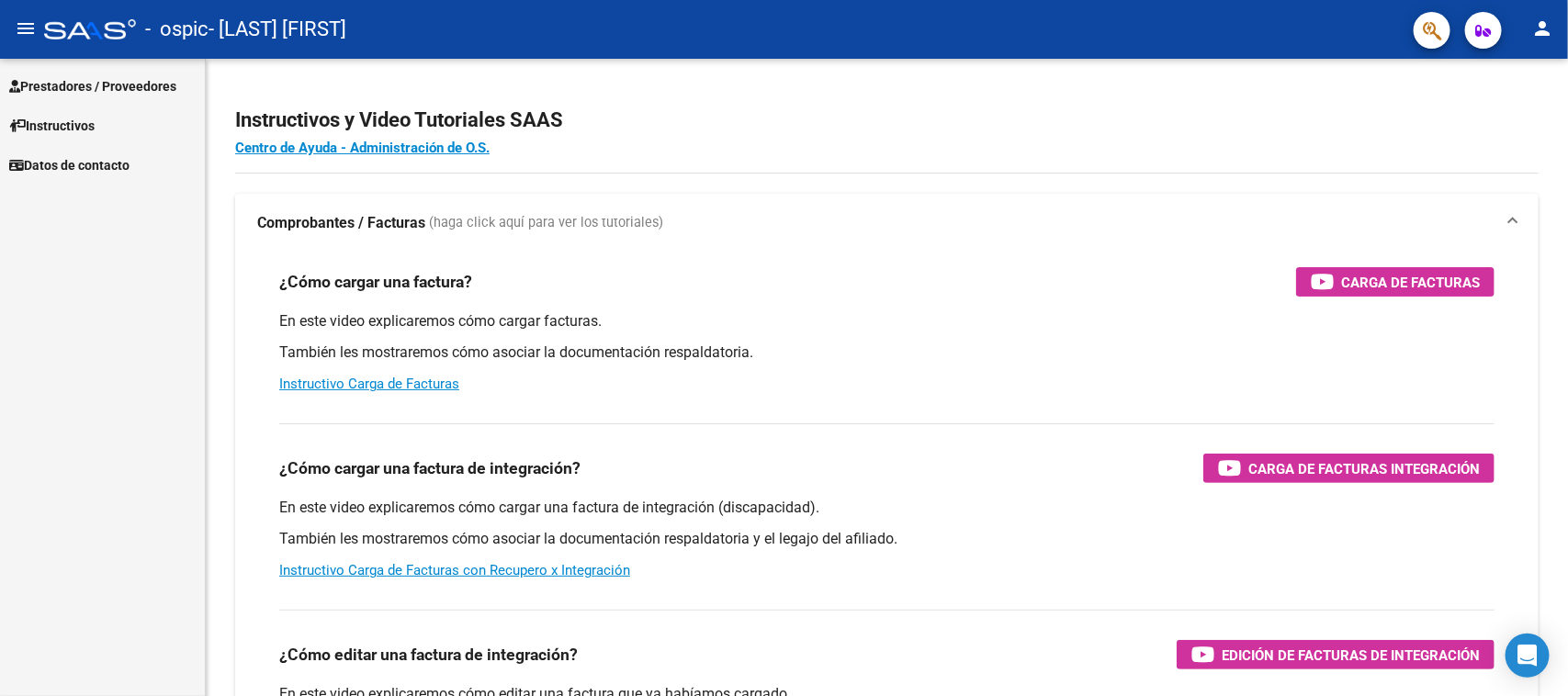 click on "Instructivos" at bounding box center (102, 125) 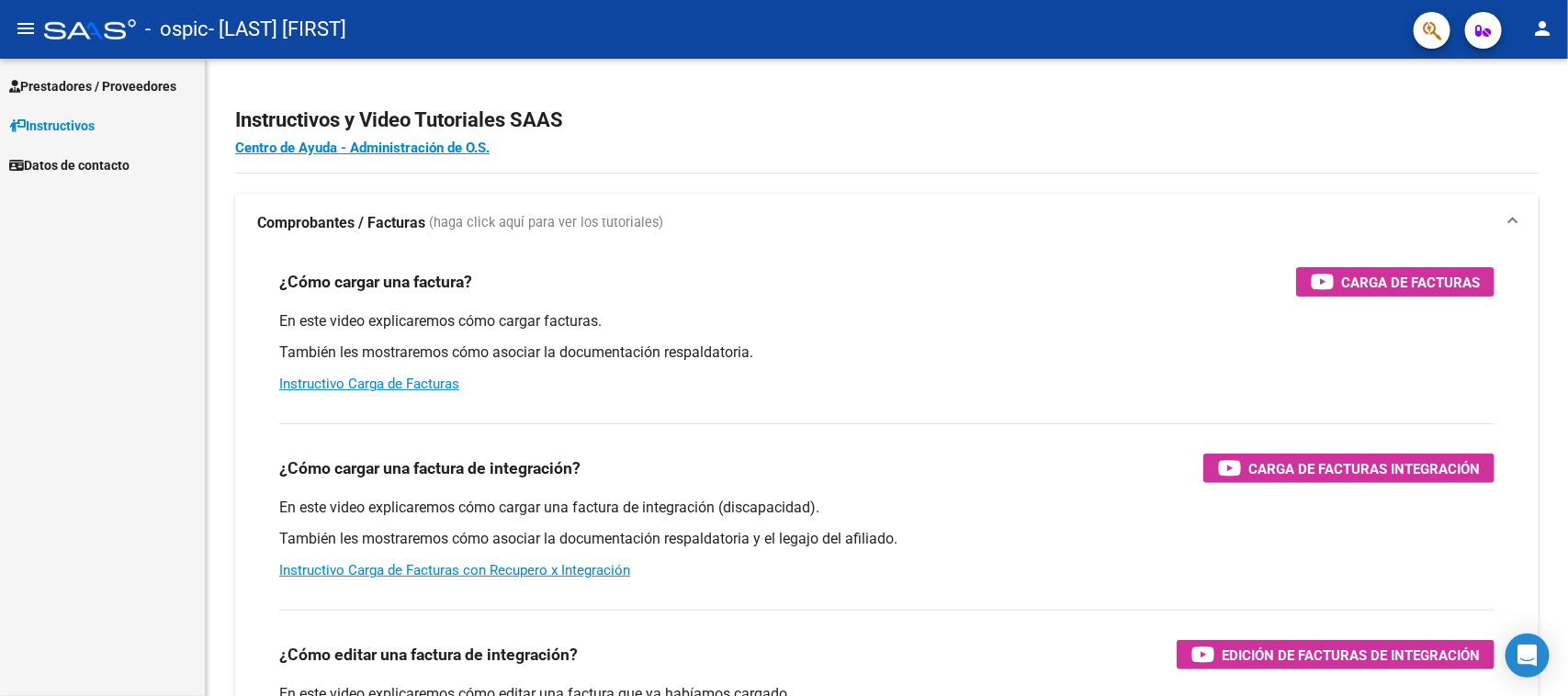 click on "Prestadores / Proveedores" at bounding box center [93, 86] 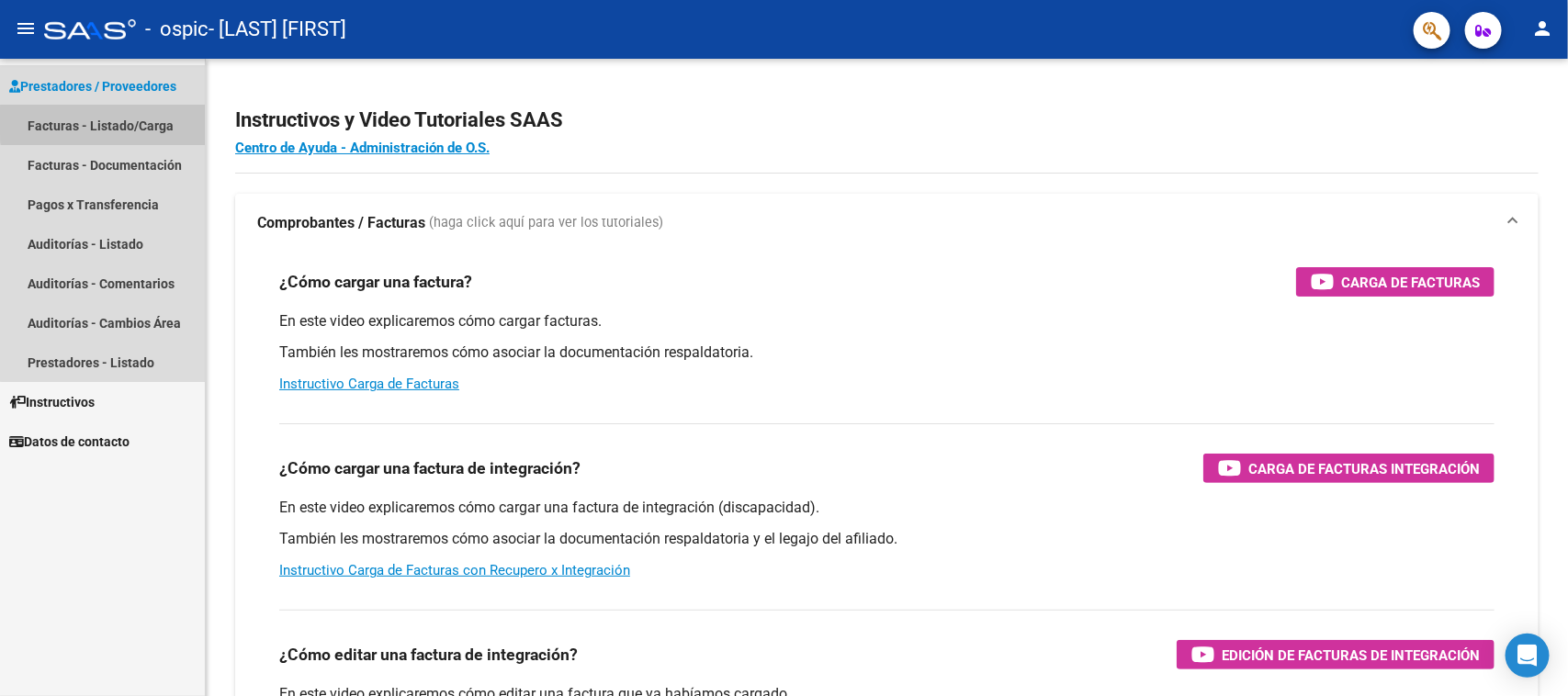 click on "Facturas - Listado/Carga" at bounding box center [102, 125] 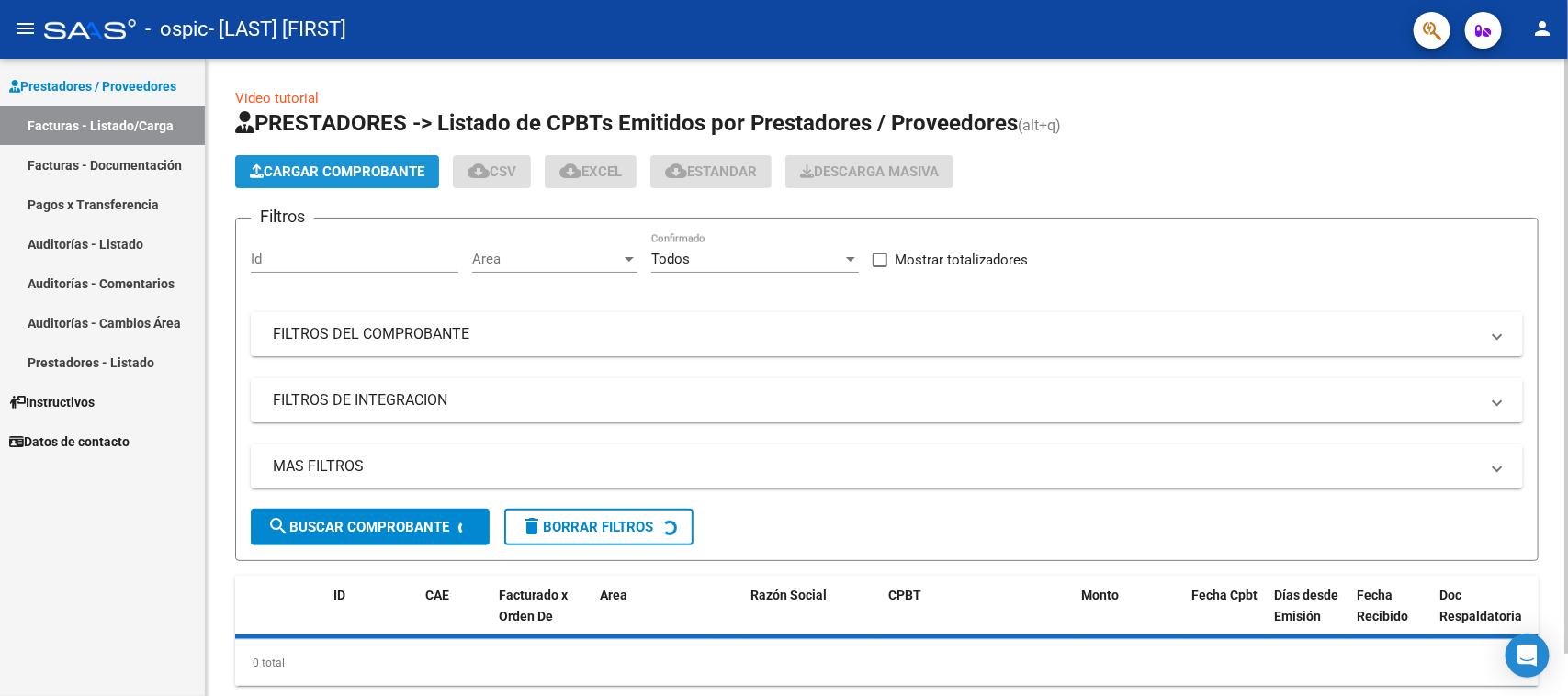 click on "Cargar Comprobante" 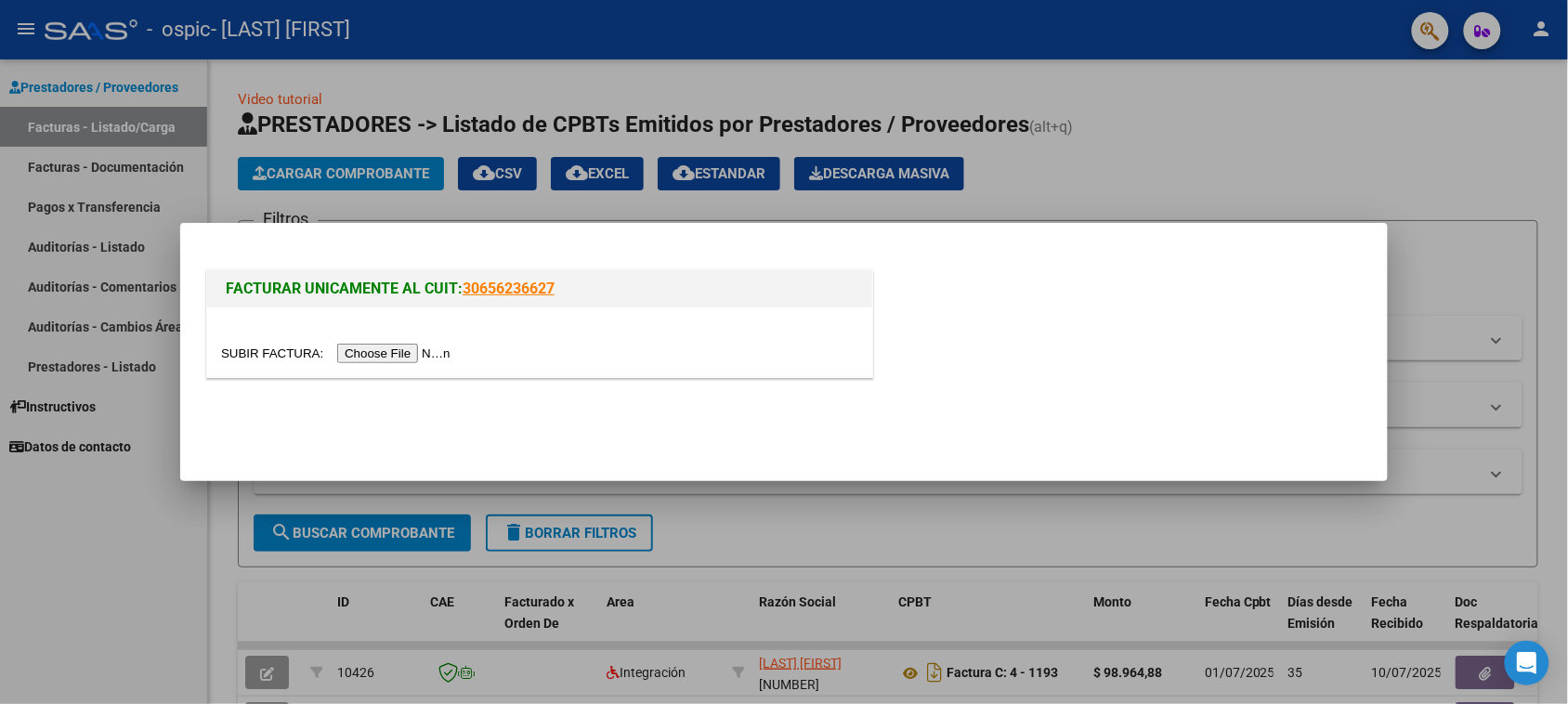 click at bounding box center (338, 353) 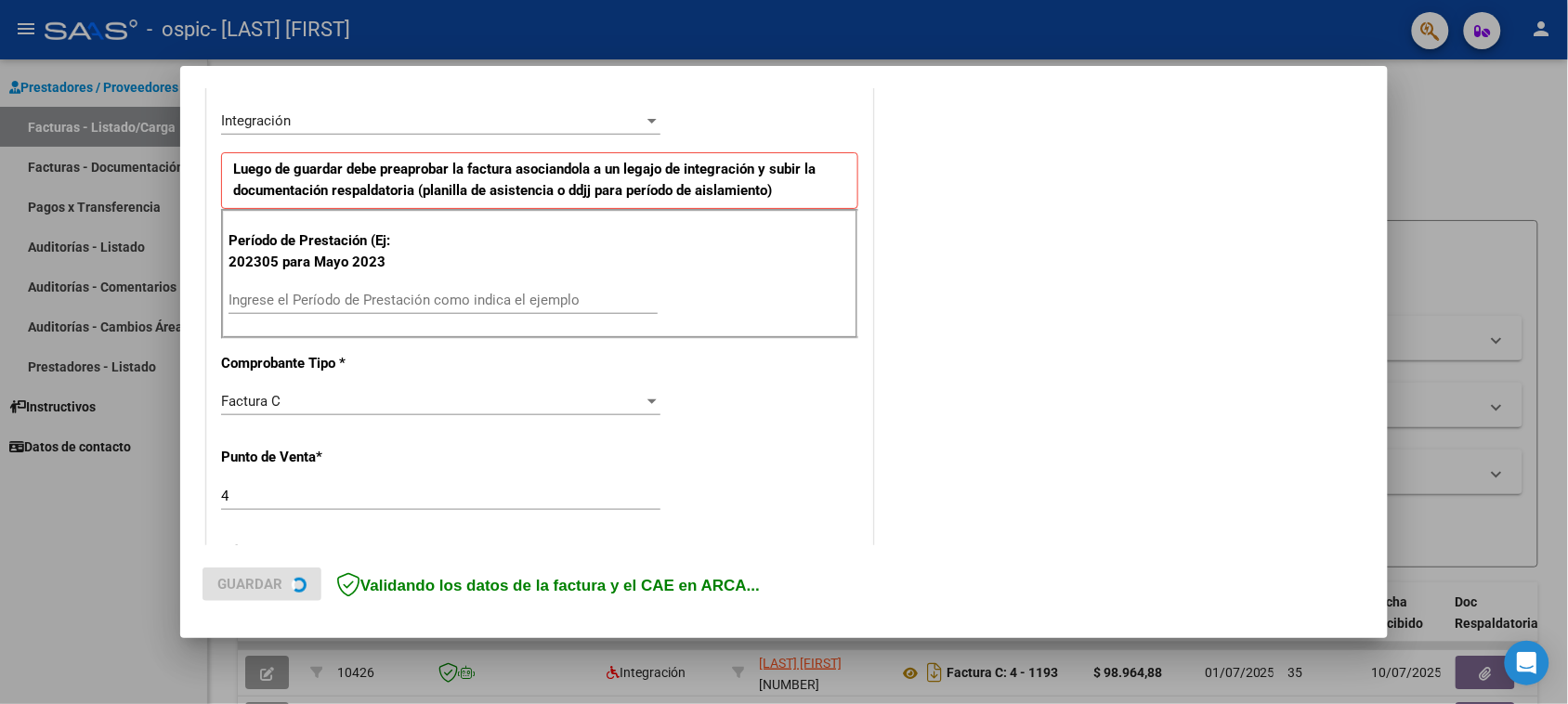 scroll, scrollTop: 464, scrollLeft: 0, axis: vertical 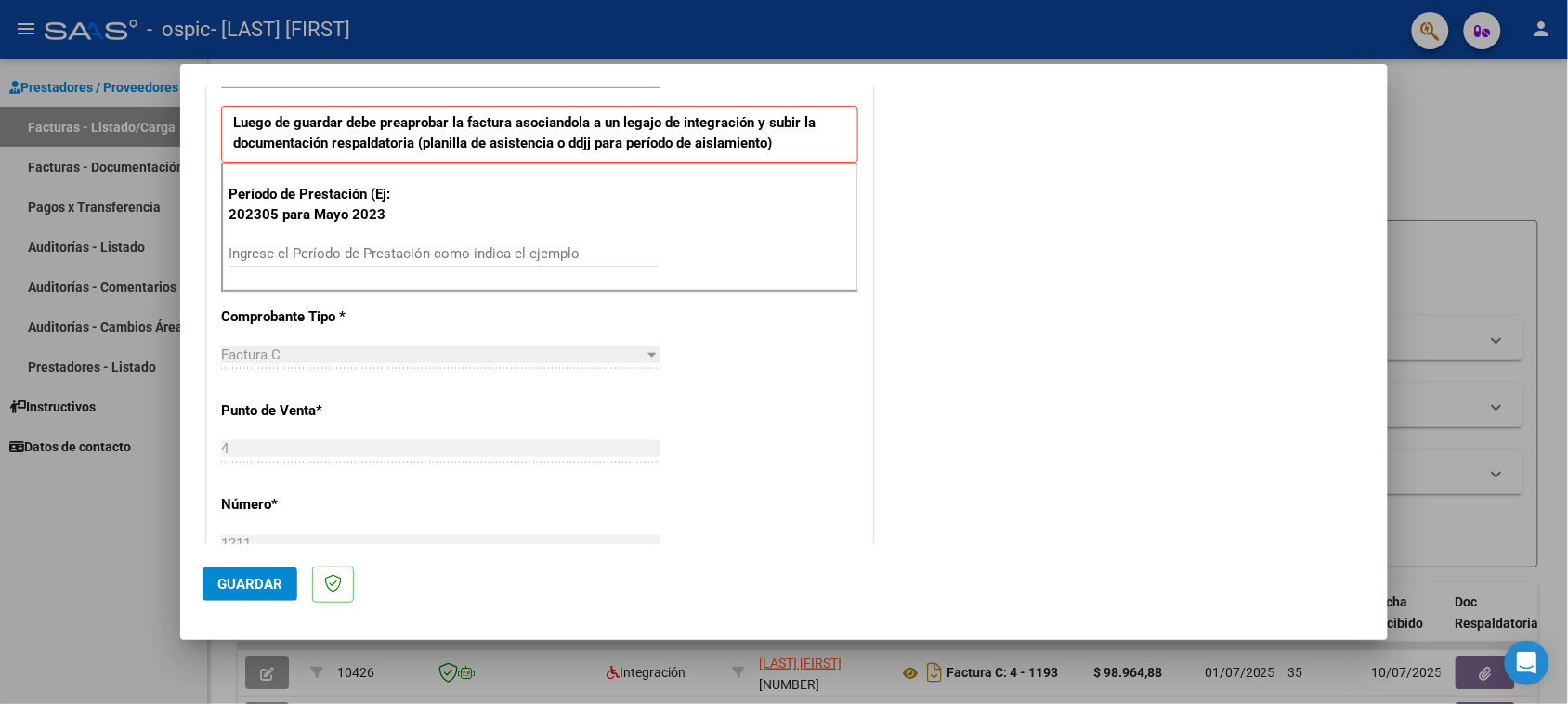 click on "Ingrese el Período de Prestación como indica el ejemplo" at bounding box center (443, 254) 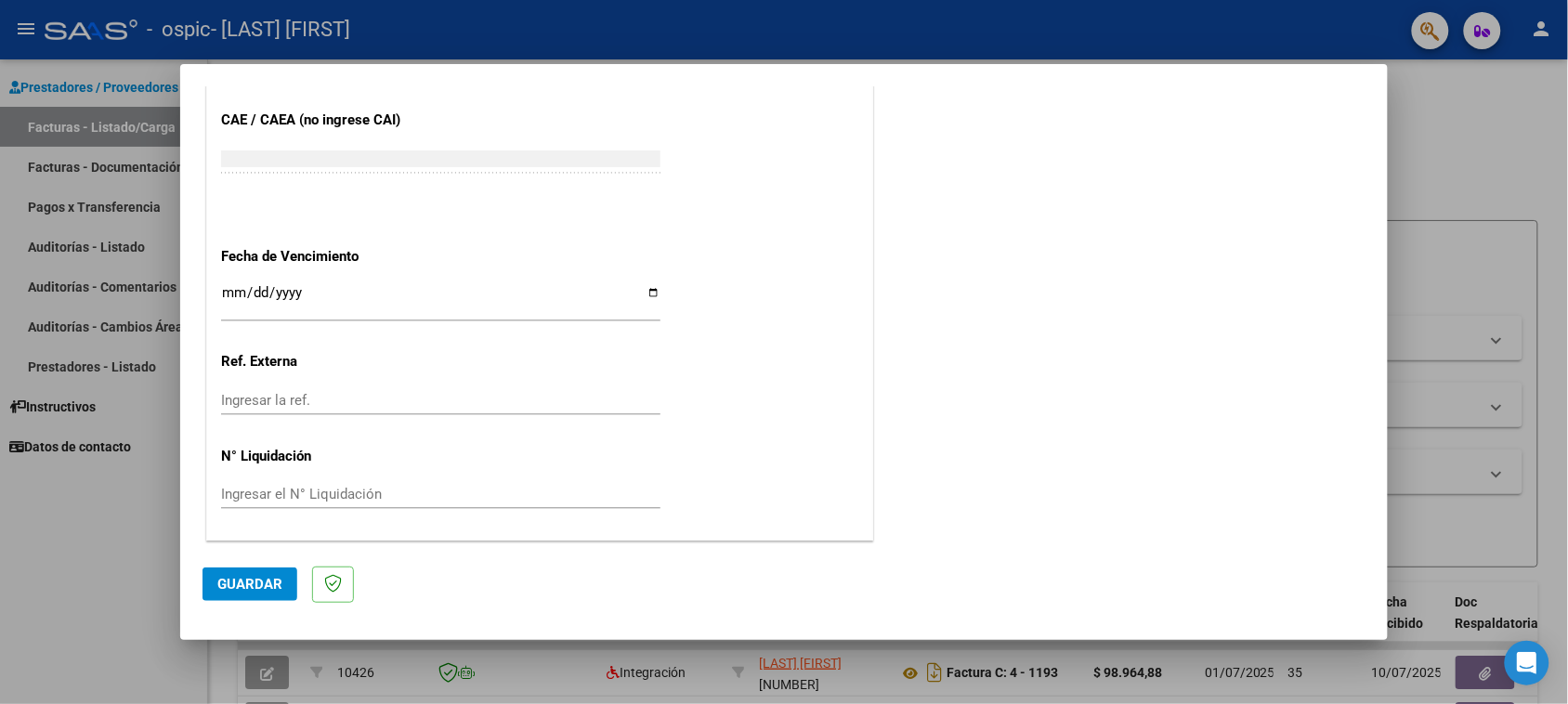 scroll, scrollTop: 1144, scrollLeft: 0, axis: vertical 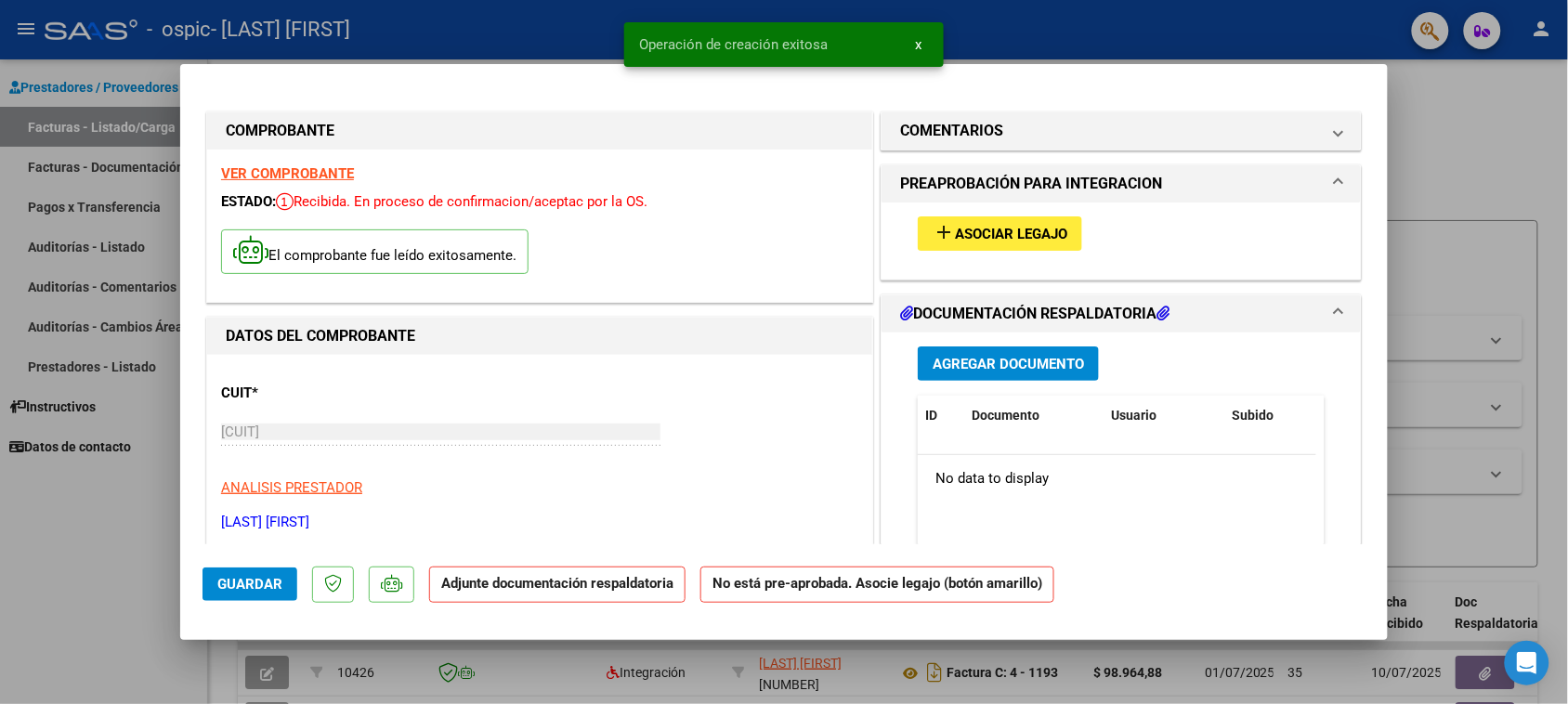 click on "Asociar Legajo" at bounding box center (1011, 234) 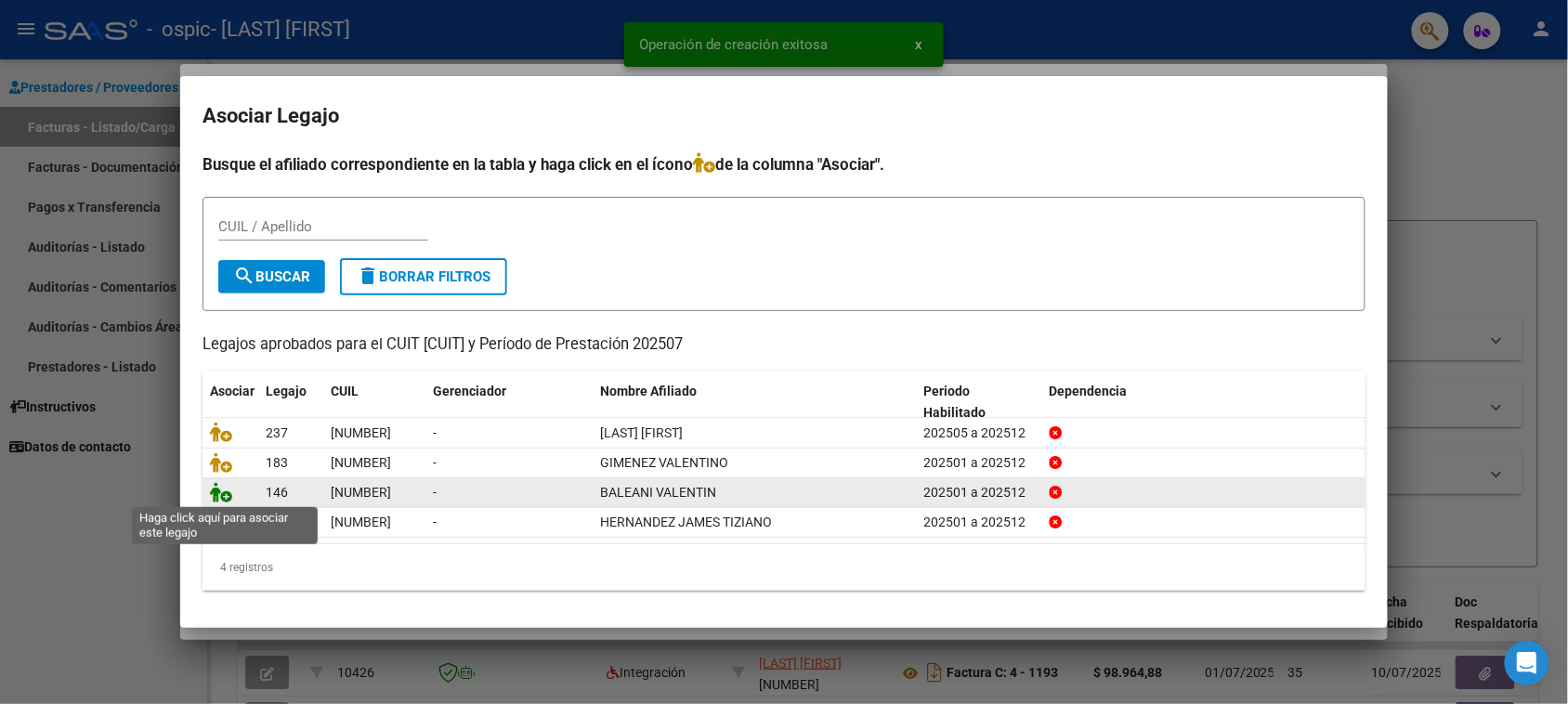 click 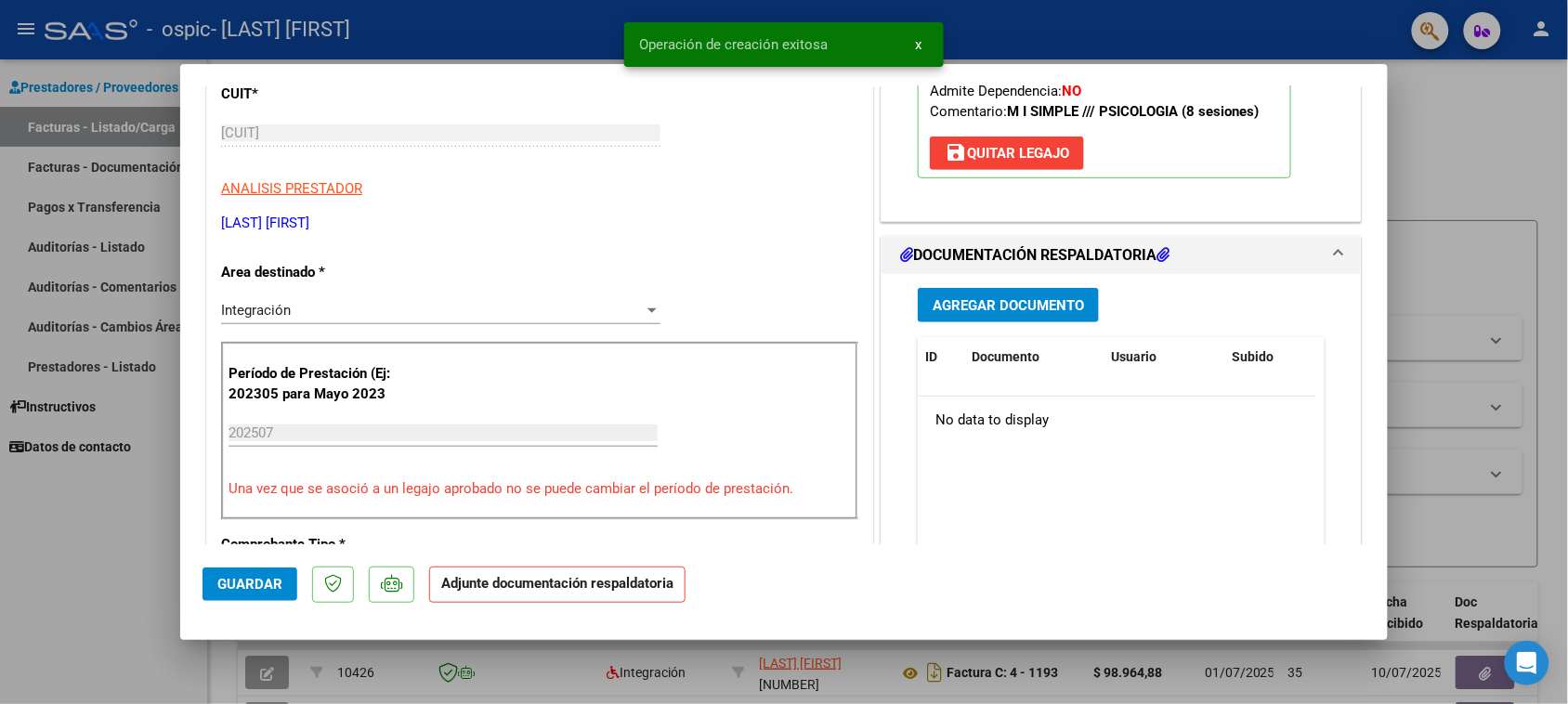 scroll, scrollTop: 348, scrollLeft: 0, axis: vertical 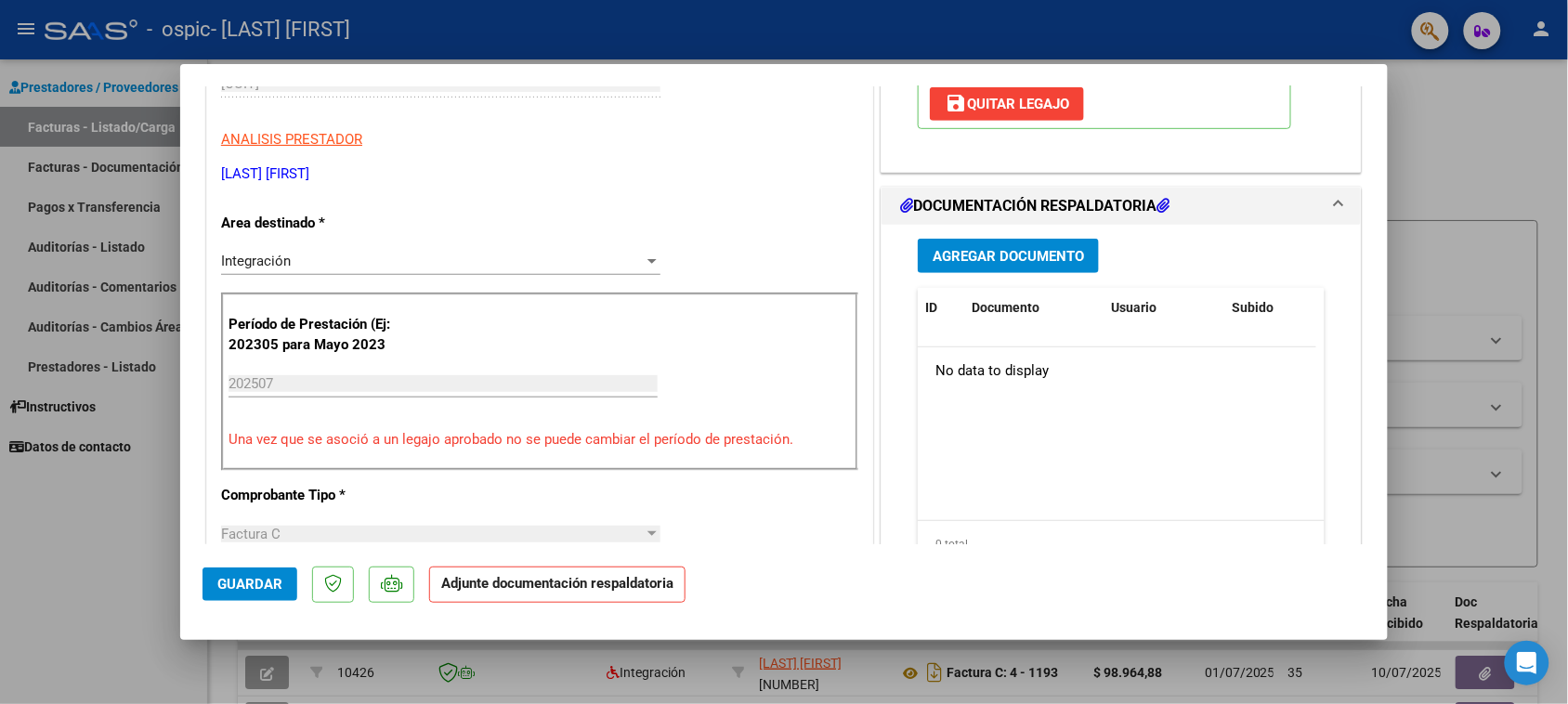click on "Agregar Documento" at bounding box center [1008, 256] 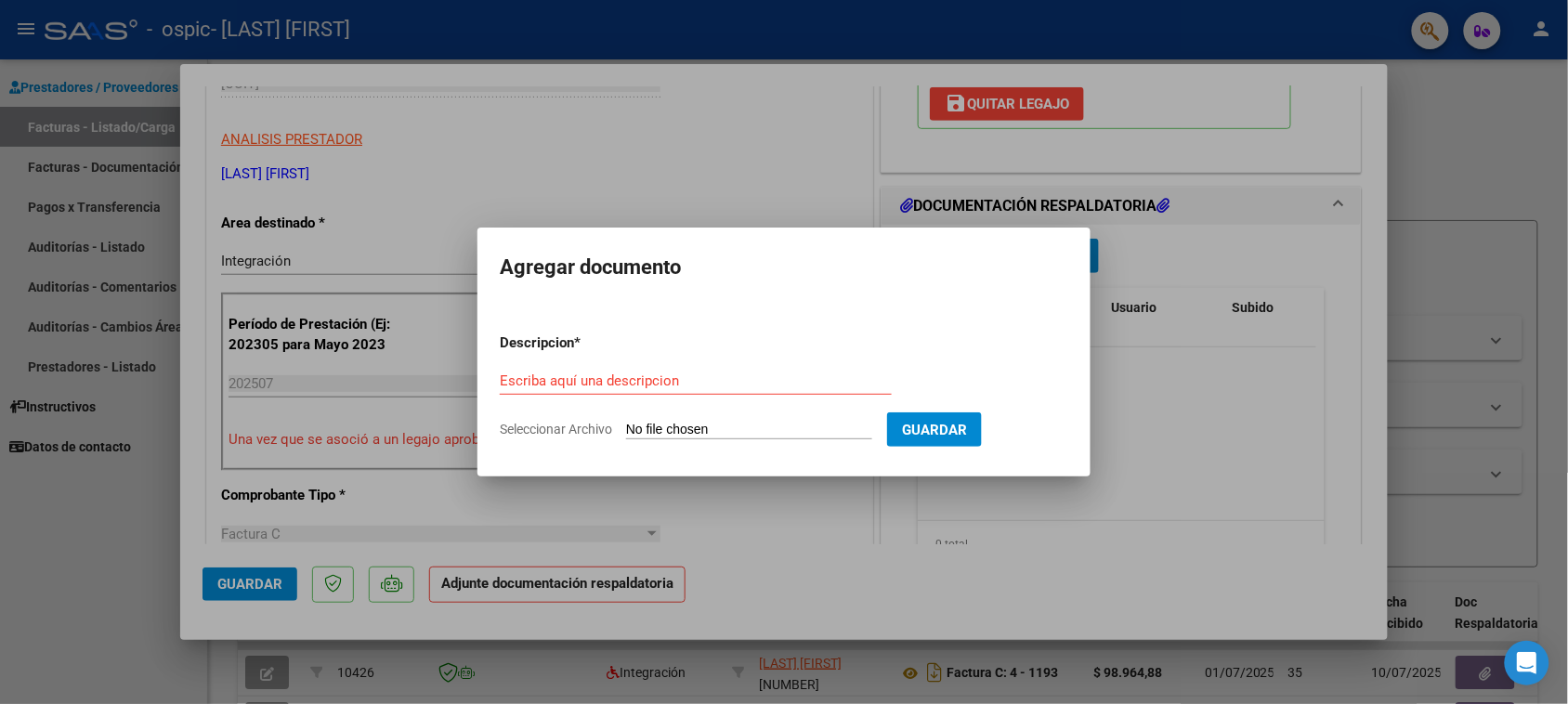 click on "Descripcion  *   Escriba aquí una descripcion  Seleccionar Archivo Guardar" at bounding box center (784, 386) 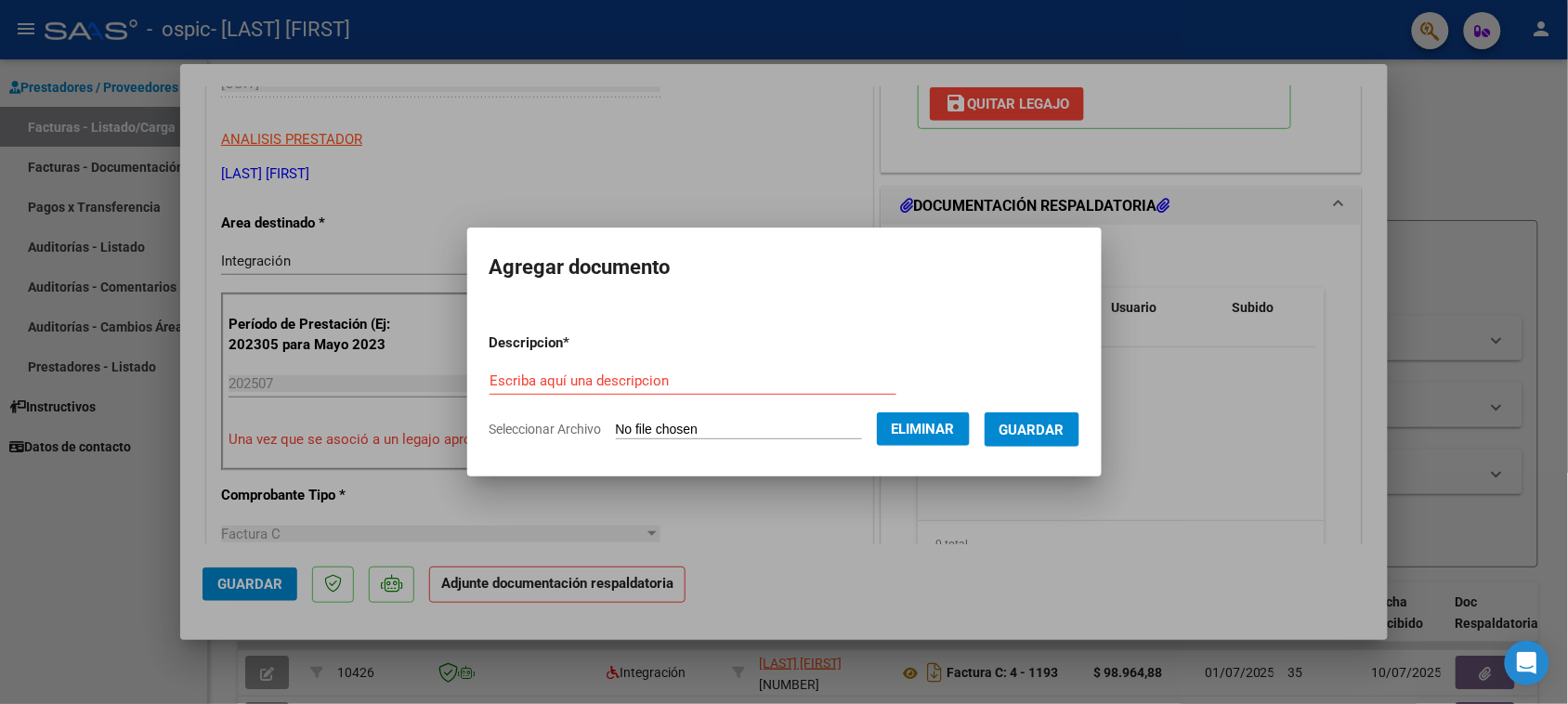 click on "Descripcion  *   Escriba aquí una descripcion  Seleccionar Archivo Eliminar Guardar" at bounding box center (784, 386) 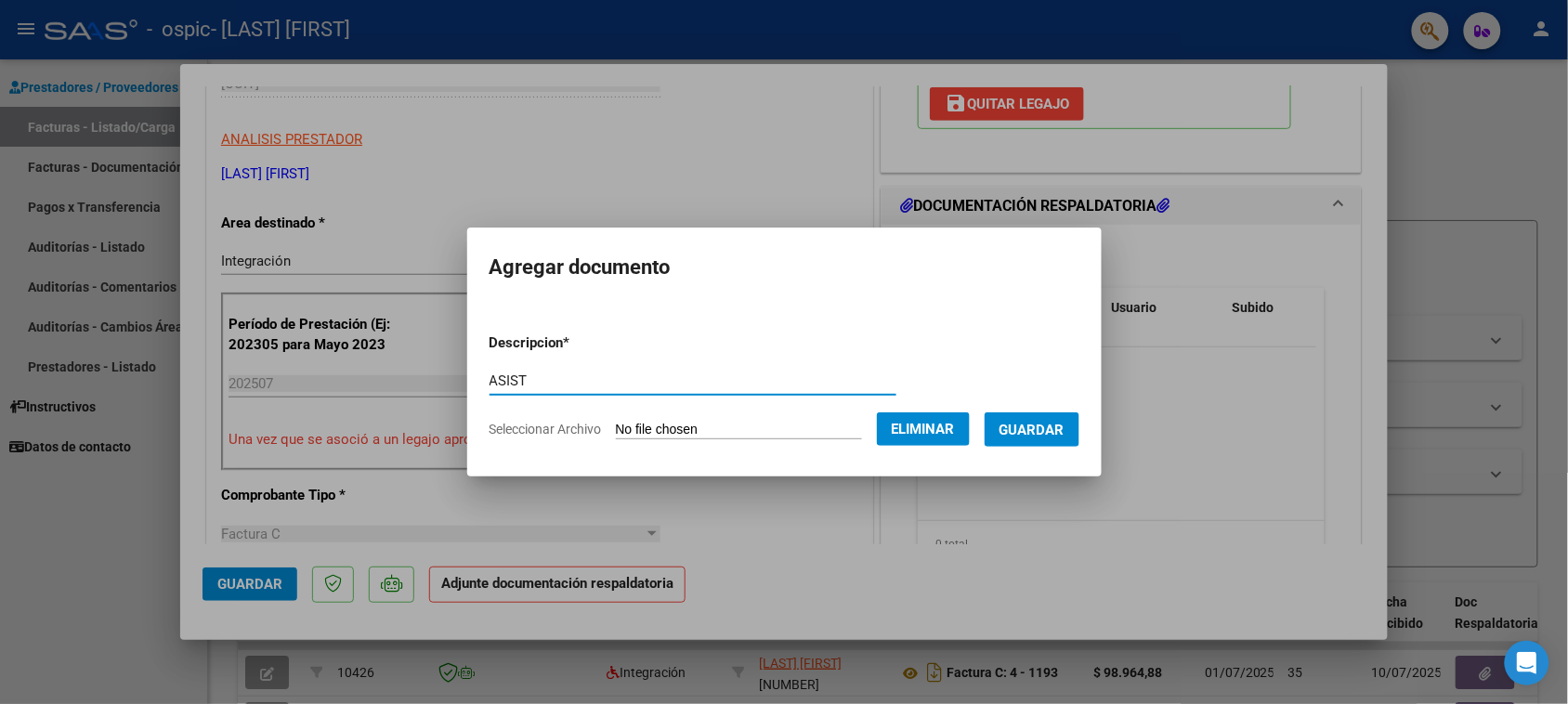 type on "ASIST" 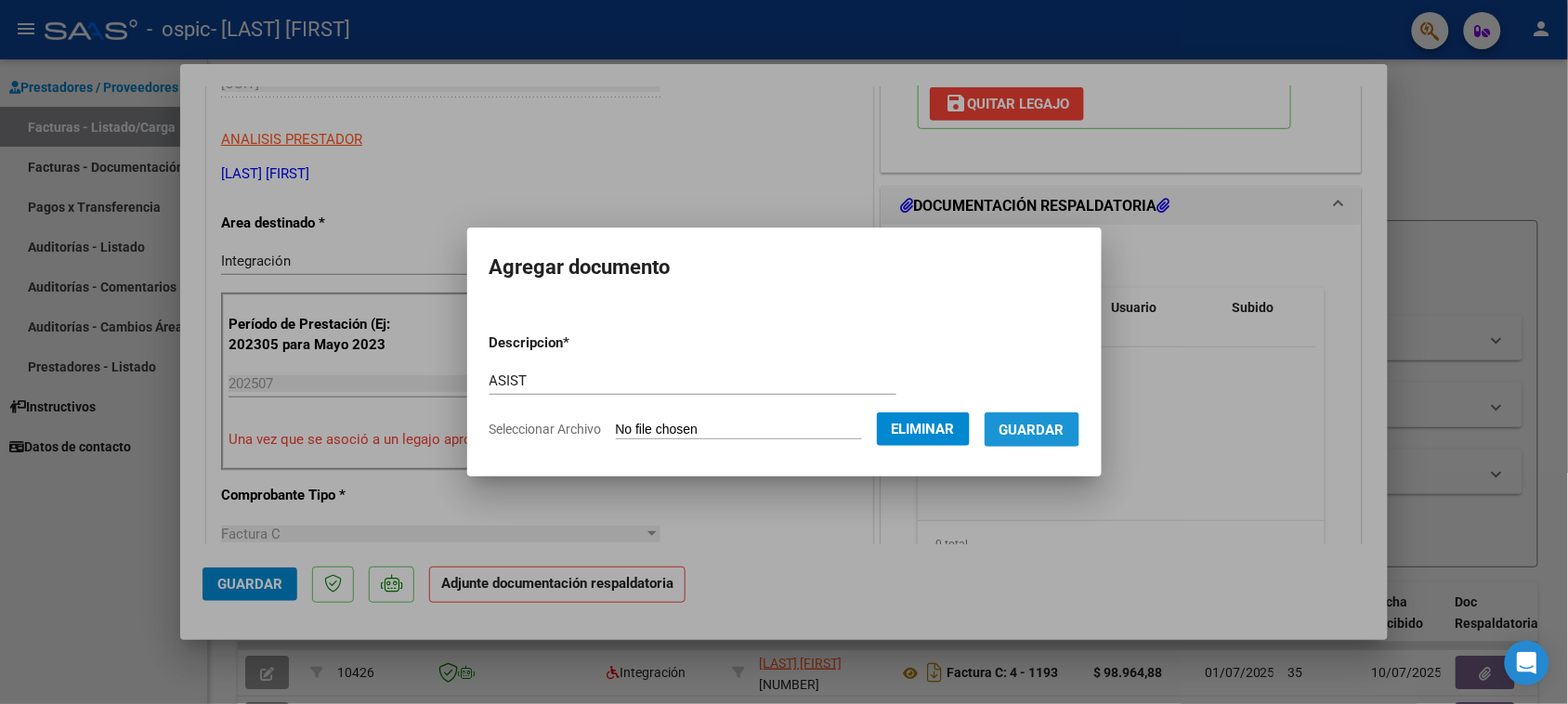 click on "Guardar" at bounding box center (1032, 429) 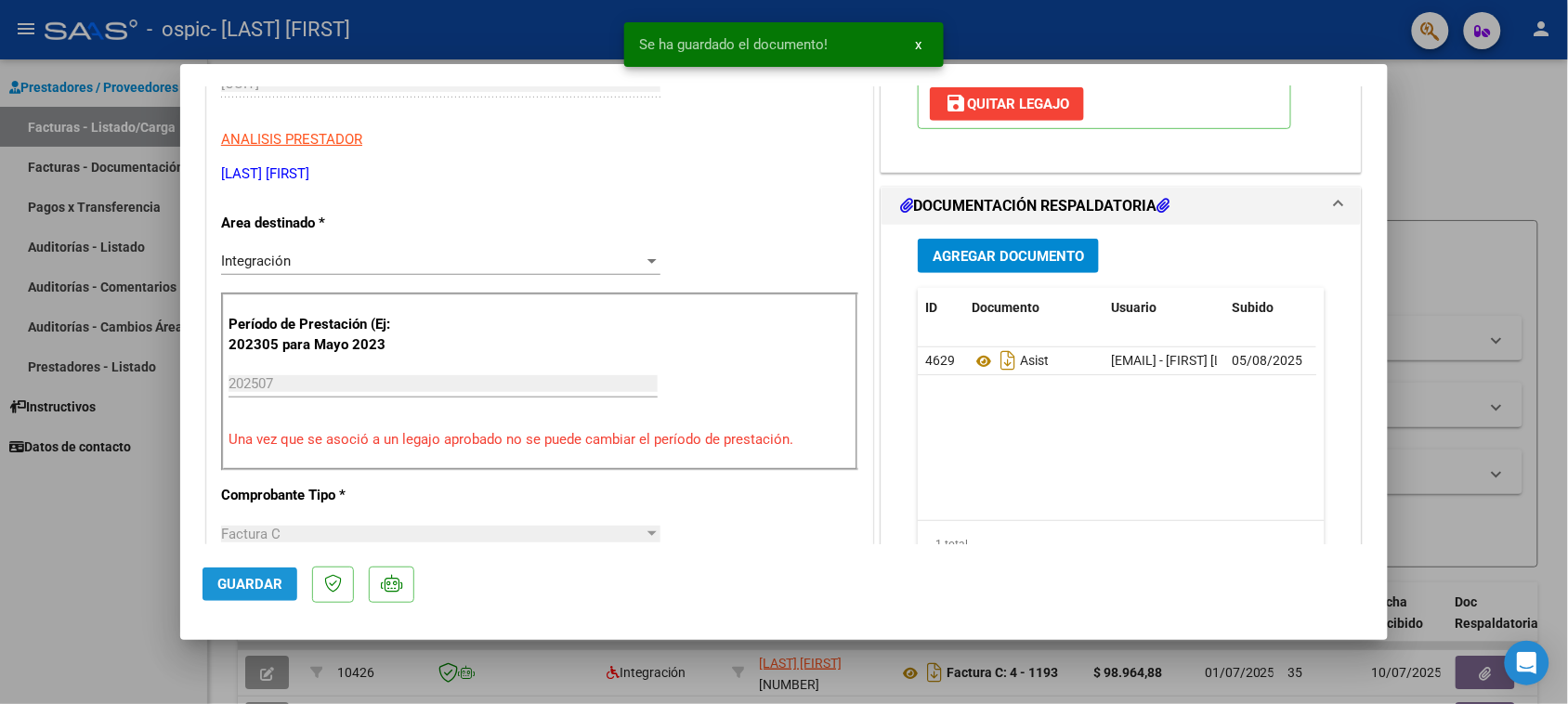 click on "Guardar" 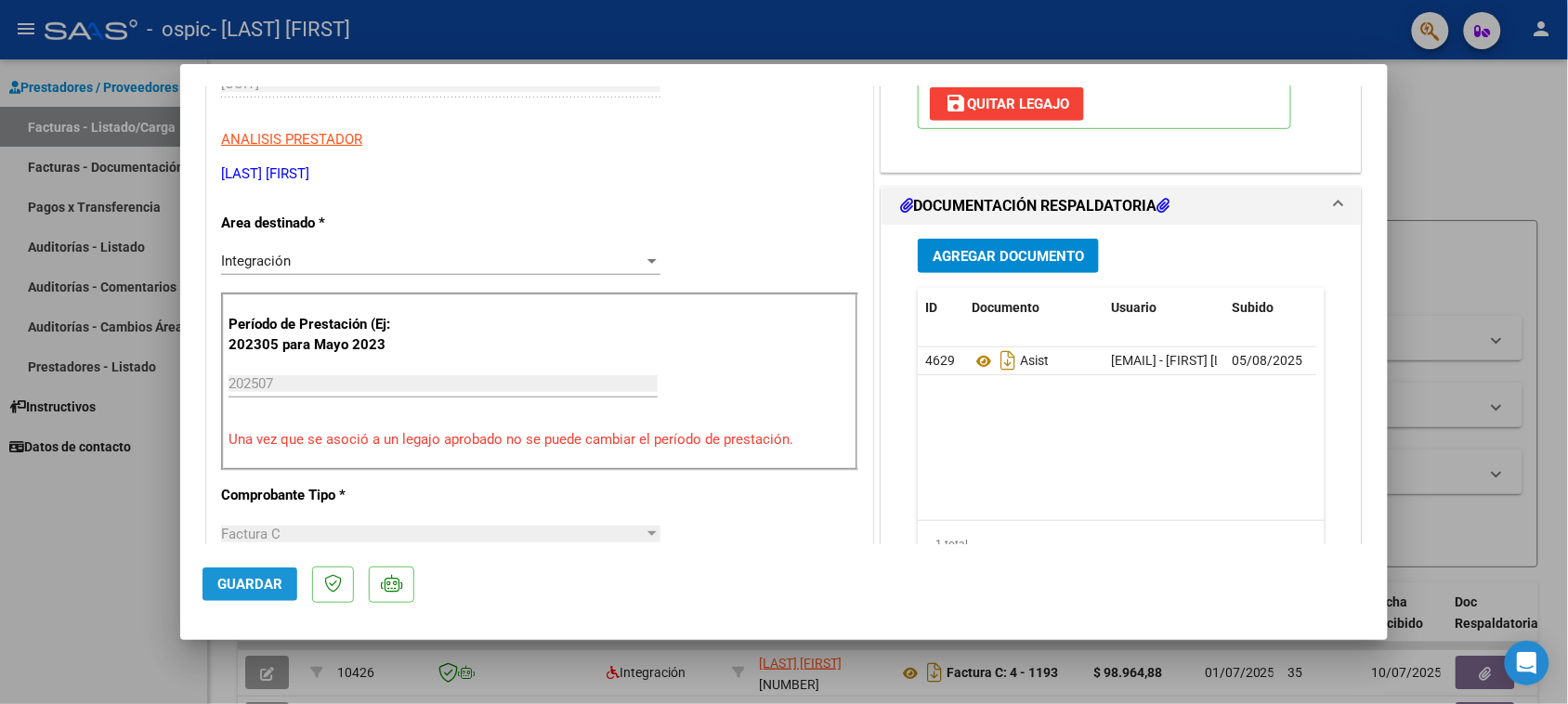 click on "Guardar" 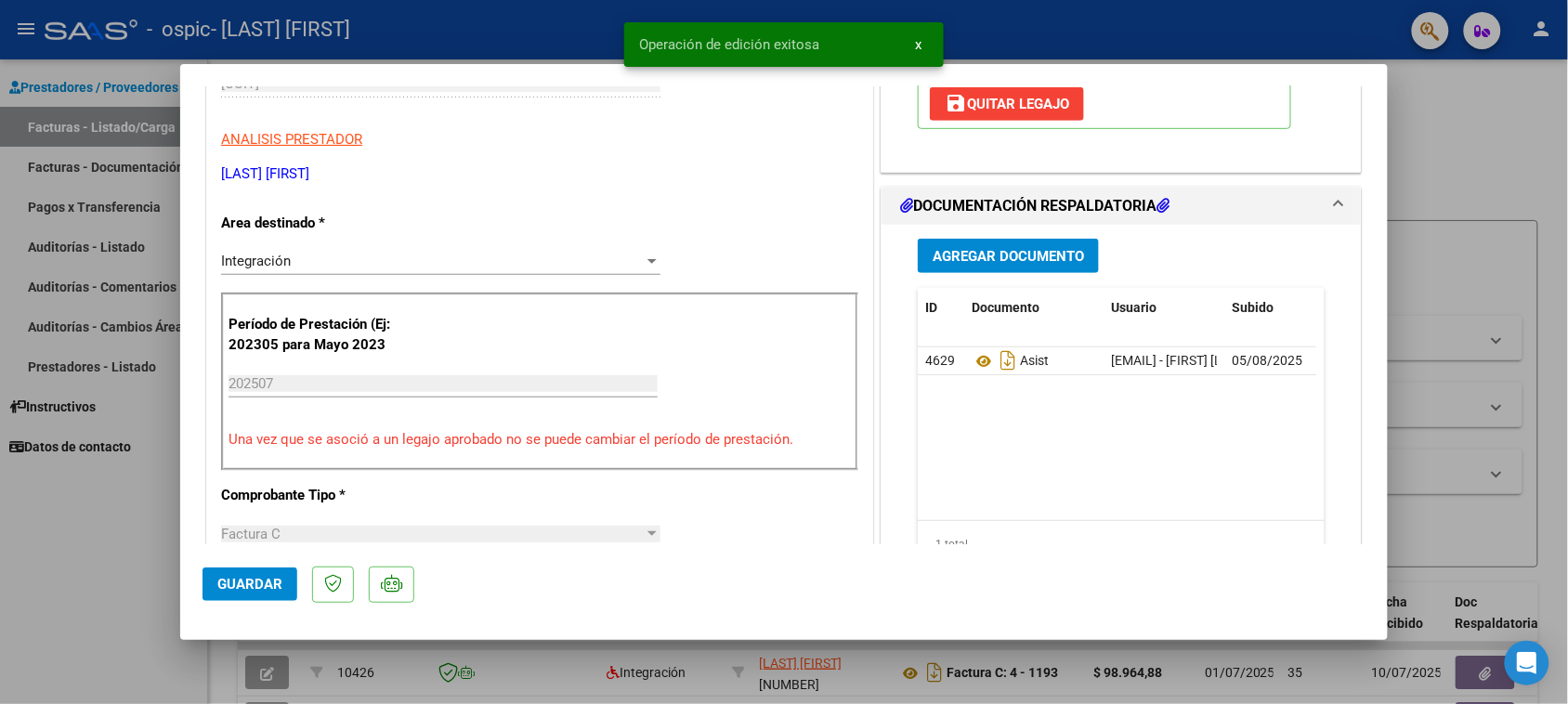 click at bounding box center [784, 352] 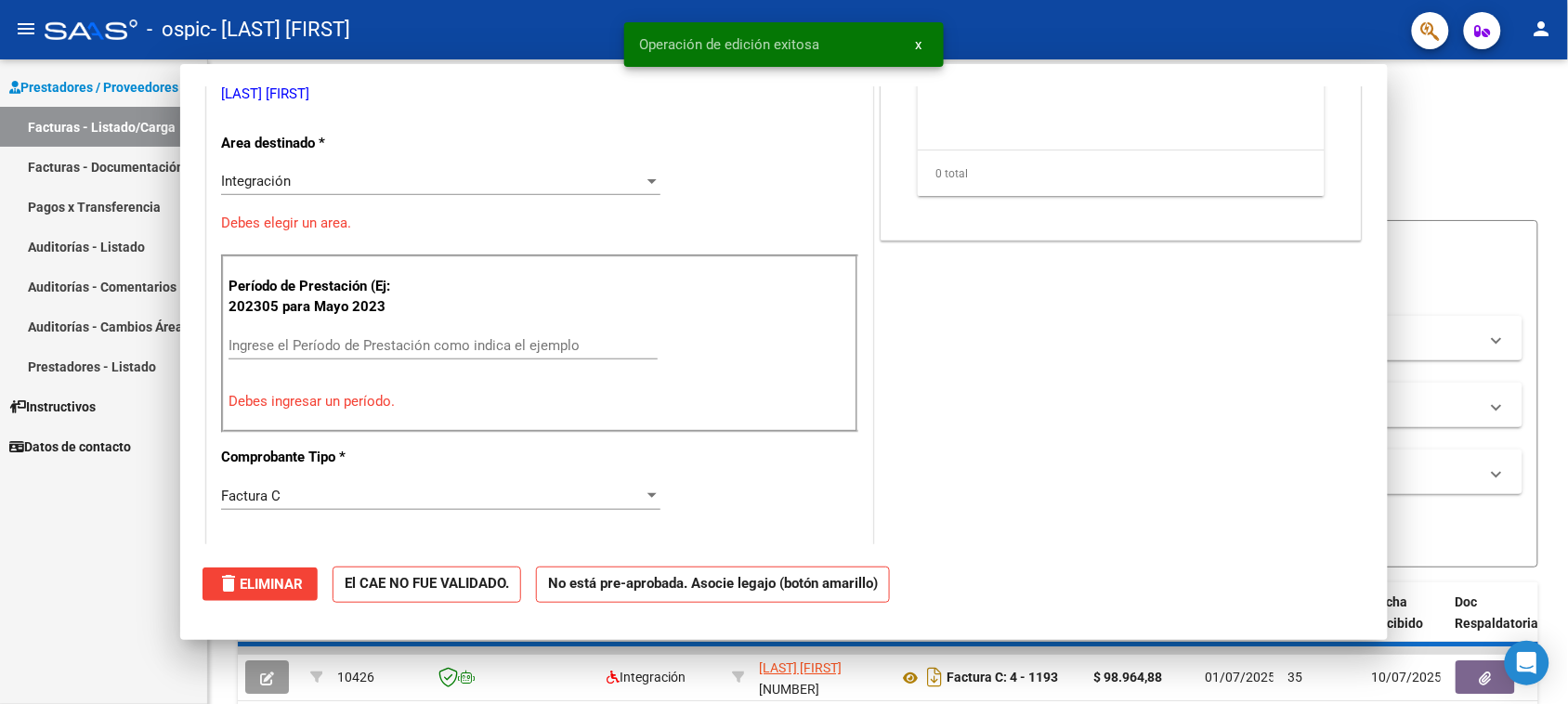 scroll, scrollTop: 291, scrollLeft: 0, axis: vertical 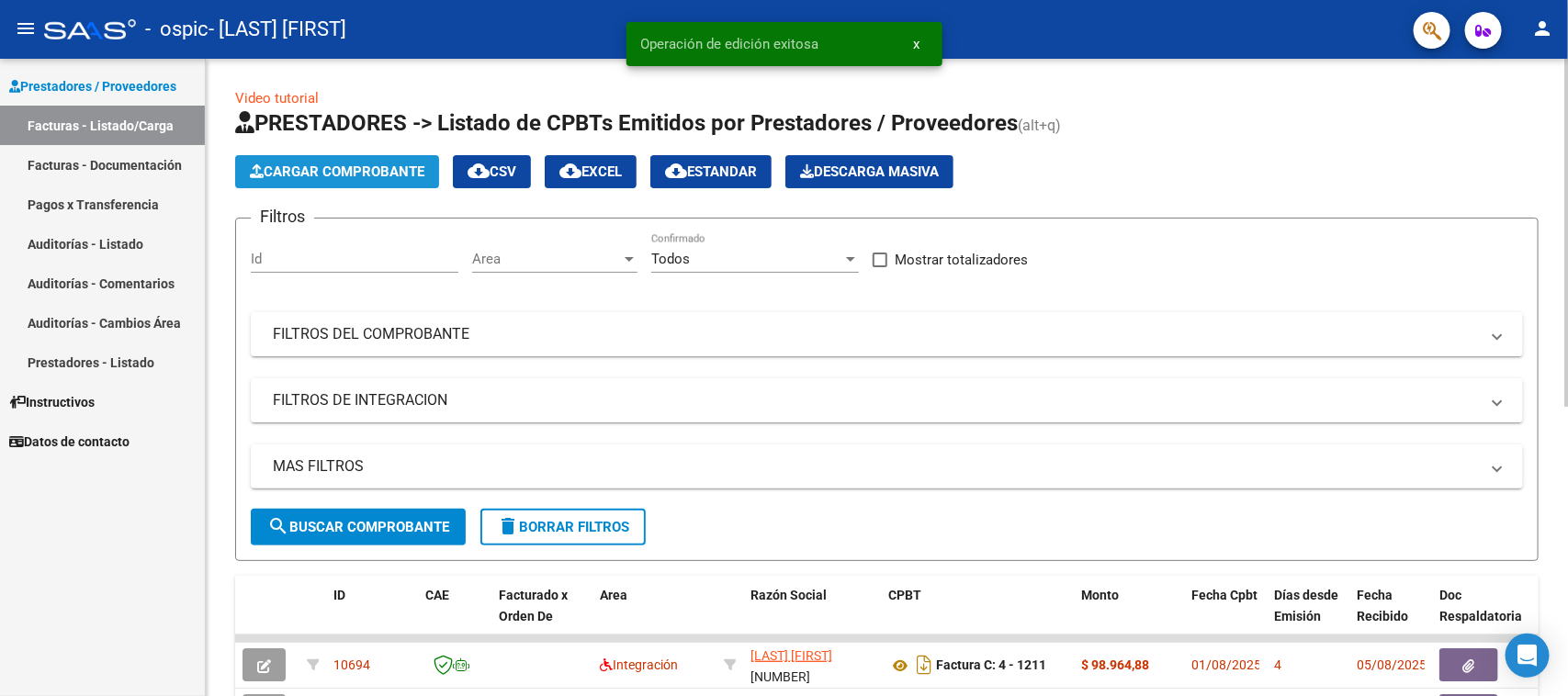 click on "Cargar Comprobante" 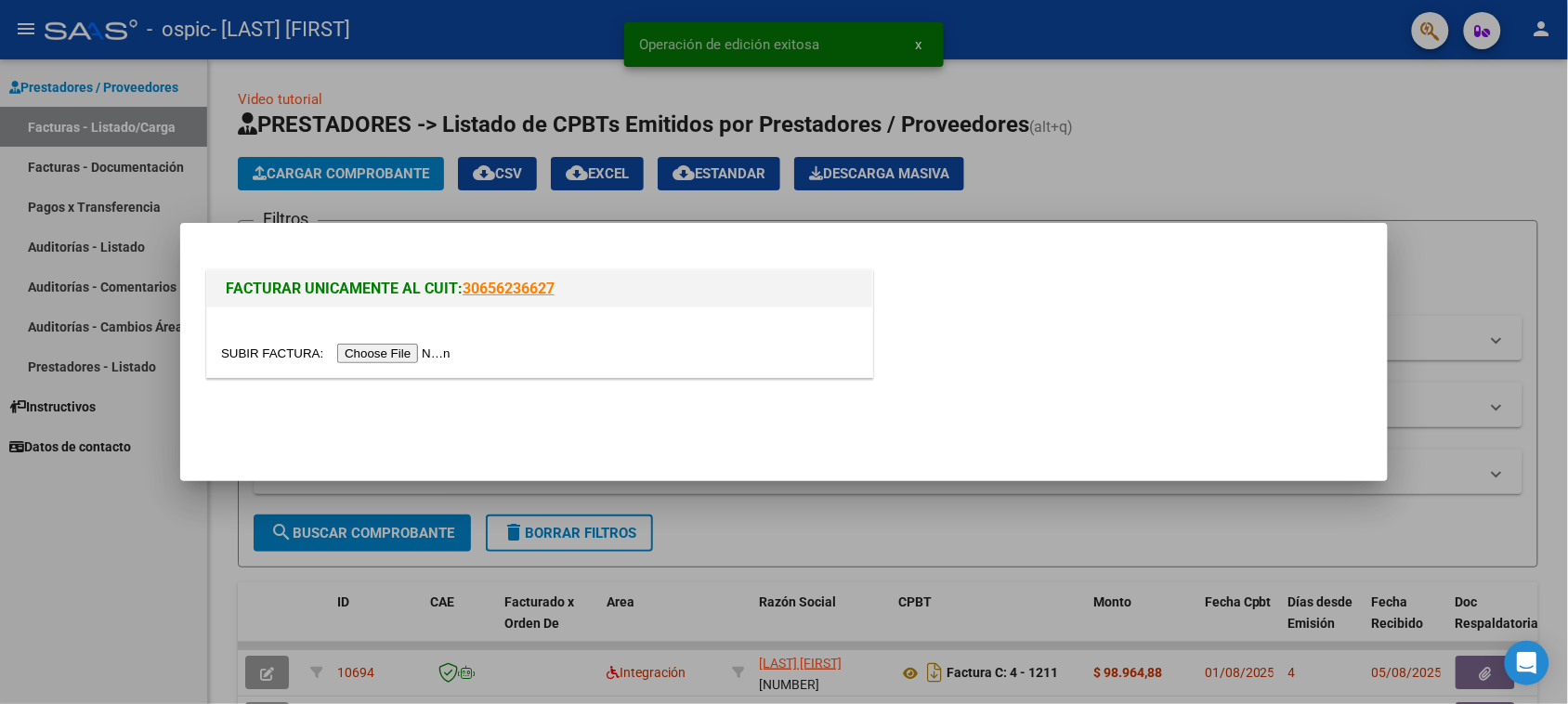 click at bounding box center [338, 353] 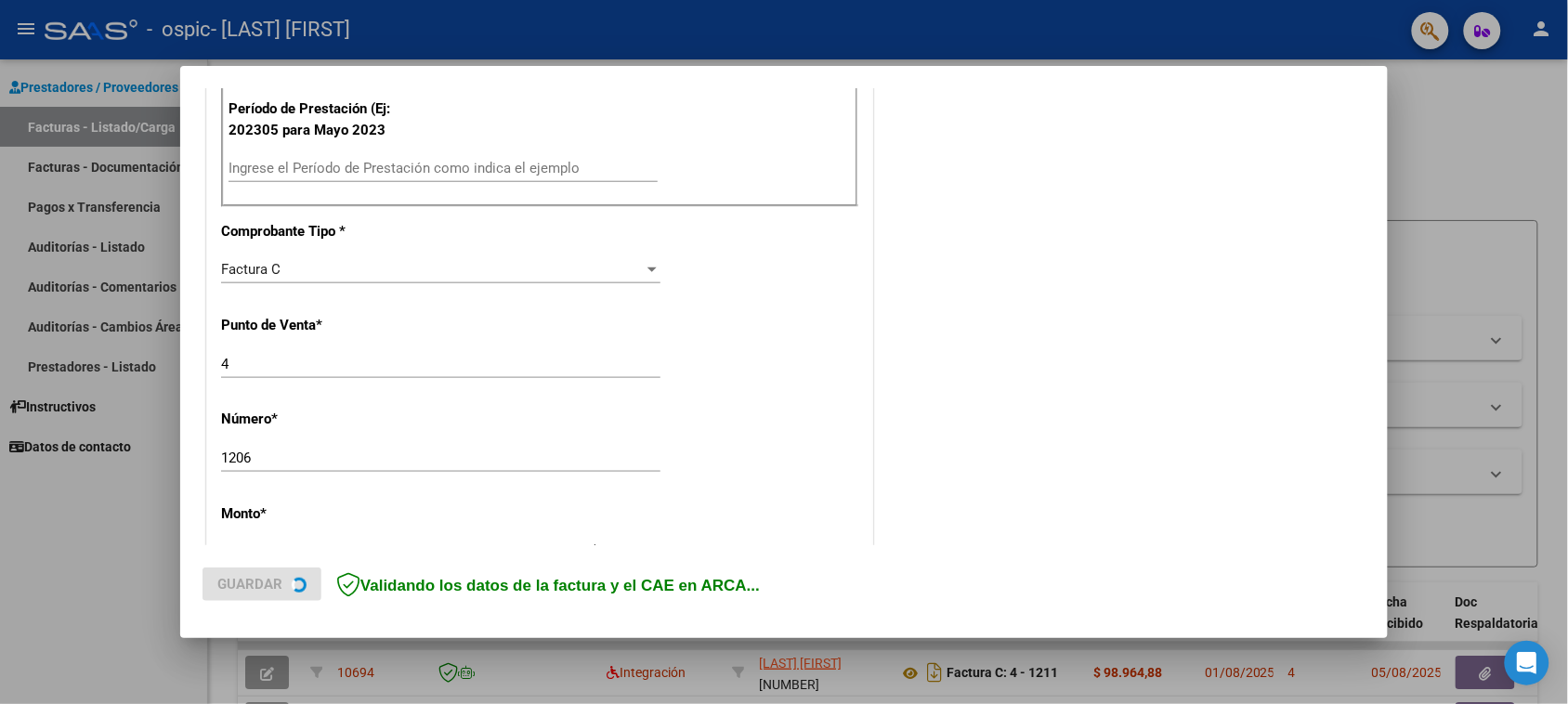 scroll, scrollTop: 580, scrollLeft: 0, axis: vertical 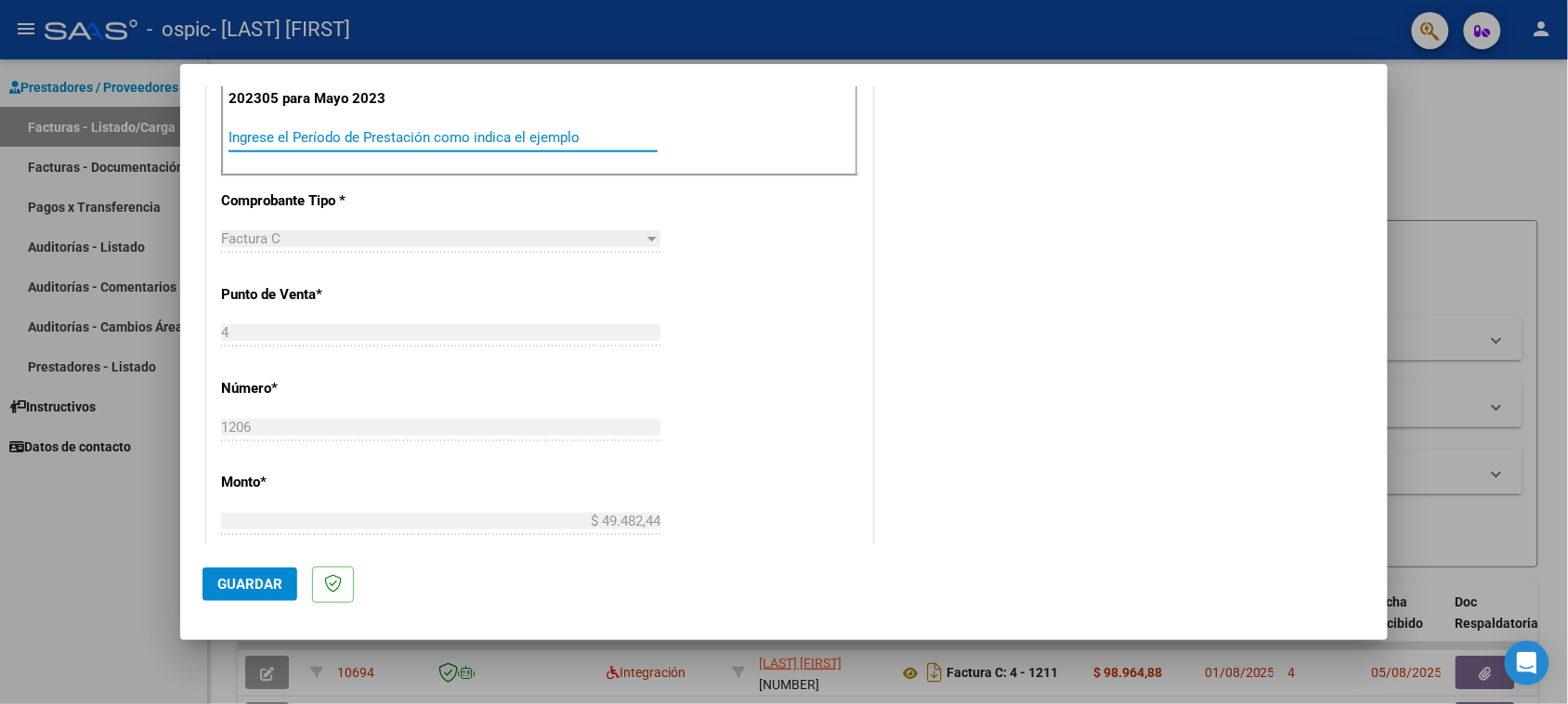 click on "Ingrese el Período de Prestación como indica el ejemplo" at bounding box center (443, 137) 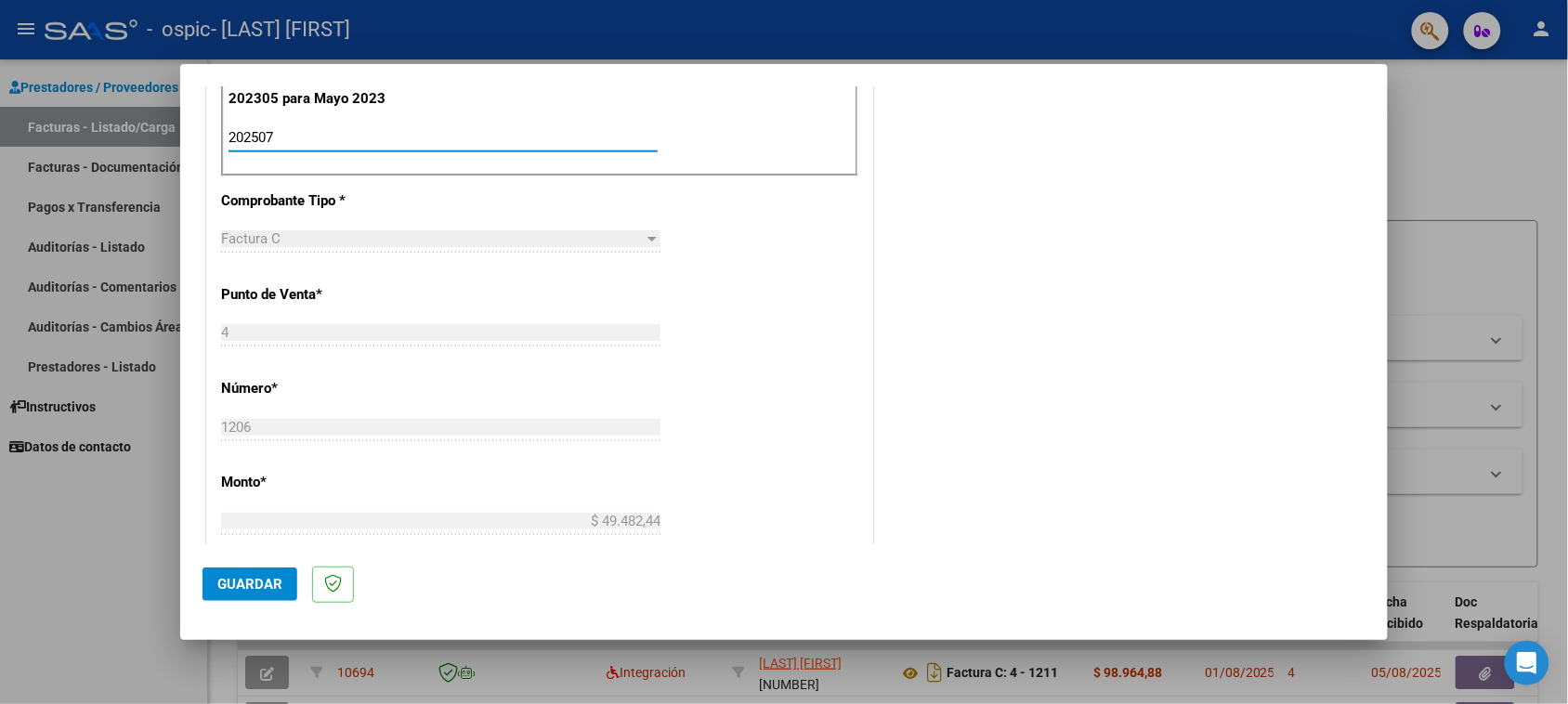scroll, scrollTop: 1144, scrollLeft: 0, axis: vertical 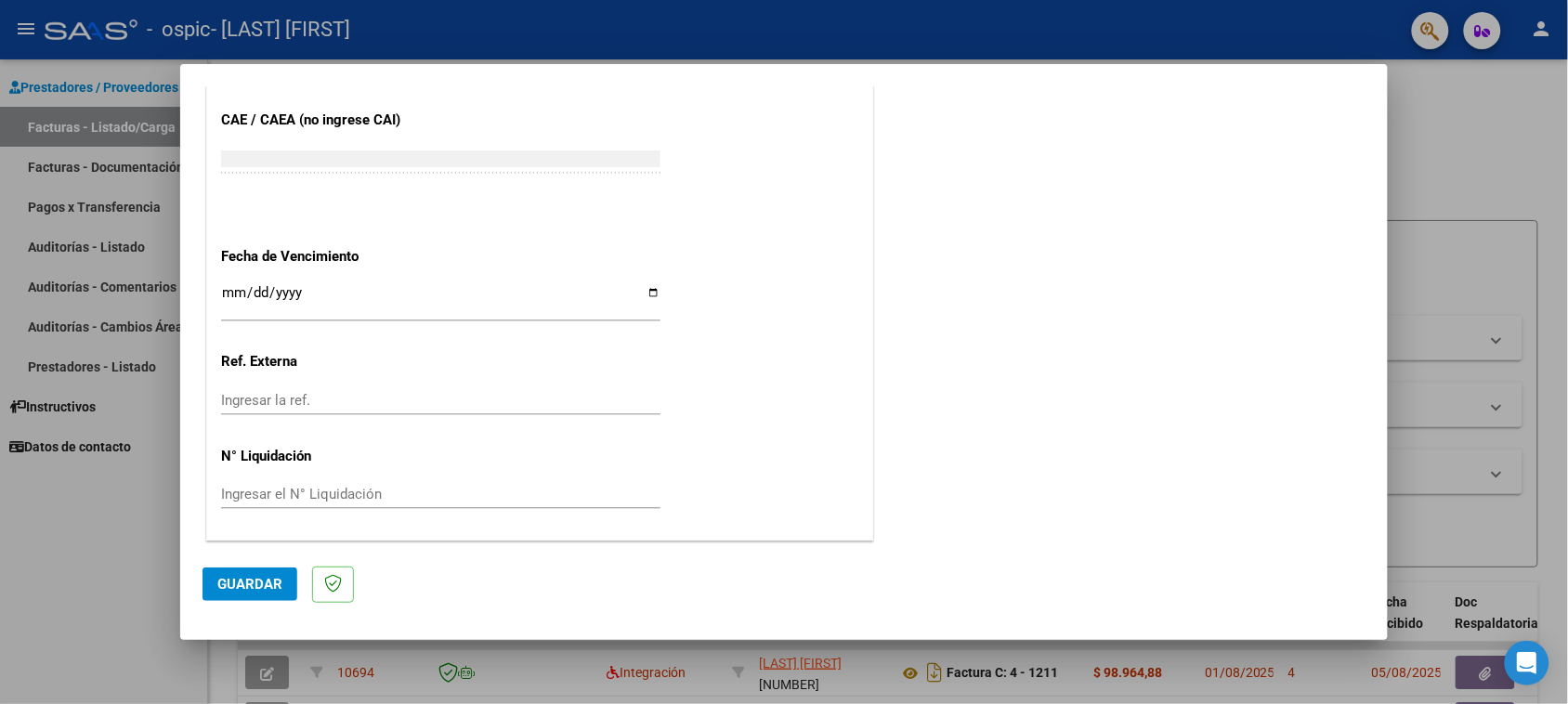 type on "202507" 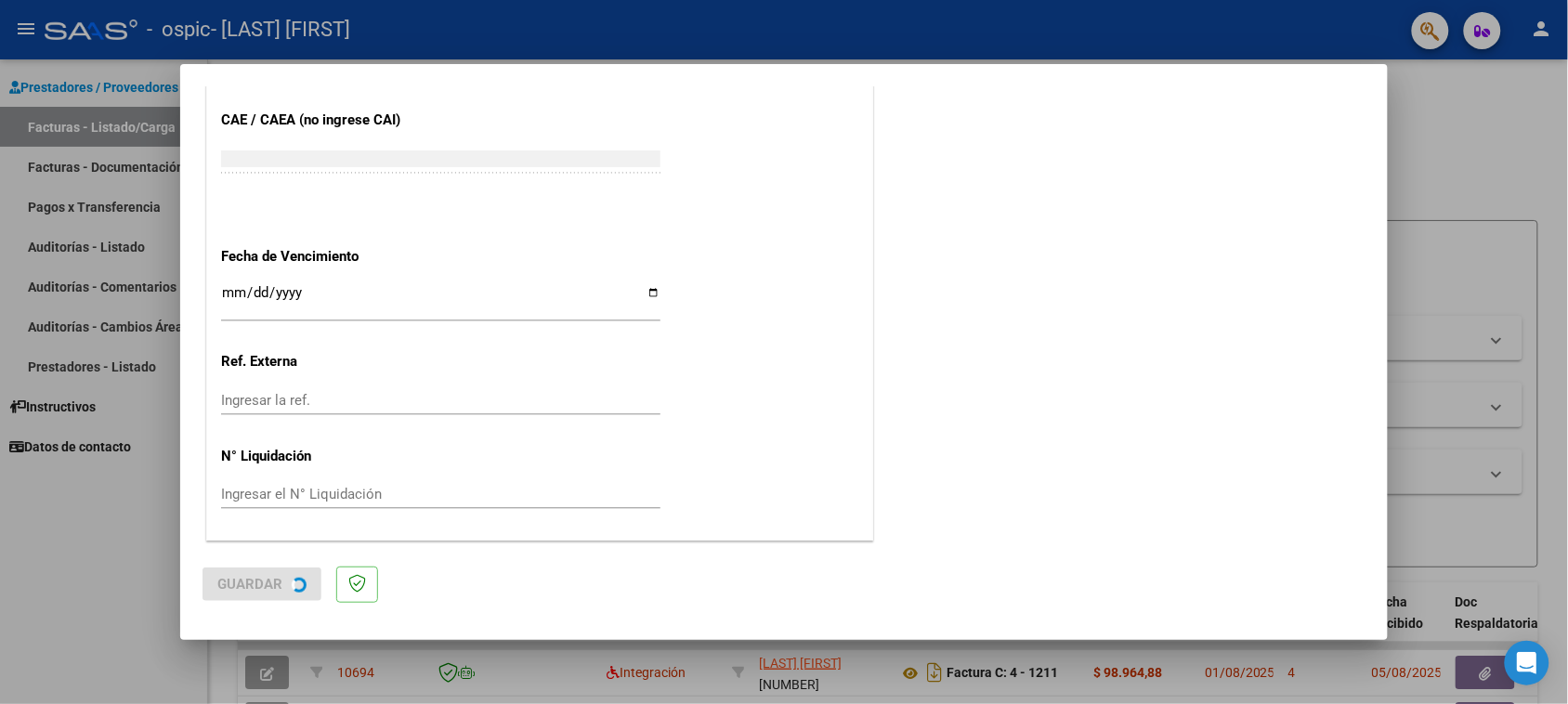 scroll, scrollTop: 0, scrollLeft: 0, axis: both 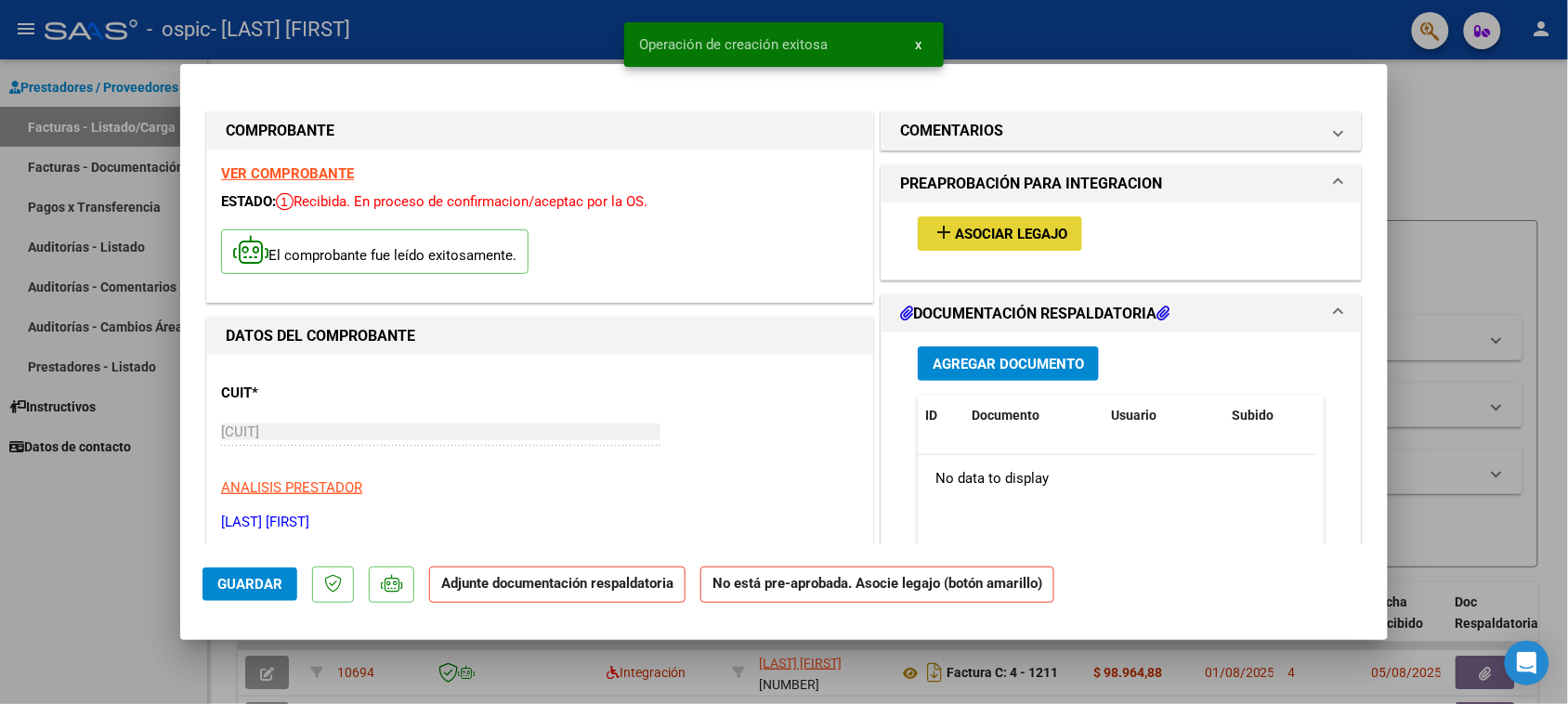 click on "add Asociar Legajo" at bounding box center [1000, 233] 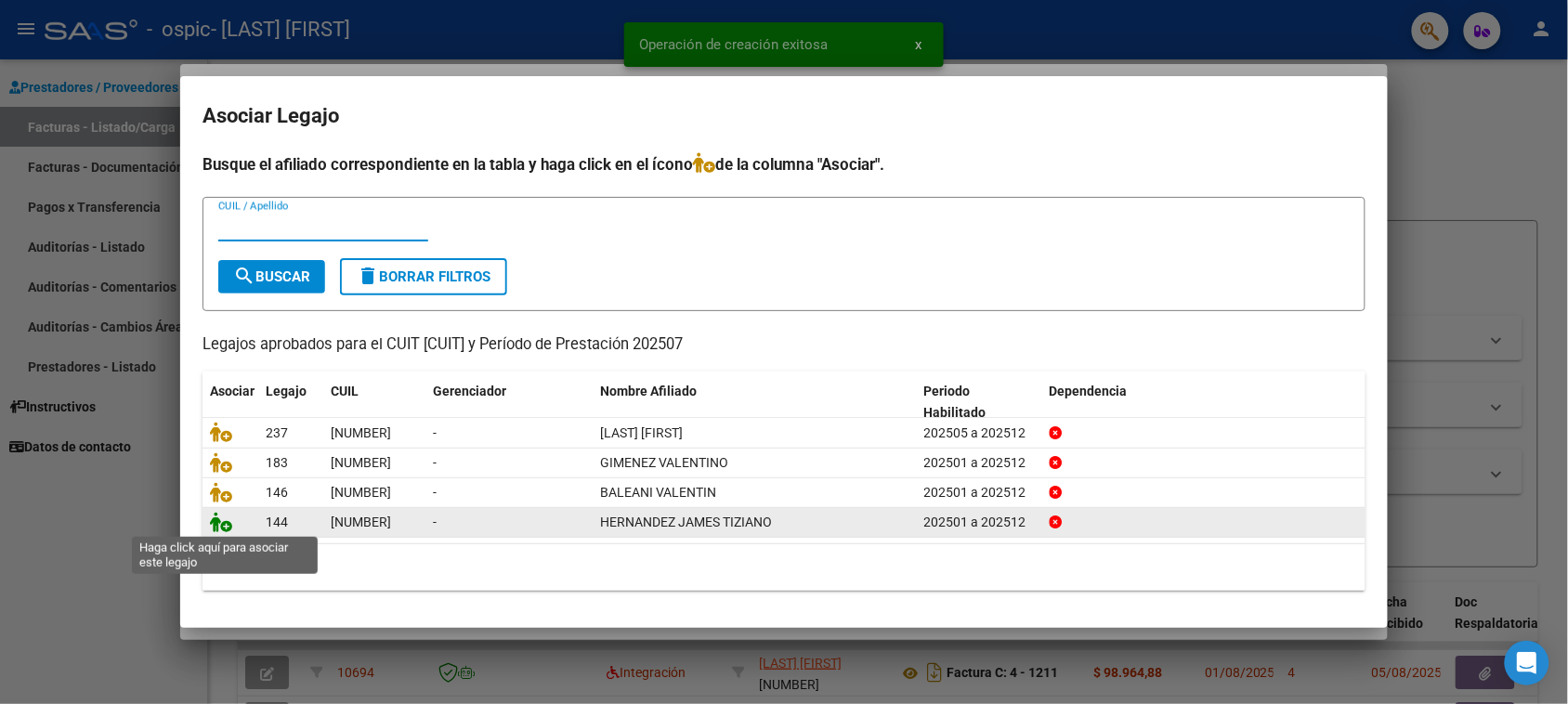 click 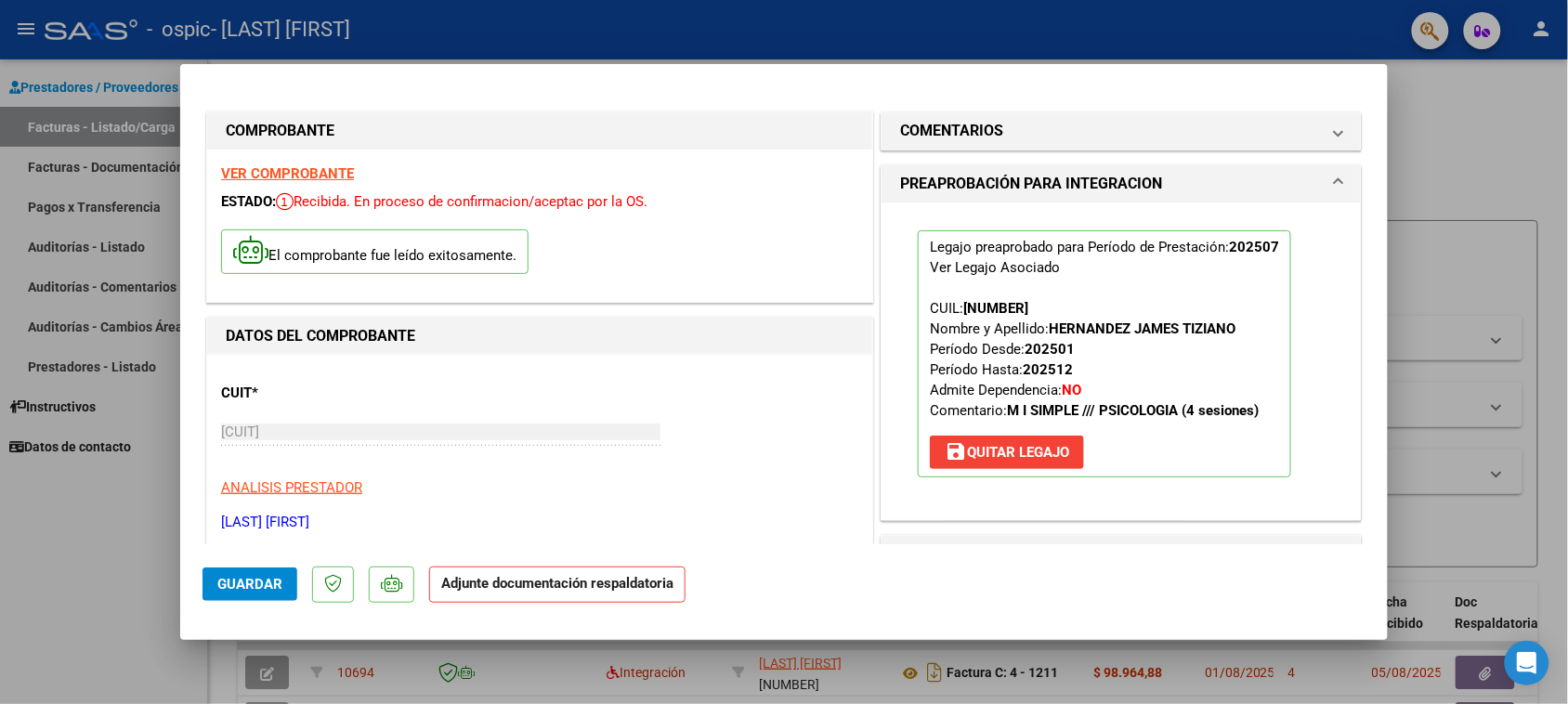 scroll, scrollTop: 232, scrollLeft: 0, axis: vertical 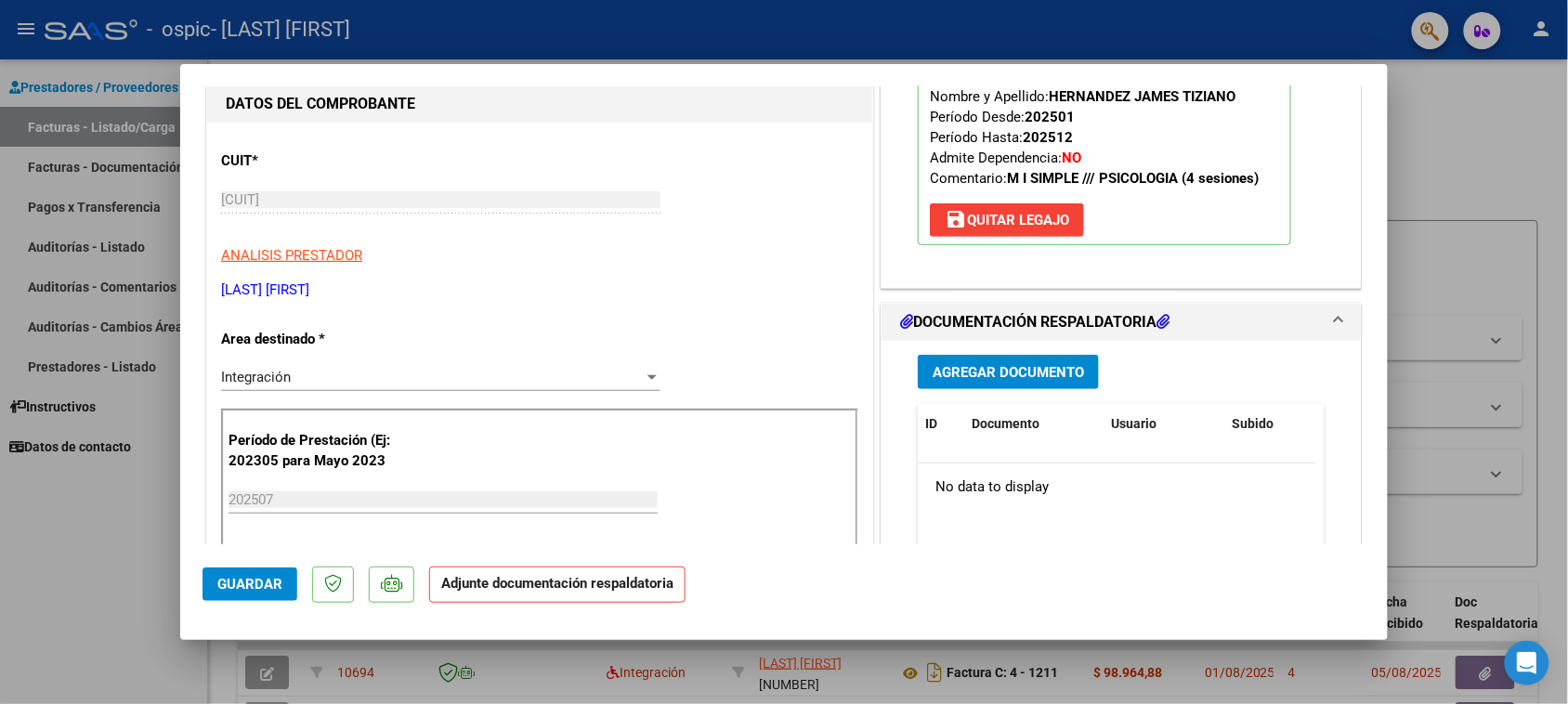 click on "Agregar Documento" at bounding box center (1008, 372) 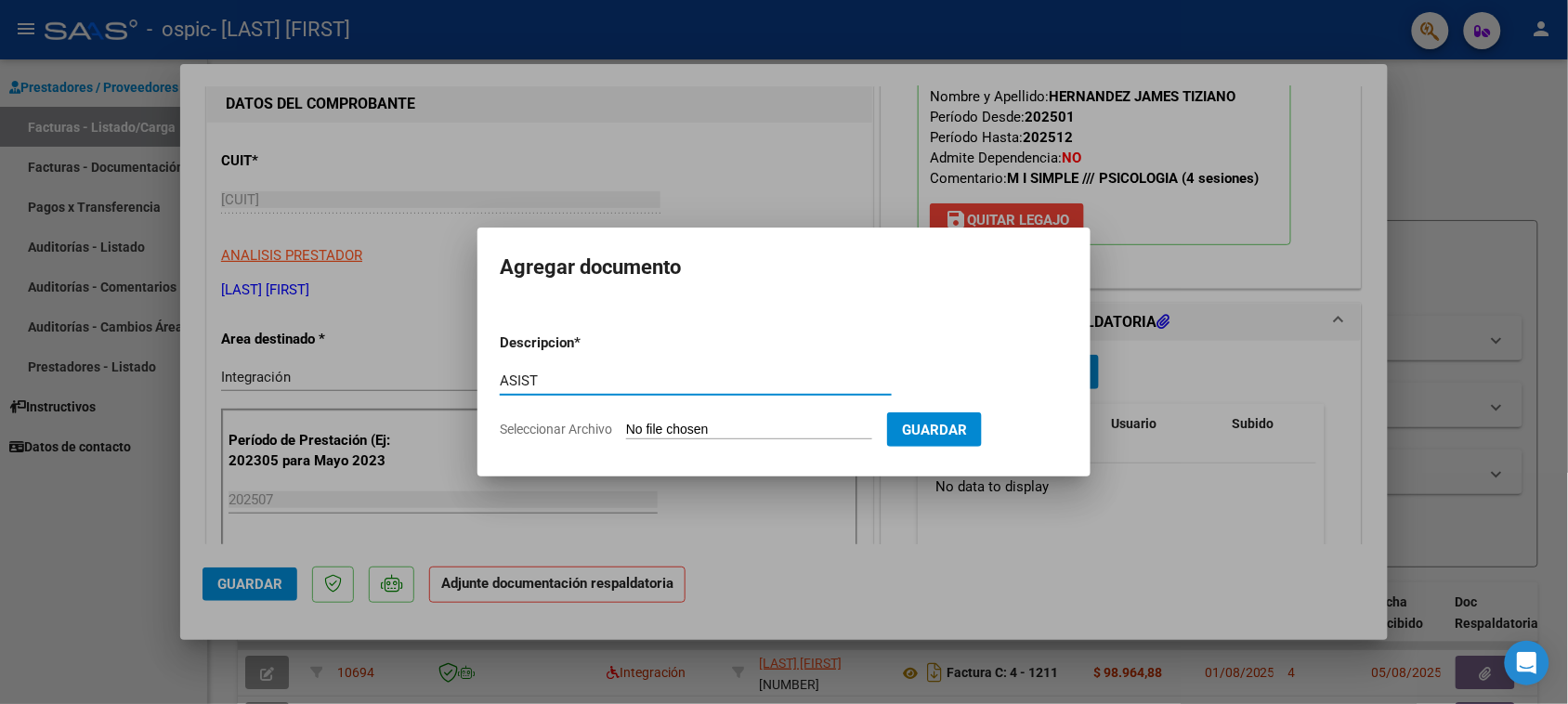 type on "ASIST" 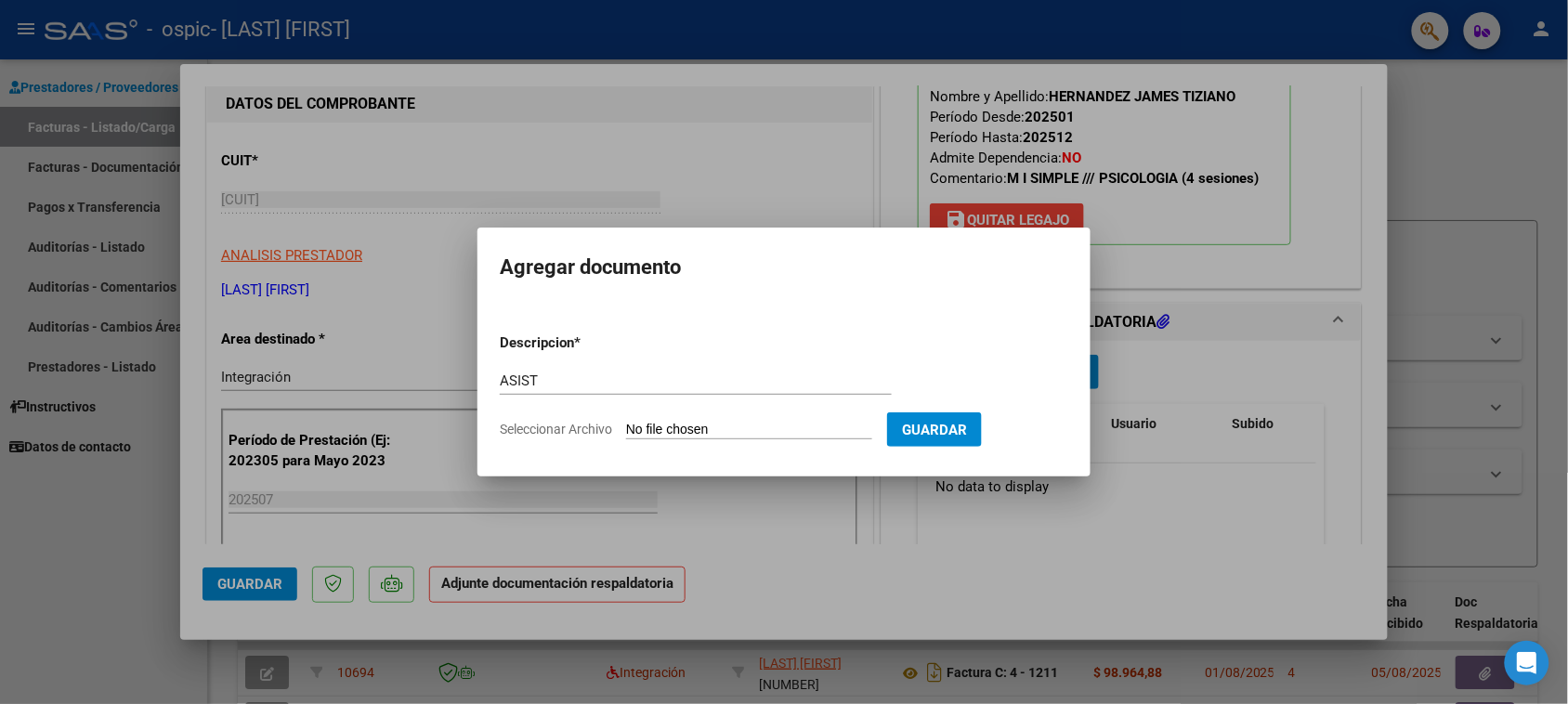 type on "C:\fakepath\IMG_2025_7_15_15_1_27_502.jpeg" 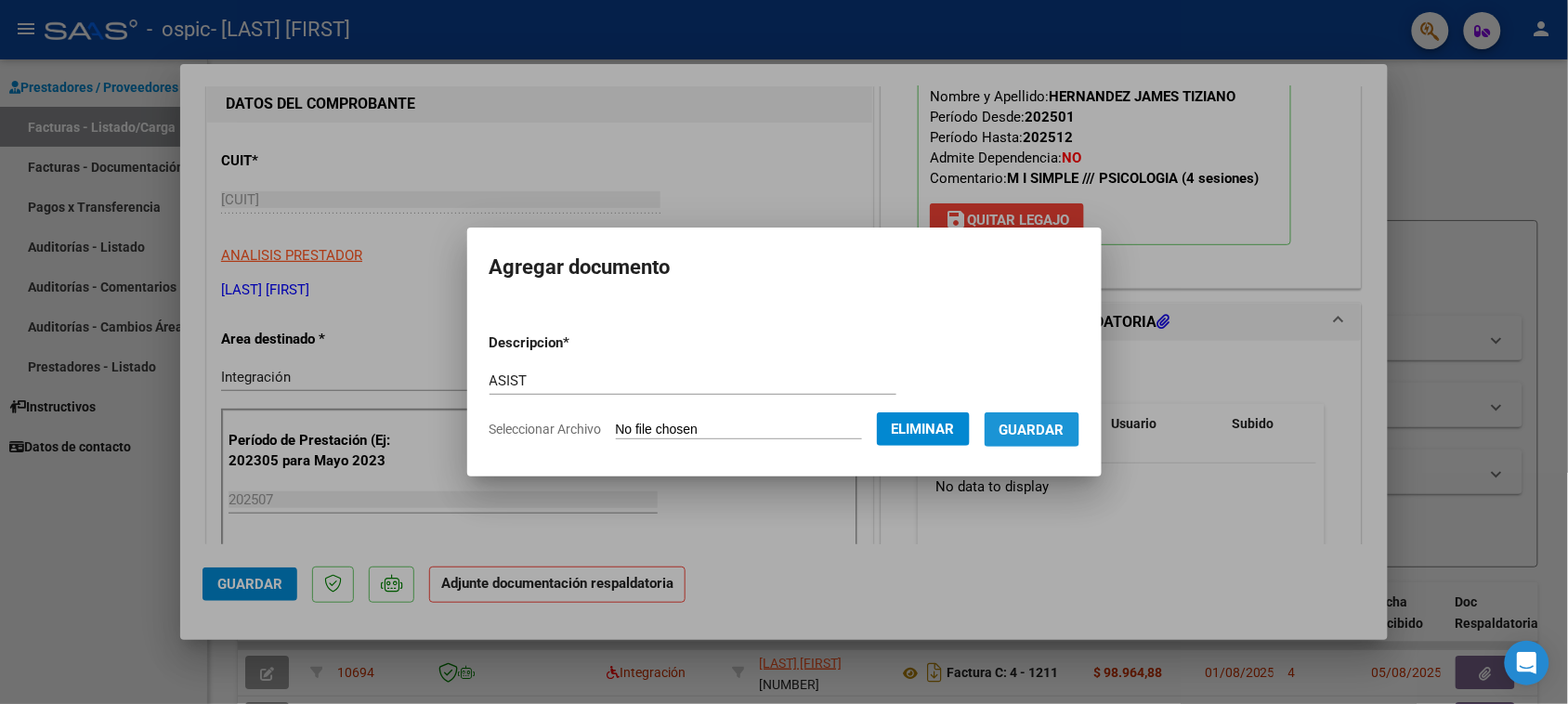 click on "Guardar" at bounding box center (1032, 429) 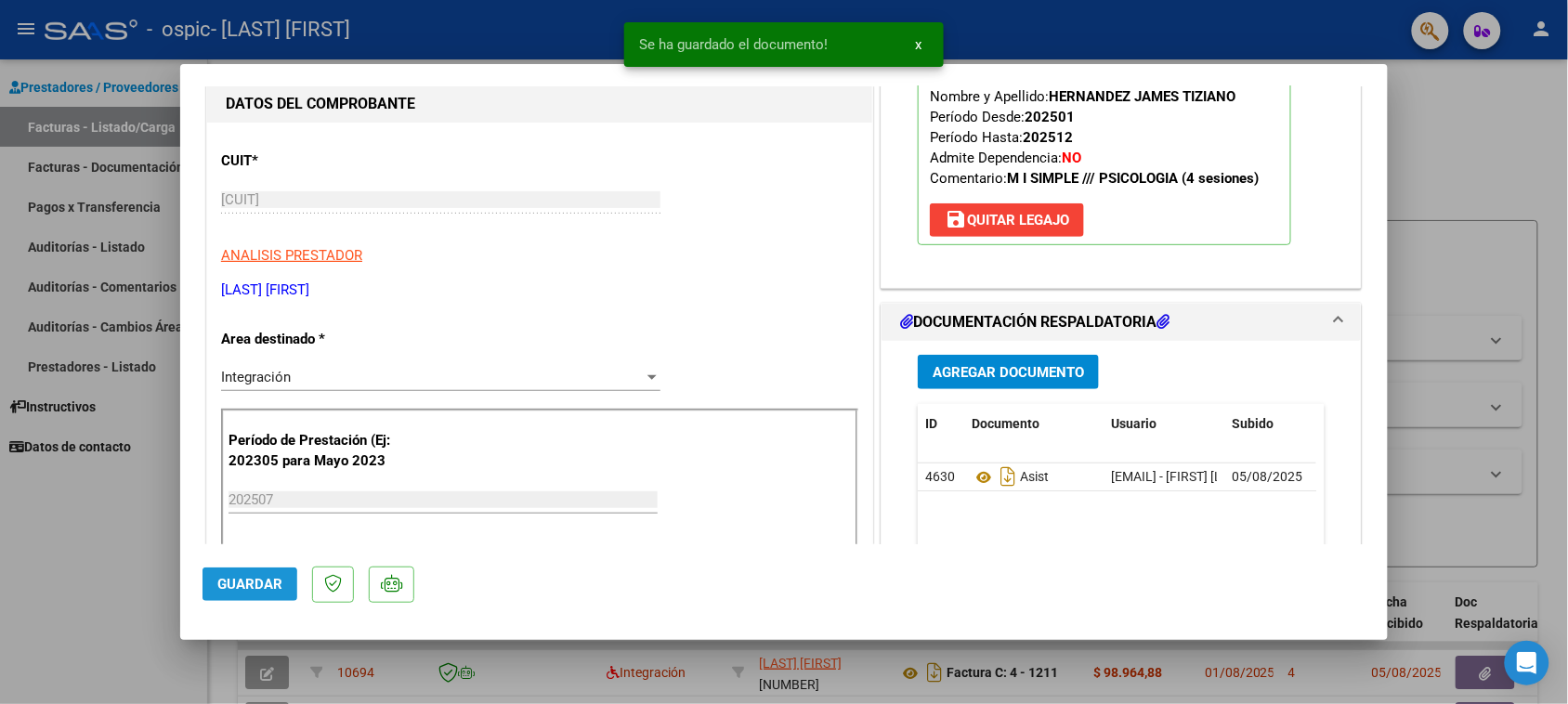 click on "Guardar" 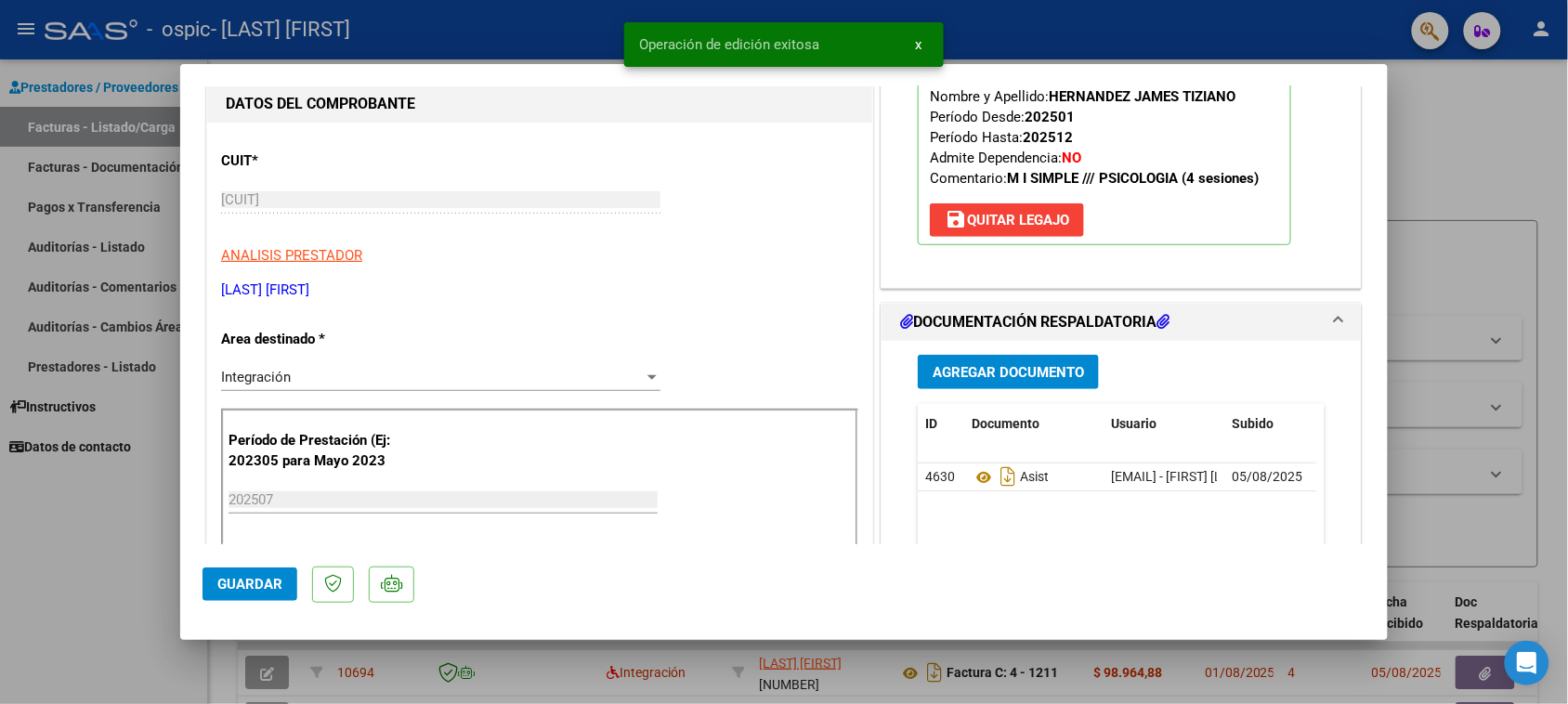 click at bounding box center [784, 352] 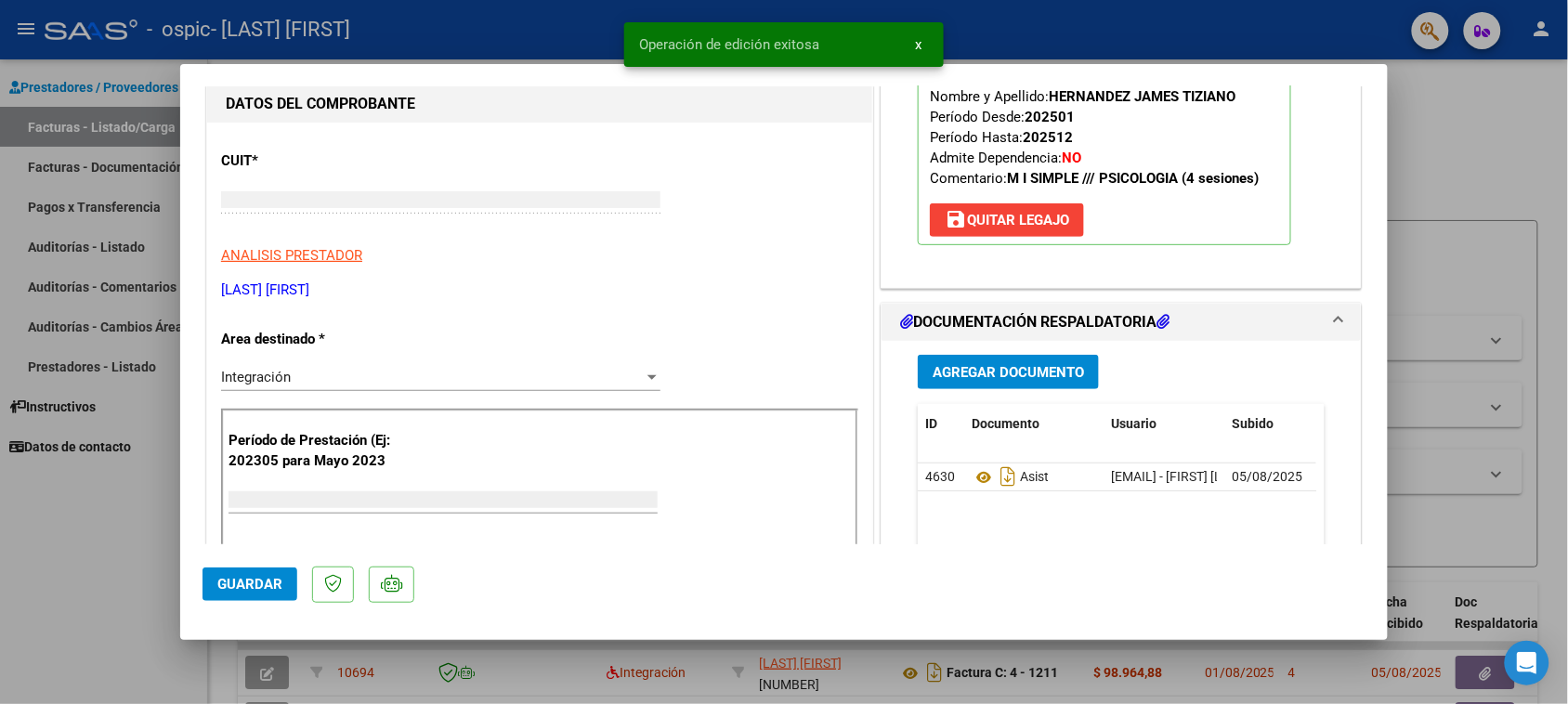 scroll, scrollTop: 175, scrollLeft: 0, axis: vertical 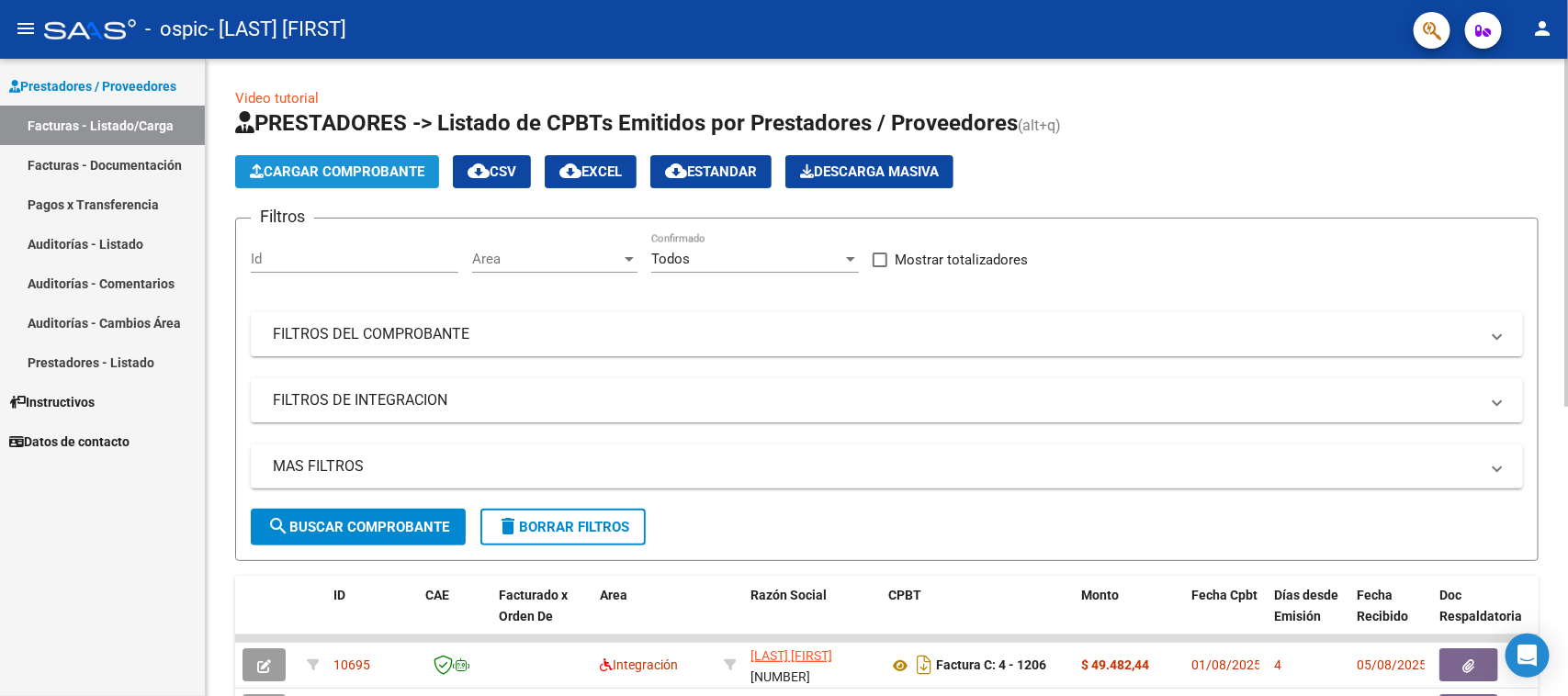 click on "Cargar Comprobante" 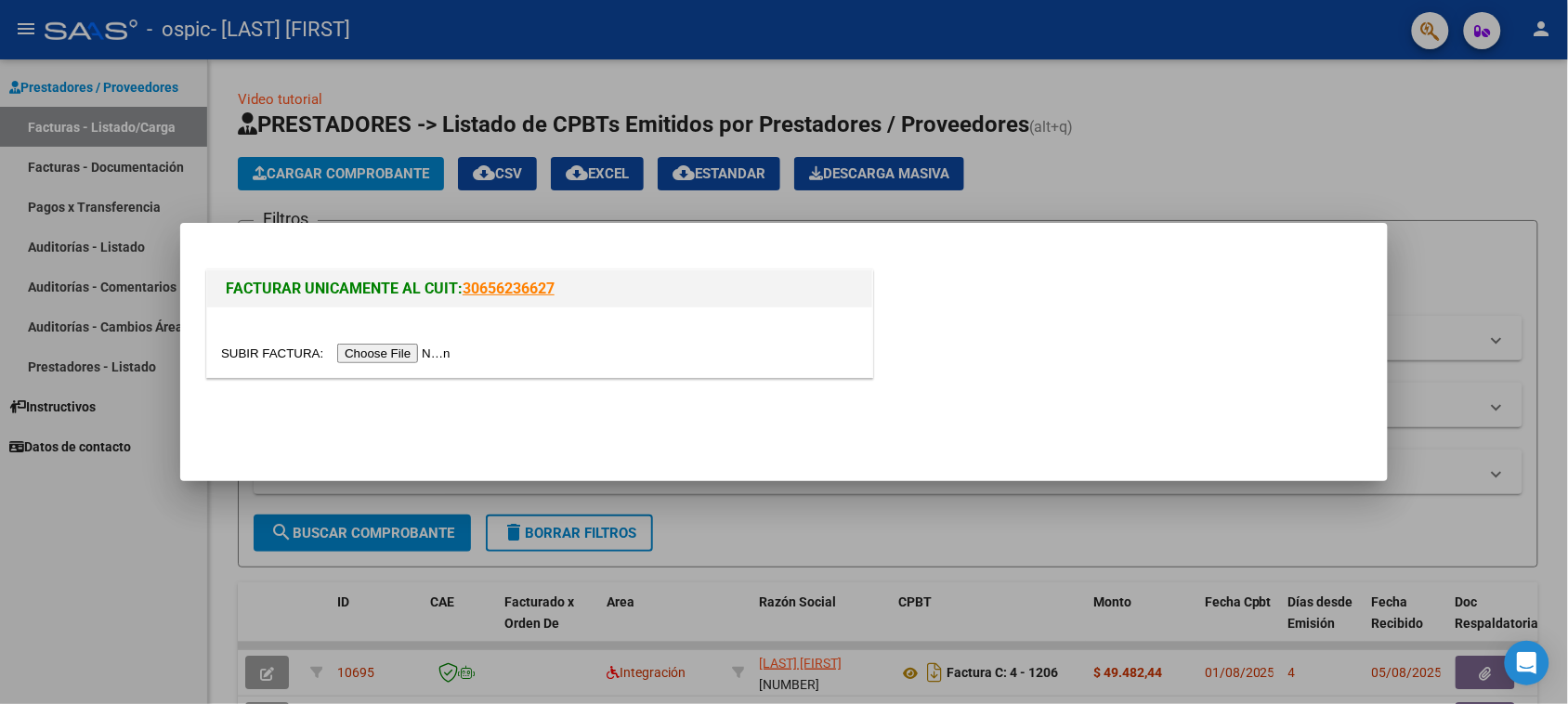 click at bounding box center [338, 353] 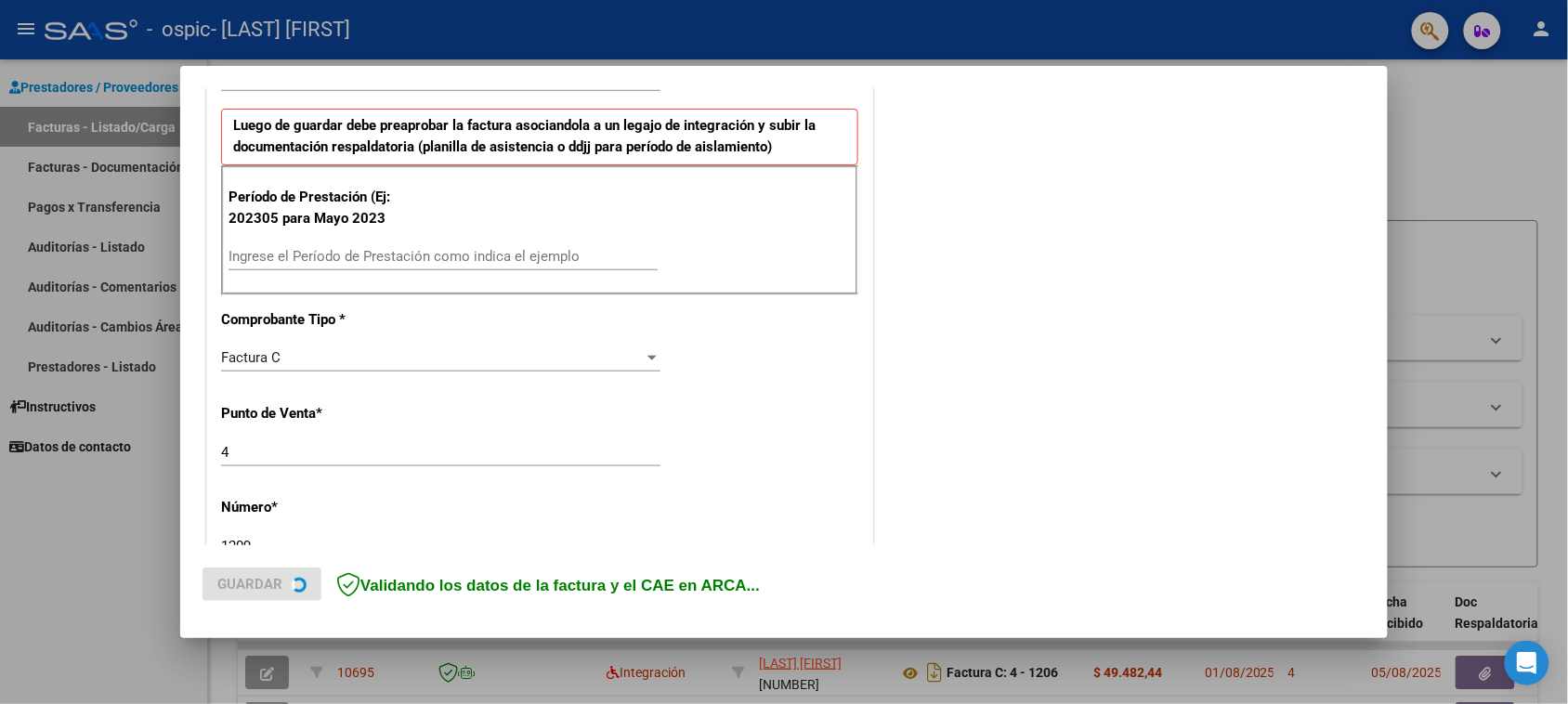 scroll, scrollTop: 464, scrollLeft: 0, axis: vertical 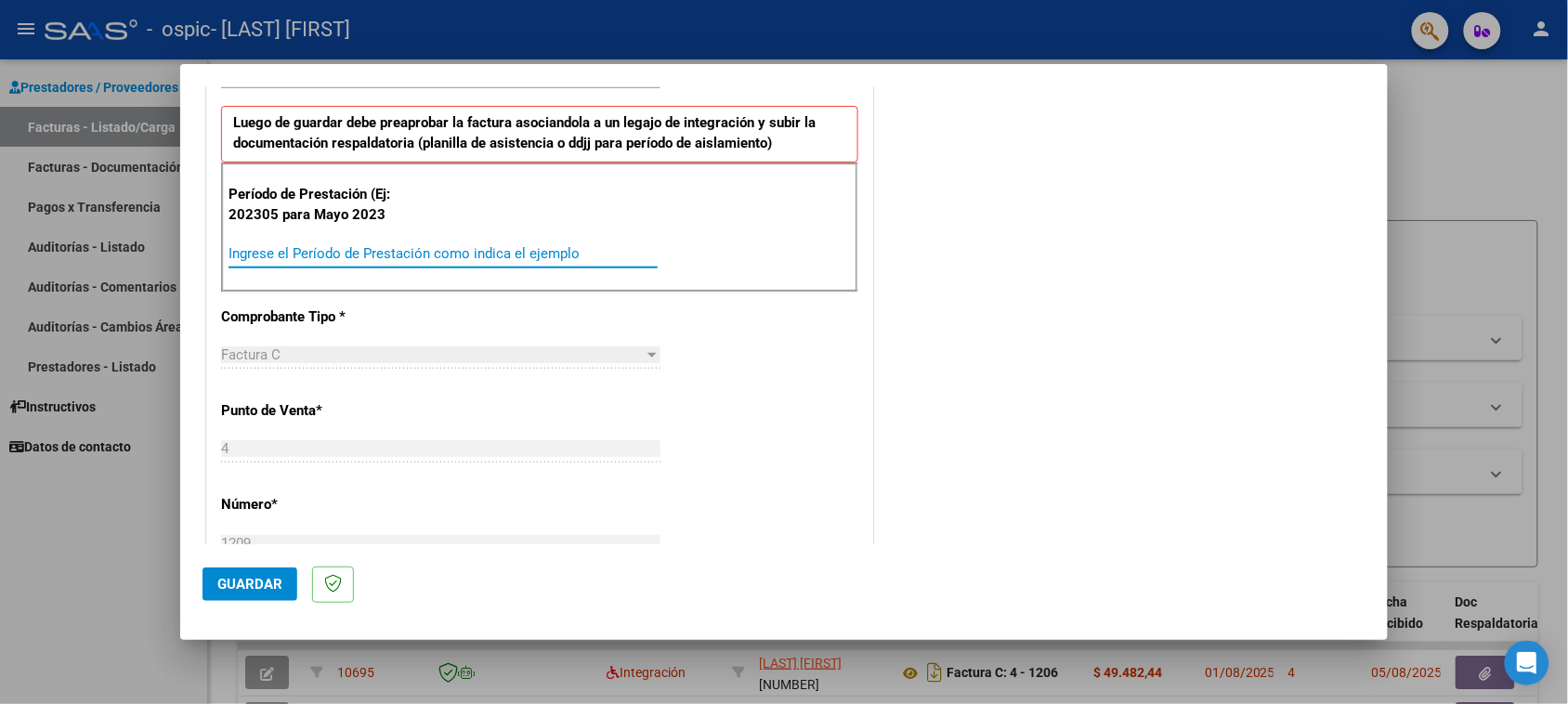click on "Ingrese el Período de Prestación como indica el ejemplo" at bounding box center (443, 254) 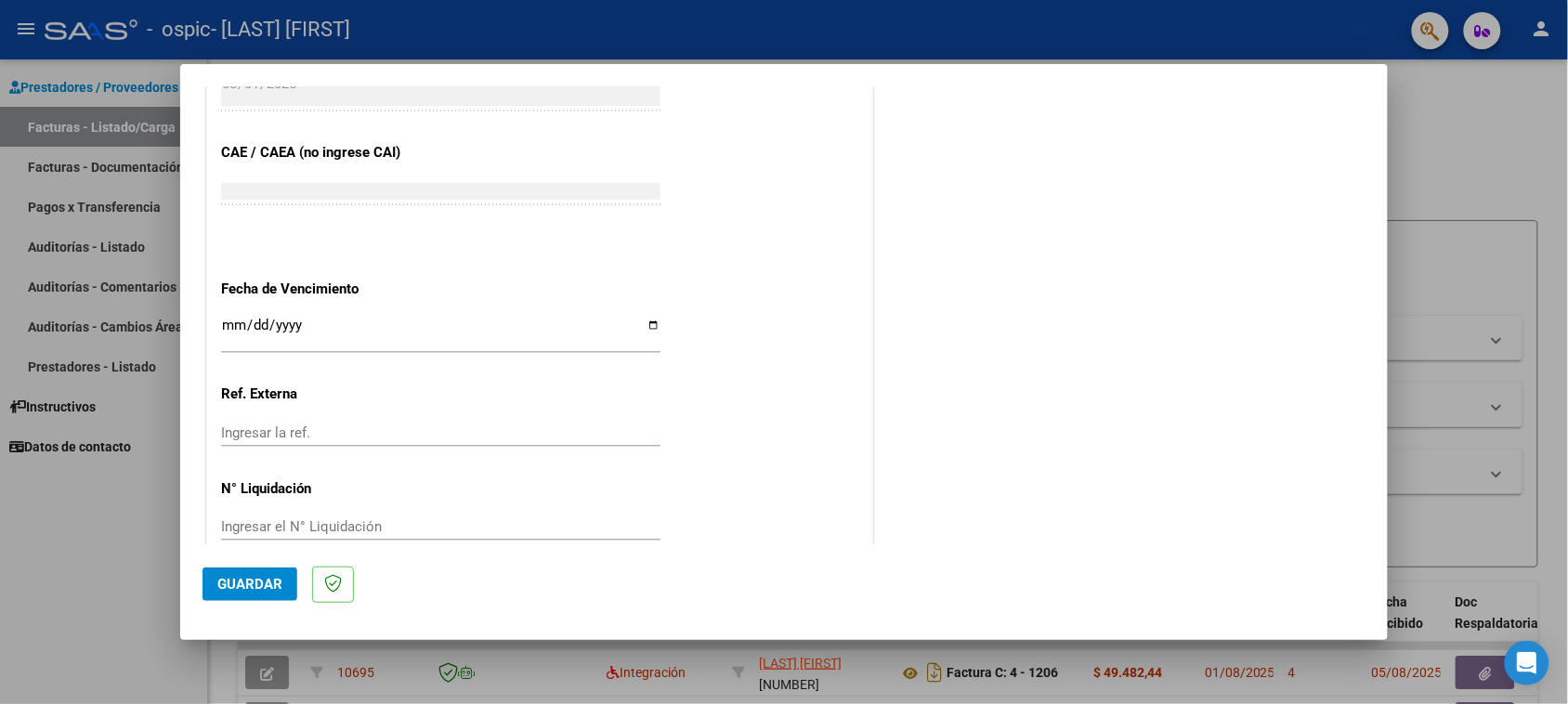scroll, scrollTop: 1144, scrollLeft: 0, axis: vertical 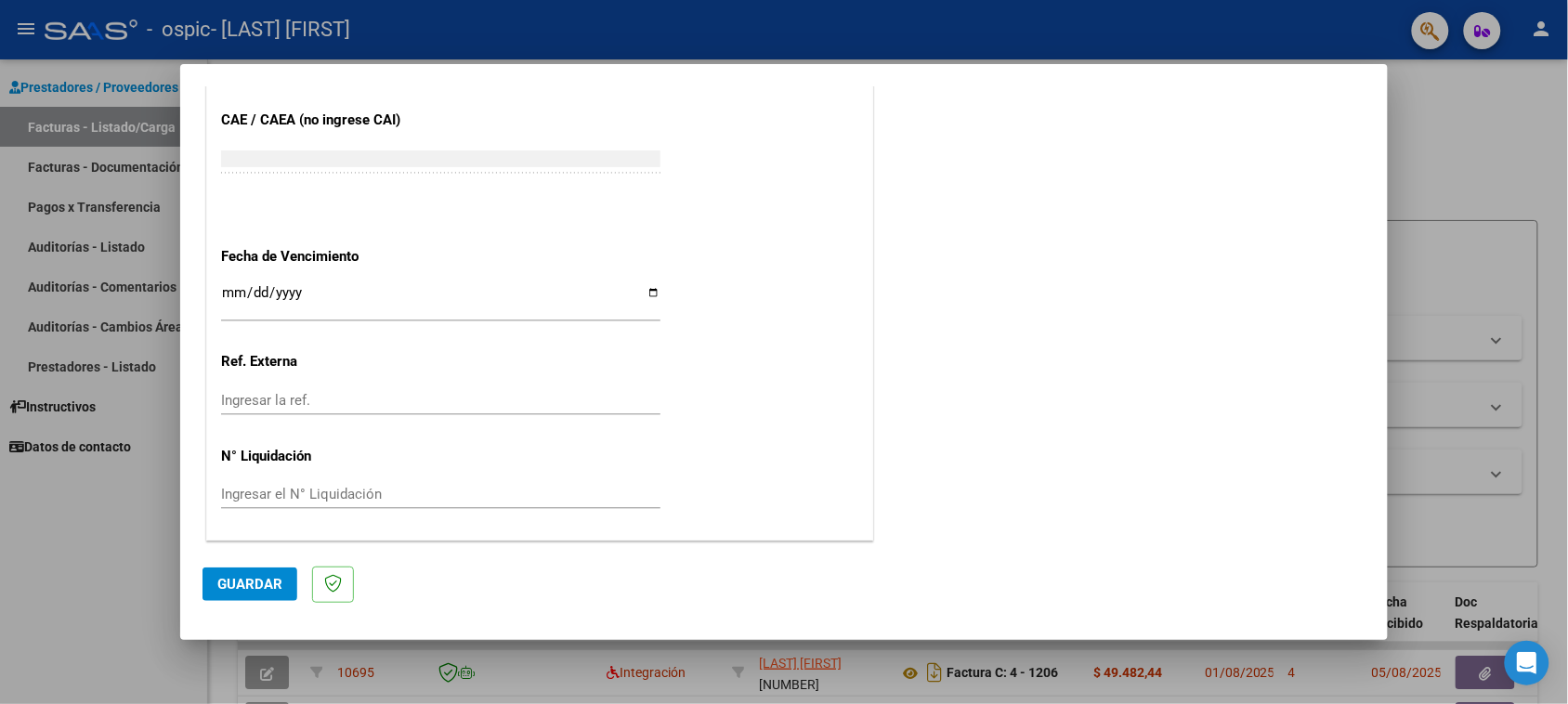 type on "202507" 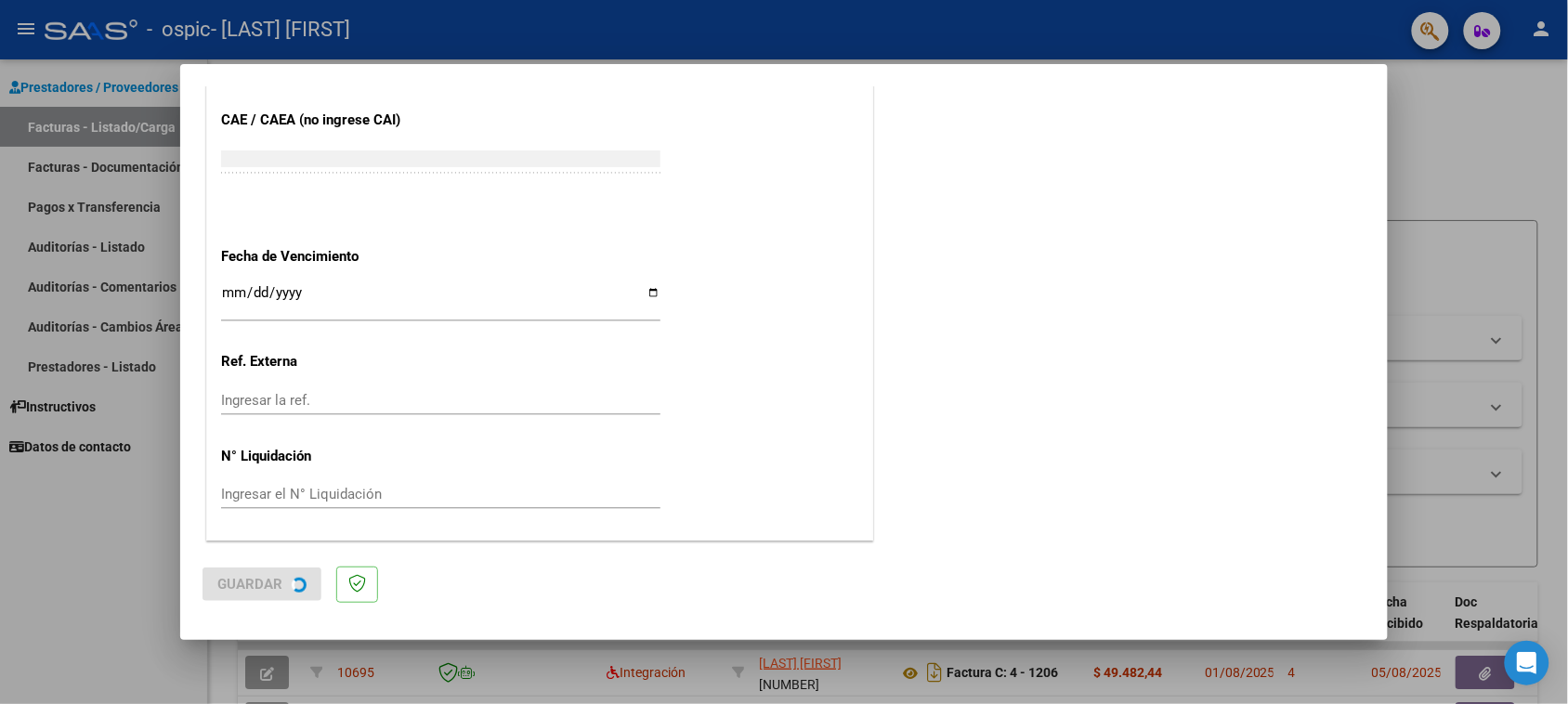 scroll, scrollTop: 0, scrollLeft: 0, axis: both 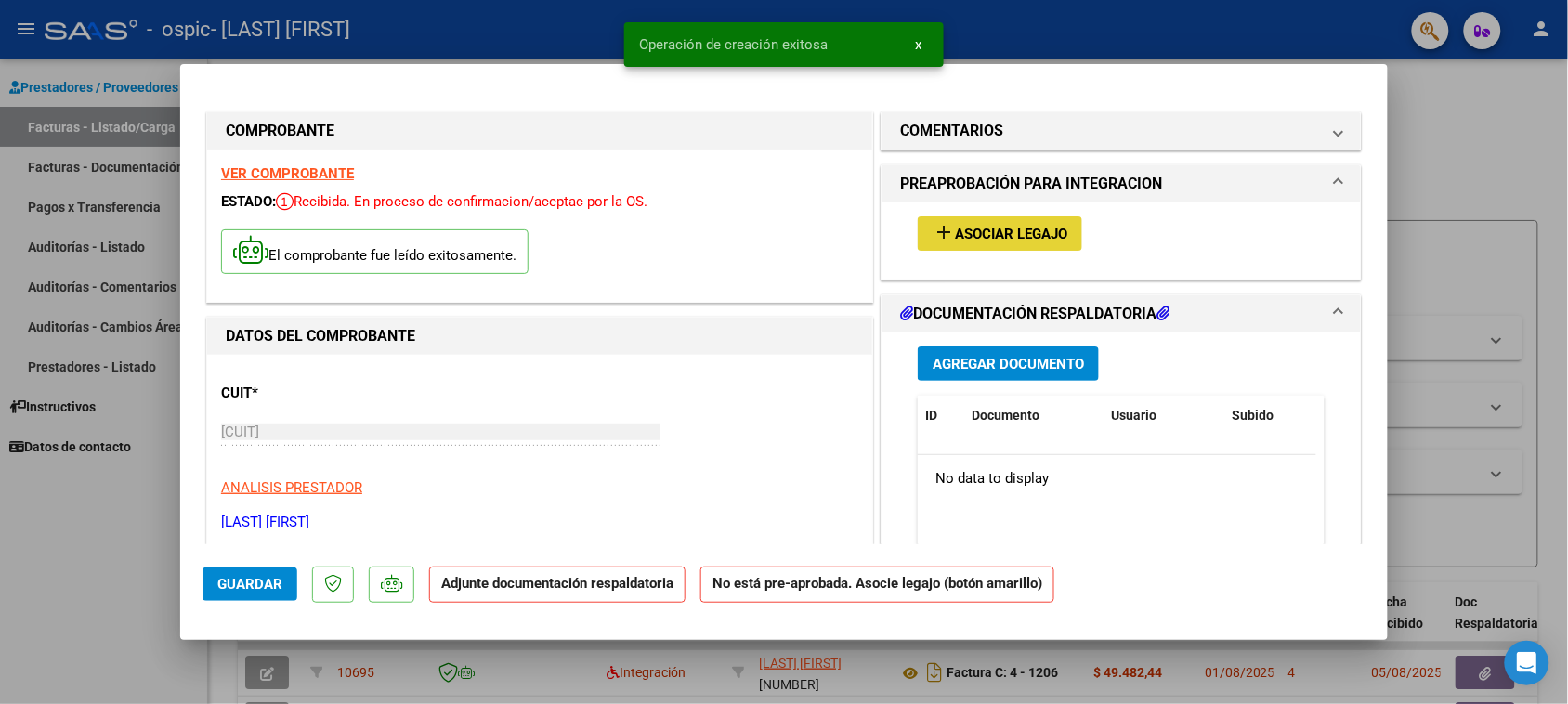 click on "add" at bounding box center (944, 232) 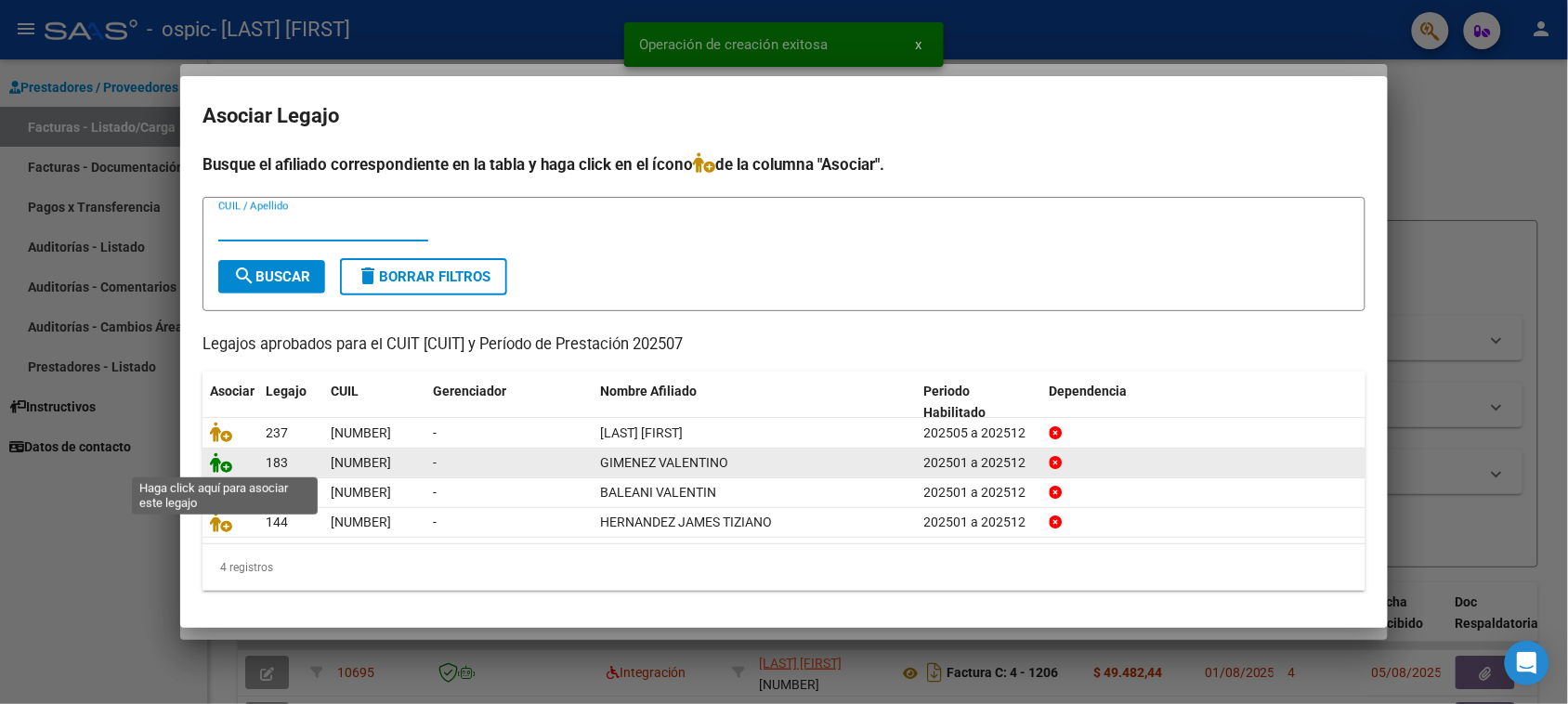 click 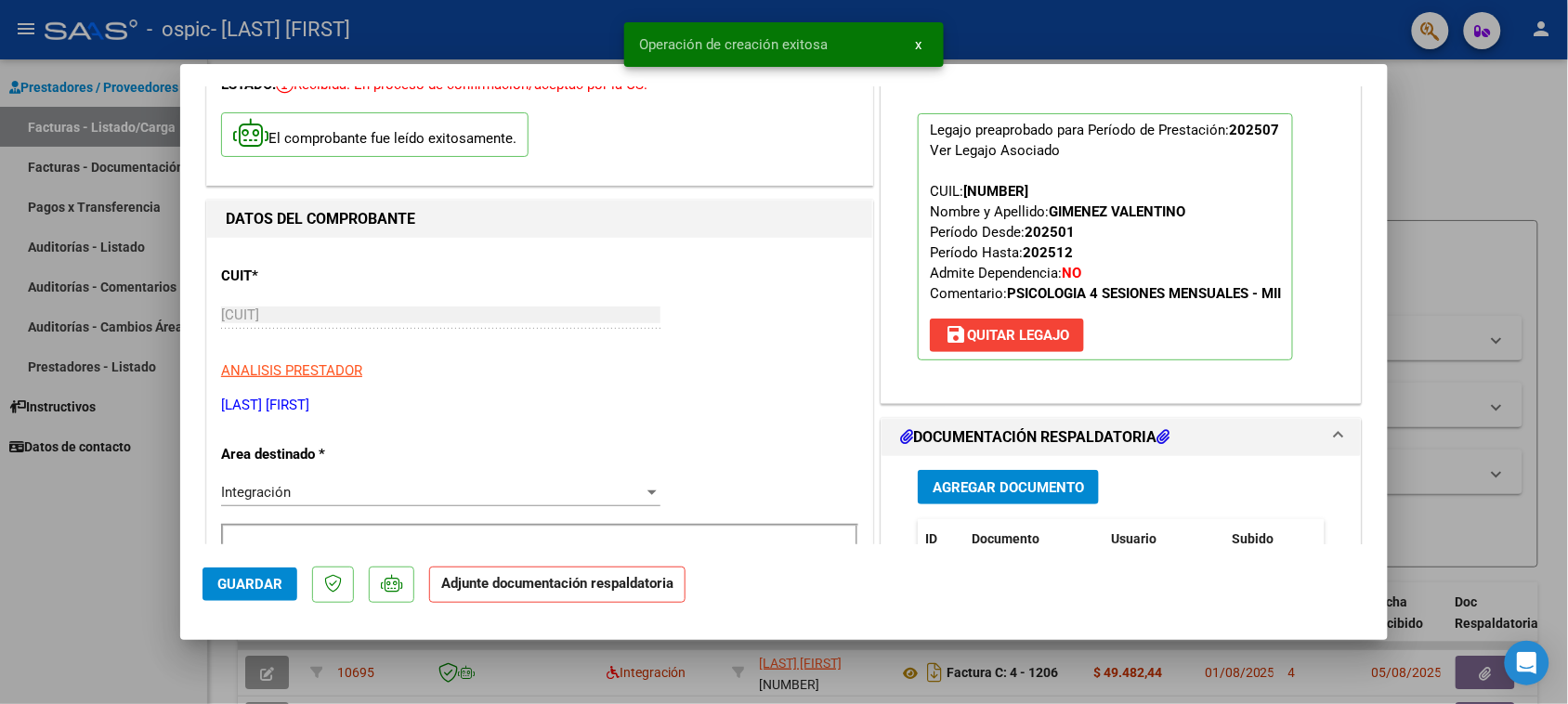 scroll, scrollTop: 232, scrollLeft: 0, axis: vertical 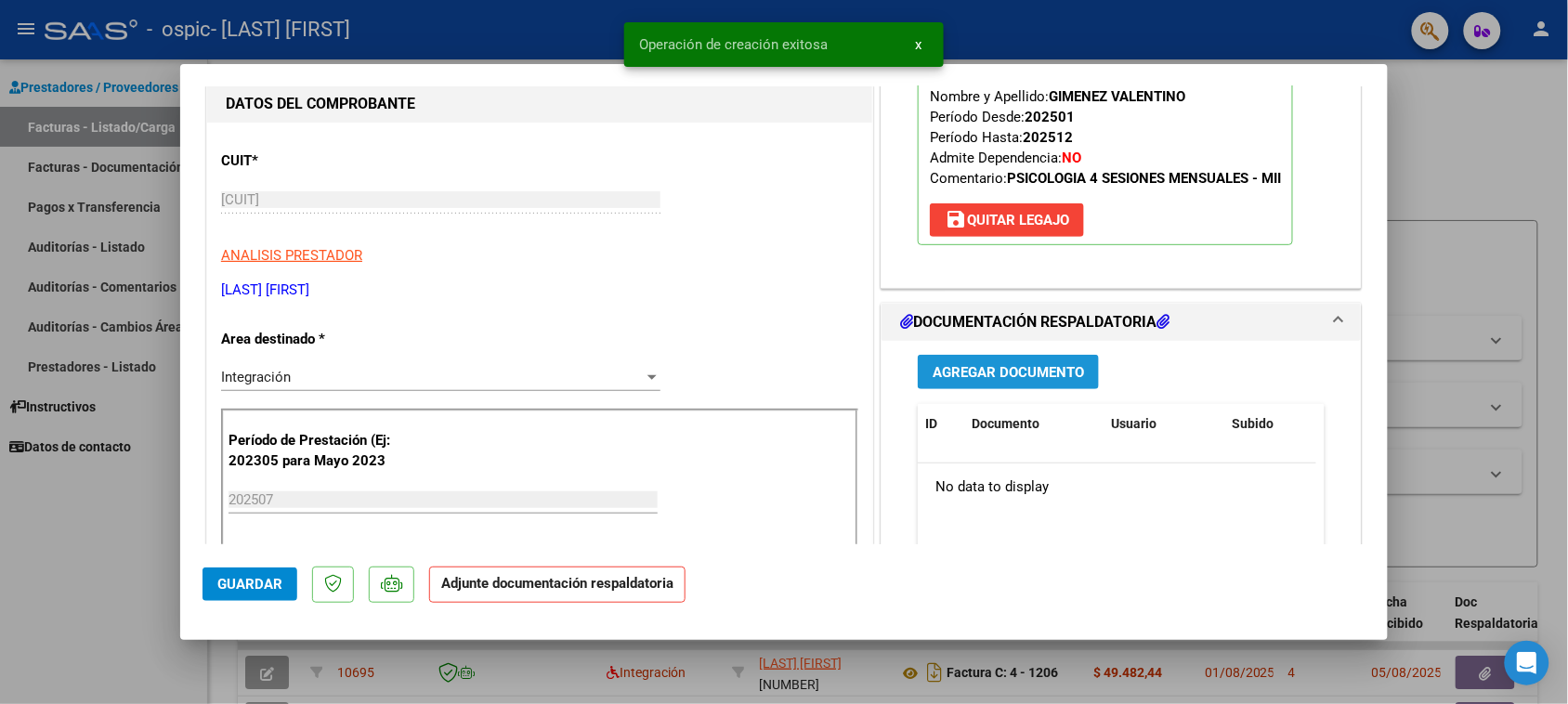 click on "Agregar Documento" at bounding box center [1008, 372] 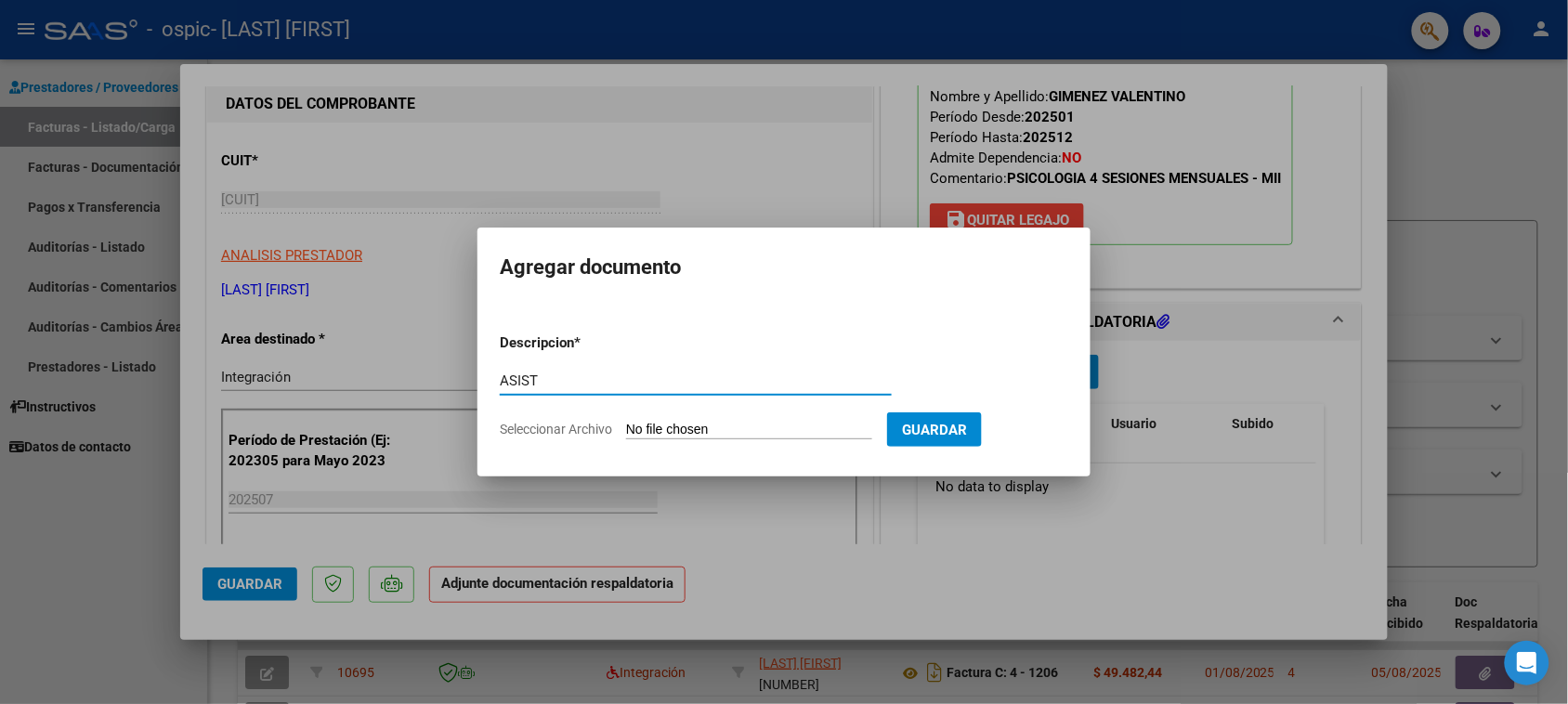 type on "ASIST" 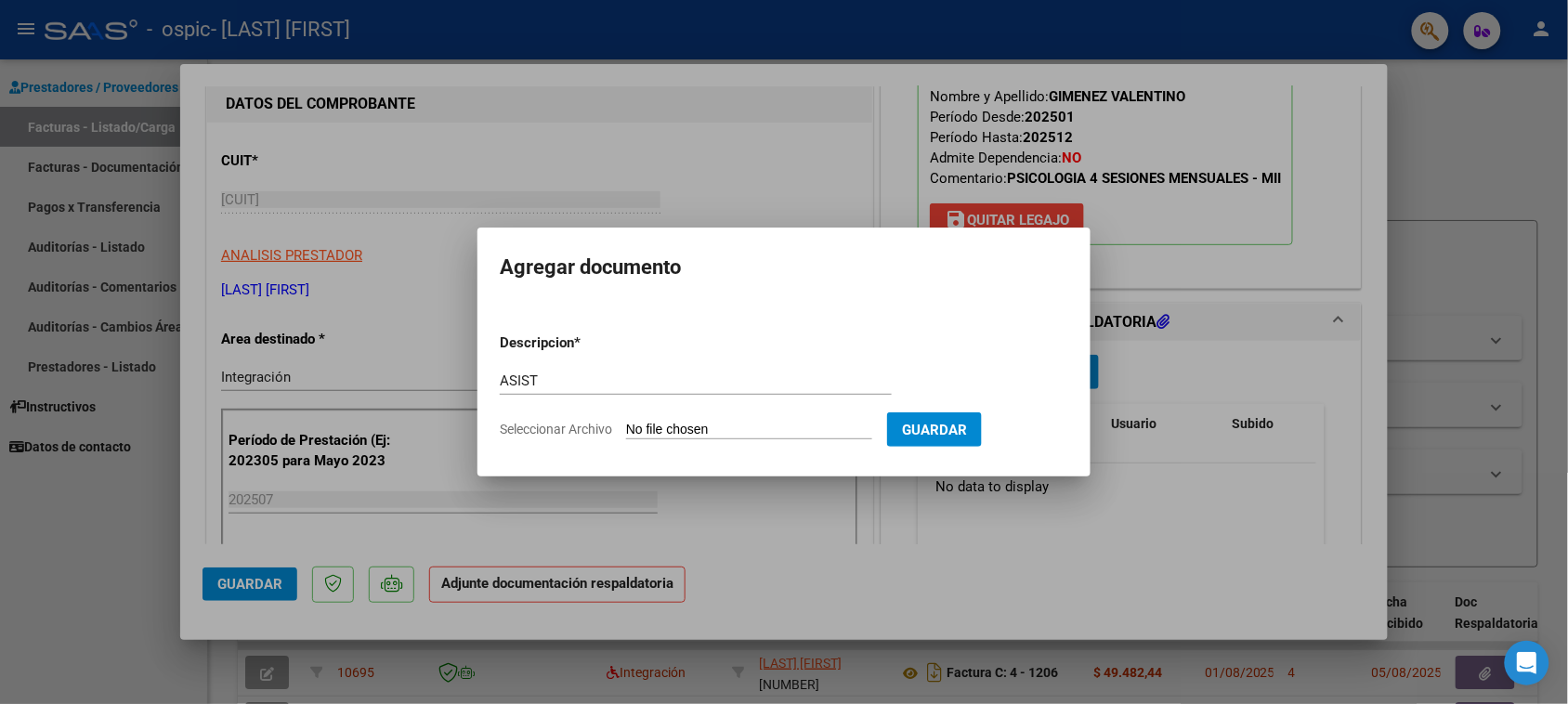 type on "C:\fakepath\IMG_2025_7_22_16_37_4_136100.jpeg" 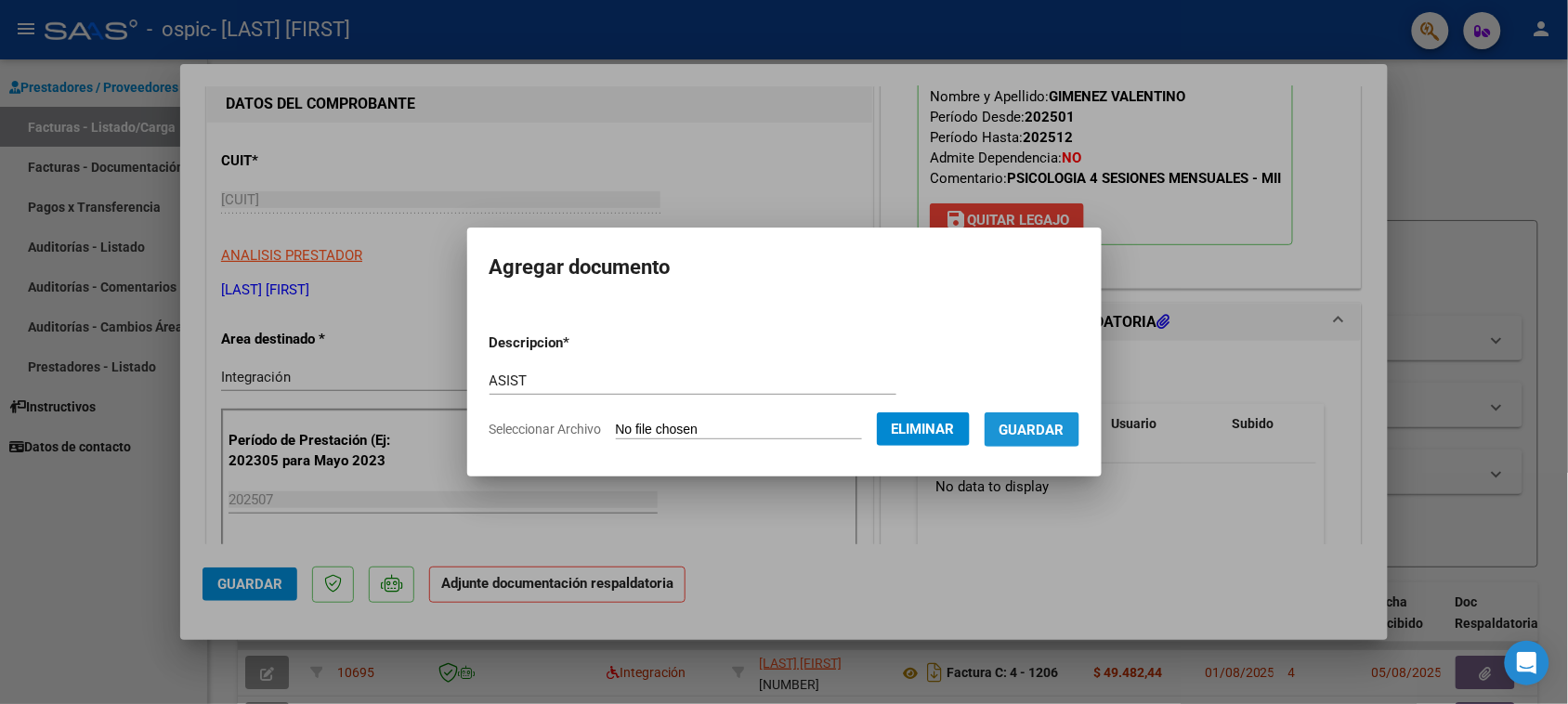 click on "Guardar" at bounding box center [1032, 430] 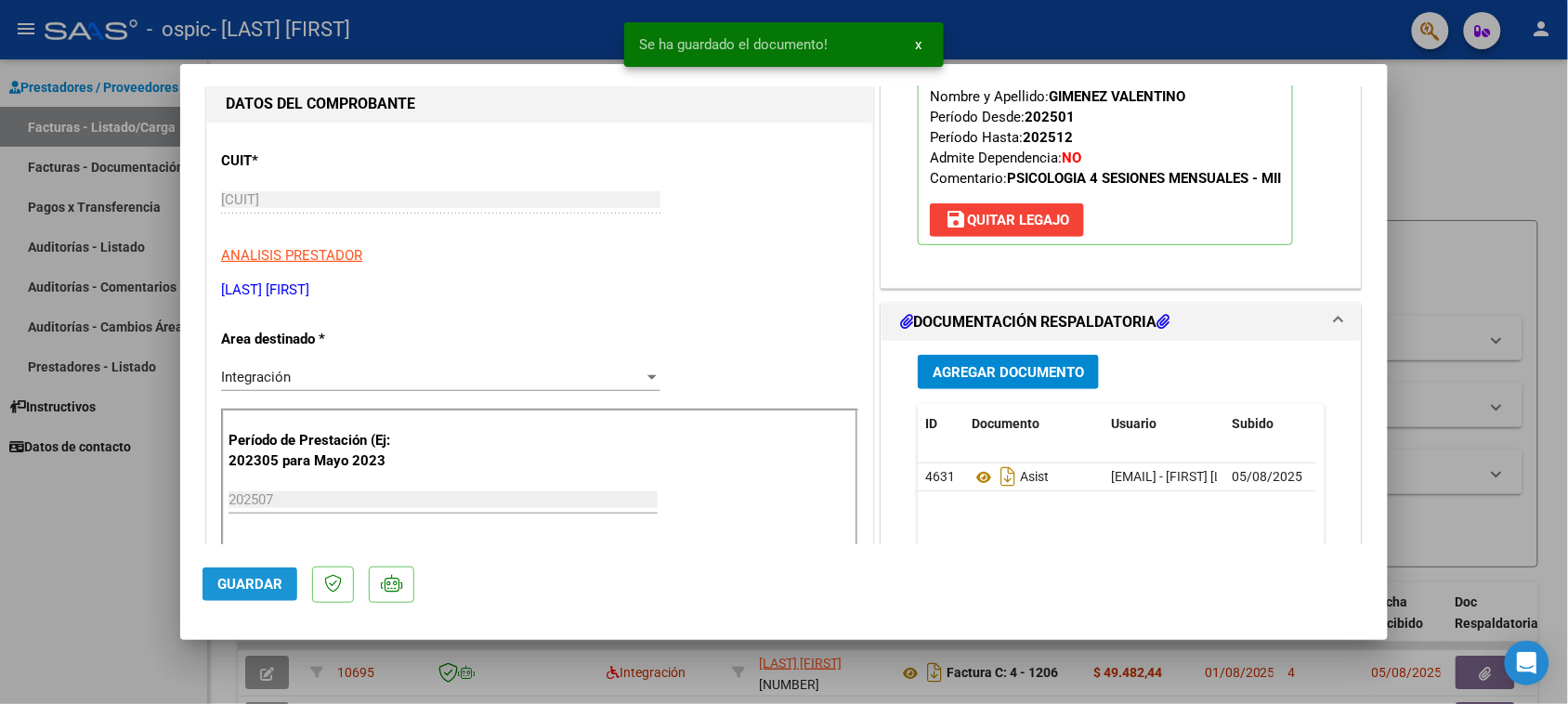 click on "Guardar" 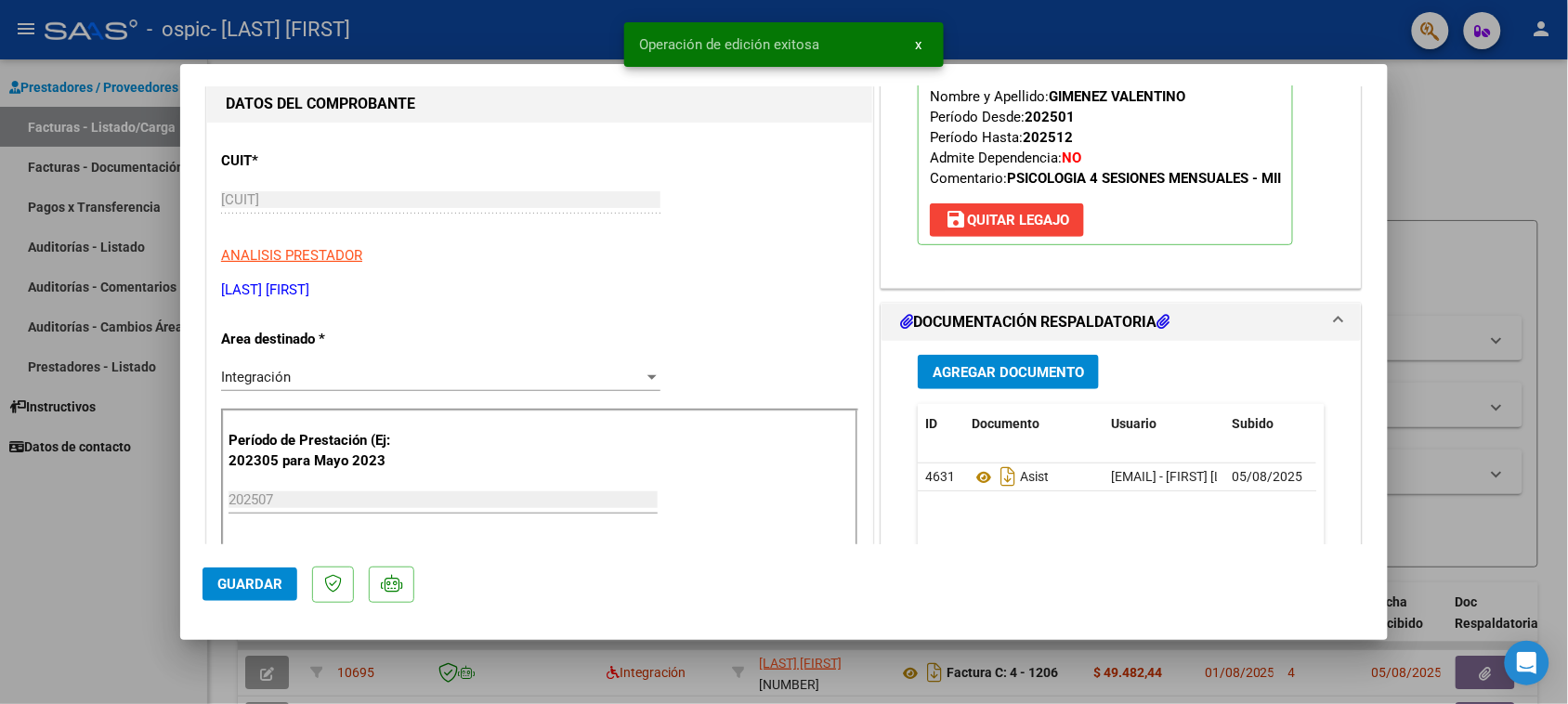 click on "Guardar" 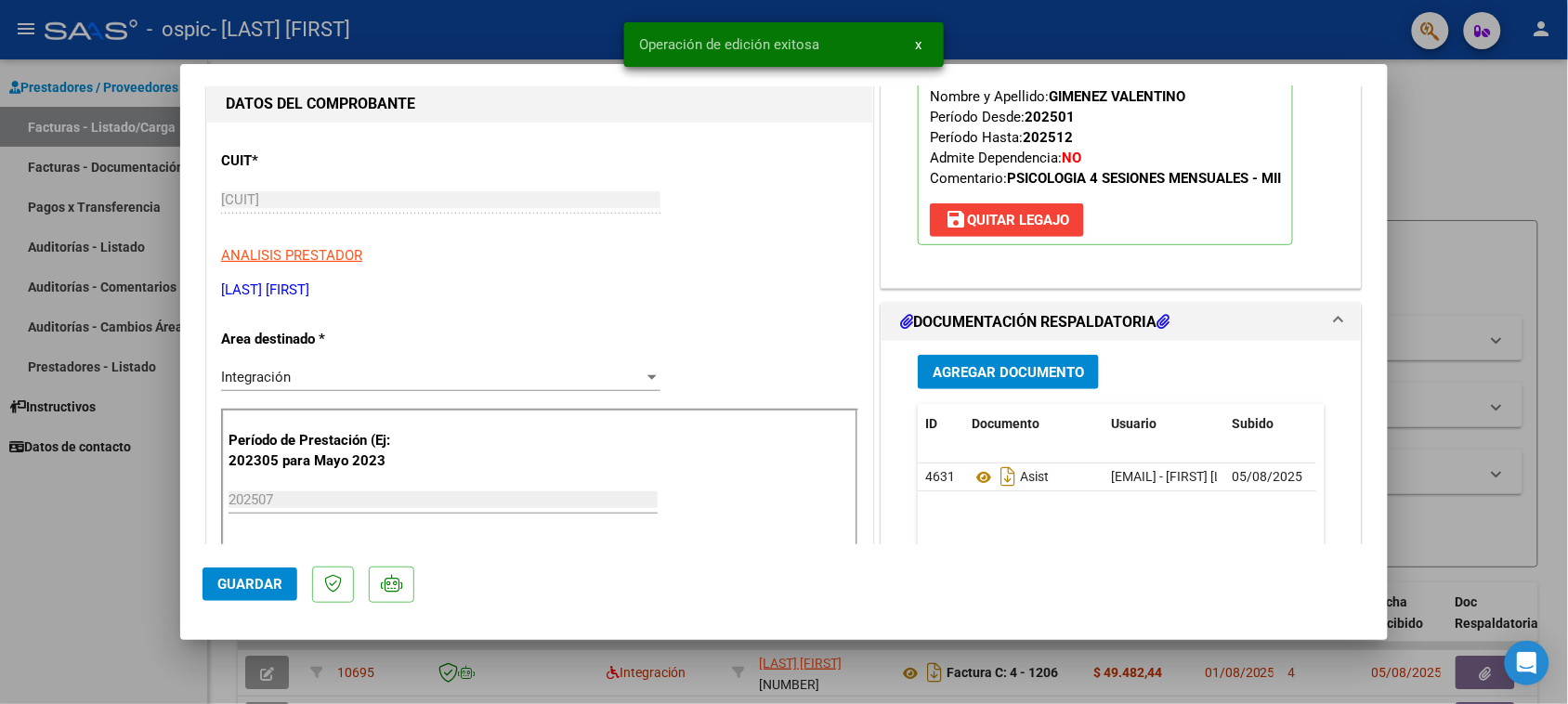click at bounding box center (784, 352) 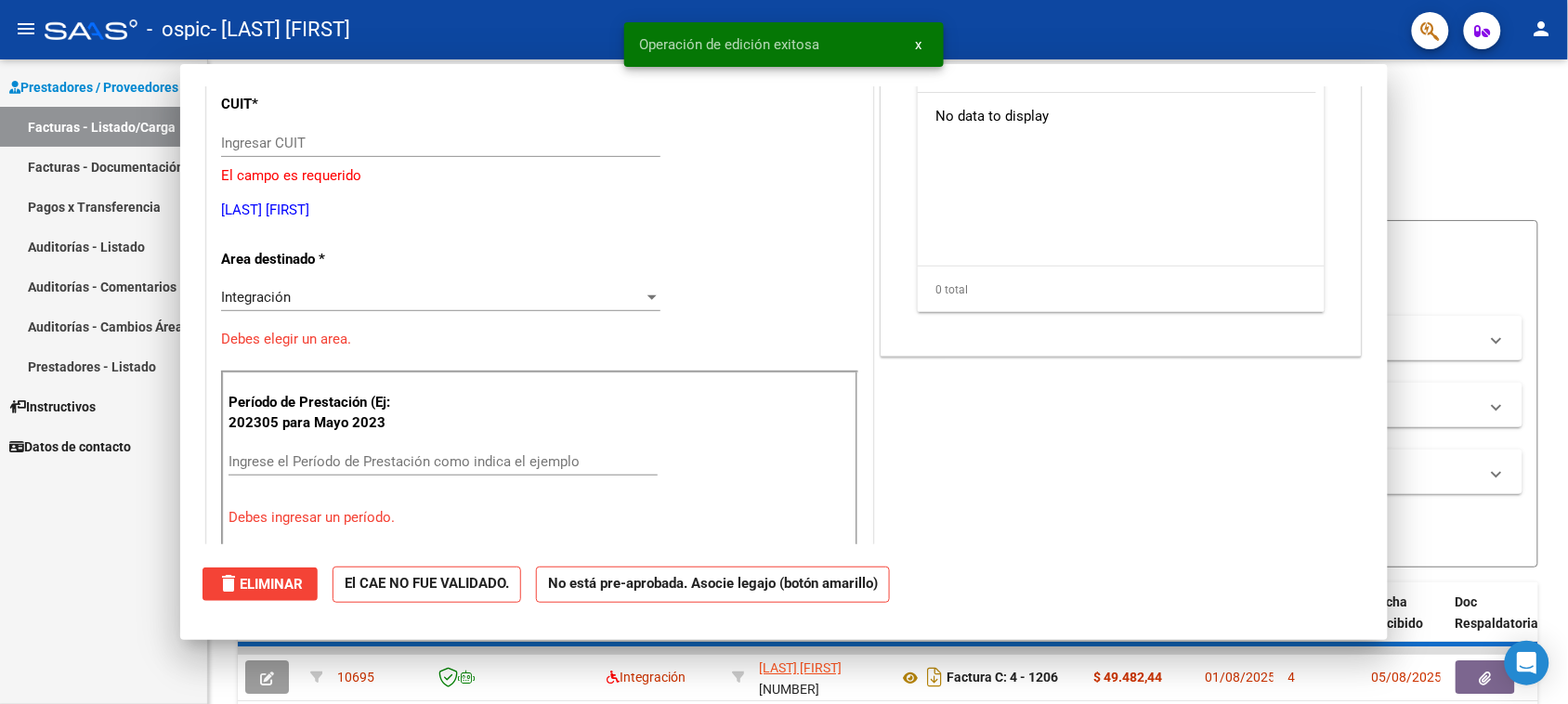 scroll, scrollTop: 175, scrollLeft: 0, axis: vertical 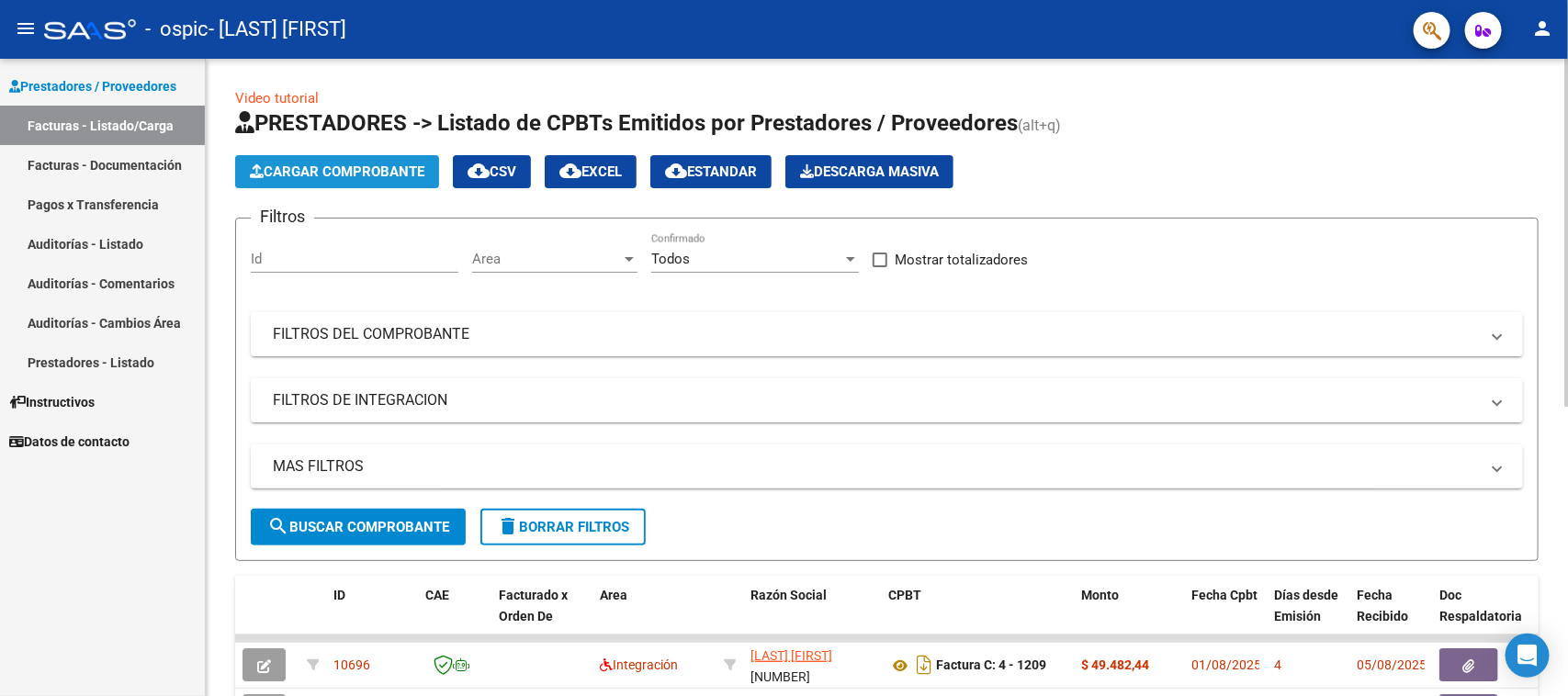 click on "Cargar Comprobante" 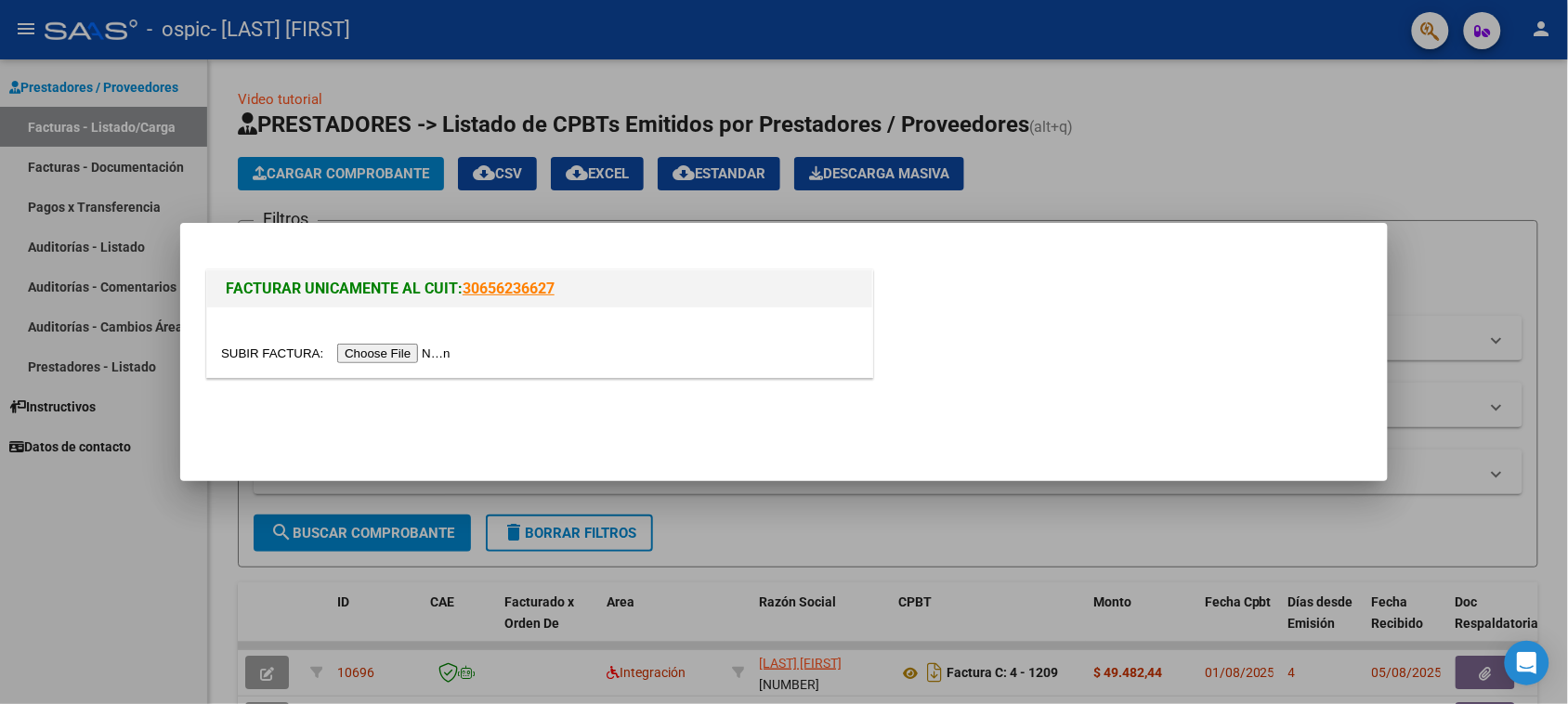 click at bounding box center [540, 342] 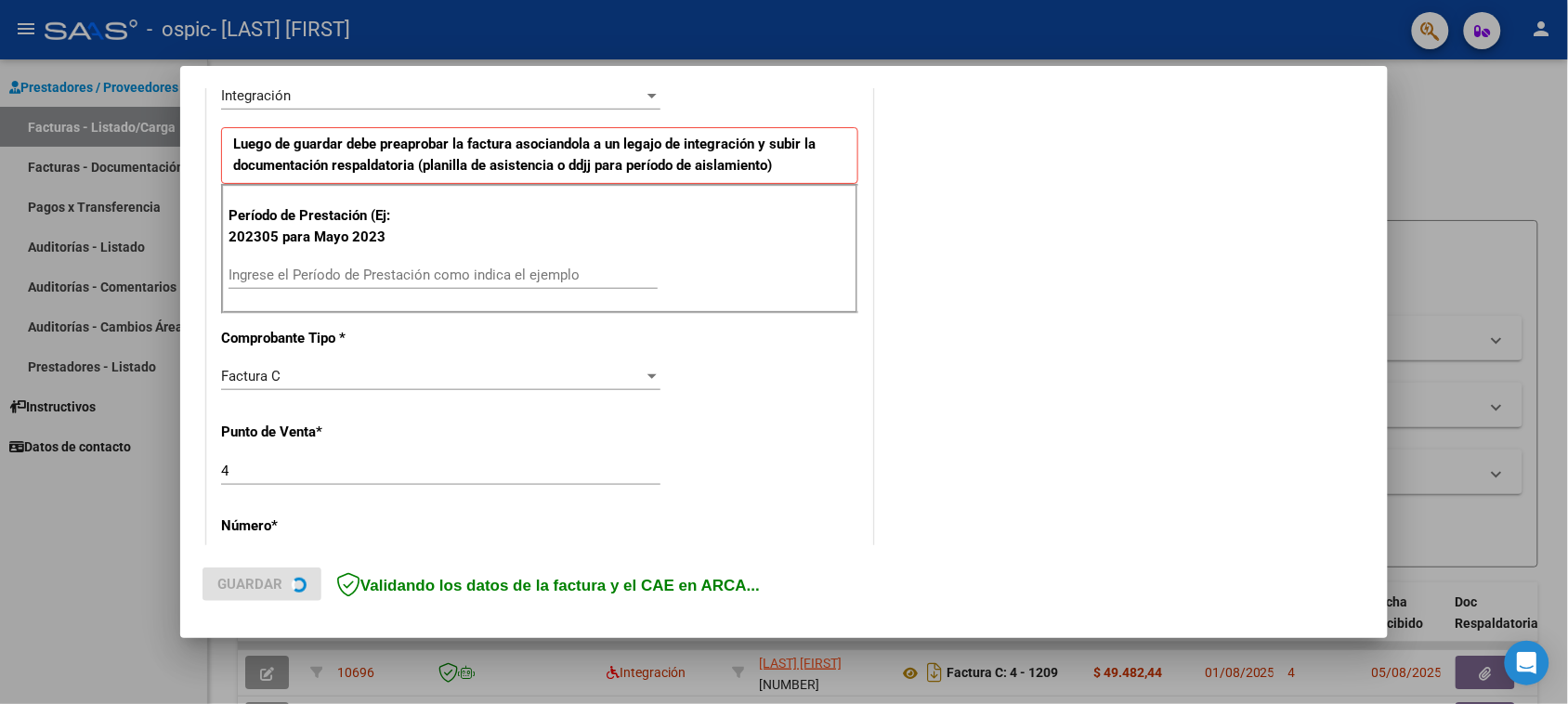 scroll, scrollTop: 464, scrollLeft: 0, axis: vertical 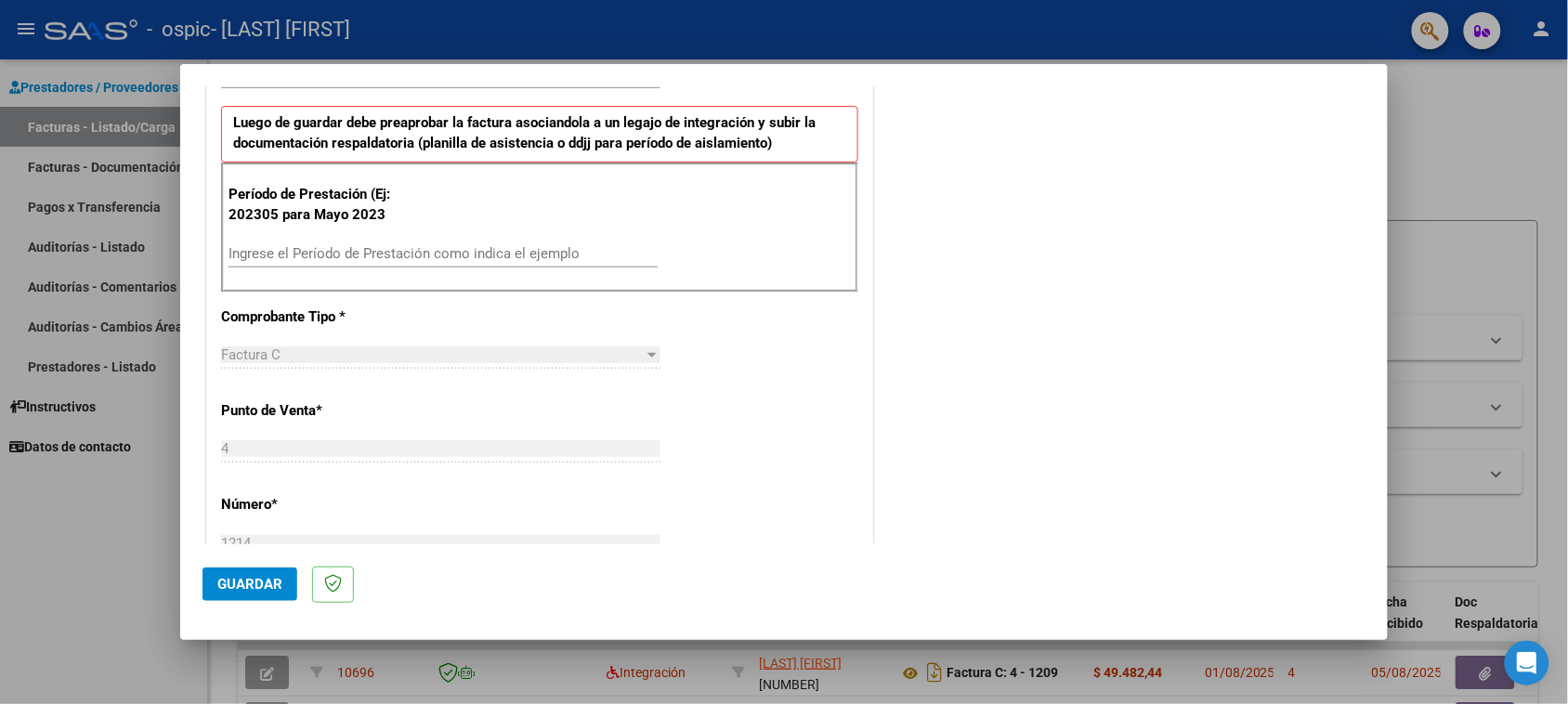 drag, startPoint x: 348, startPoint y: 256, endPoint x: 339, endPoint y: 244, distance: 15 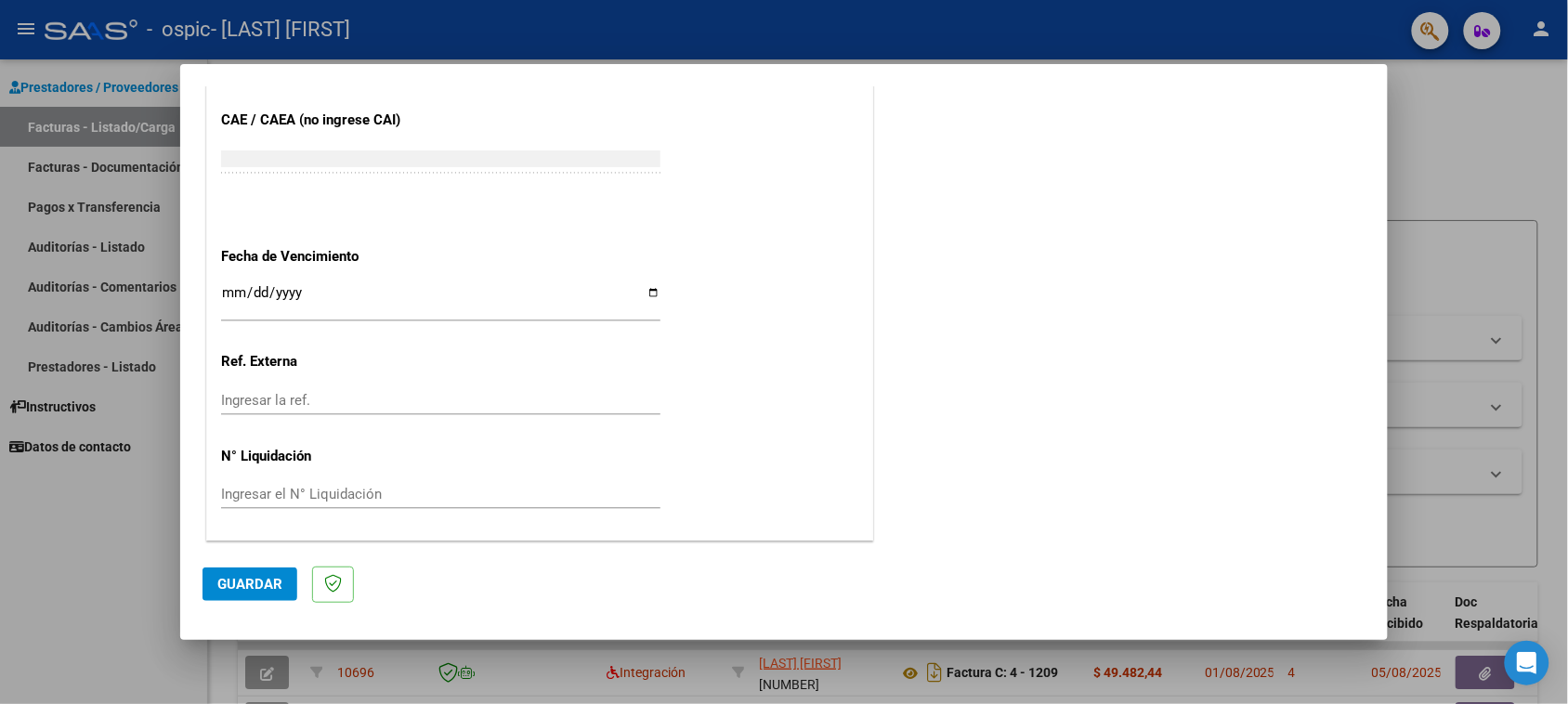 scroll, scrollTop: 1144, scrollLeft: 0, axis: vertical 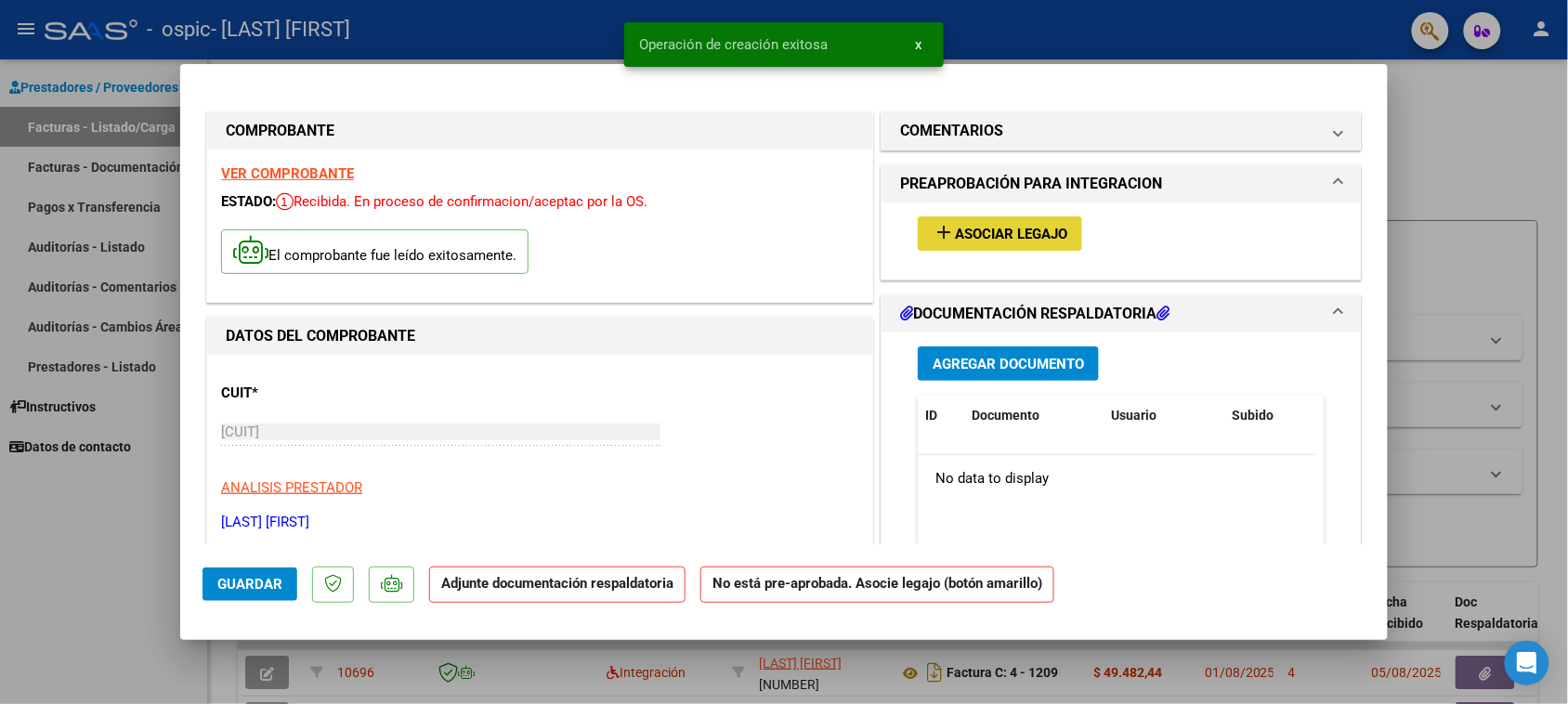 click on "add Asociar Legajo" at bounding box center [1000, 233] 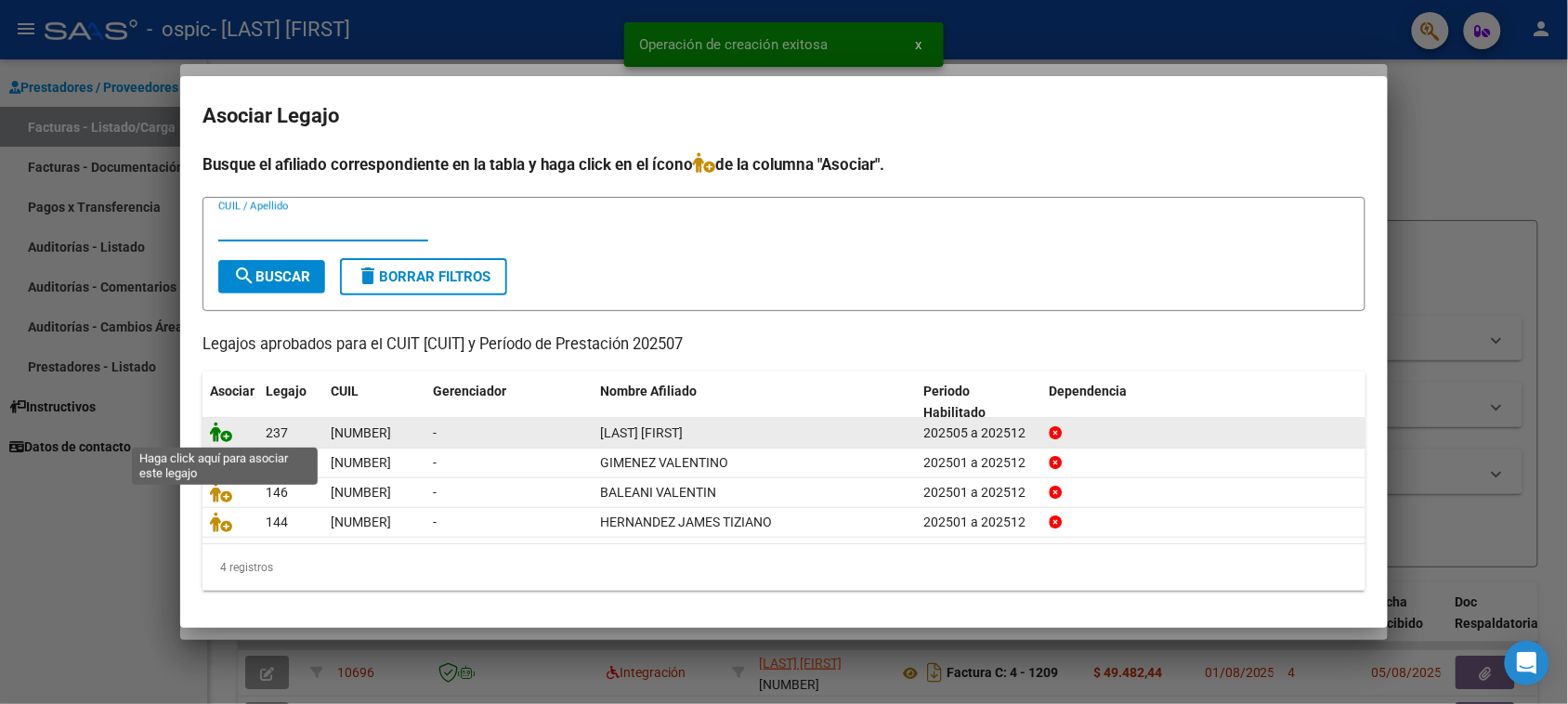click 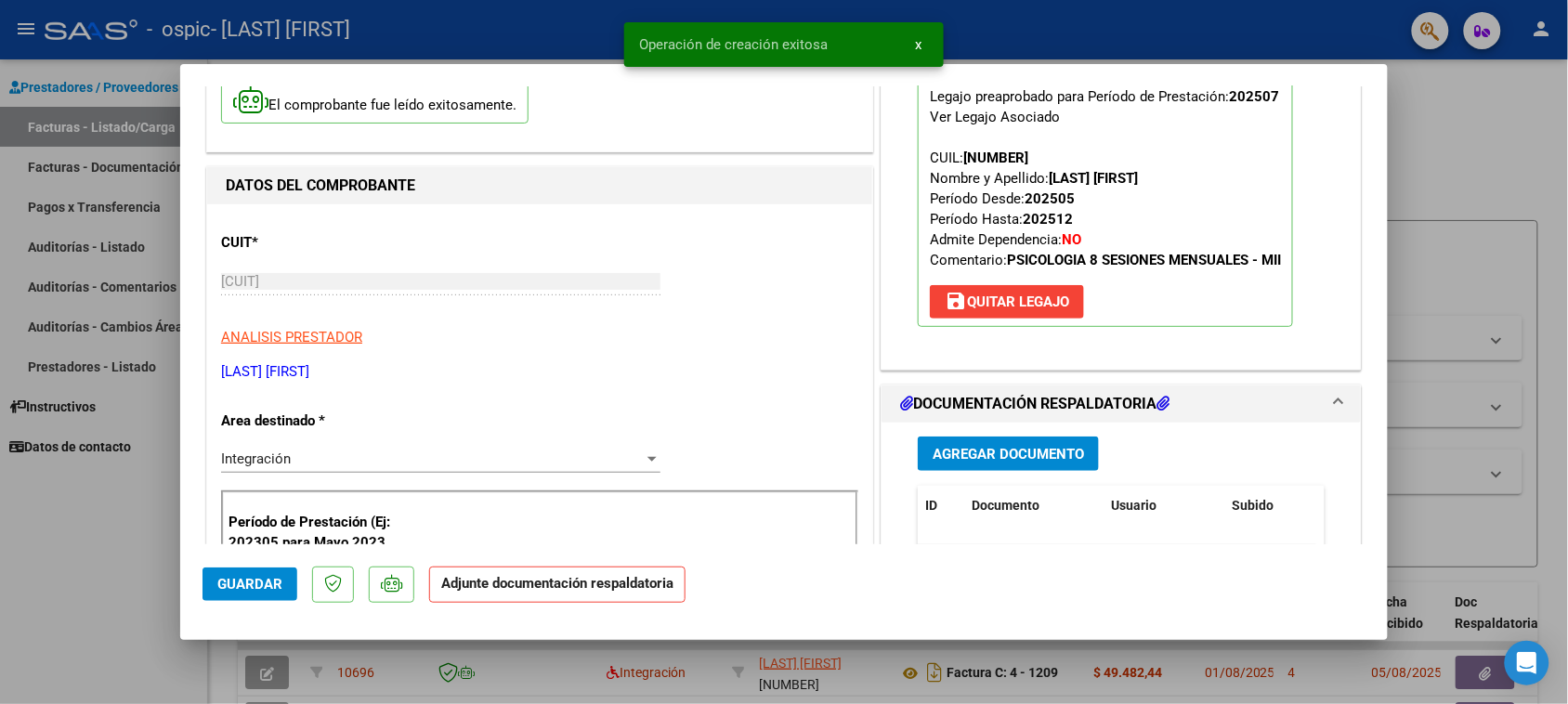 scroll, scrollTop: 232, scrollLeft: 0, axis: vertical 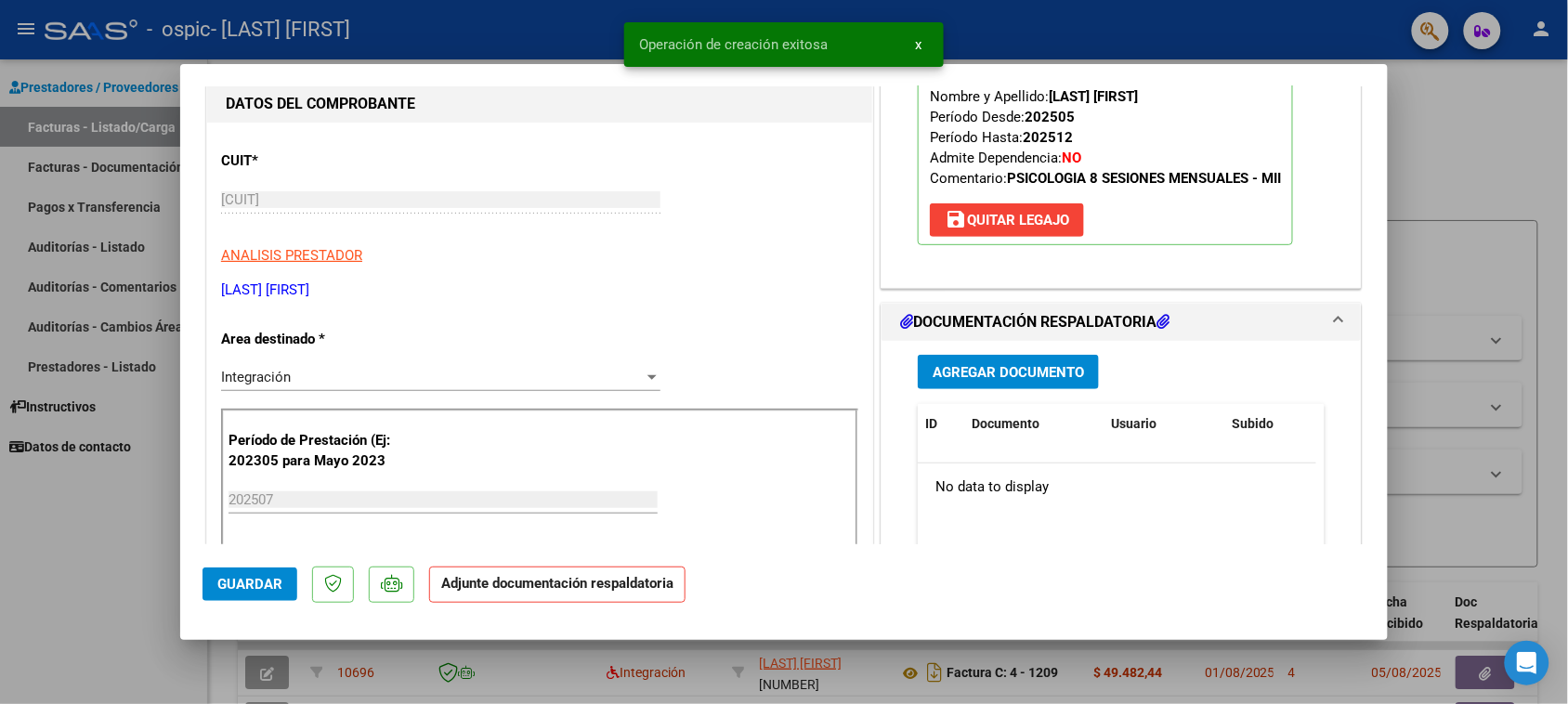 click on "Agregar Documento" at bounding box center (1008, 372) 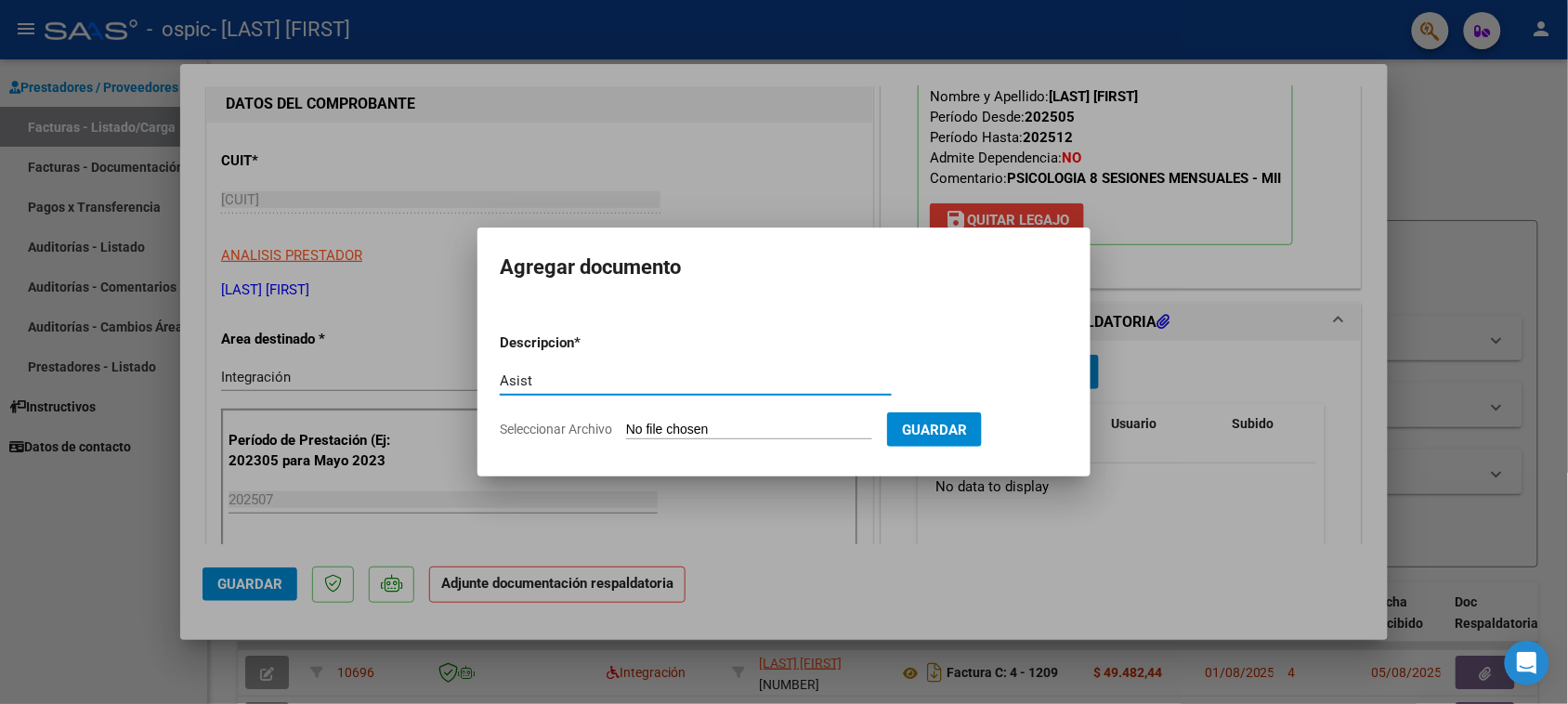 type on "Asist" 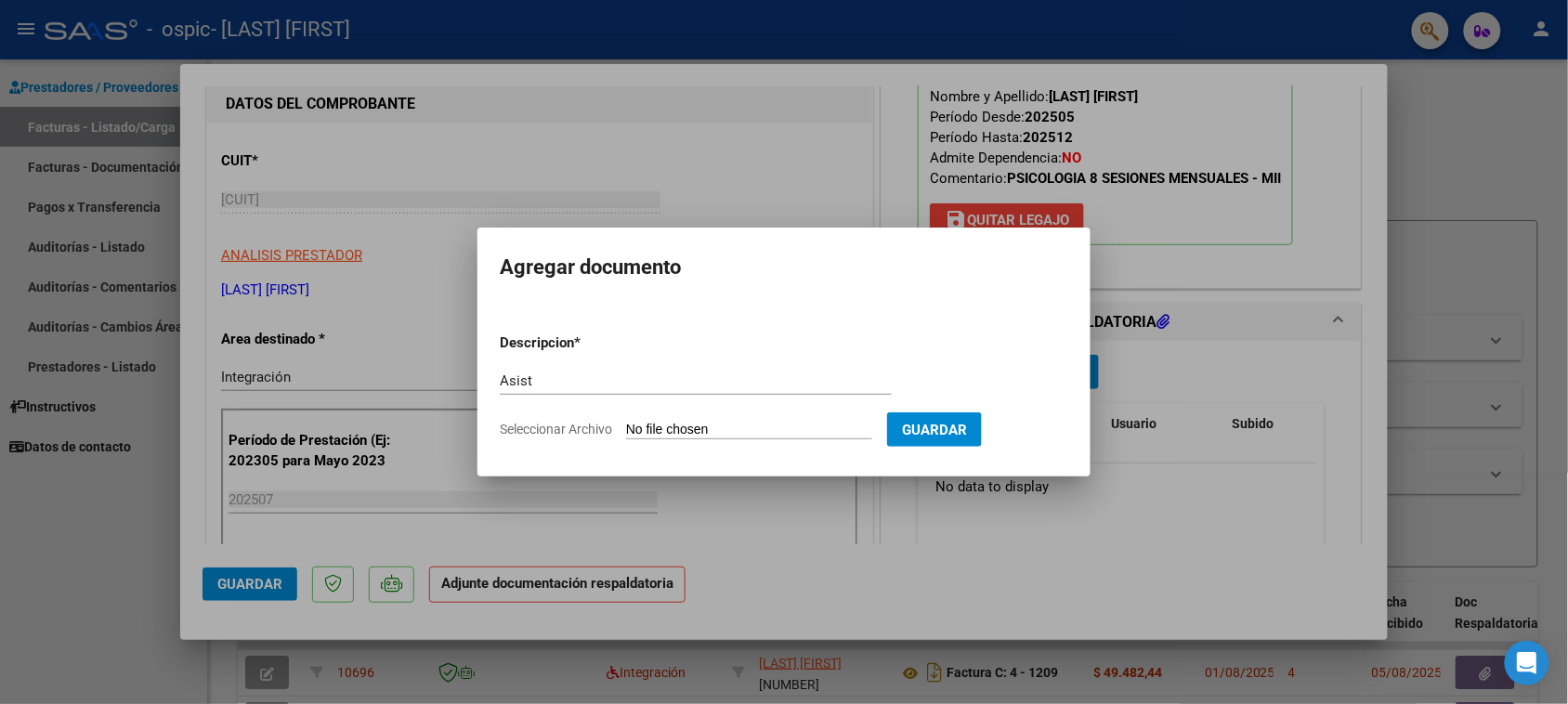 click on "Seleccionar Archivo" at bounding box center (749, 430) 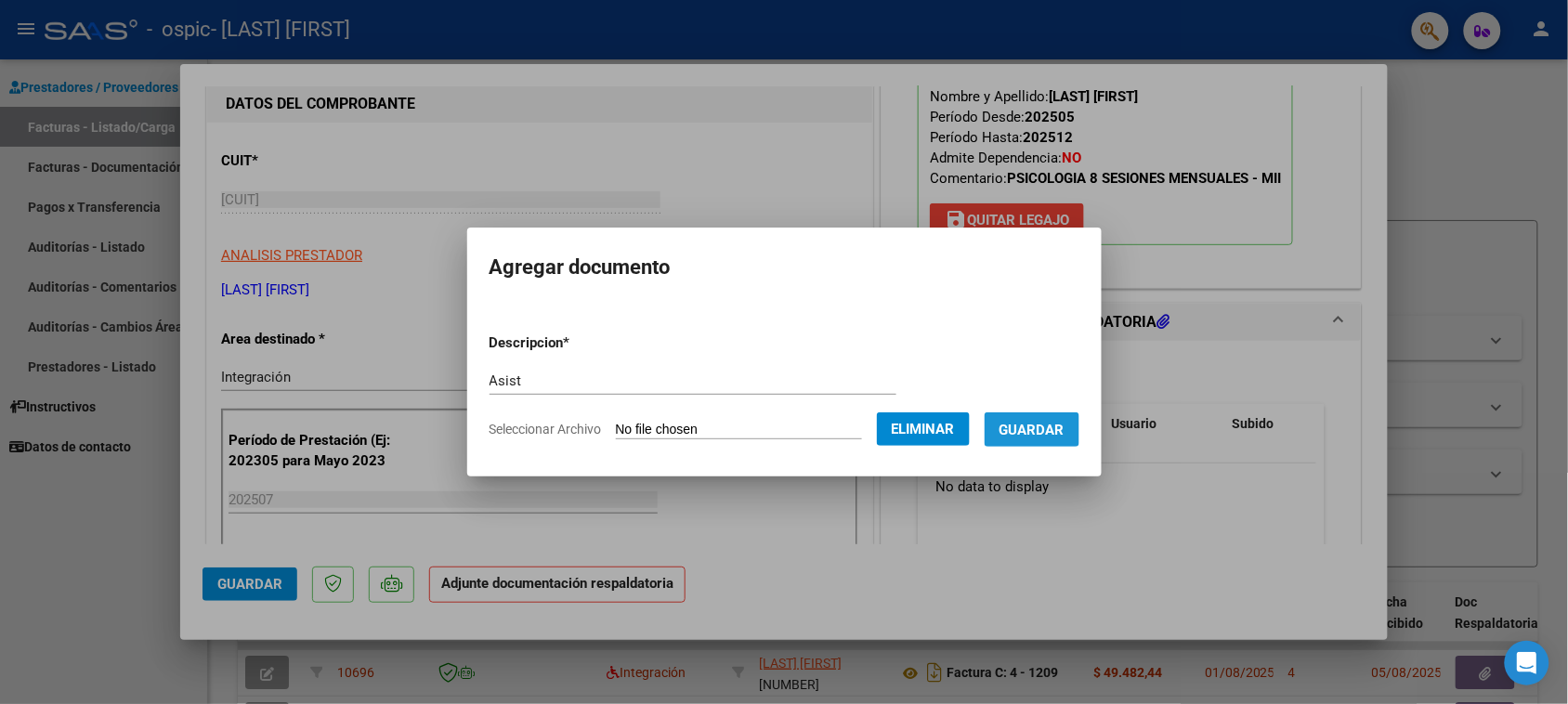 click on "Guardar" at bounding box center [1032, 430] 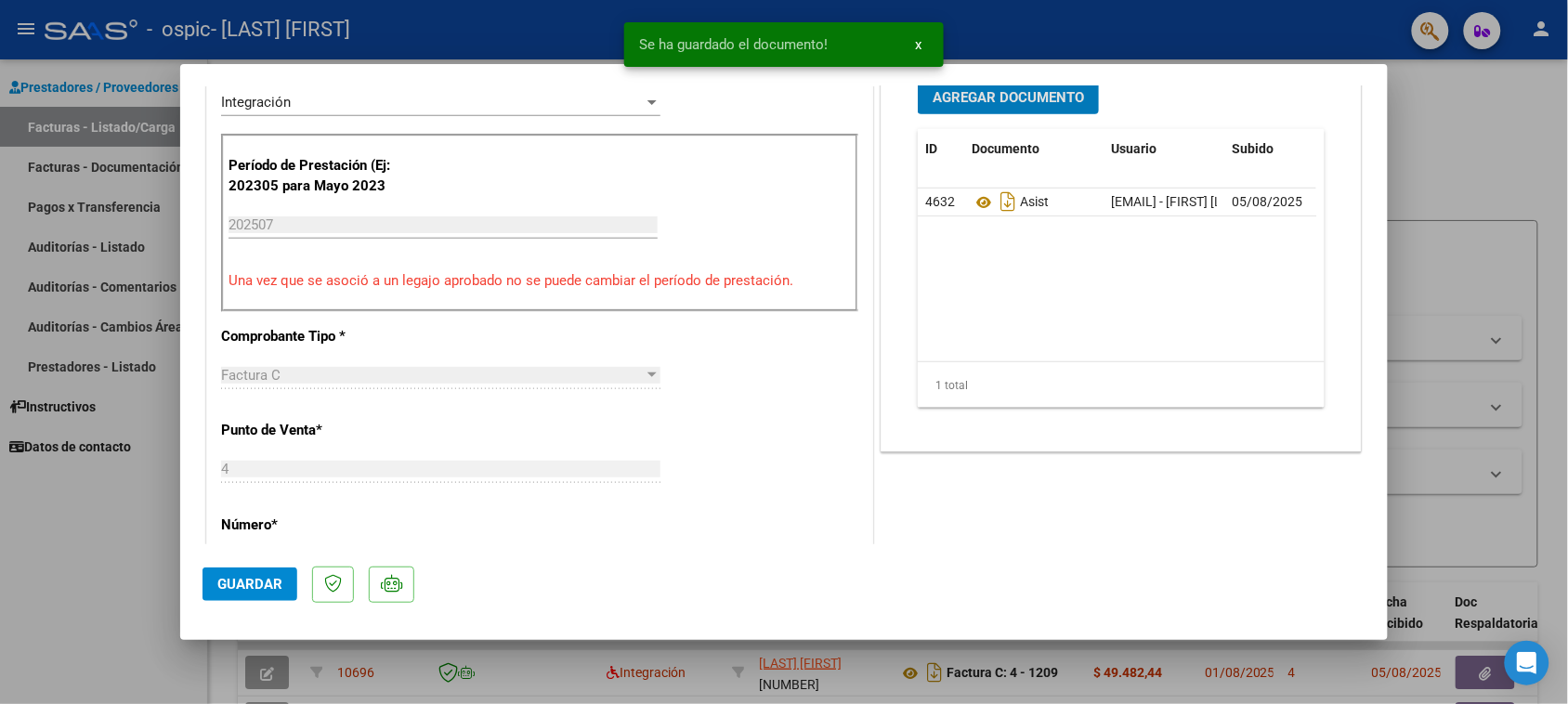 scroll, scrollTop: 697, scrollLeft: 0, axis: vertical 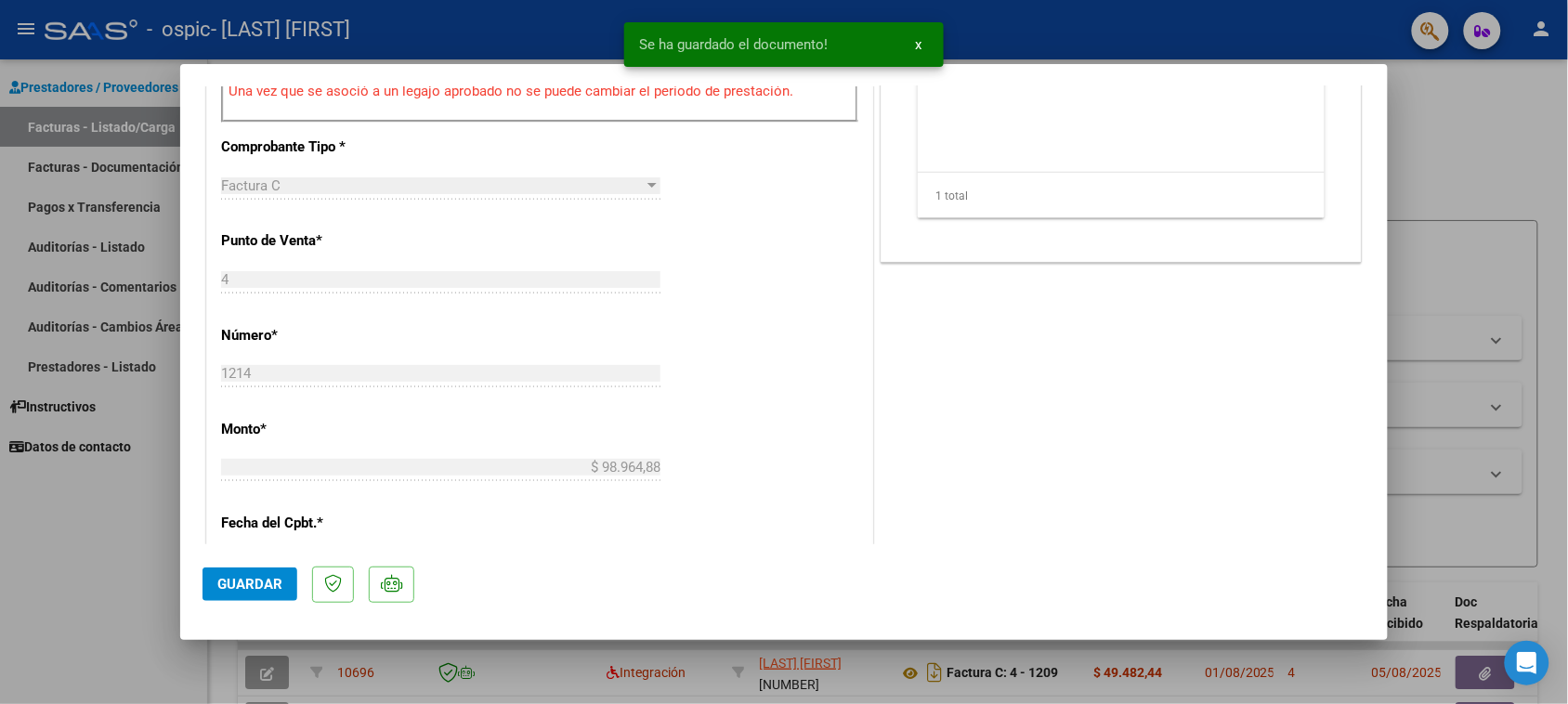 click on "Guardar" 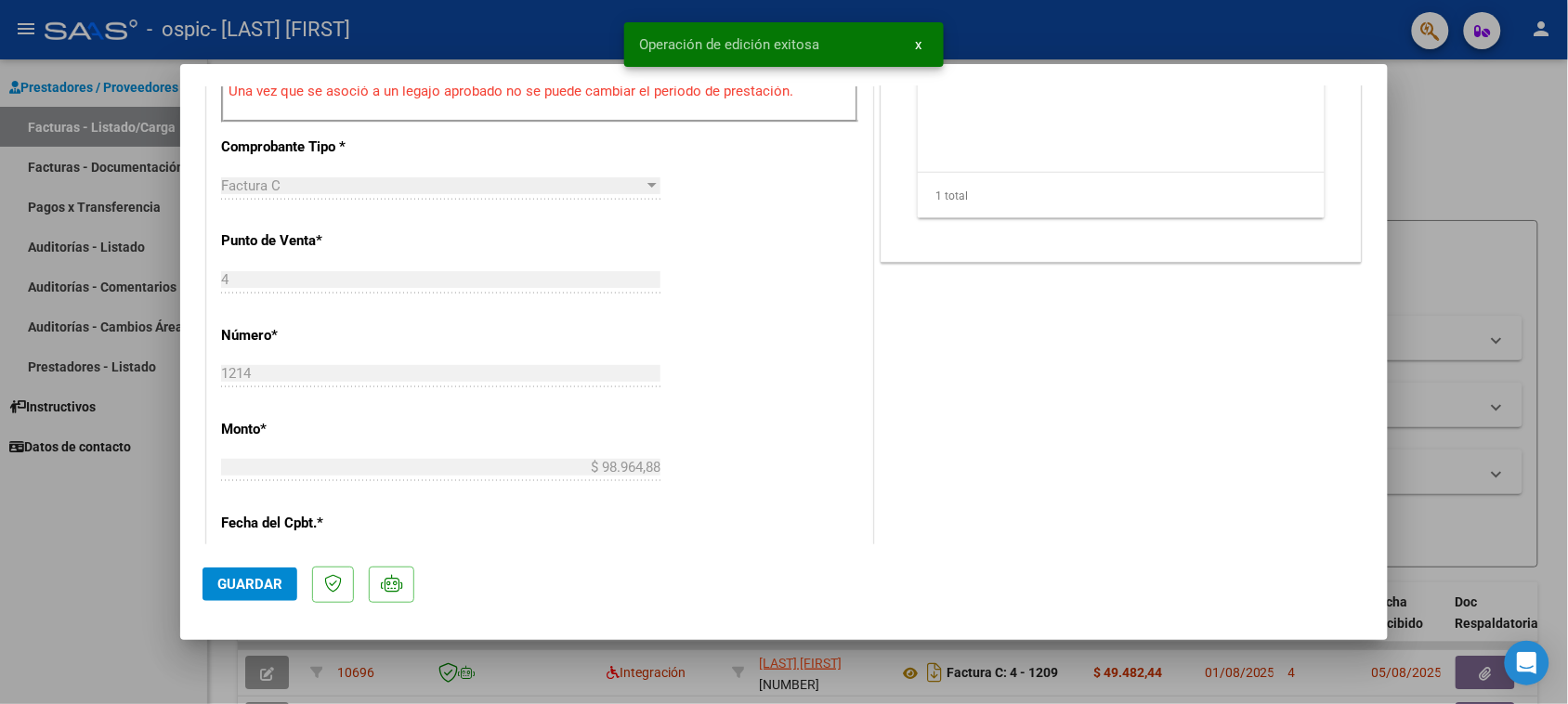click at bounding box center [784, 352] 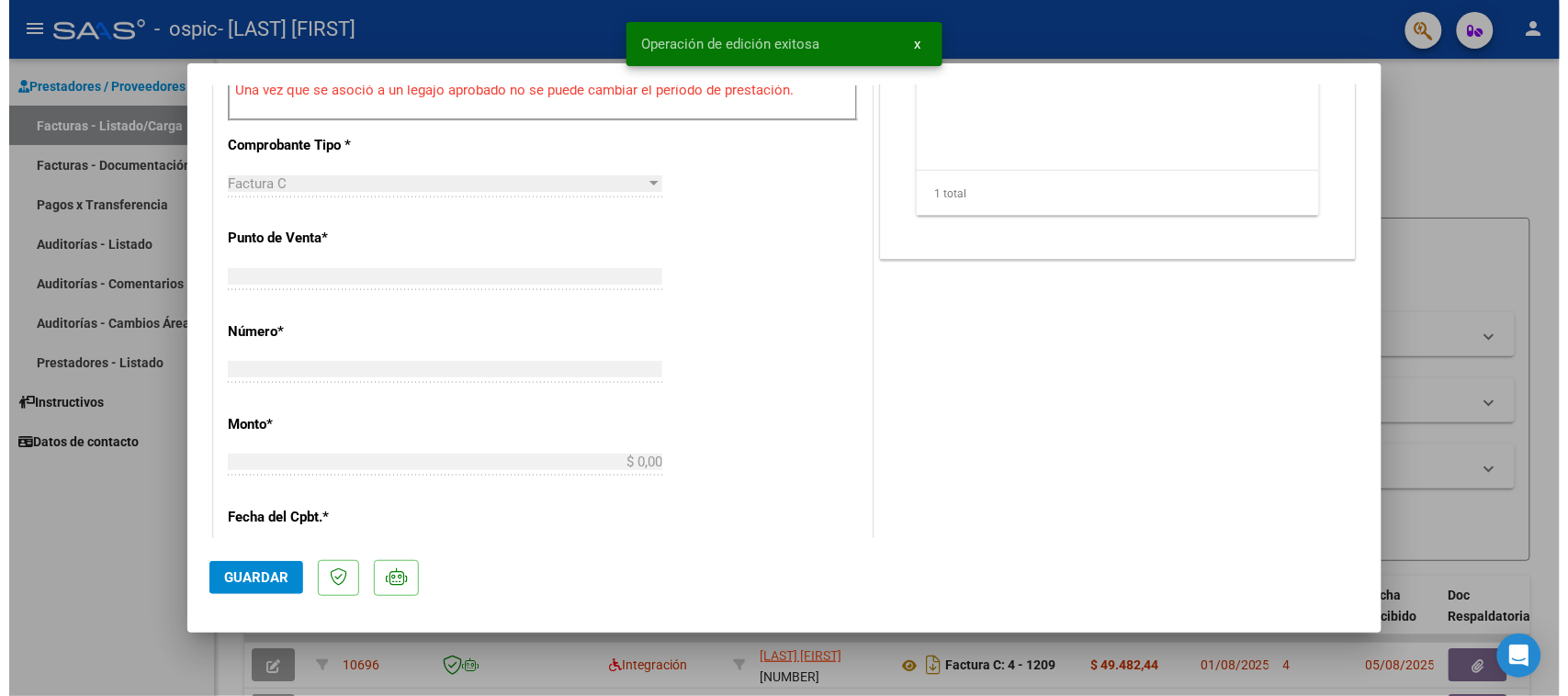 scroll, scrollTop: 685, scrollLeft: 0, axis: vertical 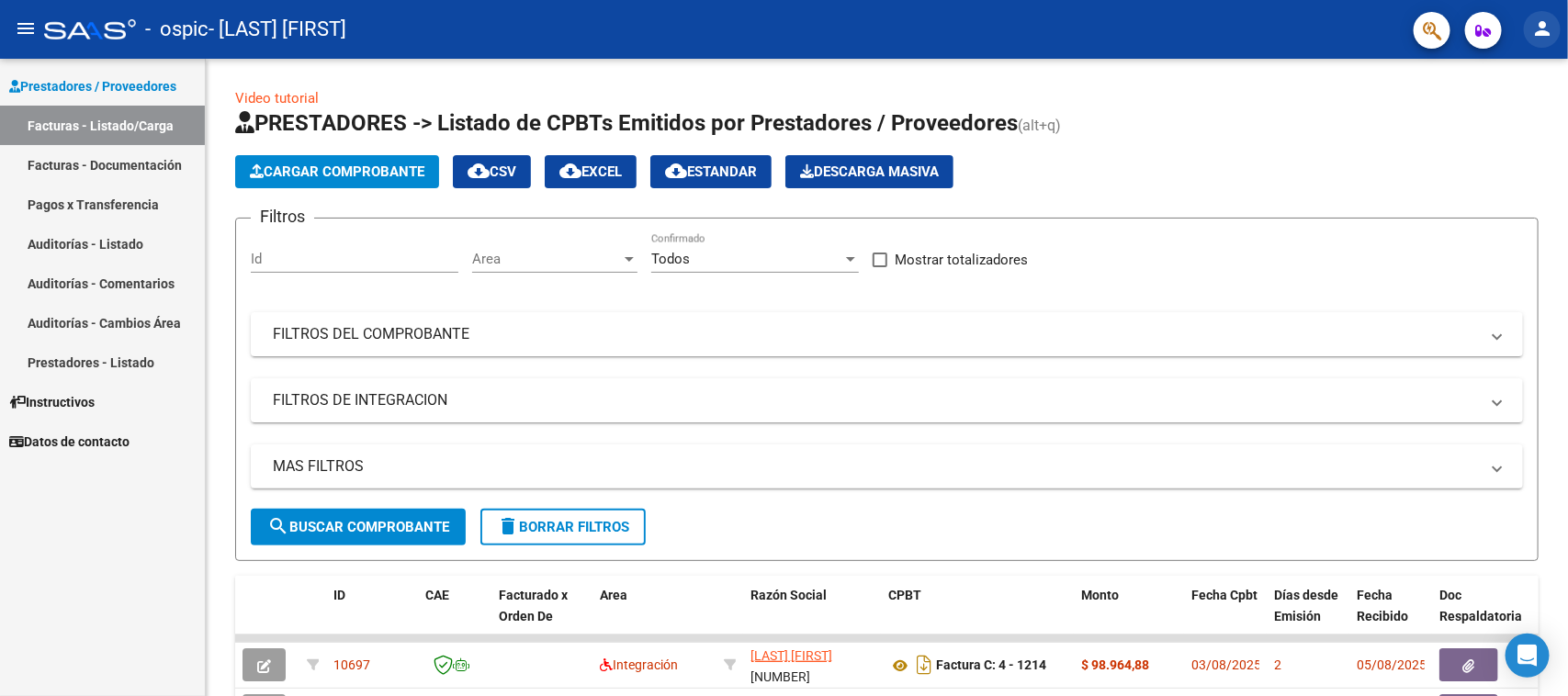 click on "person" 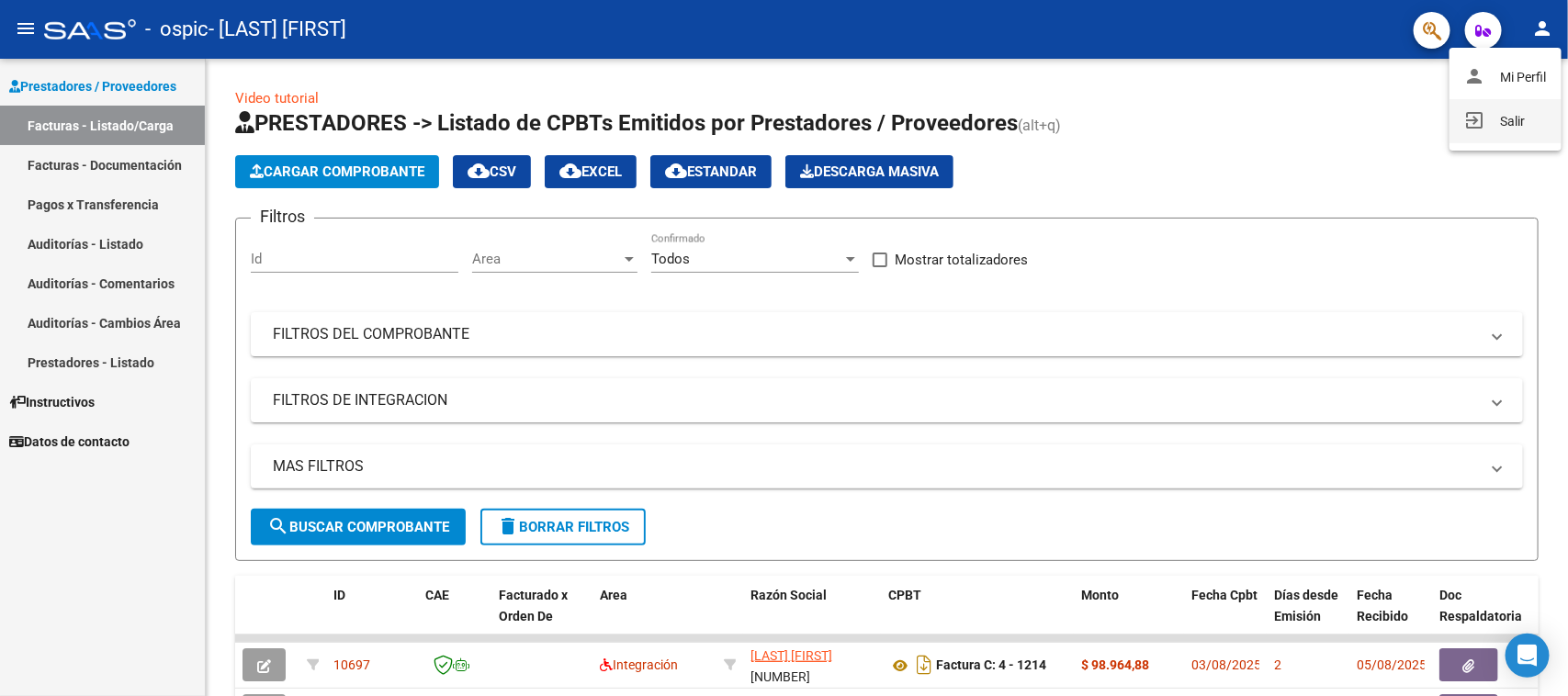 click on "exit_to_app  Salir" at bounding box center (1506, 121) 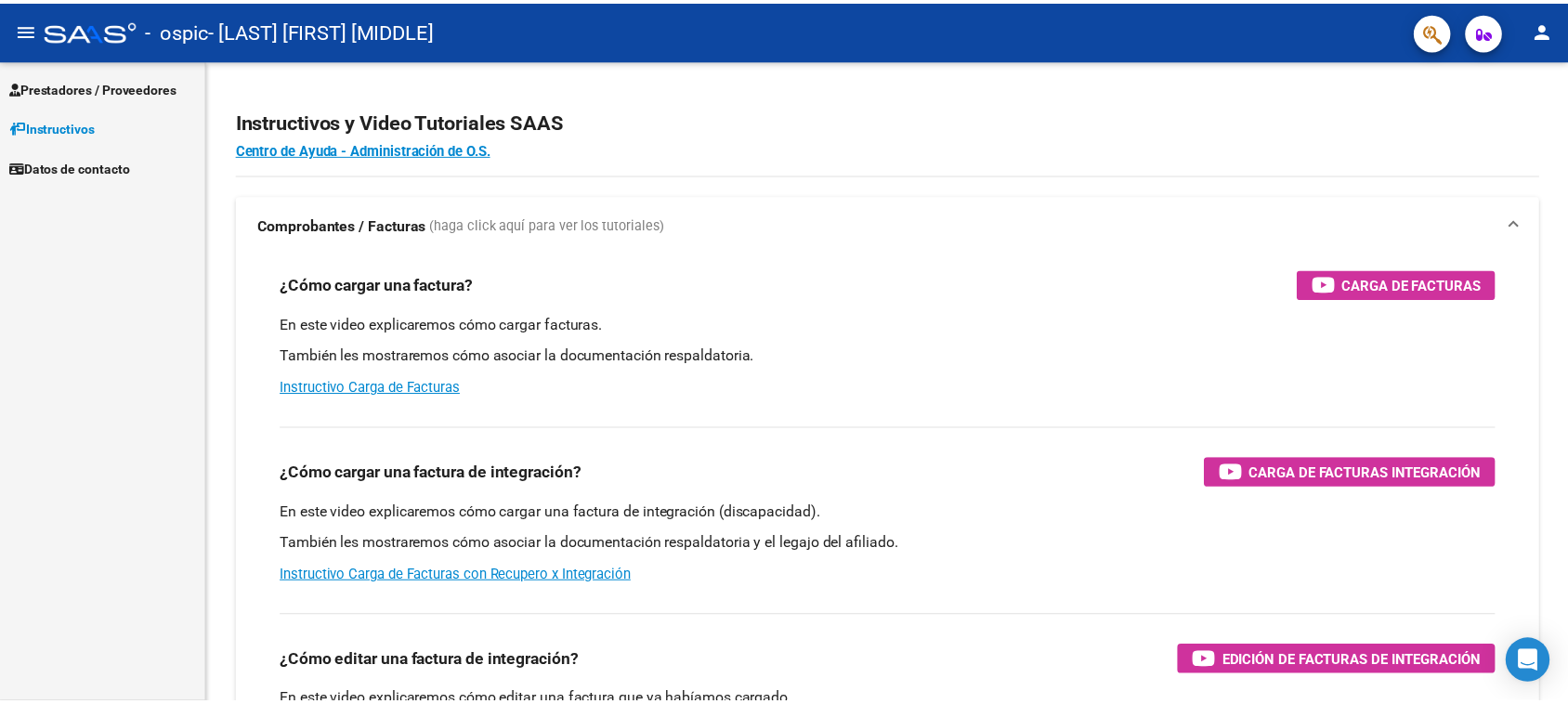 scroll, scrollTop: 0, scrollLeft: 0, axis: both 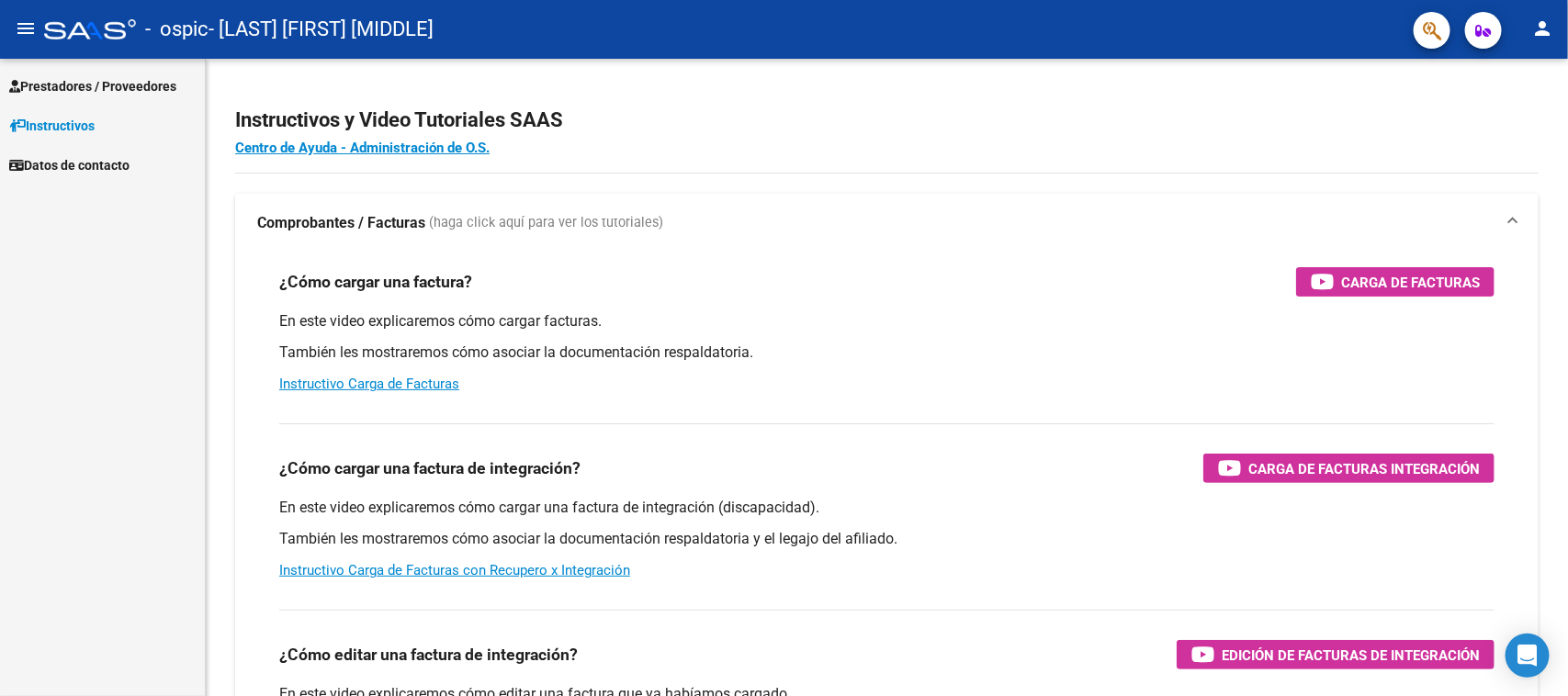 click on "Prestadores / Proveedores" at bounding box center [93, 86] 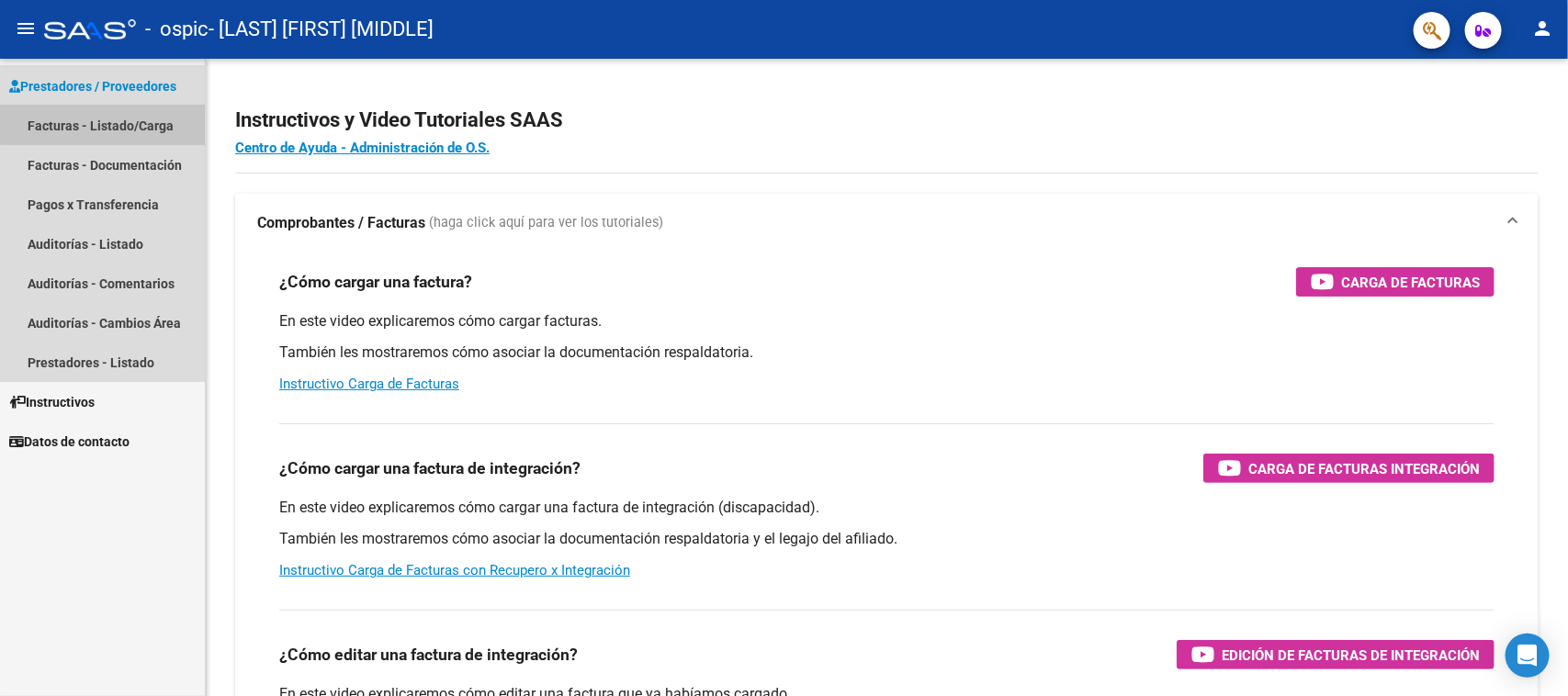 click on "Facturas - Listado/Carga" at bounding box center (102, 125) 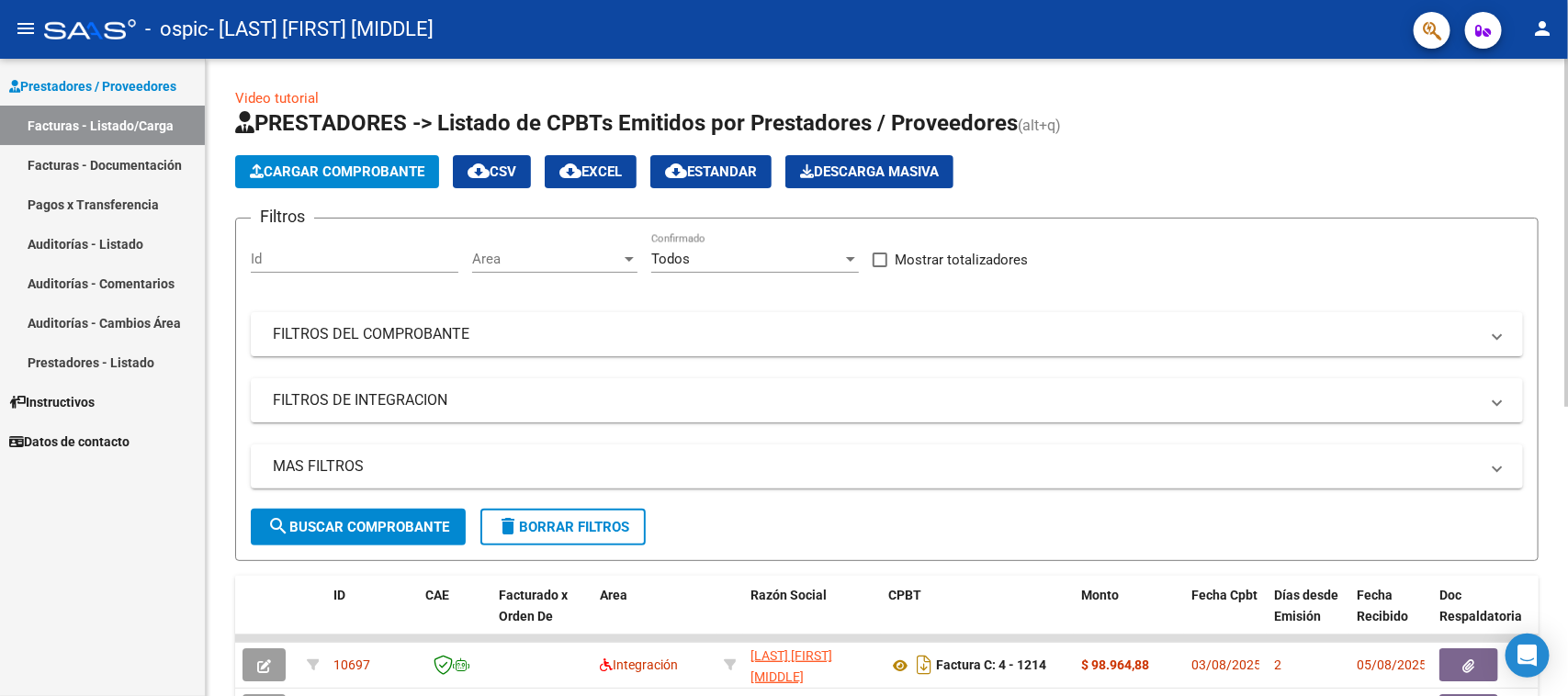 click on "Cargar Comprobante" 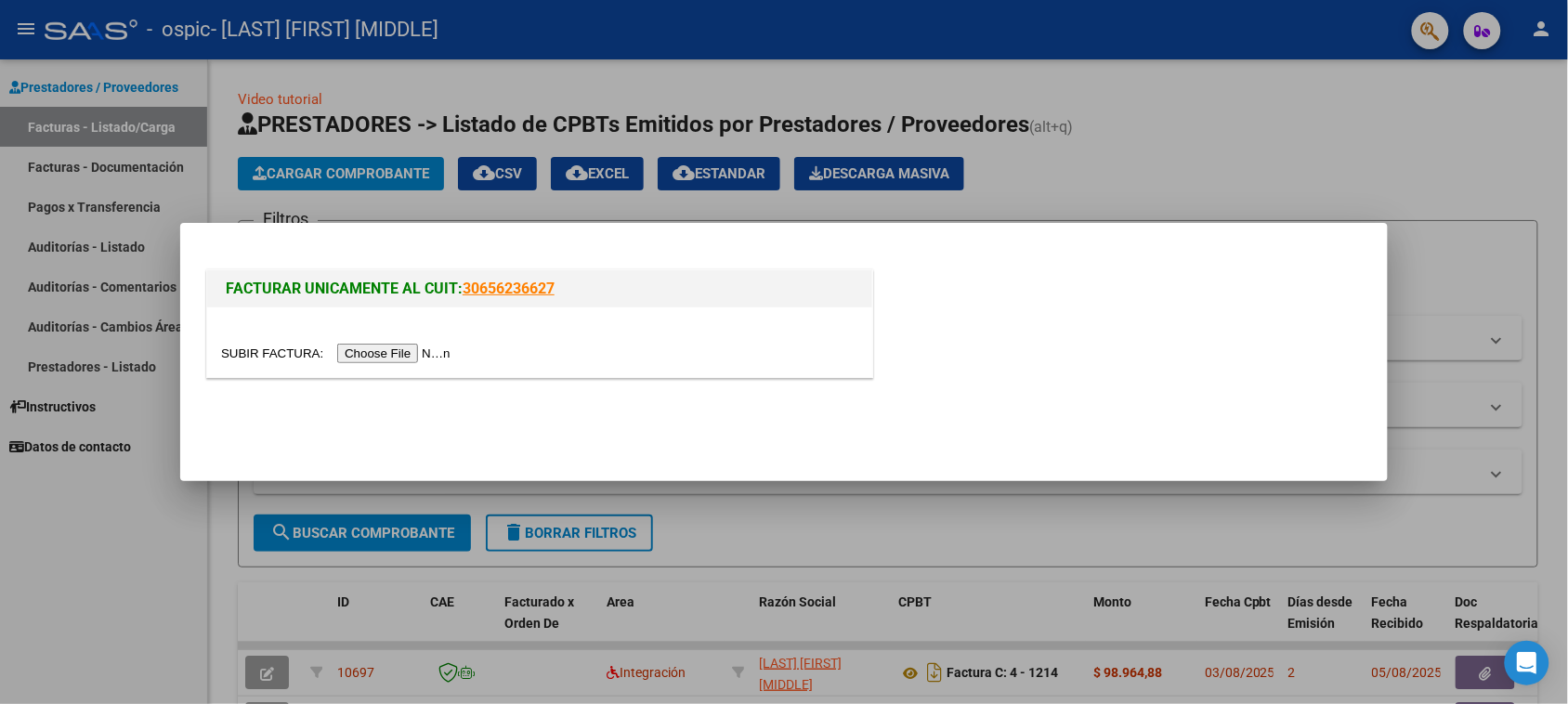click at bounding box center (338, 353) 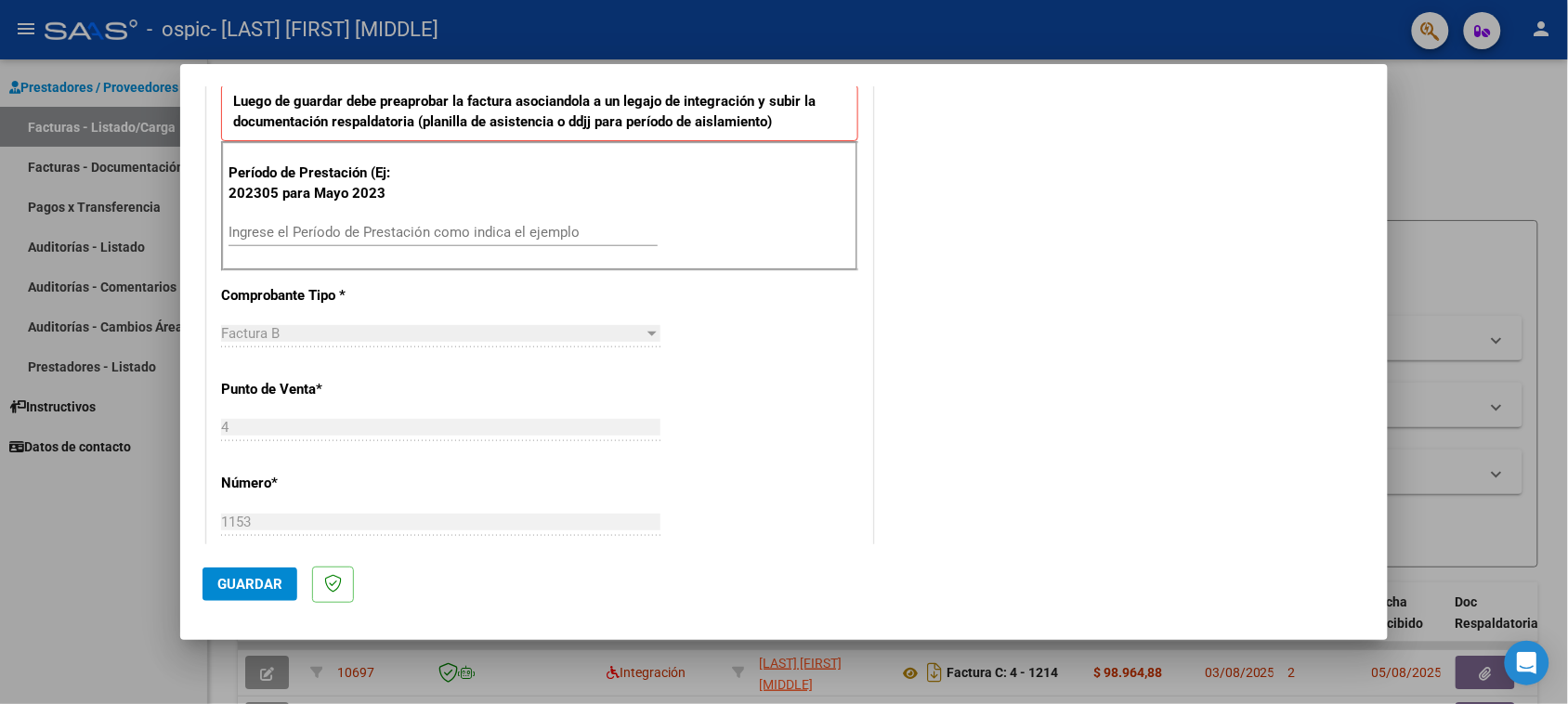 scroll, scrollTop: 464, scrollLeft: 0, axis: vertical 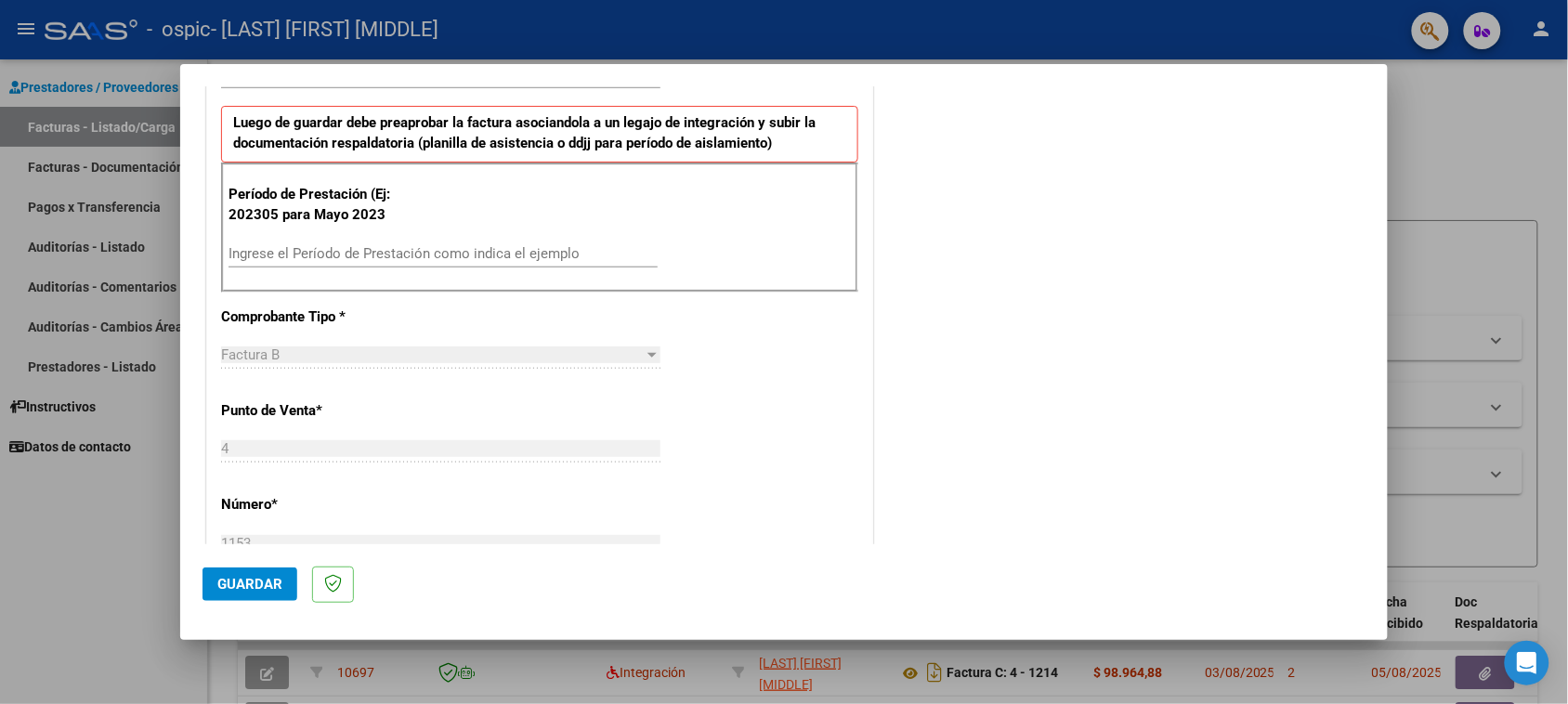 click on "Ingrese el Período de Prestación como indica el ejemplo" at bounding box center [443, 254] 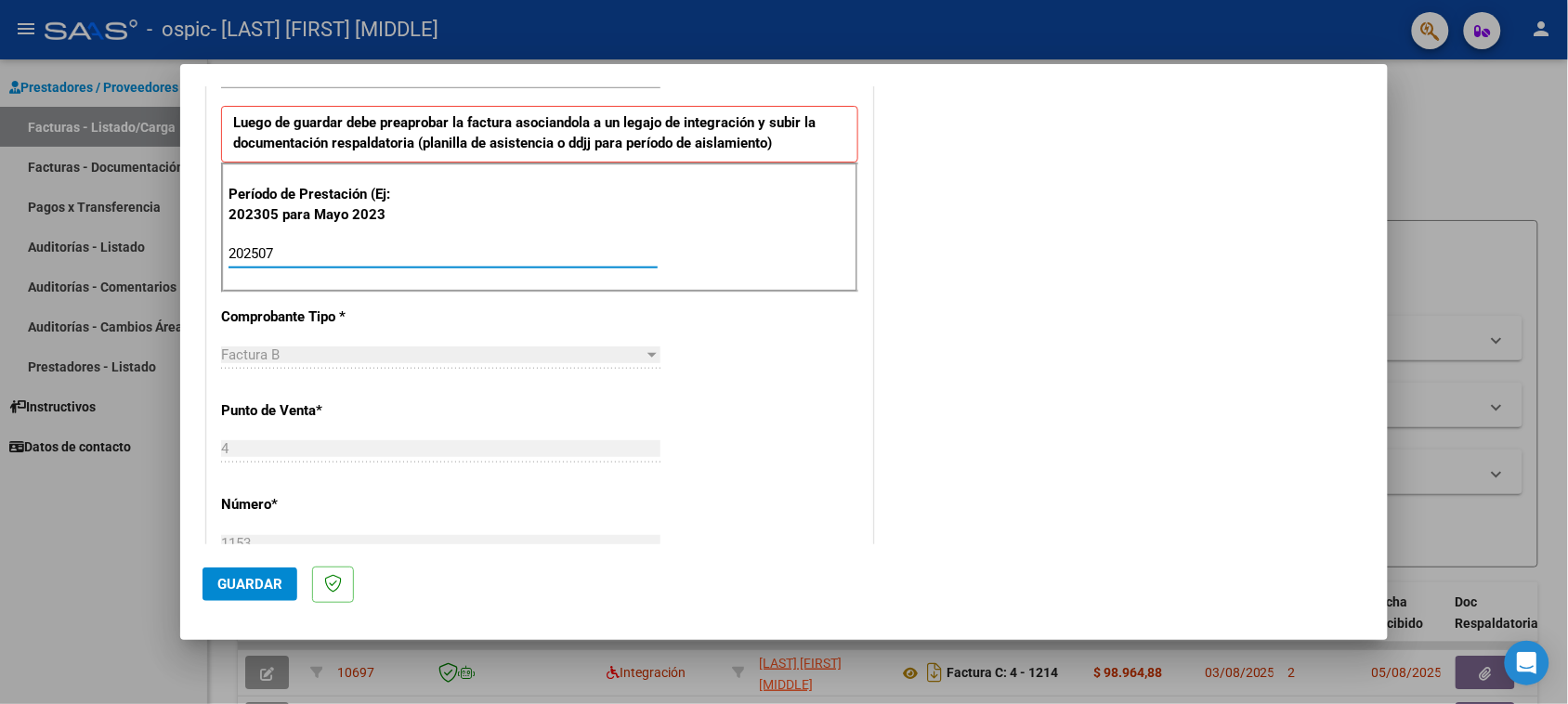 type on "202507" 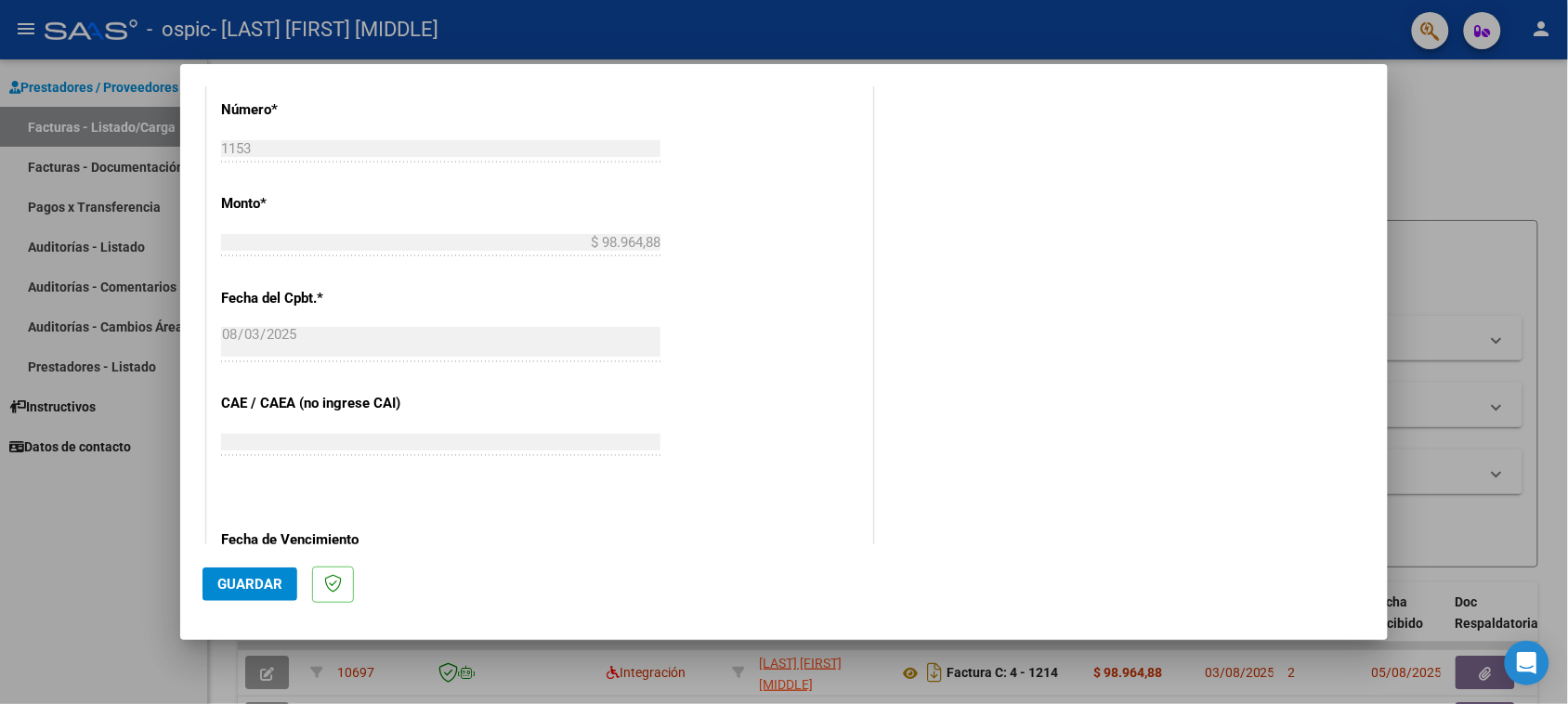 scroll, scrollTop: 1144, scrollLeft: 0, axis: vertical 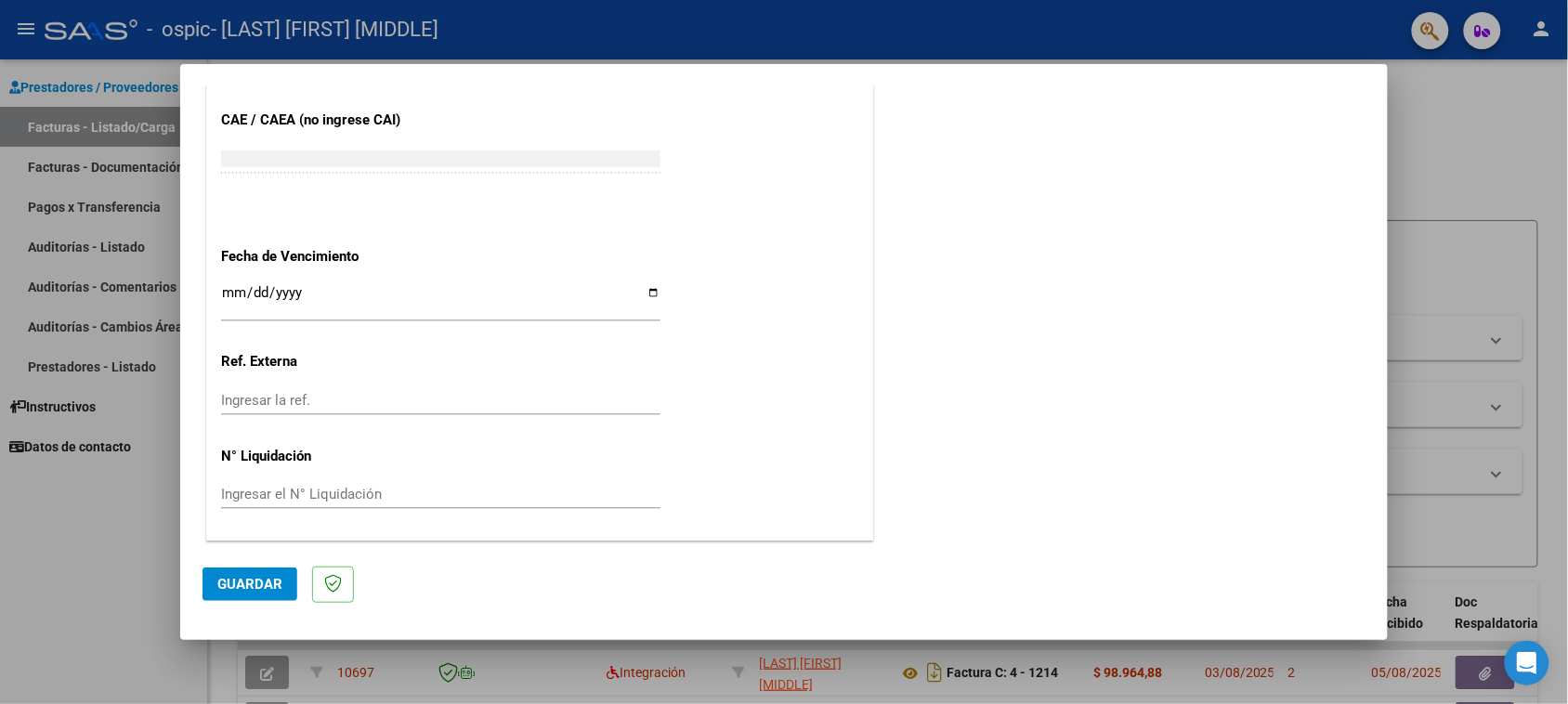 click on "Guardar" 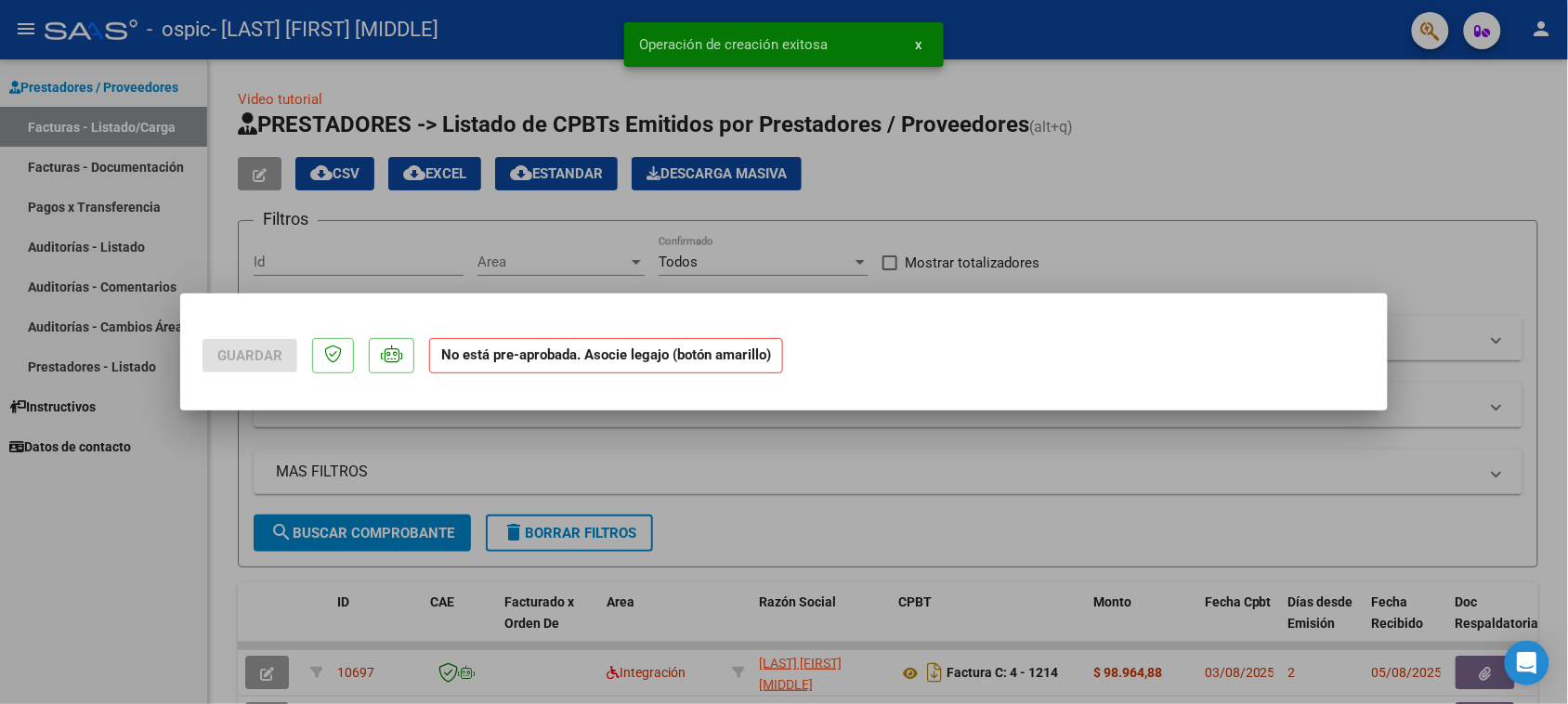 scroll, scrollTop: 0, scrollLeft: 0, axis: both 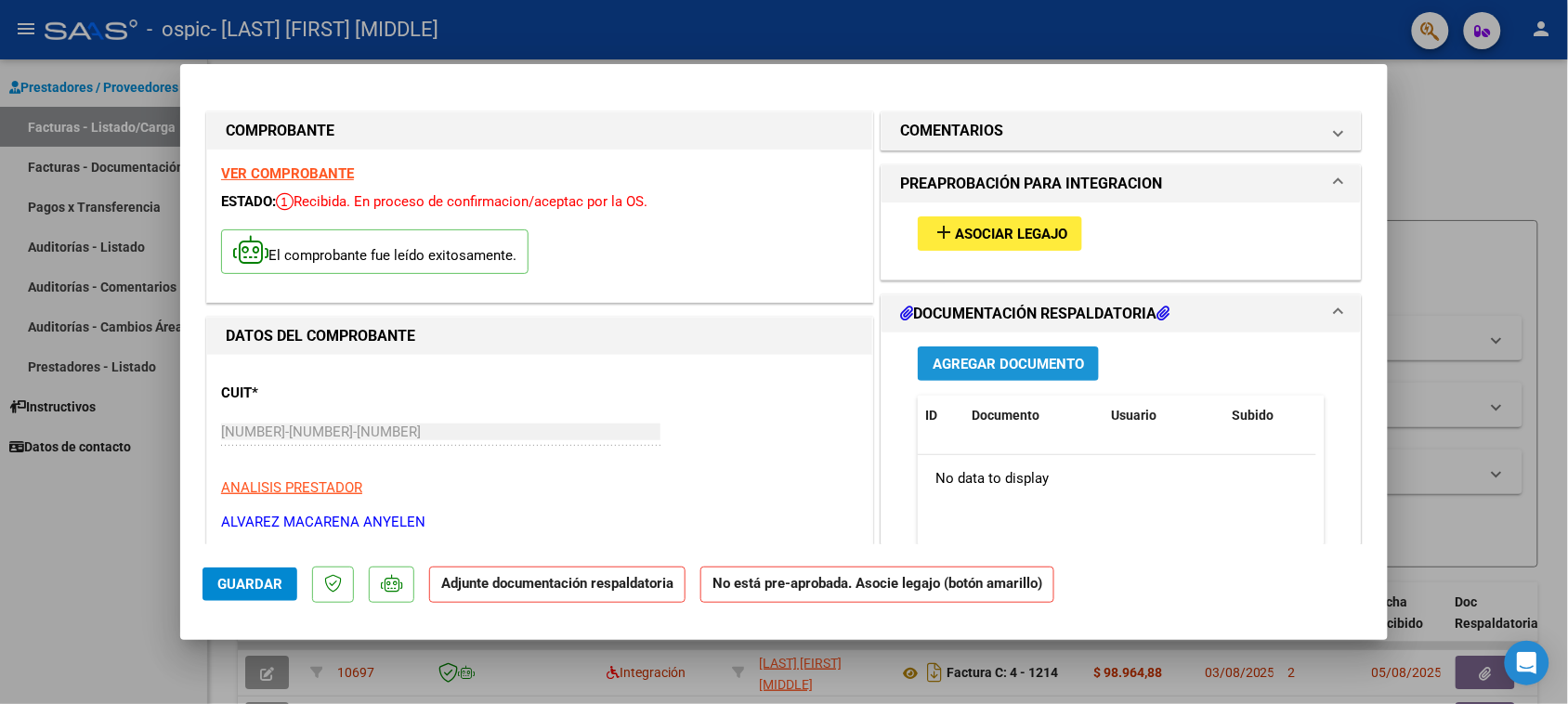 click on "Agregar Documento" at bounding box center (1008, 364) 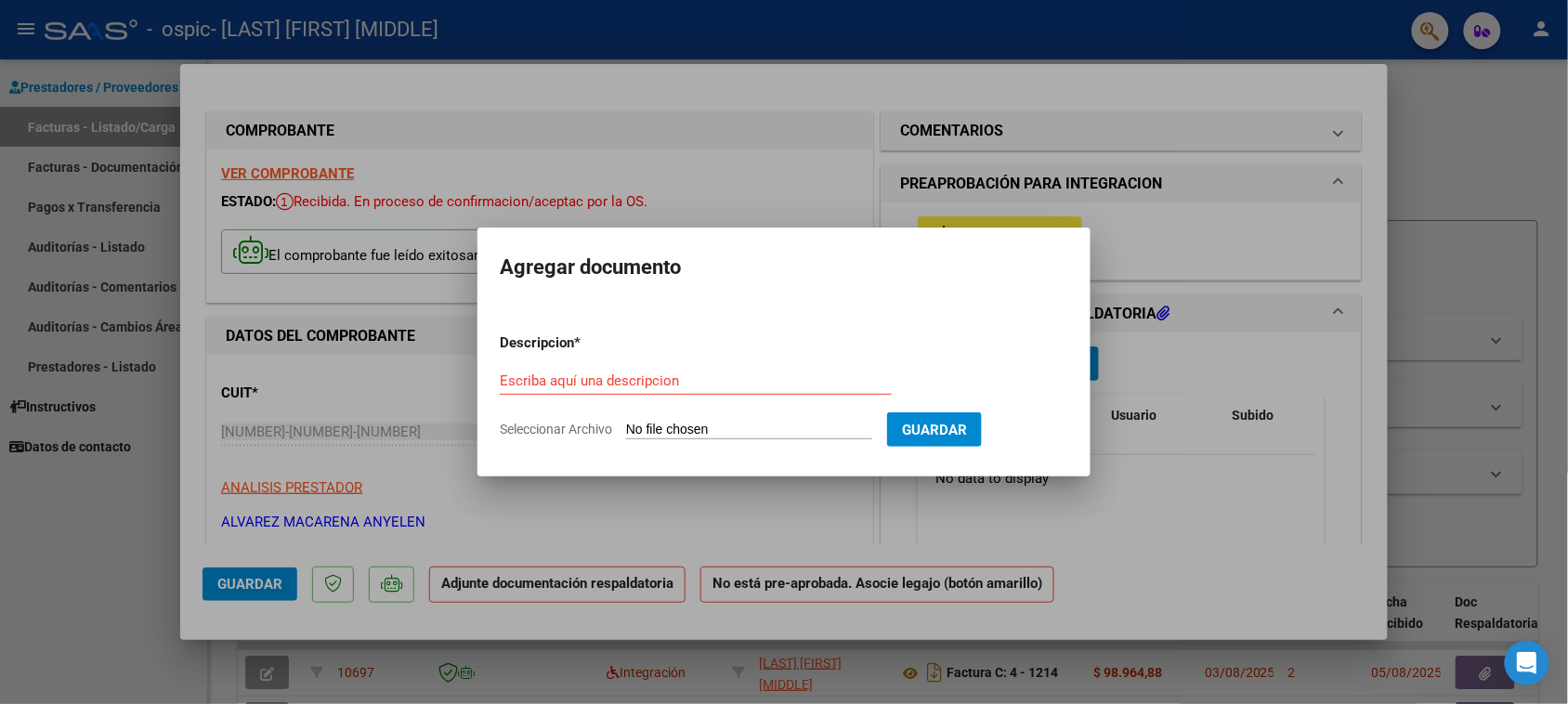 click on "Seleccionar Archivo" at bounding box center [749, 430] 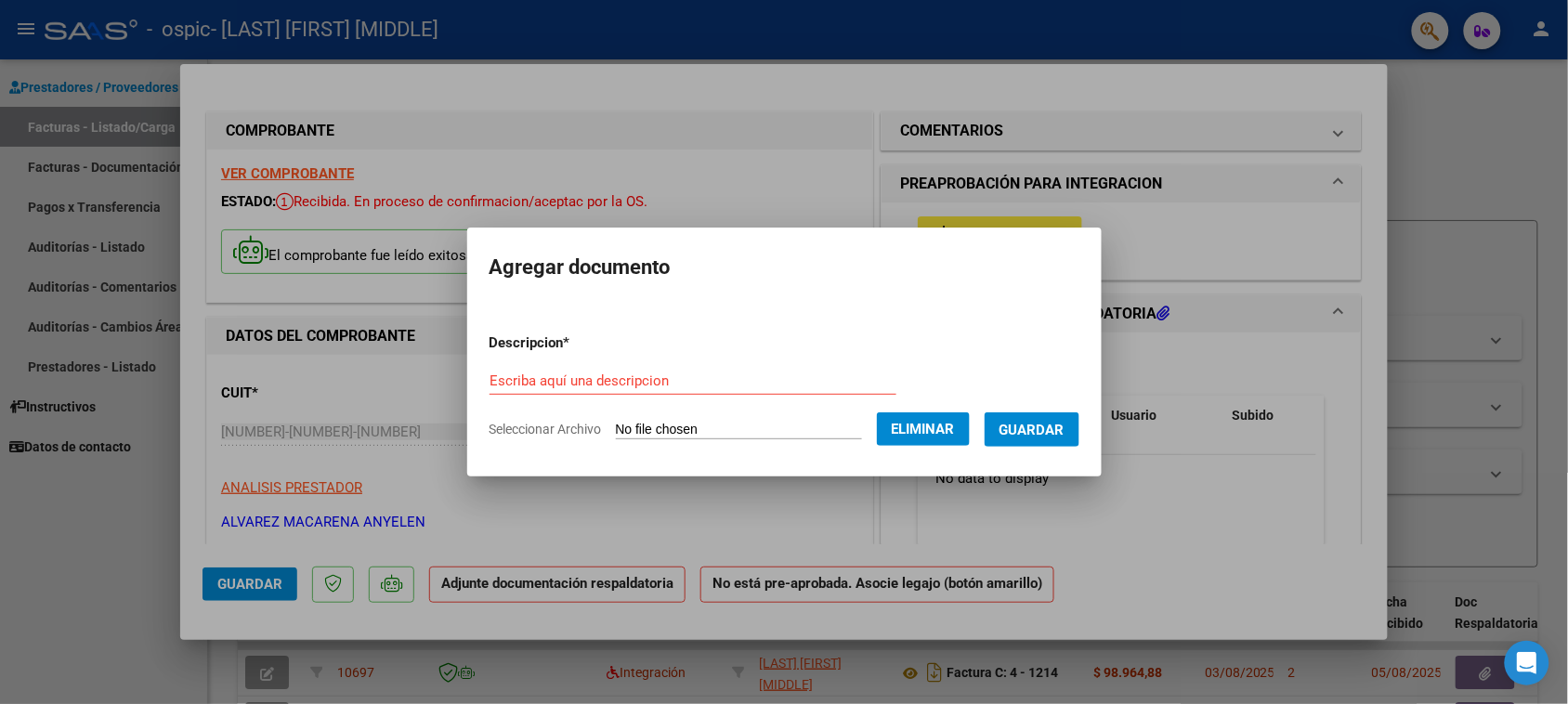 click on "Escriba aquí una descripcion" at bounding box center (693, 381) 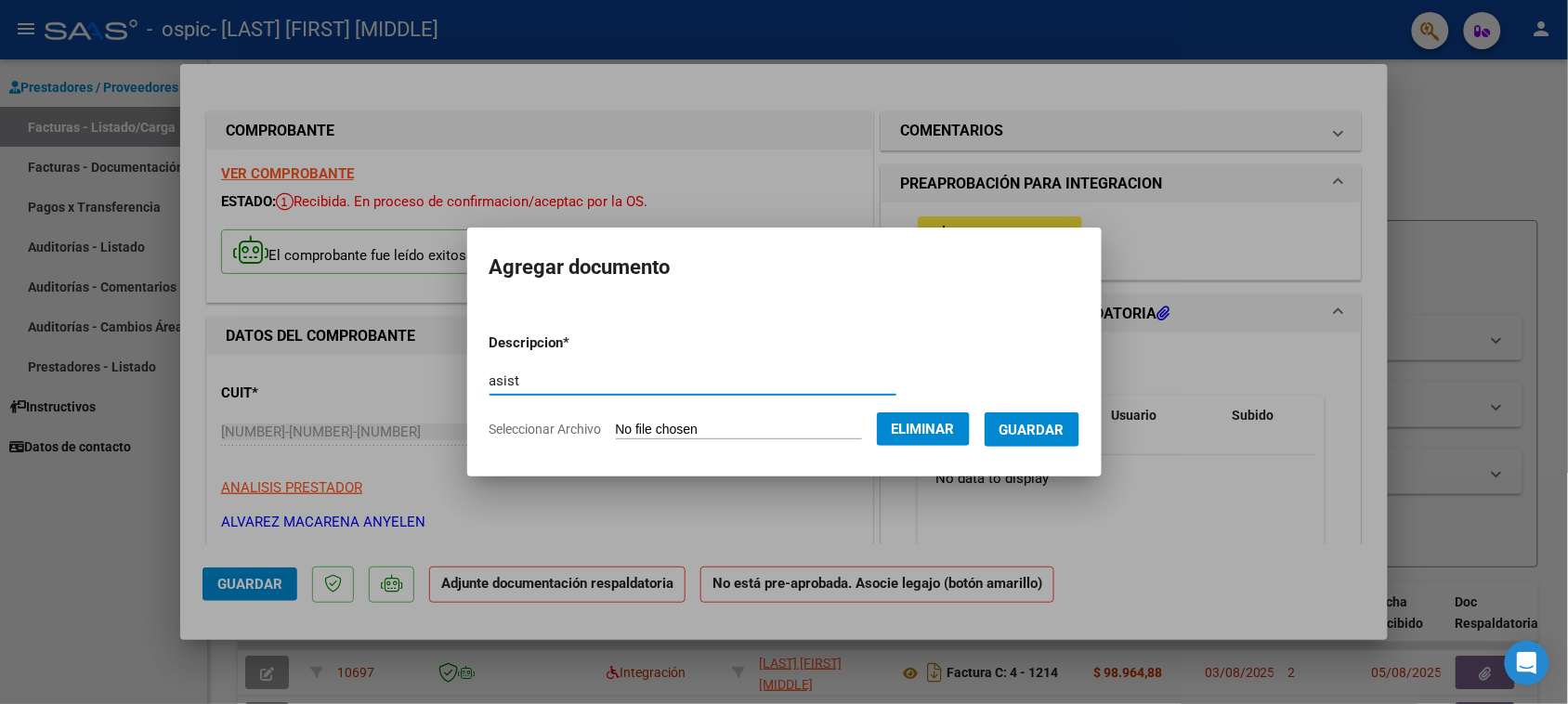 type on "asist" 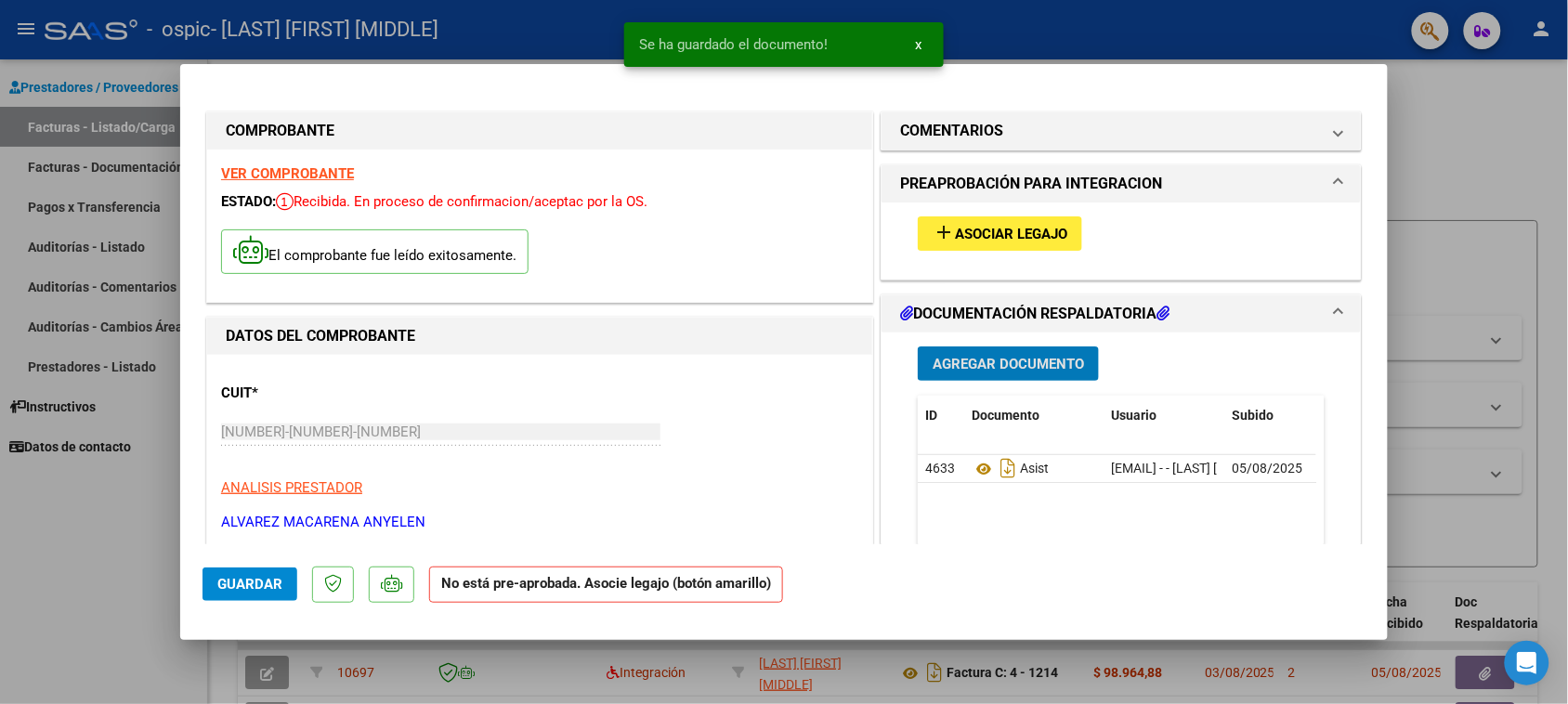 click on "Asociar Legajo" at bounding box center (1011, 234) 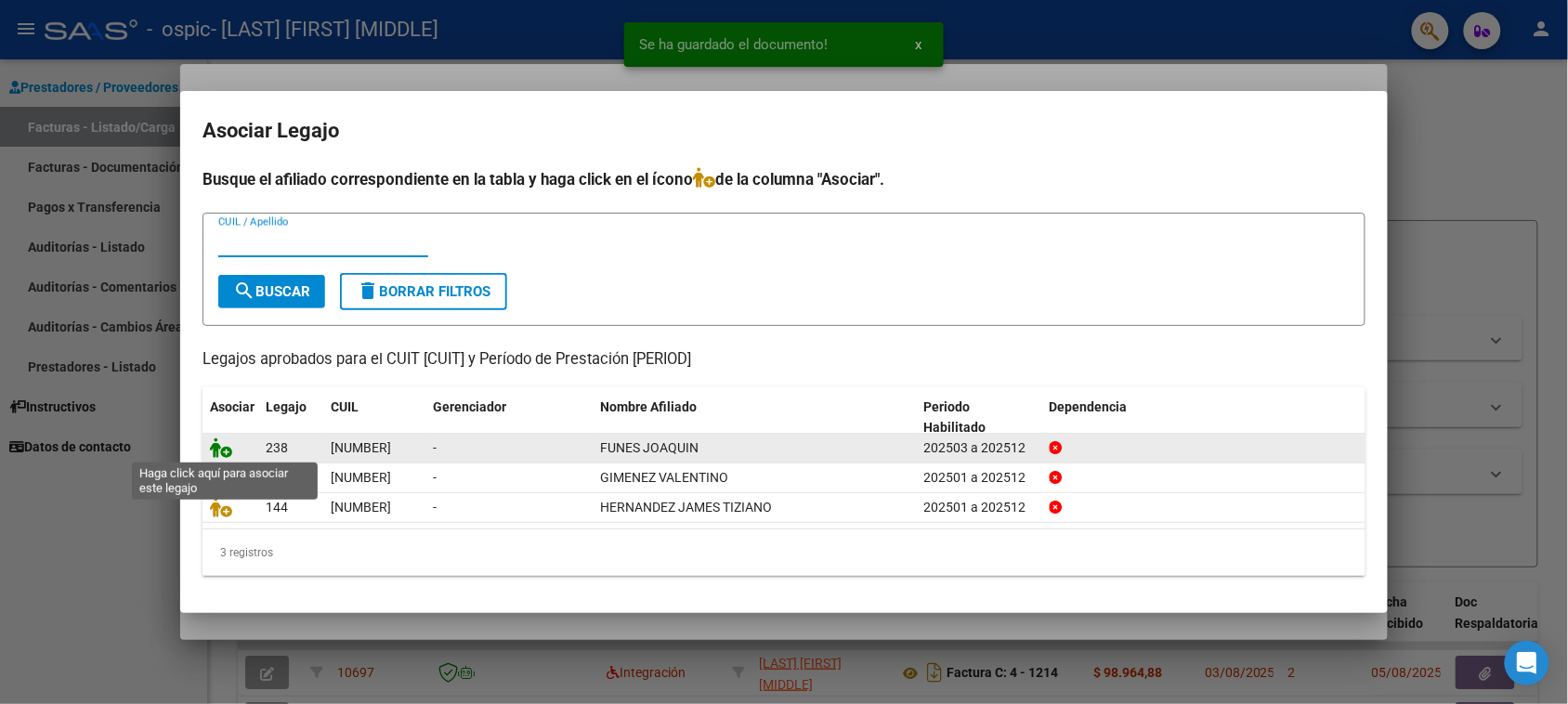 click 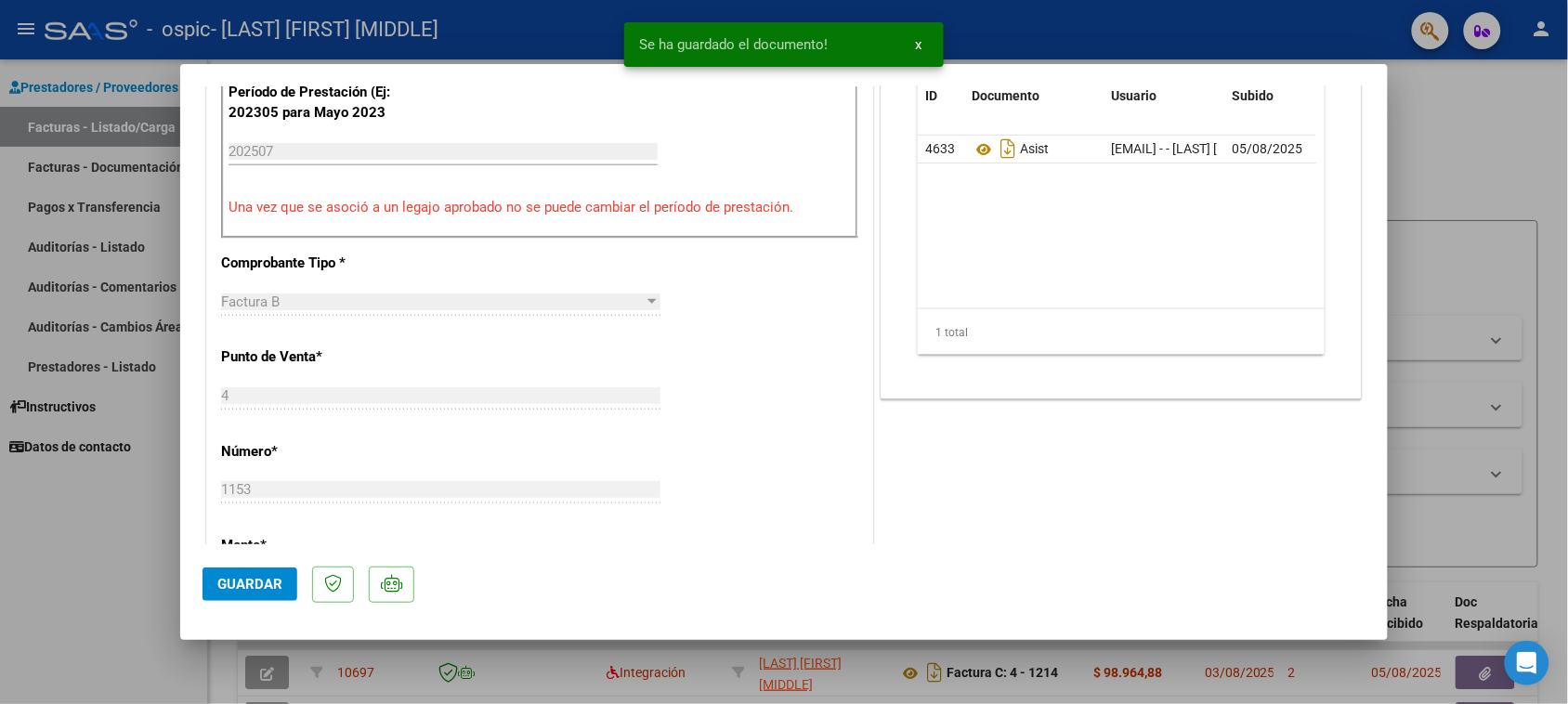 scroll, scrollTop: 1206, scrollLeft: 0, axis: vertical 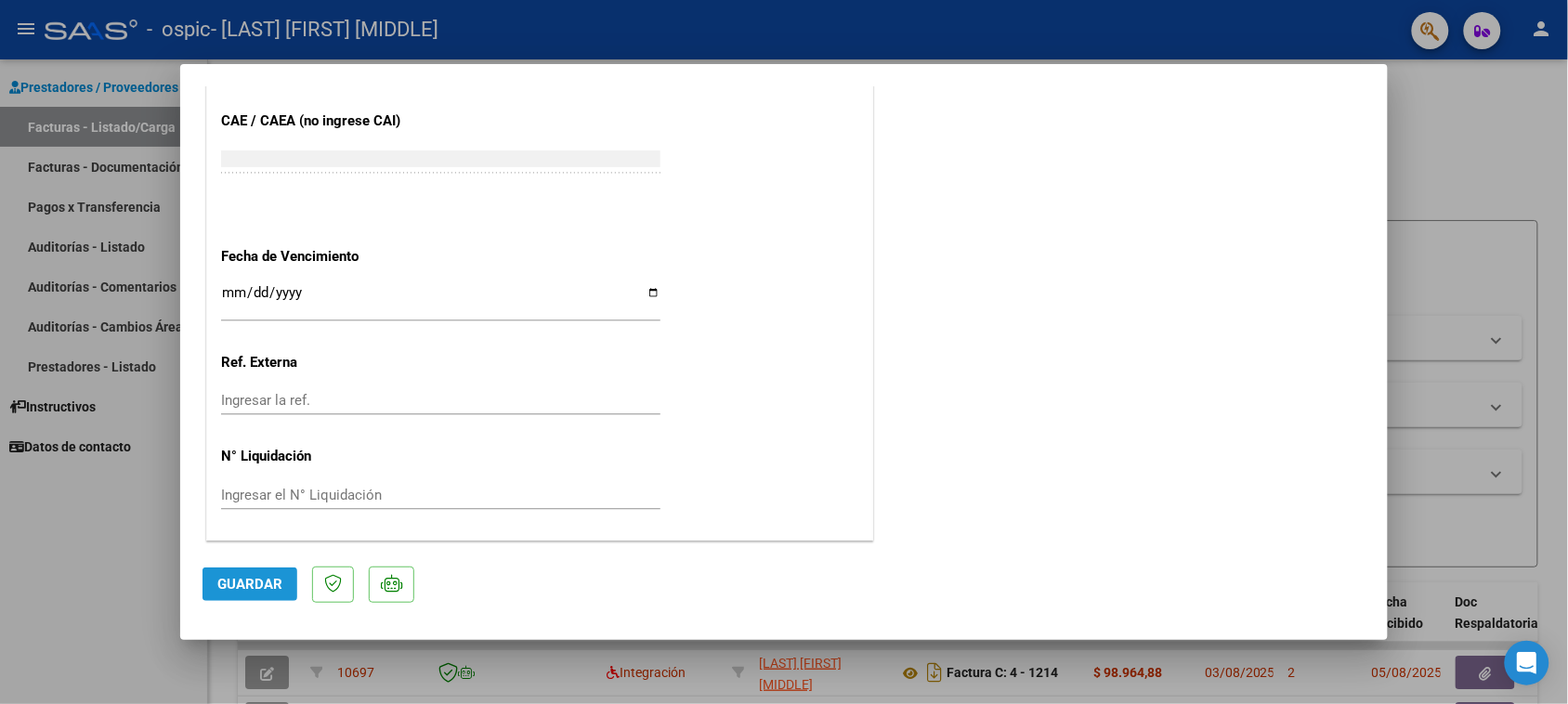 drag, startPoint x: 261, startPoint y: 579, endPoint x: 268, endPoint y: 568, distance: 13.038405 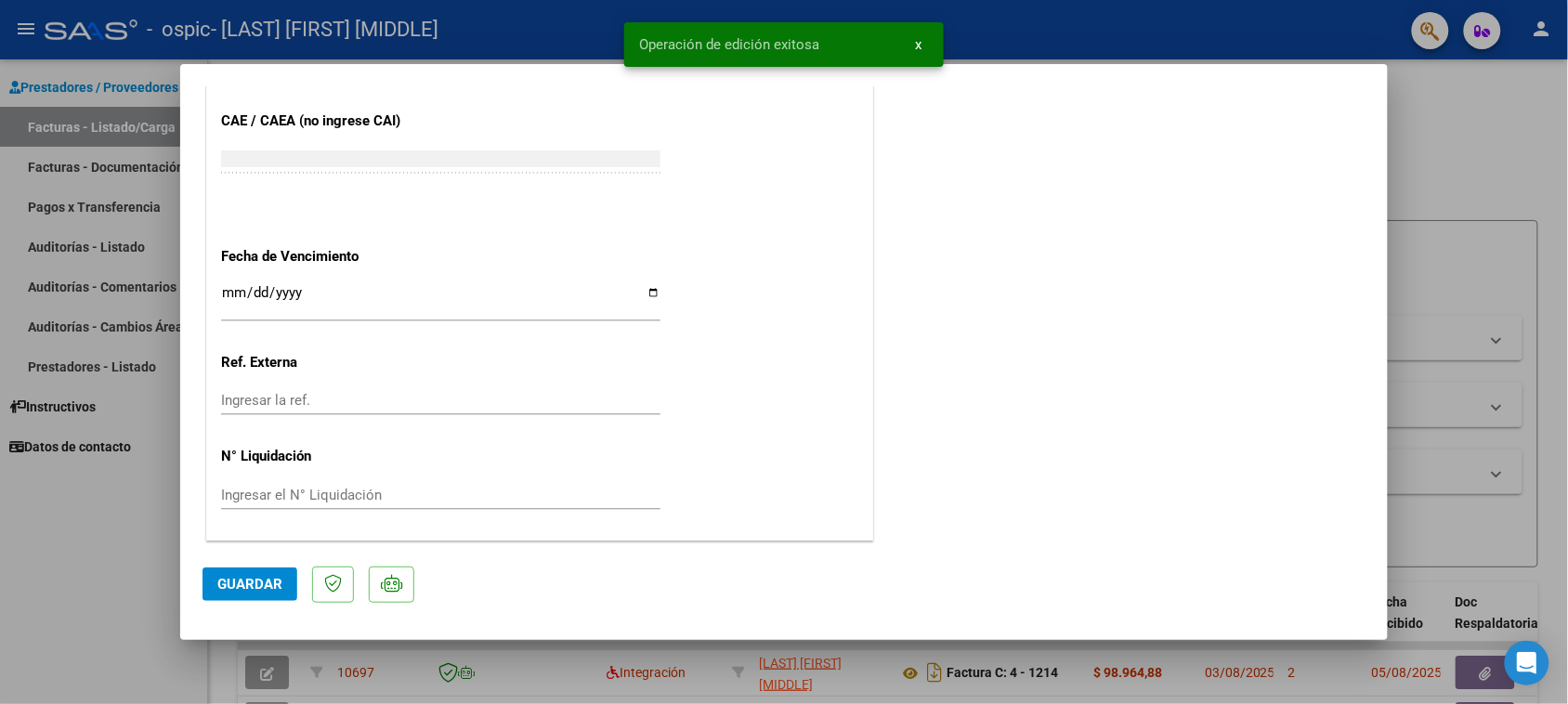 click on "Guardar" 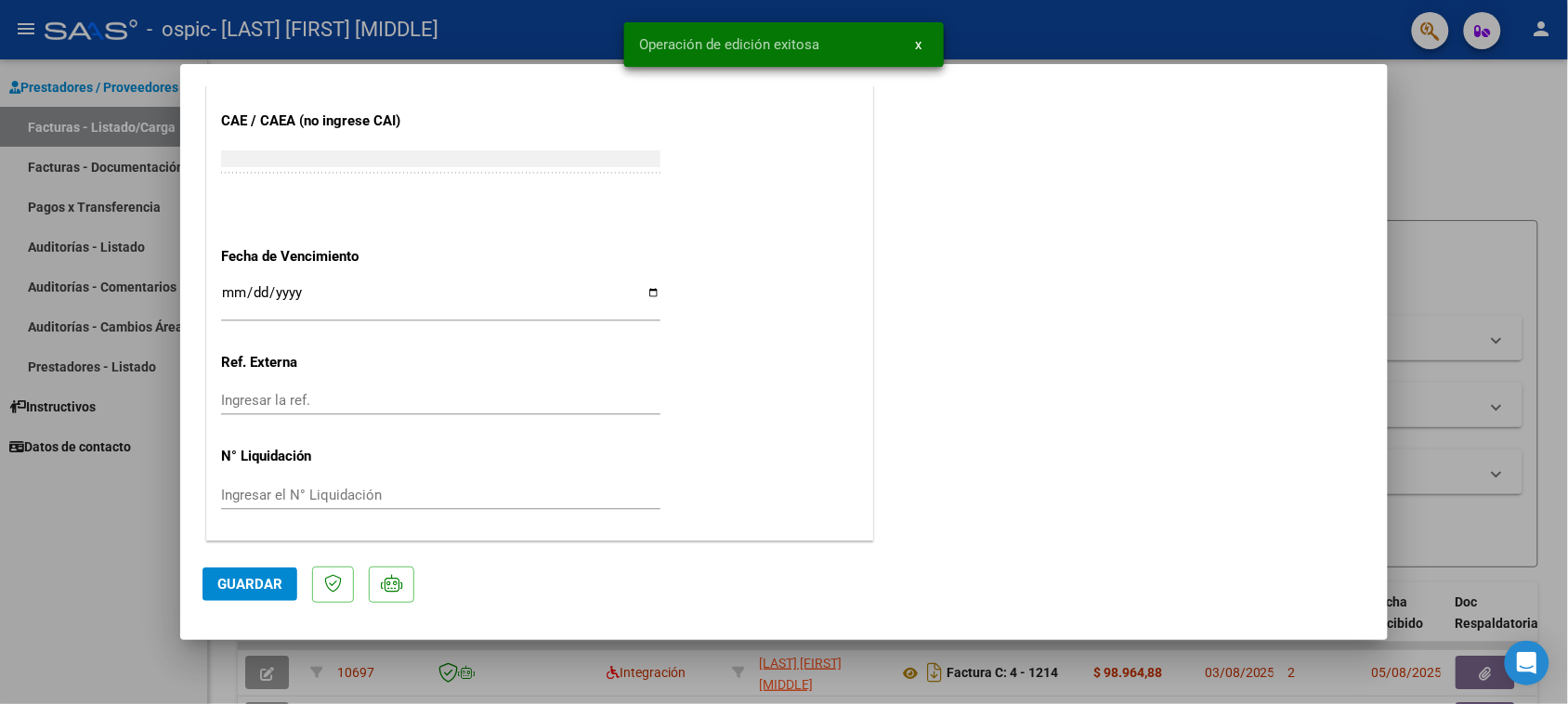 drag, startPoint x: 155, startPoint y: 573, endPoint x: 283, endPoint y: 405, distance: 211.20606 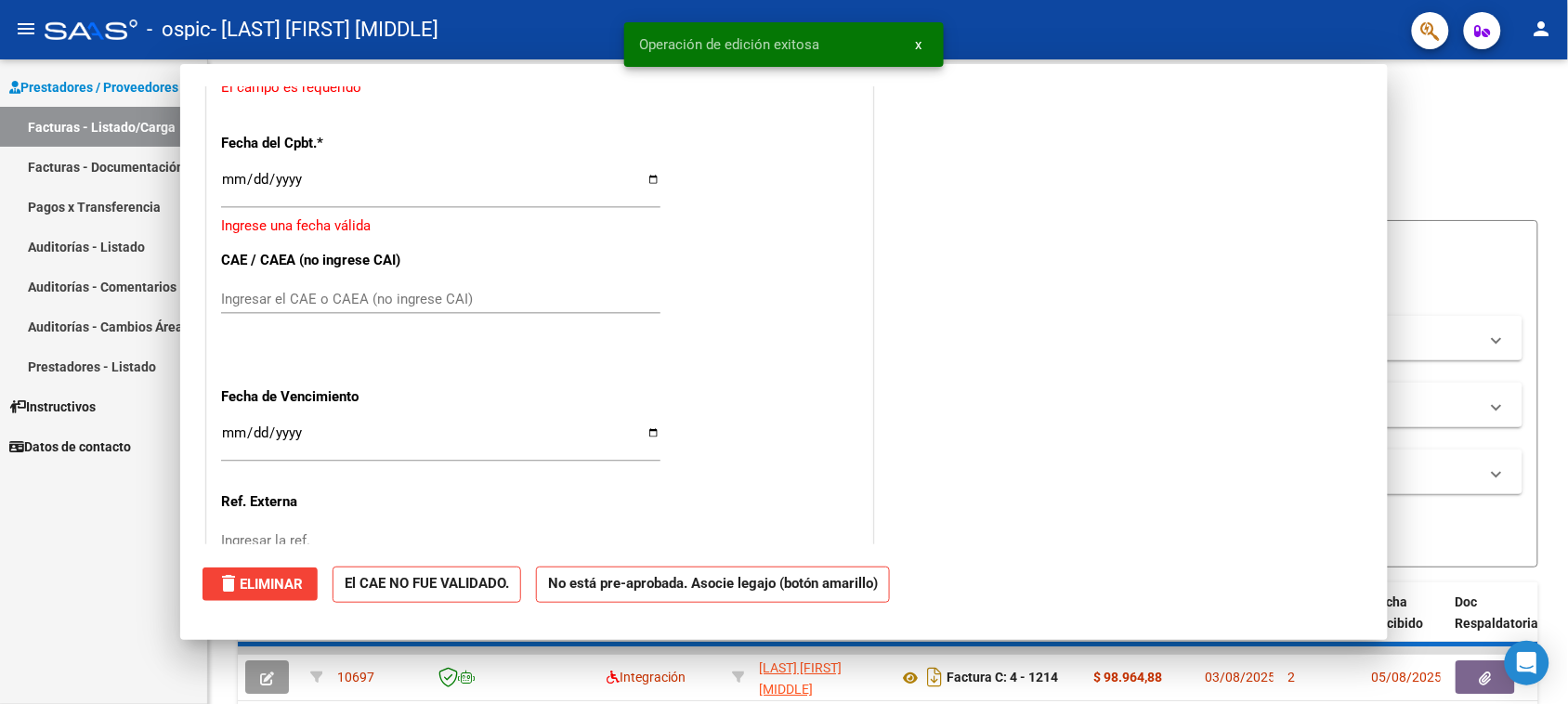 scroll, scrollTop: 1335, scrollLeft: 0, axis: vertical 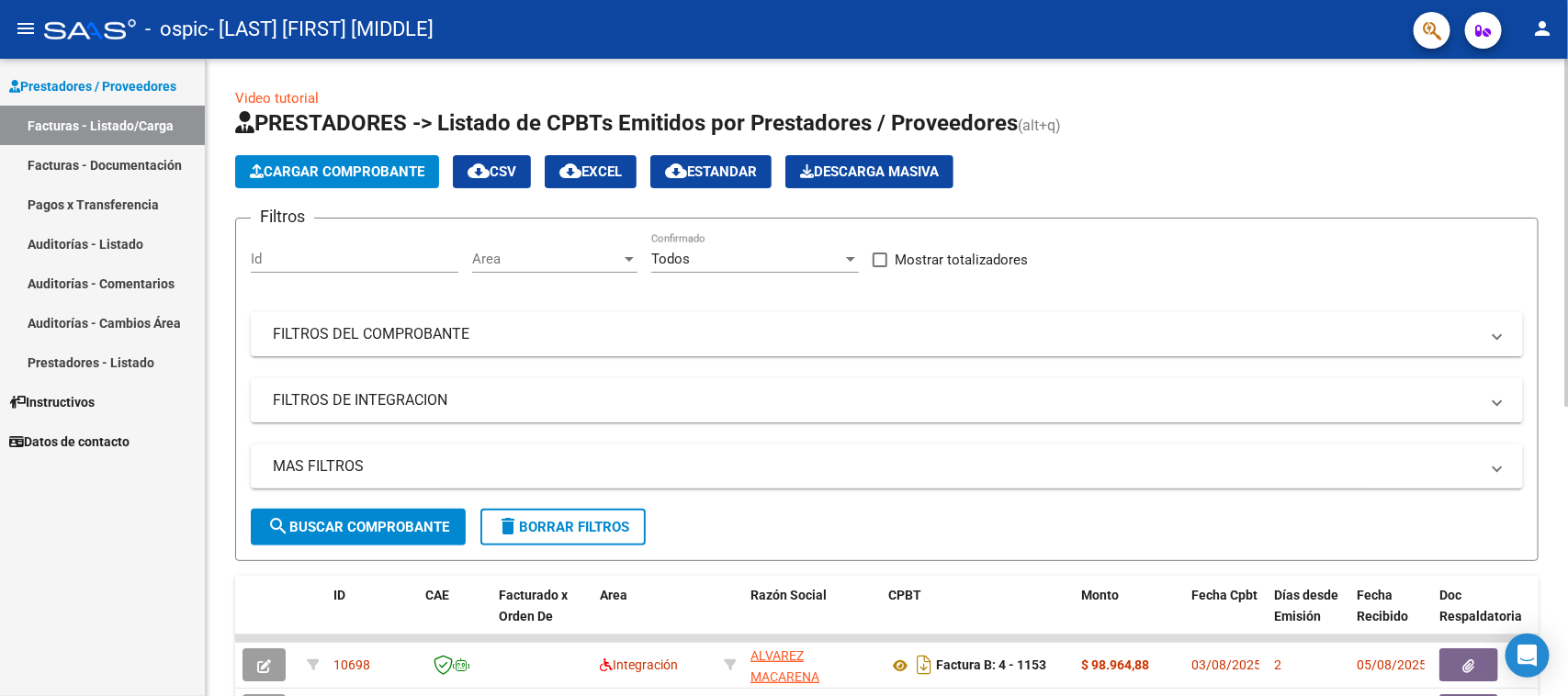 click on "Cargar Comprobante" 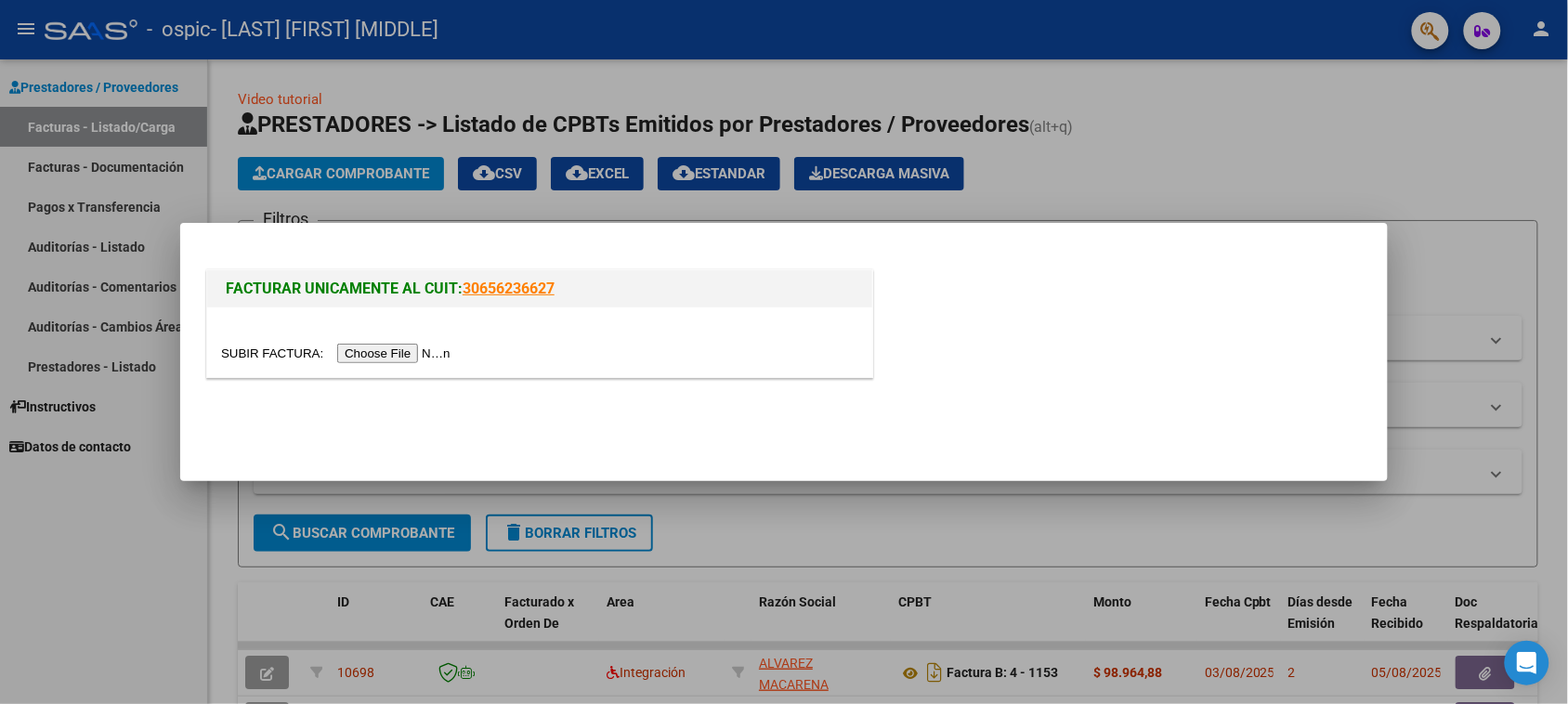 click at bounding box center [540, 353] 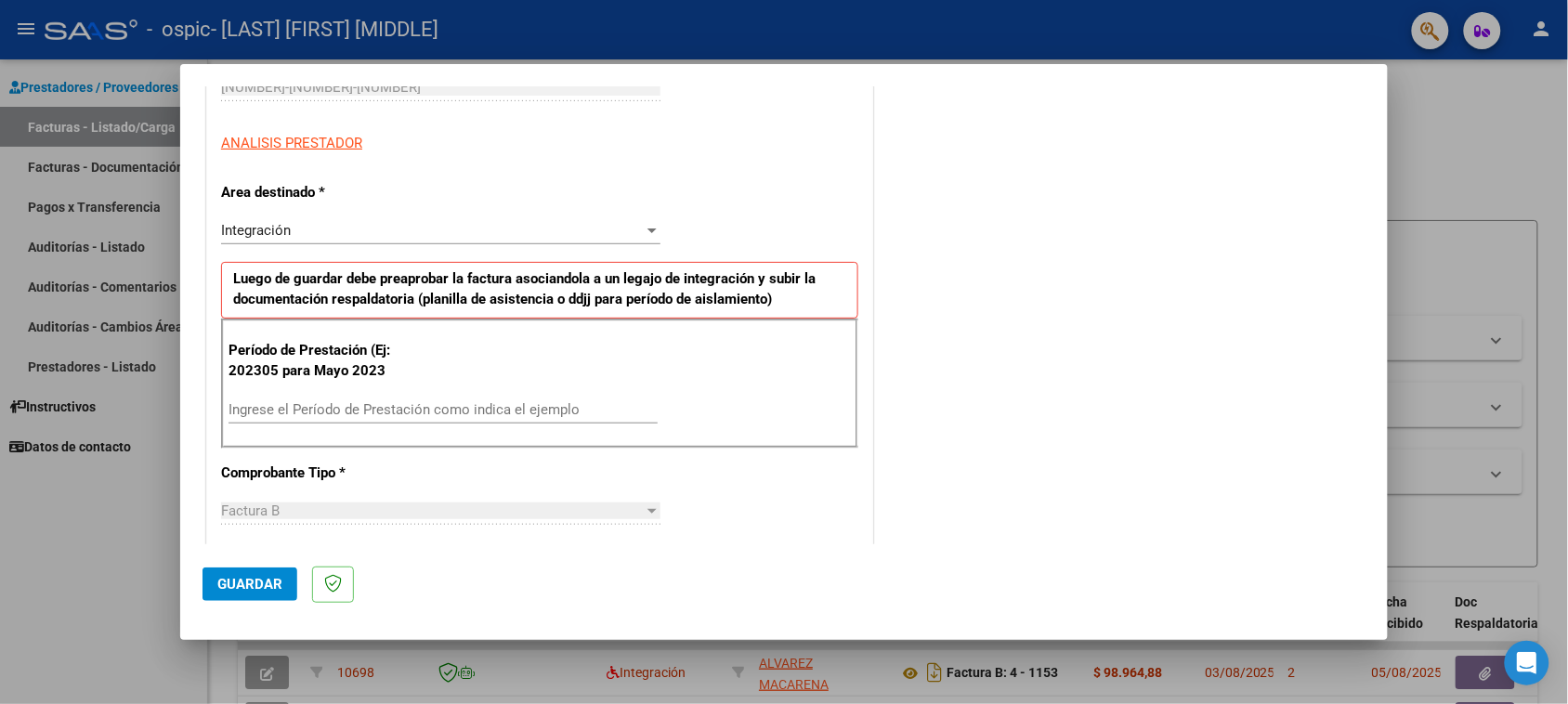 scroll, scrollTop: 348, scrollLeft: 0, axis: vertical 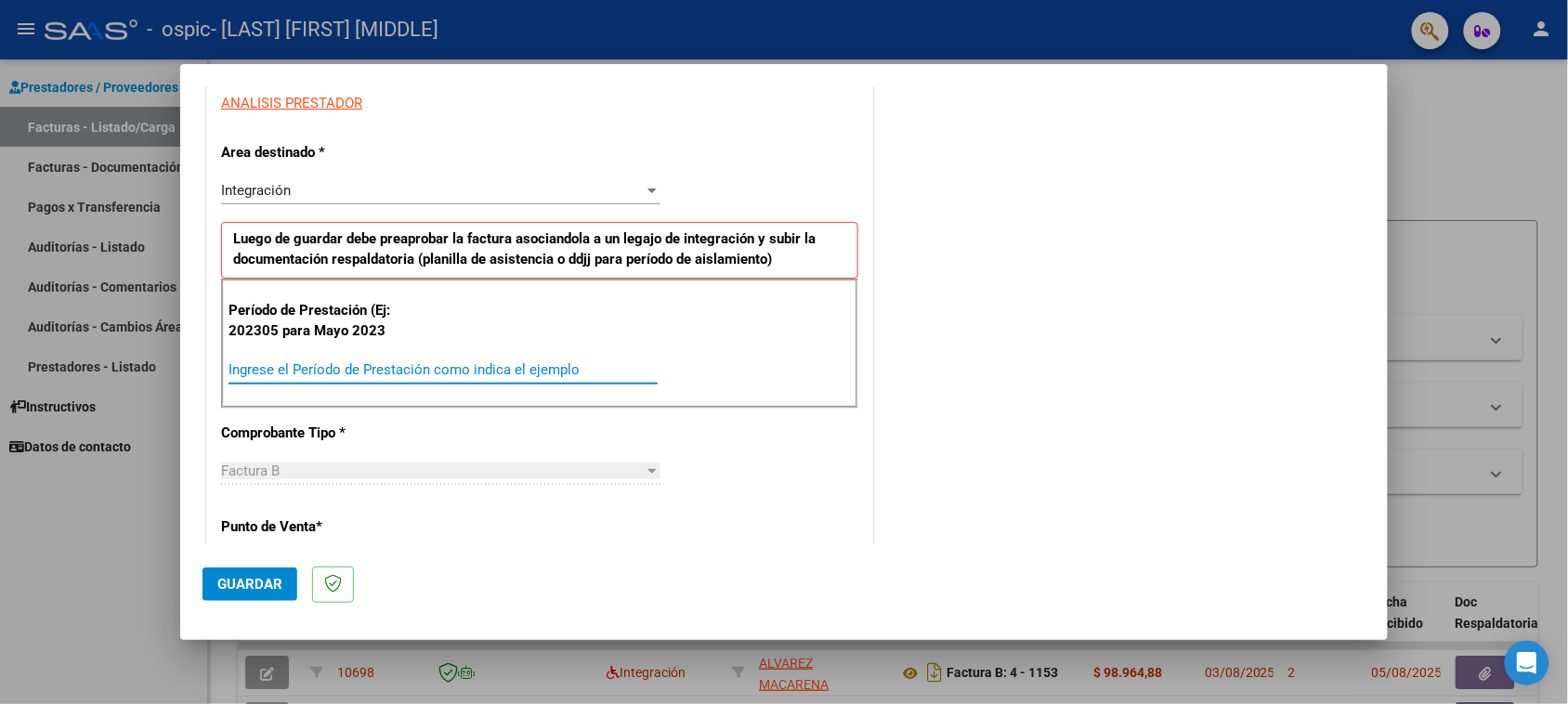 click on "Ingrese el Período de Prestación como indica el ejemplo" at bounding box center (443, 370) 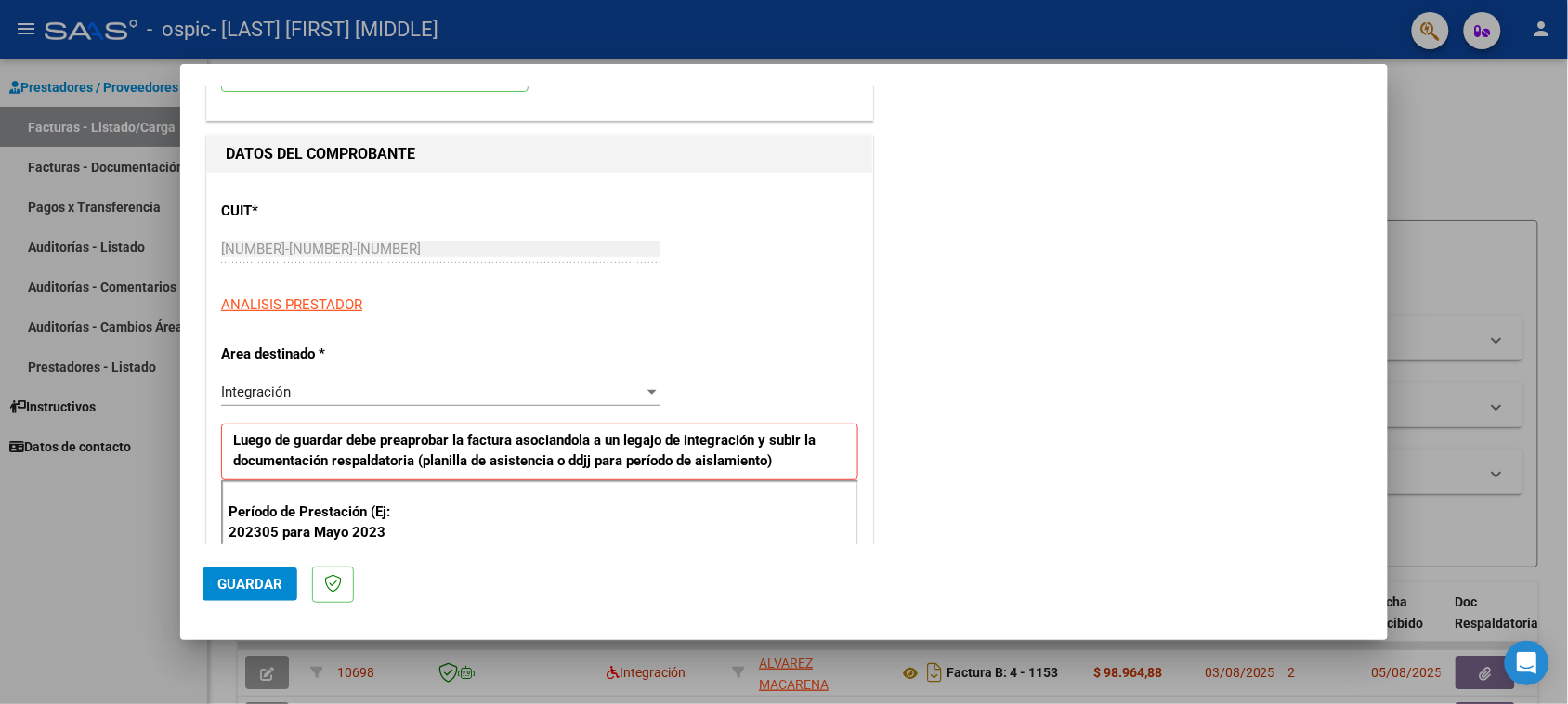 scroll, scrollTop: 0, scrollLeft: 0, axis: both 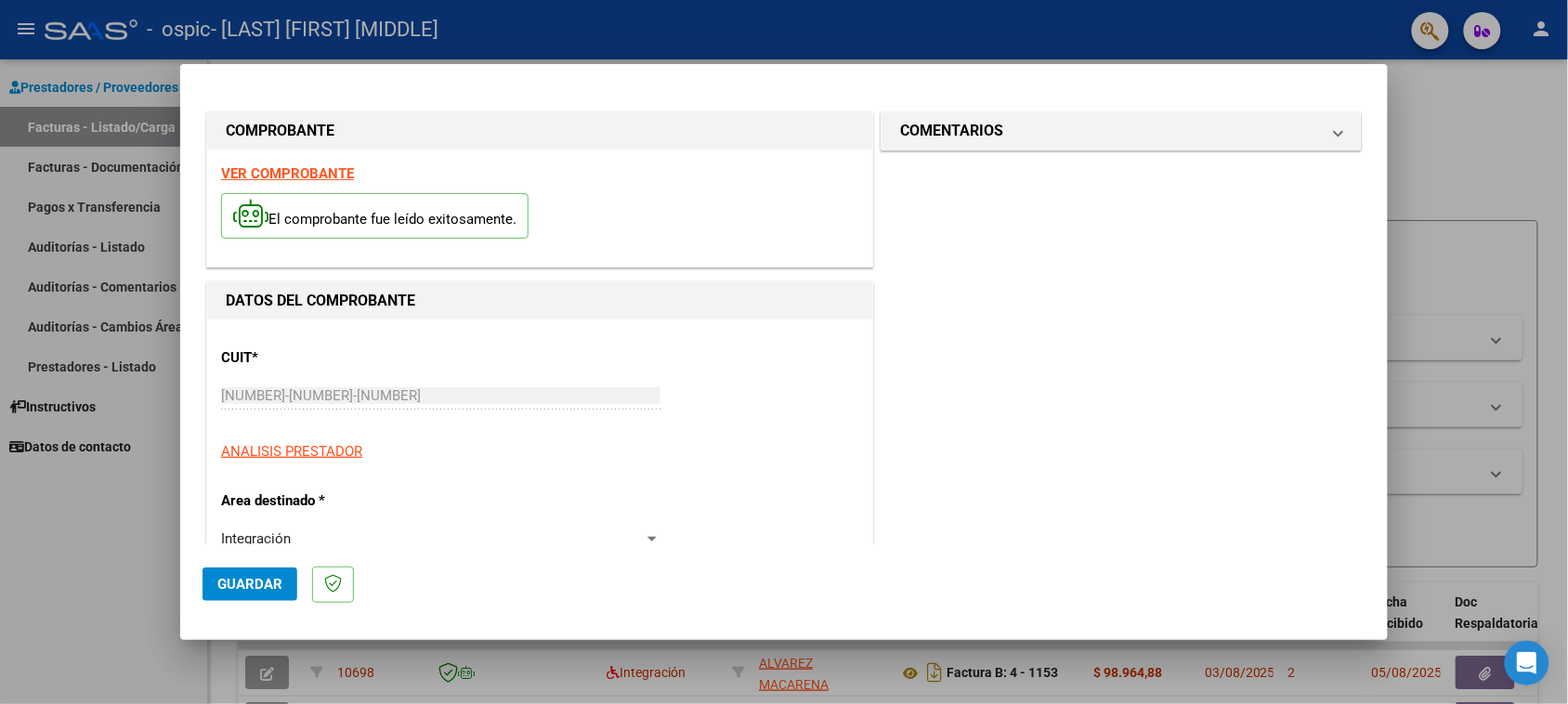 type on "202507" 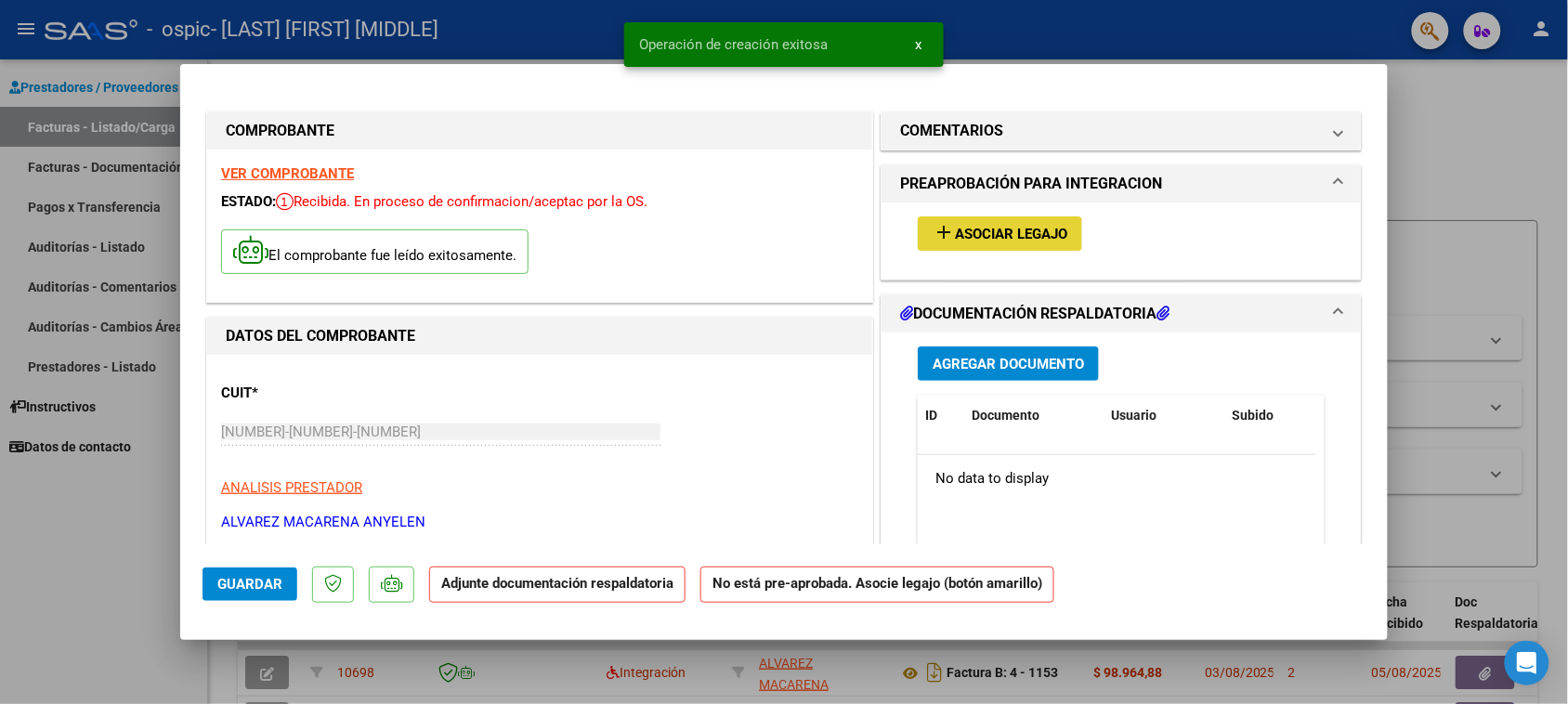 click on "Asociar Legajo" at bounding box center (1011, 234) 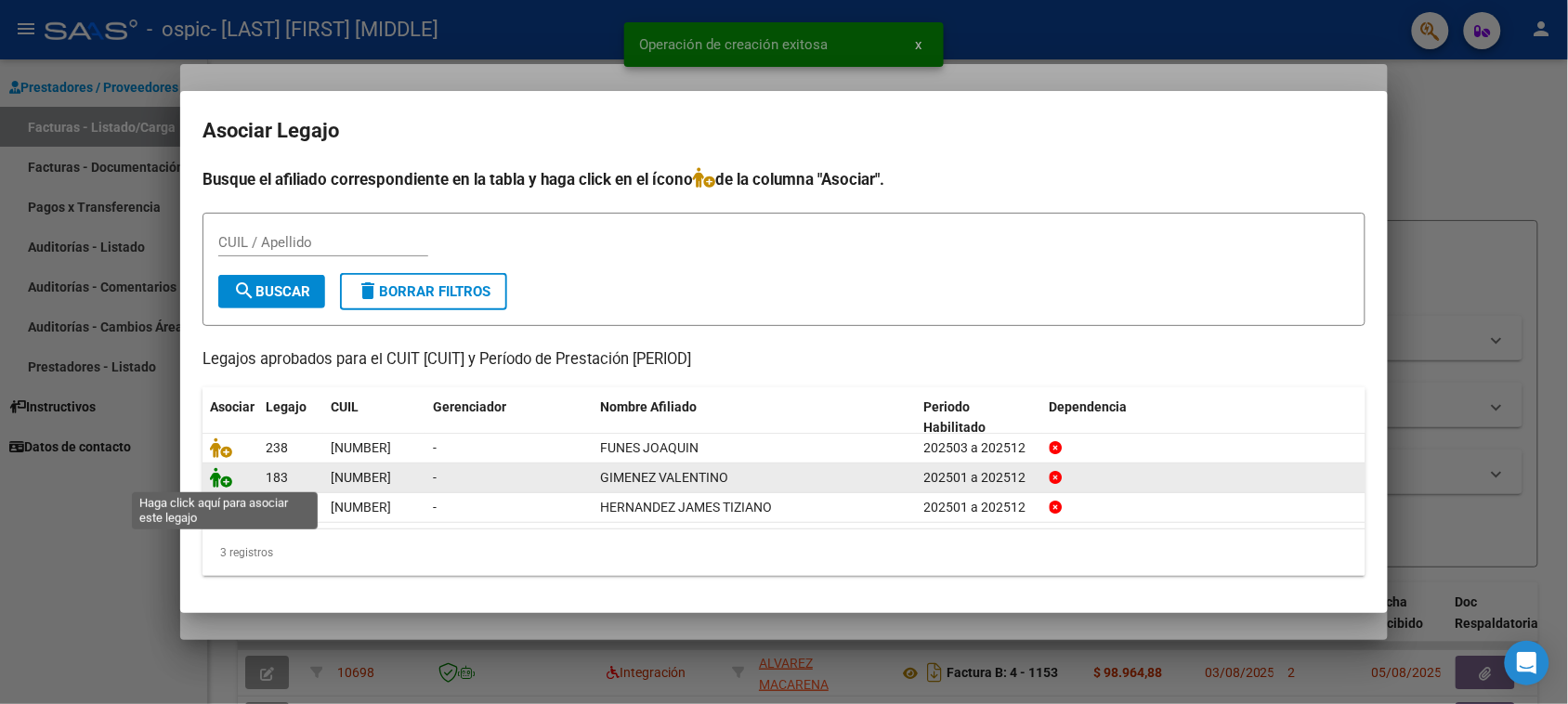 click 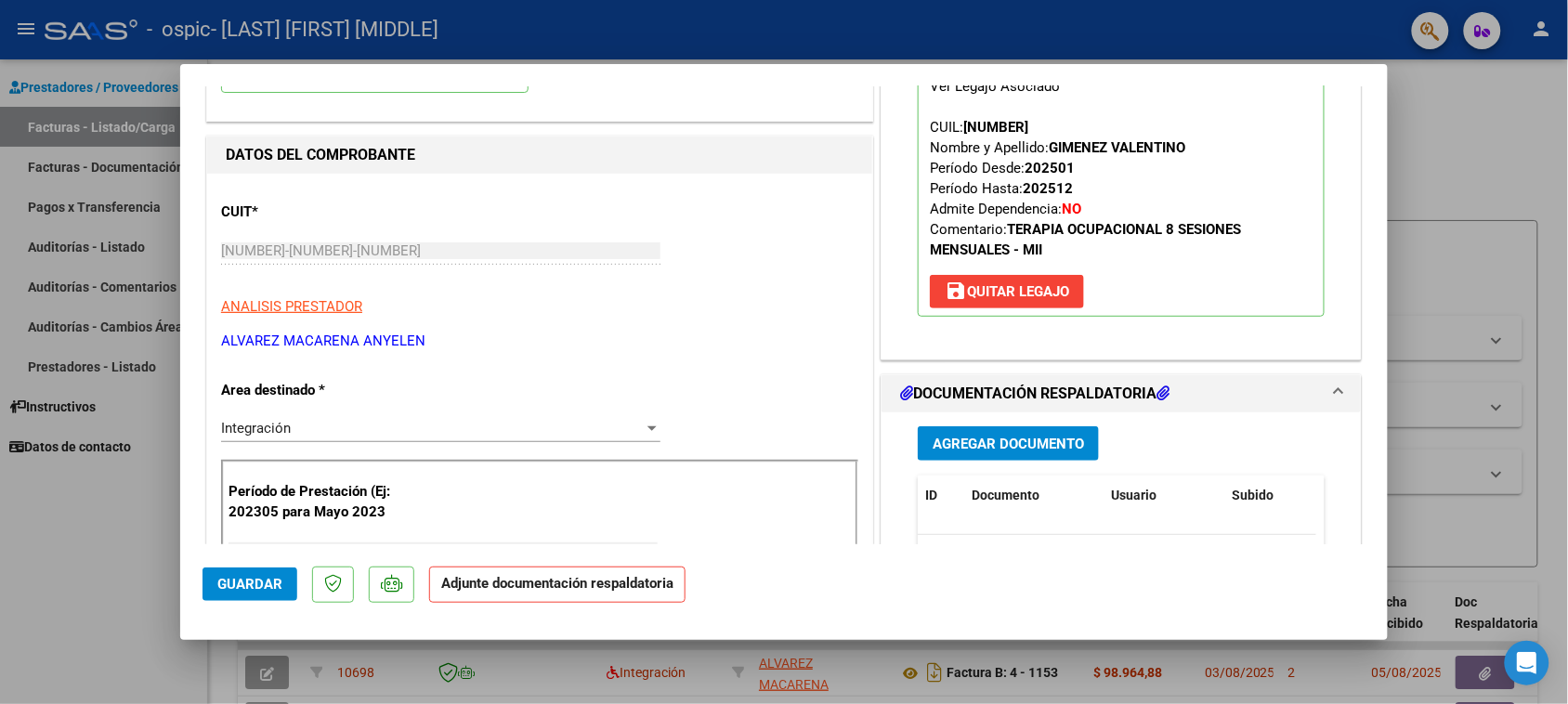 scroll, scrollTop: 464, scrollLeft: 0, axis: vertical 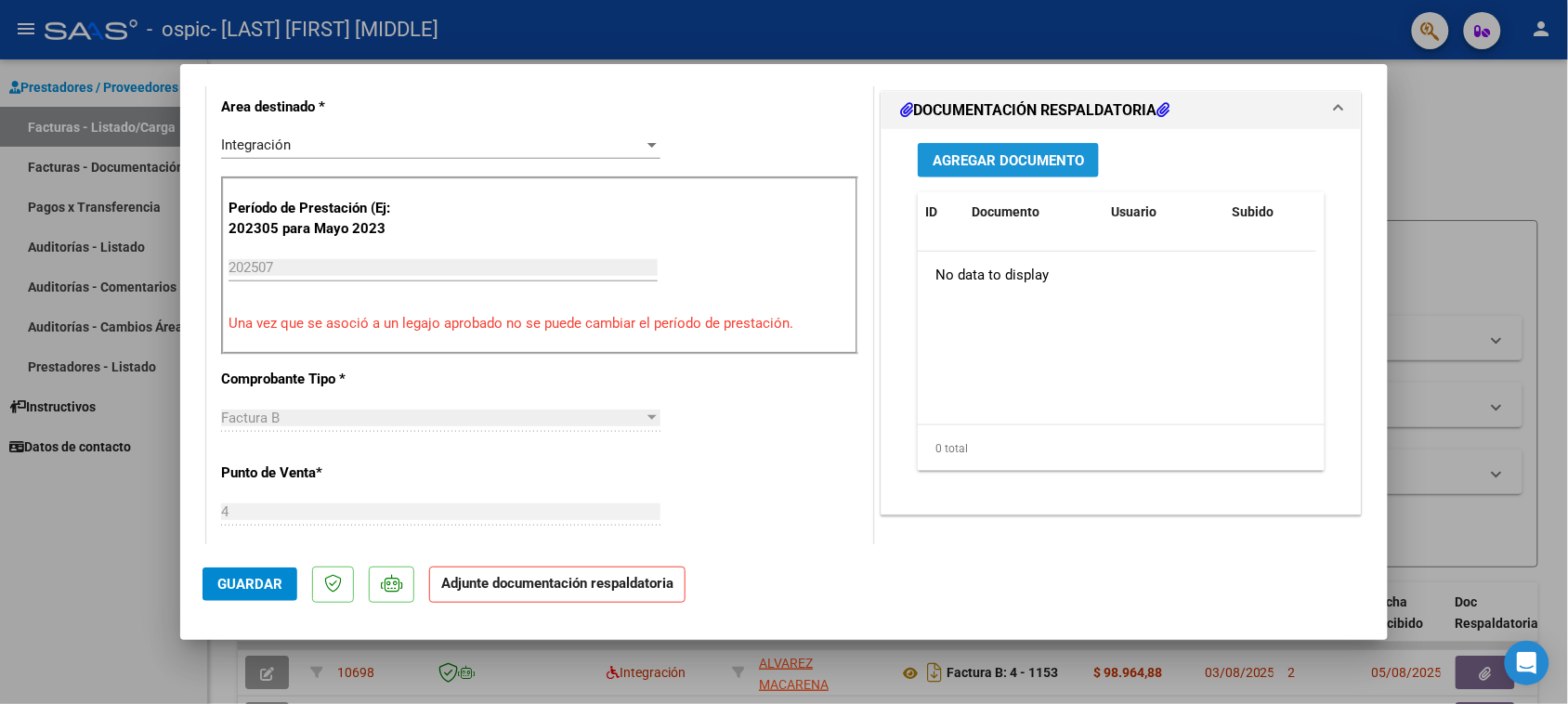 click on "Agregar Documento" at bounding box center (1008, 161) 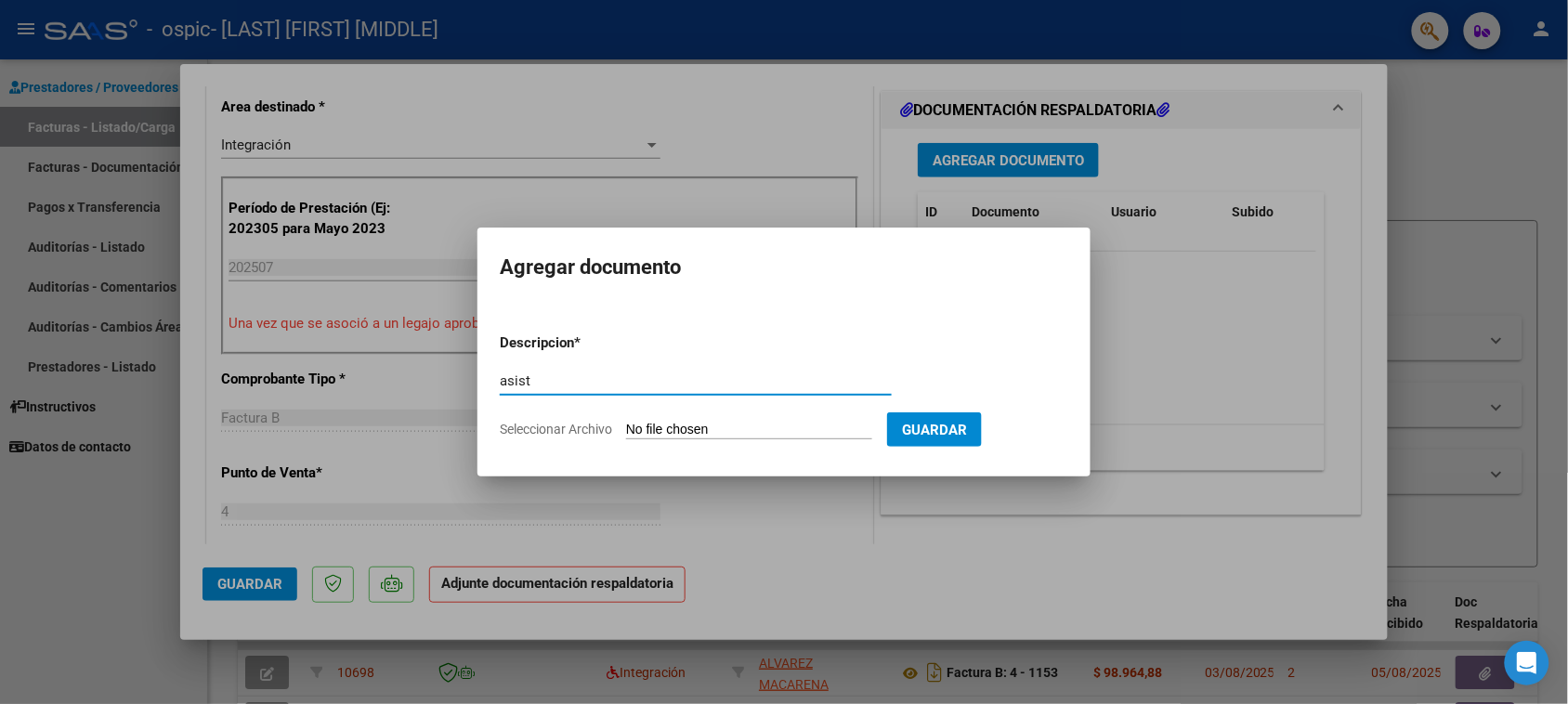 type on "asist" 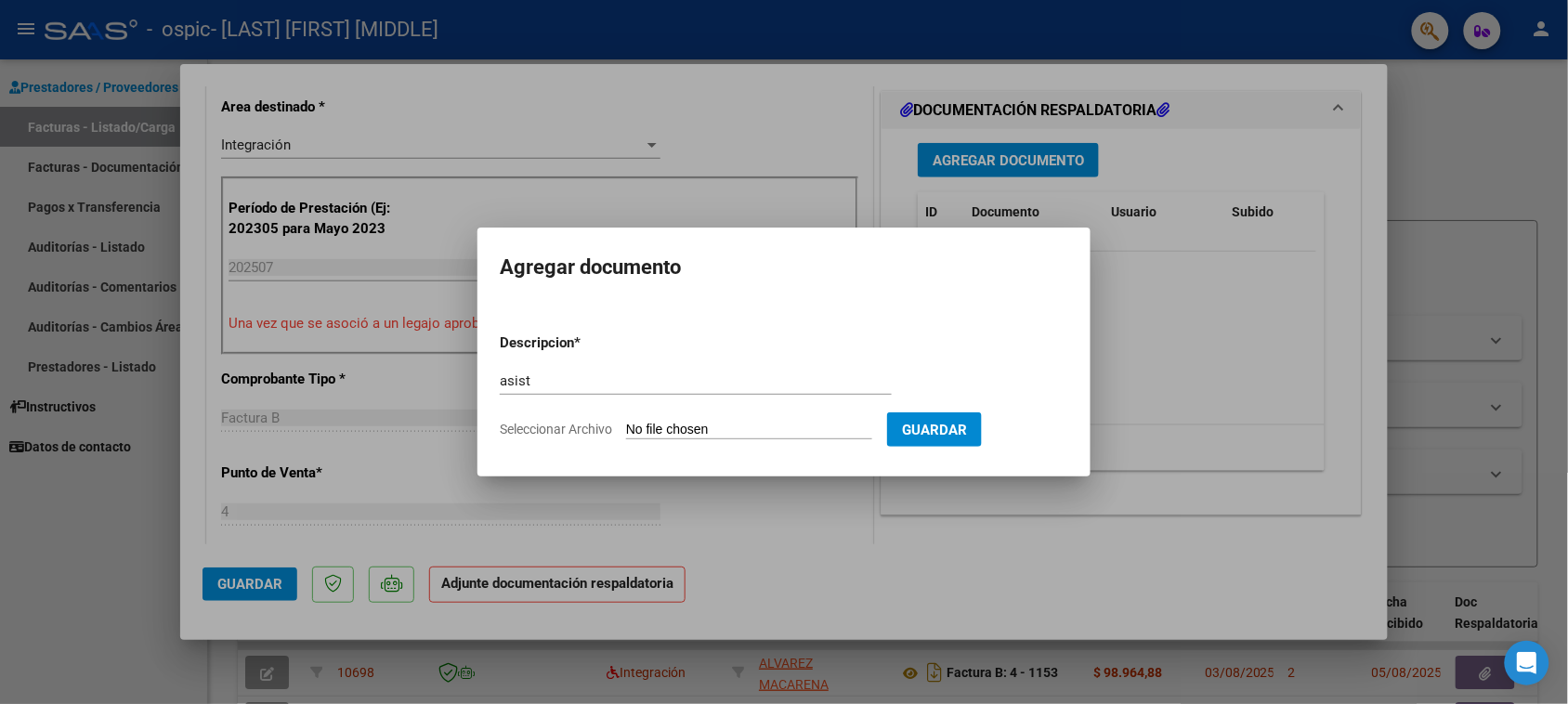 type on "C:\fakepath\IMG_2025_7_22_16_36_59_14339.jpeg" 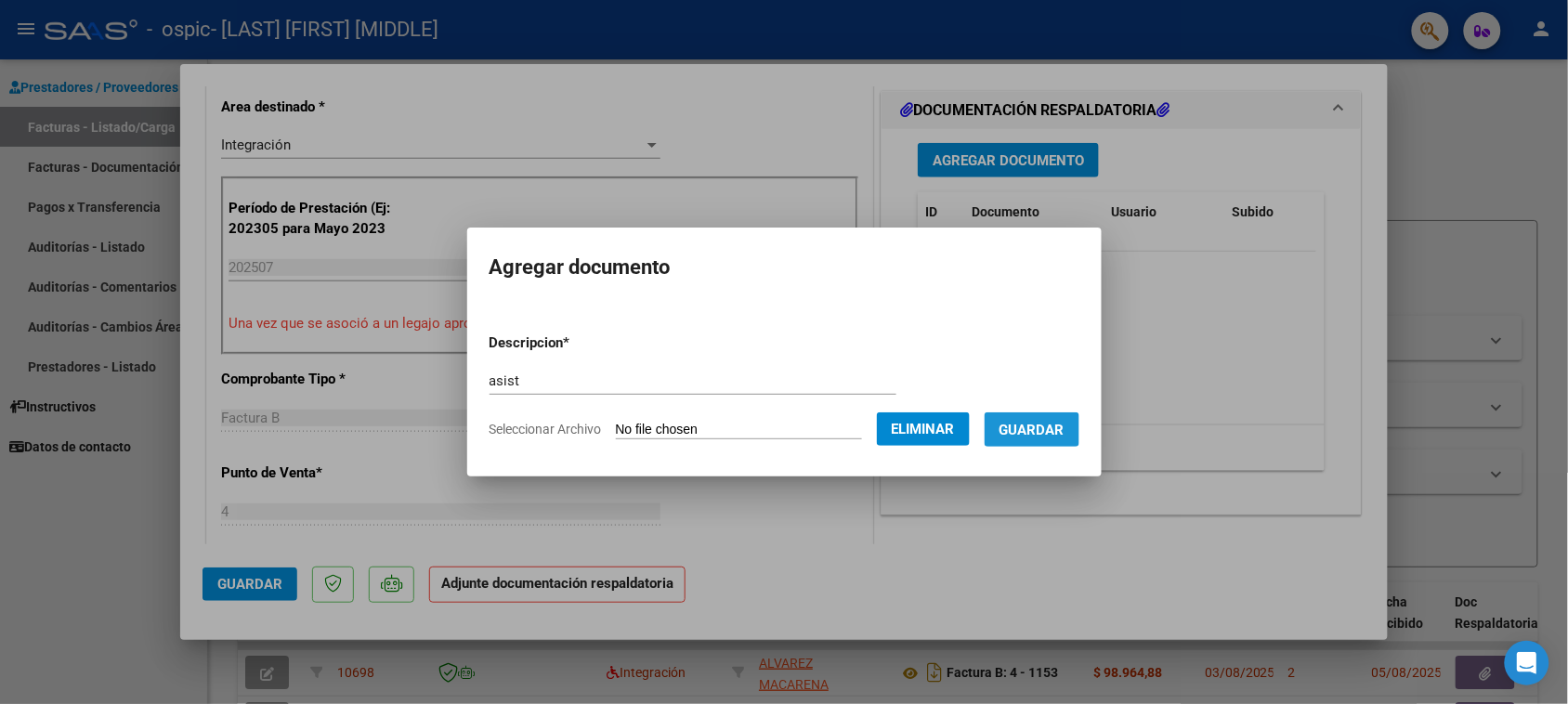 click on "Guardar" at bounding box center (1032, 430) 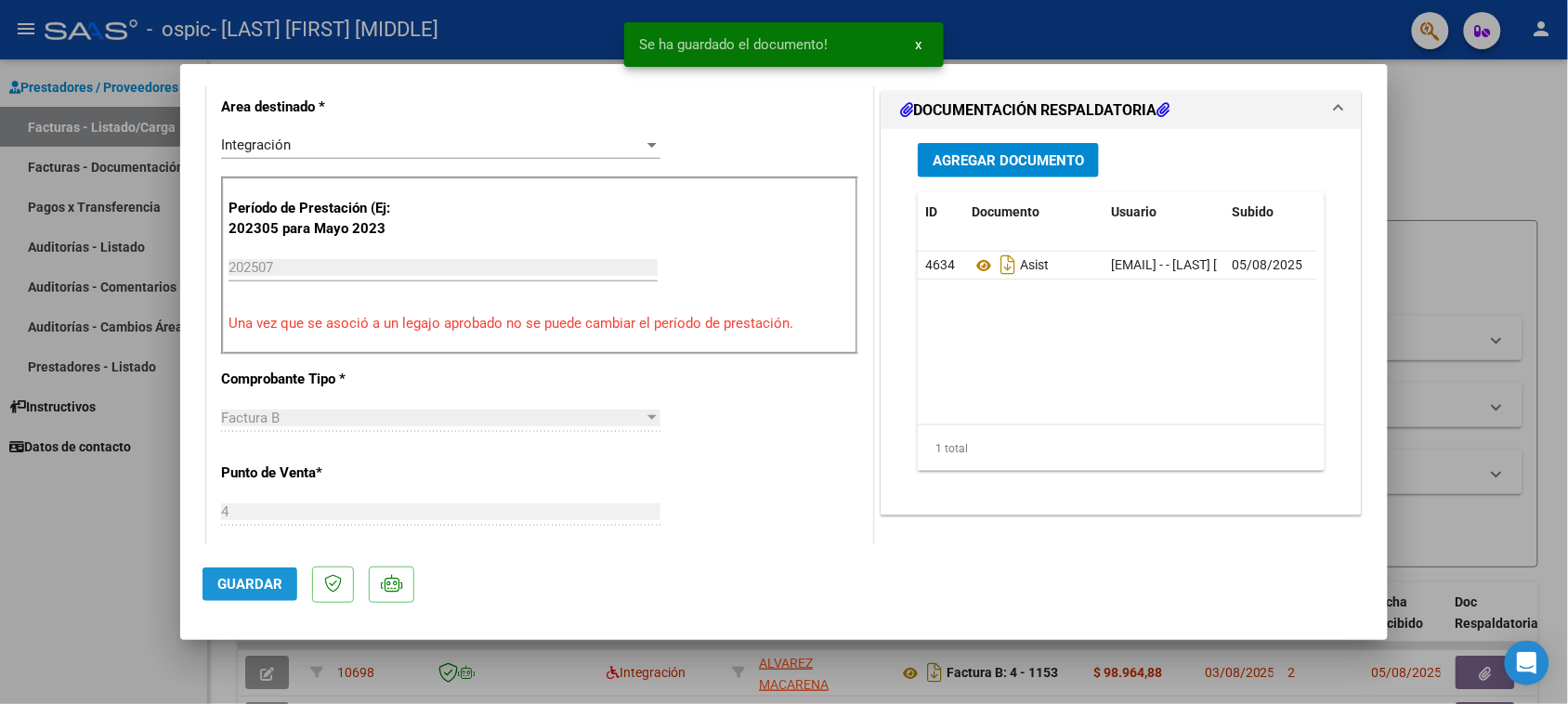 click on "Guardar" 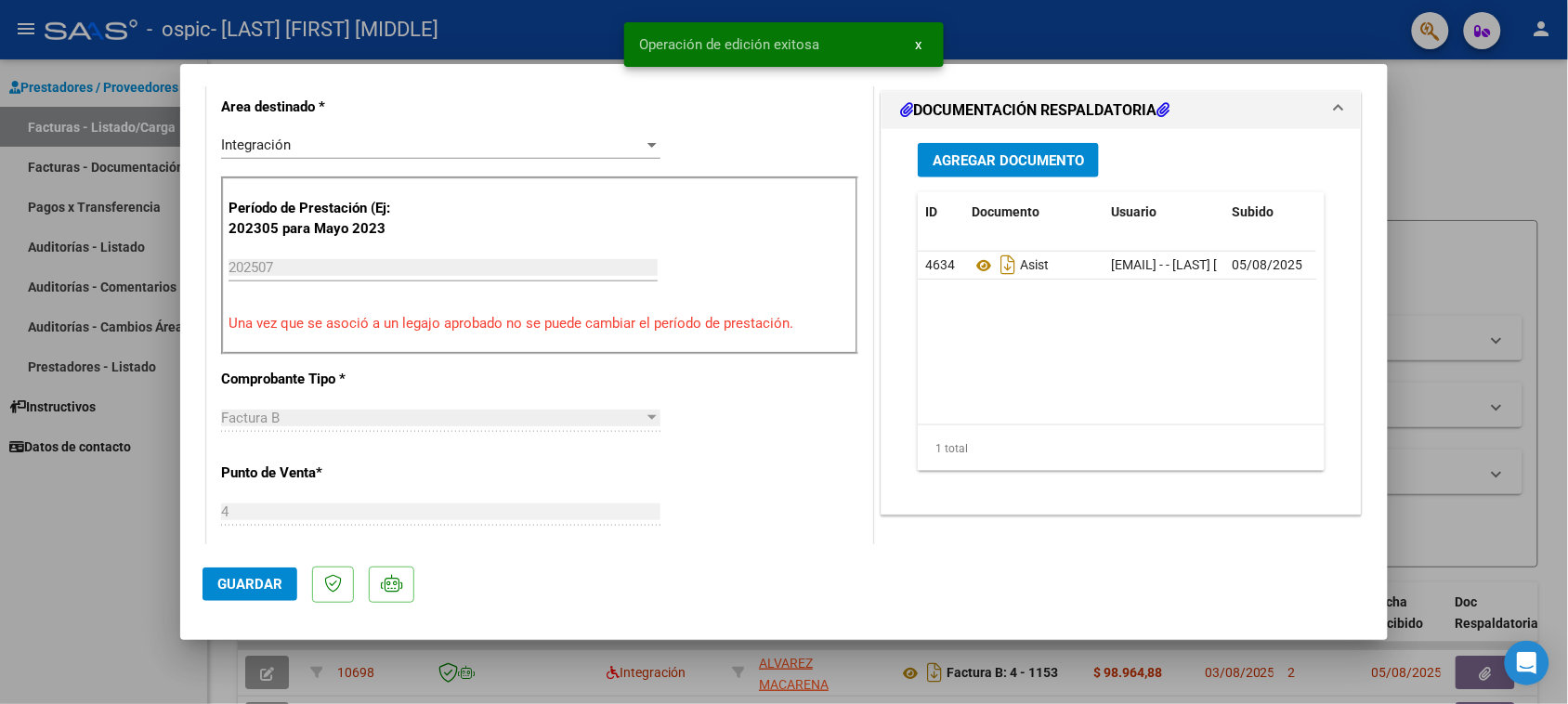 click on "Guardar" 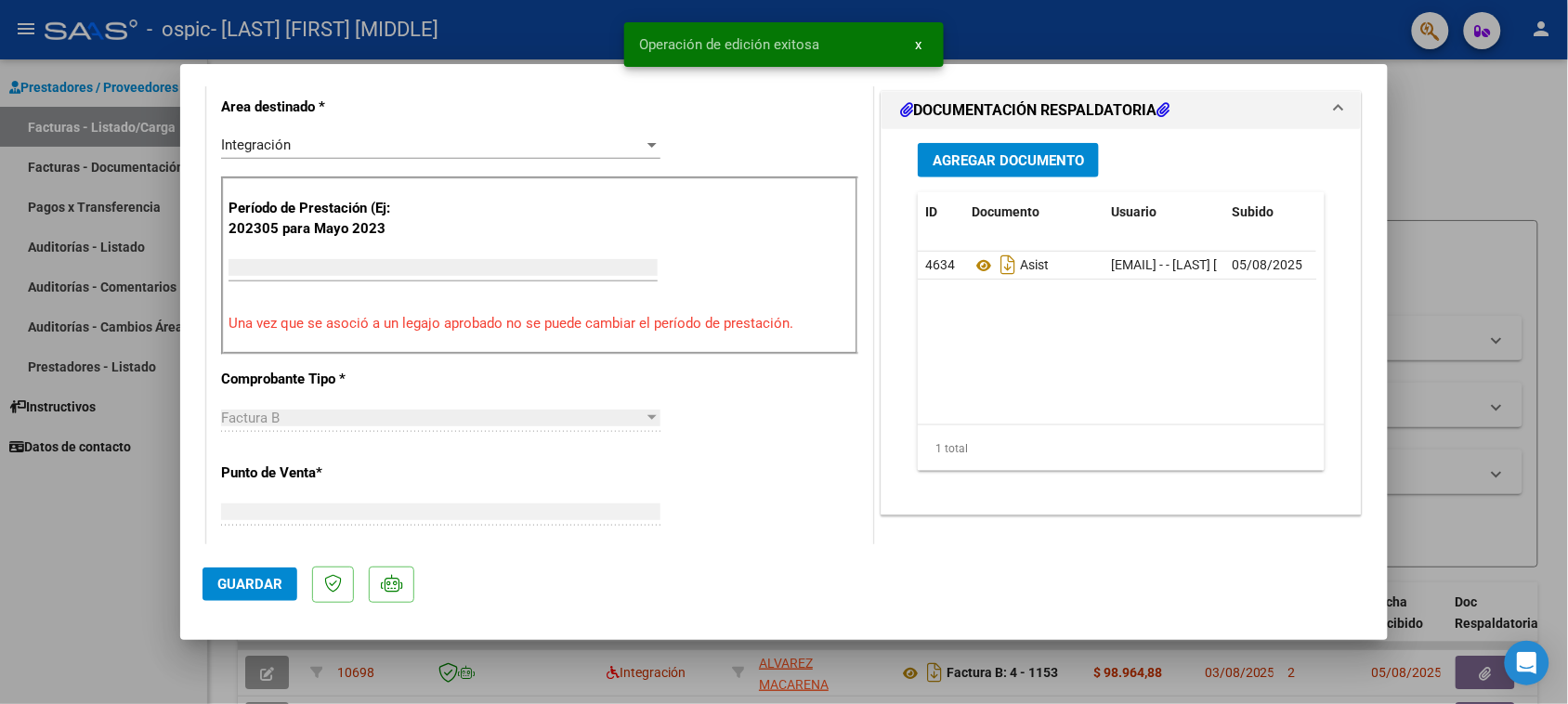 scroll, scrollTop: 384, scrollLeft: 0, axis: vertical 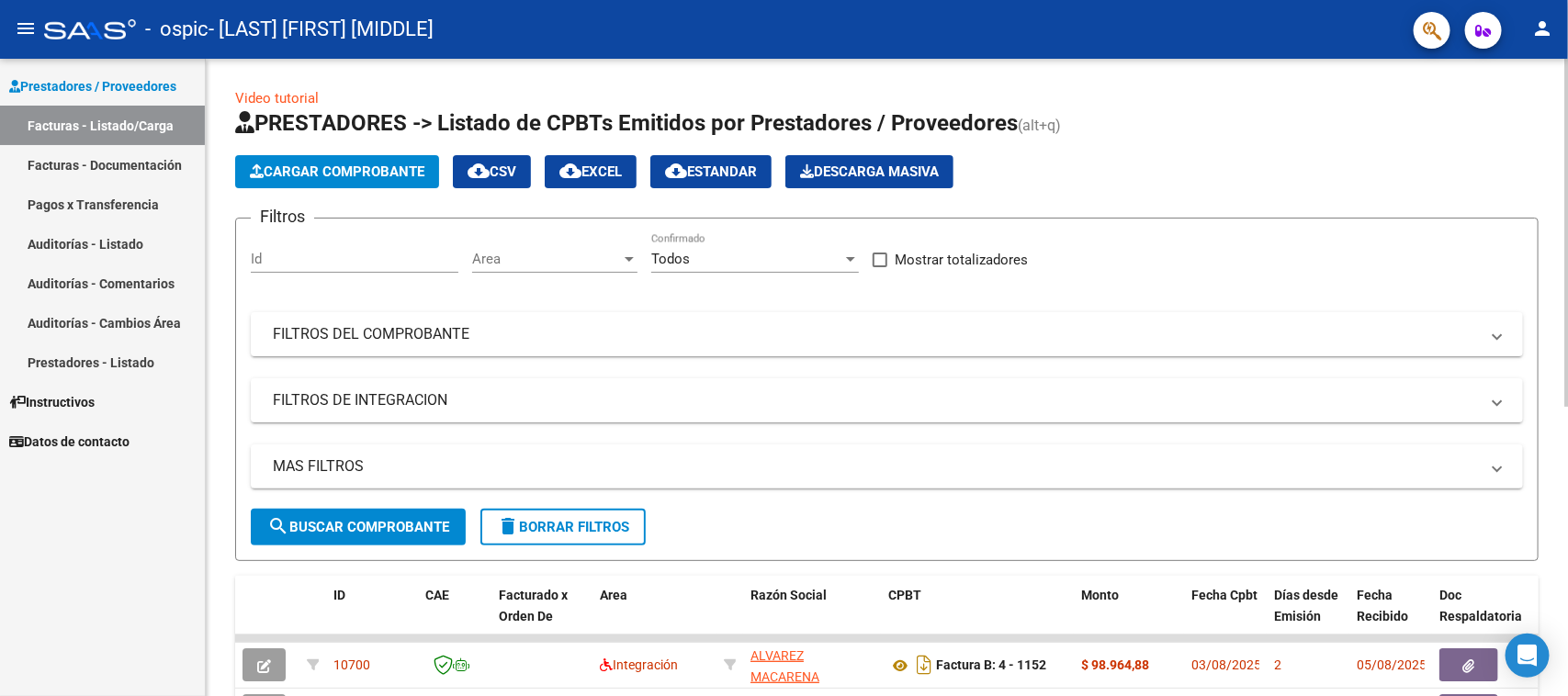 click on "Cargar Comprobante" 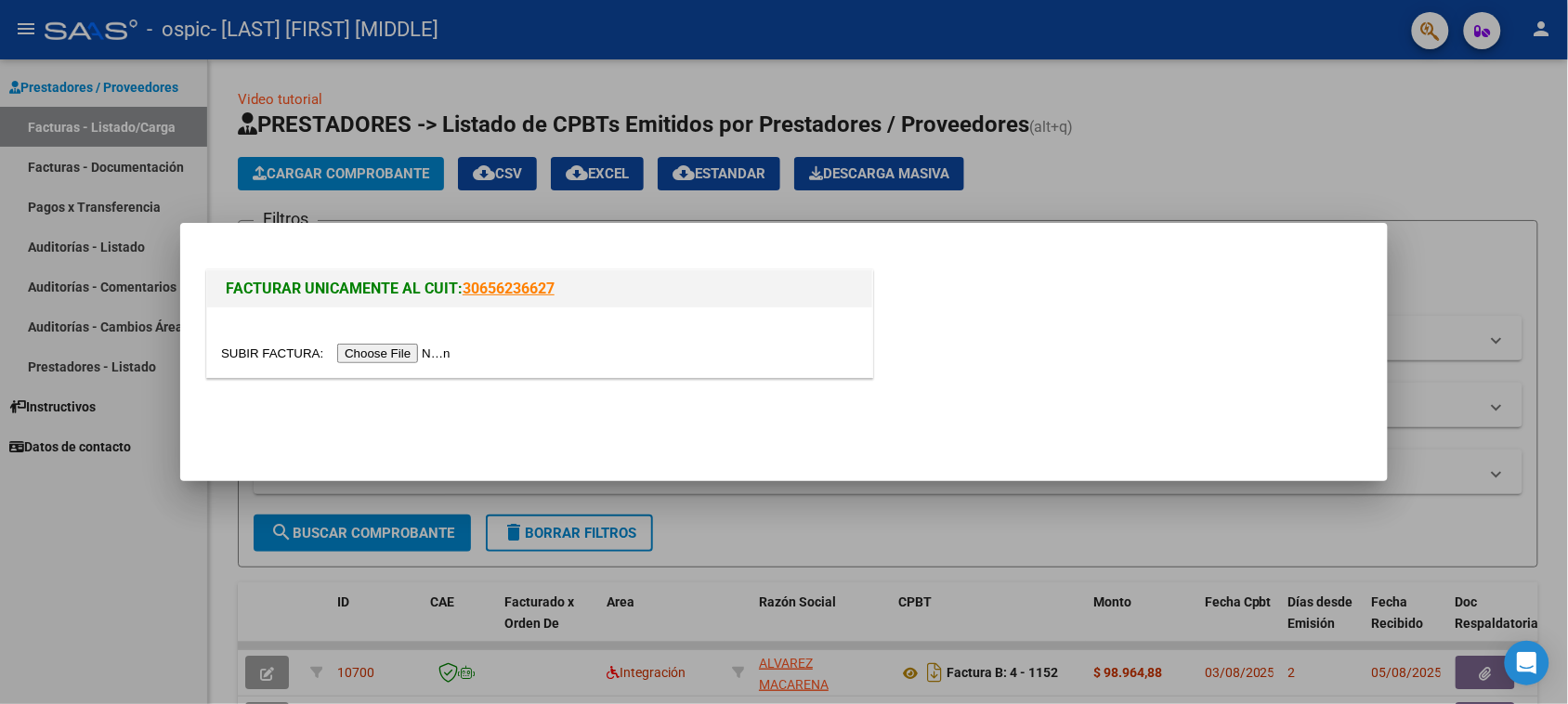 click at bounding box center (540, 342) 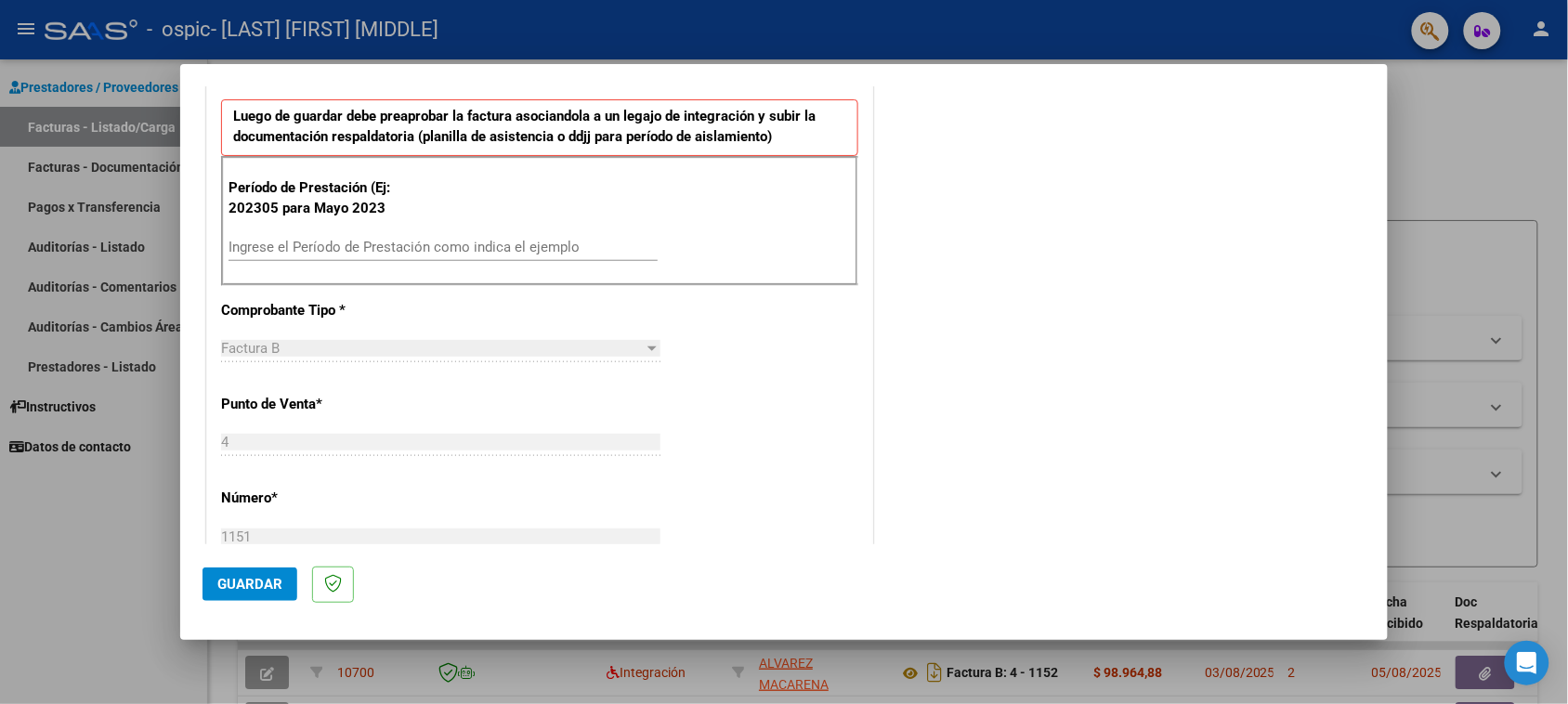 scroll, scrollTop: 464, scrollLeft: 0, axis: vertical 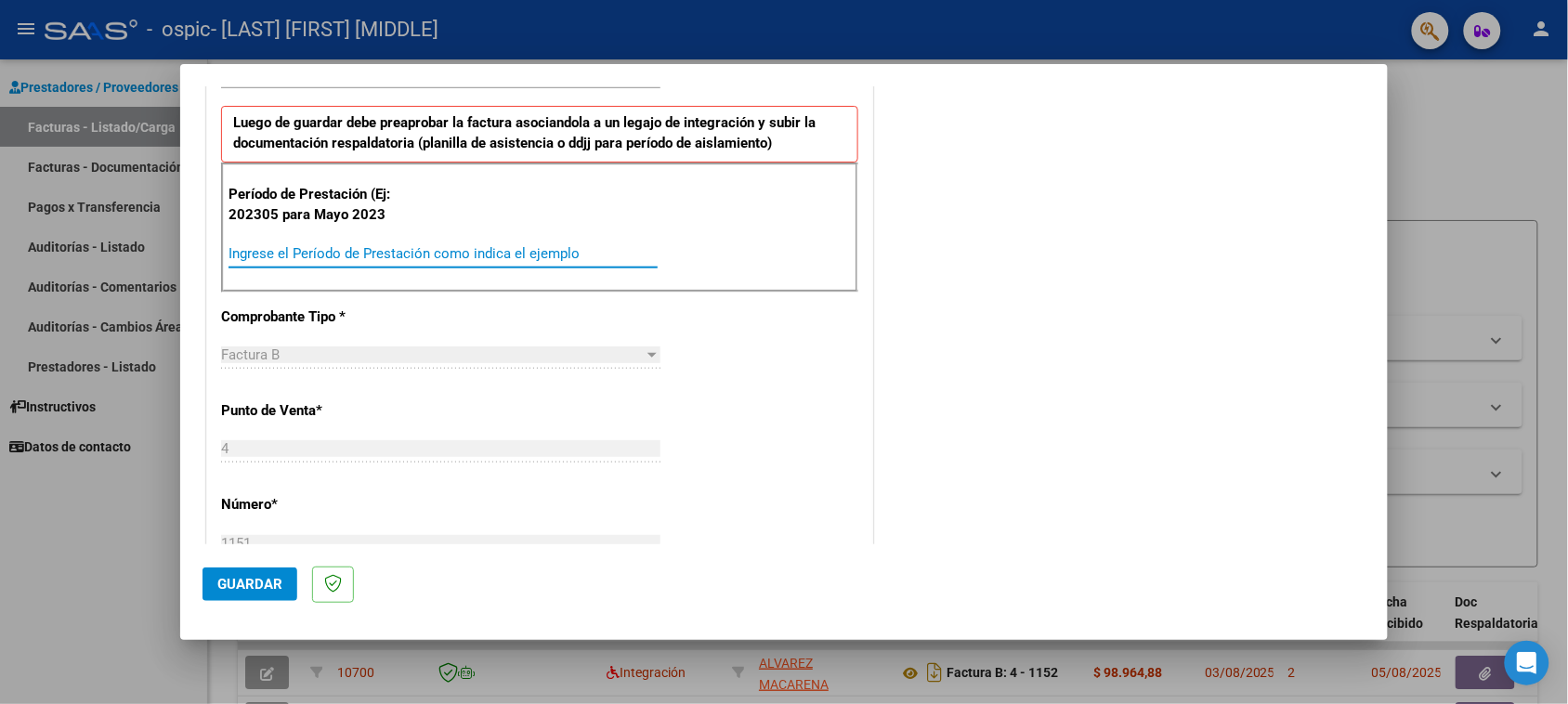 click on "Ingrese el Período de Prestación como indica el ejemplo" at bounding box center (443, 254) 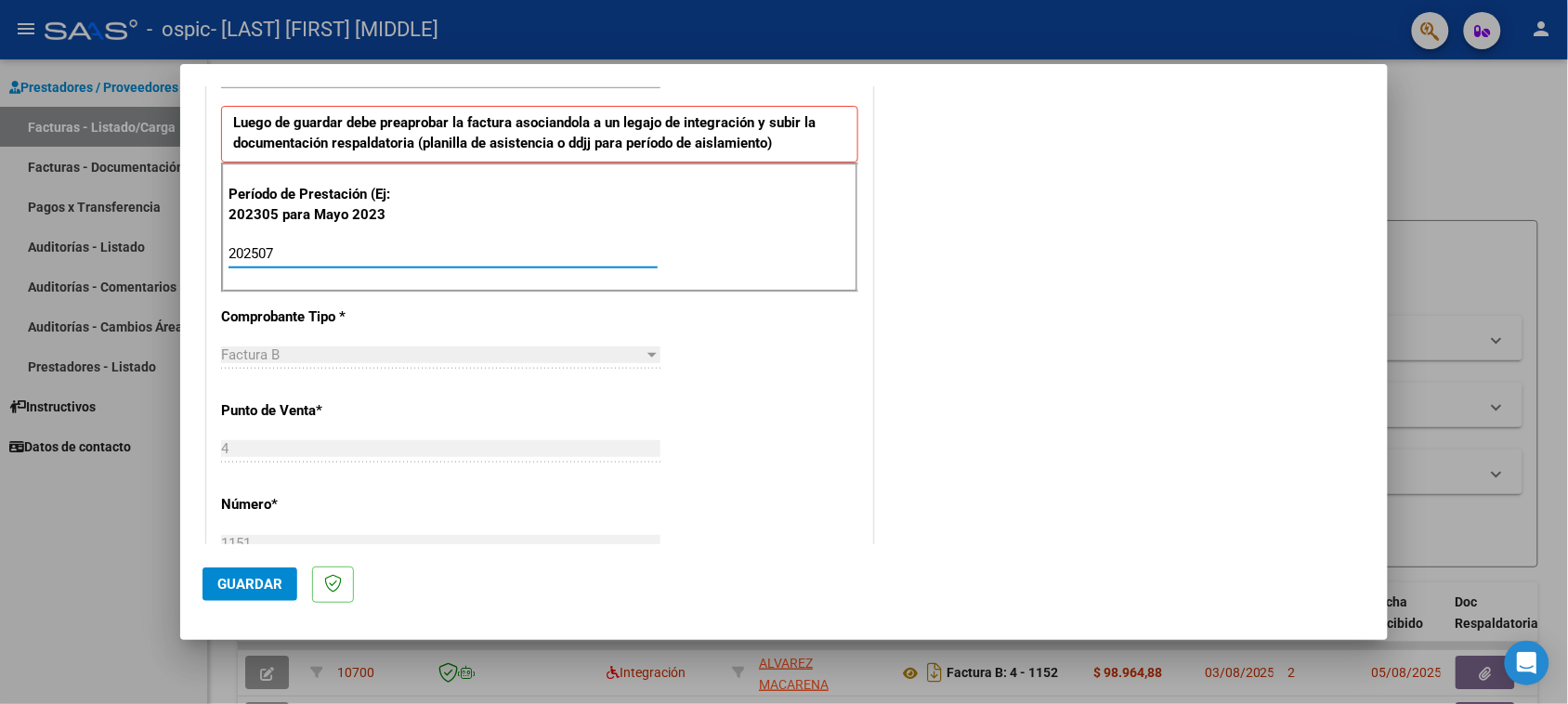type on "202507" 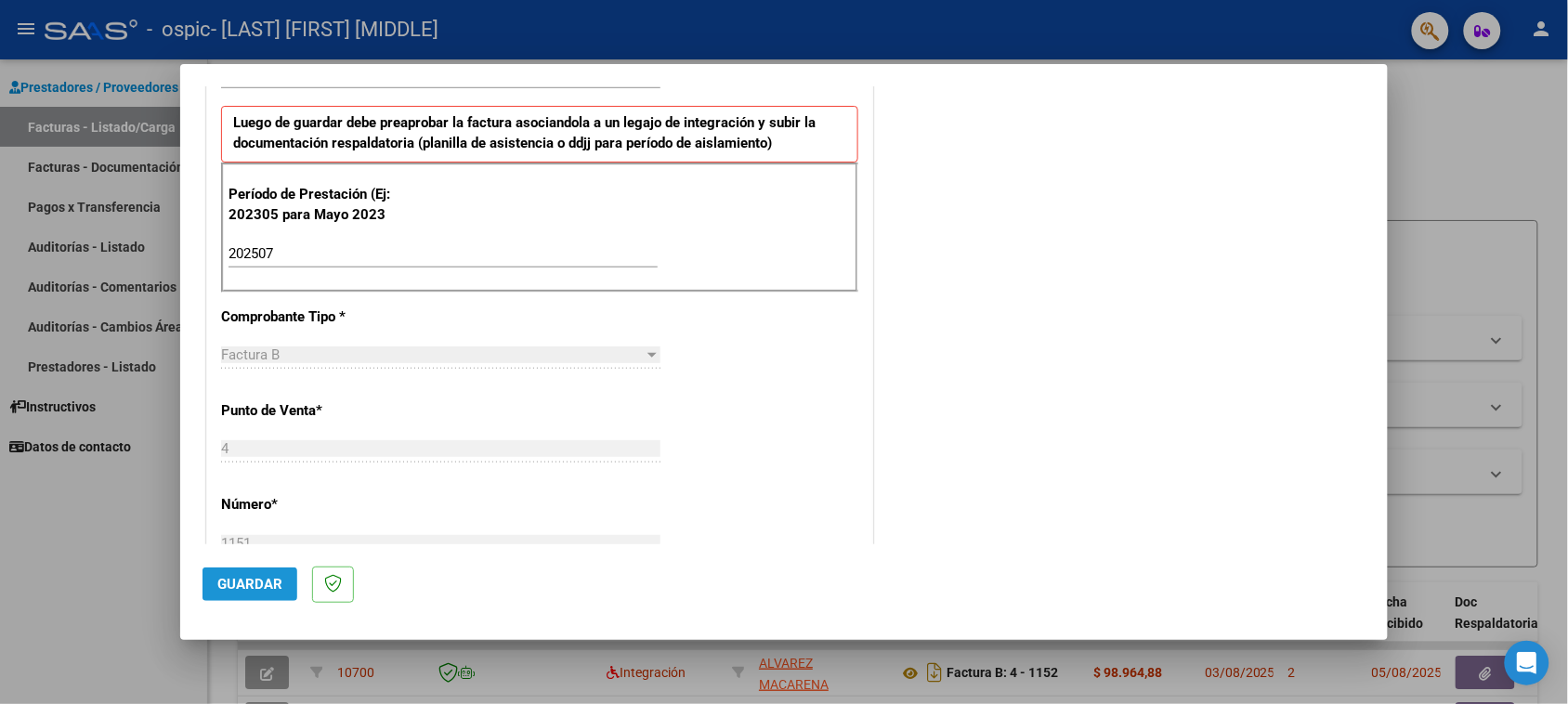 click on "Guardar" 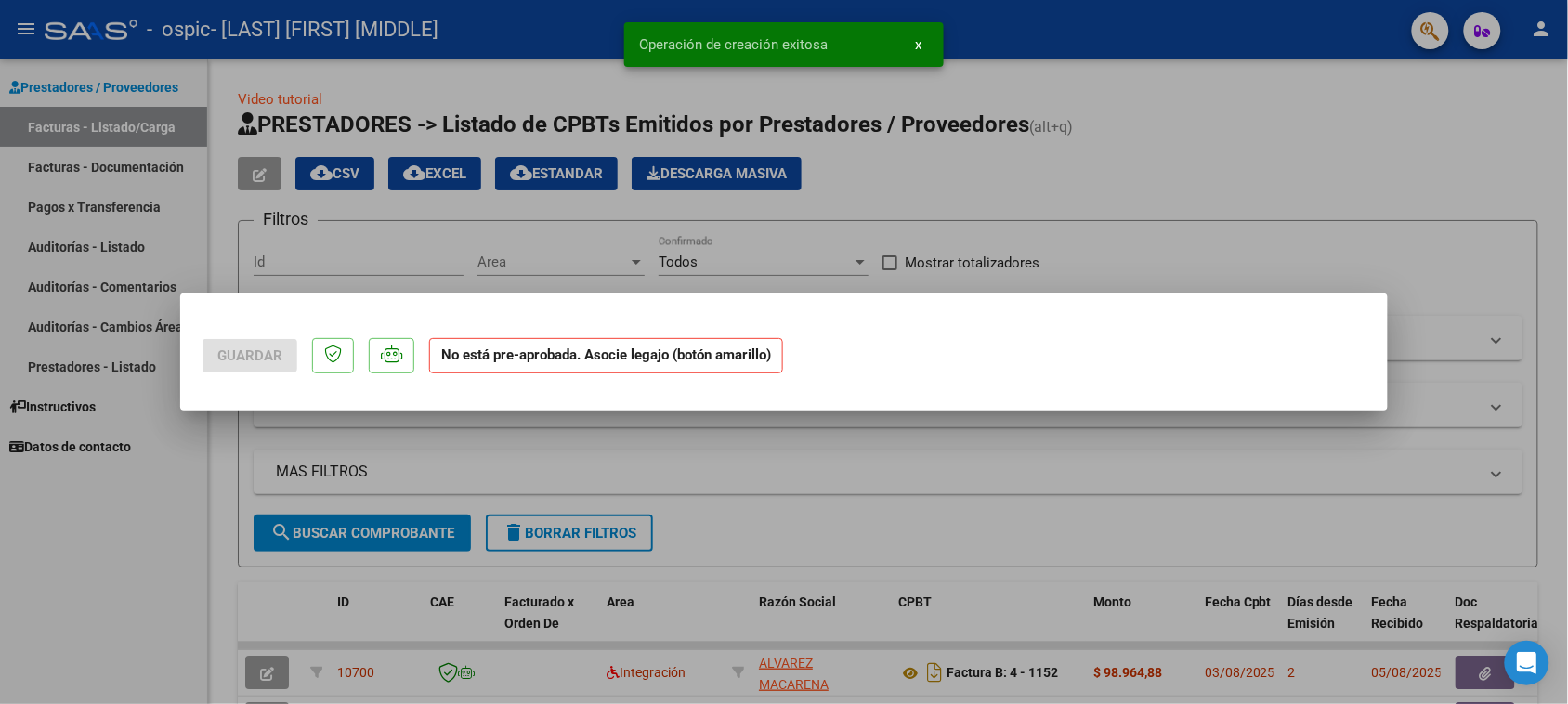 scroll, scrollTop: 0, scrollLeft: 0, axis: both 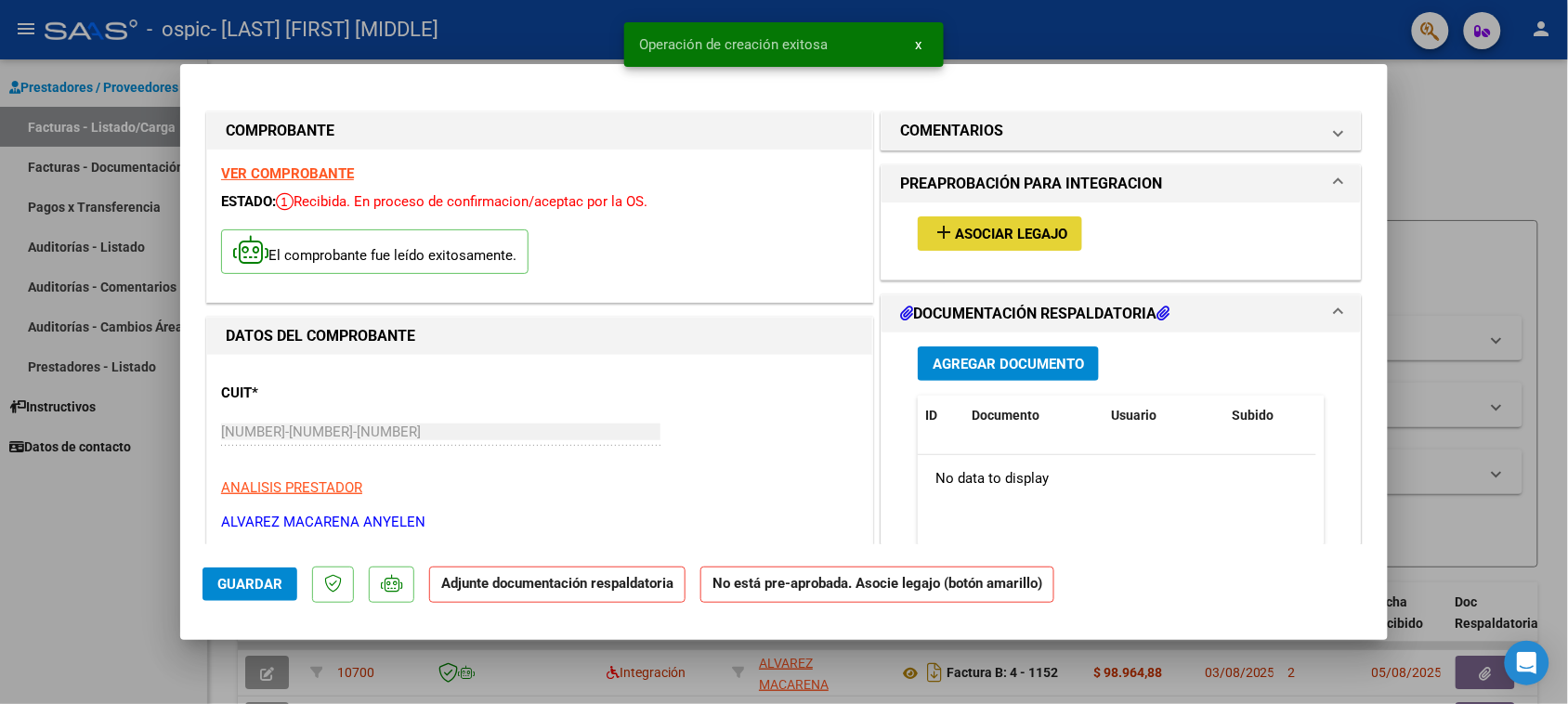 click on "add Asociar Legajo" at bounding box center (1000, 233) 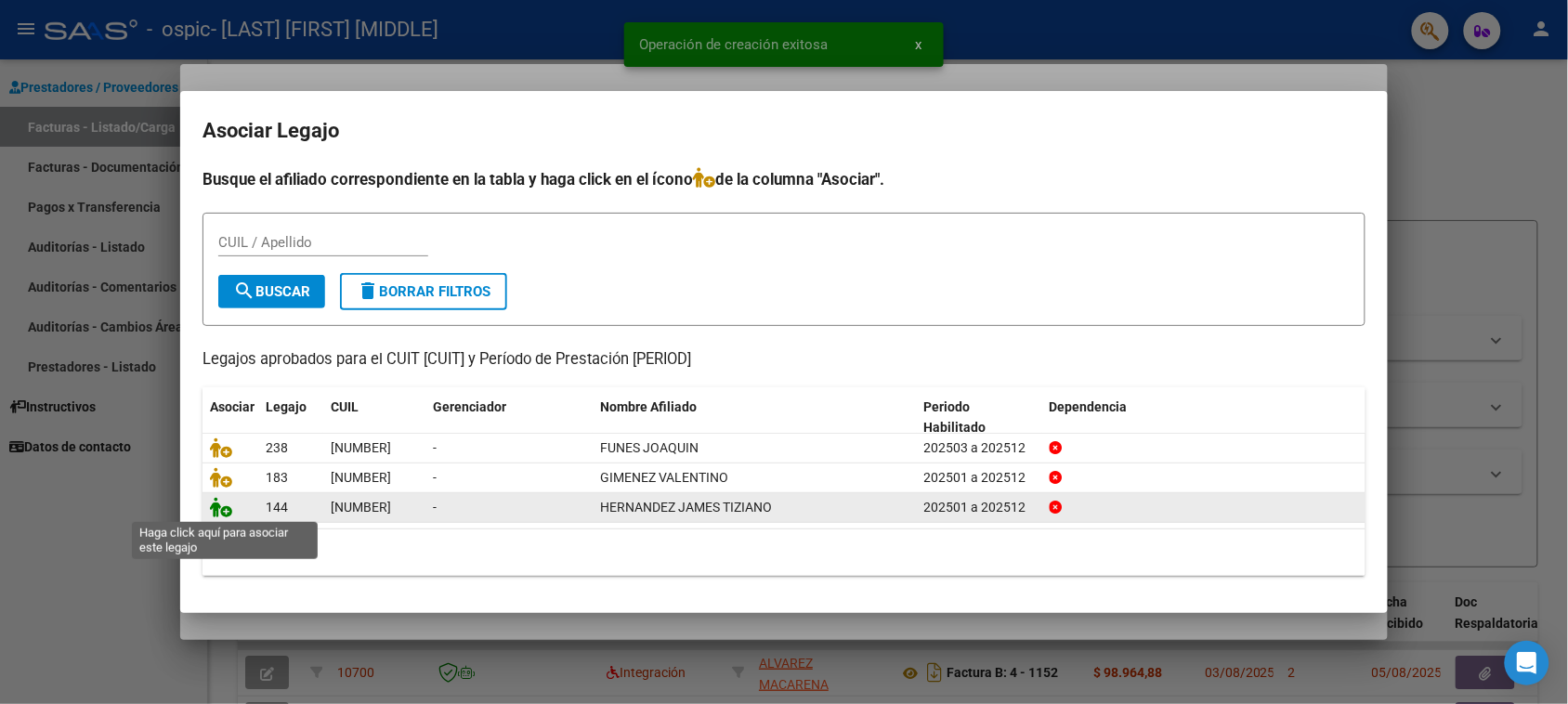 click 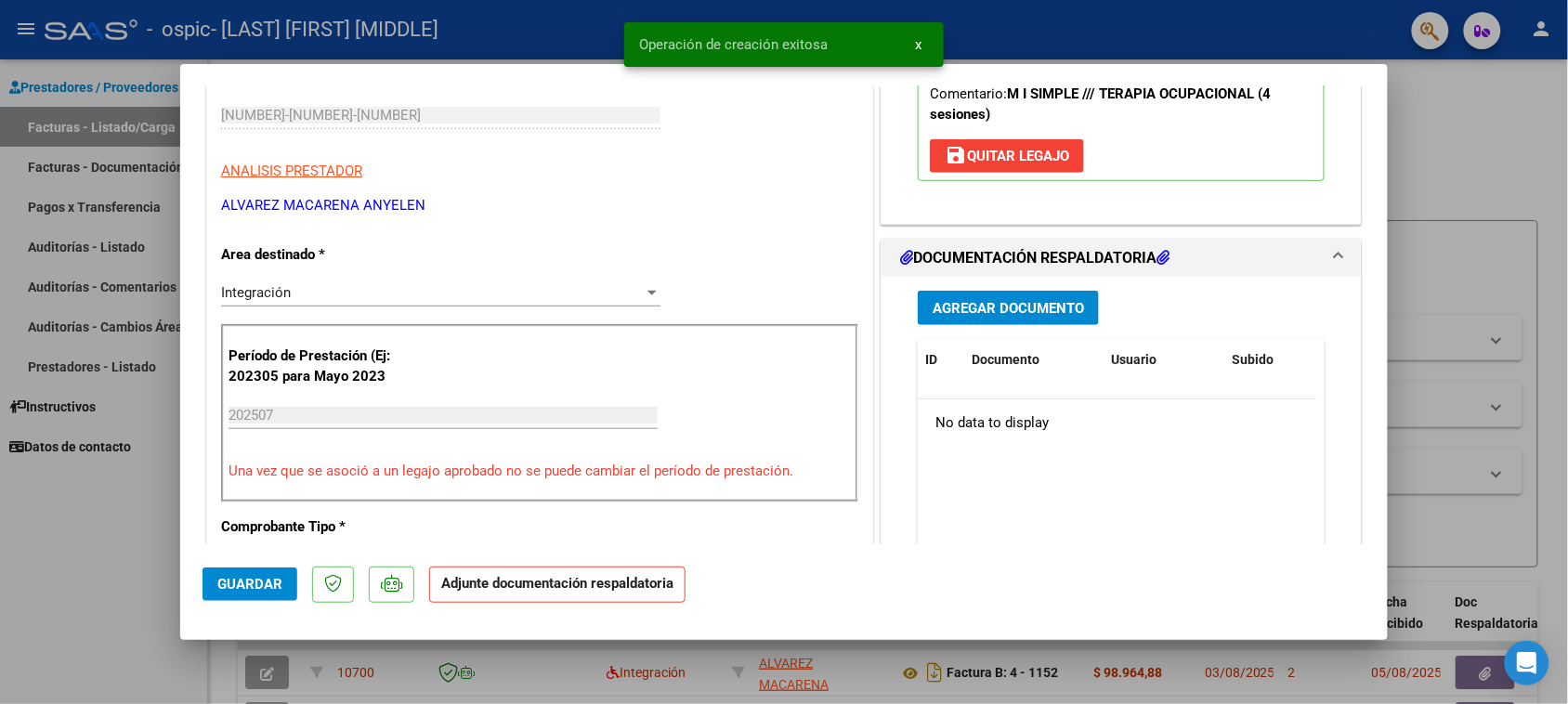 scroll, scrollTop: 348, scrollLeft: 0, axis: vertical 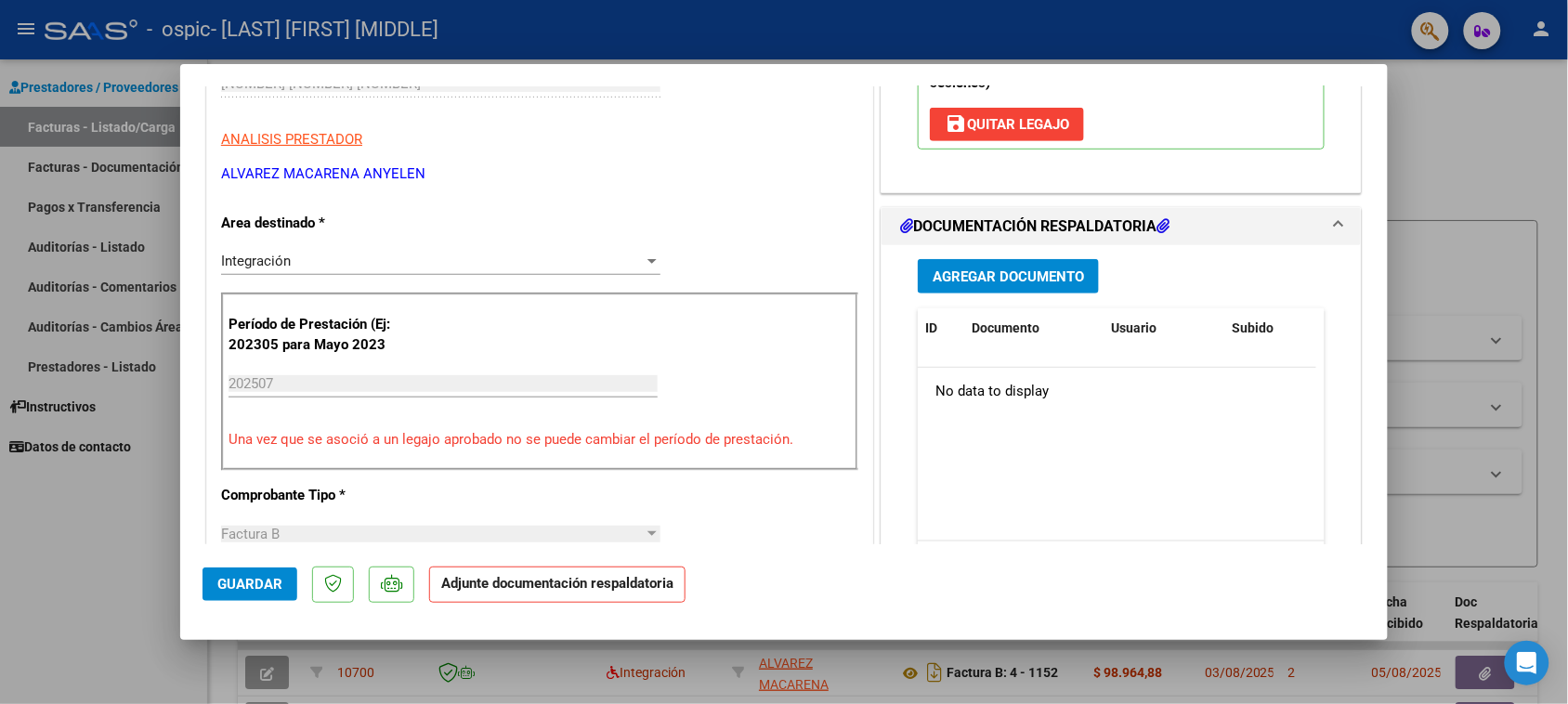 click on "Agregar Documento" at bounding box center (1008, 277) 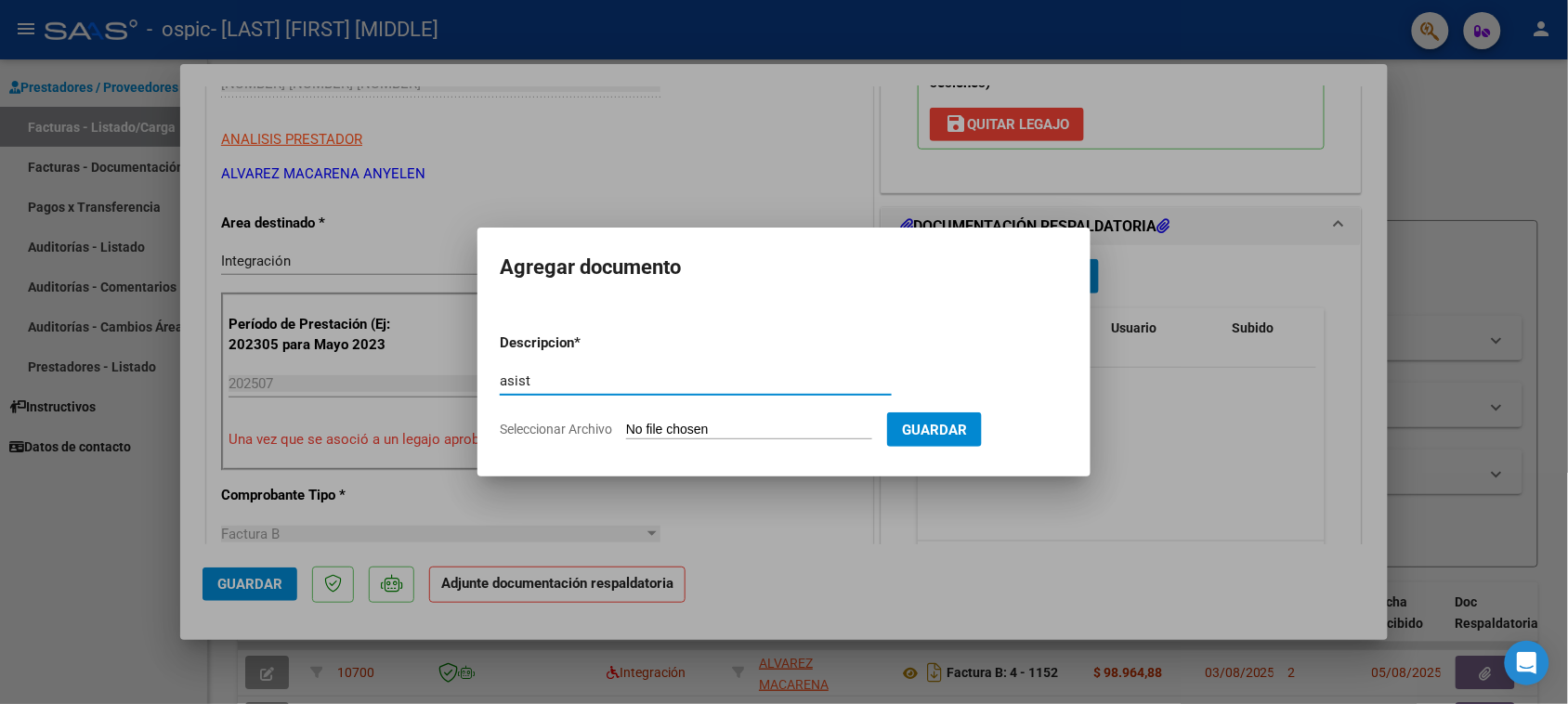 type on "asist" 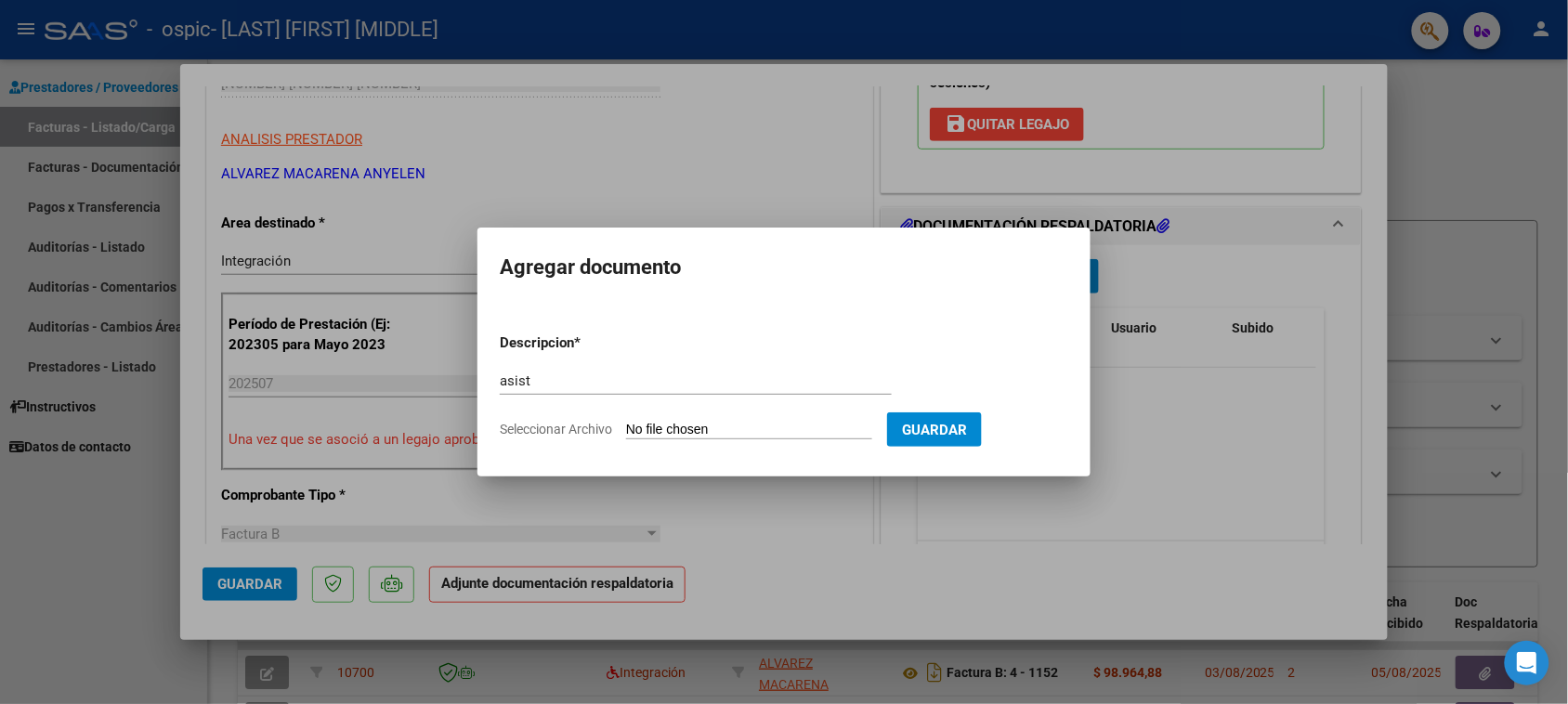 type on "C:\fakepath\IMG_2025_7_15_15_1_24_51951.jpeg" 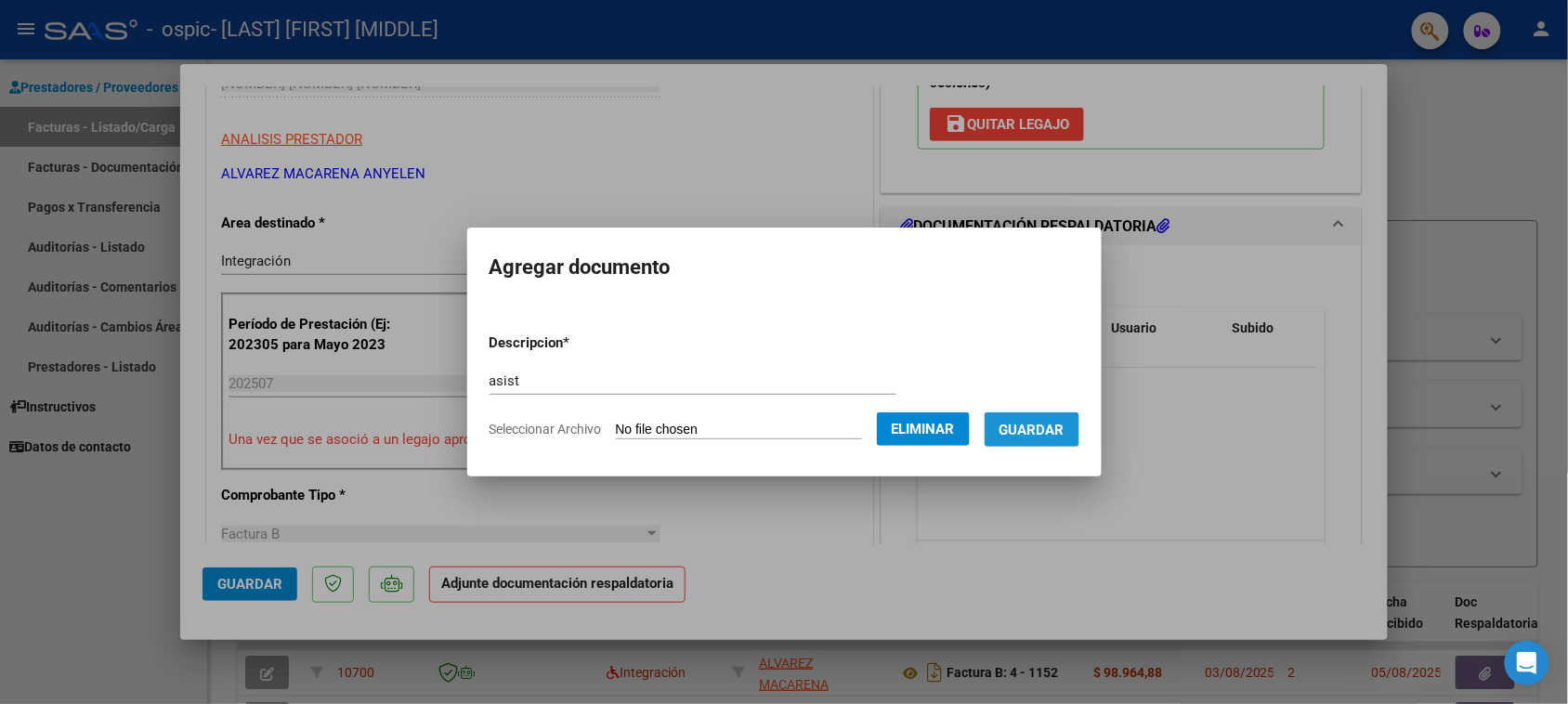 click on "Guardar" at bounding box center [1032, 429] 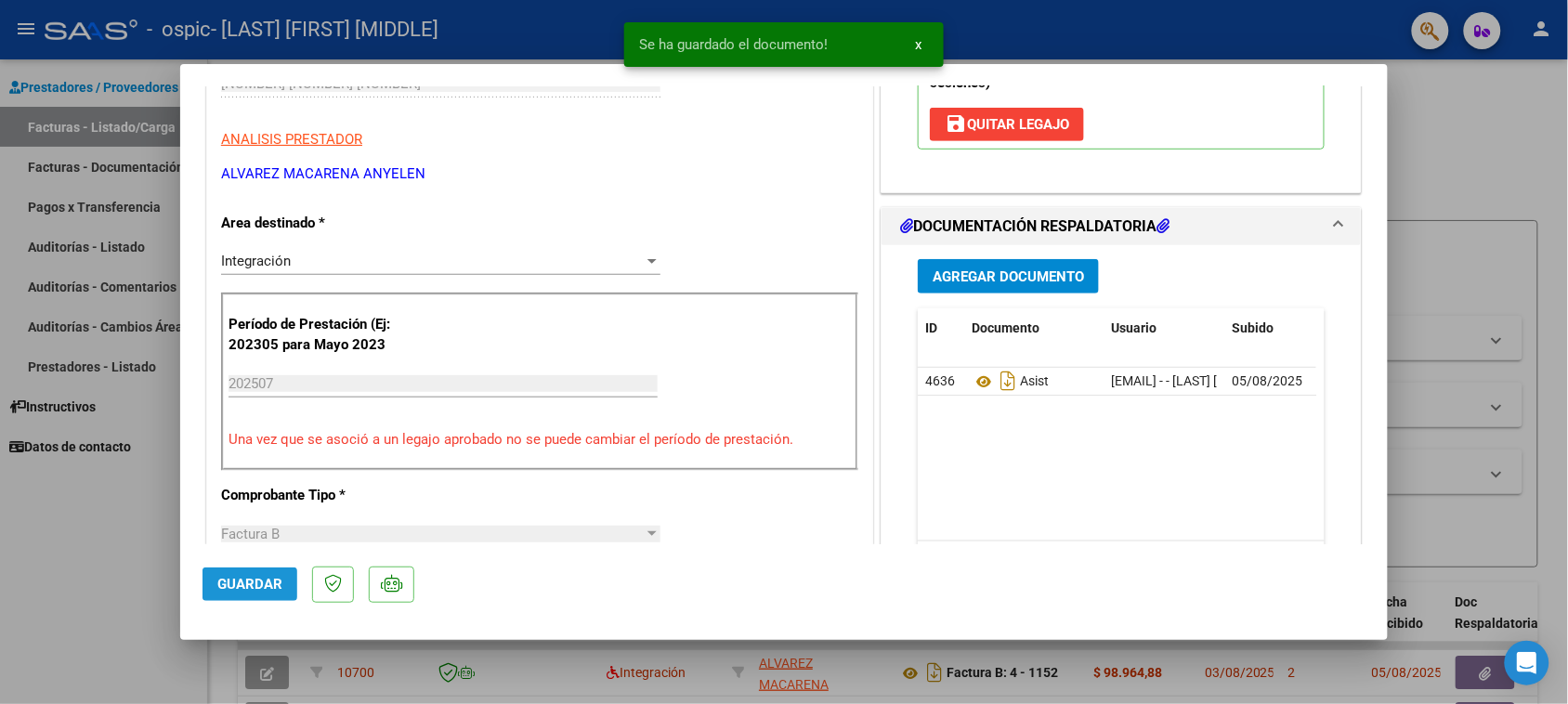 click on "Guardar" 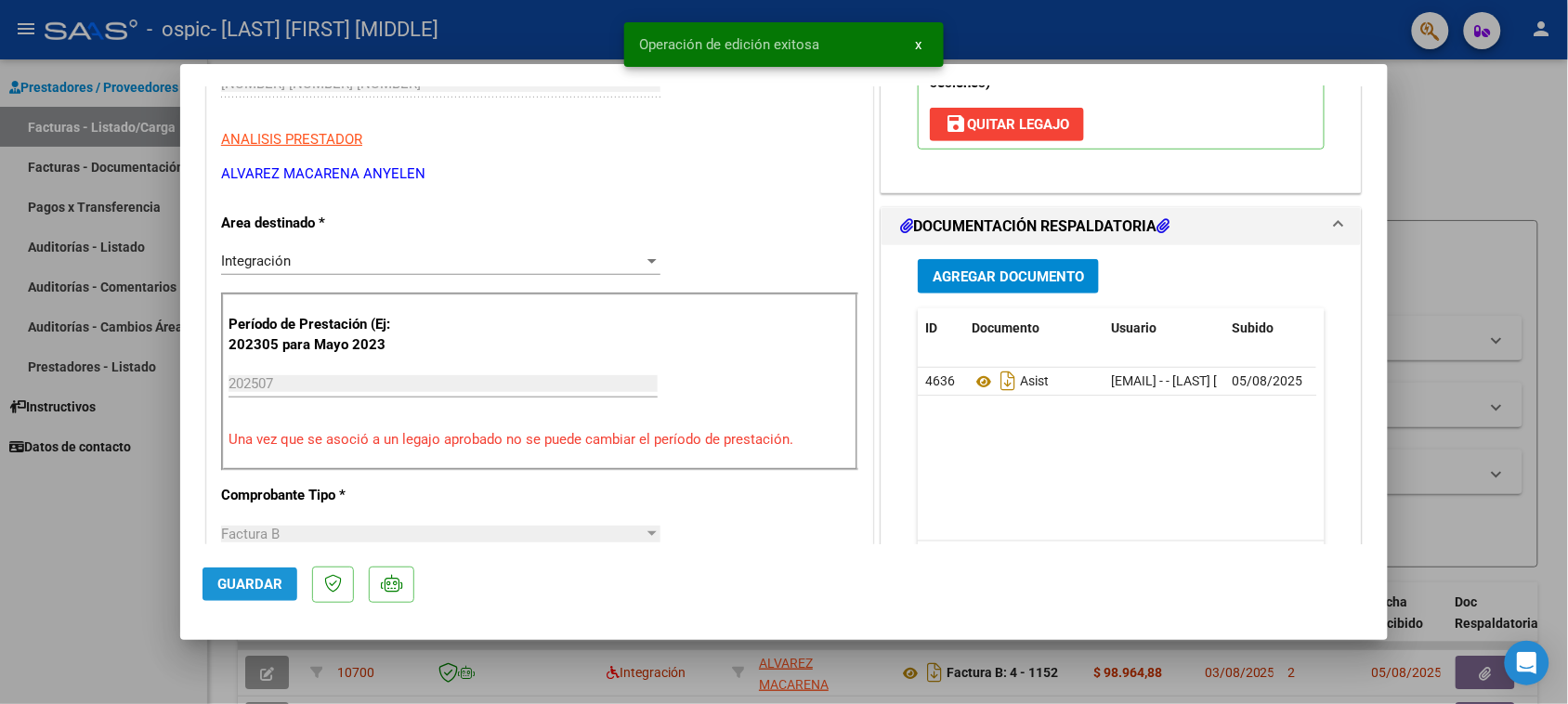 click on "Guardar" 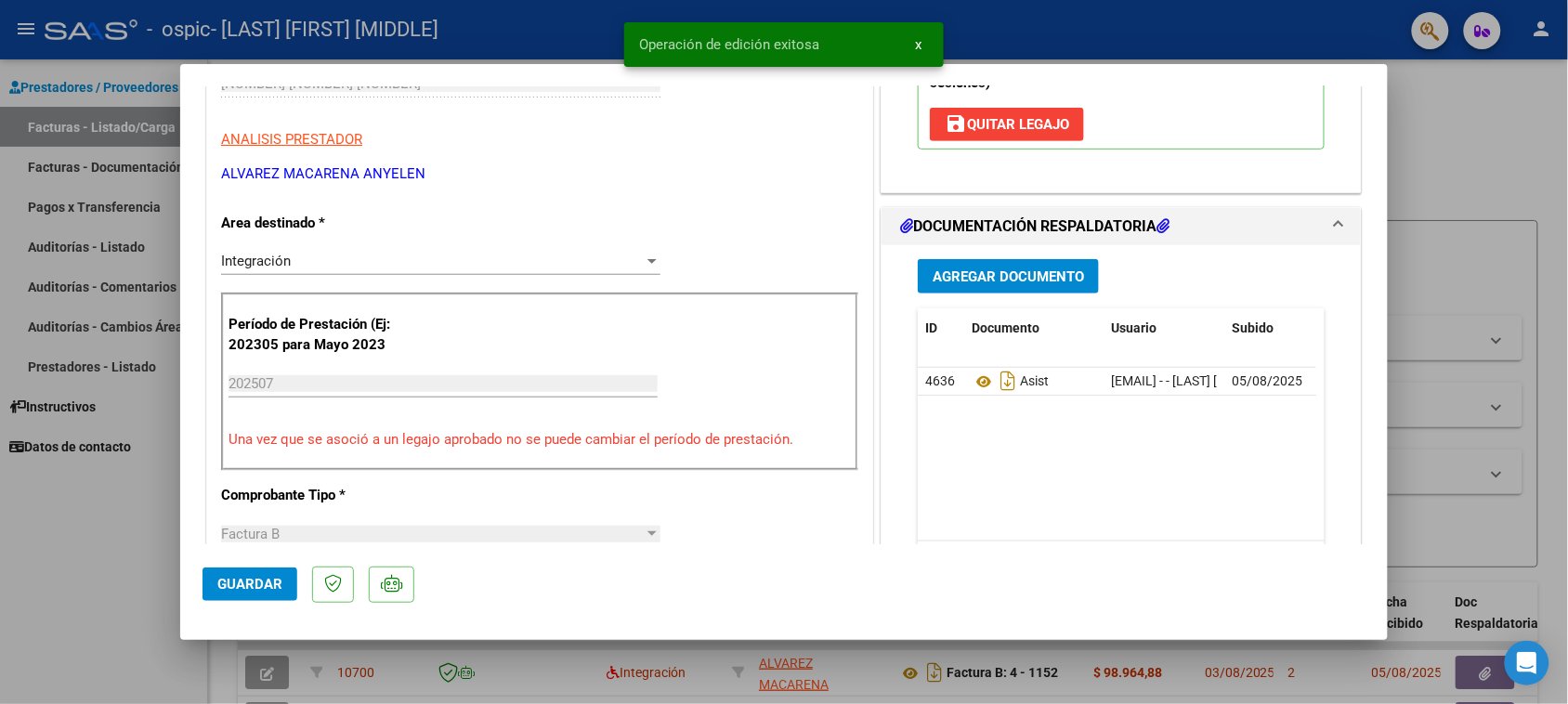 drag, startPoint x: 137, startPoint y: 554, endPoint x: 149, endPoint y: 536, distance: 21.633308 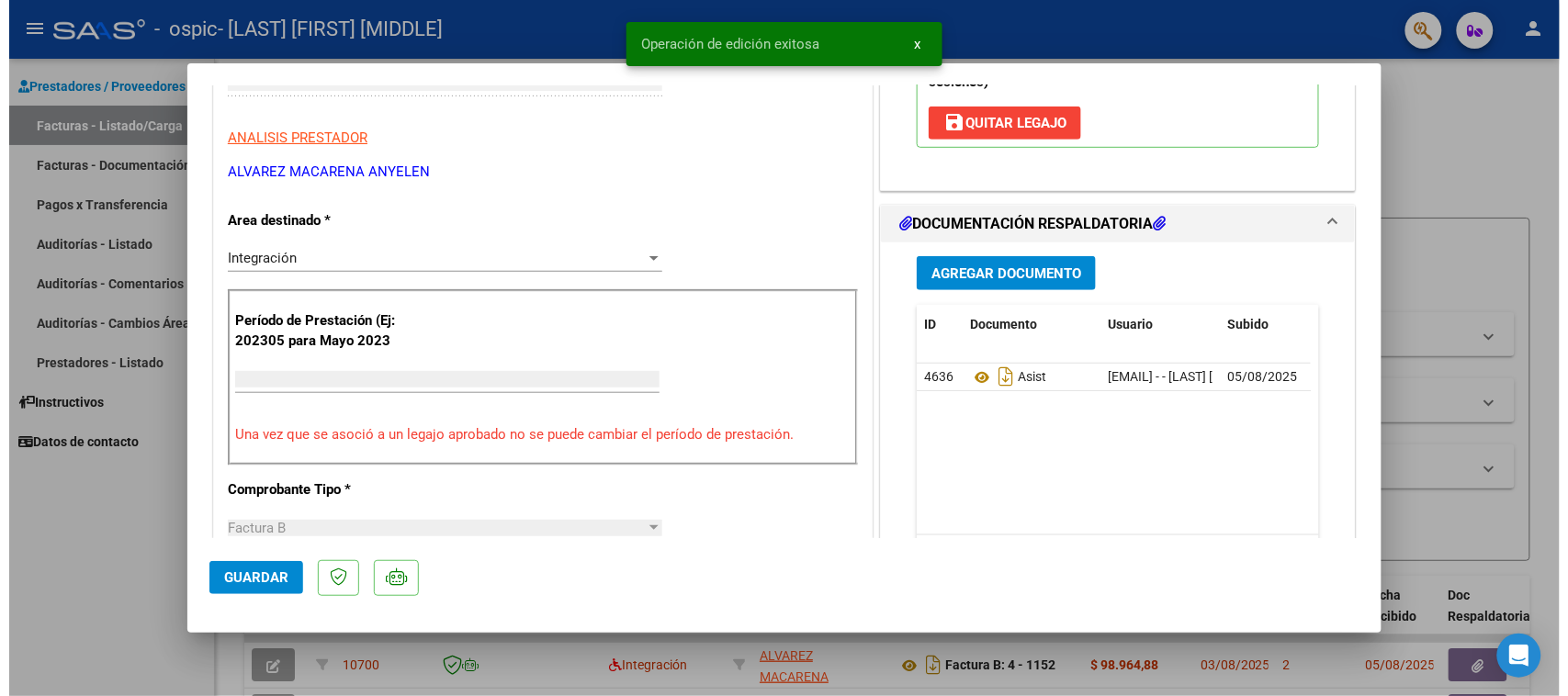 scroll, scrollTop: 0, scrollLeft: 0, axis: both 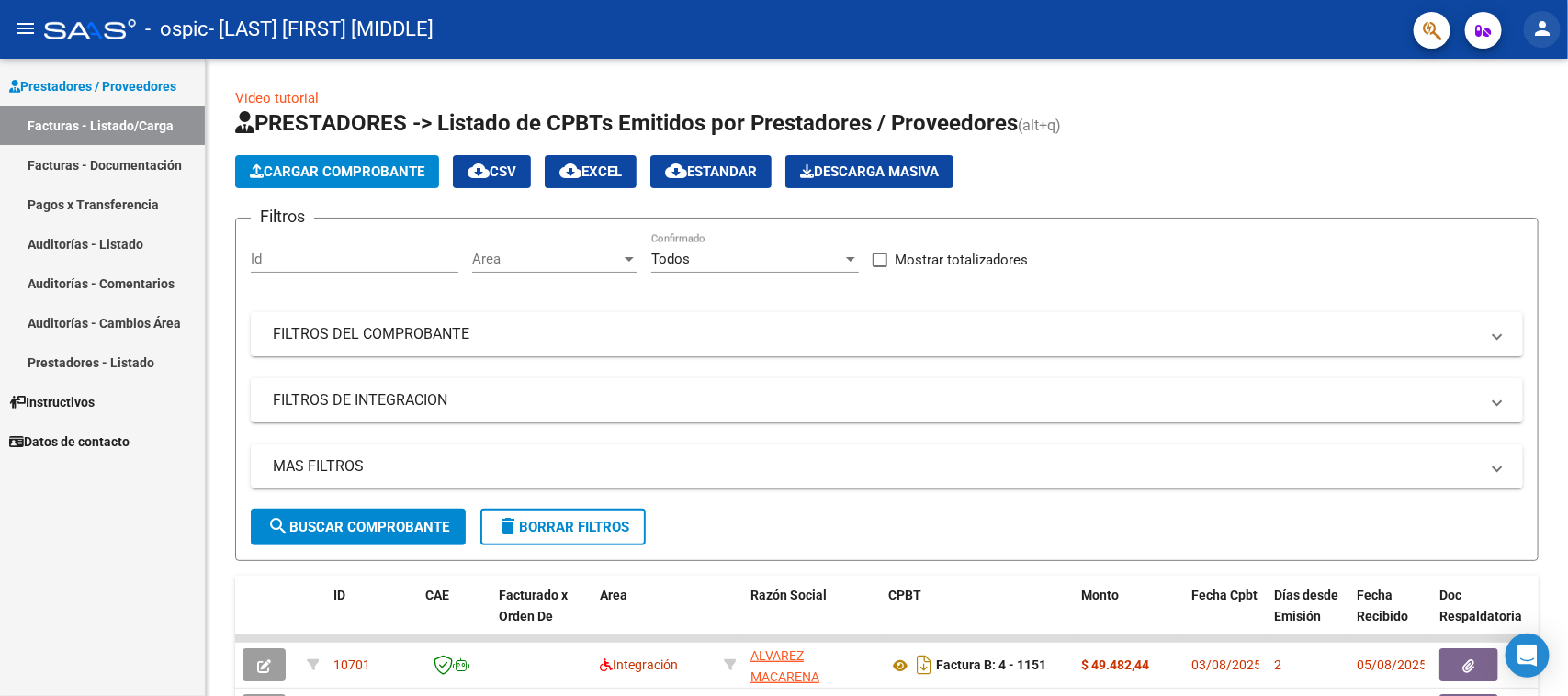 click on "person" 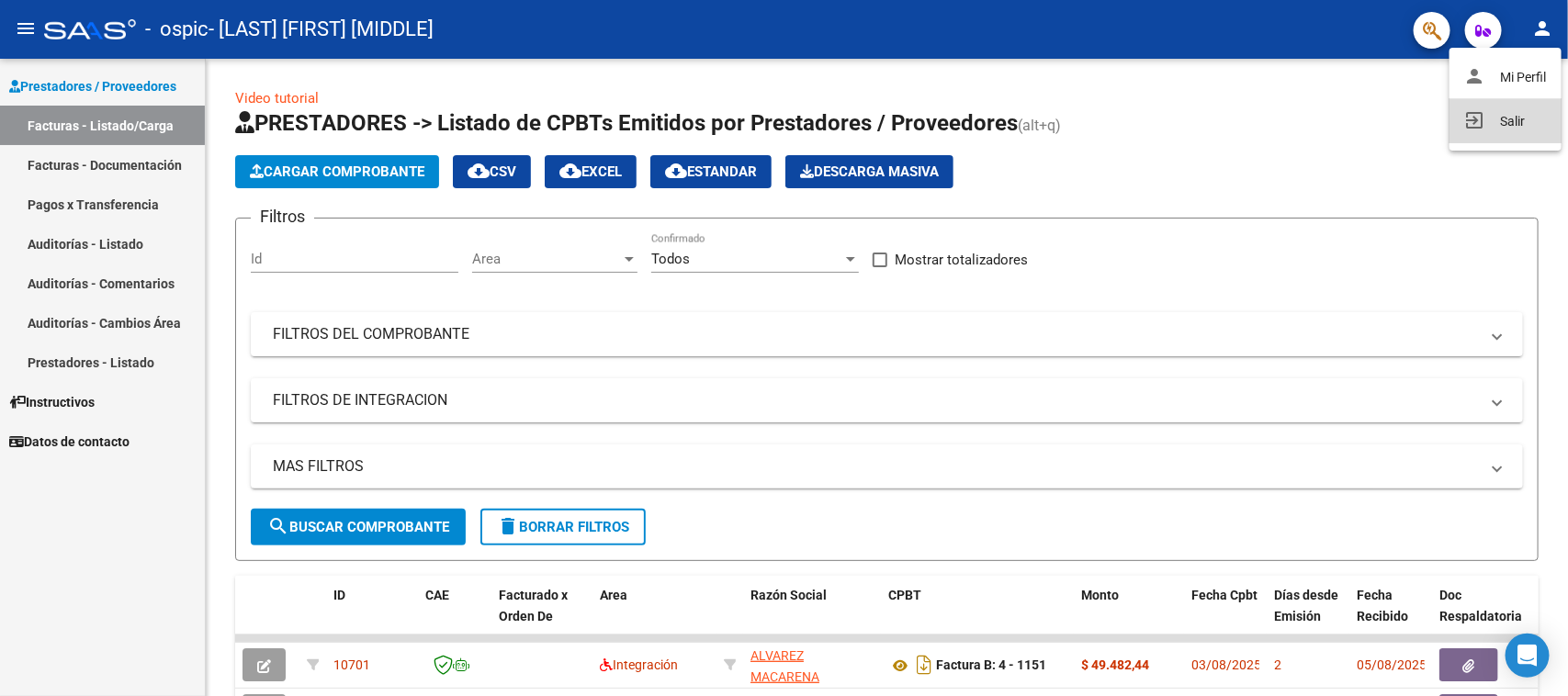 click on "exit_to_app  Salir" at bounding box center (1506, 121) 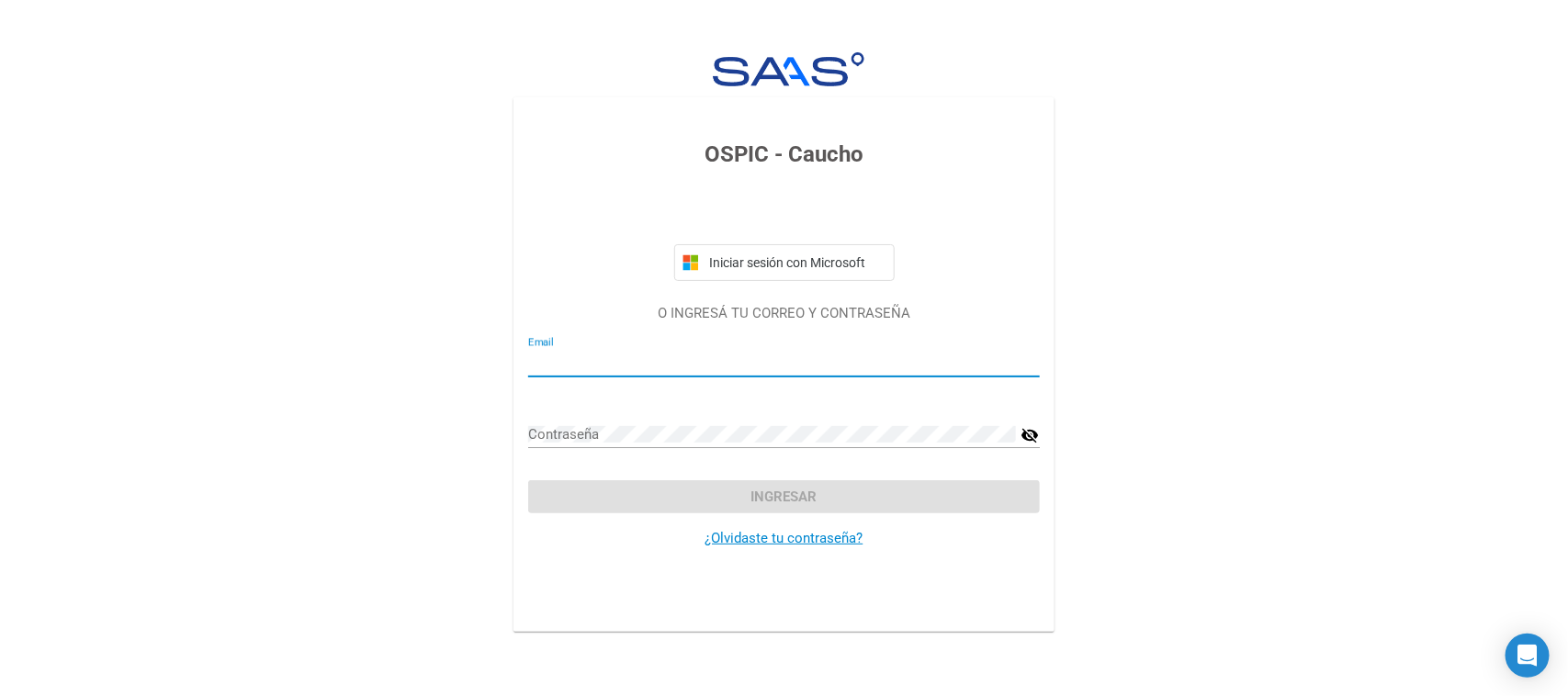 type on "virzacchino@gmail.com" 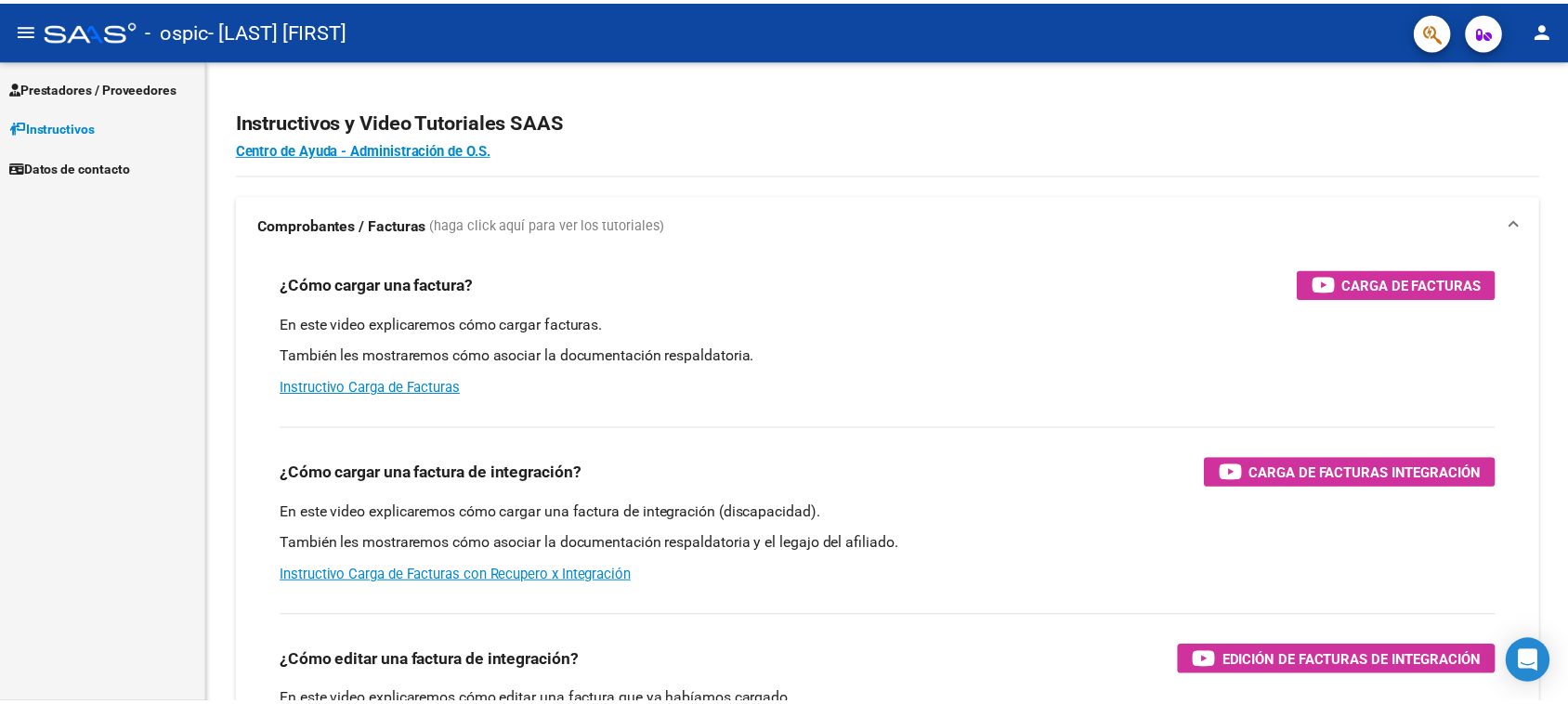 scroll, scrollTop: 0, scrollLeft: 0, axis: both 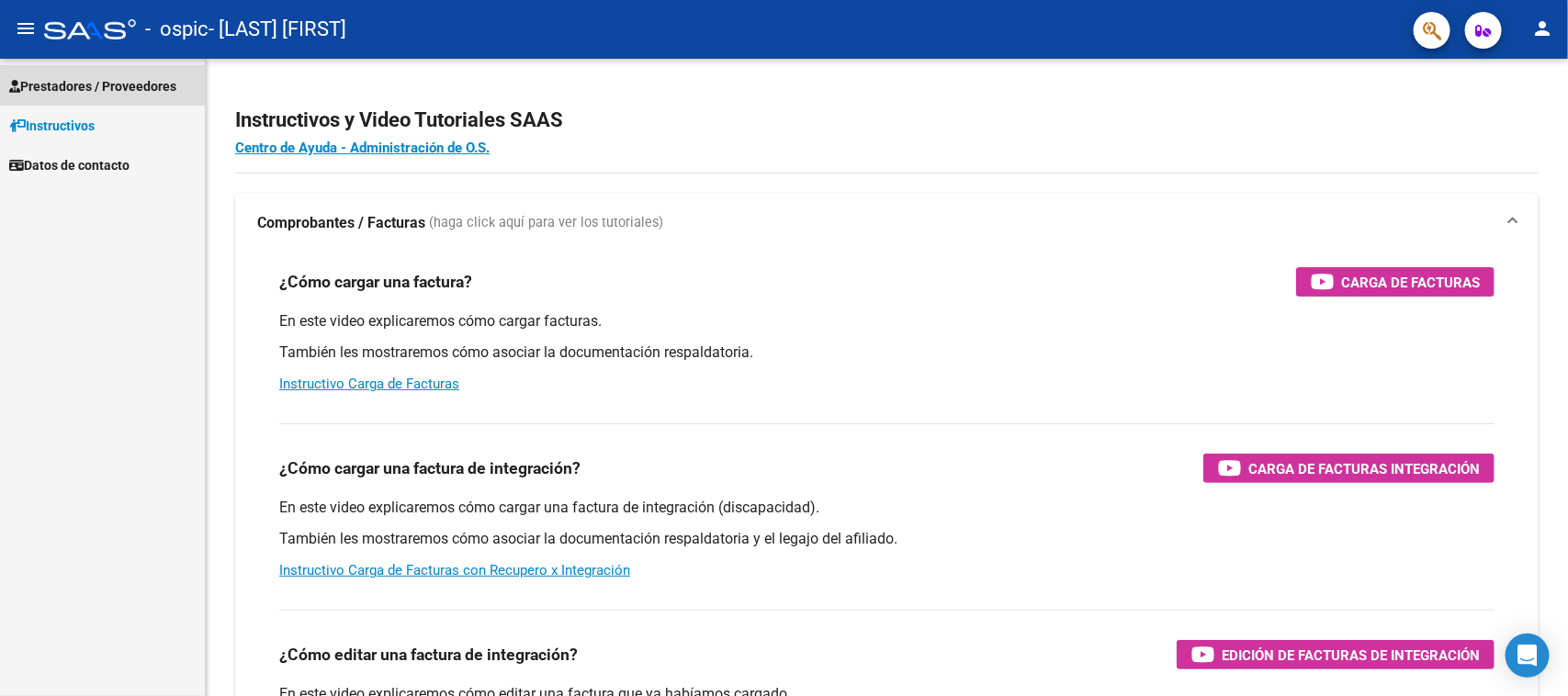 click on "Prestadores / Proveedores" at bounding box center (93, 86) 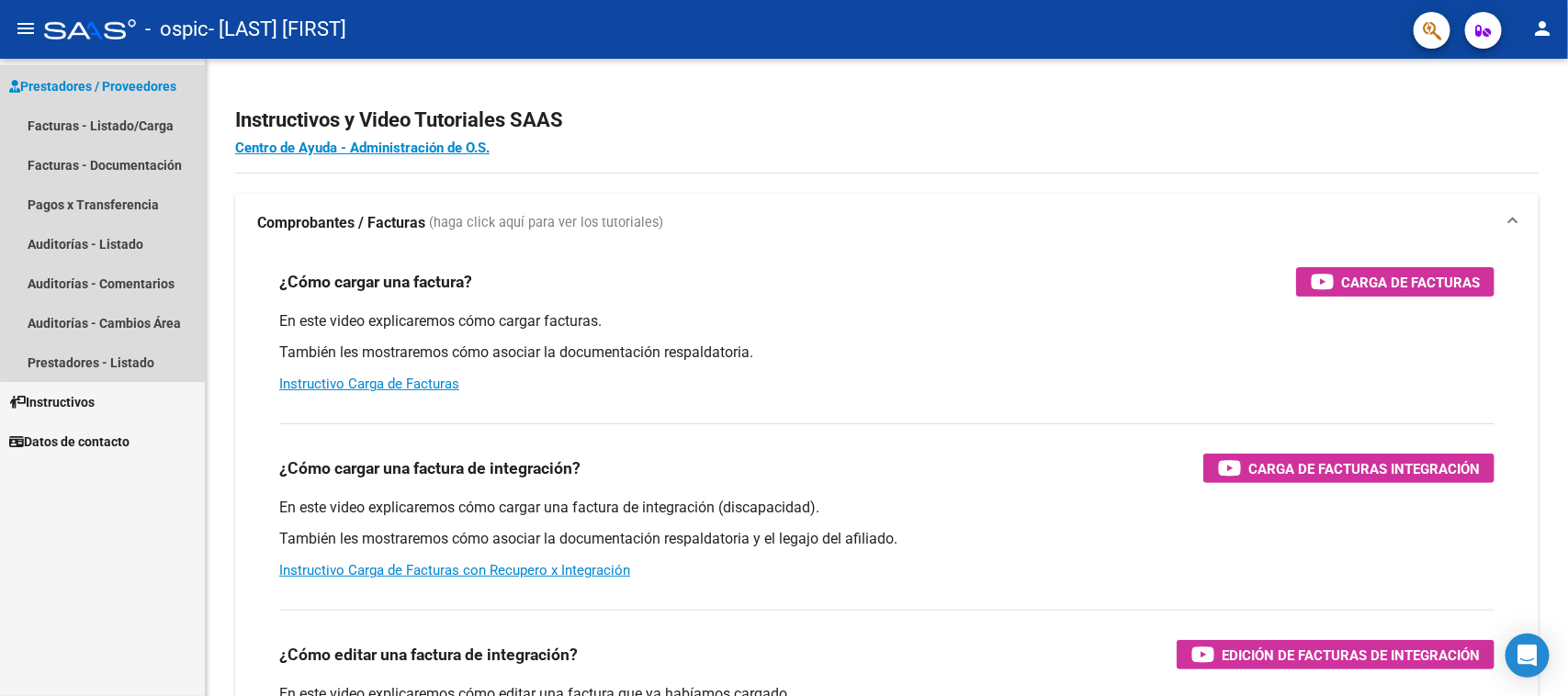 click on "Prestadores / Proveedores" at bounding box center [93, 86] 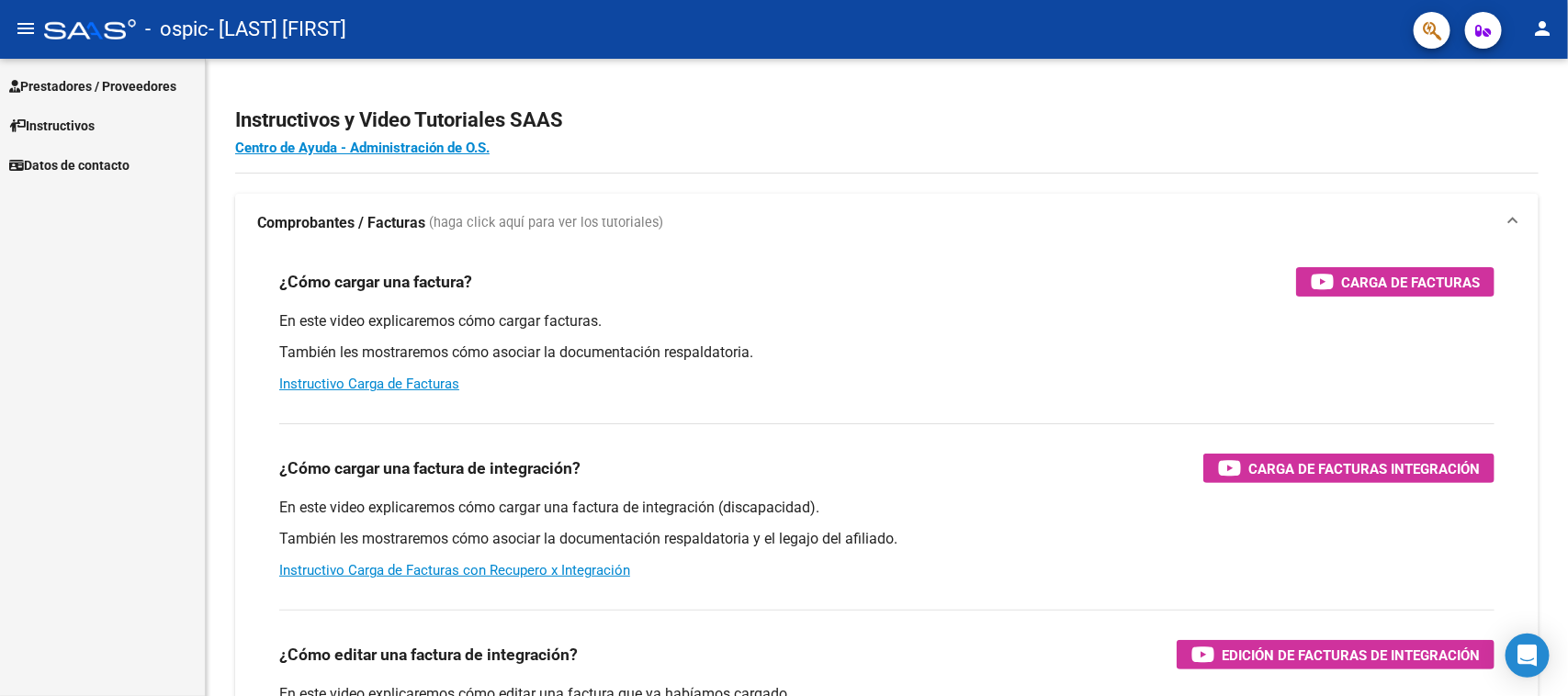 click on "Prestadores / Proveedores" at bounding box center (93, 86) 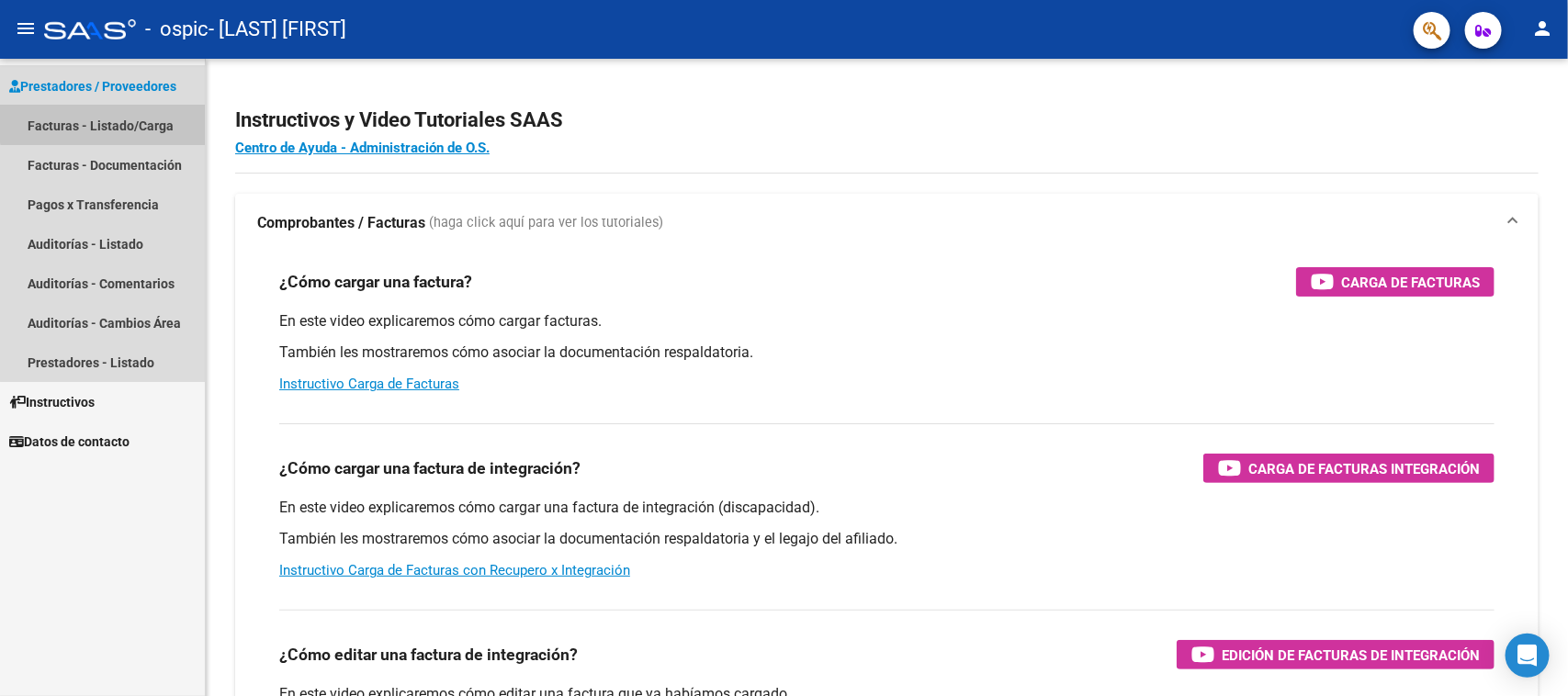 click on "Facturas - Listado/Carga" at bounding box center [102, 125] 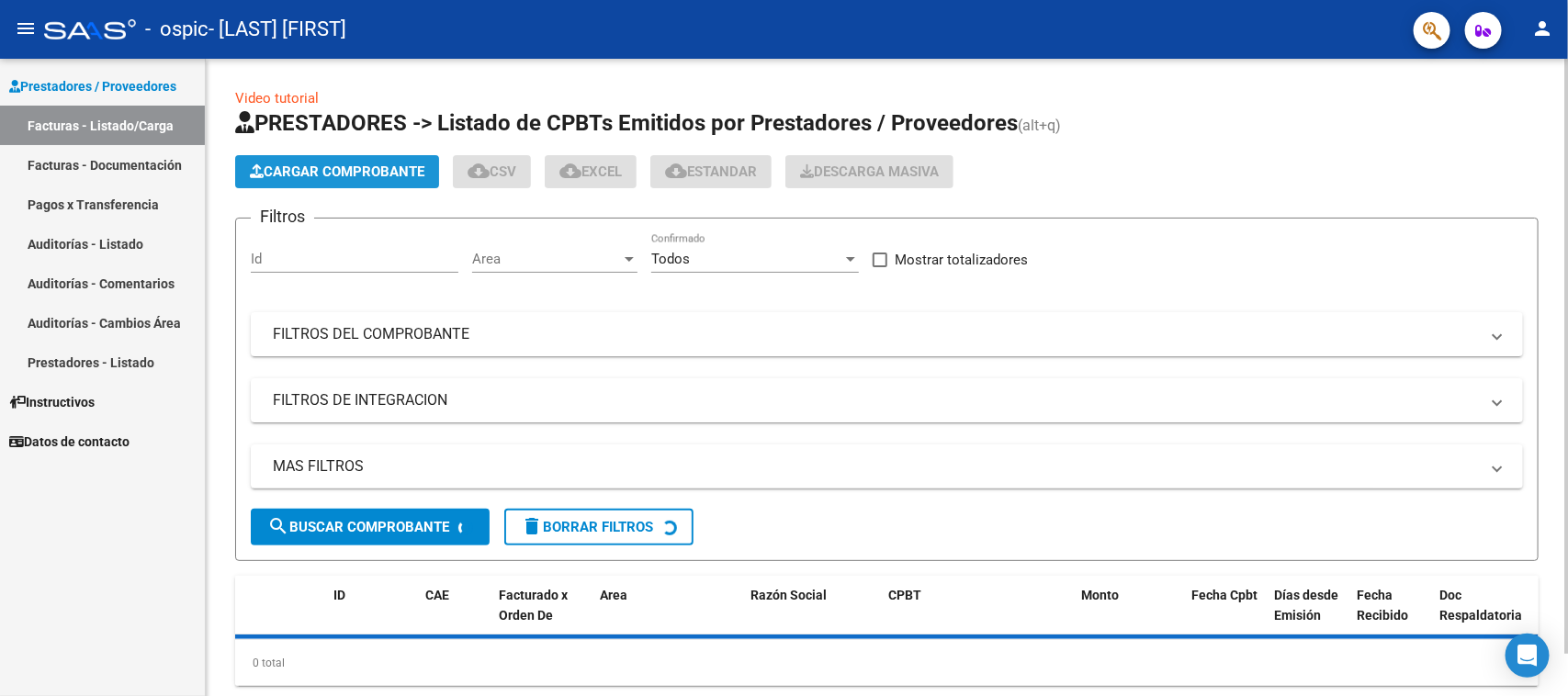 click on "Cargar Comprobante" 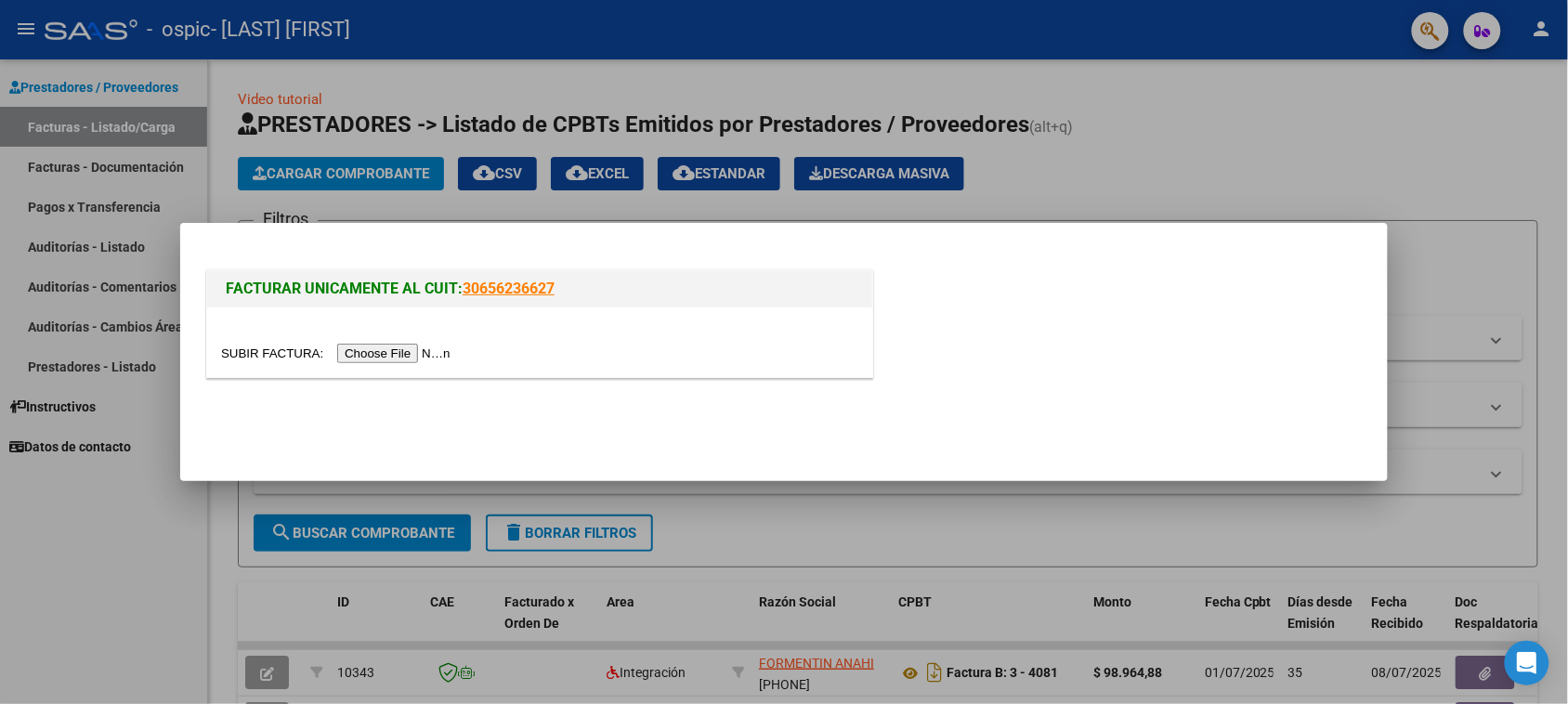 click at bounding box center (338, 353) 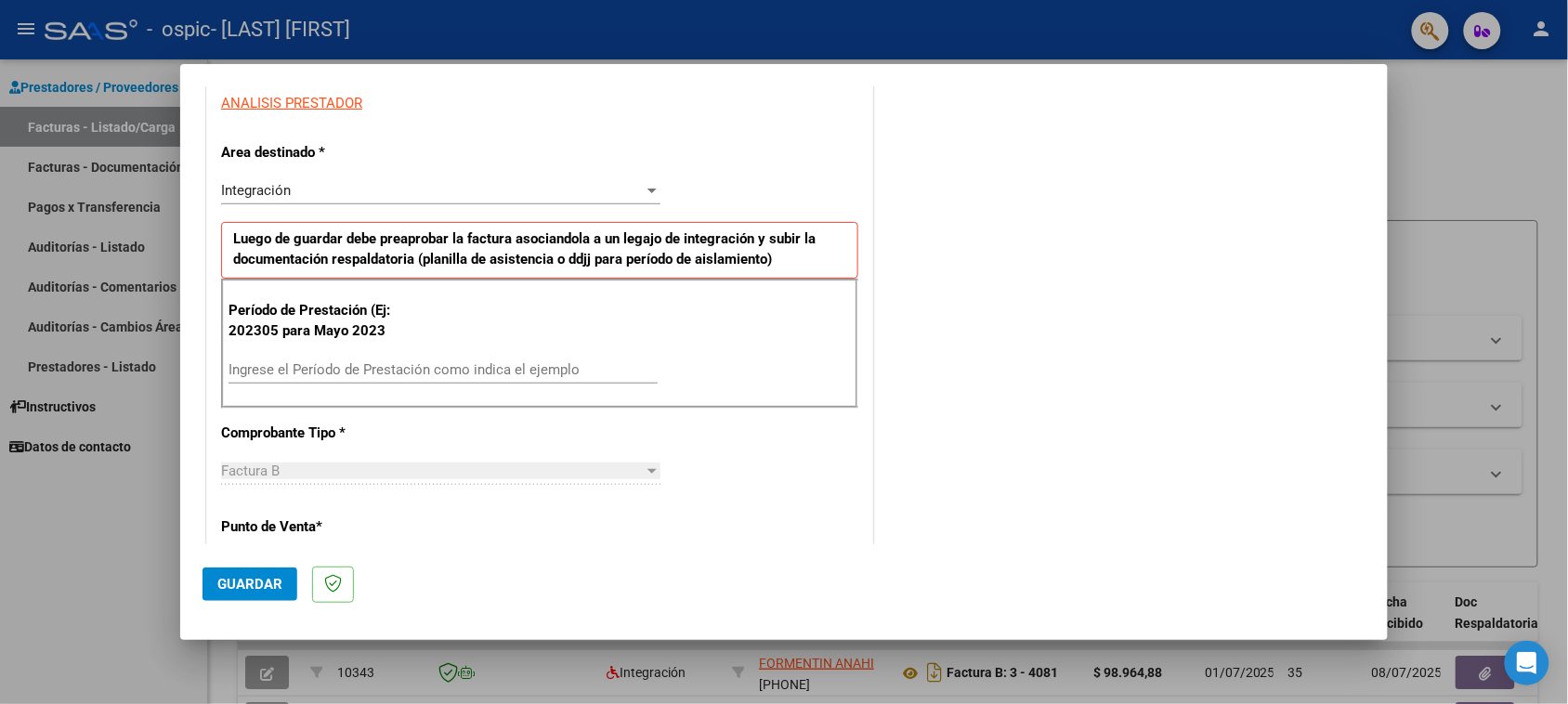 scroll, scrollTop: 464, scrollLeft: 0, axis: vertical 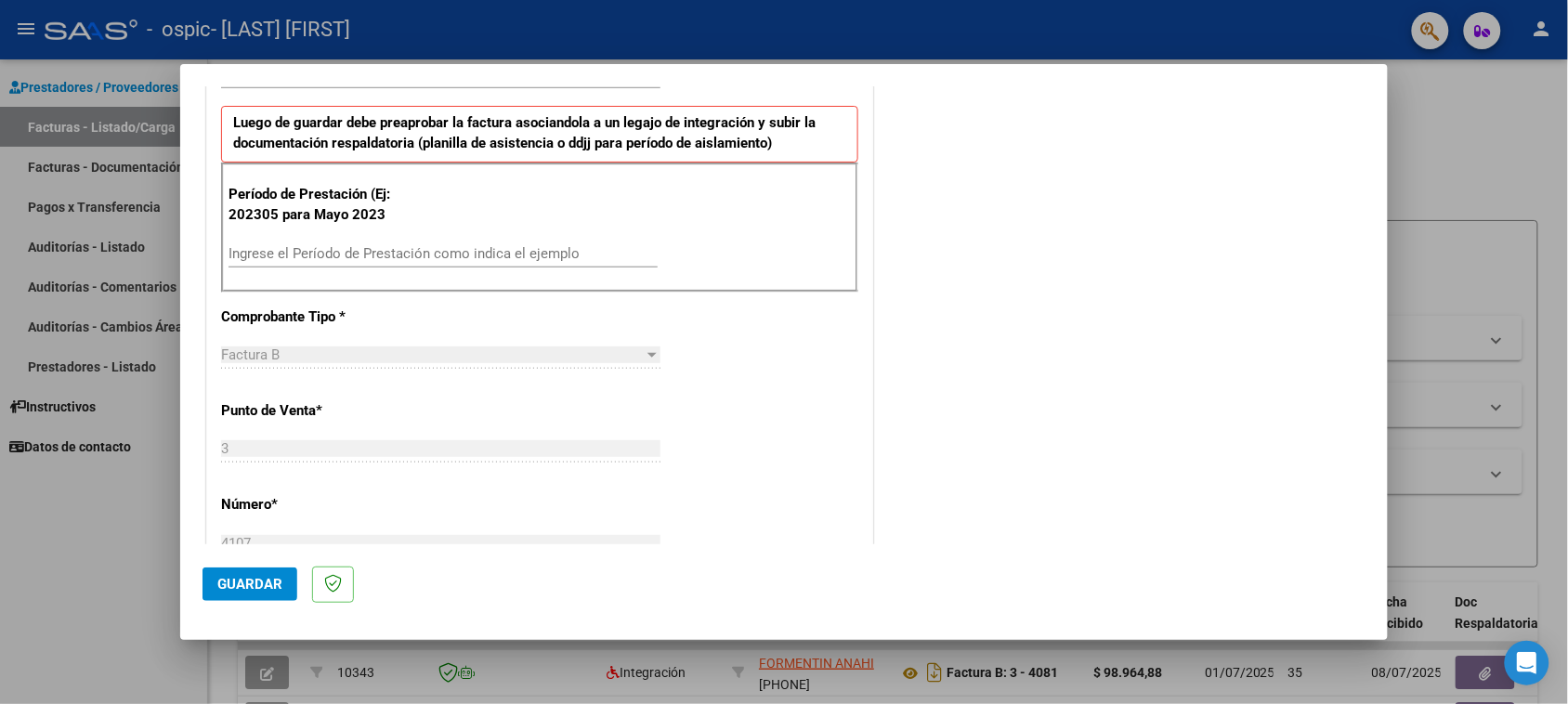 click on "Ingrese el Período de Prestación como indica el ejemplo" at bounding box center [443, 254] 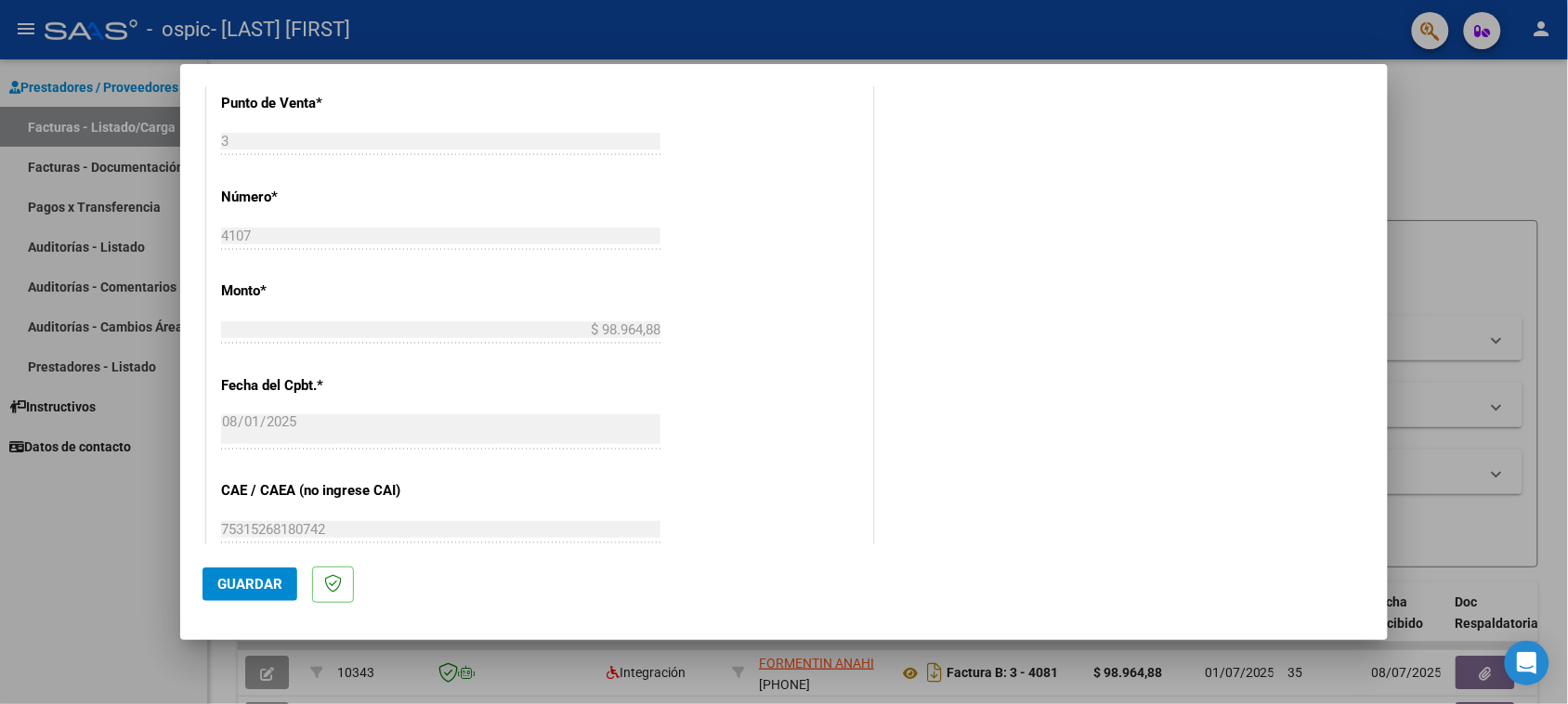 scroll, scrollTop: 1144, scrollLeft: 0, axis: vertical 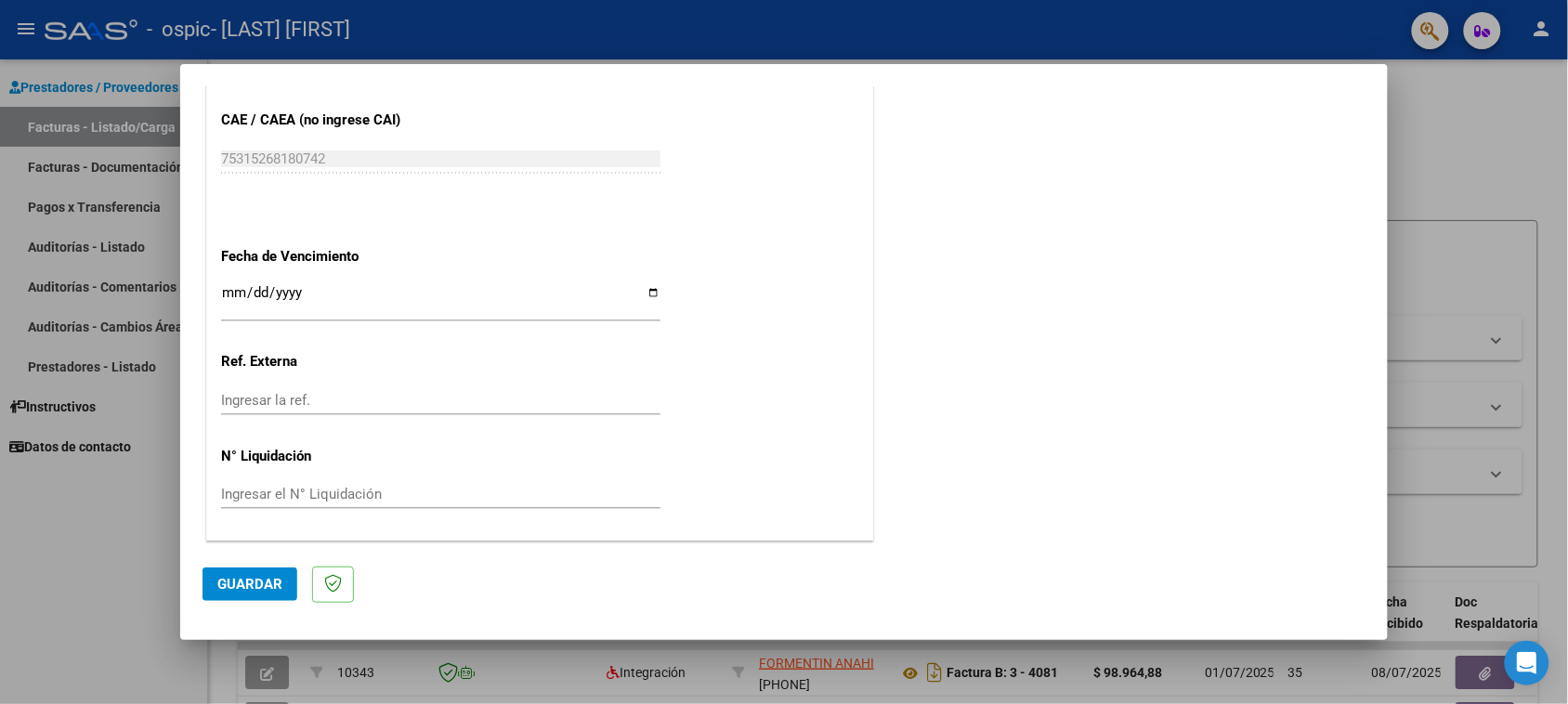 type on "202507" 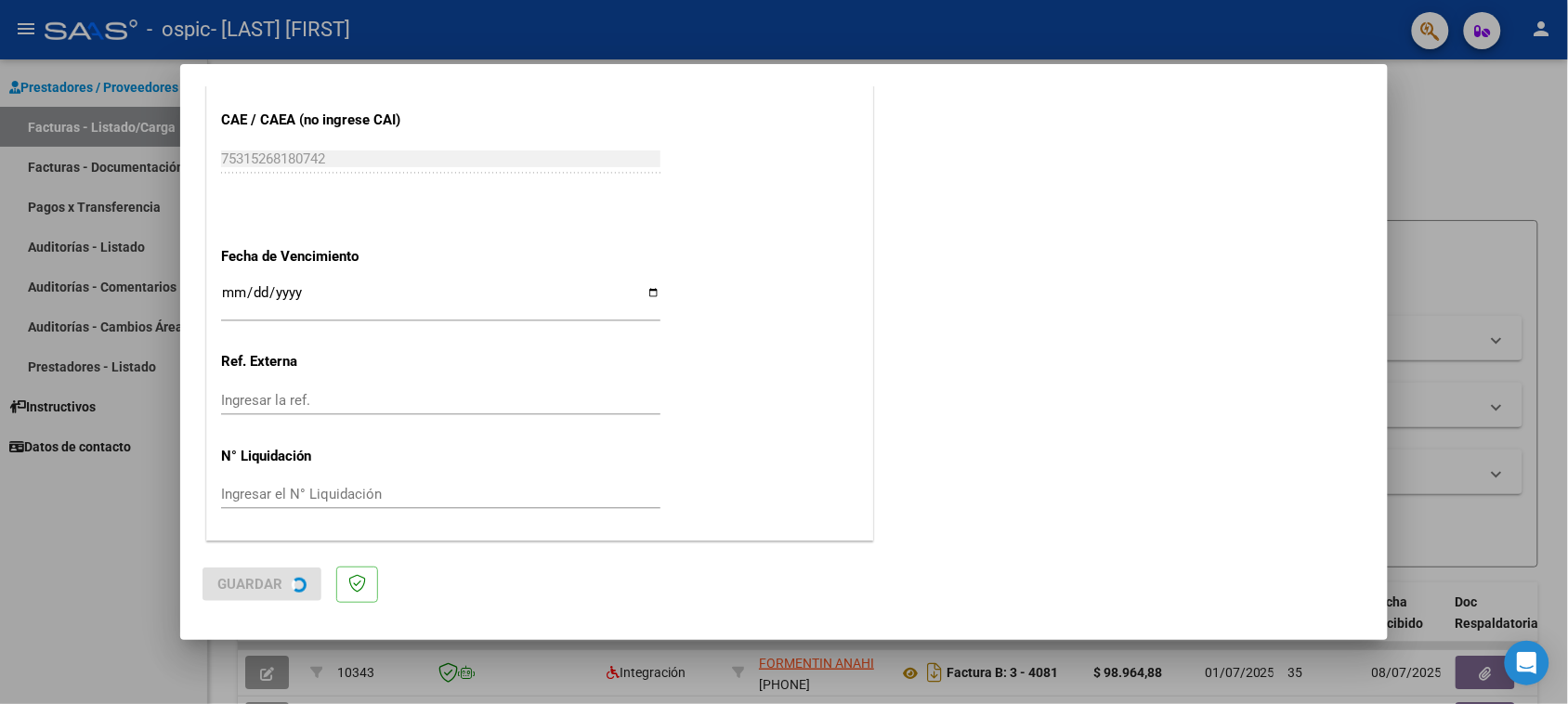 scroll, scrollTop: 0, scrollLeft: 0, axis: both 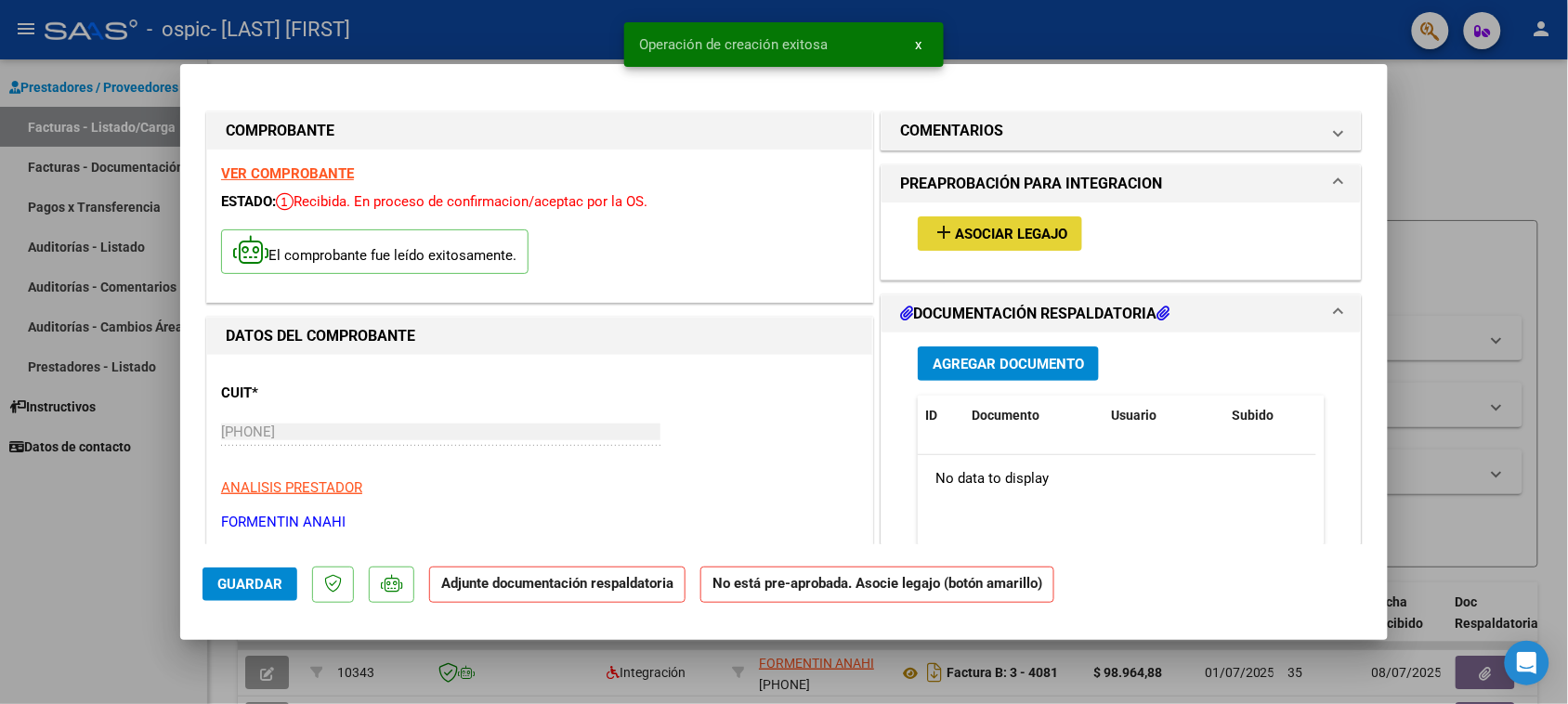 click on "Asociar Legajo" at bounding box center [1011, 234] 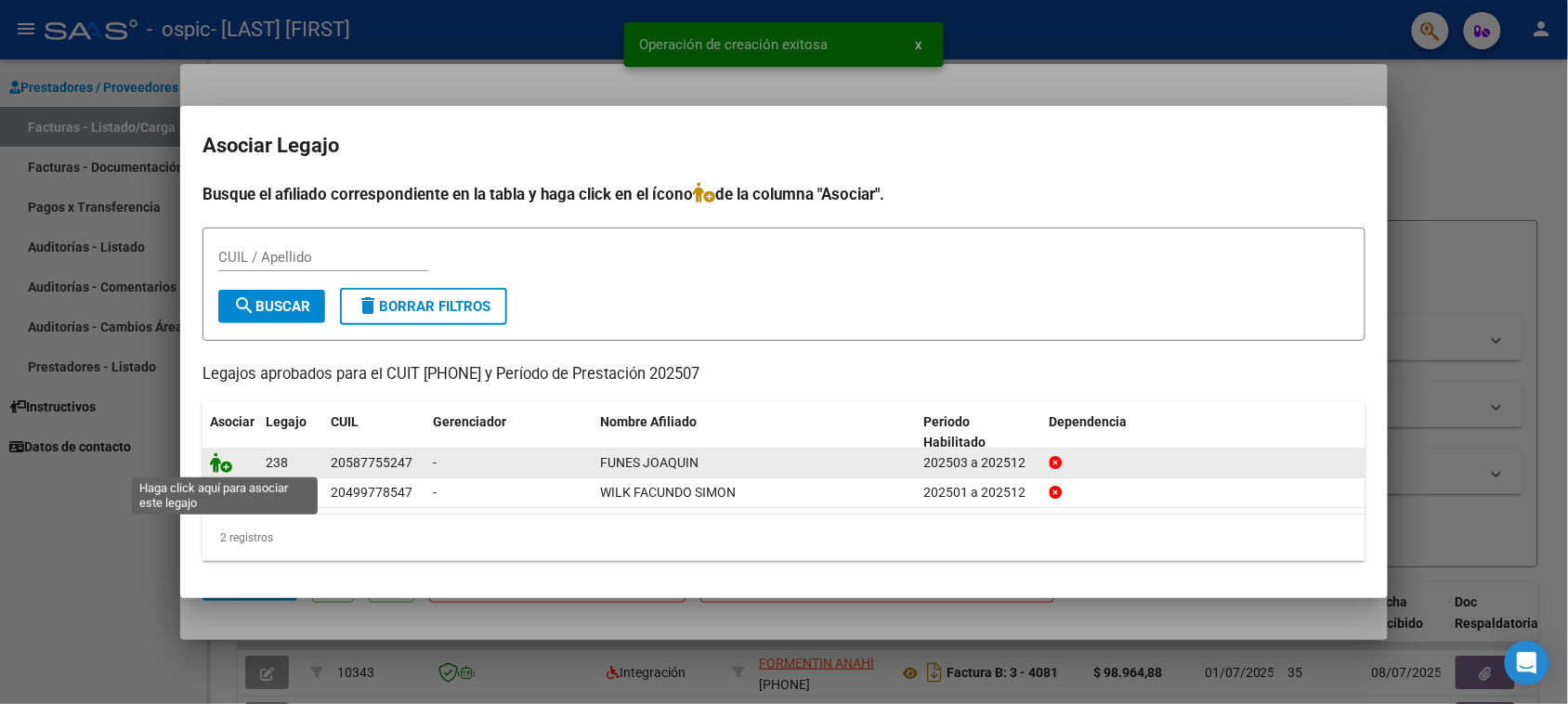 click 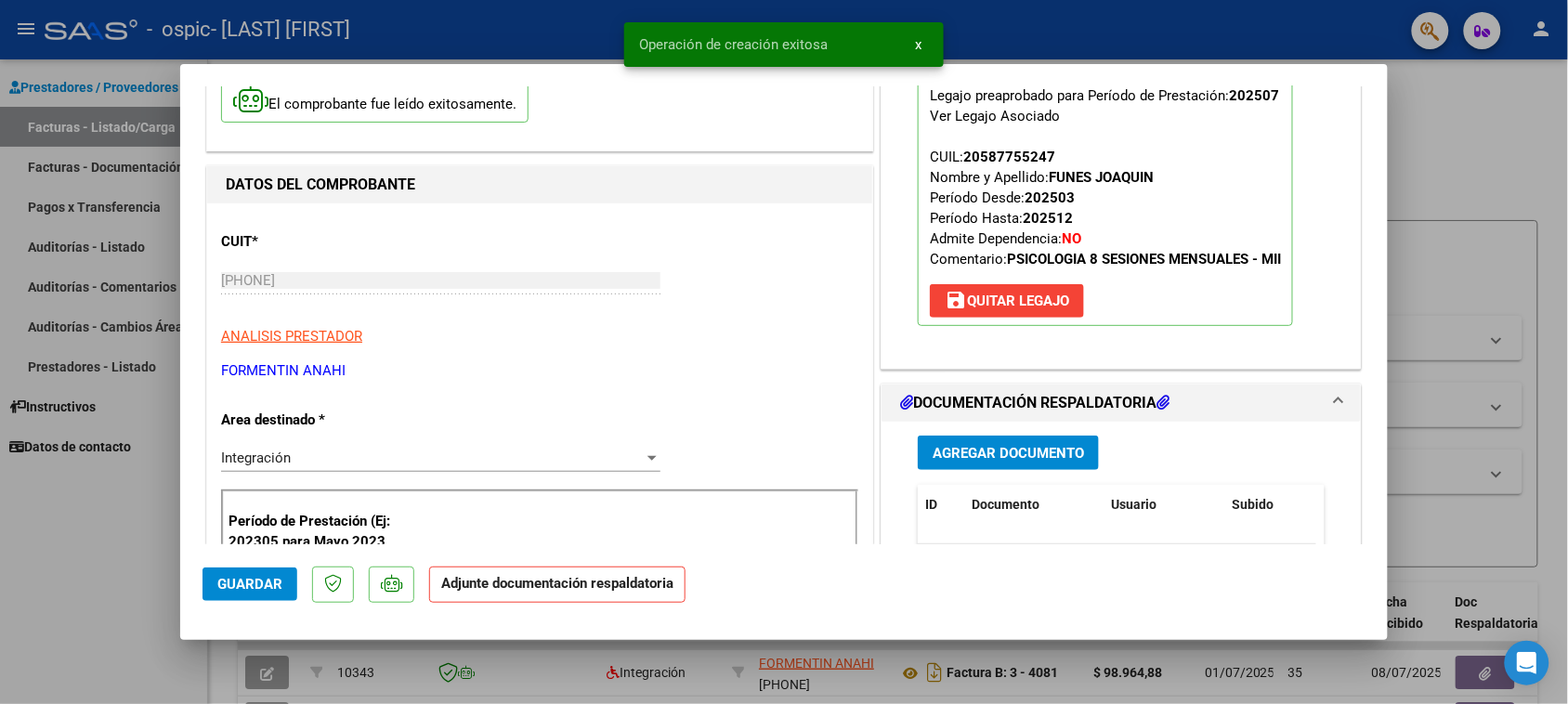 scroll, scrollTop: 232, scrollLeft: 0, axis: vertical 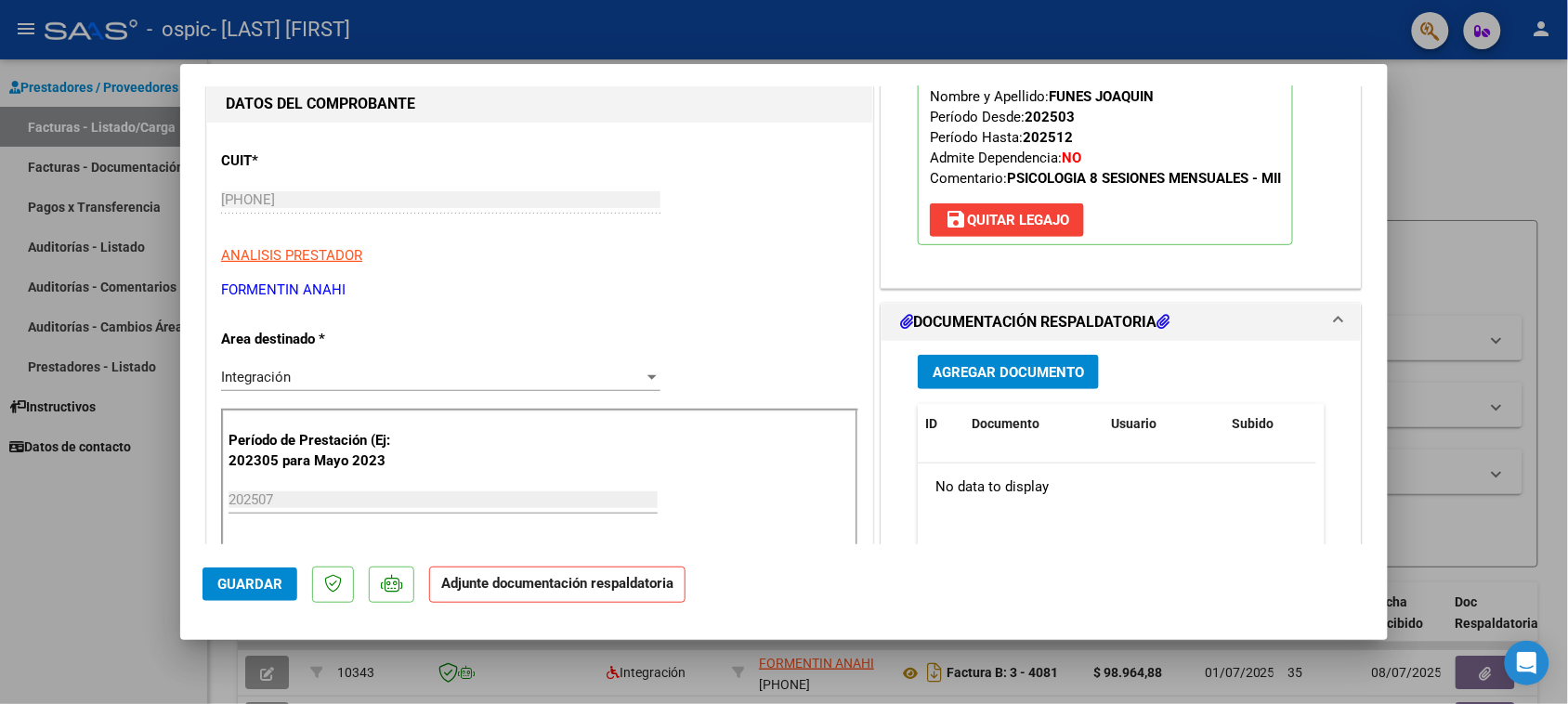 click on "Agregar Documento" at bounding box center [1008, 372] 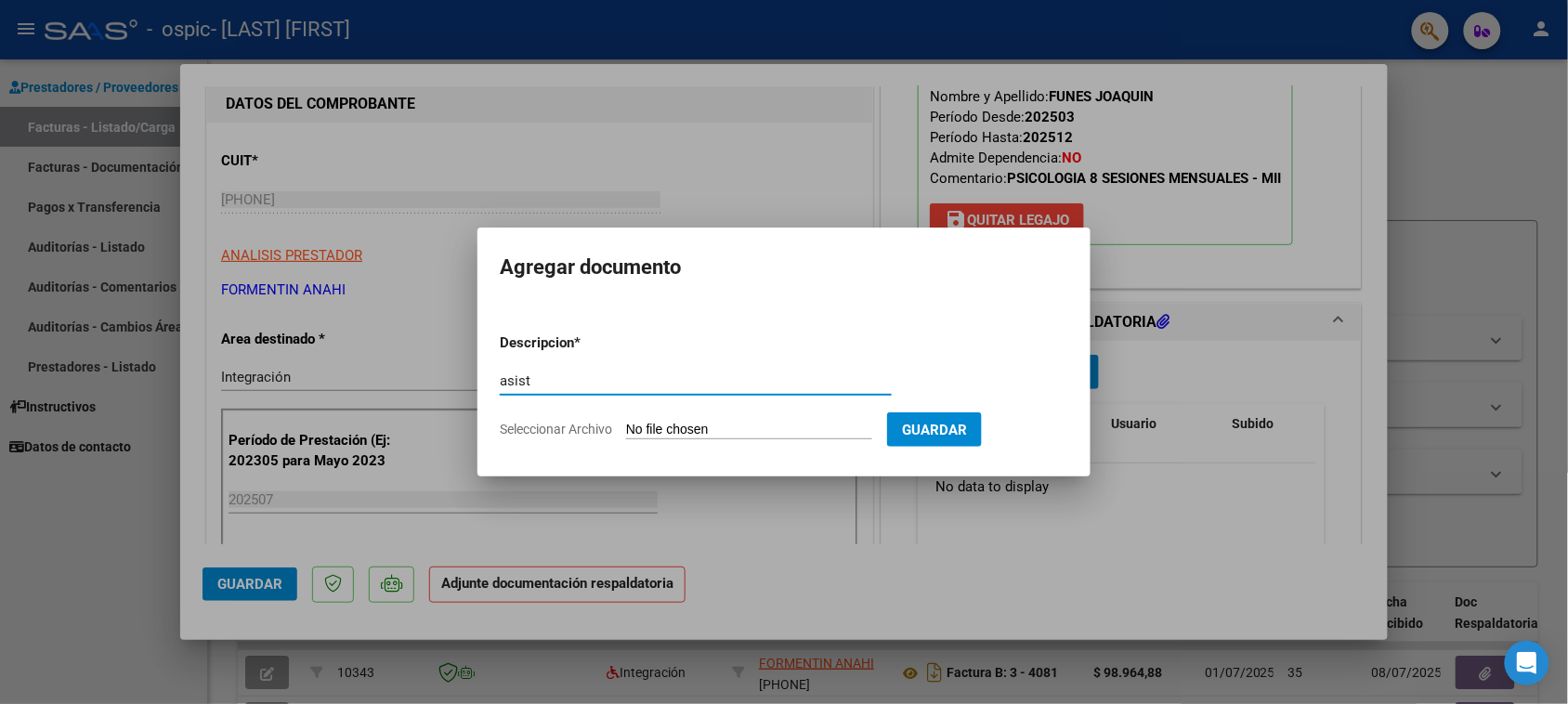 type on "asist" 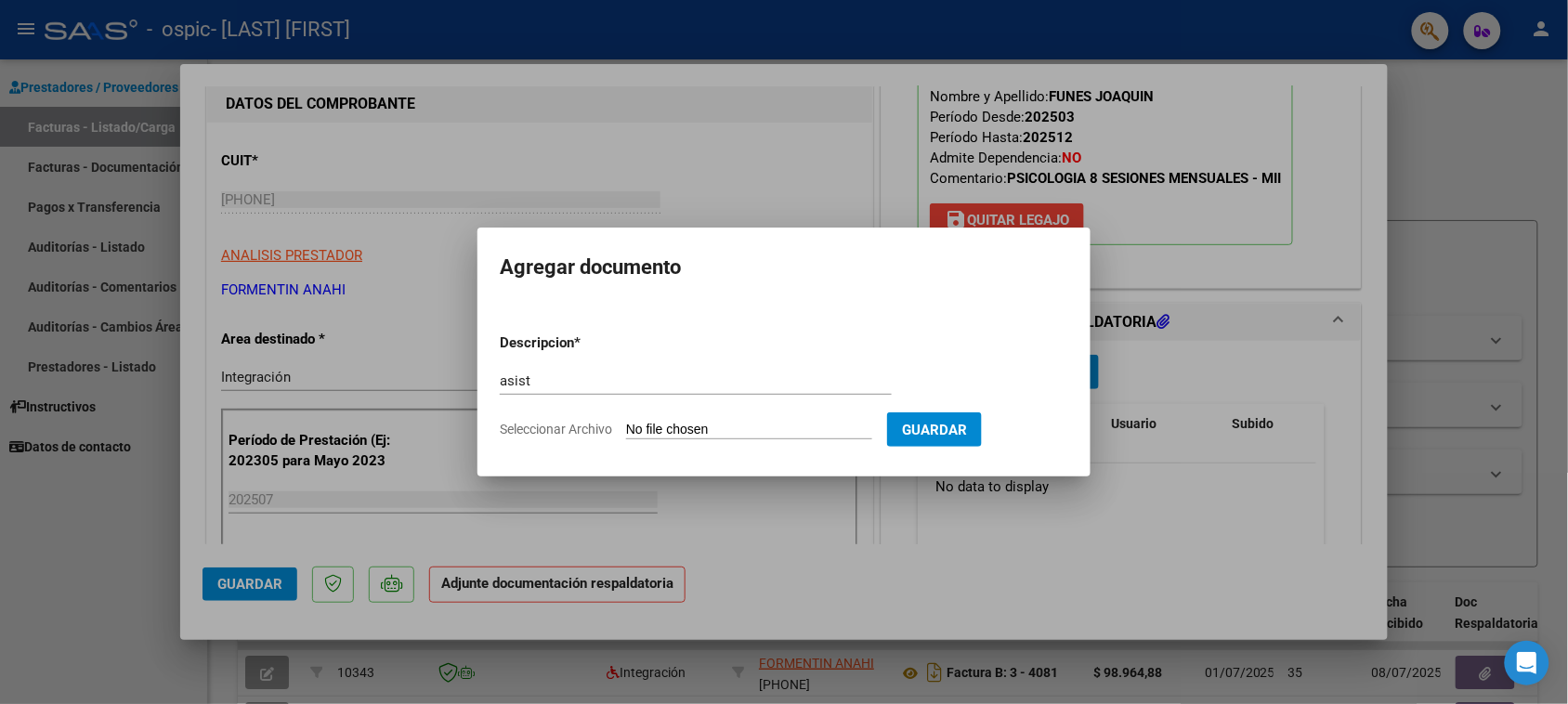type on "C:\fakepath\IMG_2025_7_23_15_23_34_26346.jpeg" 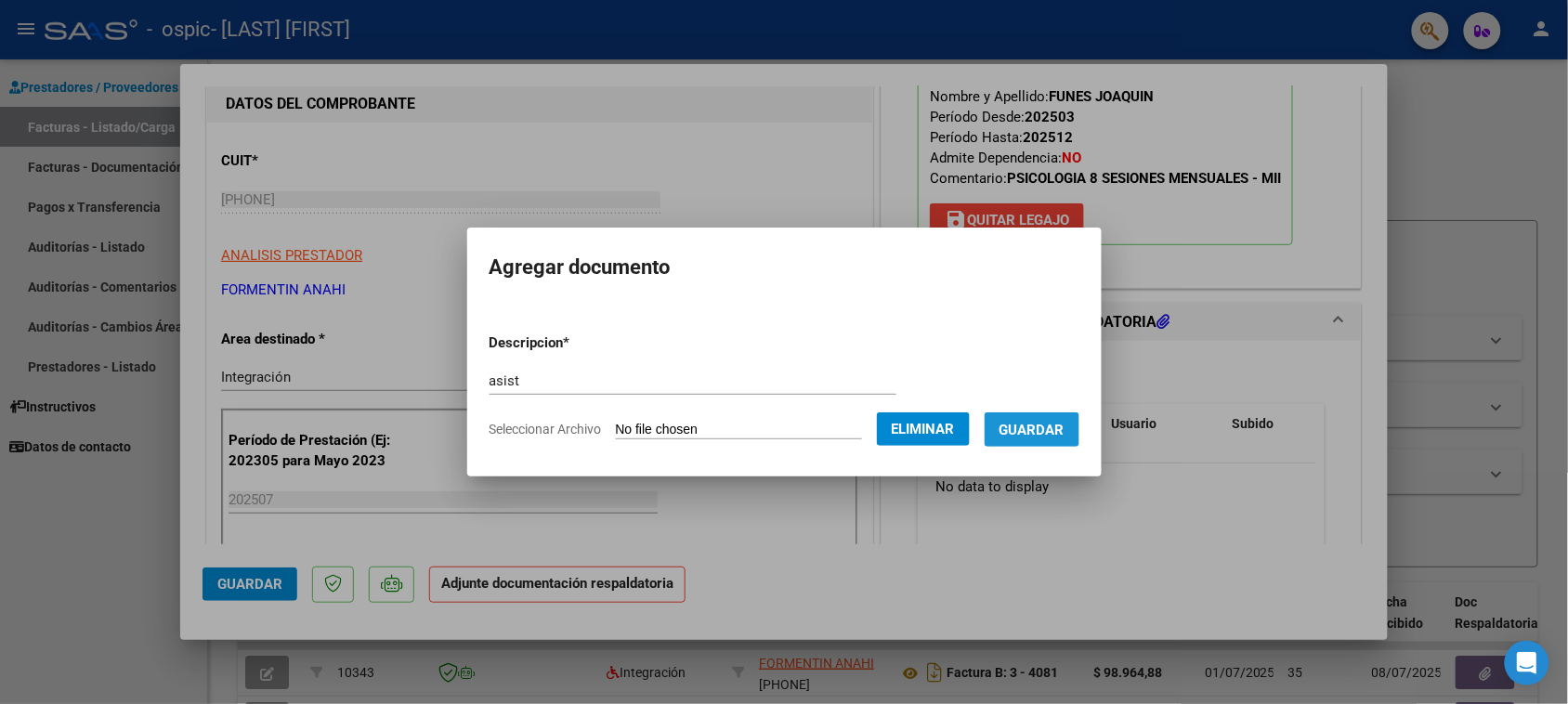 click on "Guardar" at bounding box center [1032, 430] 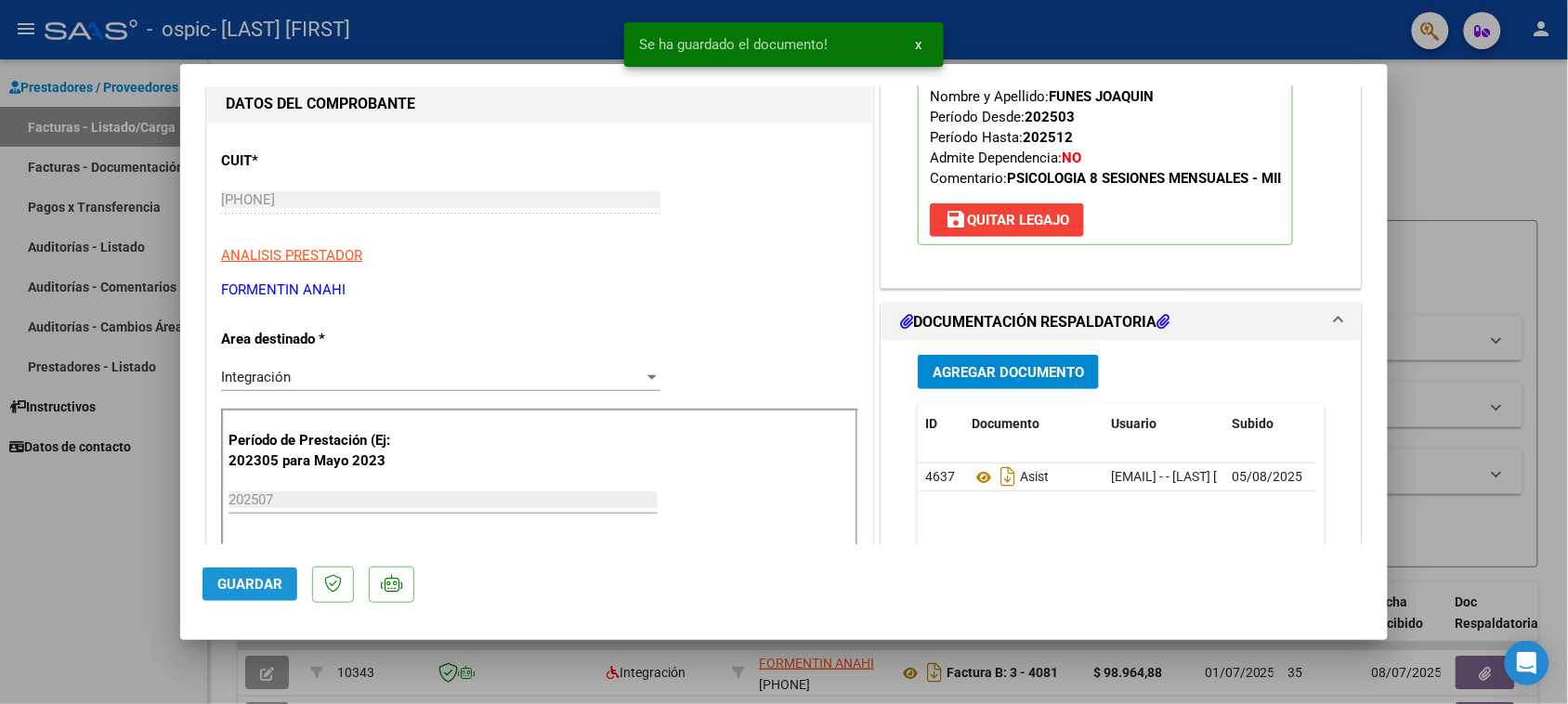 click on "Guardar" 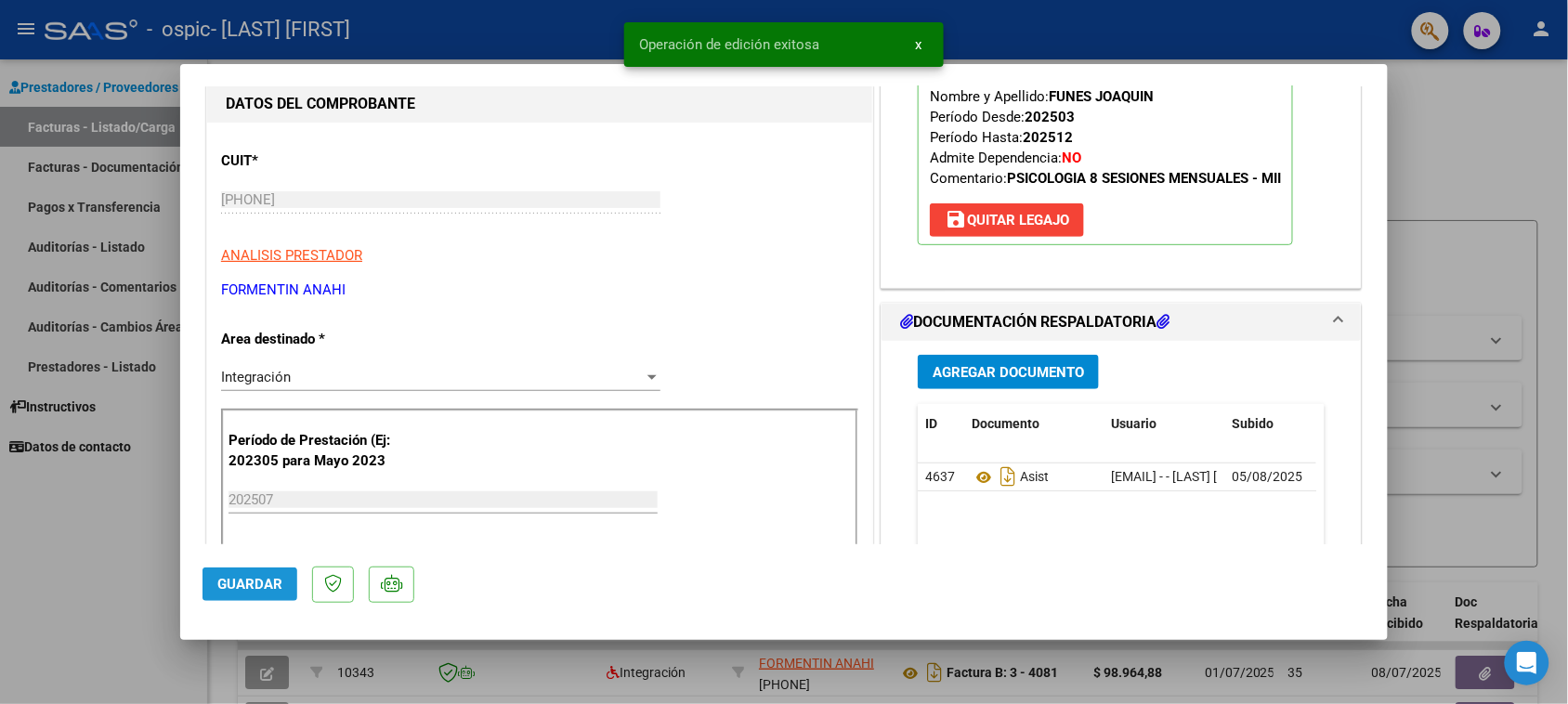 click on "Guardar" 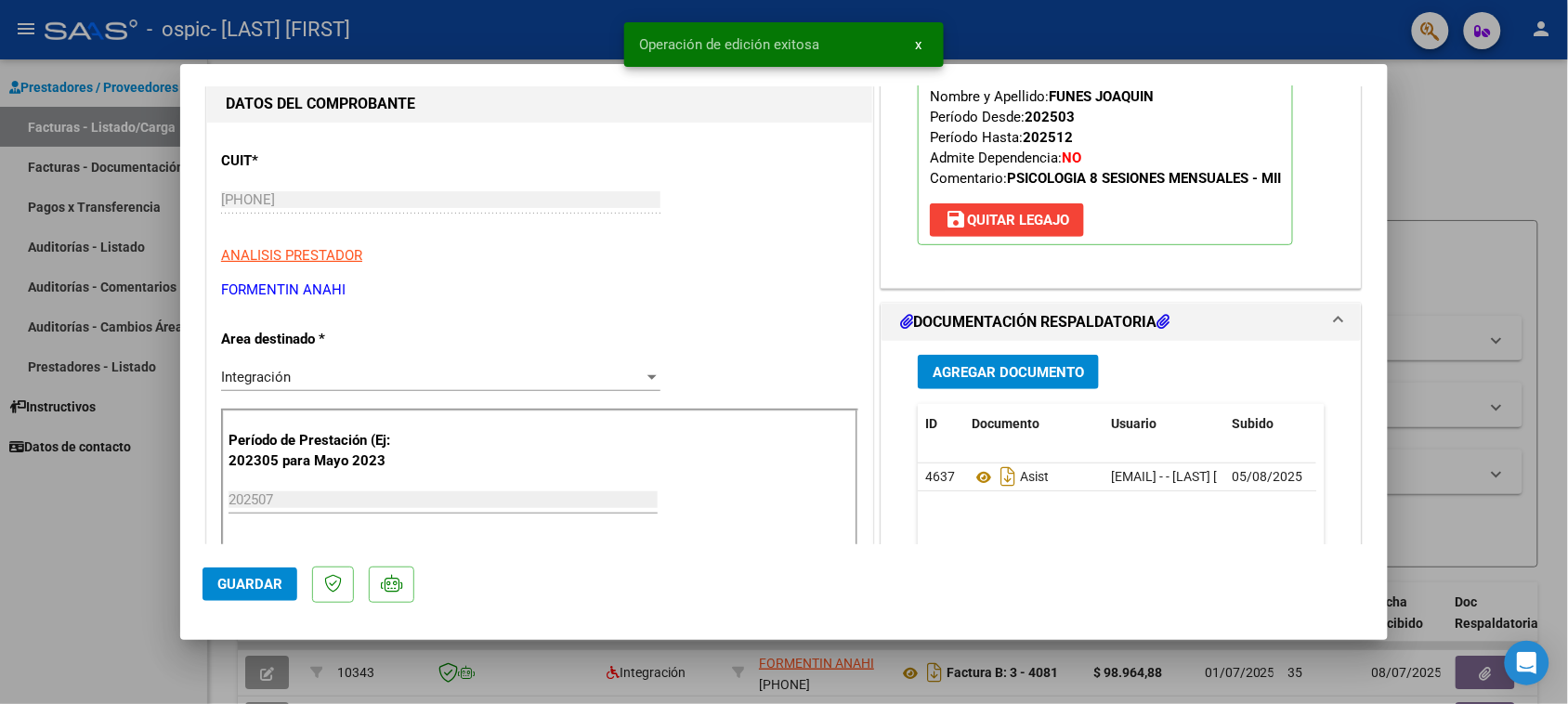drag, startPoint x: 113, startPoint y: 553, endPoint x: 135, endPoint y: 553, distance: 22 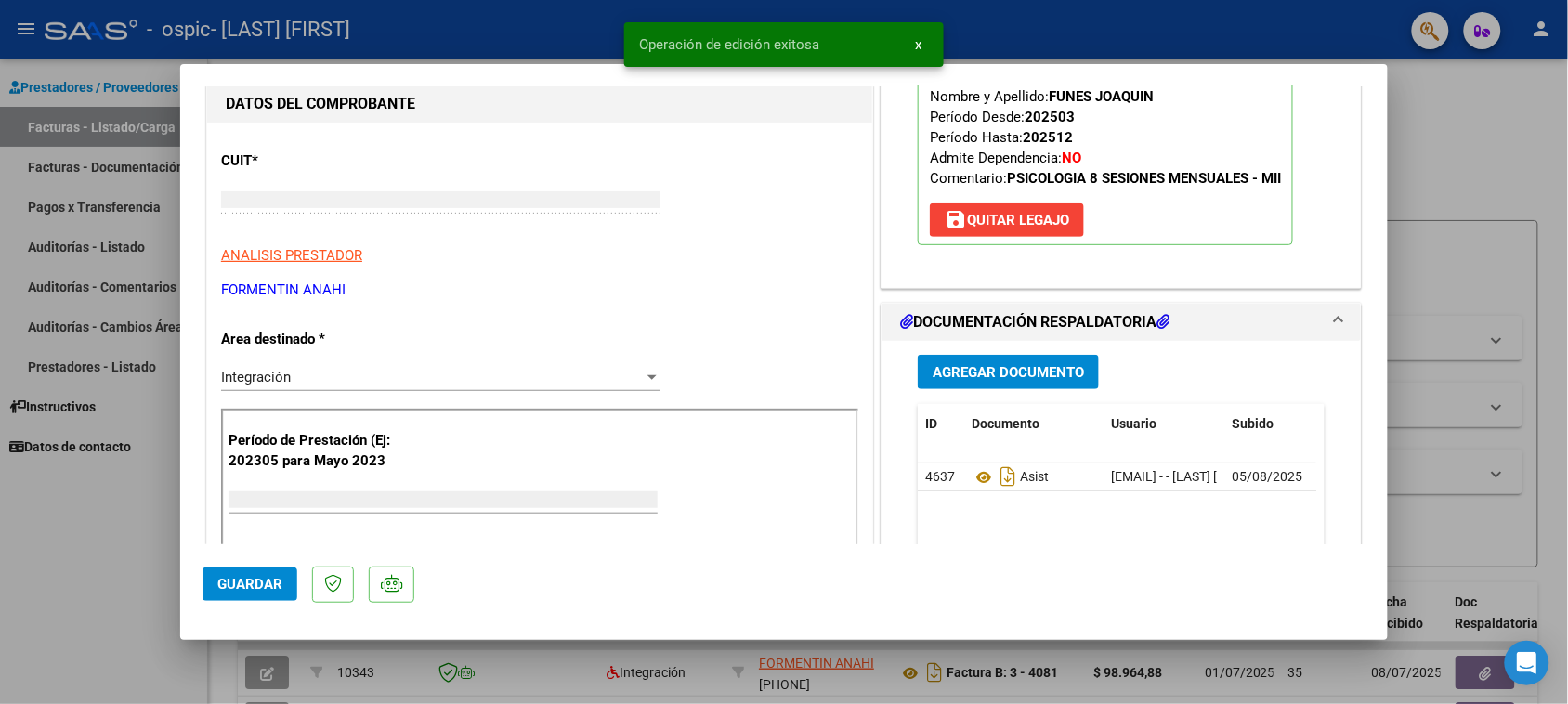 scroll, scrollTop: 175, scrollLeft: 0, axis: vertical 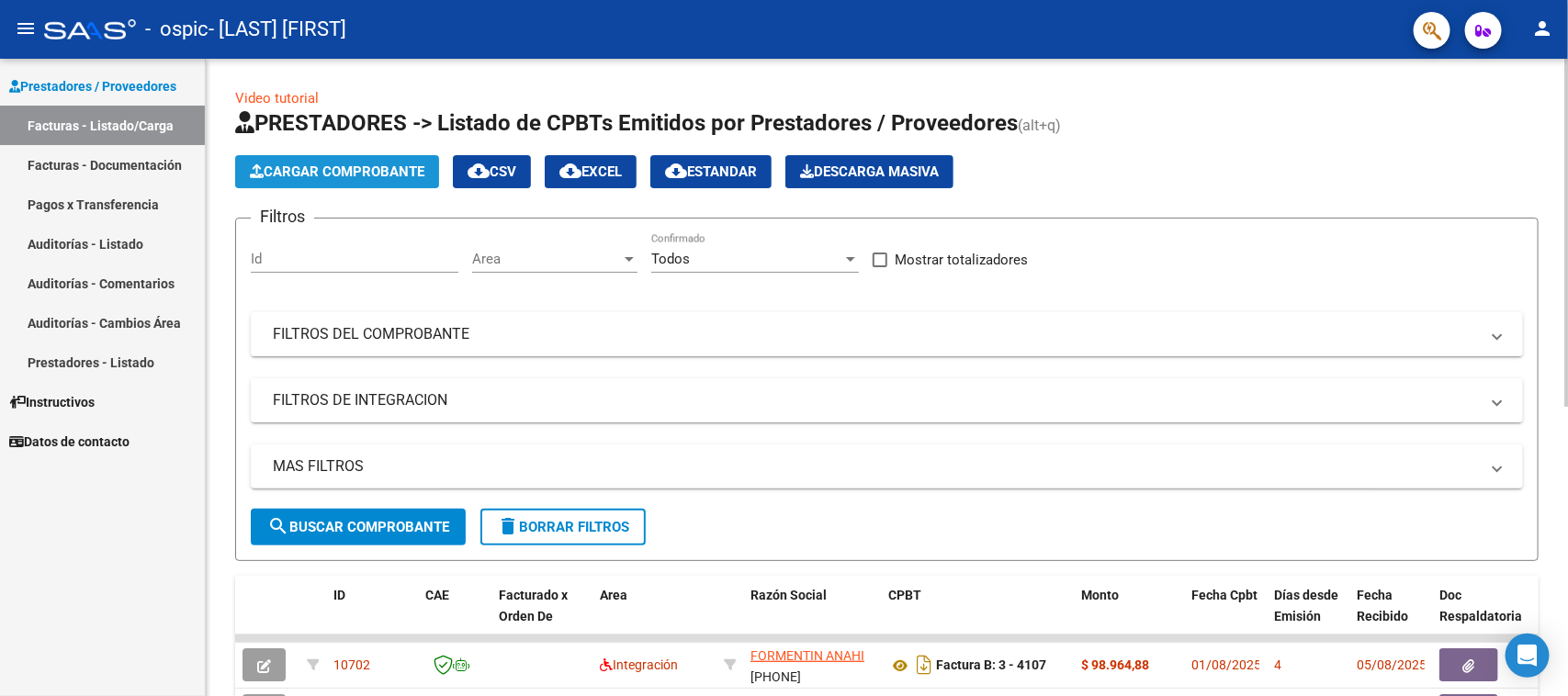 click on "Cargar Comprobante" 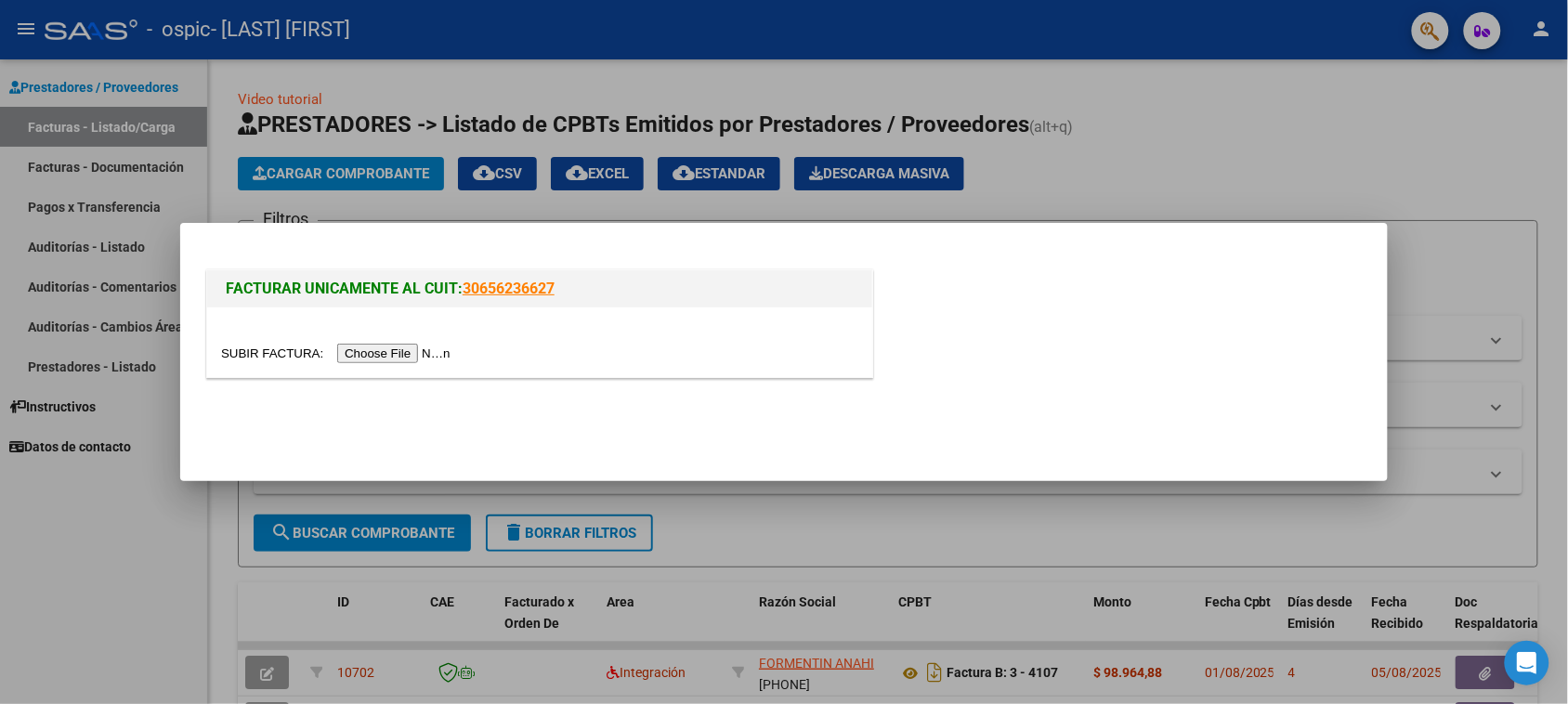 click at bounding box center [338, 353] 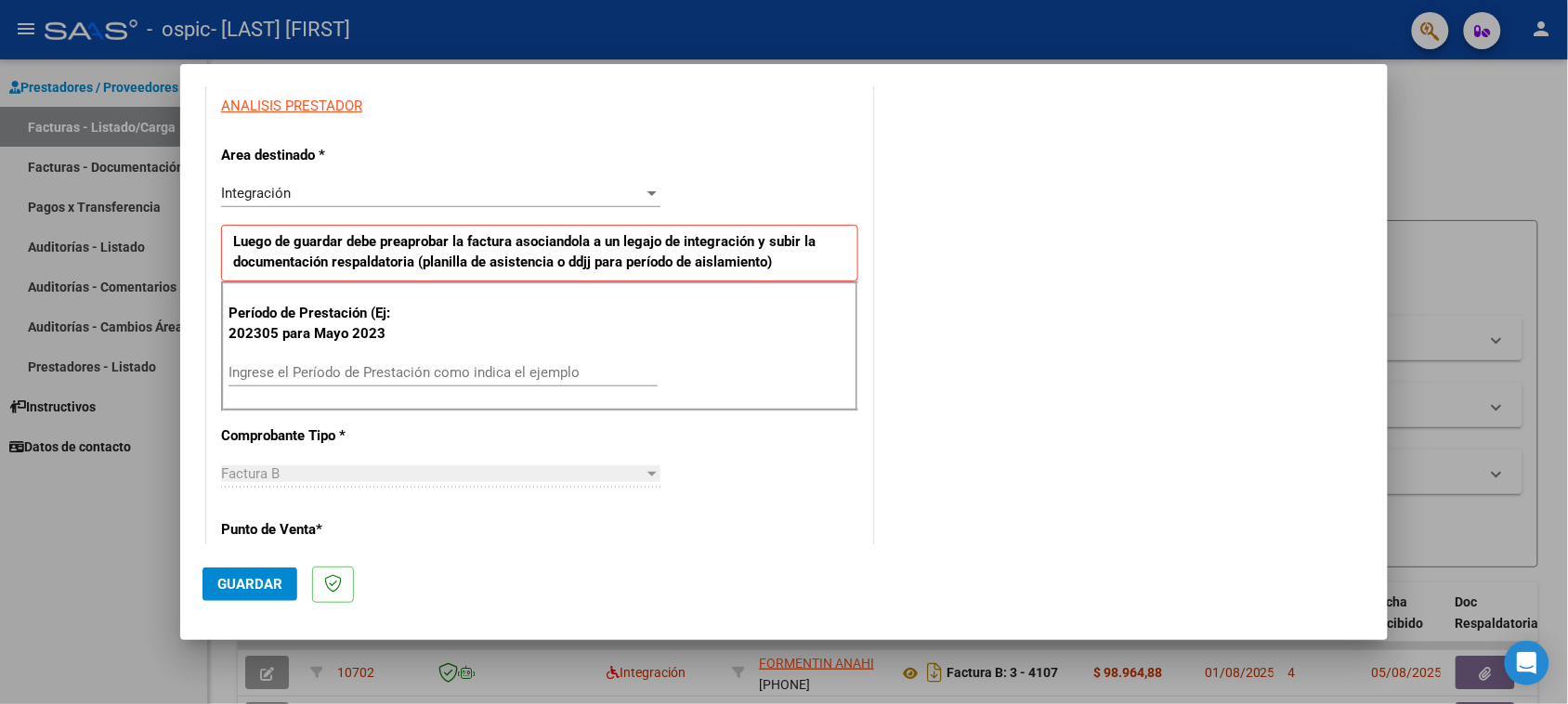 scroll, scrollTop: 348, scrollLeft: 0, axis: vertical 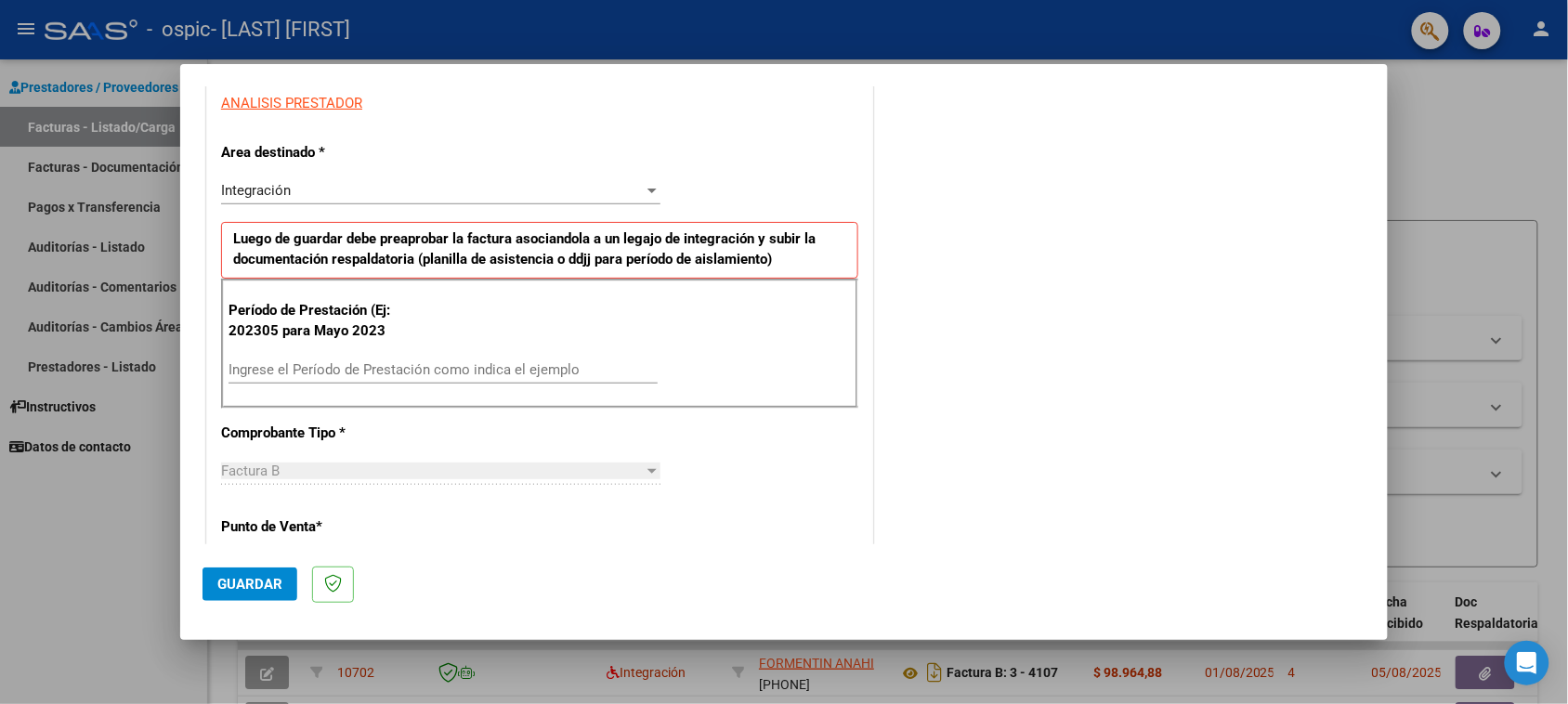 click on "Ingrese el Período de Prestación como indica el ejemplo" at bounding box center [443, 370] 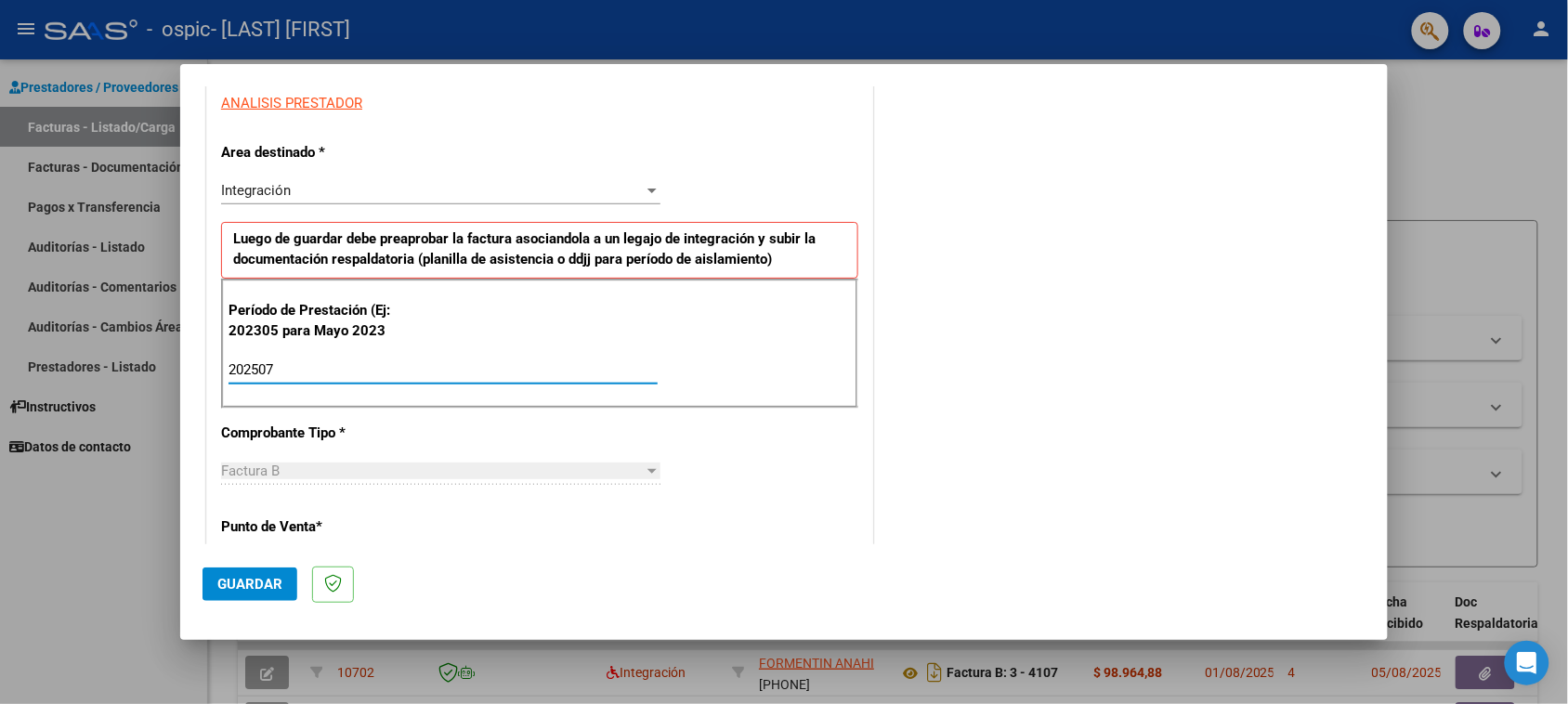 type on "202507" 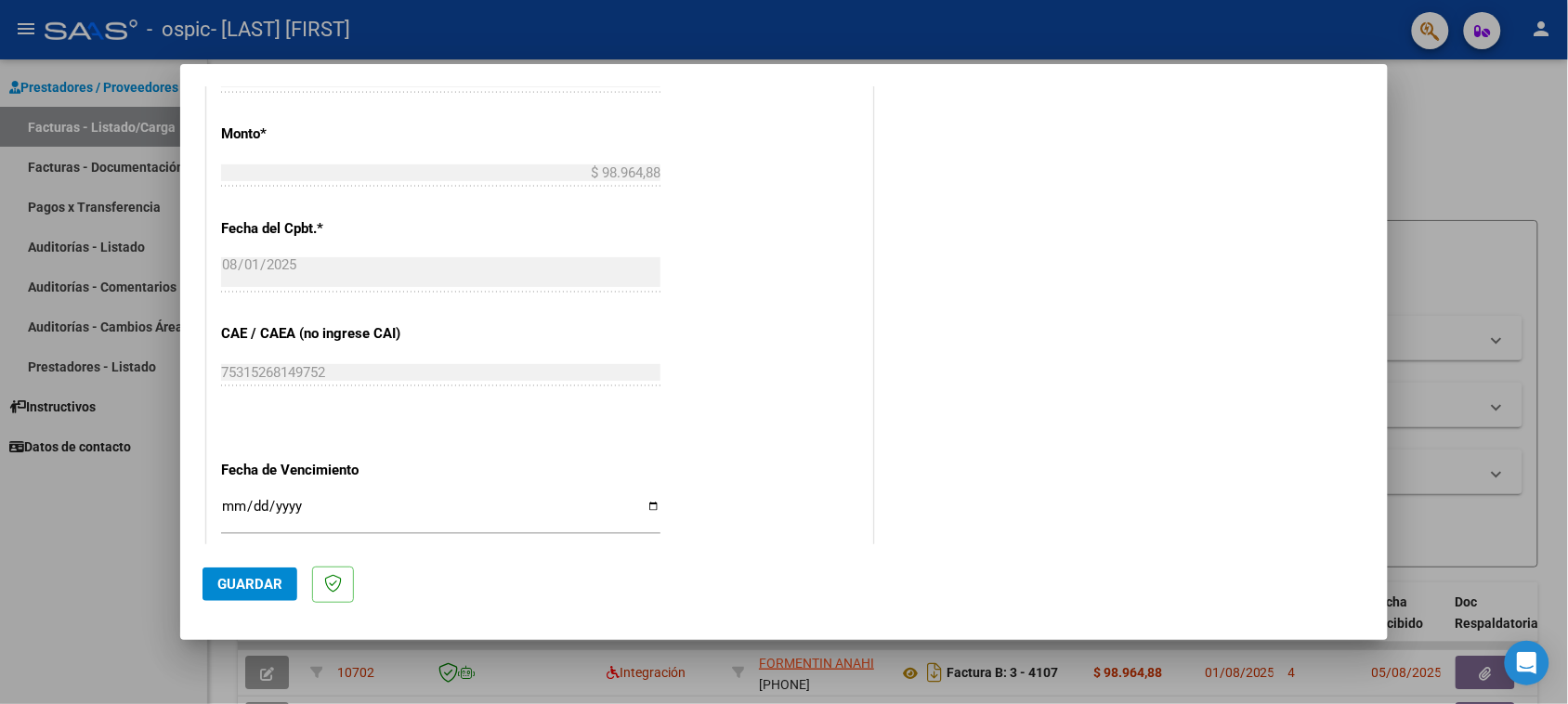 scroll, scrollTop: 1144, scrollLeft: 0, axis: vertical 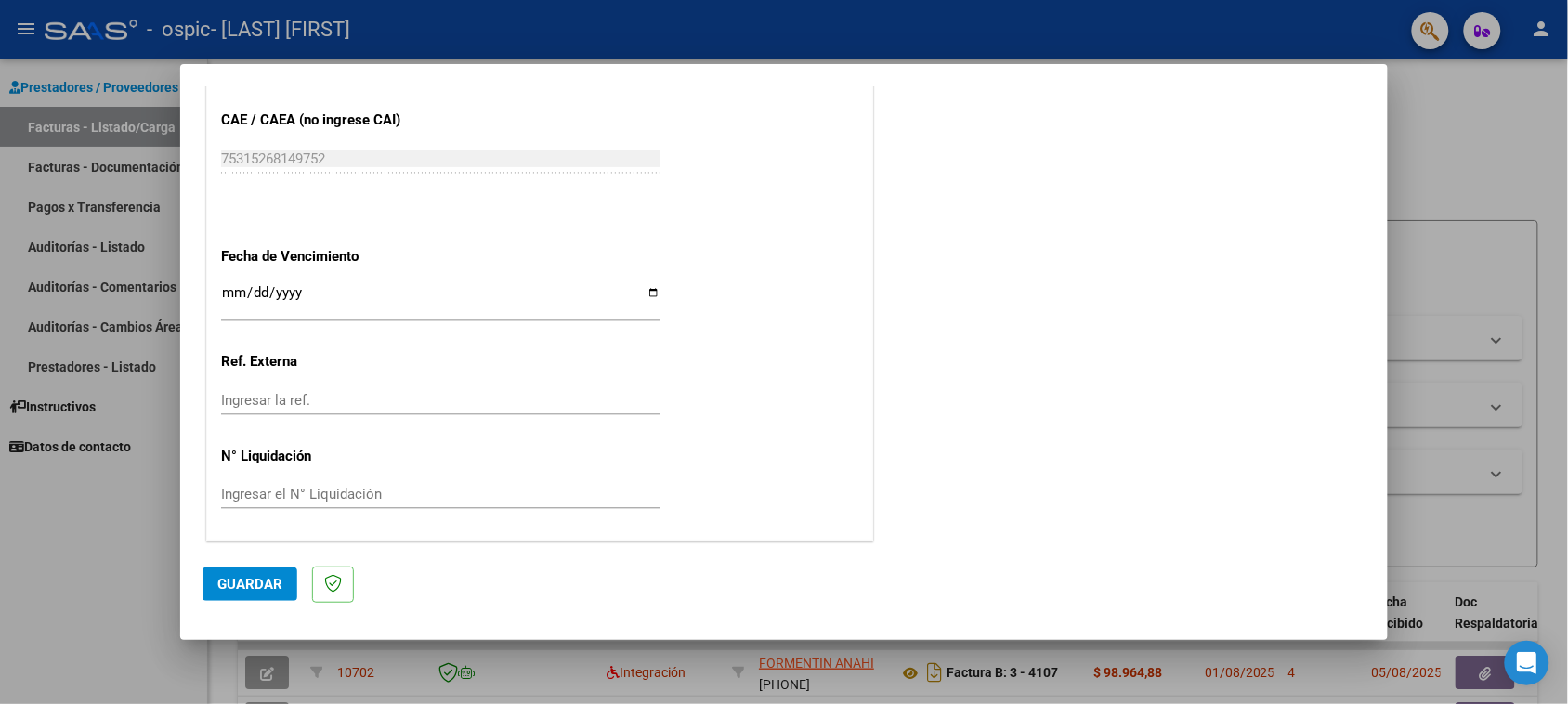 click on "Guardar" 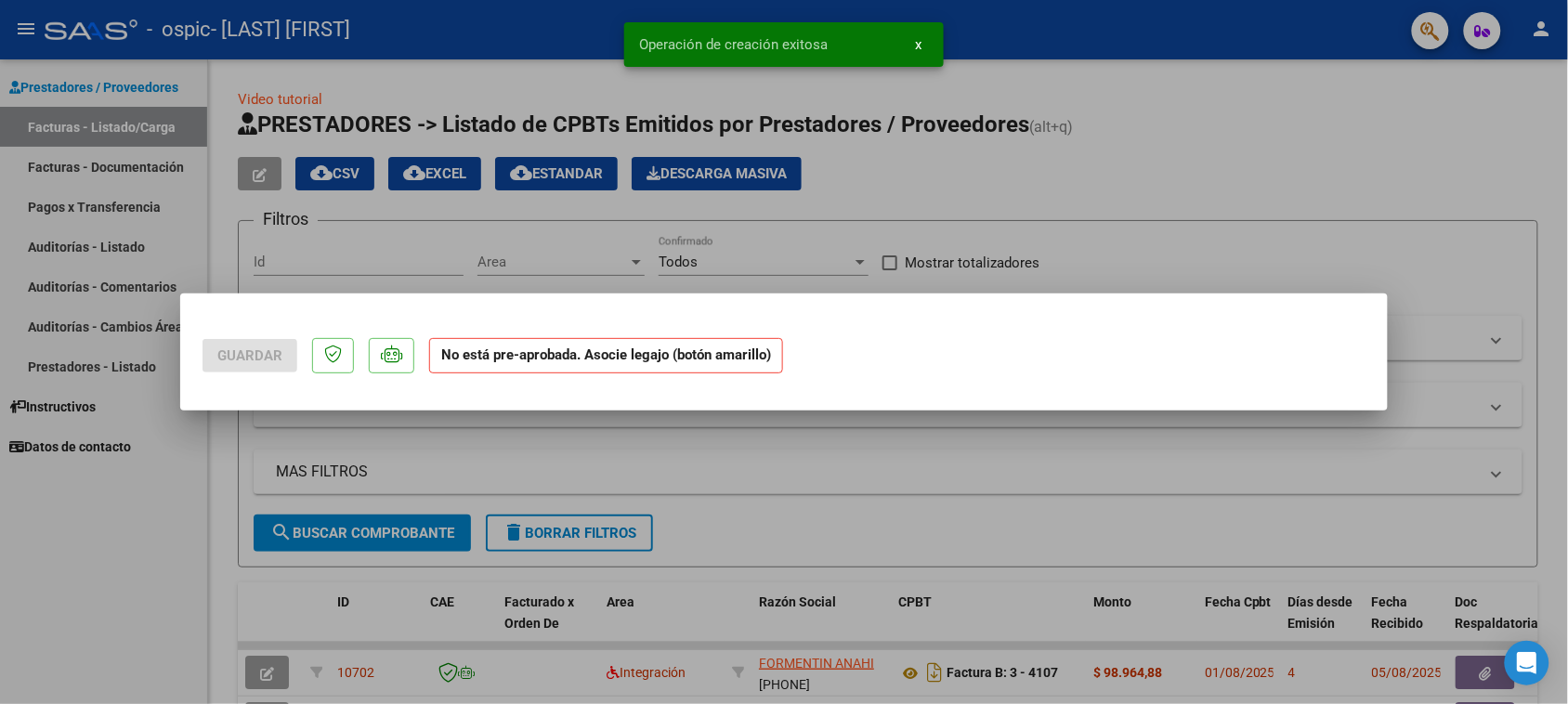 scroll, scrollTop: 0, scrollLeft: 0, axis: both 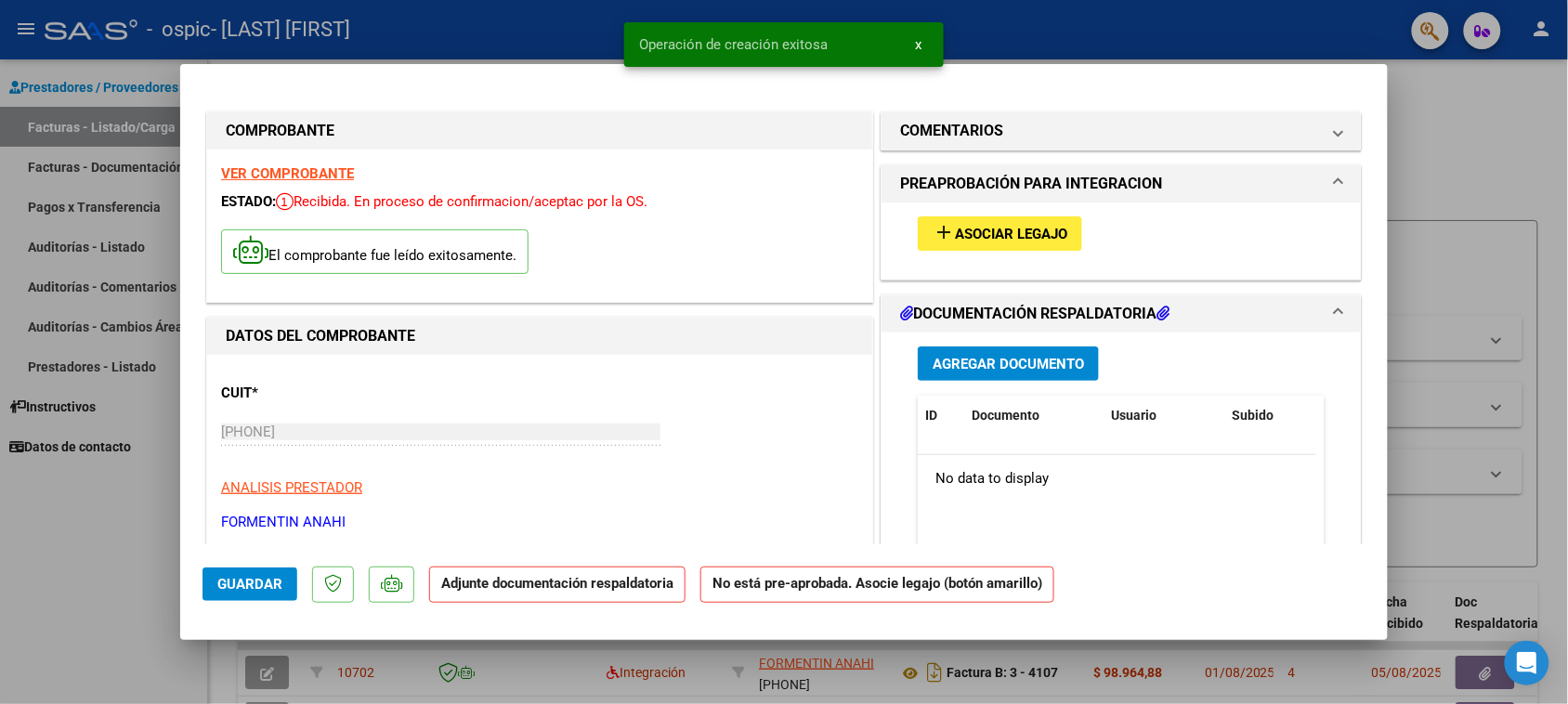 click on "Asociar Legajo" at bounding box center (1011, 234) 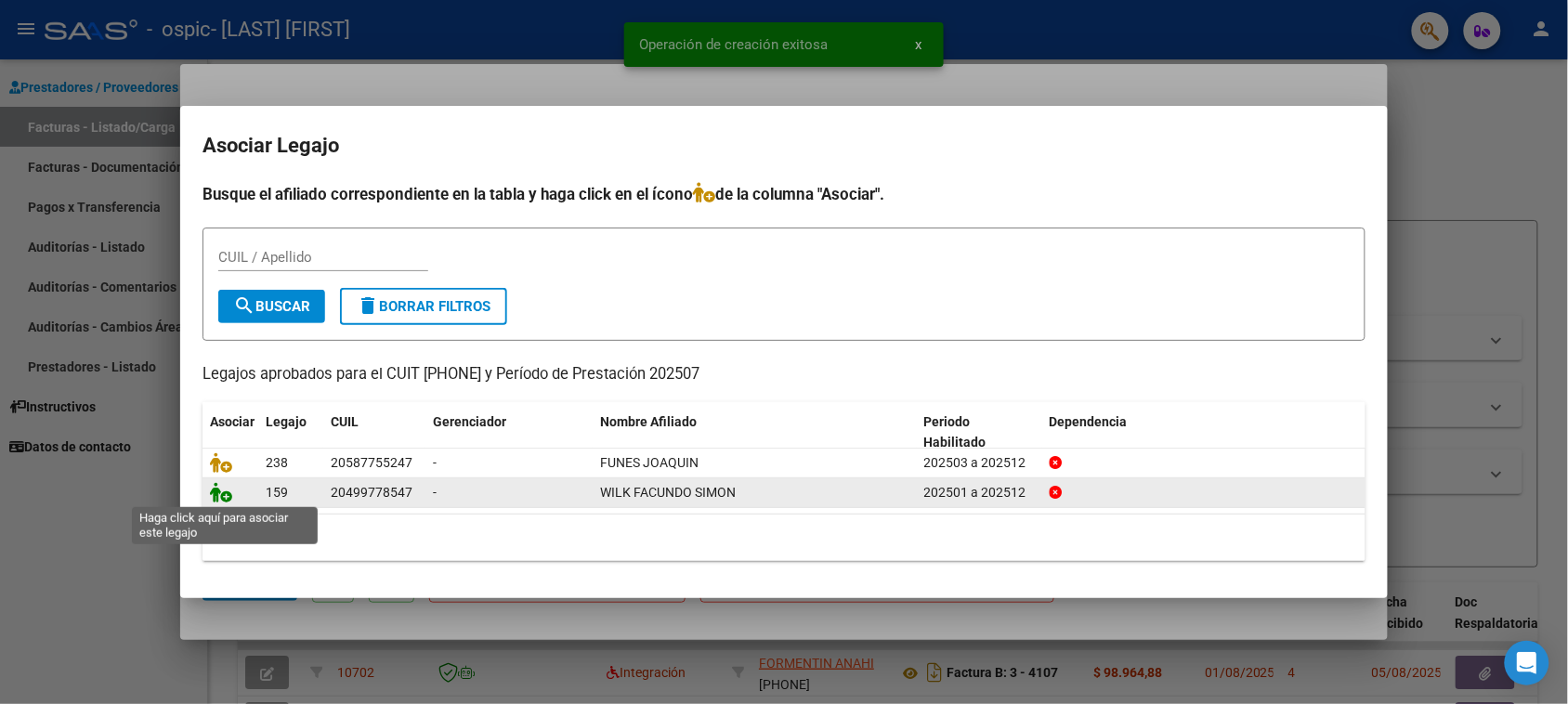 click 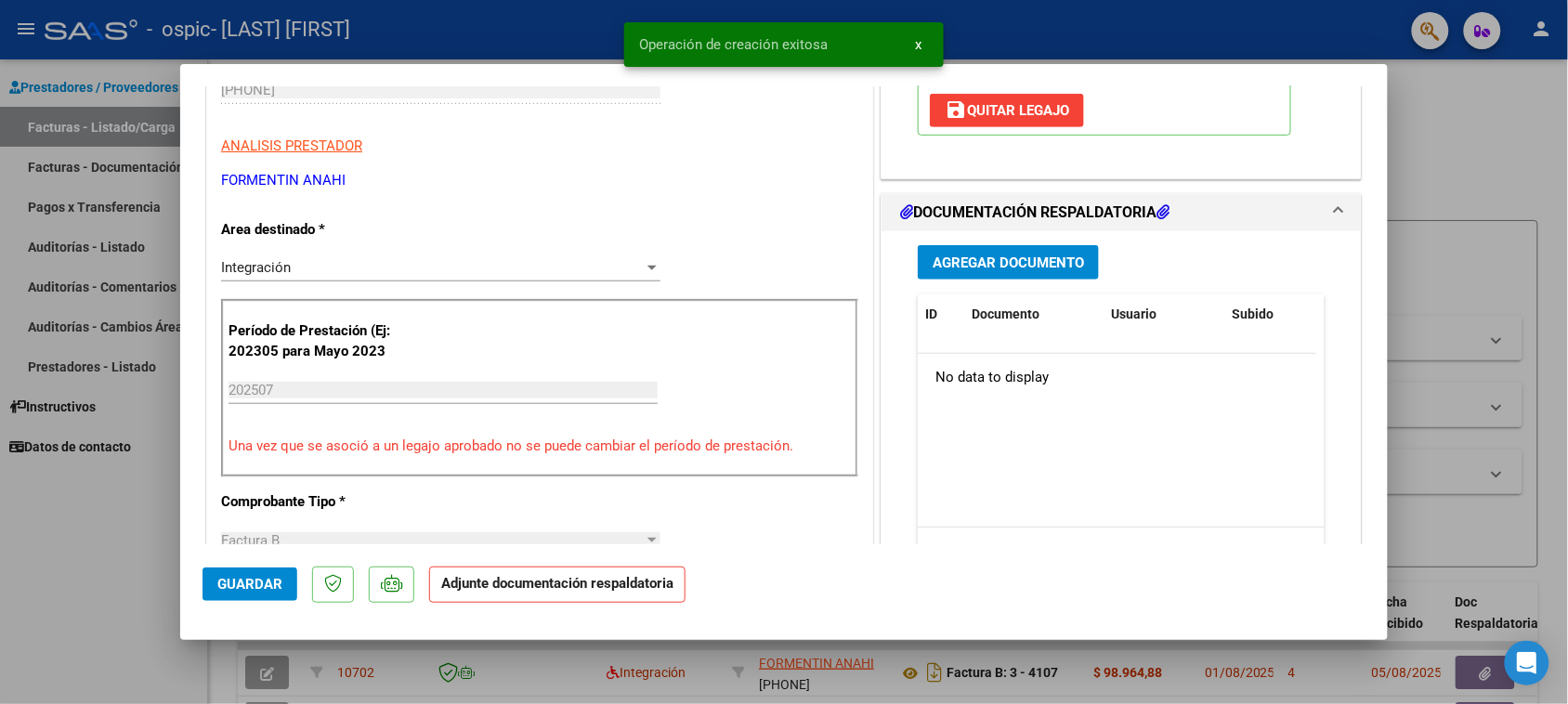 scroll, scrollTop: 348, scrollLeft: 0, axis: vertical 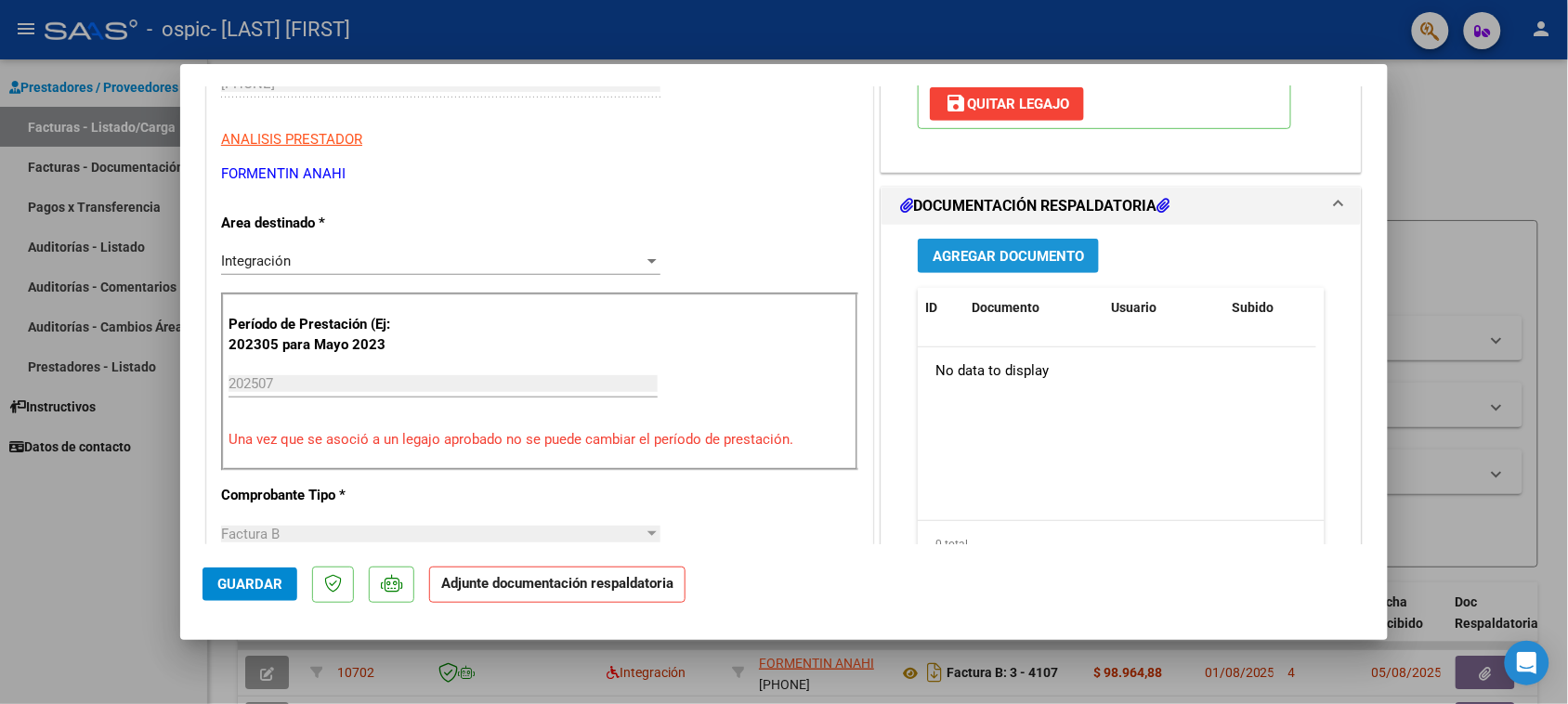 click on "Agregar Documento" at bounding box center [1008, 256] 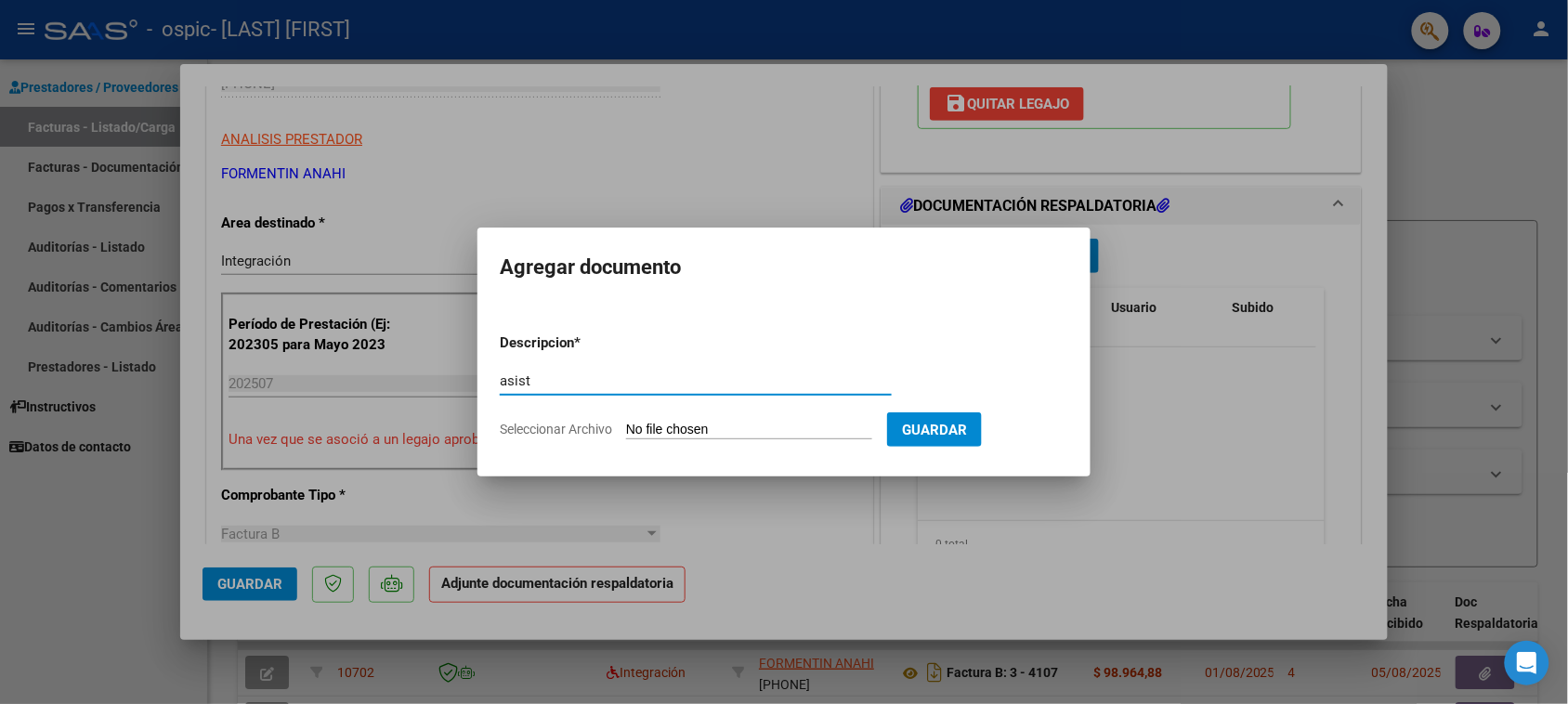 type on "asist" 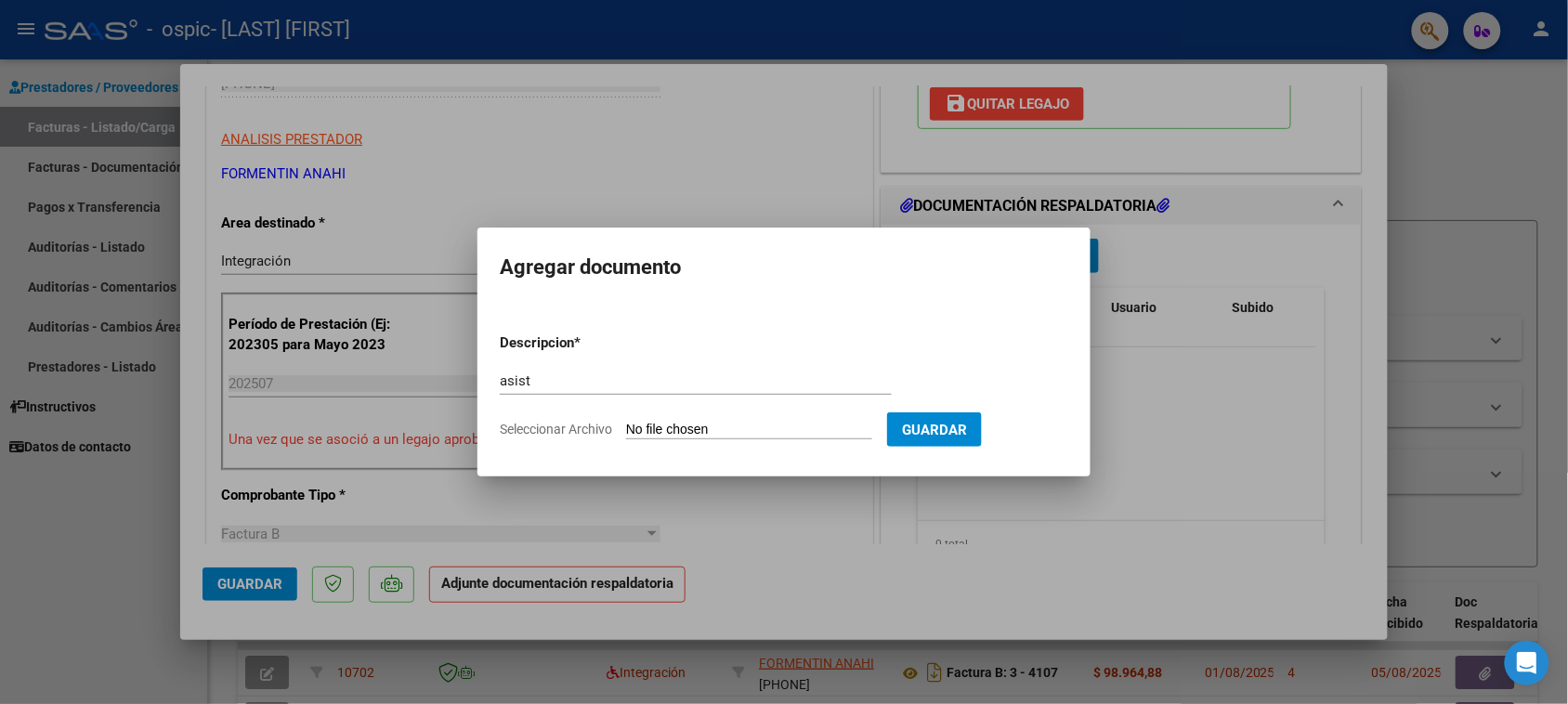 type on "C:\fakepath\IMG_2025_7_14_11_39_55_96913.jpeg" 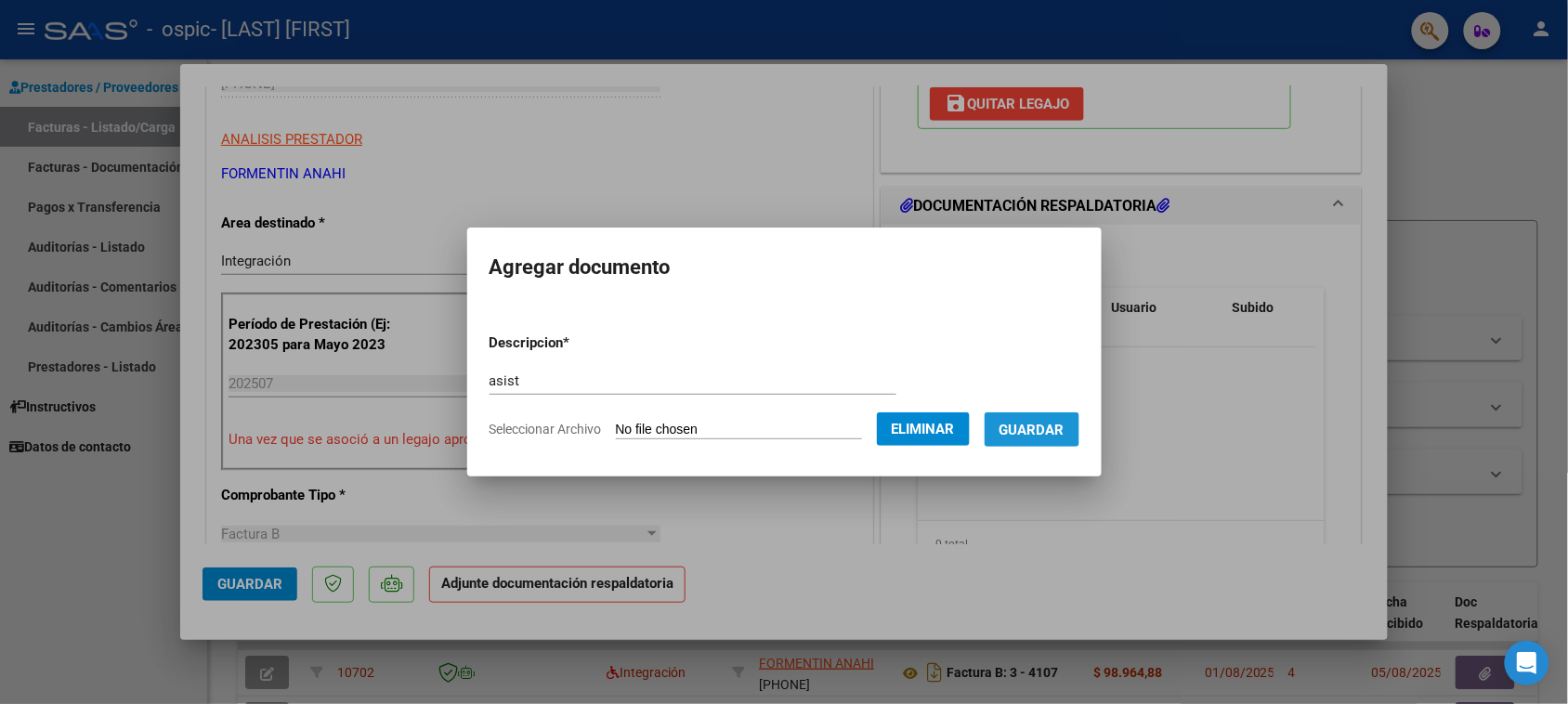 click on "Guardar" at bounding box center (1032, 430) 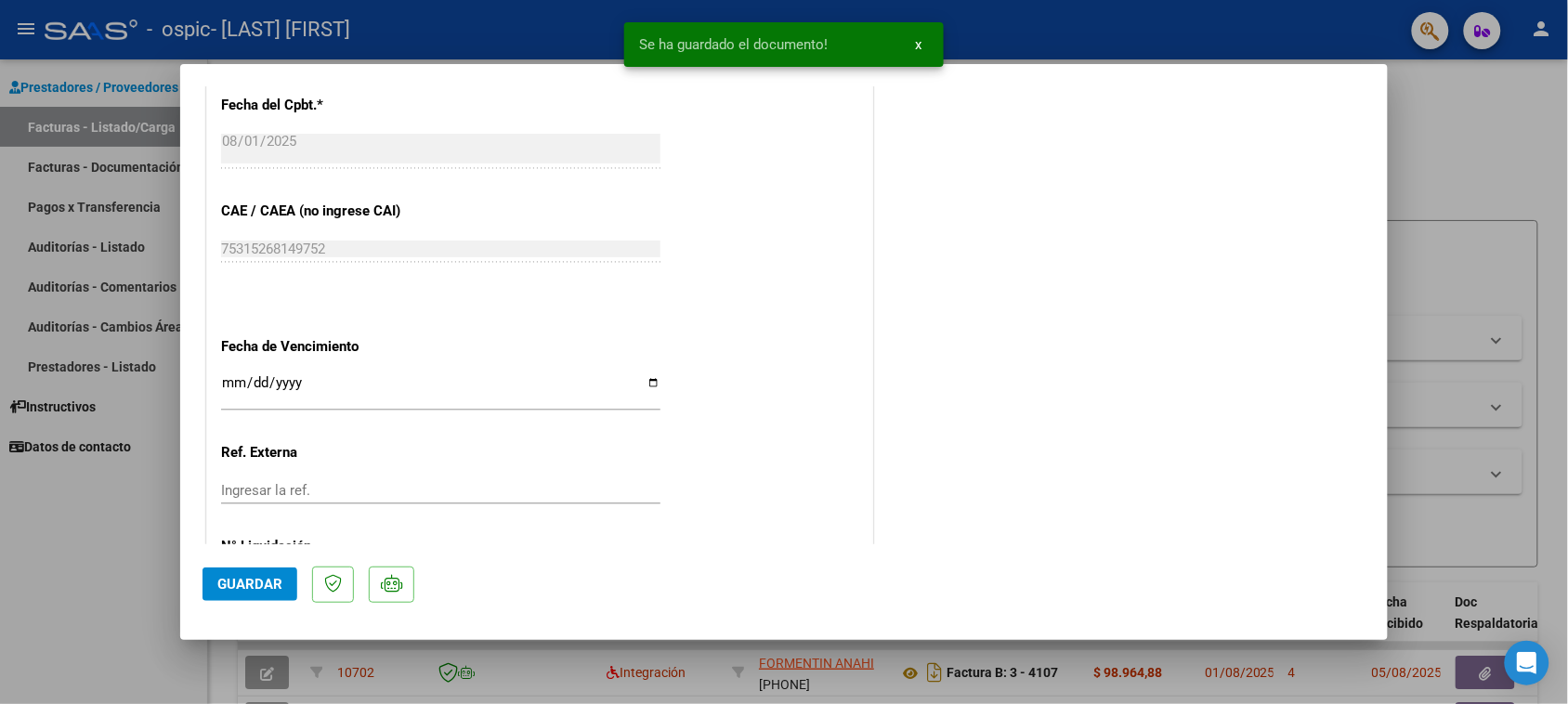 scroll, scrollTop: 1161, scrollLeft: 0, axis: vertical 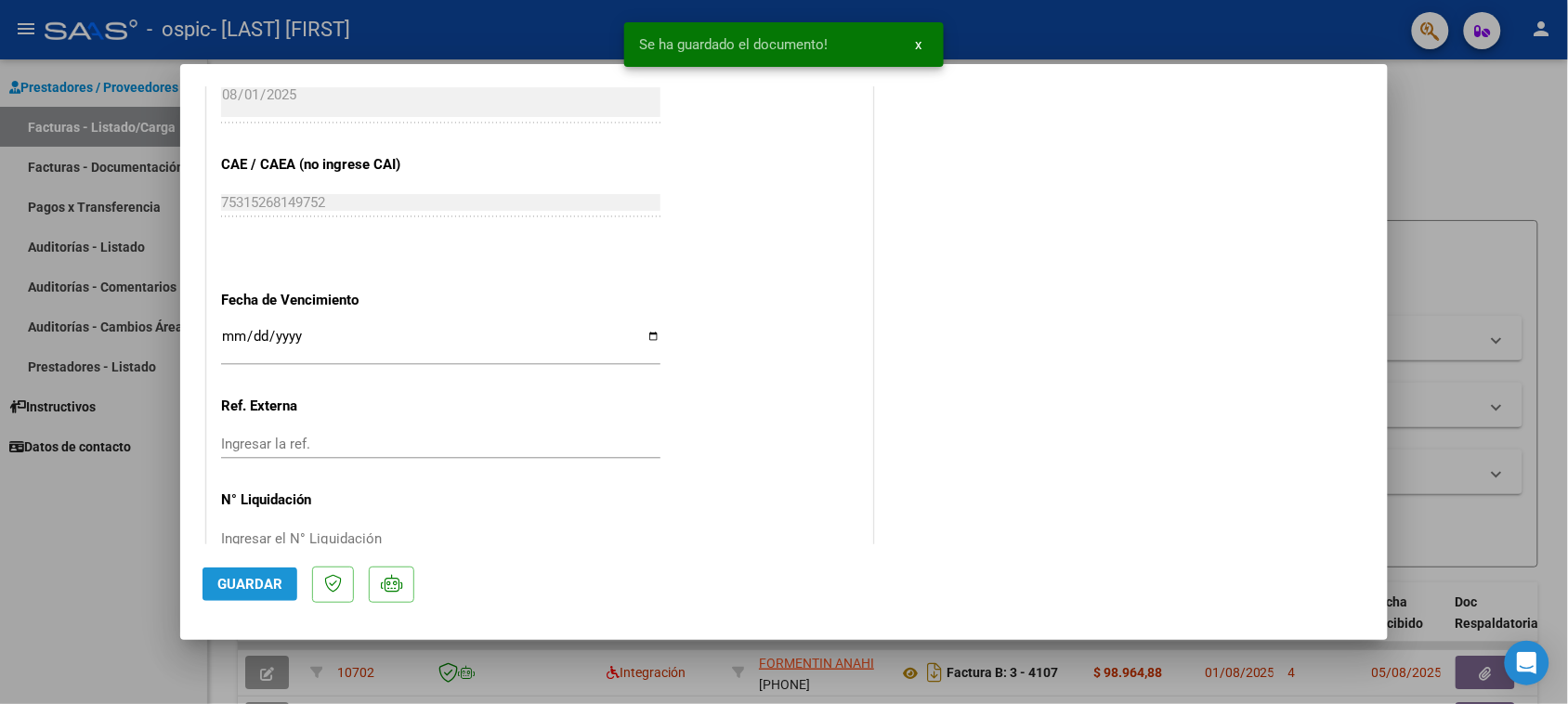 click on "Guardar" 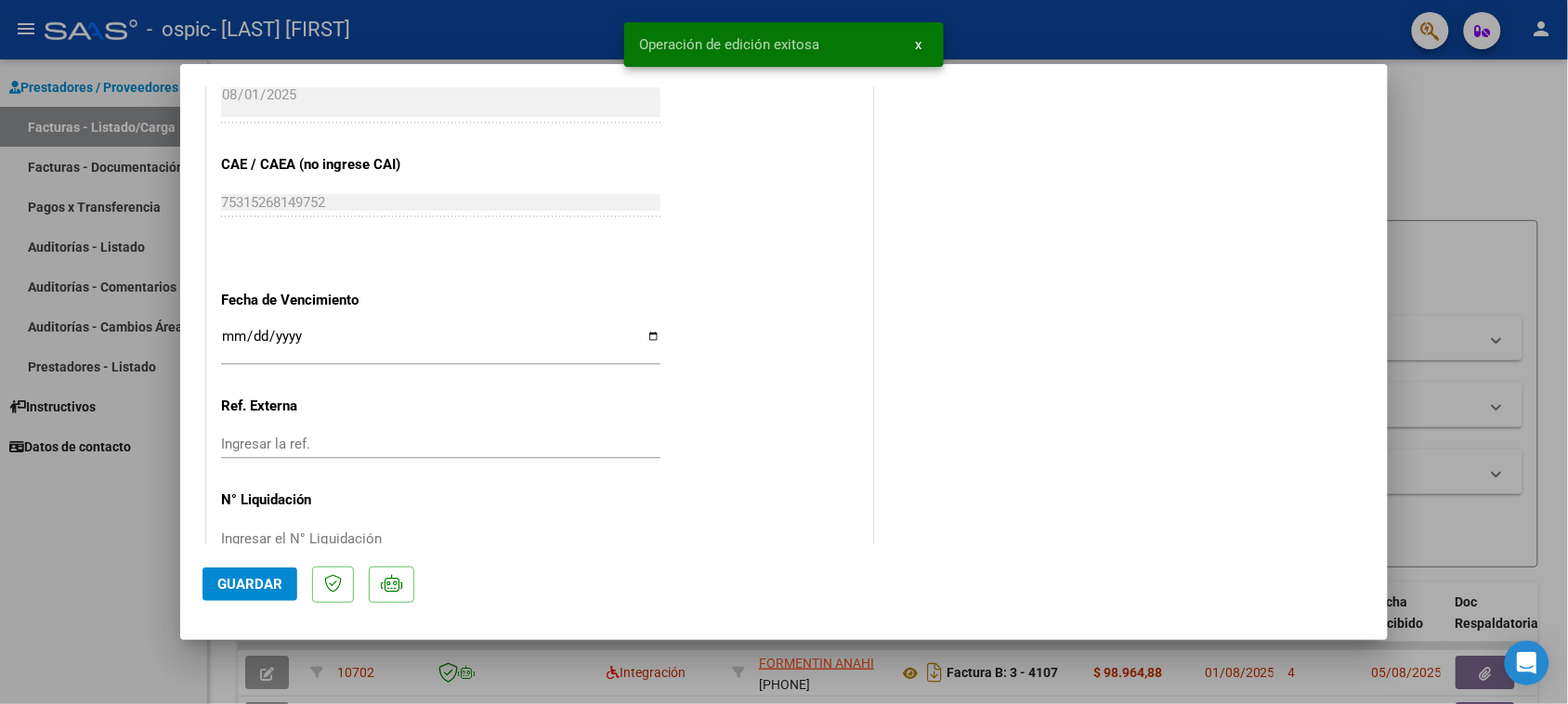 click on "Guardar" 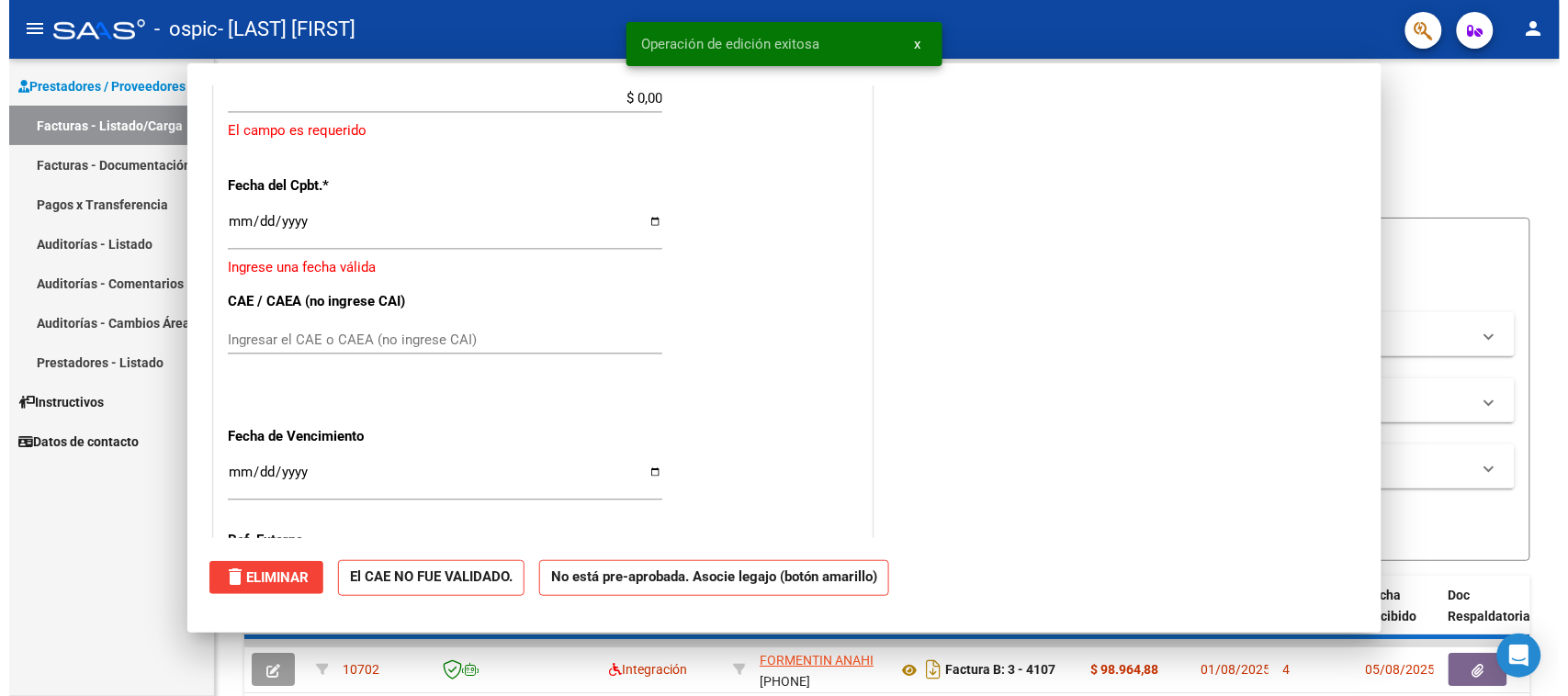 scroll, scrollTop: 1274, scrollLeft: 0, axis: vertical 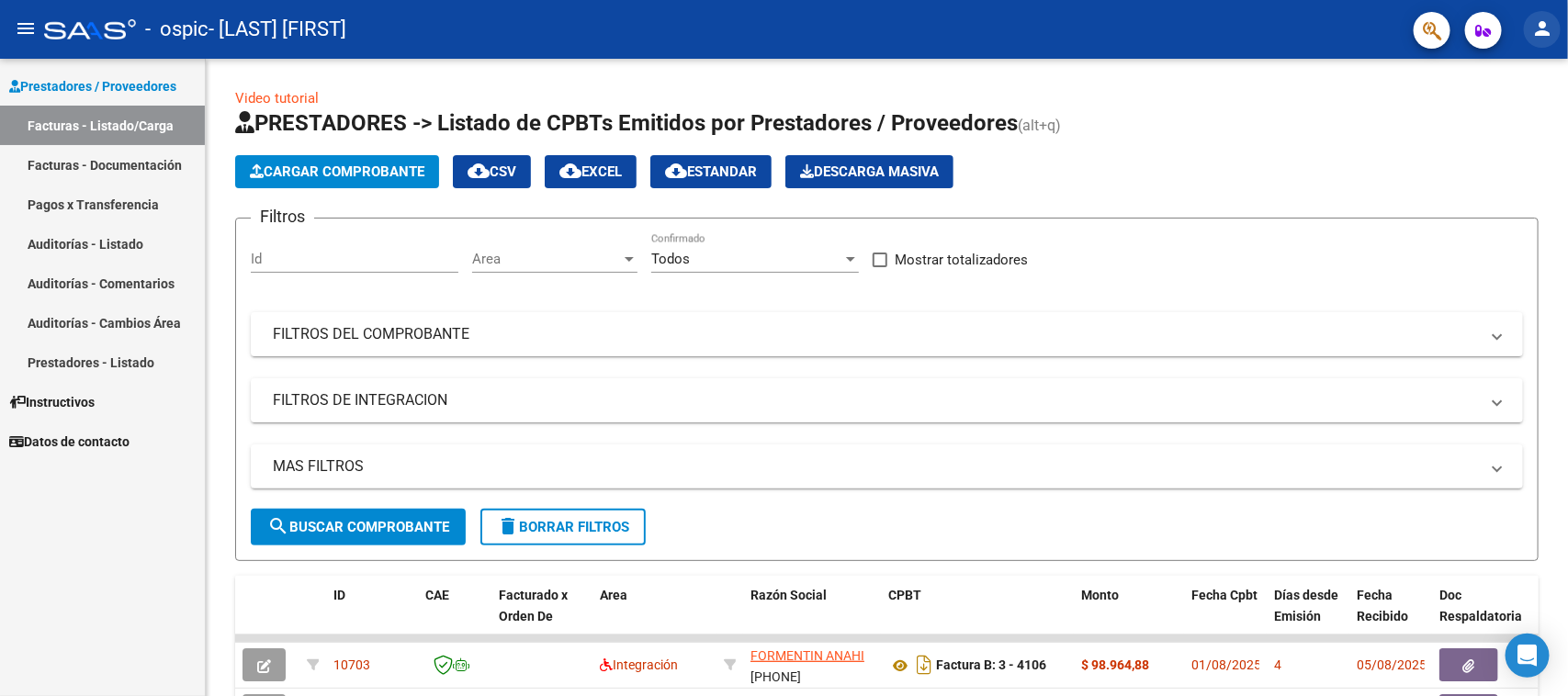 click on "person" 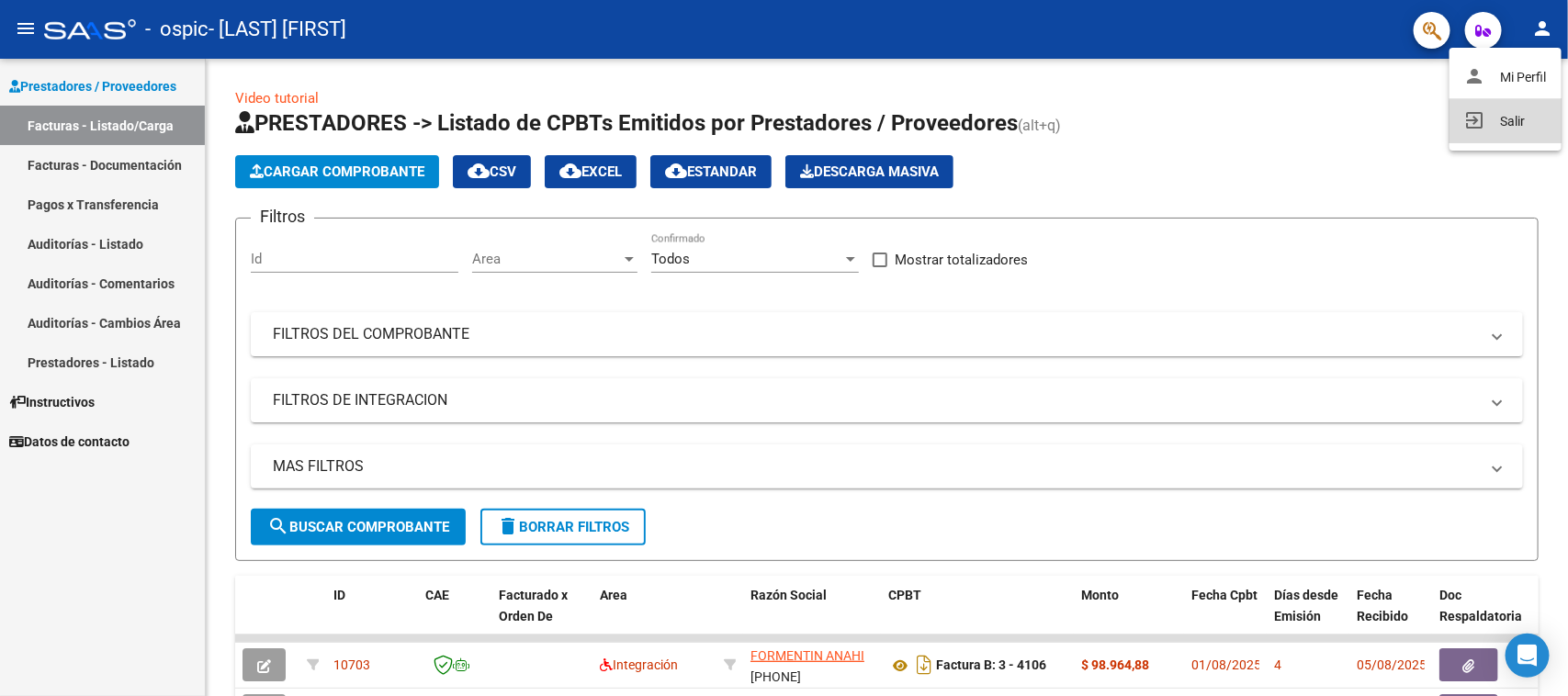 click on "exit_to_app  Salir" at bounding box center [1506, 121] 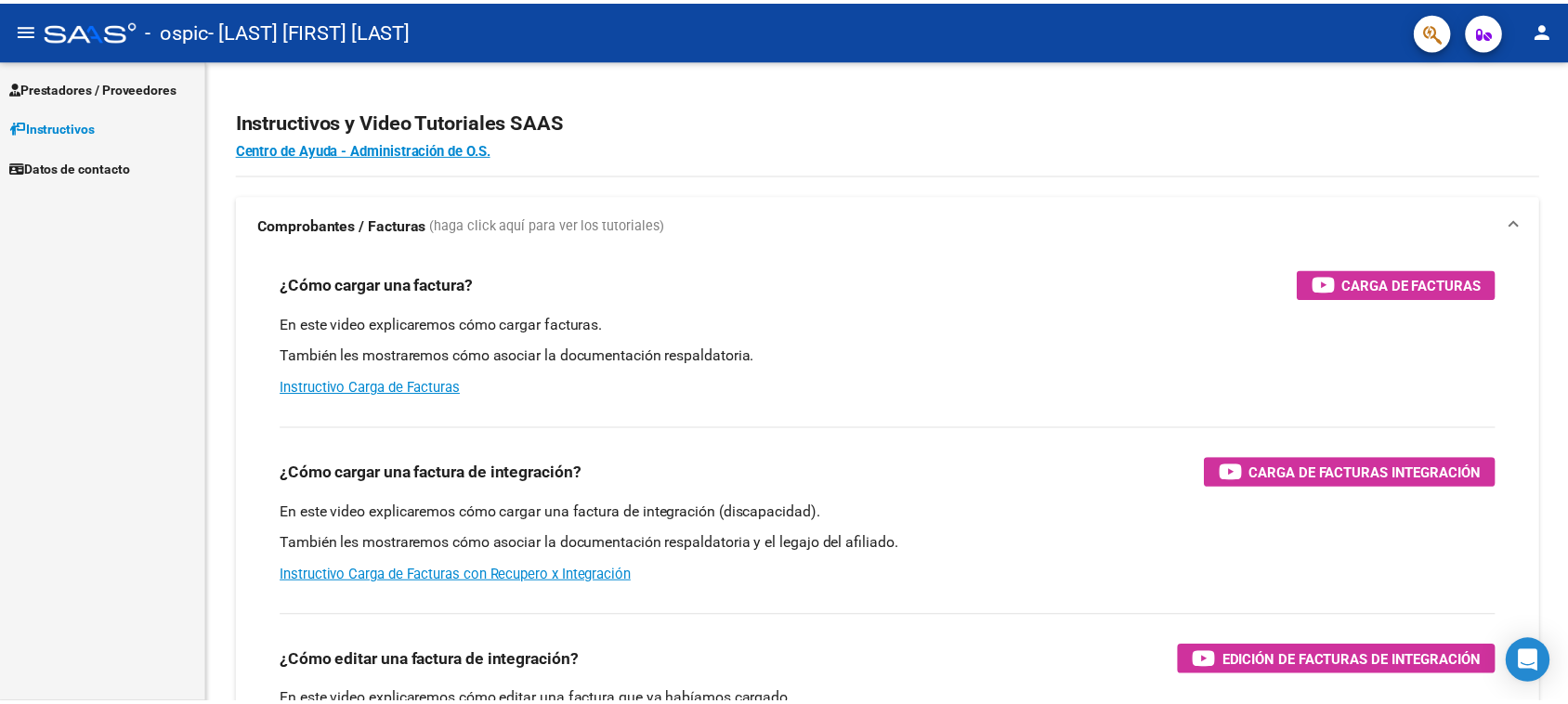 scroll, scrollTop: 0, scrollLeft: 0, axis: both 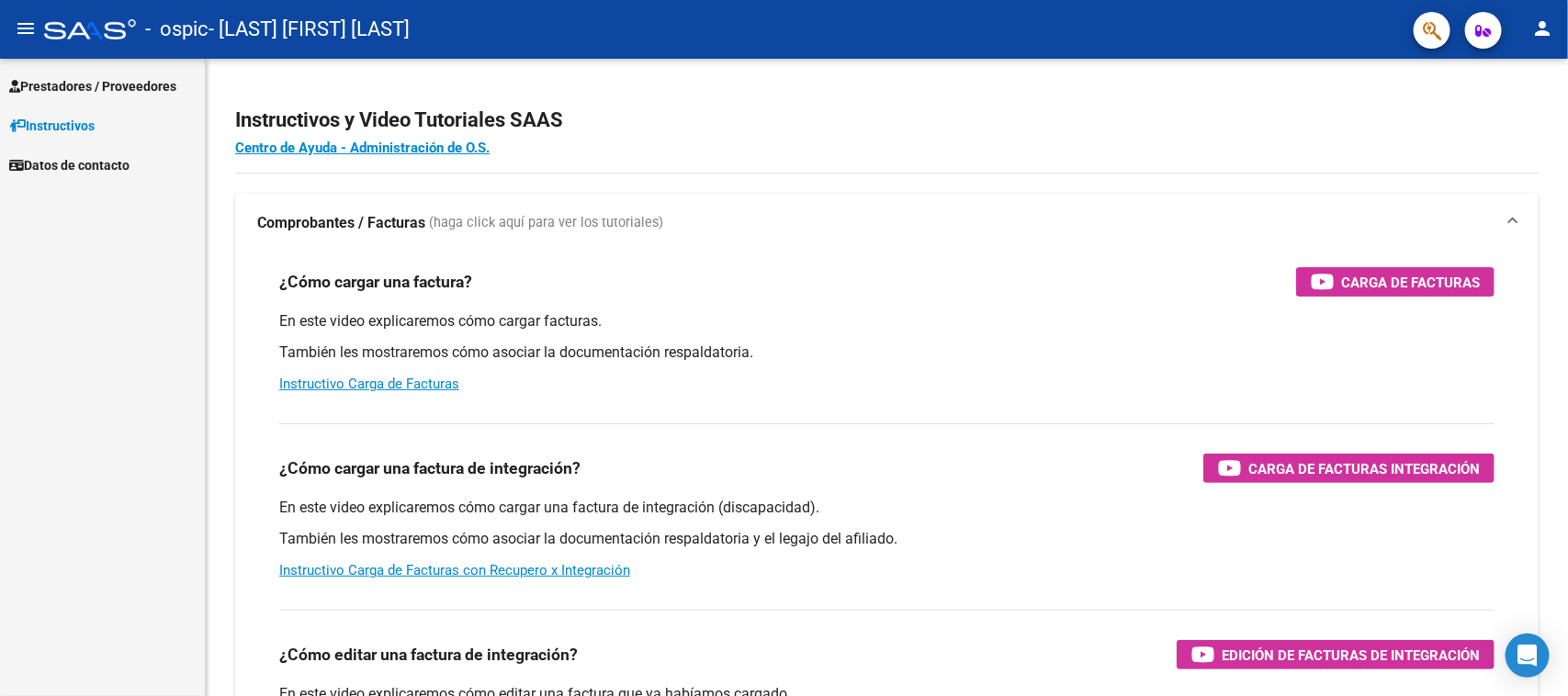 click on "Prestadores / Proveedores" at bounding box center [93, 86] 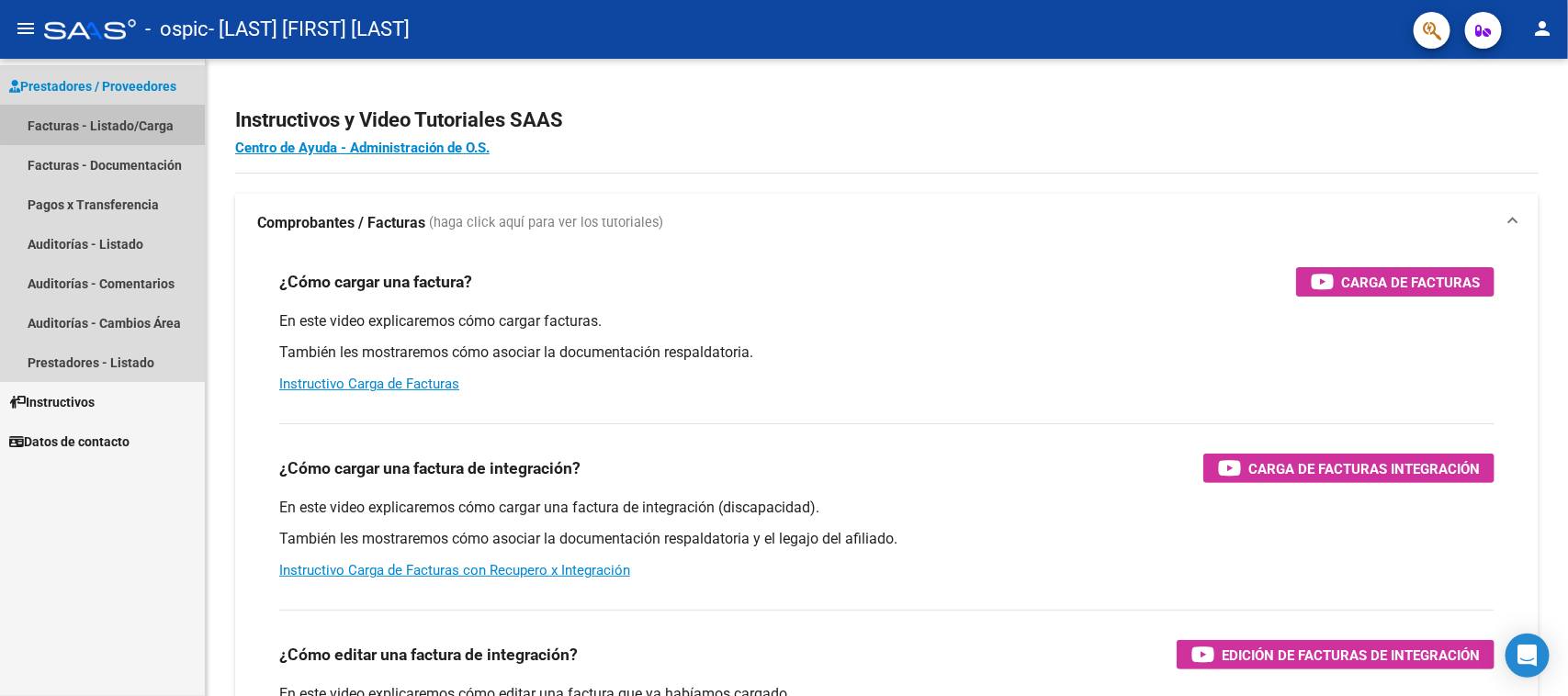 click on "Facturas - Listado/Carga" at bounding box center [102, 125] 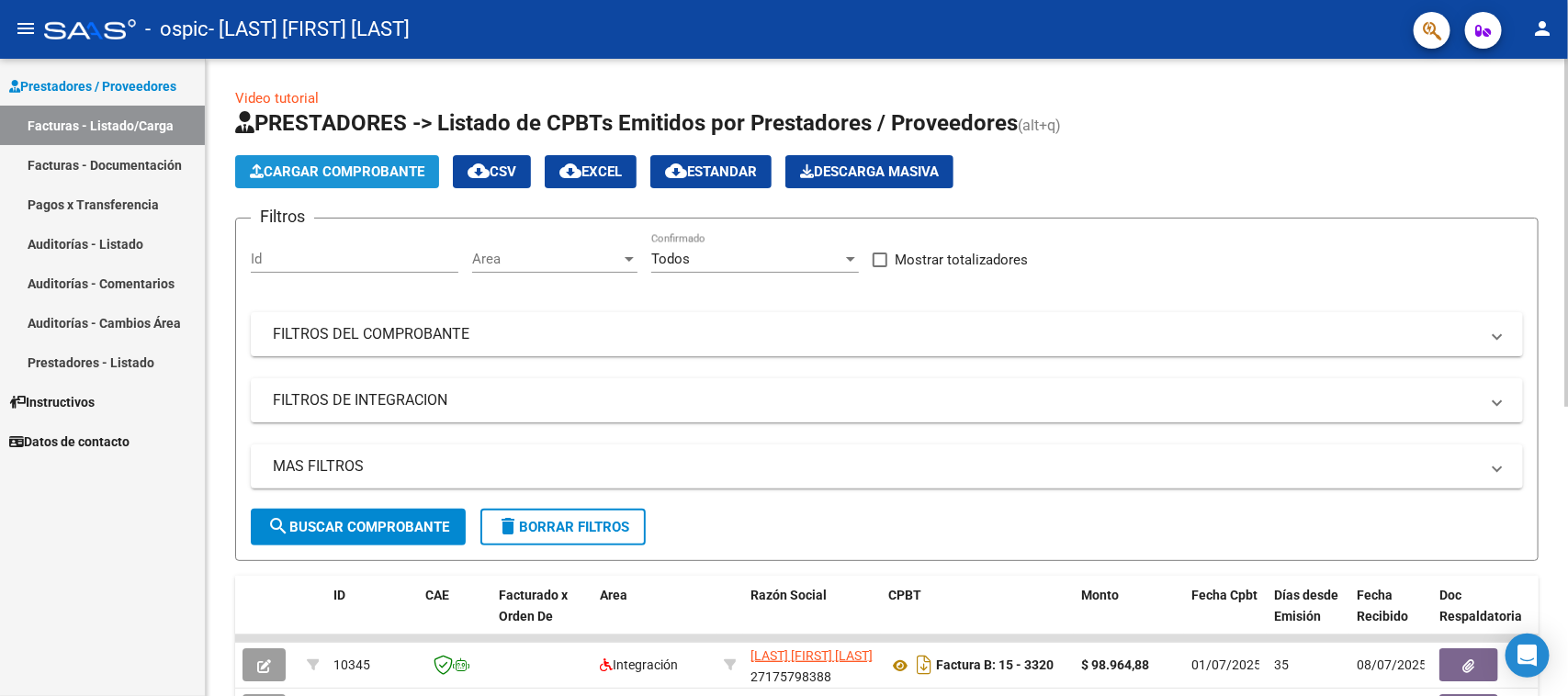 click on "Cargar Comprobante" 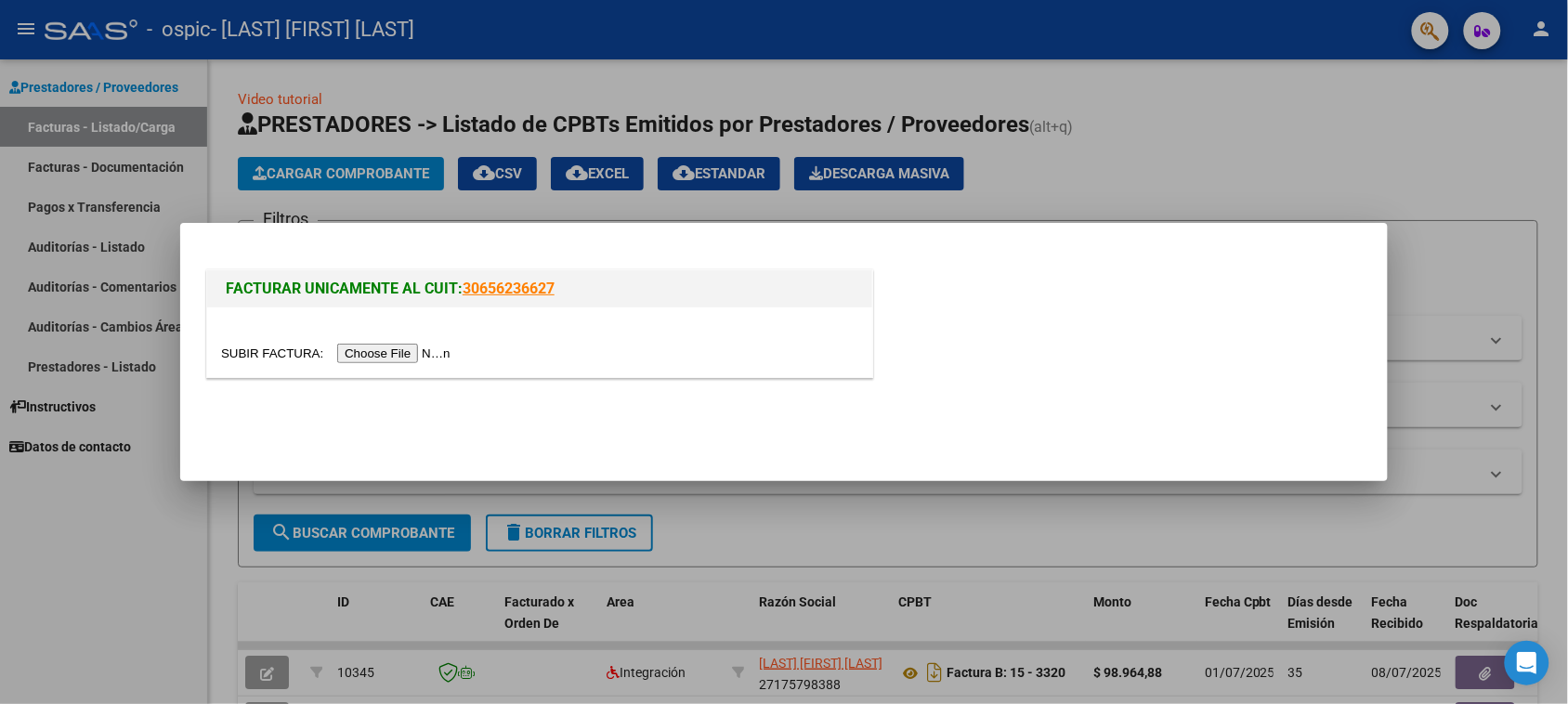 click at bounding box center (338, 353) 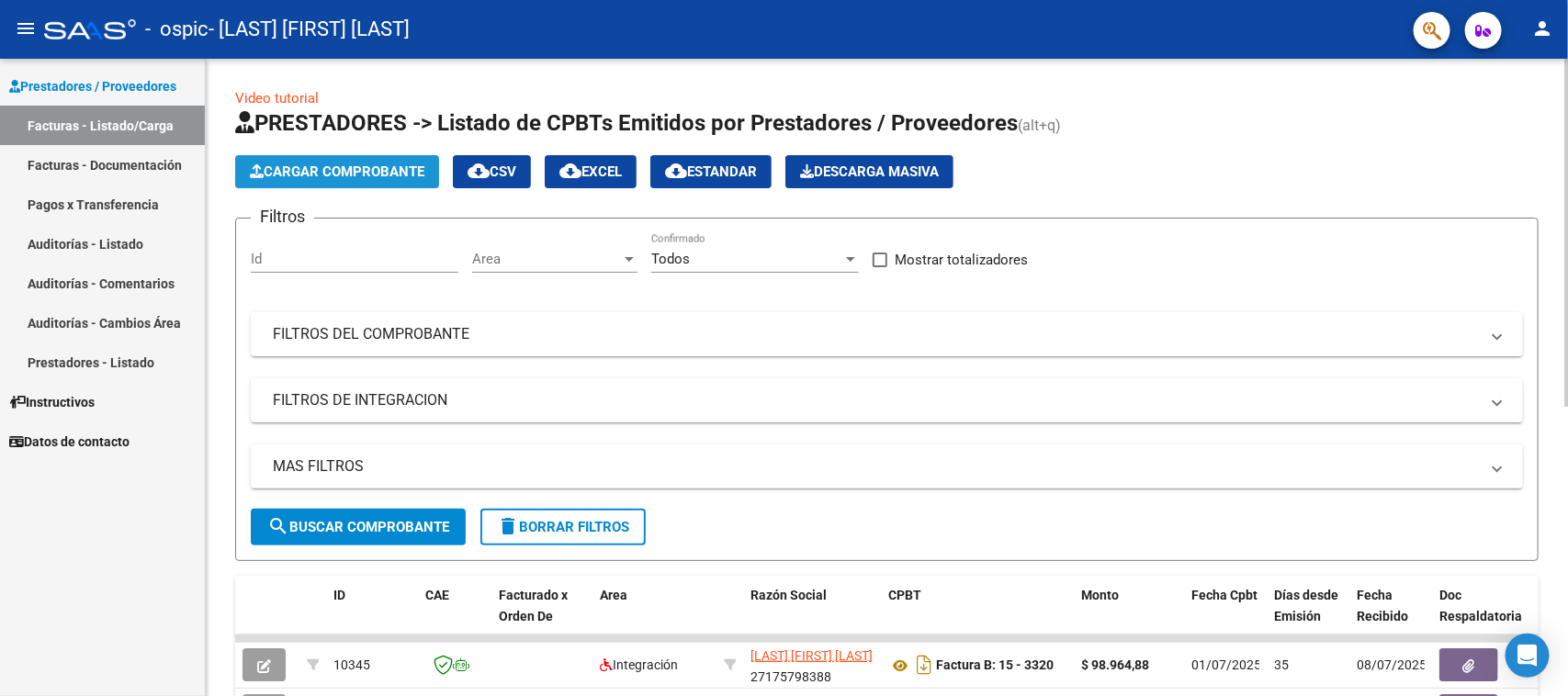 click on "Cargar Comprobante" 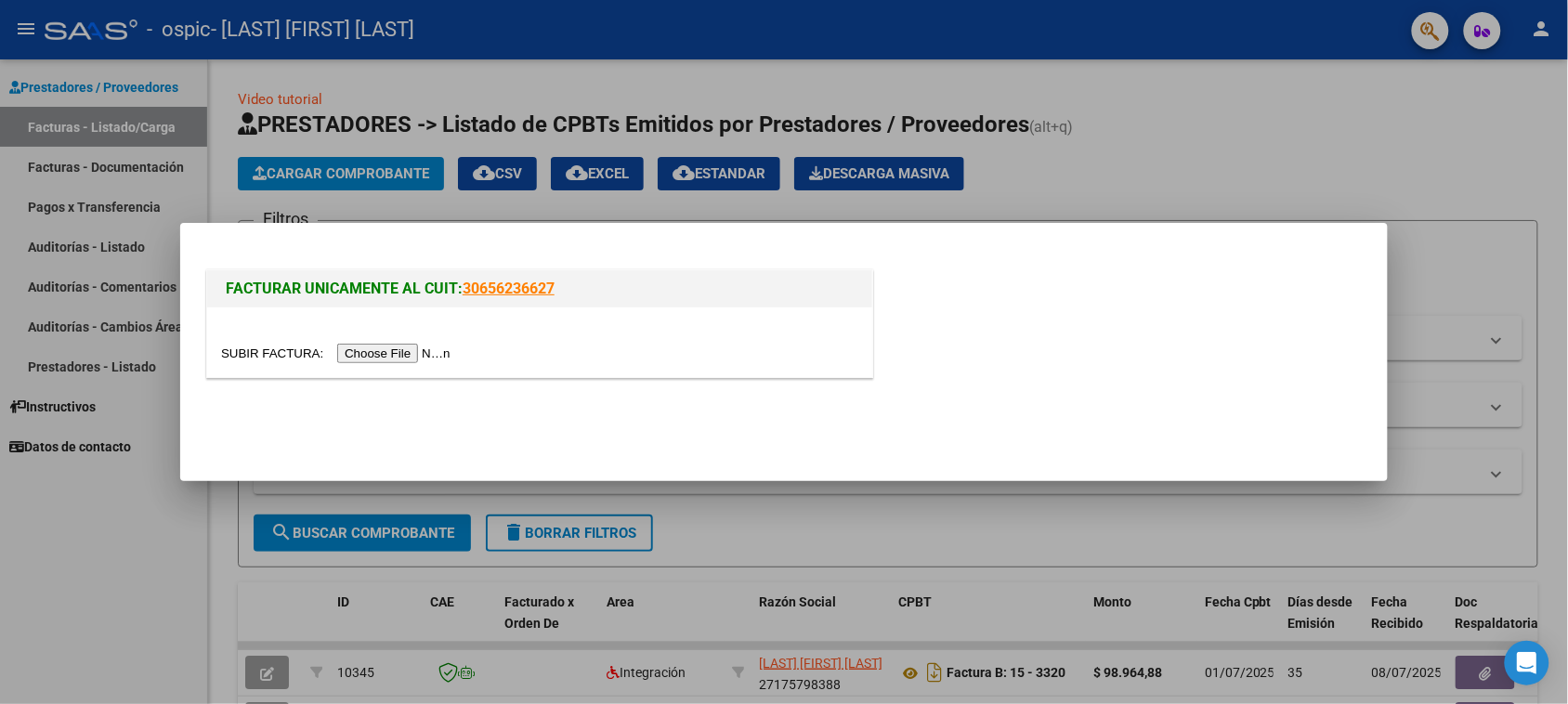 click at bounding box center (338, 353) 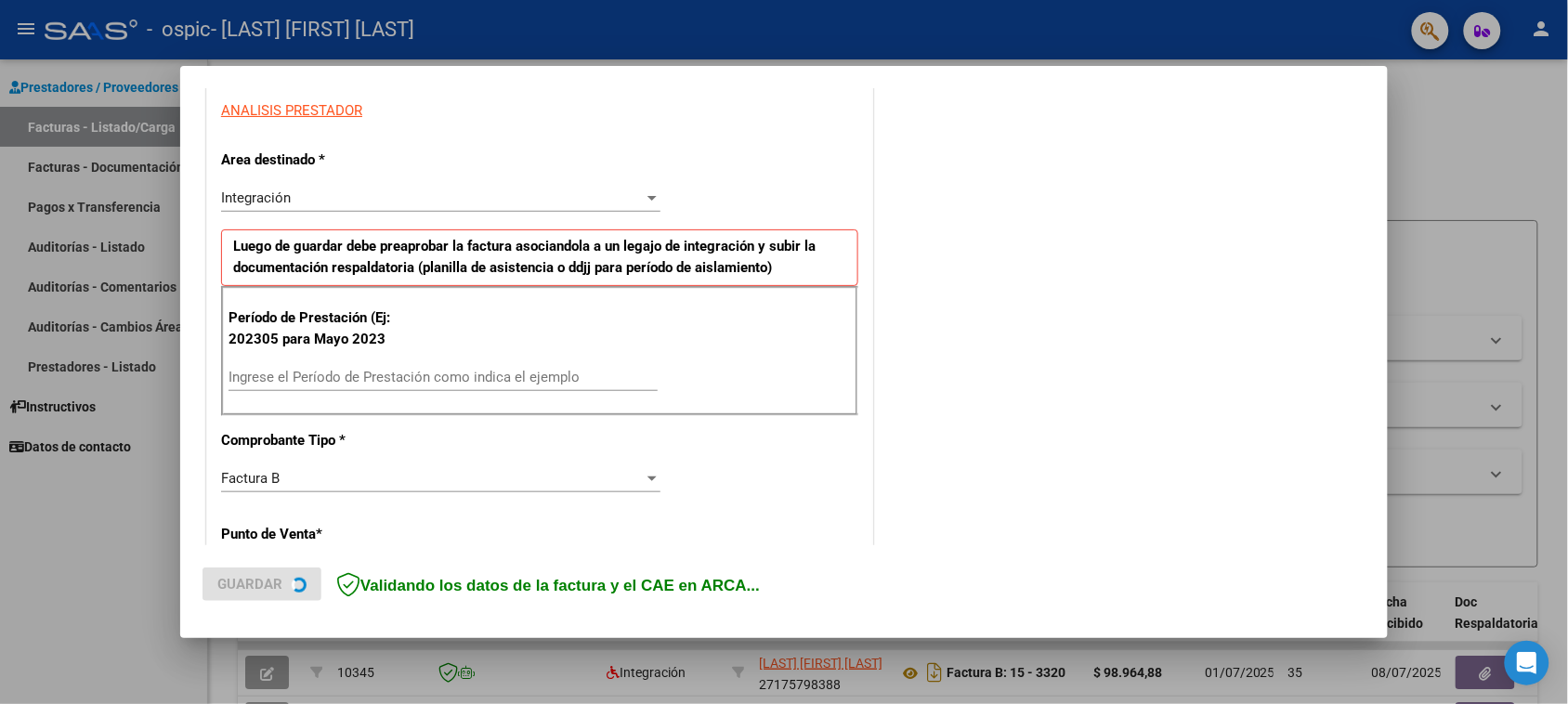 scroll, scrollTop: 348, scrollLeft: 0, axis: vertical 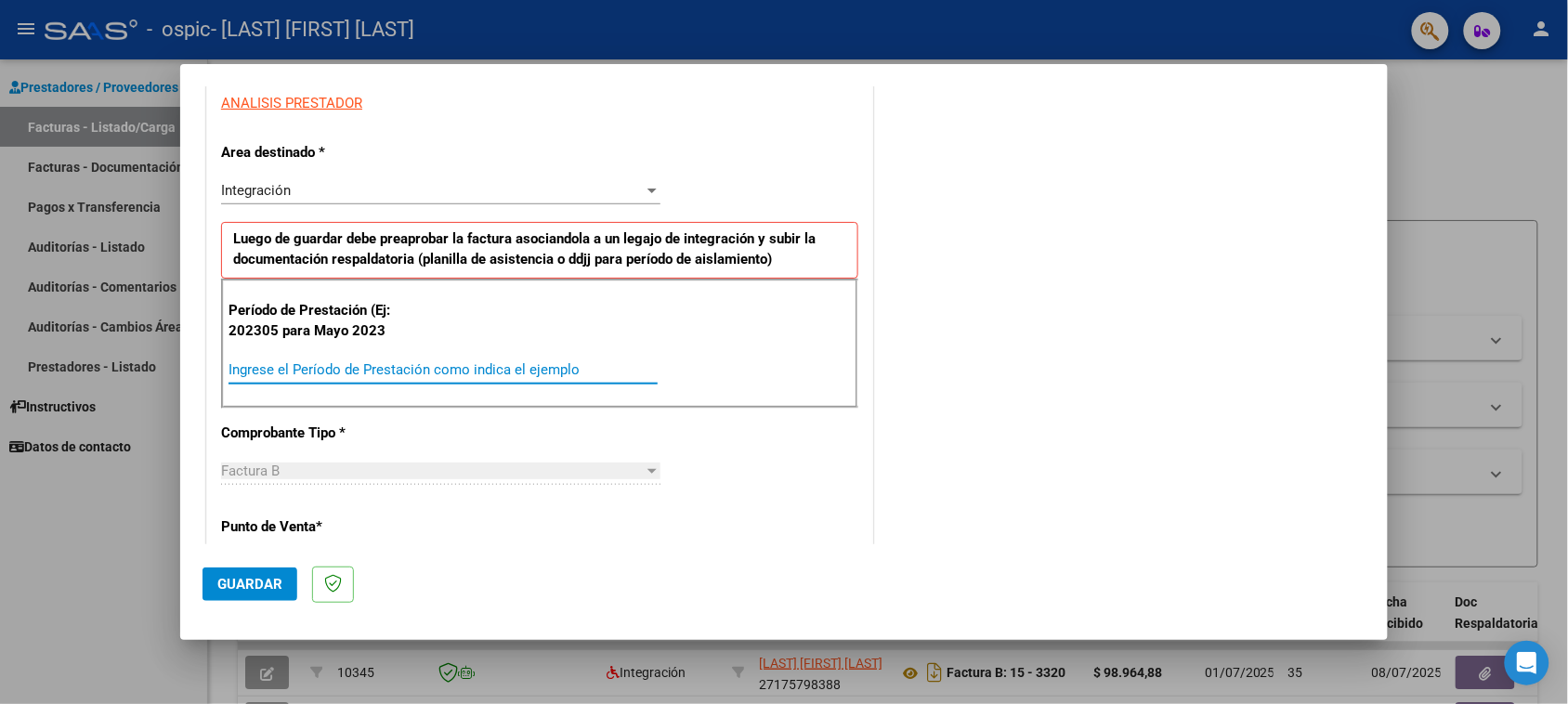 click on "Ingrese el Período de Prestación como indica el ejemplo" at bounding box center [443, 370] 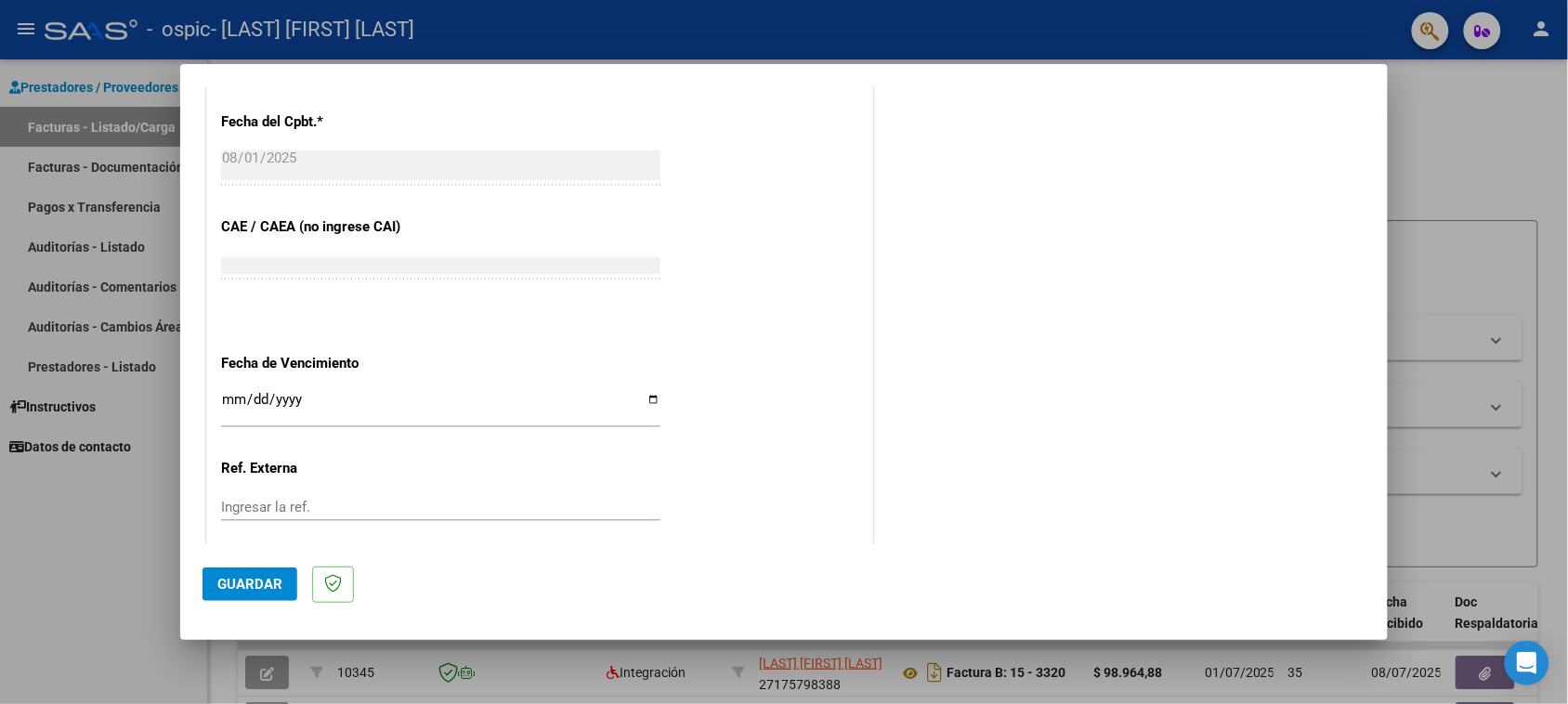 scroll, scrollTop: 1045, scrollLeft: 0, axis: vertical 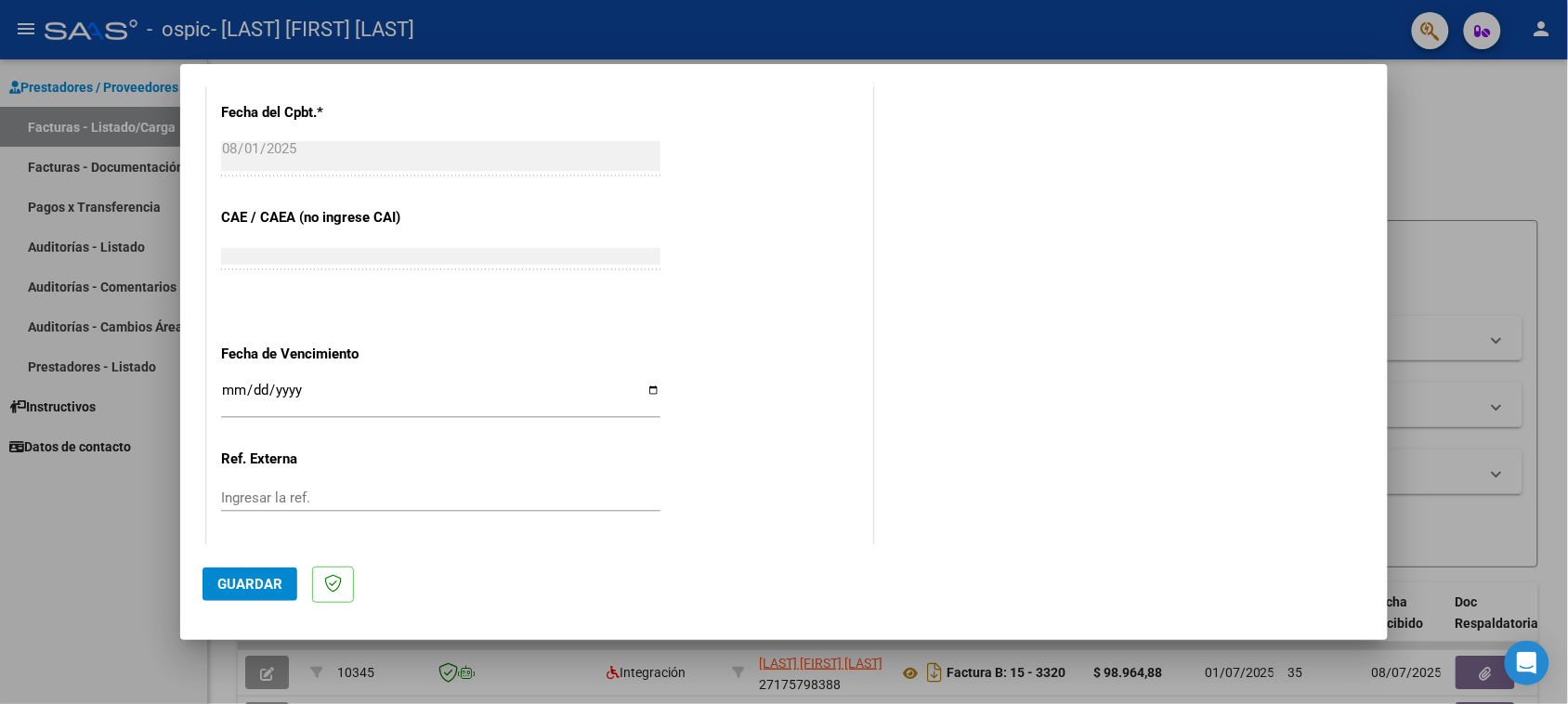 type on "202507" 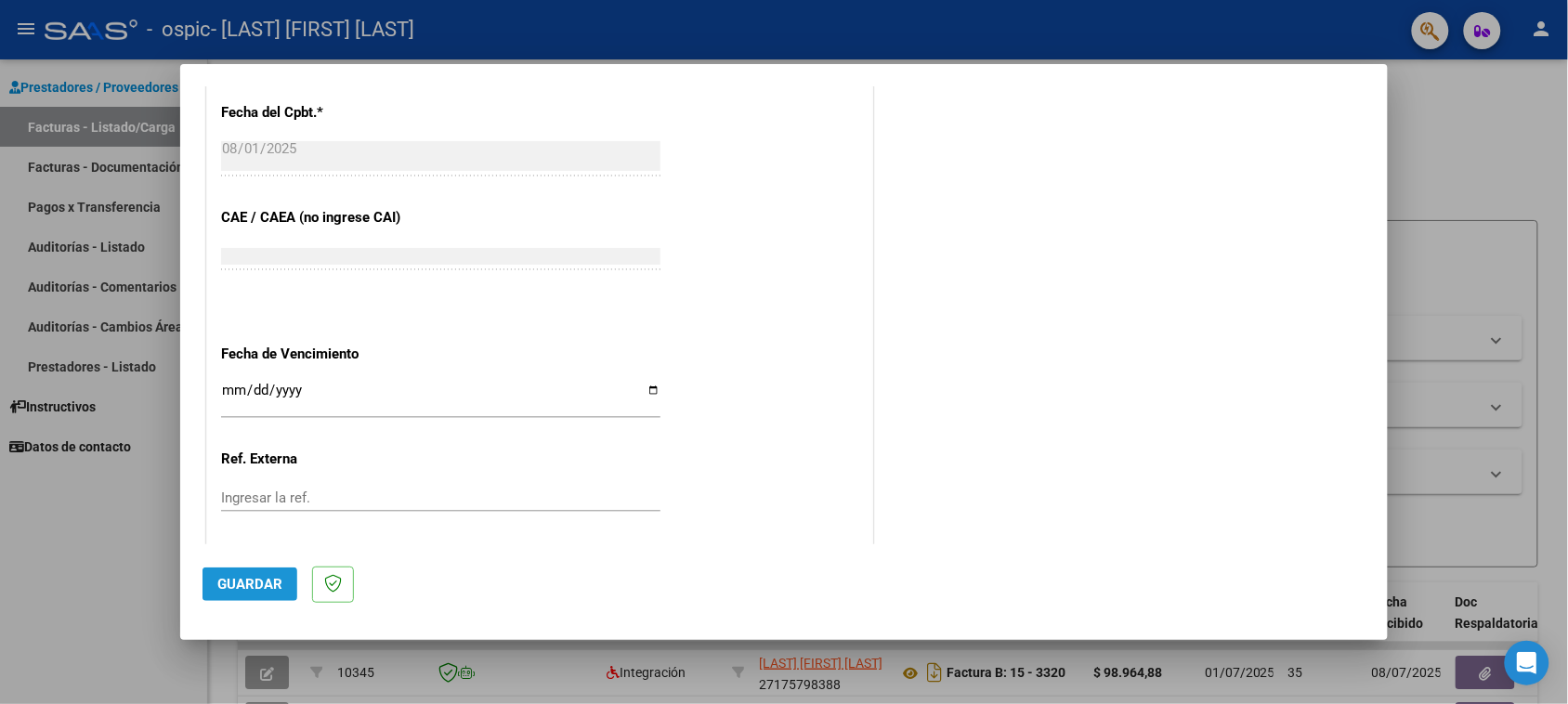 click on "Guardar" 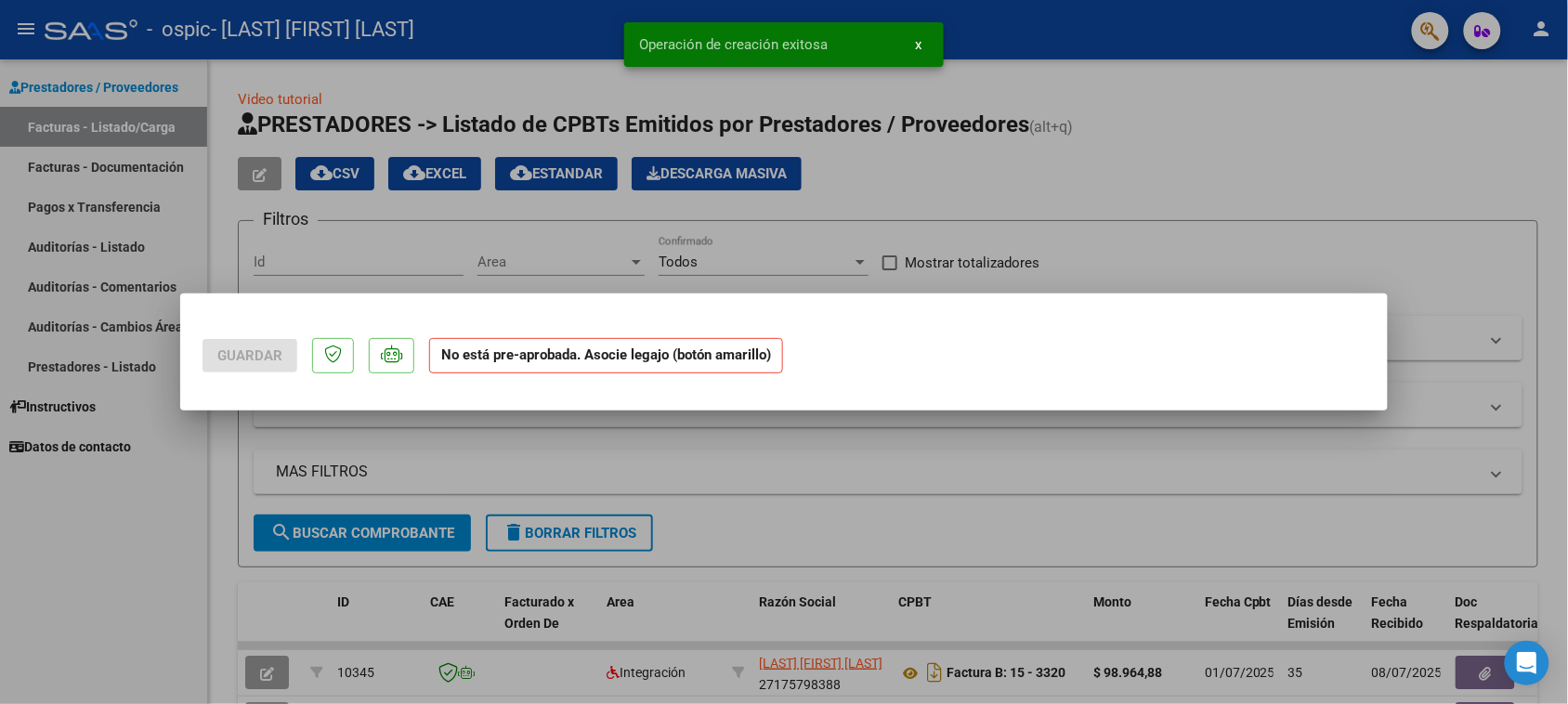 scroll, scrollTop: 0, scrollLeft: 0, axis: both 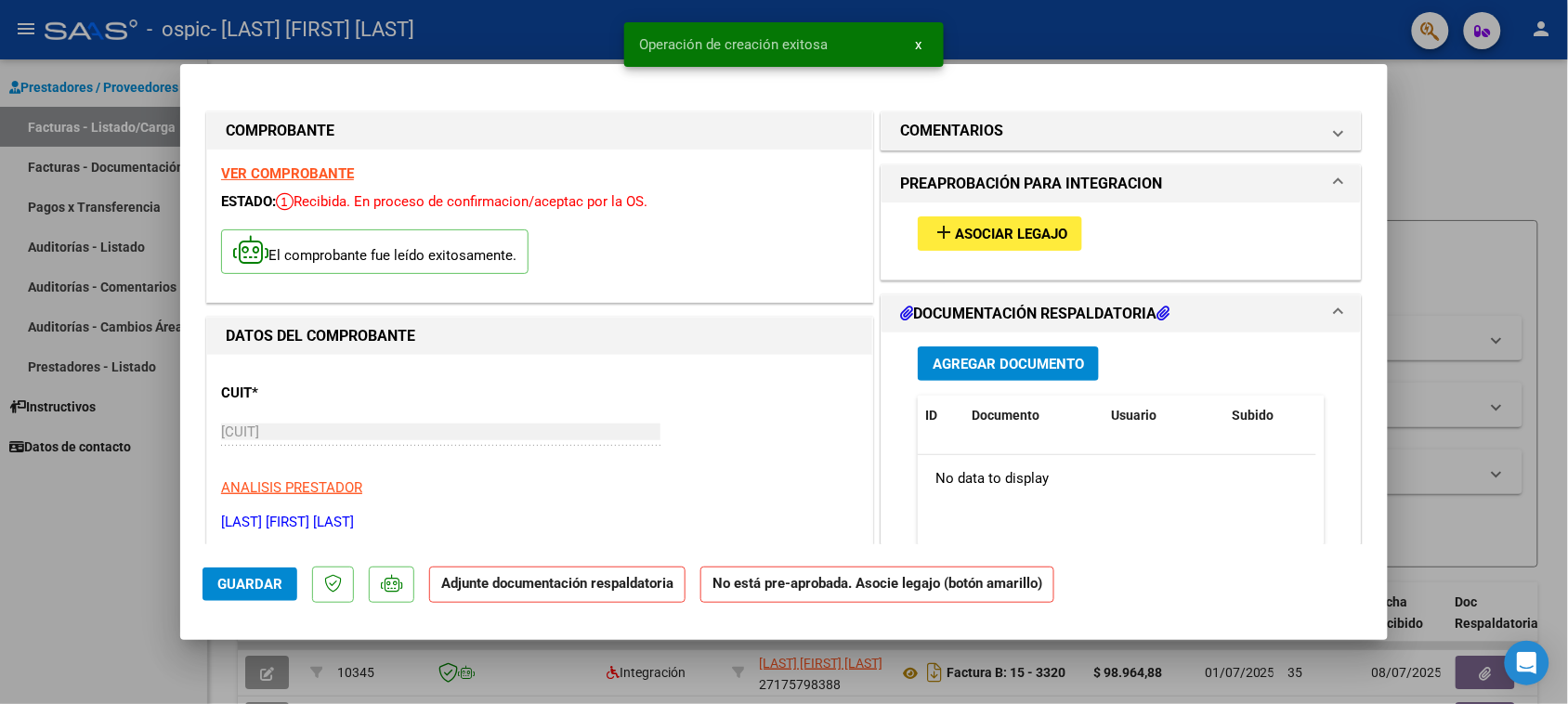 click on "add Asociar Legajo" at bounding box center (1121, 233) 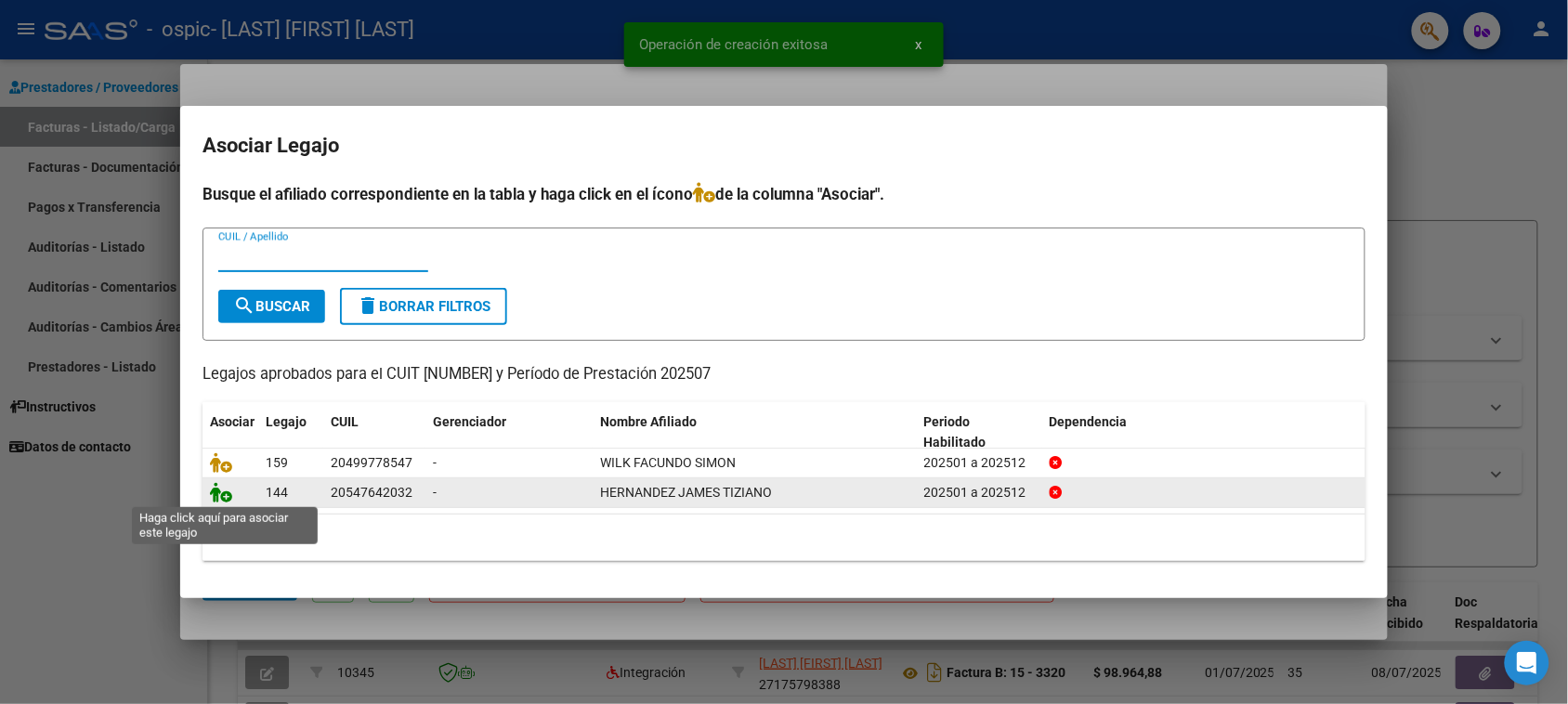 click 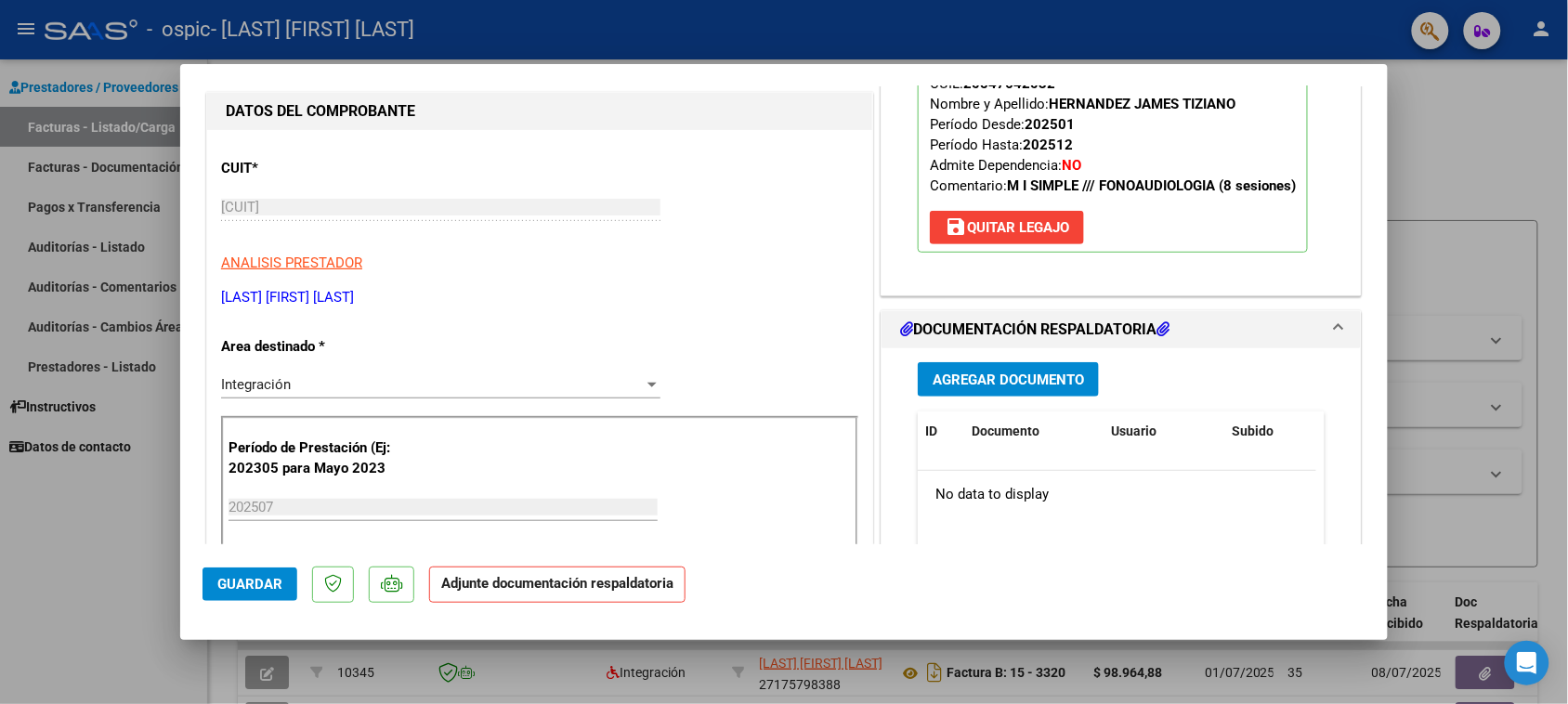 scroll, scrollTop: 232, scrollLeft: 0, axis: vertical 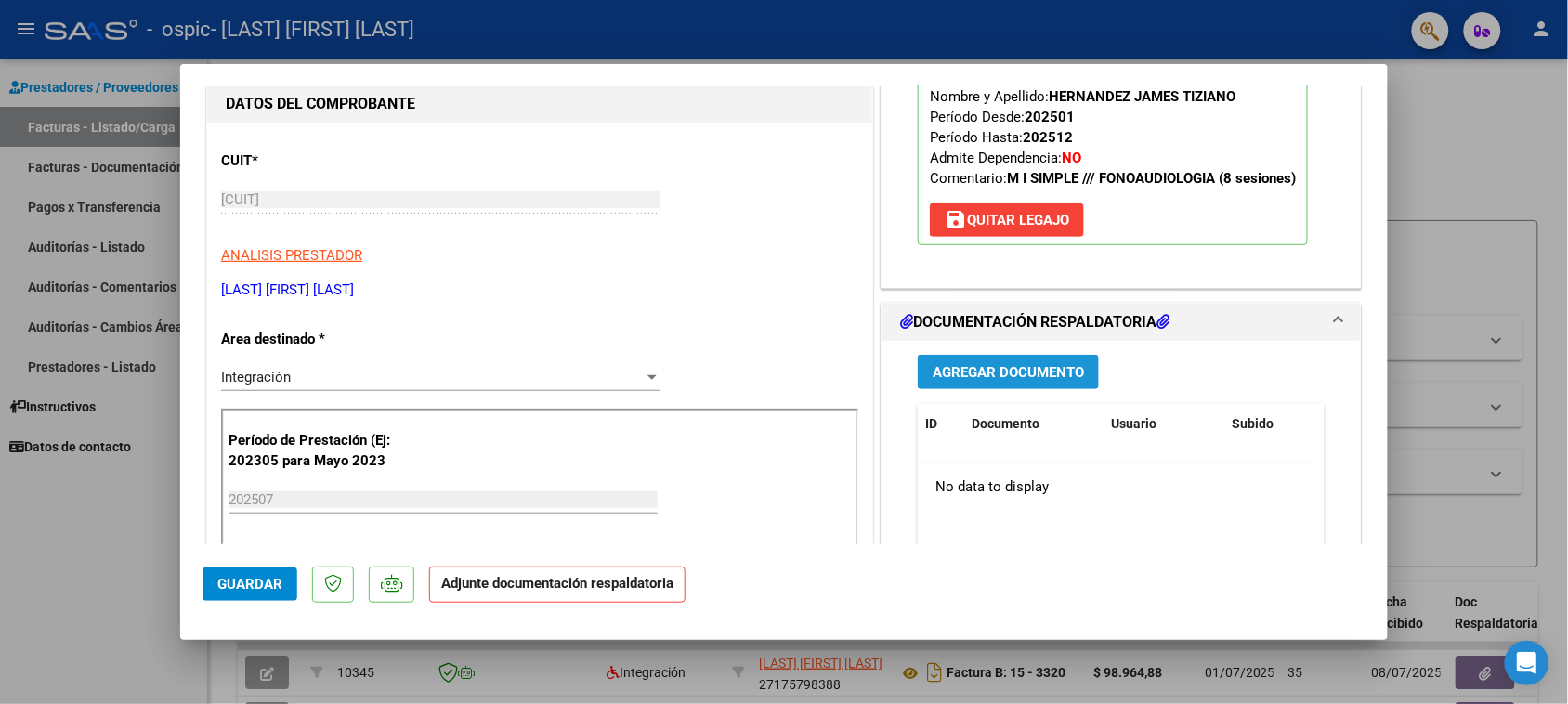 click on "Agregar Documento" at bounding box center (1008, 372) 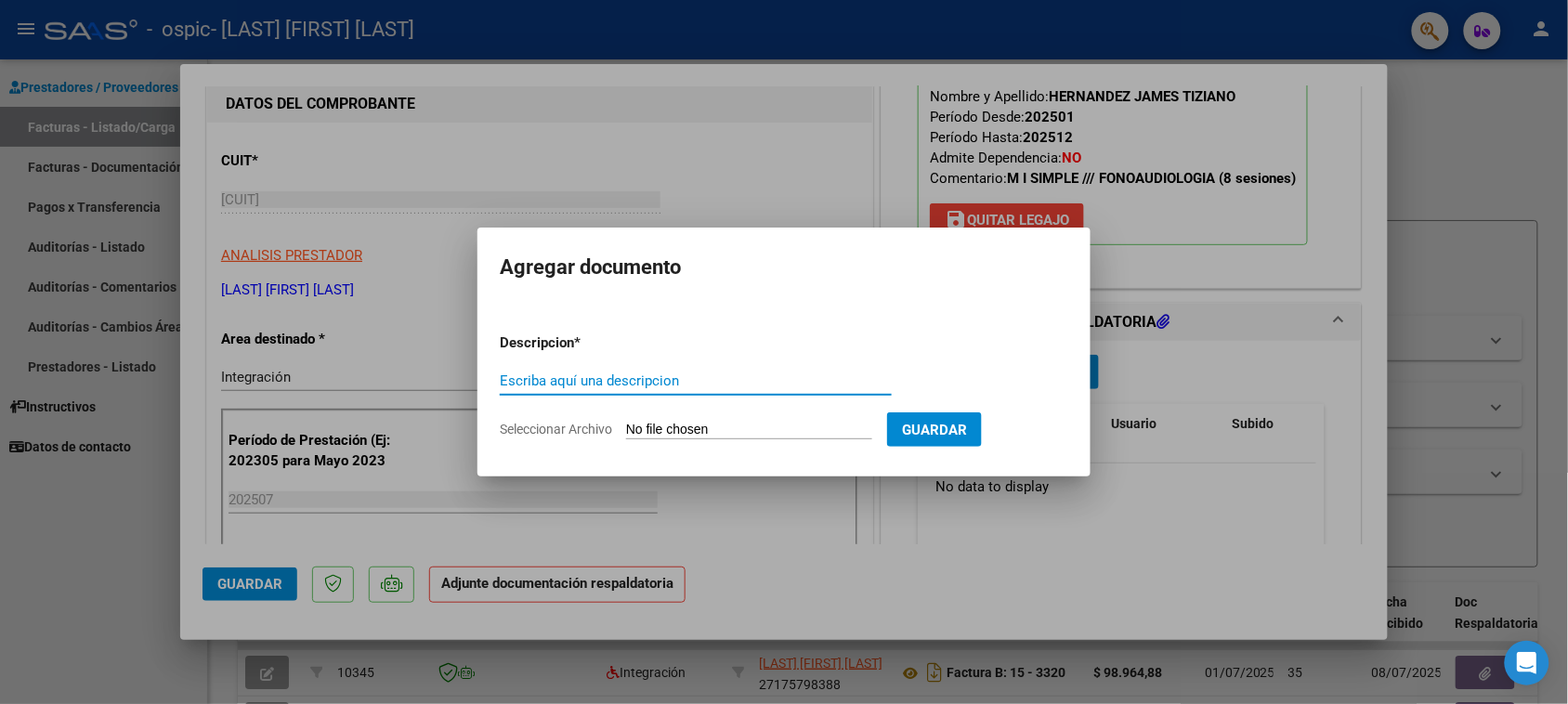 click on "Seleccionar Archivo" at bounding box center [749, 430] 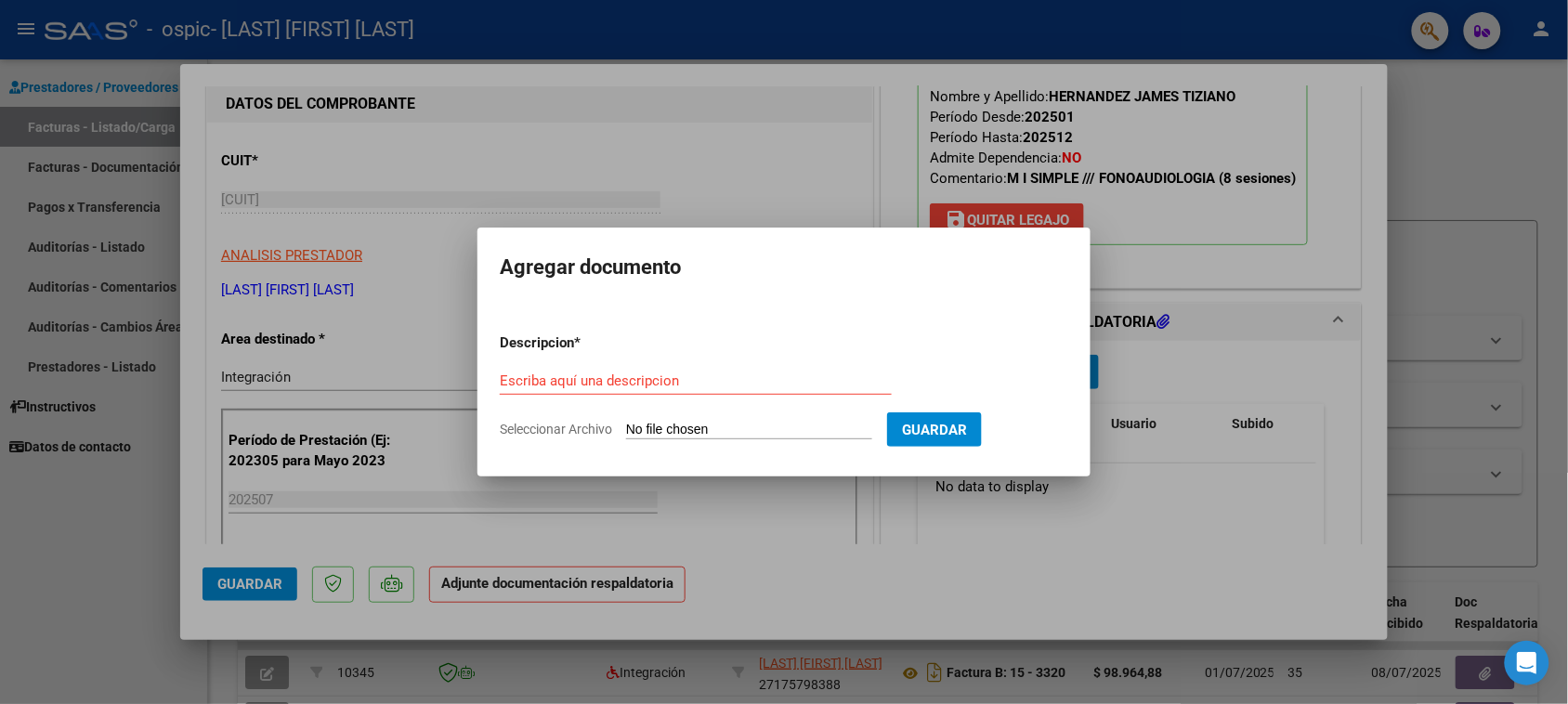 type on "C:\fakepath\IMG_2025_7_15_15_1_28_23794.jpeg" 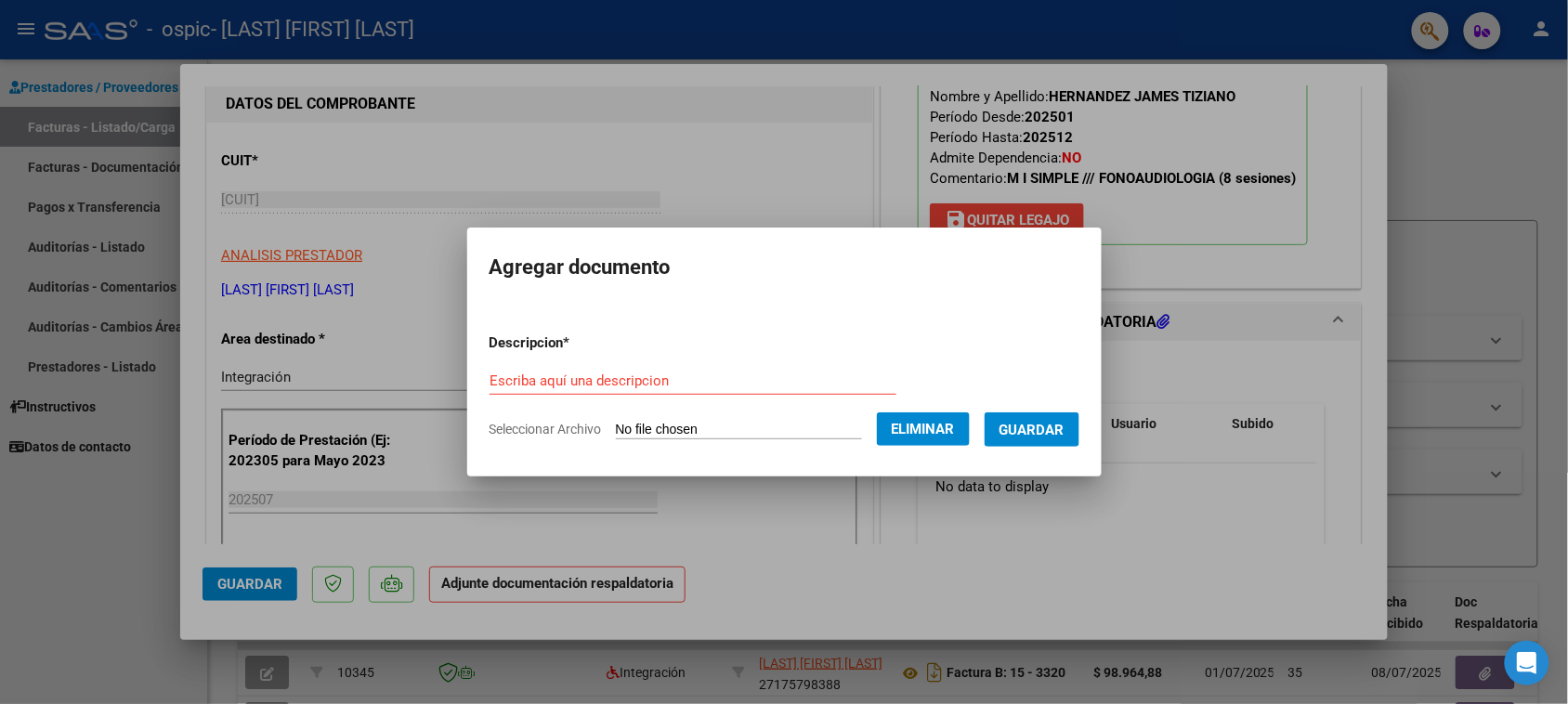click on "Escriba aquí una descripcion" at bounding box center [693, 381] 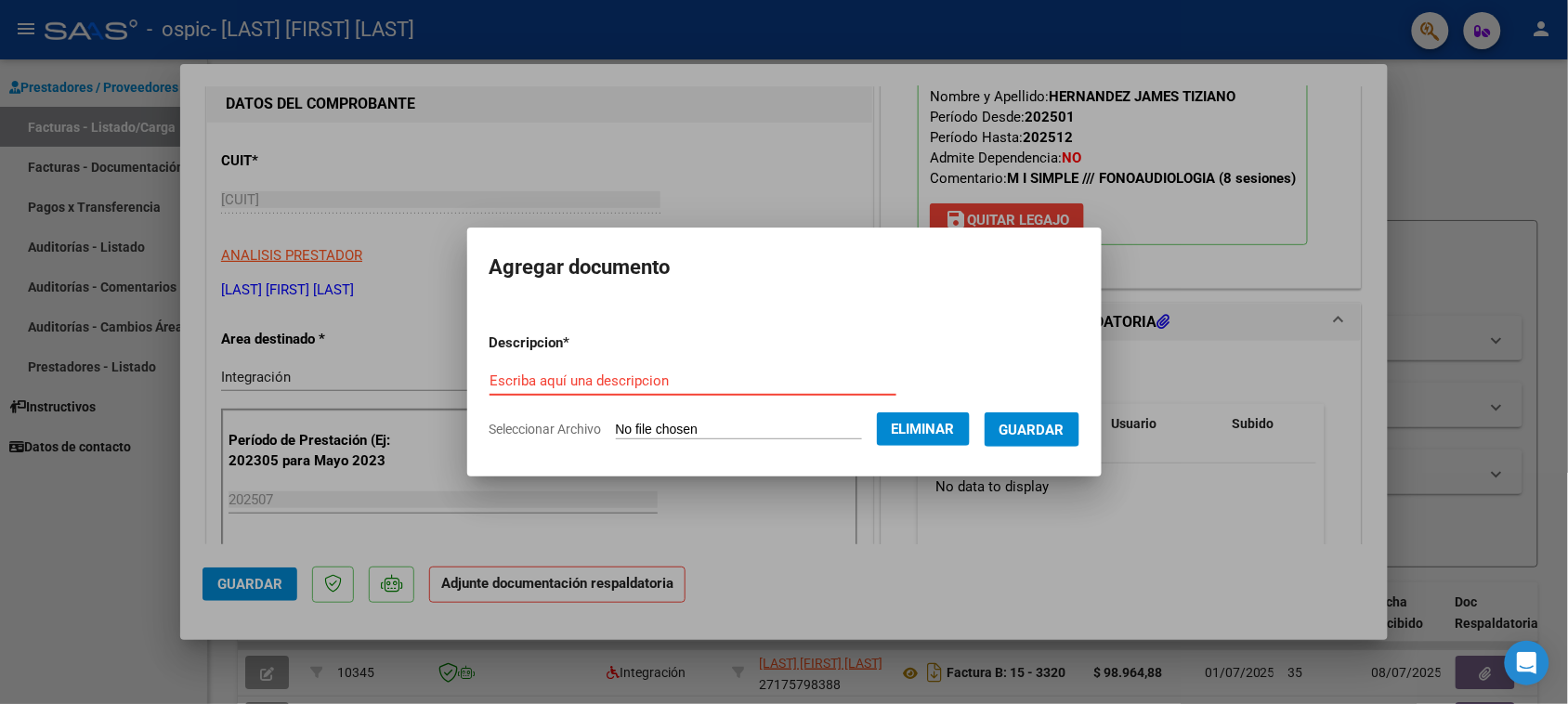 click on "Escriba aquí una descripcion" at bounding box center [693, 381] 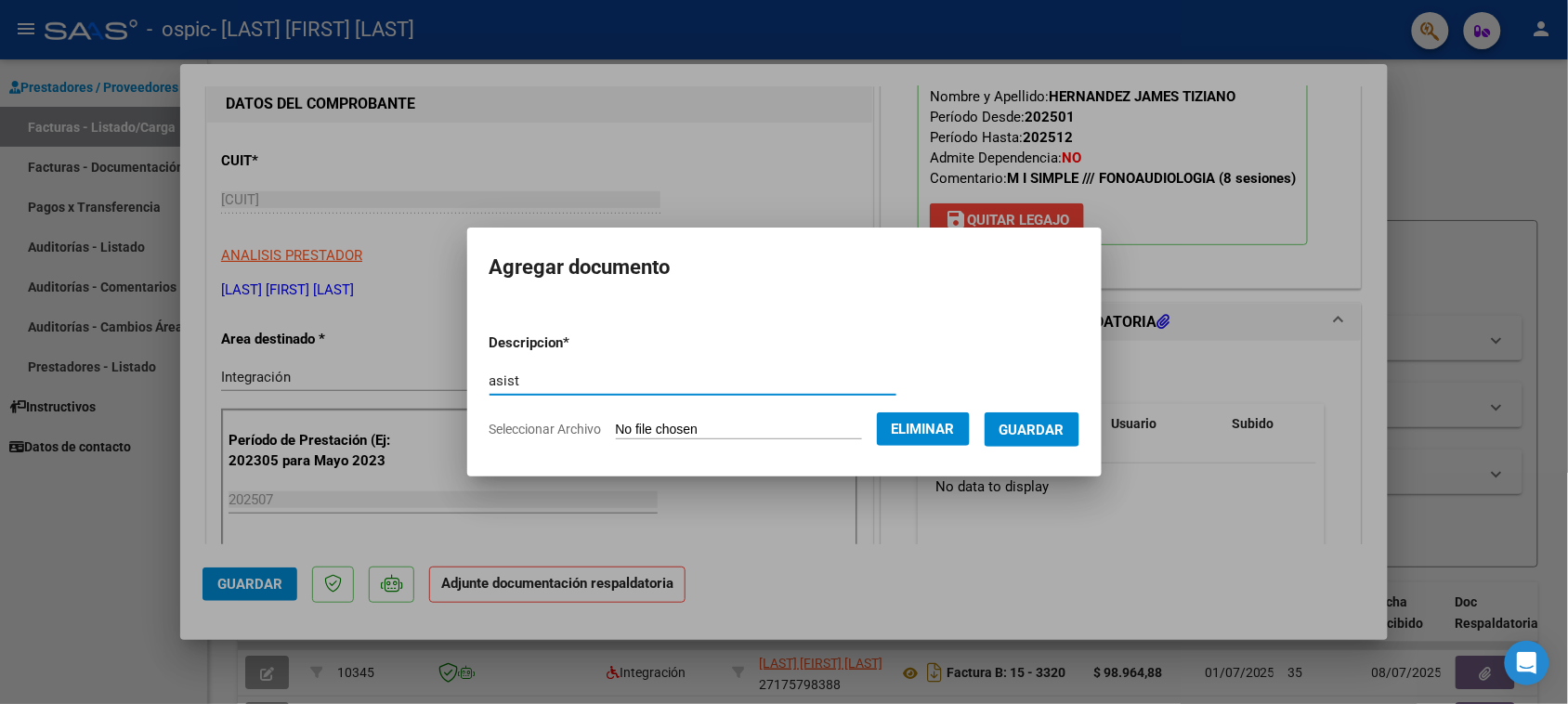 type on "asist" 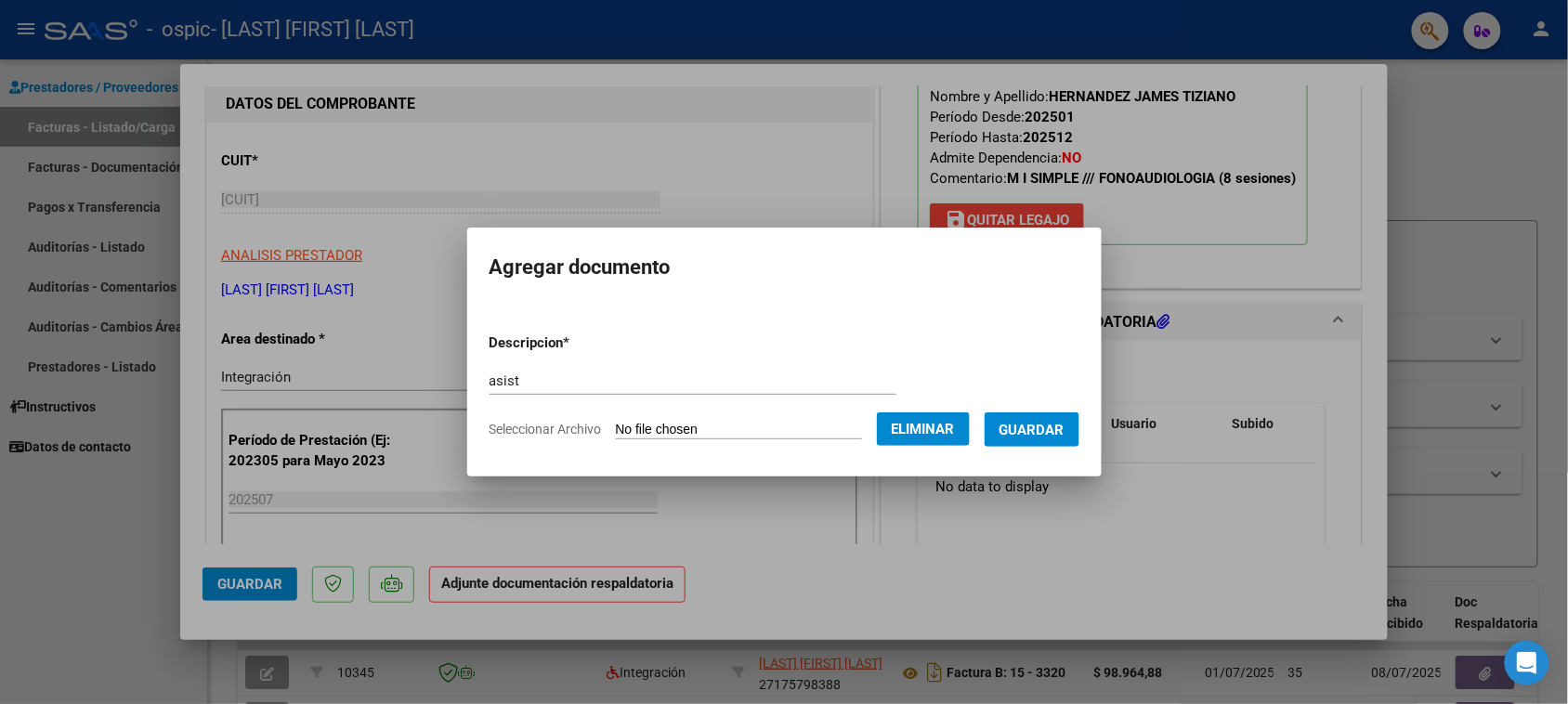 click on "Descripcion  *   asist Escriba aquí una descripcion  Seleccionar Archivo Eliminar Guardar" at bounding box center [784, 386] 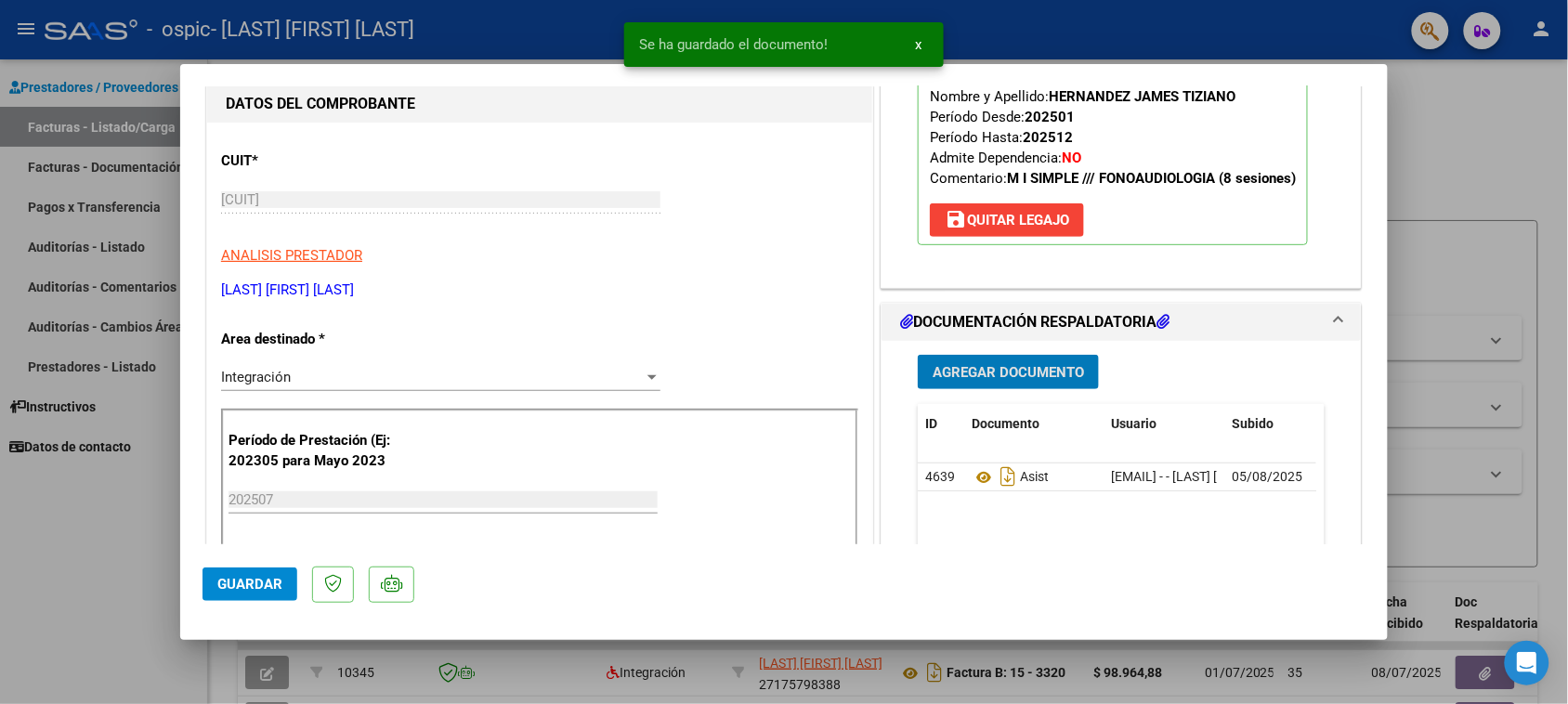 click on "Guardar" 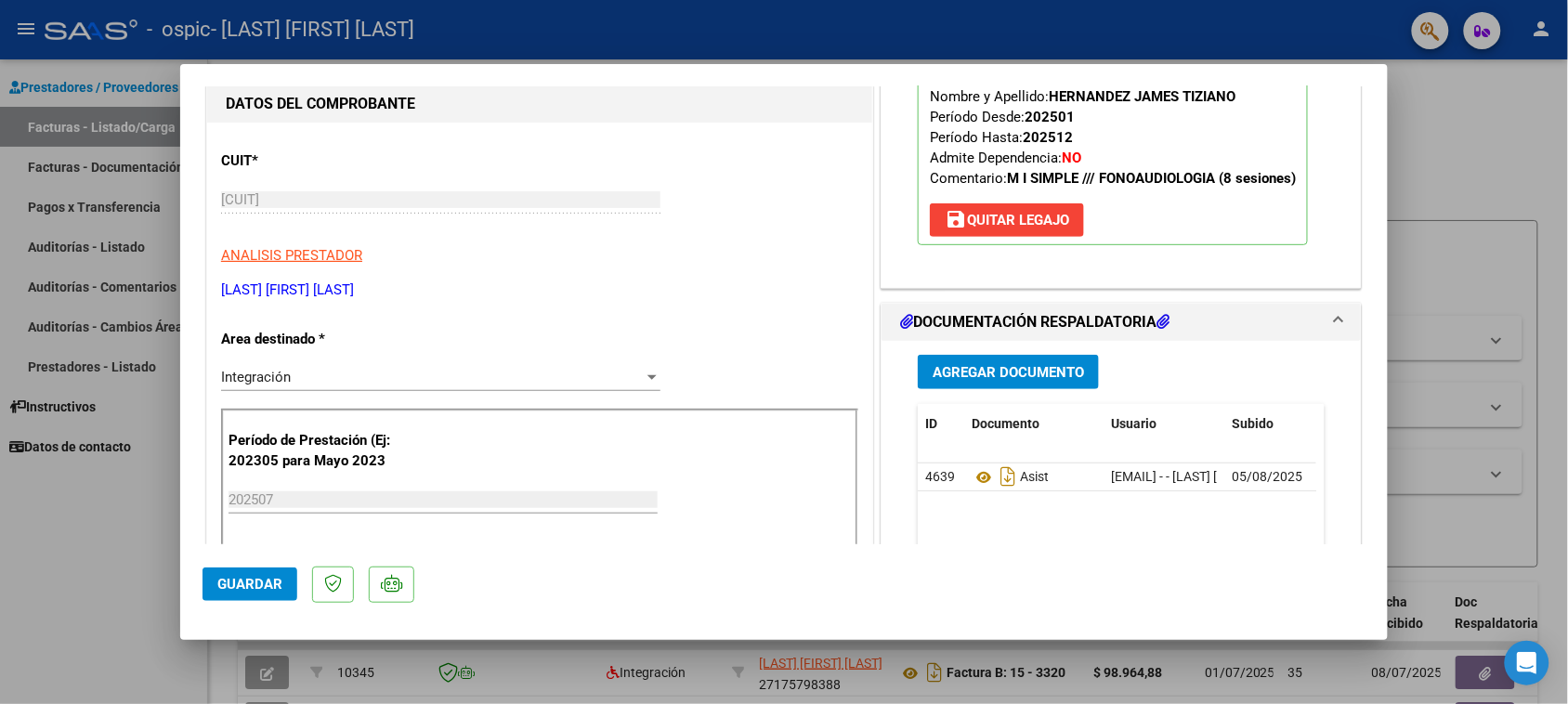 click on "Guardar" 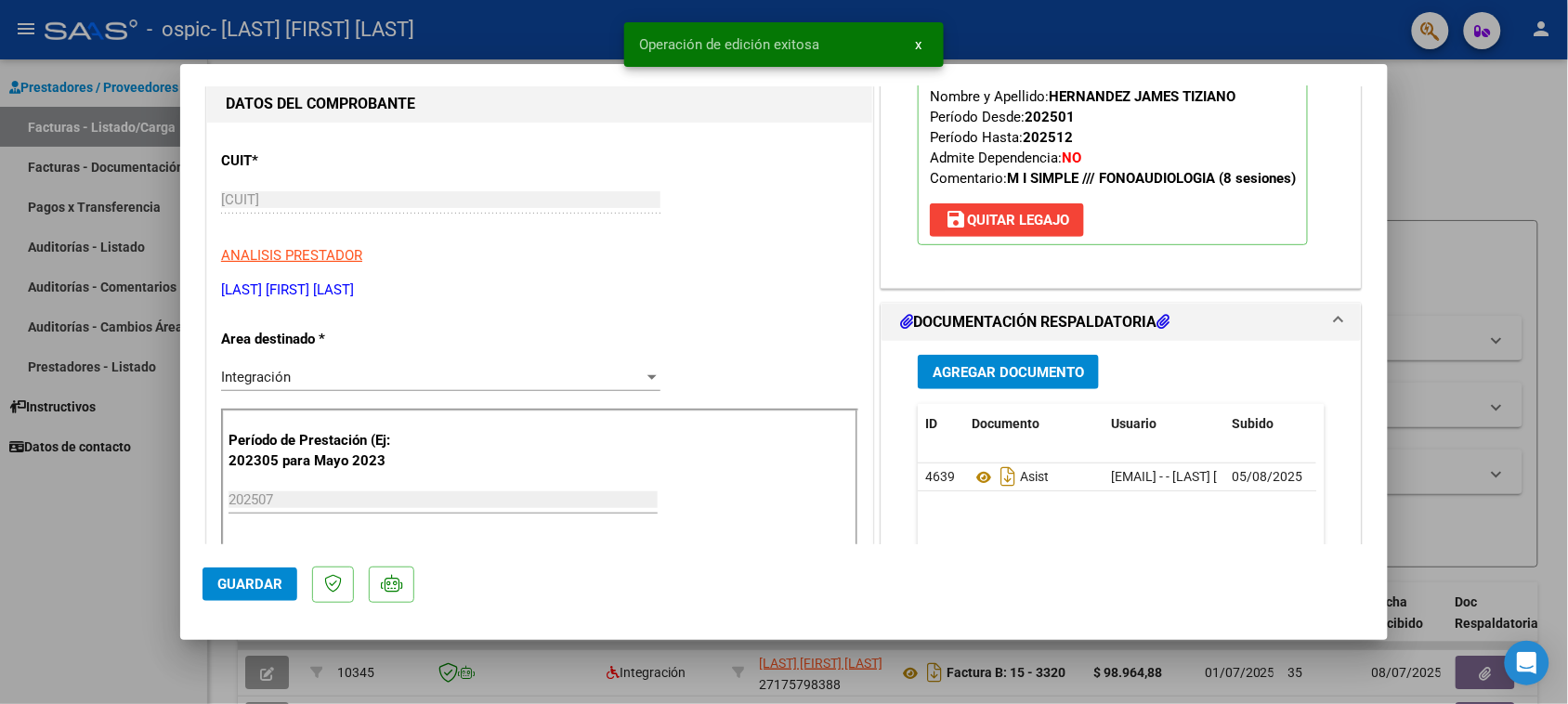 click at bounding box center [784, 352] 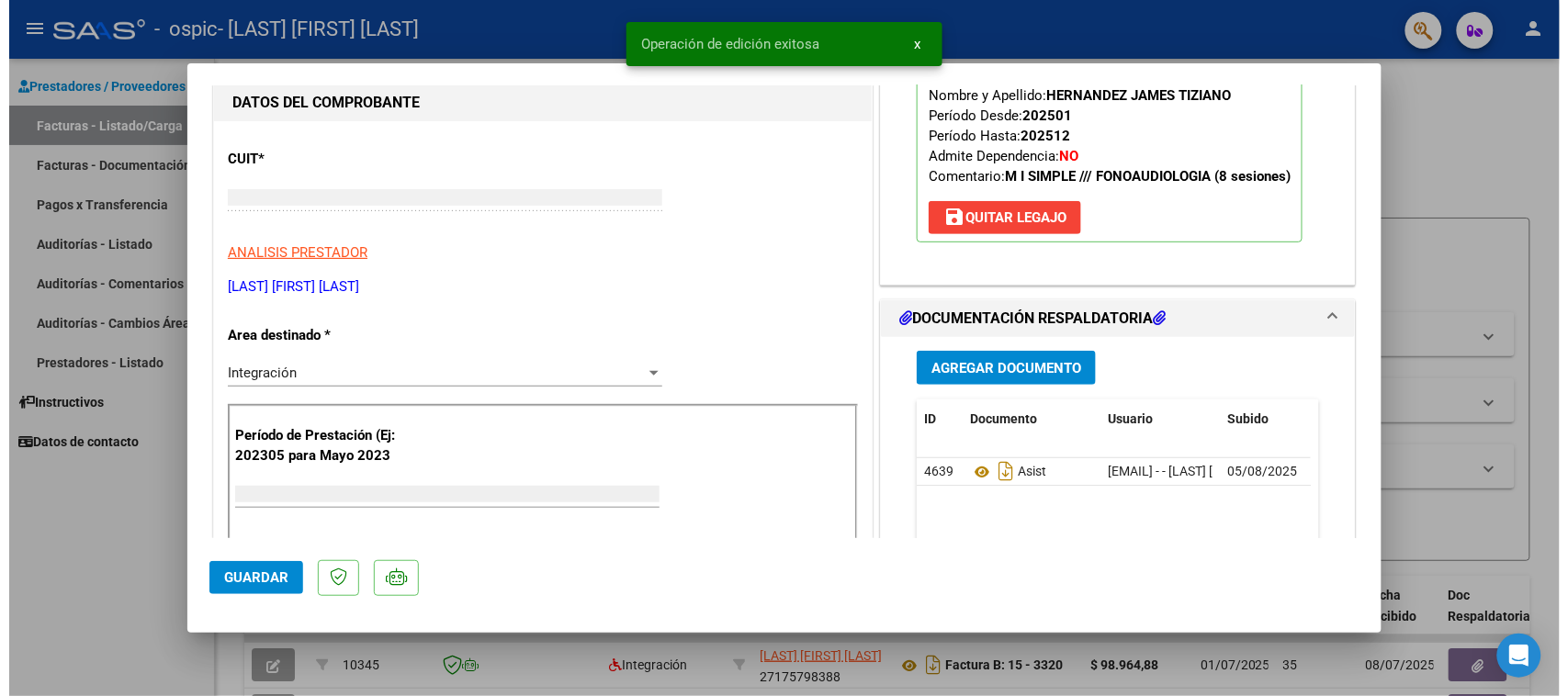 scroll, scrollTop: 0, scrollLeft: 0, axis: both 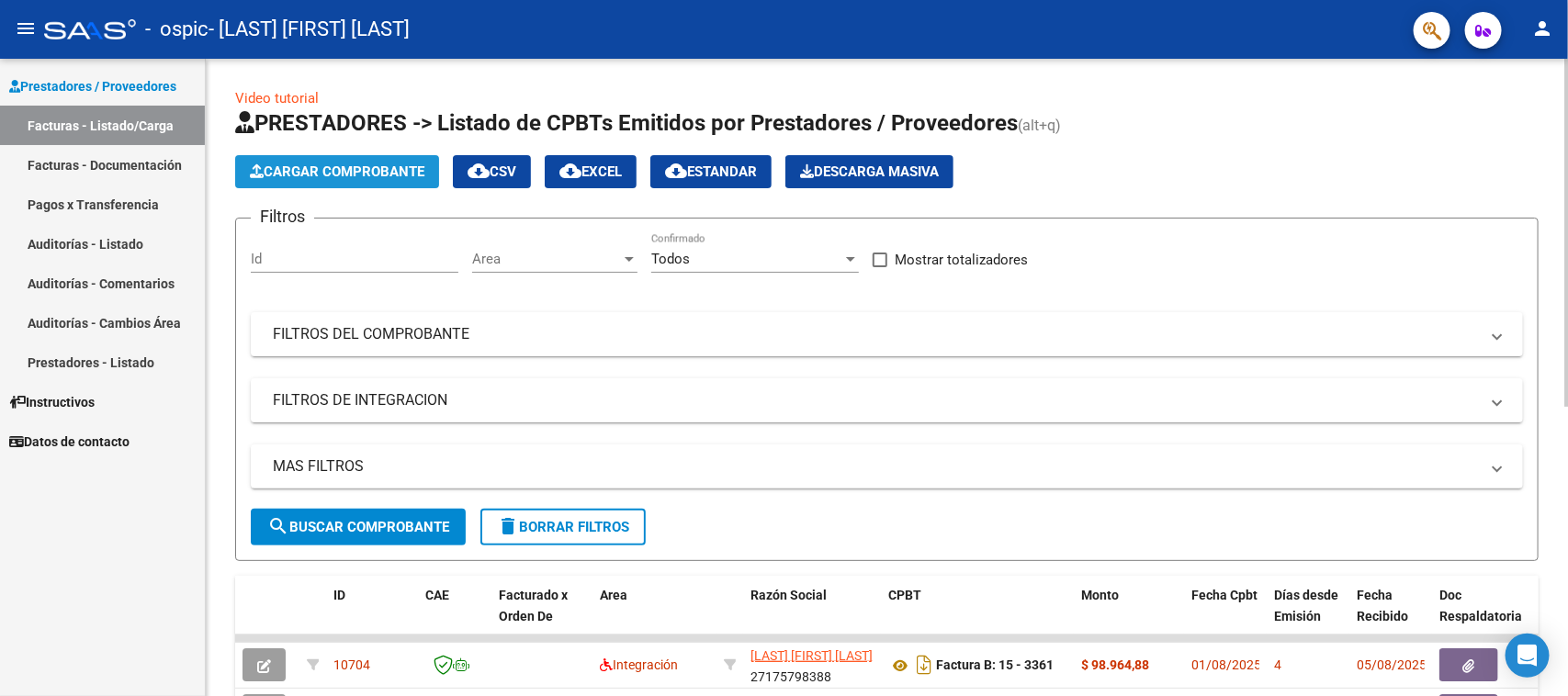 click on "Cargar Comprobante" 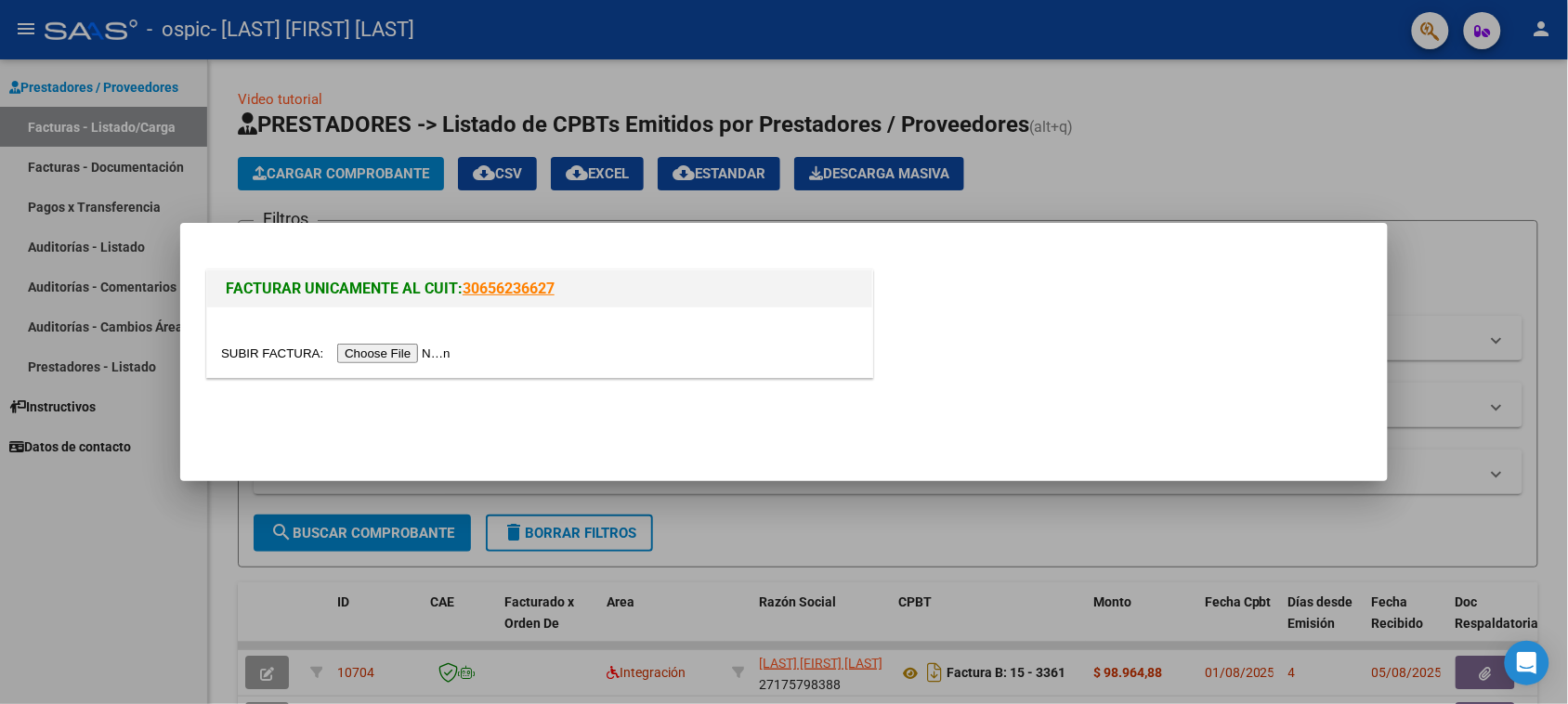 click at bounding box center (338, 353) 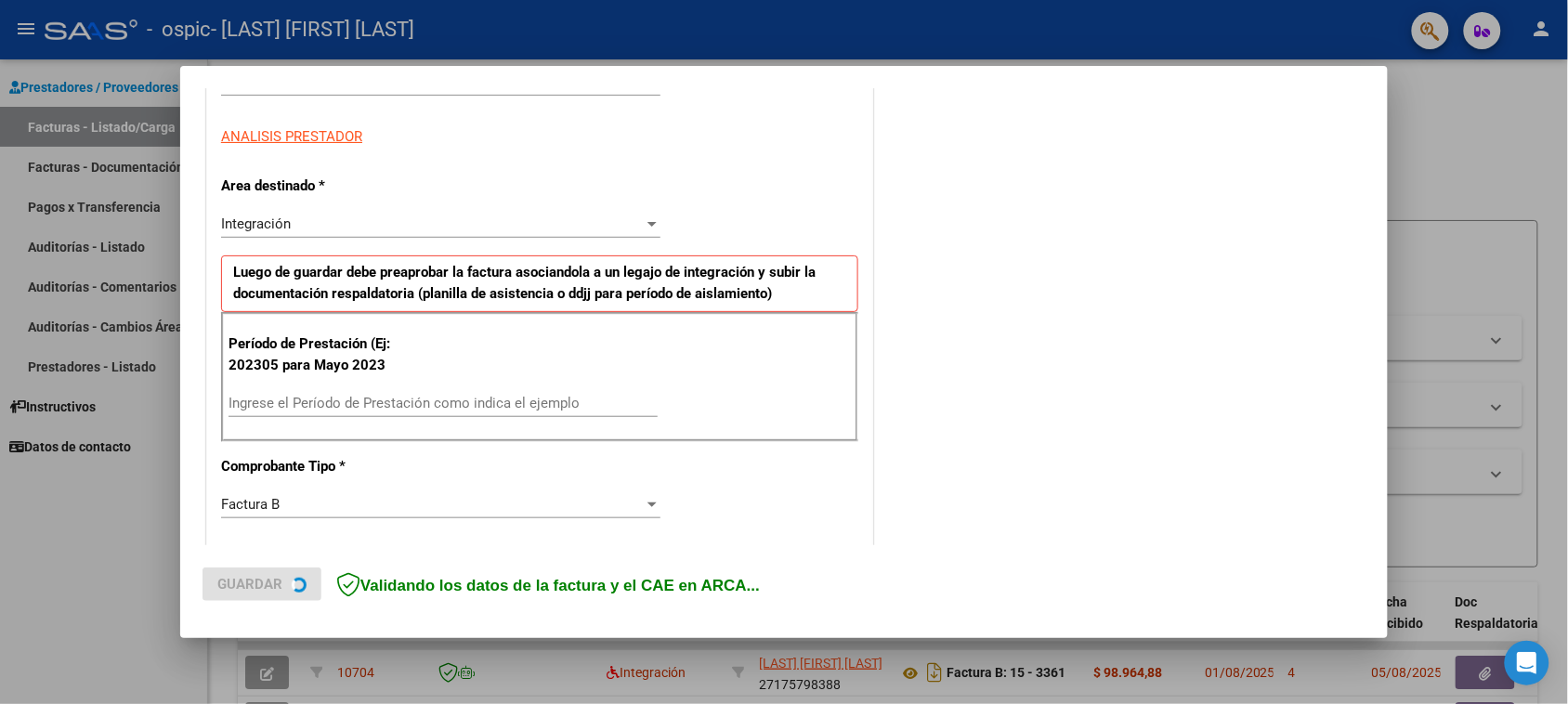 scroll, scrollTop: 348, scrollLeft: 0, axis: vertical 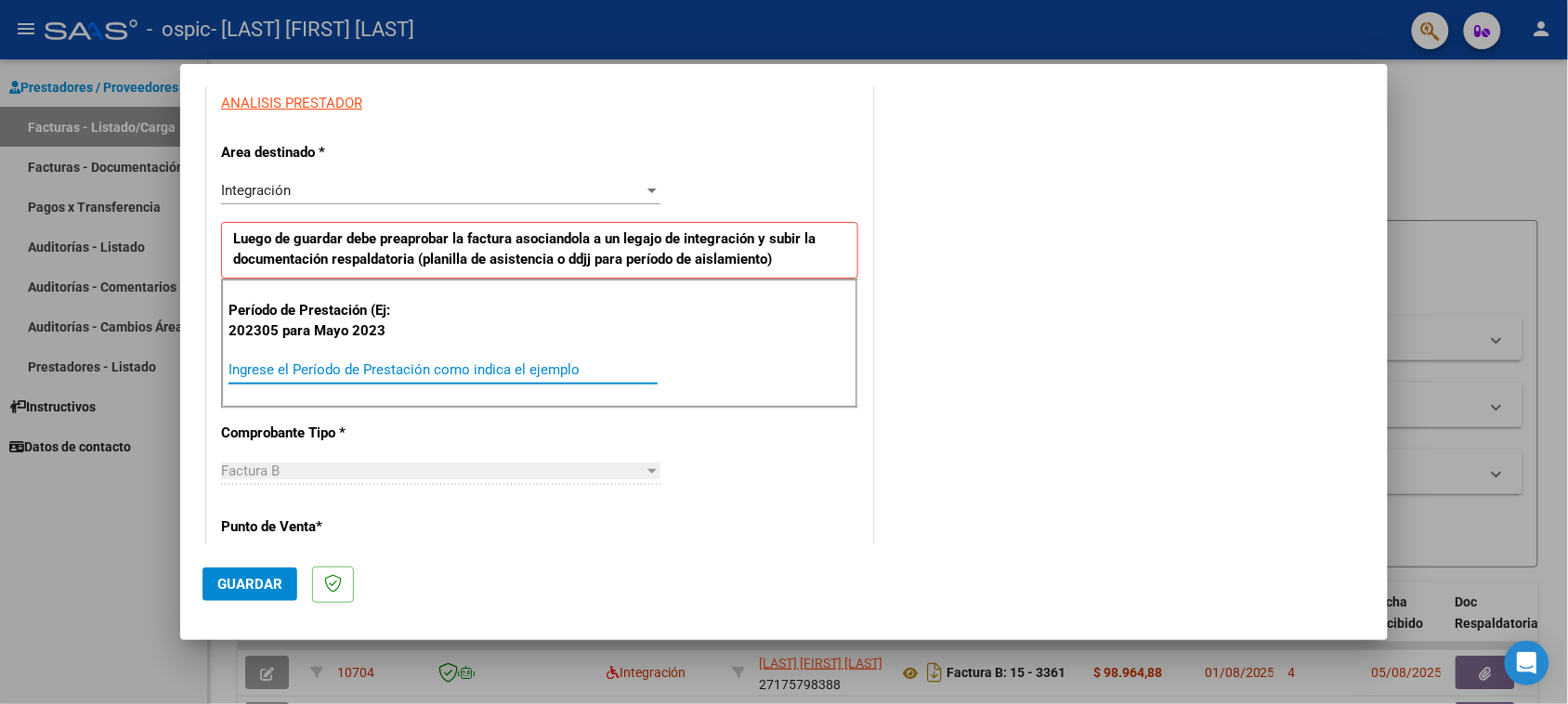 click on "Ingrese el Período de Prestación como indica el ejemplo" at bounding box center [443, 370] 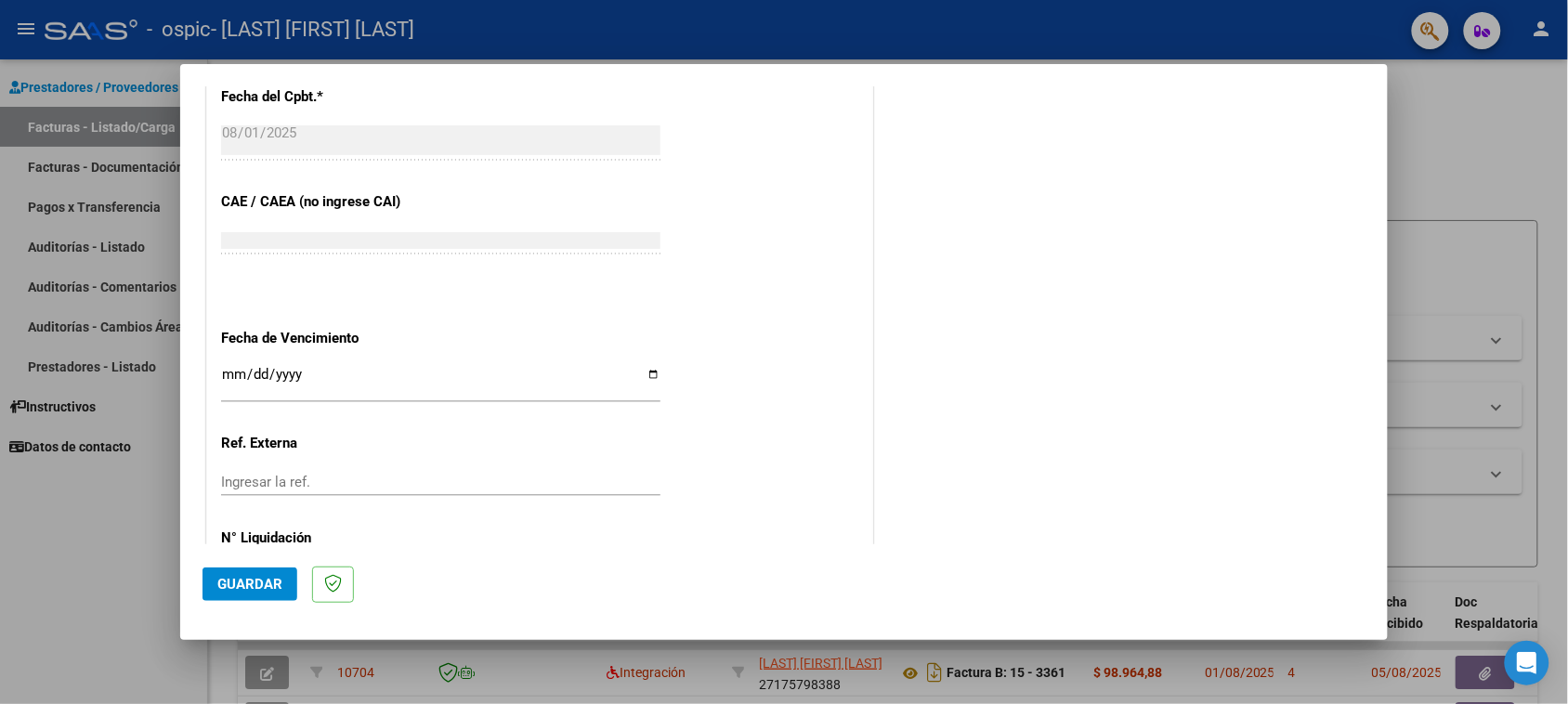 scroll, scrollTop: 1144, scrollLeft: 0, axis: vertical 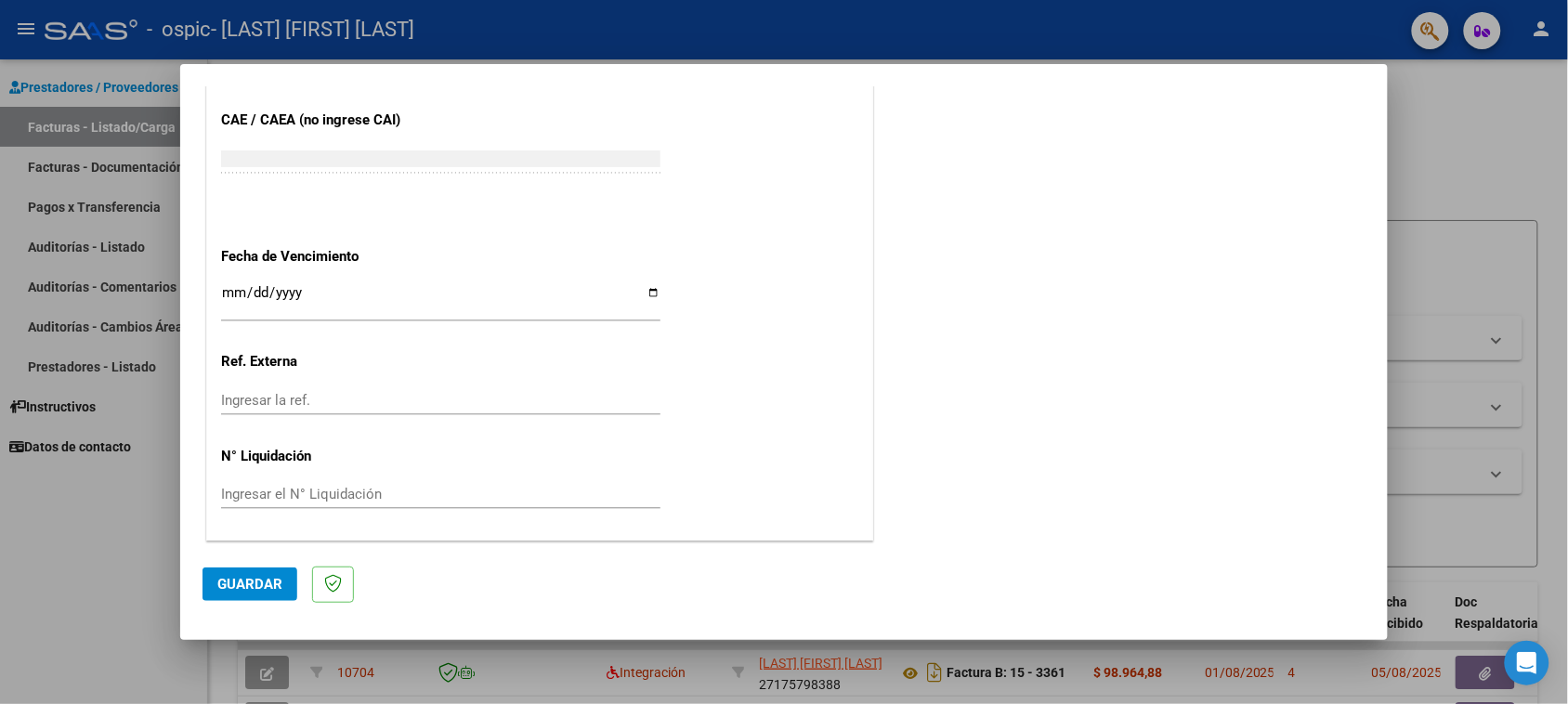 type on "202507" 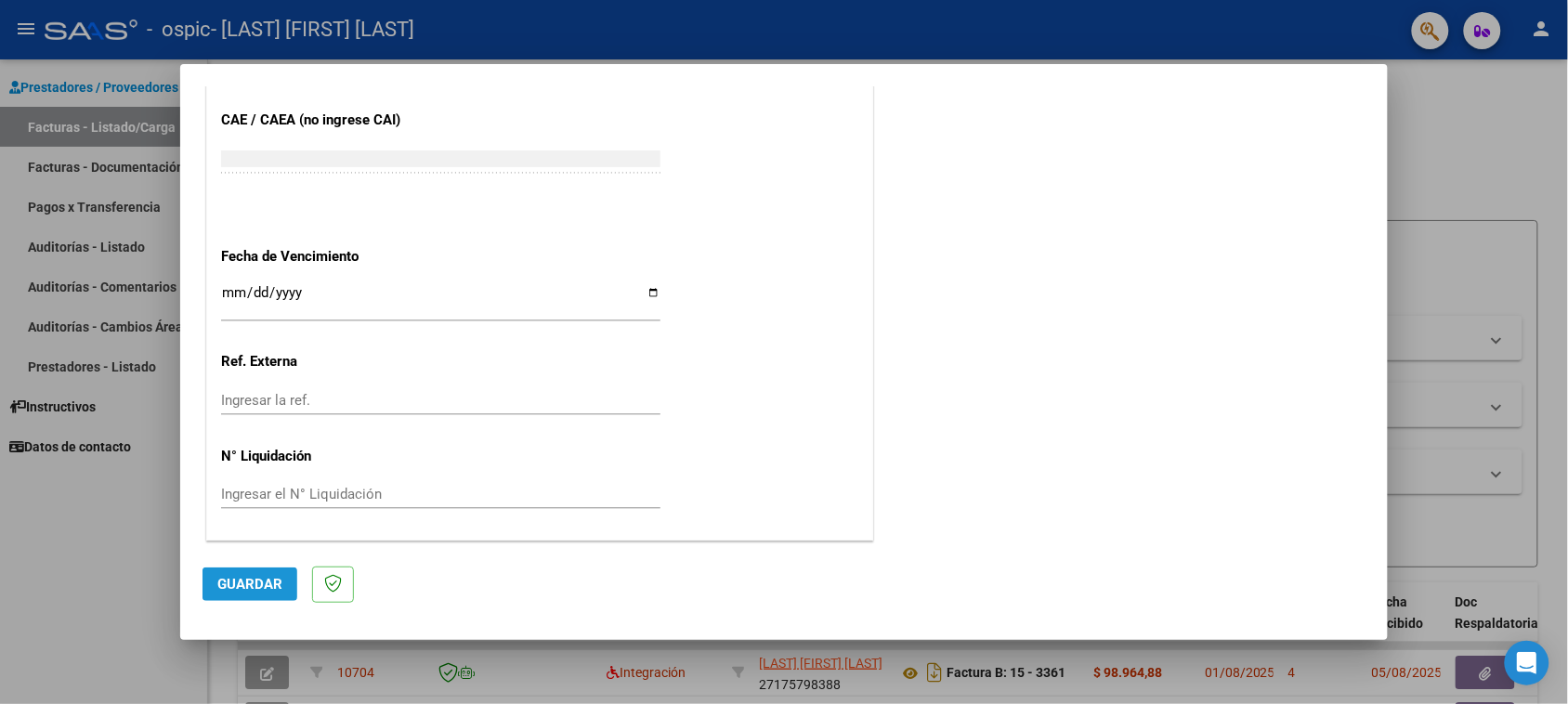 click on "Guardar" 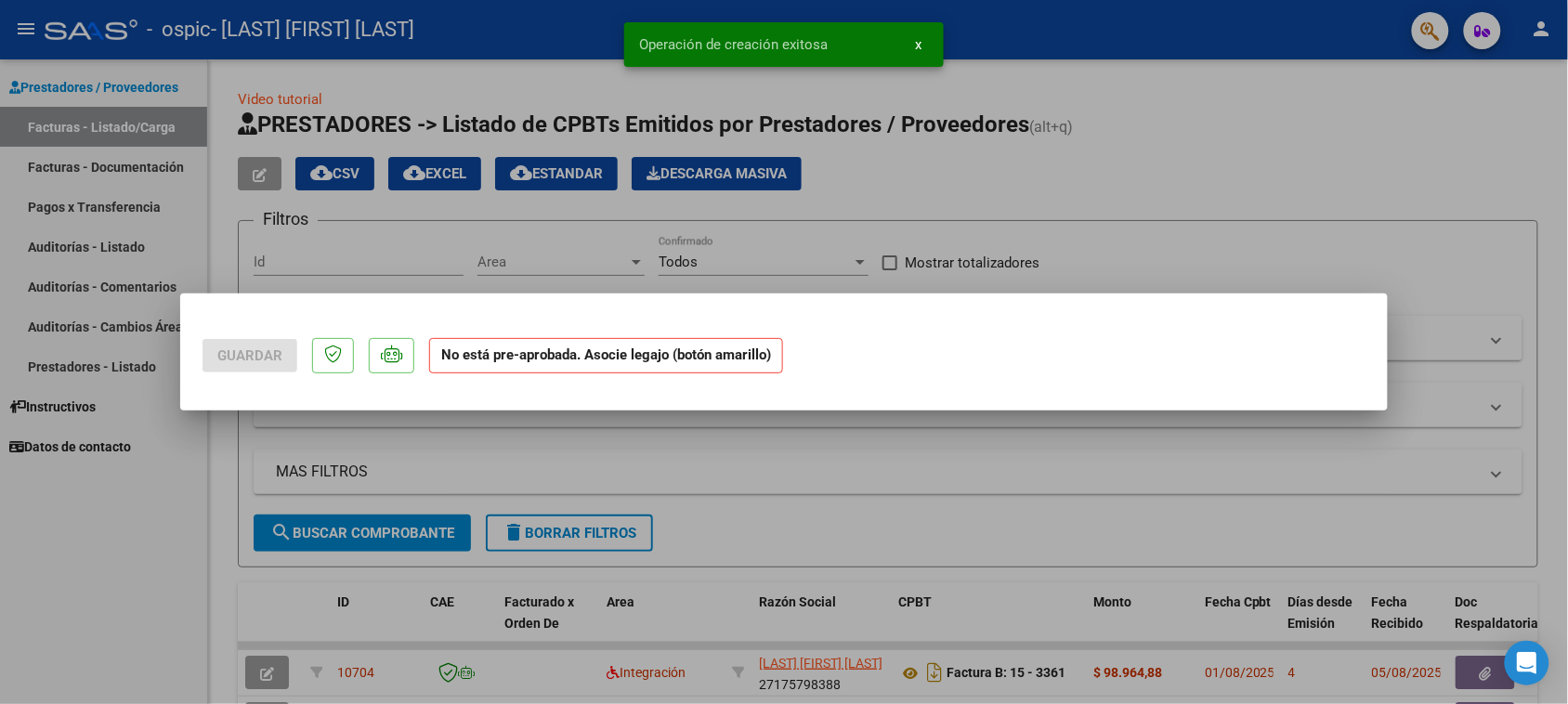 scroll, scrollTop: 0, scrollLeft: 0, axis: both 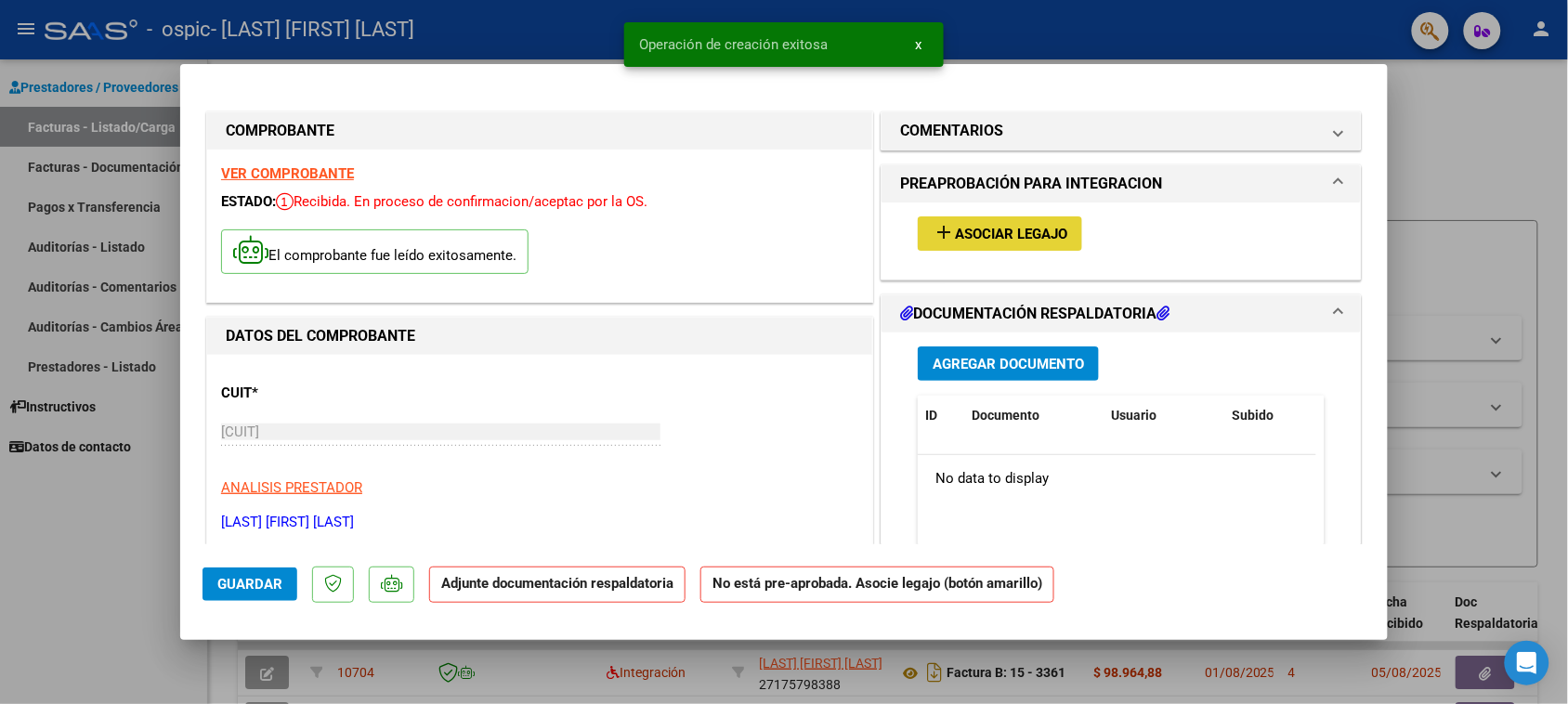 click on "add Asociar Legajo" at bounding box center (1000, 233) 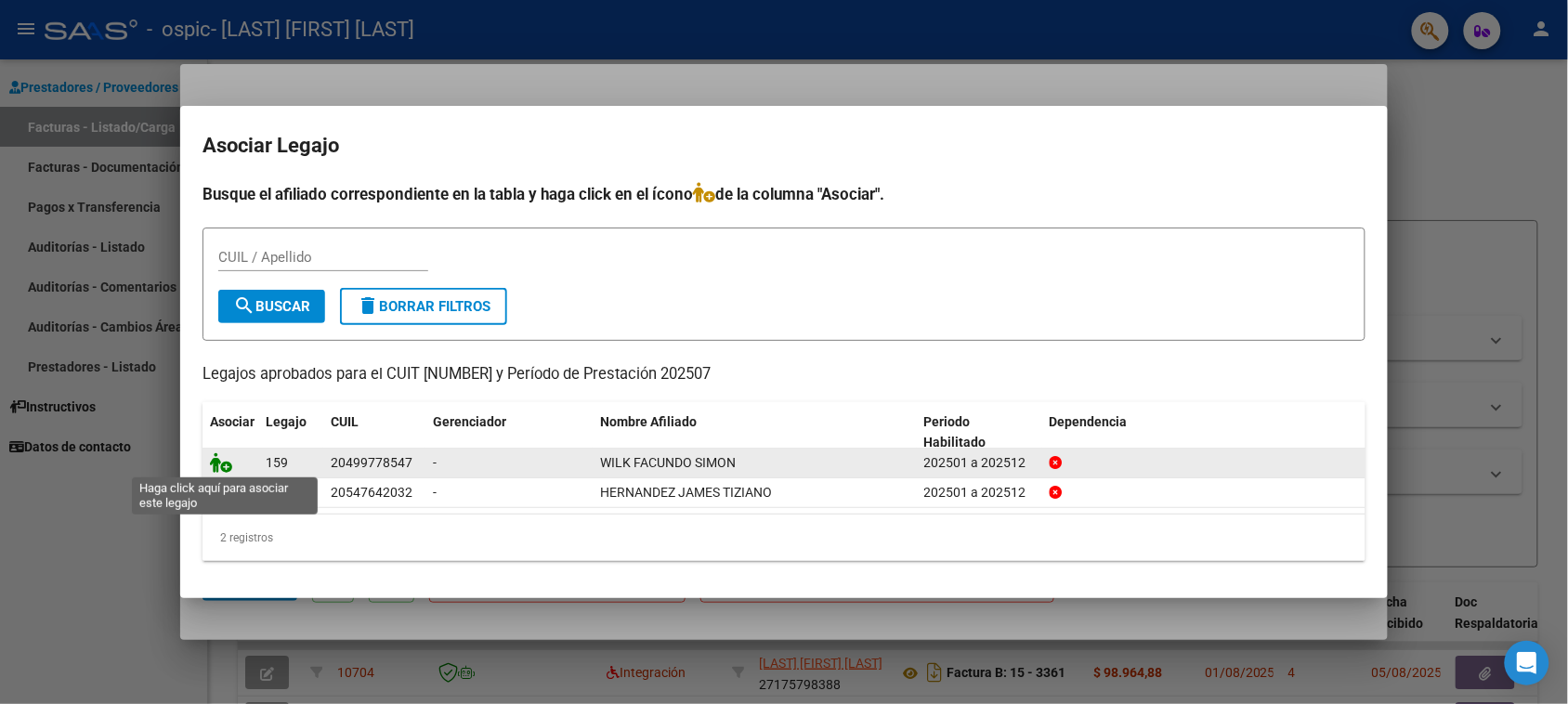 click 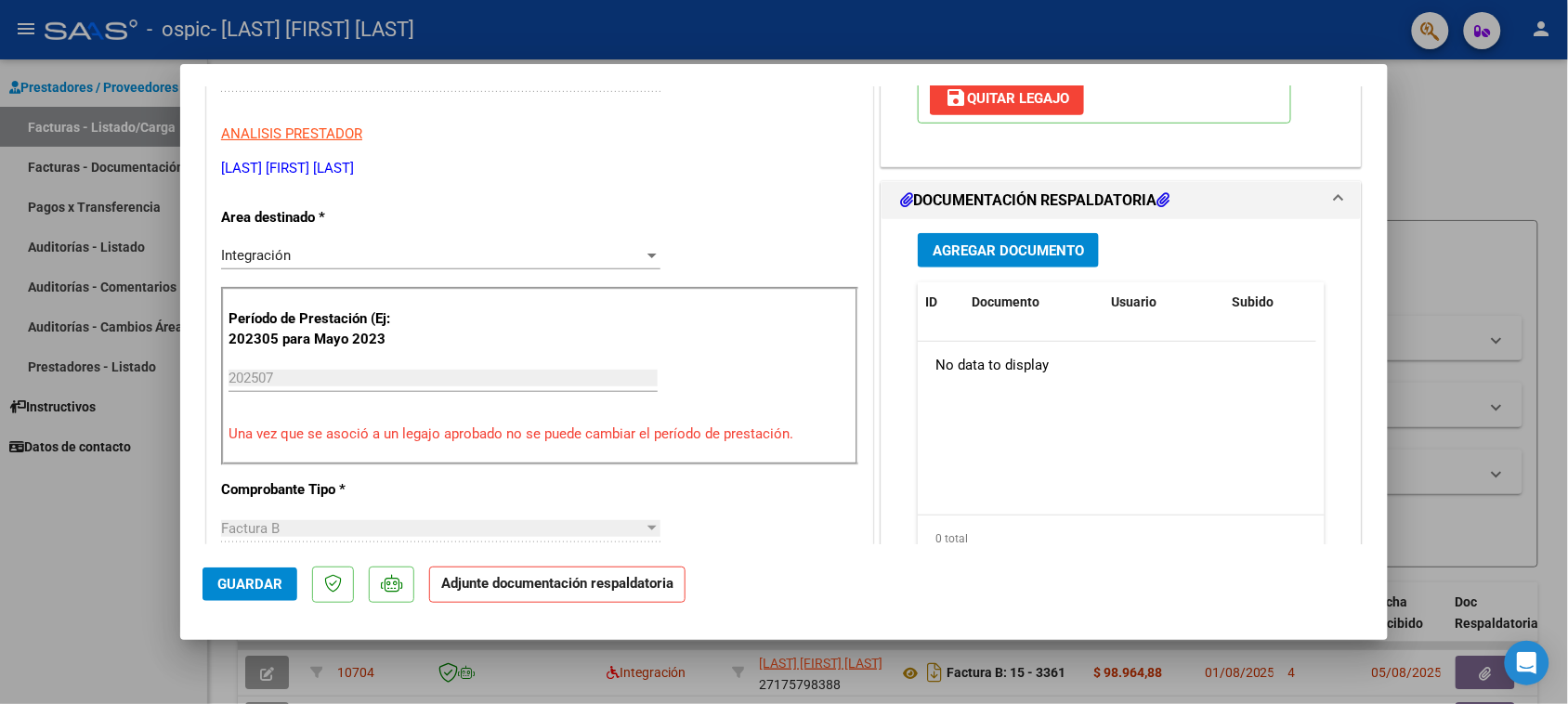 scroll, scrollTop: 348, scrollLeft: 0, axis: vertical 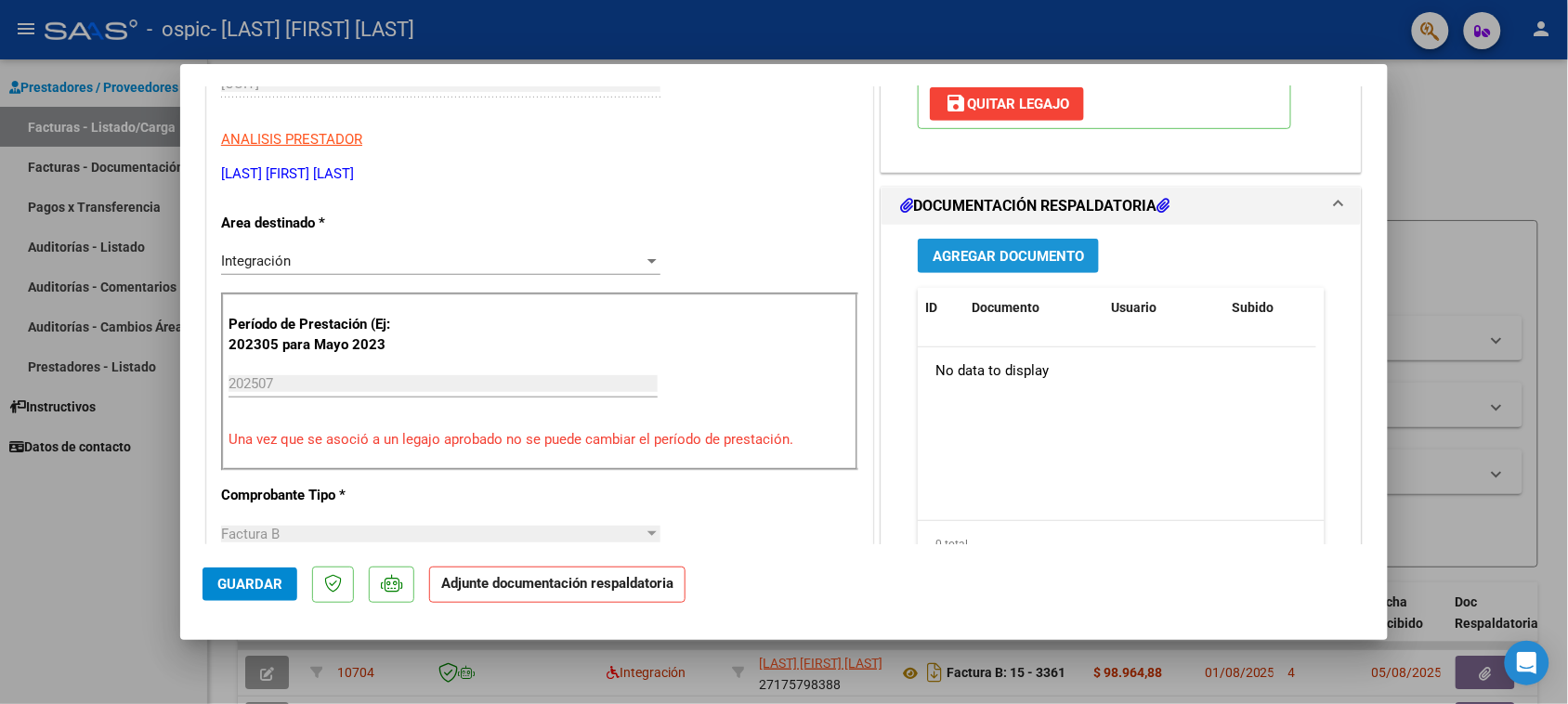 click on "Agregar Documento" at bounding box center [1008, 256] 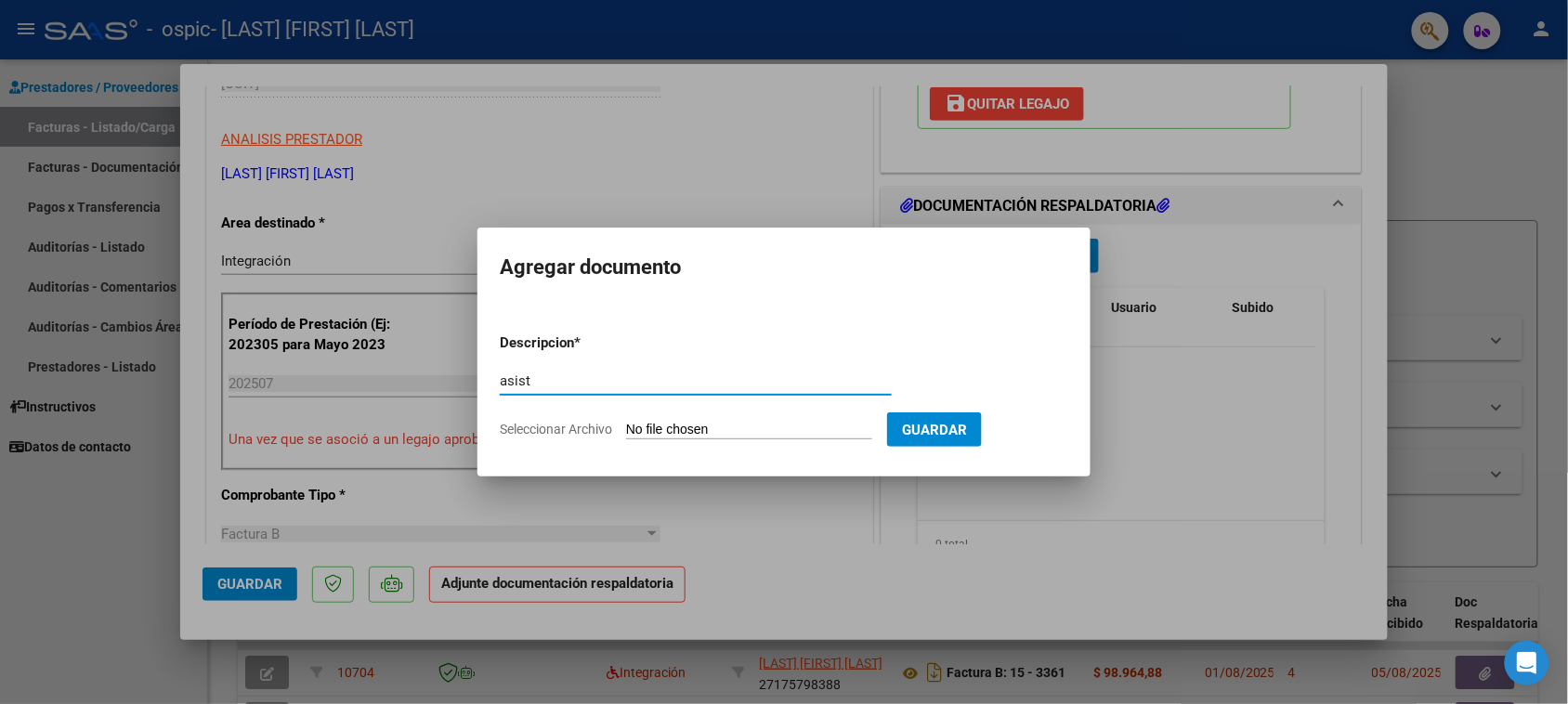 type on "asist" 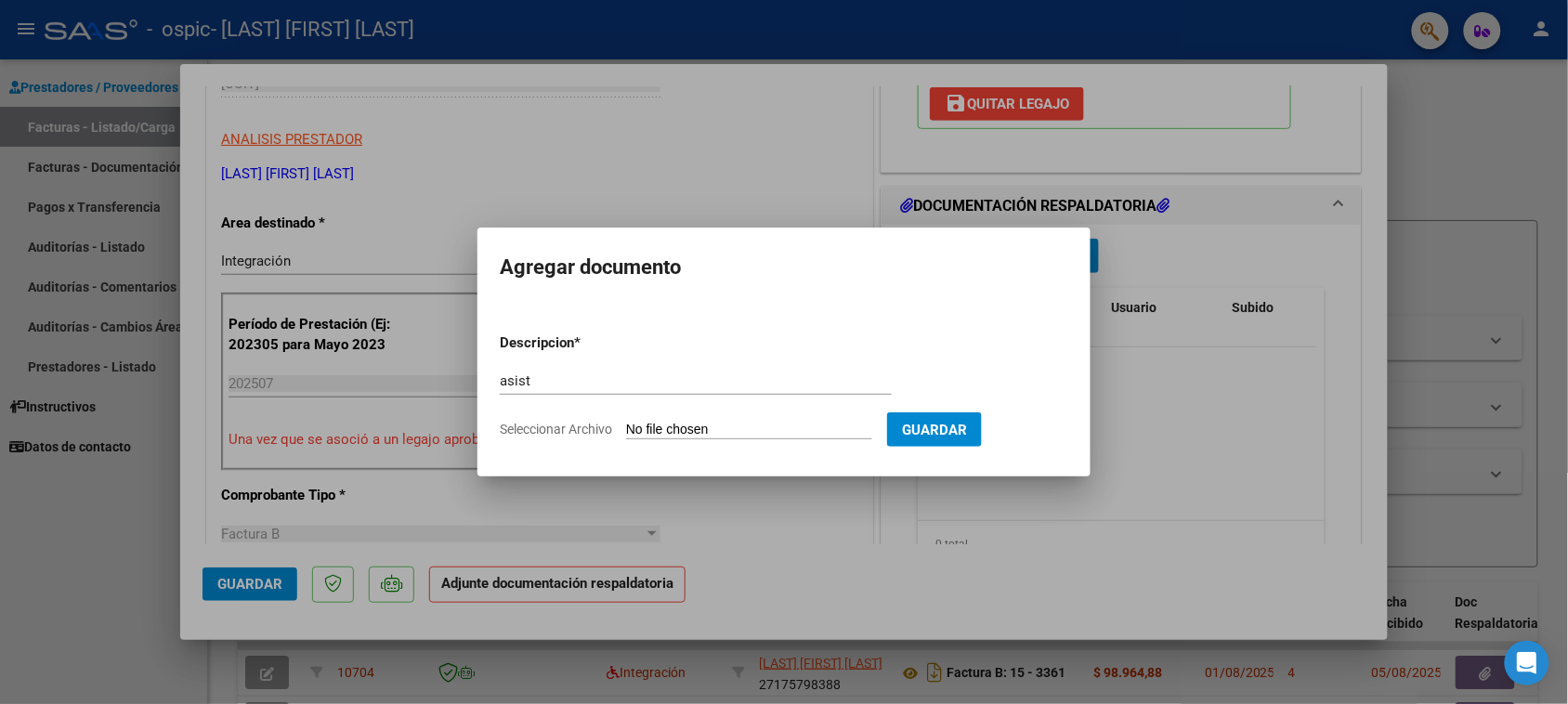 click on "Descripcion  *   asist Escriba aquí una descripcion  Seleccionar Archivo Guardar" at bounding box center [784, 386] 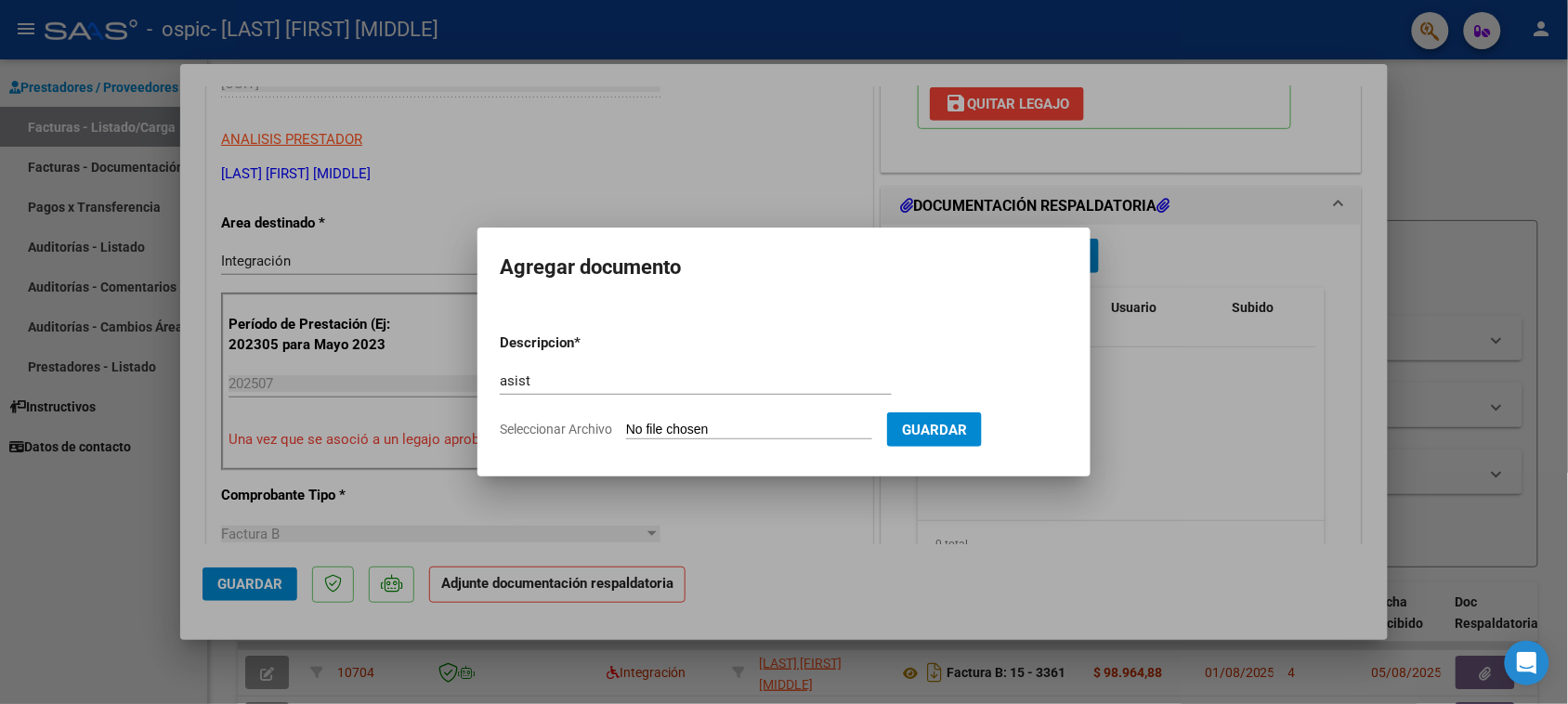 click on "Descripcion  *   asist Escriba aquí una descripcion  Seleccionar Archivo Guardar" 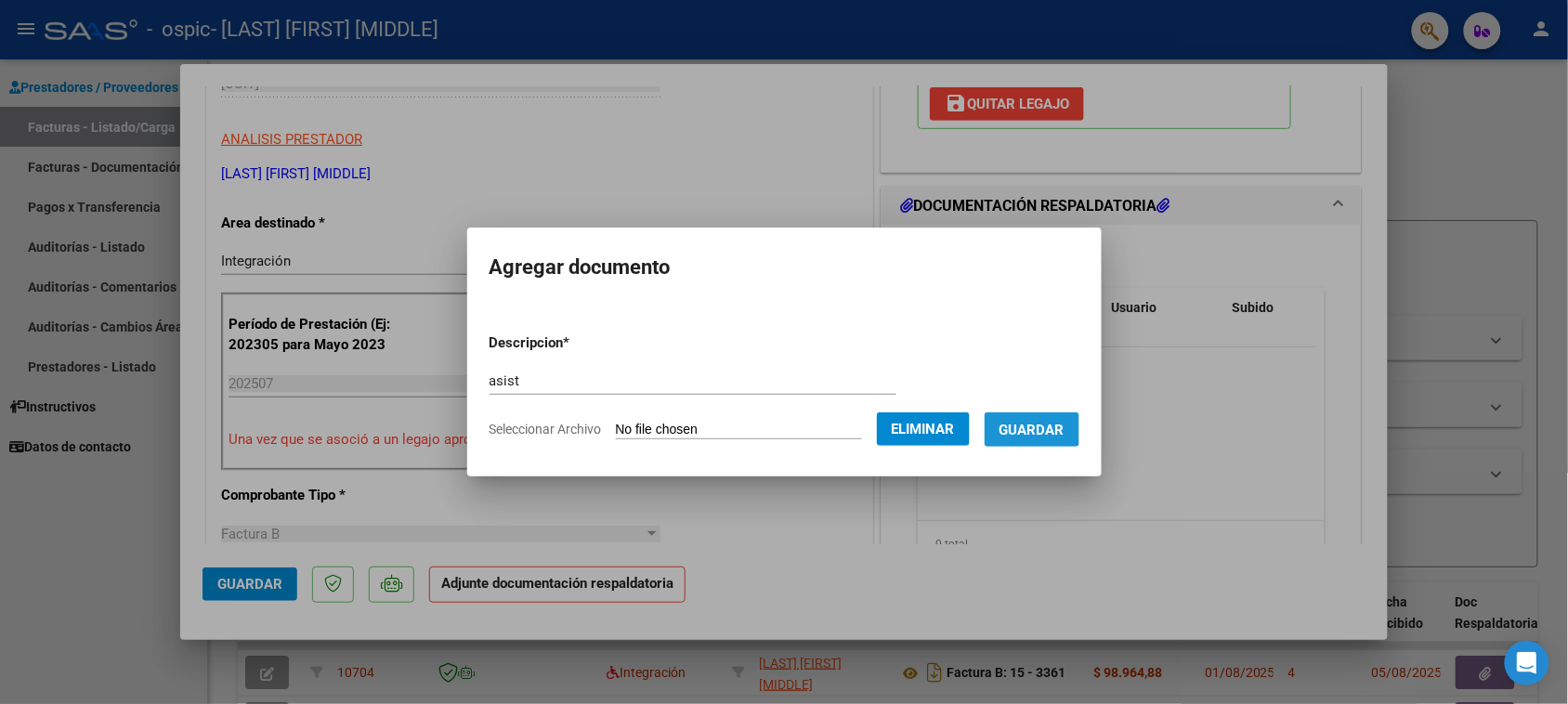 click on "Guardar" 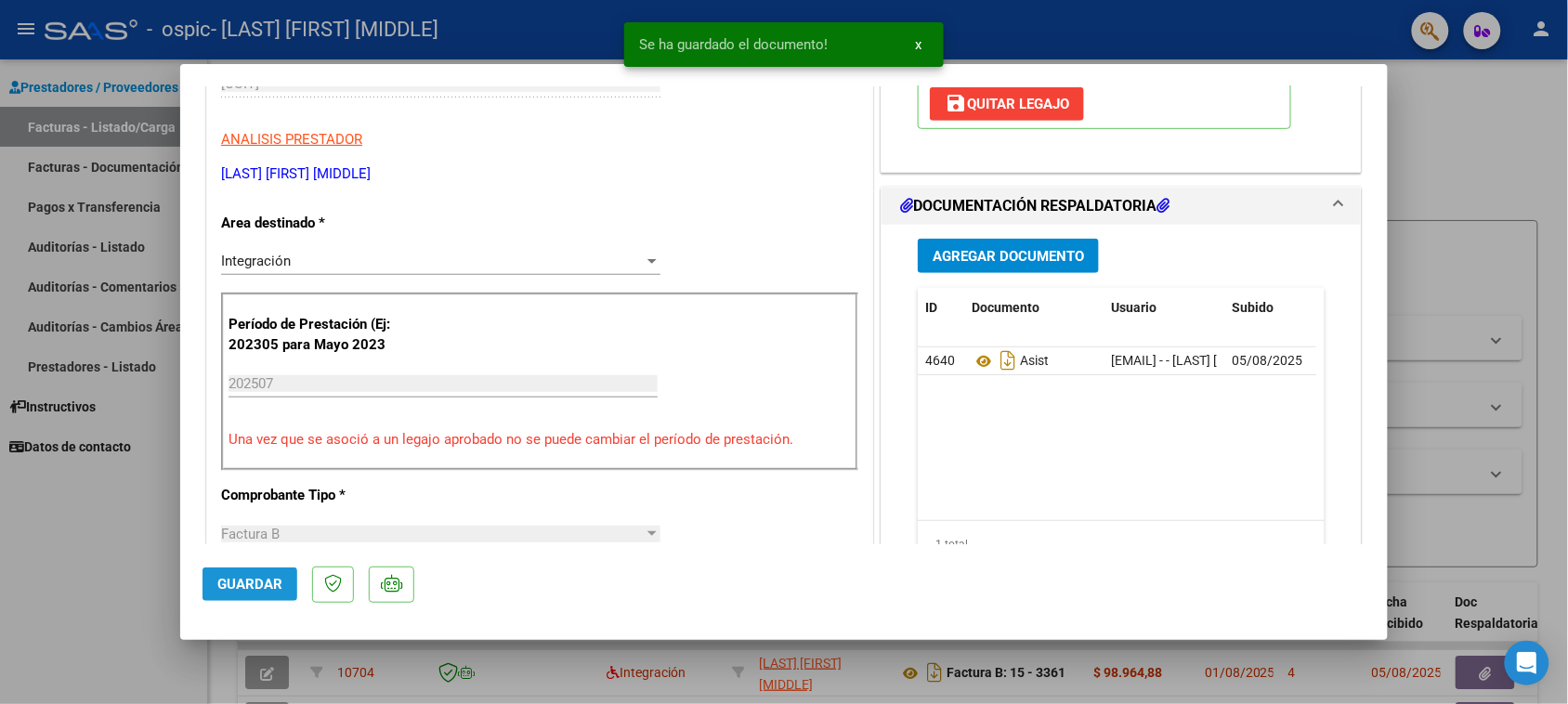click on "Guardar" 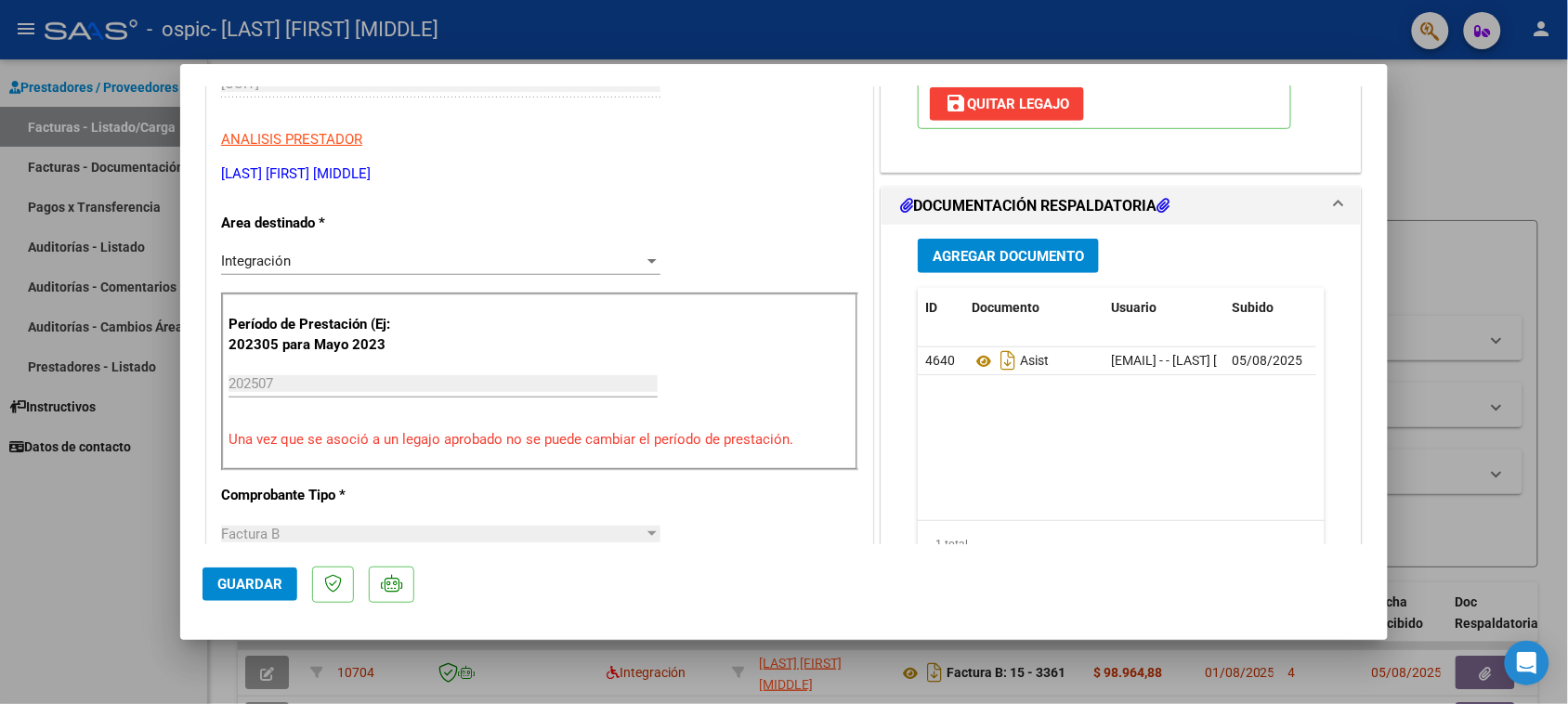 click 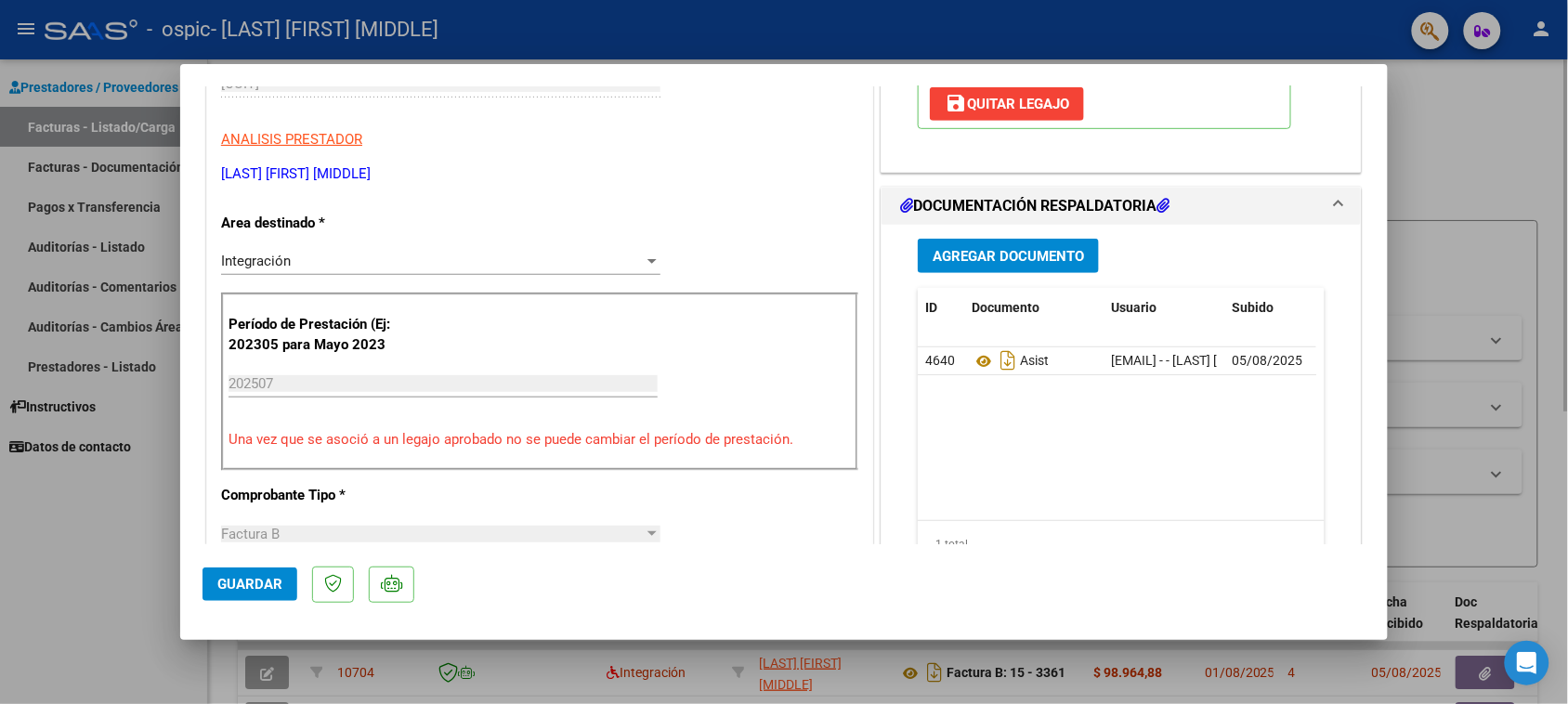 type 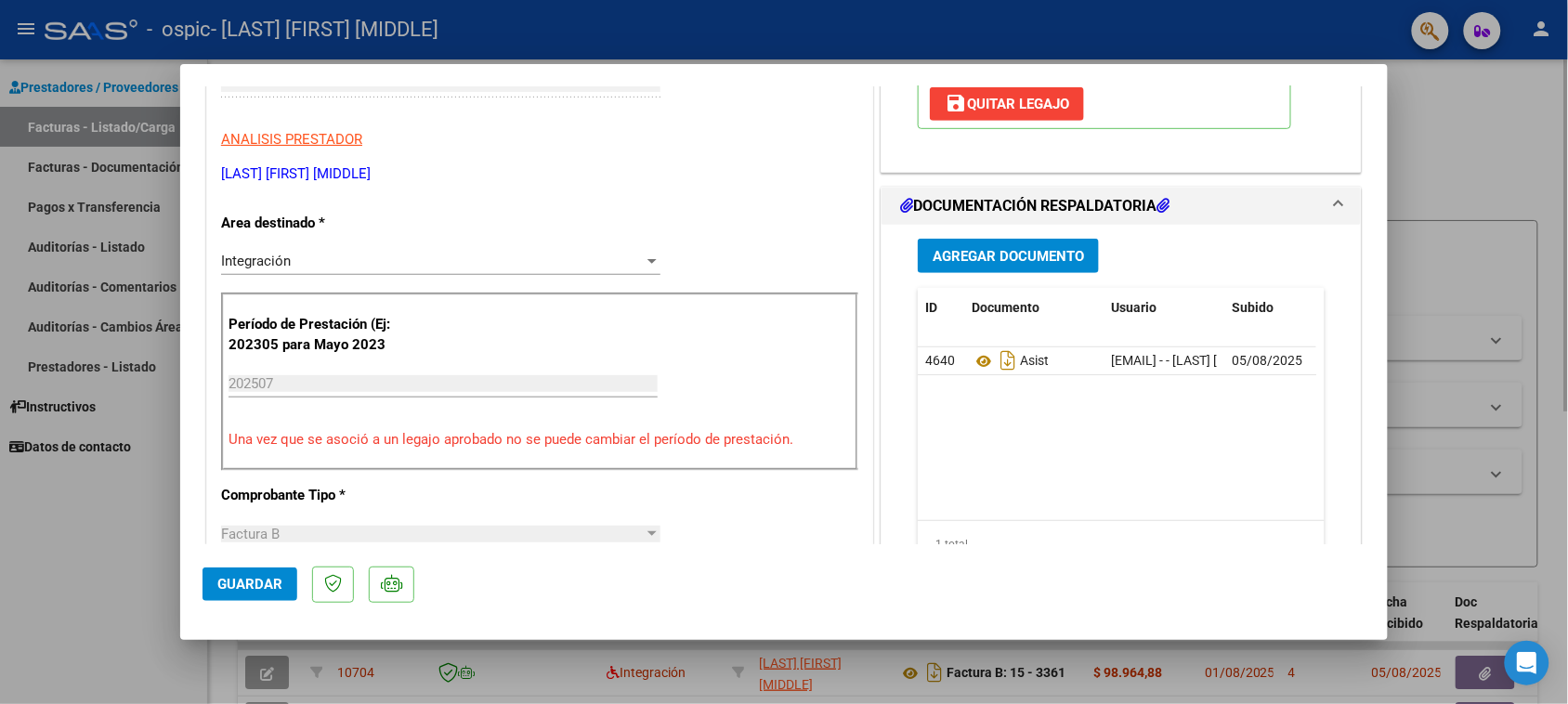 type 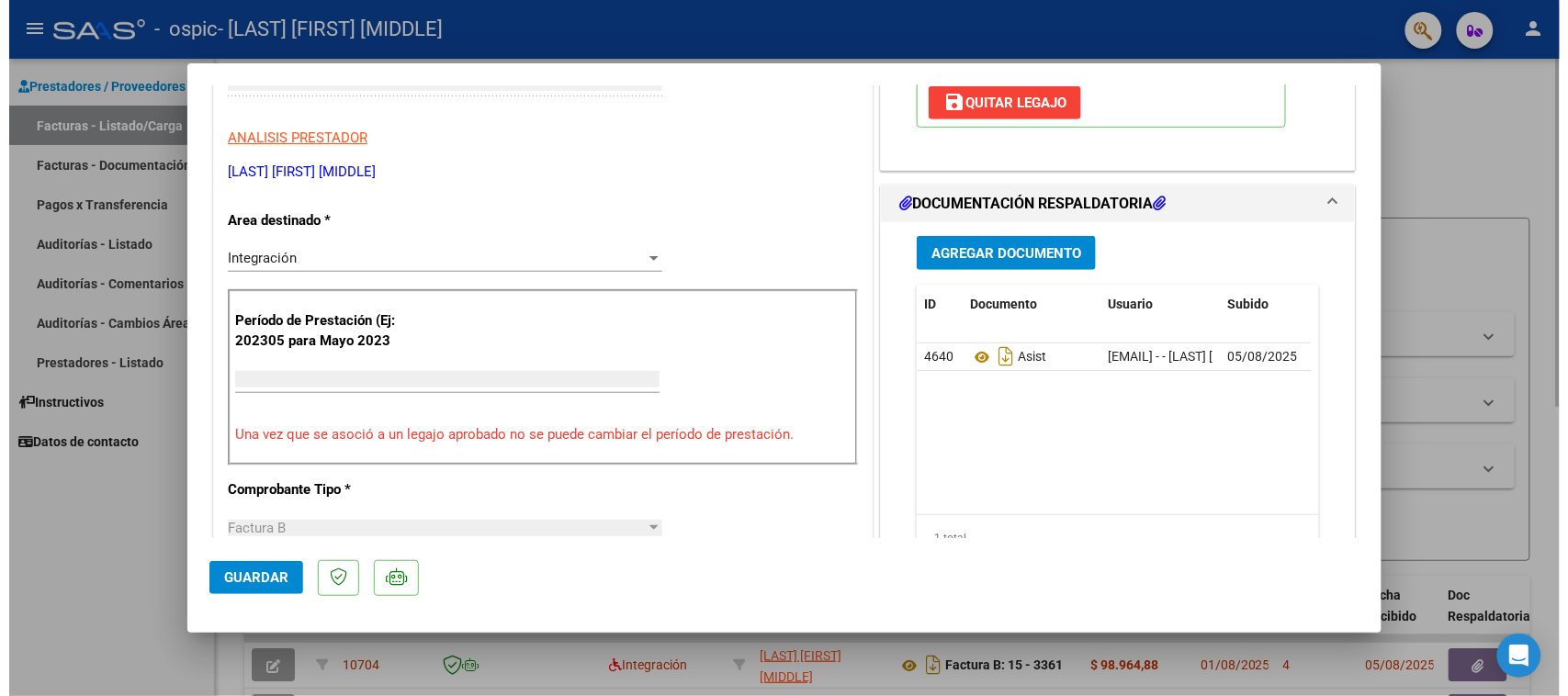 scroll, scrollTop: 287, scrollLeft: 0, axis: vertical 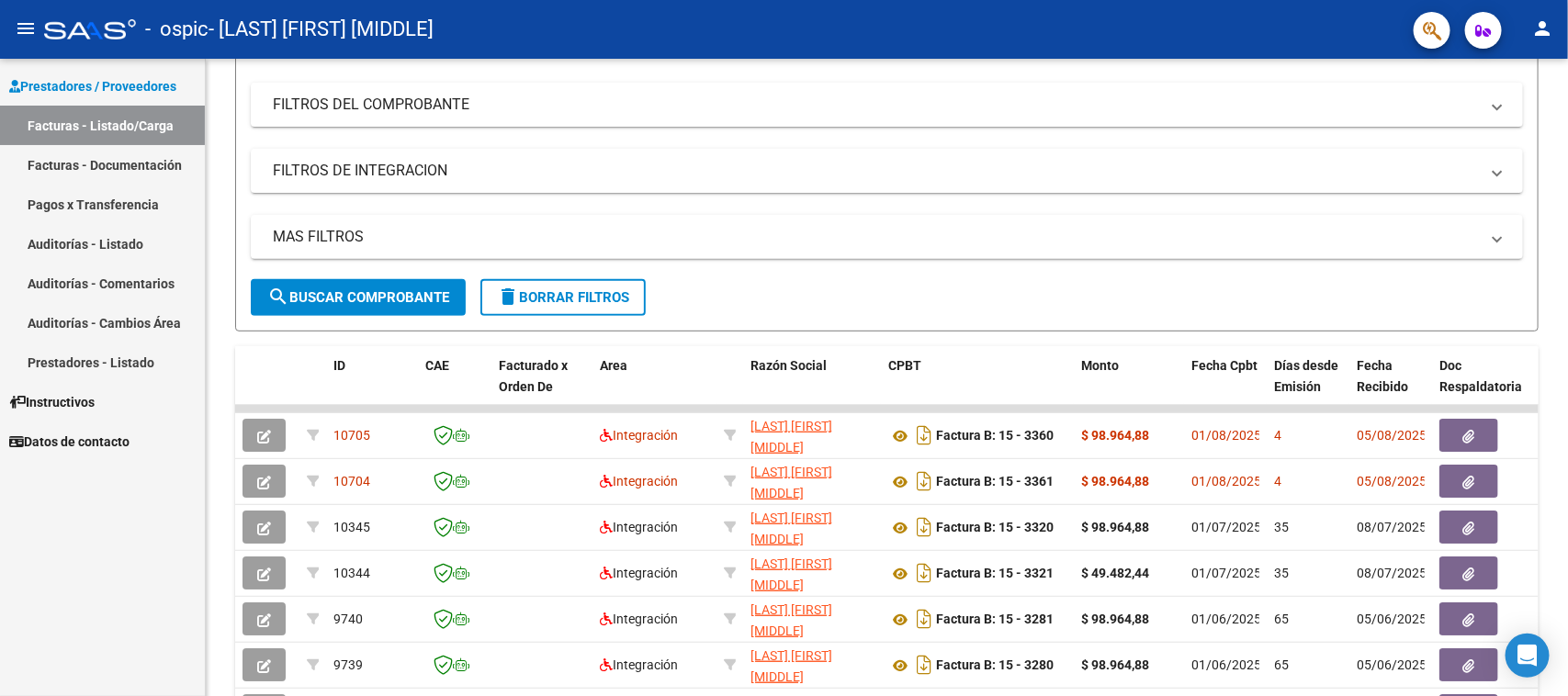 click on "person" 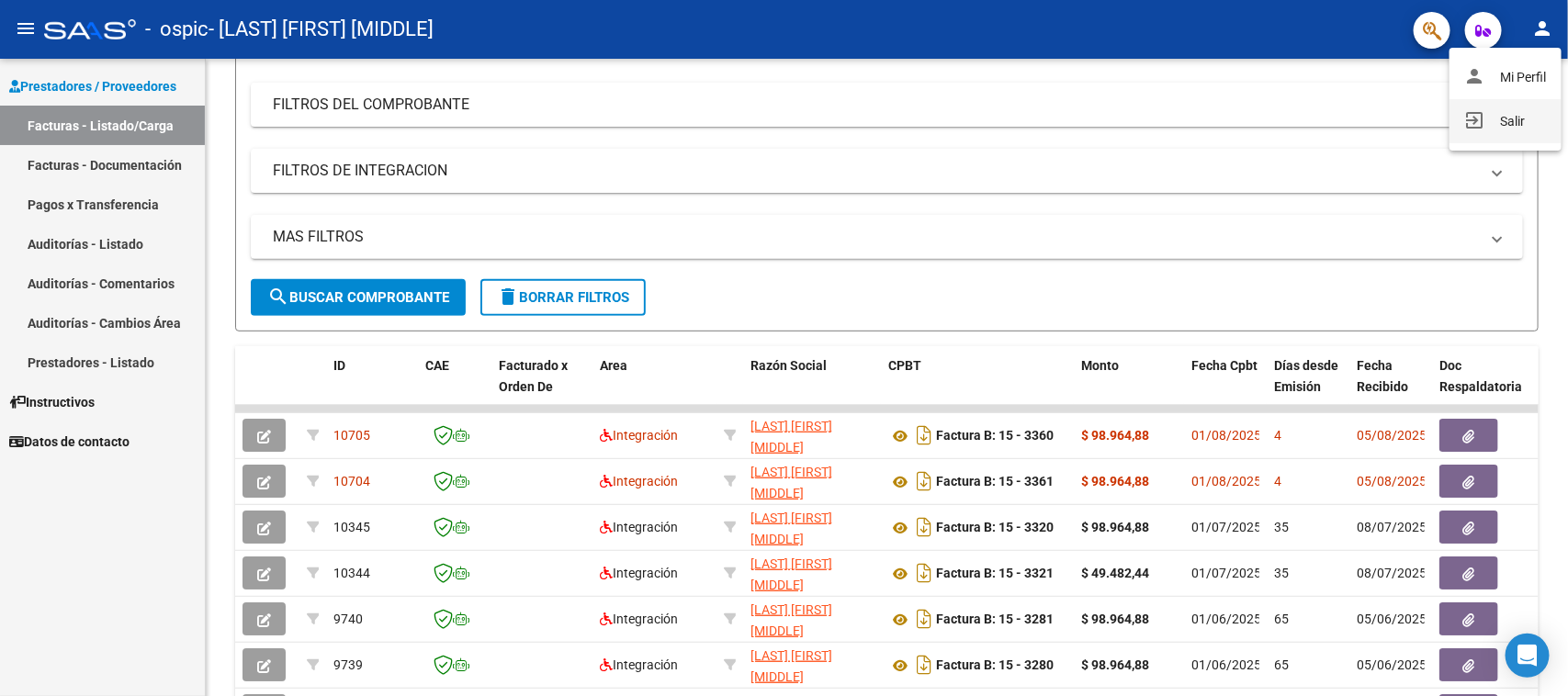 click on "exit_to_app  Salir" 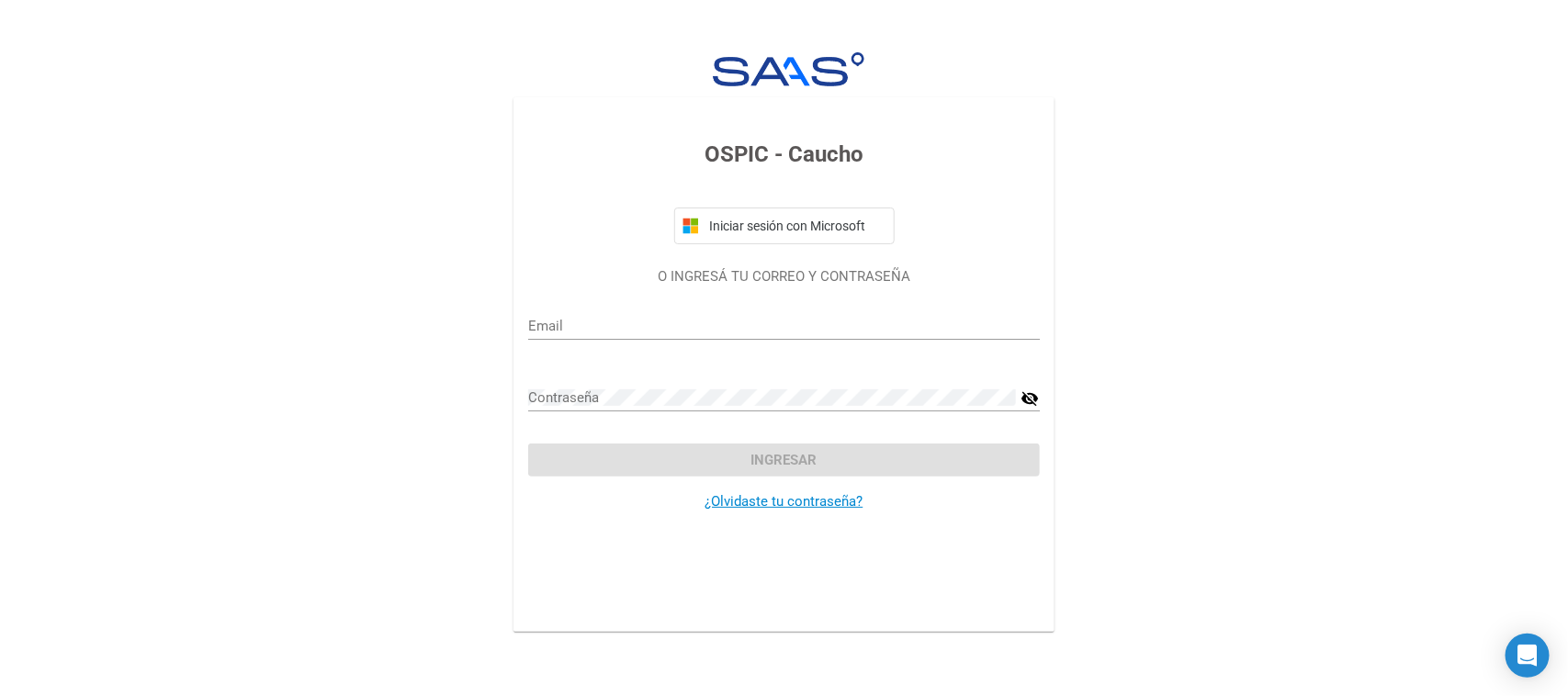 type on "lic.mariacelinalazzarini@hotmail.com" 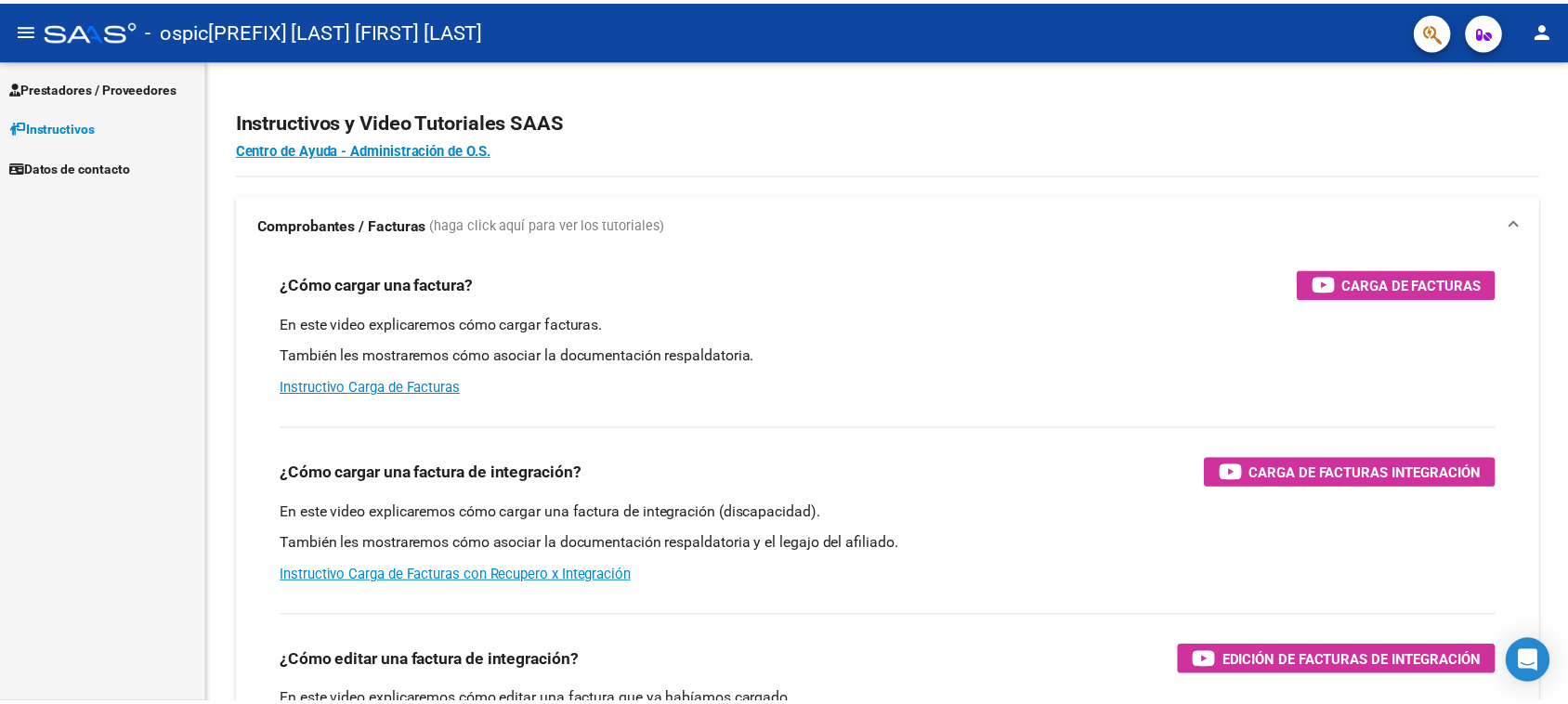 scroll, scrollTop: 0, scrollLeft: 0, axis: both 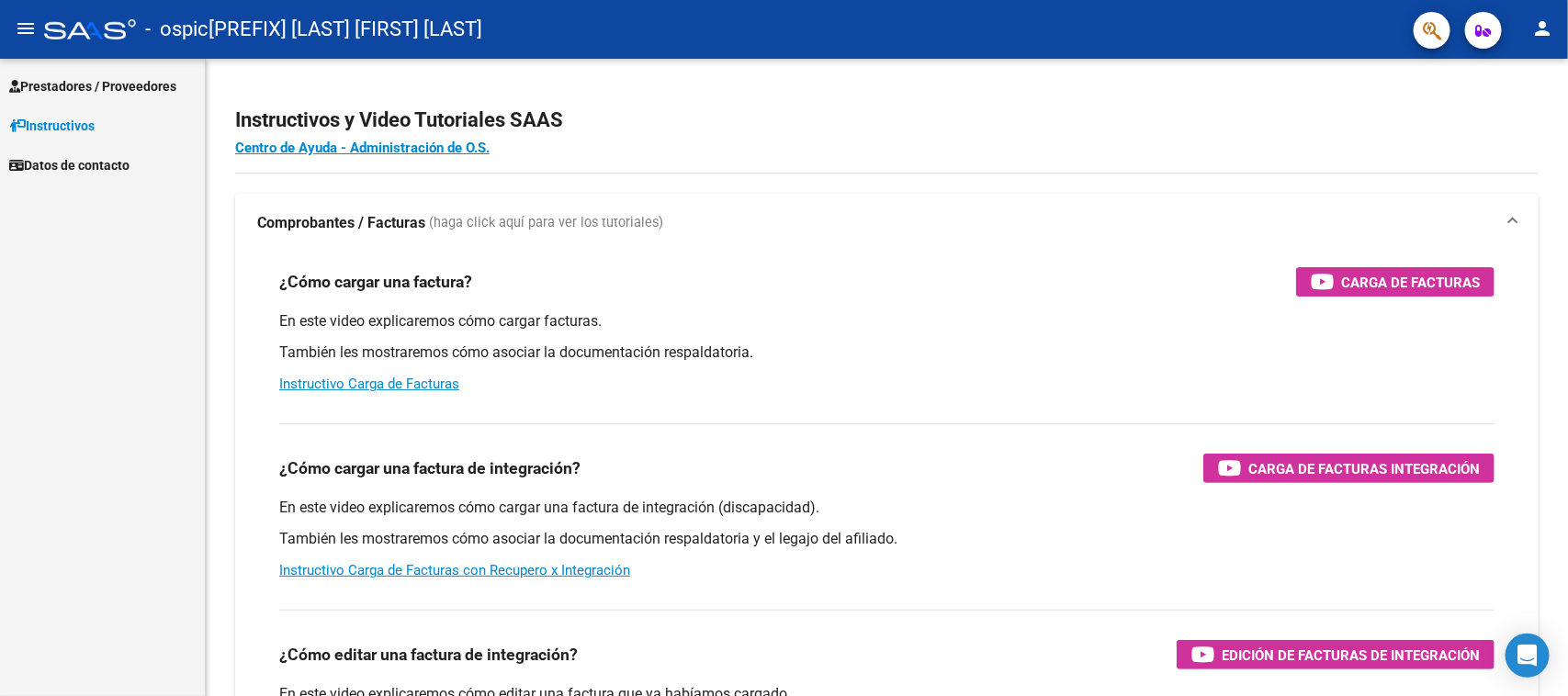 click on "Prestadores / Proveedores" at bounding box center [93, 86] 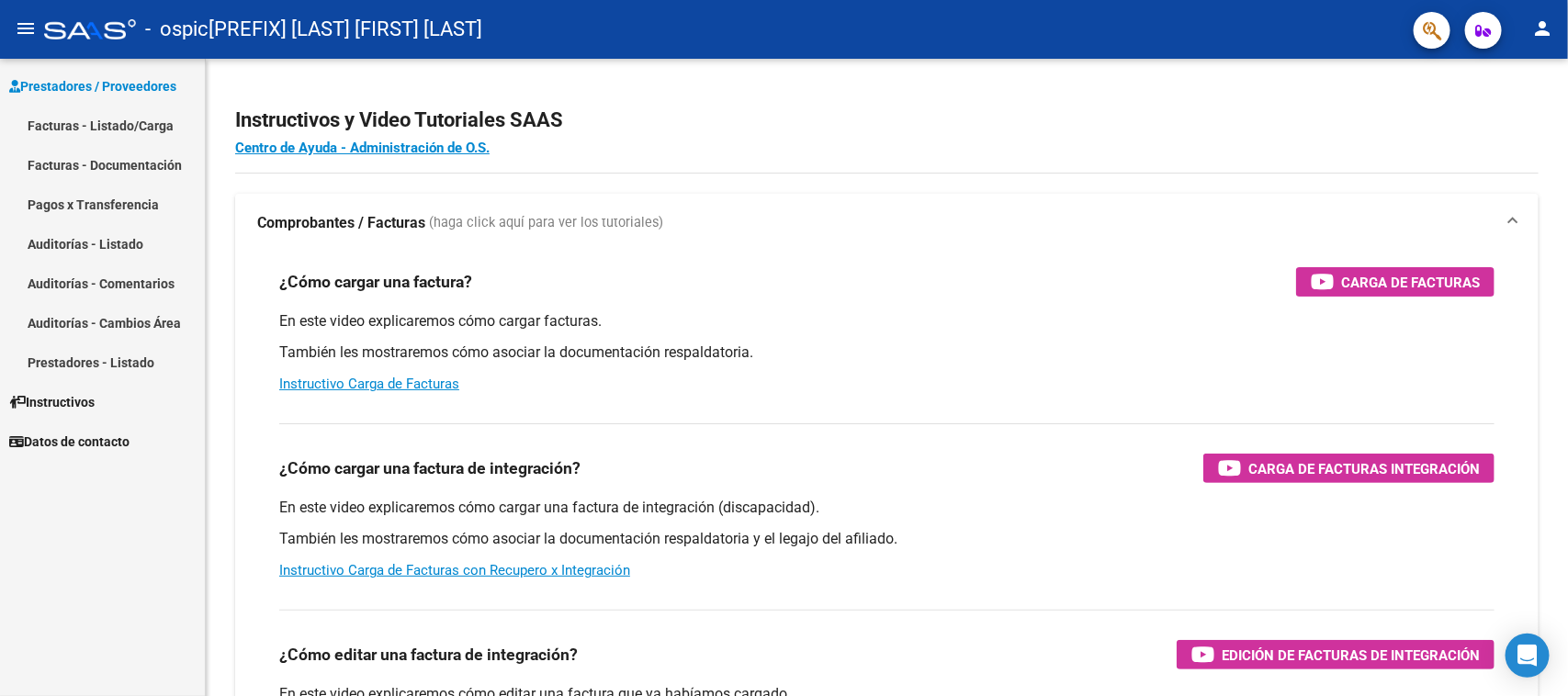 click on "Facturas - Listado/Carga" at bounding box center [102, 125] 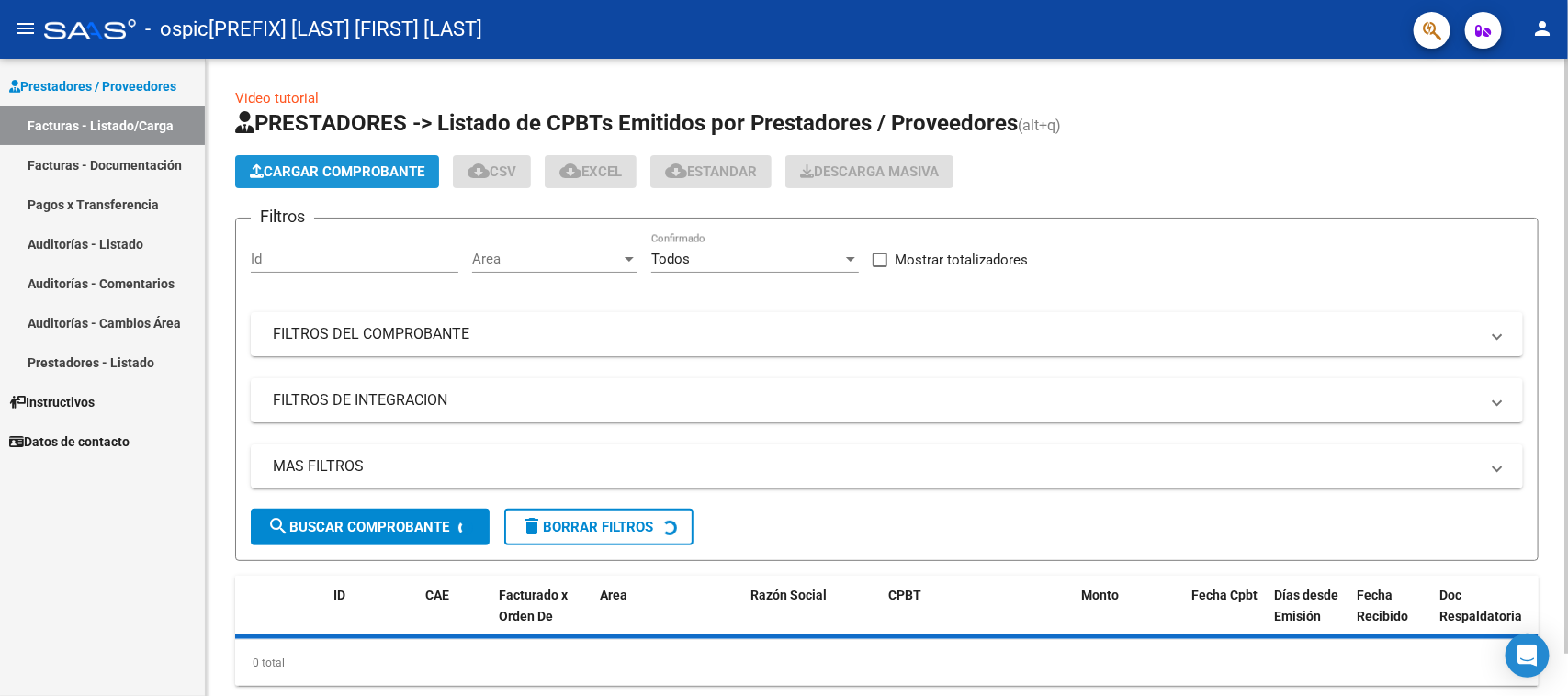 click on "Cargar Comprobante" 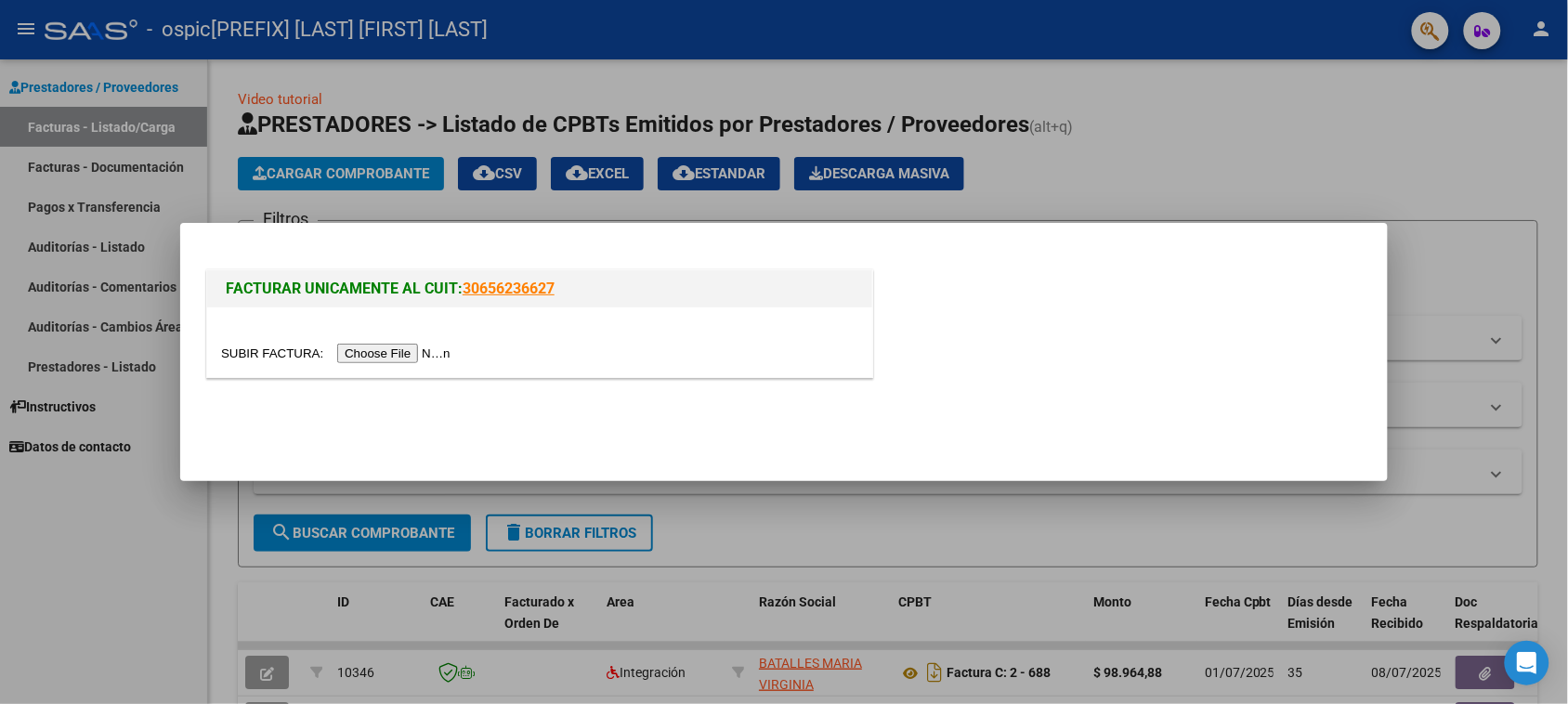 click at bounding box center [338, 353] 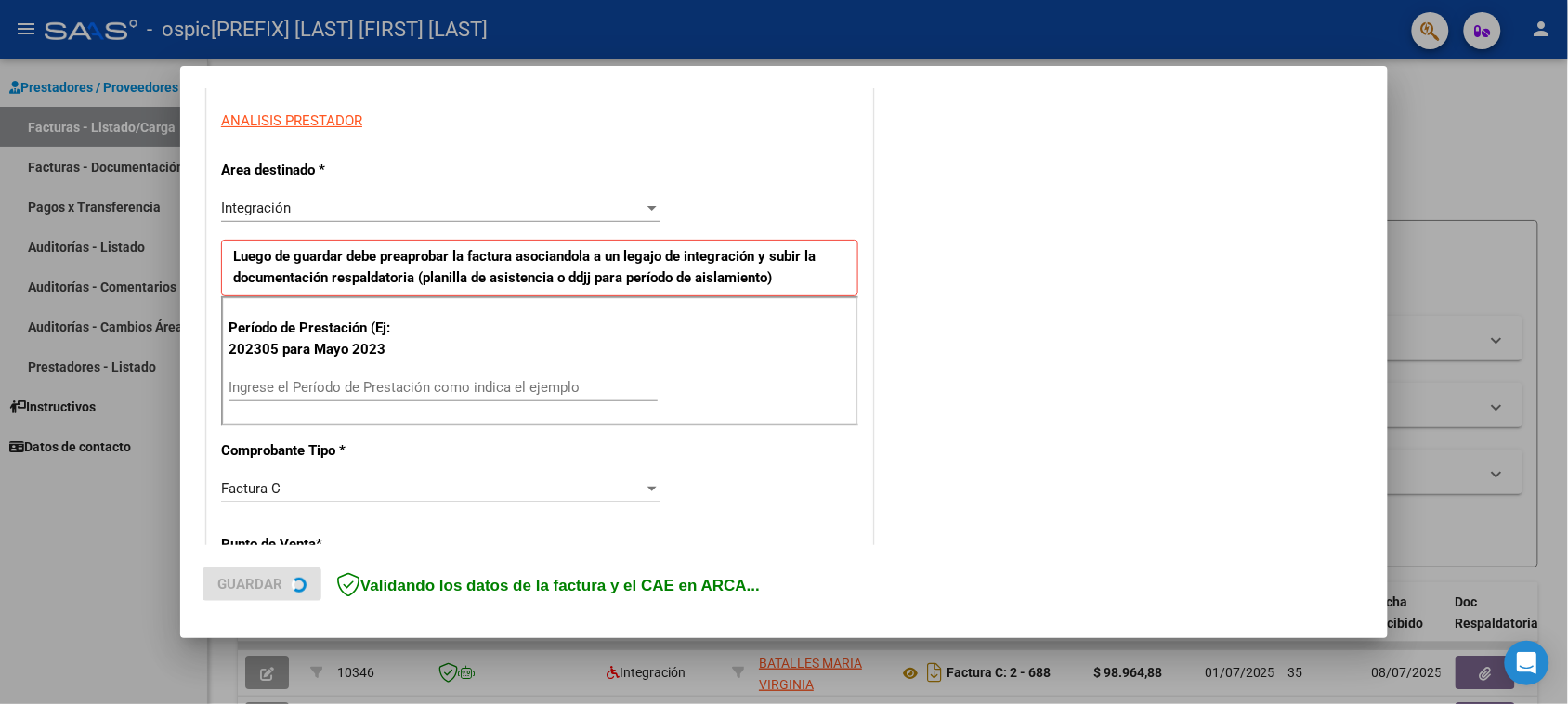 scroll, scrollTop: 348, scrollLeft: 0, axis: vertical 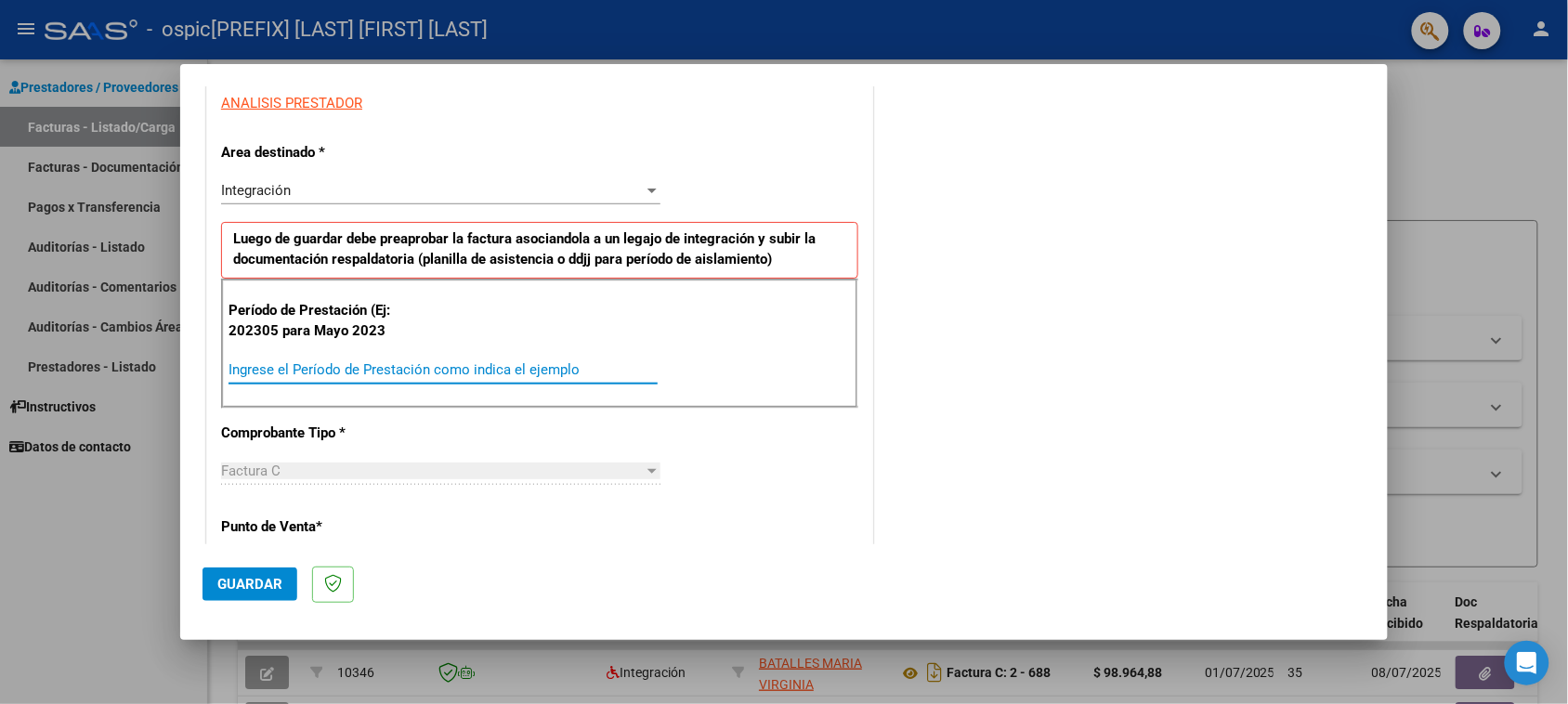 click on "Ingrese el Período de Prestación como indica el ejemplo" at bounding box center [443, 370] 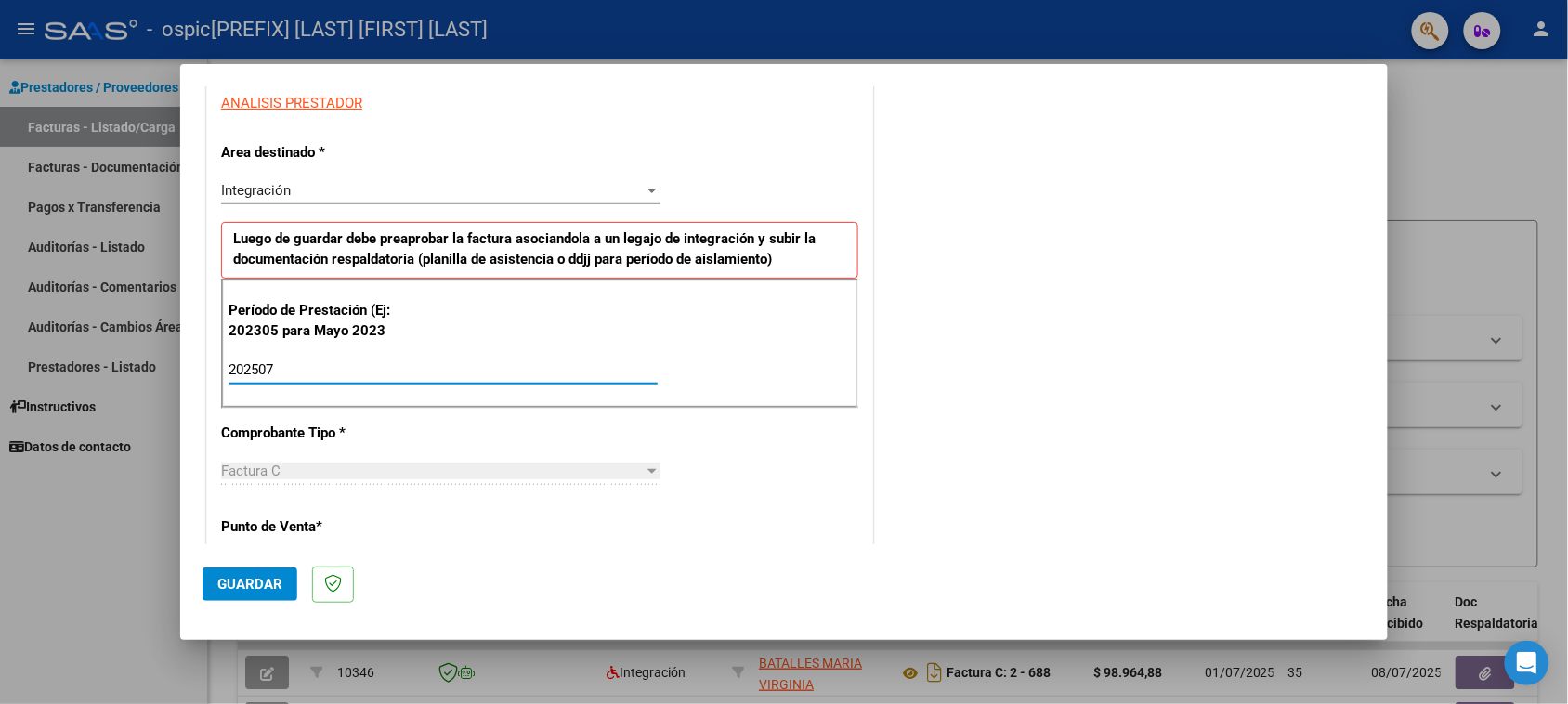 type on "202507" 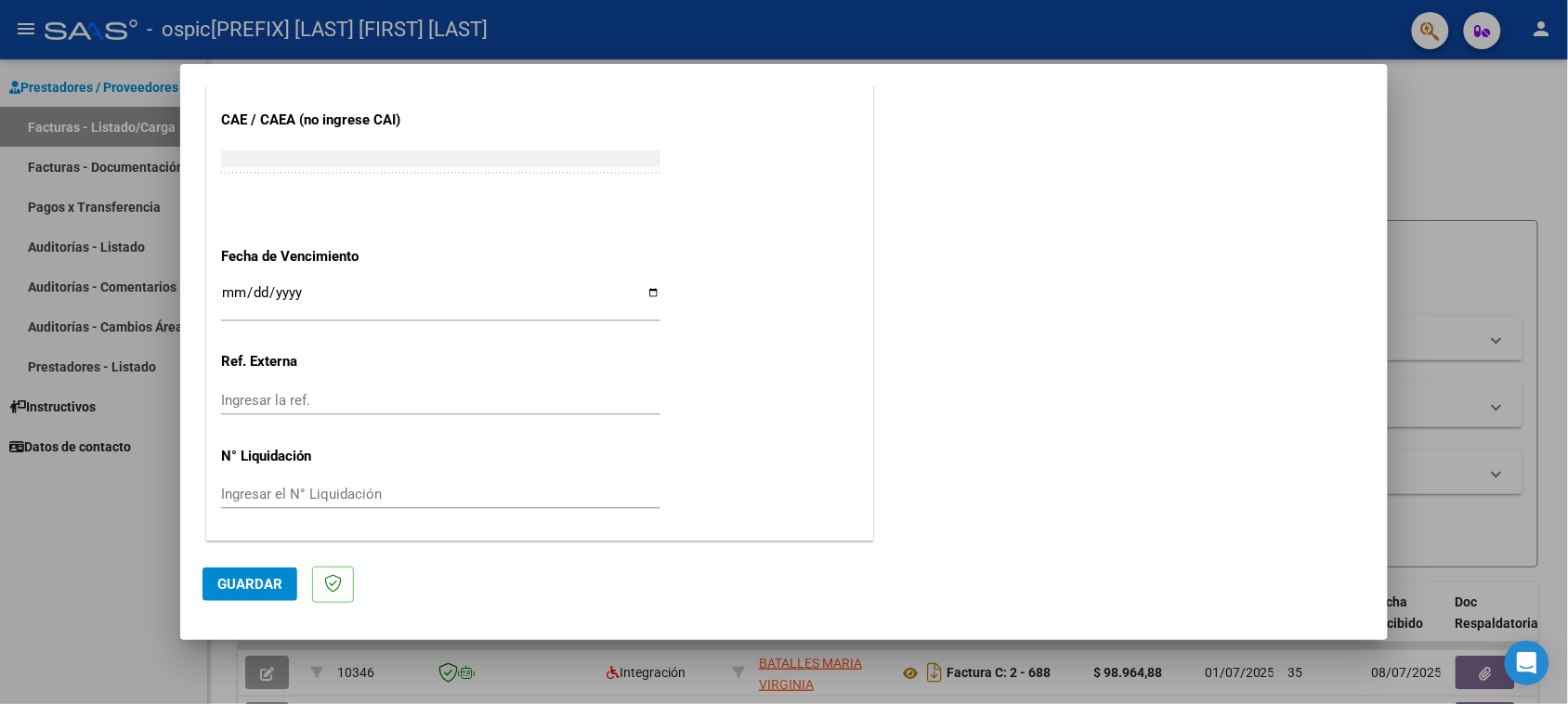 scroll, scrollTop: 1144, scrollLeft: 0, axis: vertical 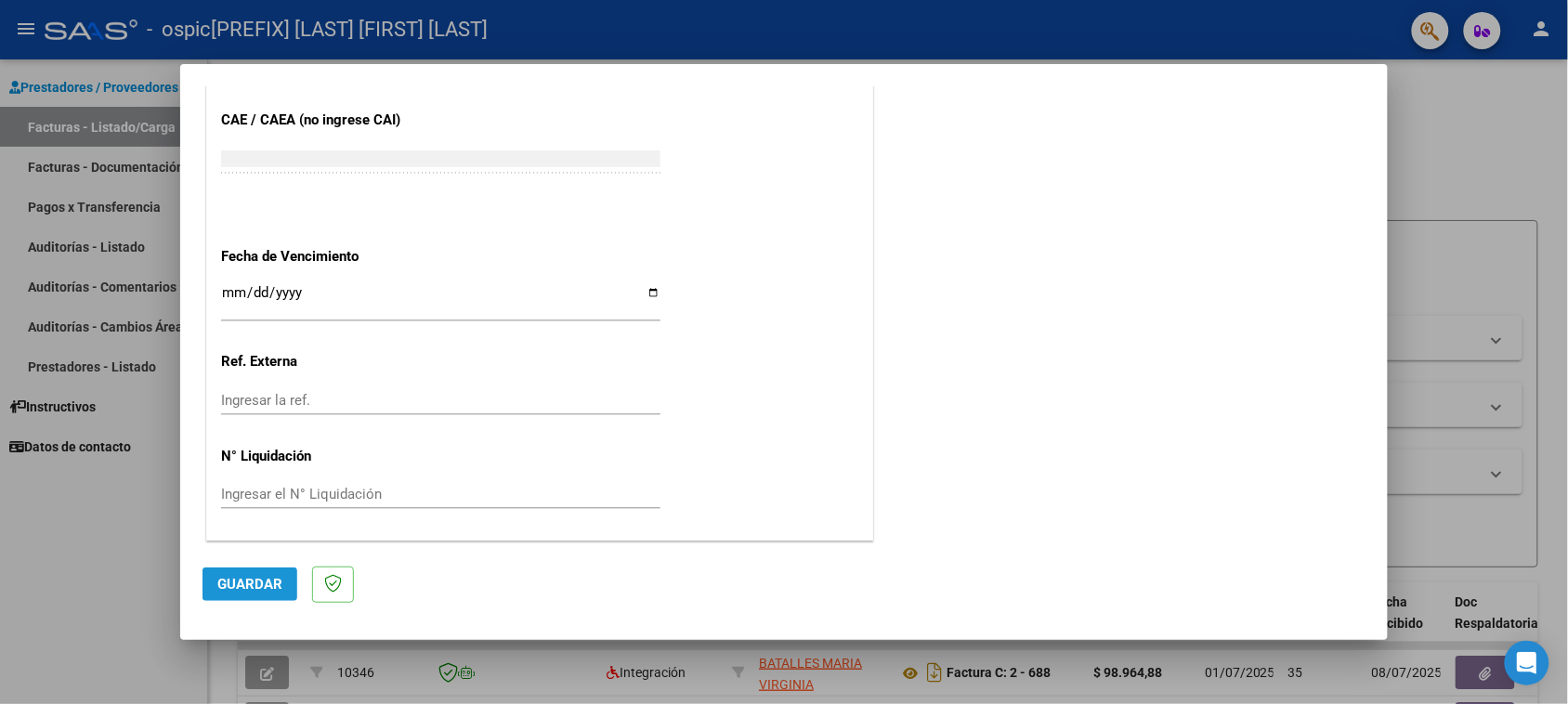 click on "Guardar" 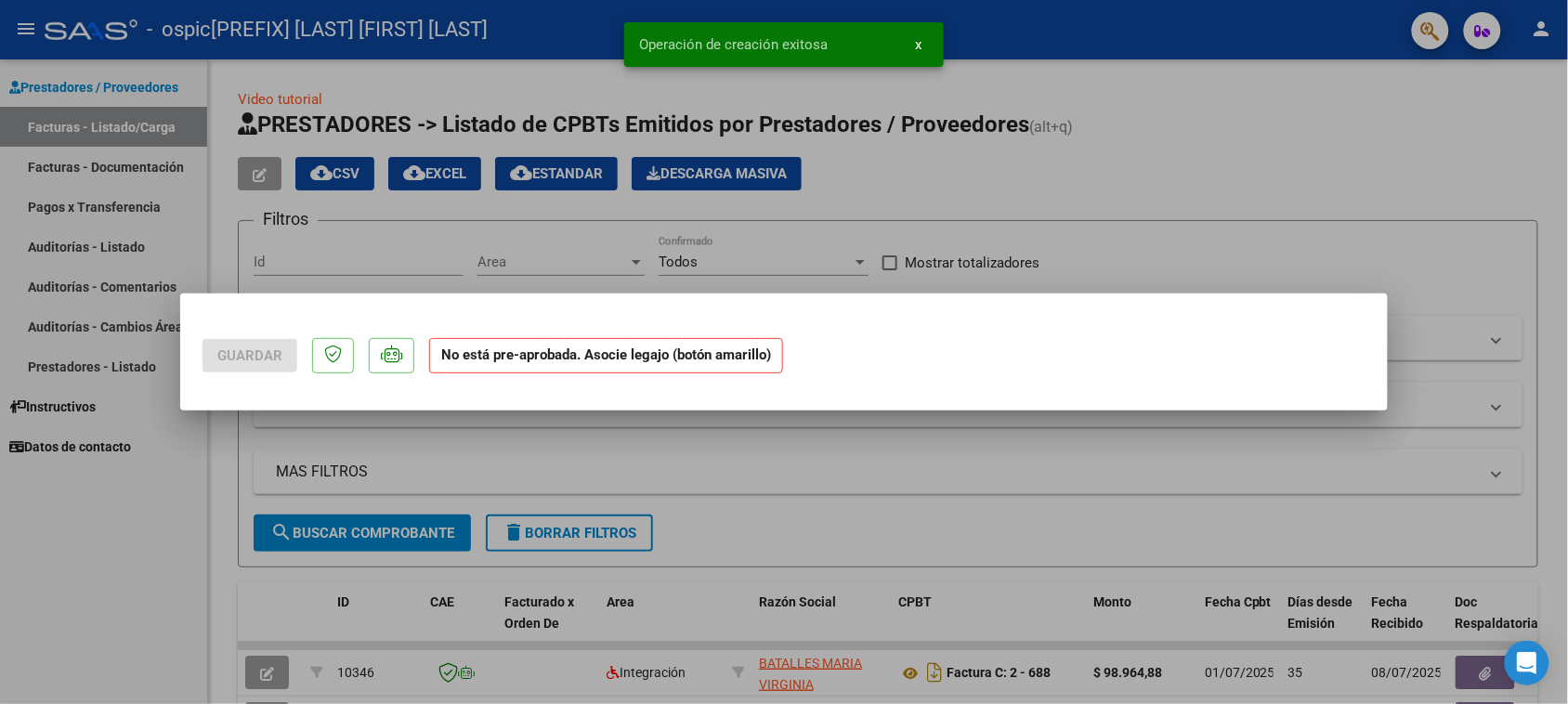 scroll, scrollTop: 0, scrollLeft: 0, axis: both 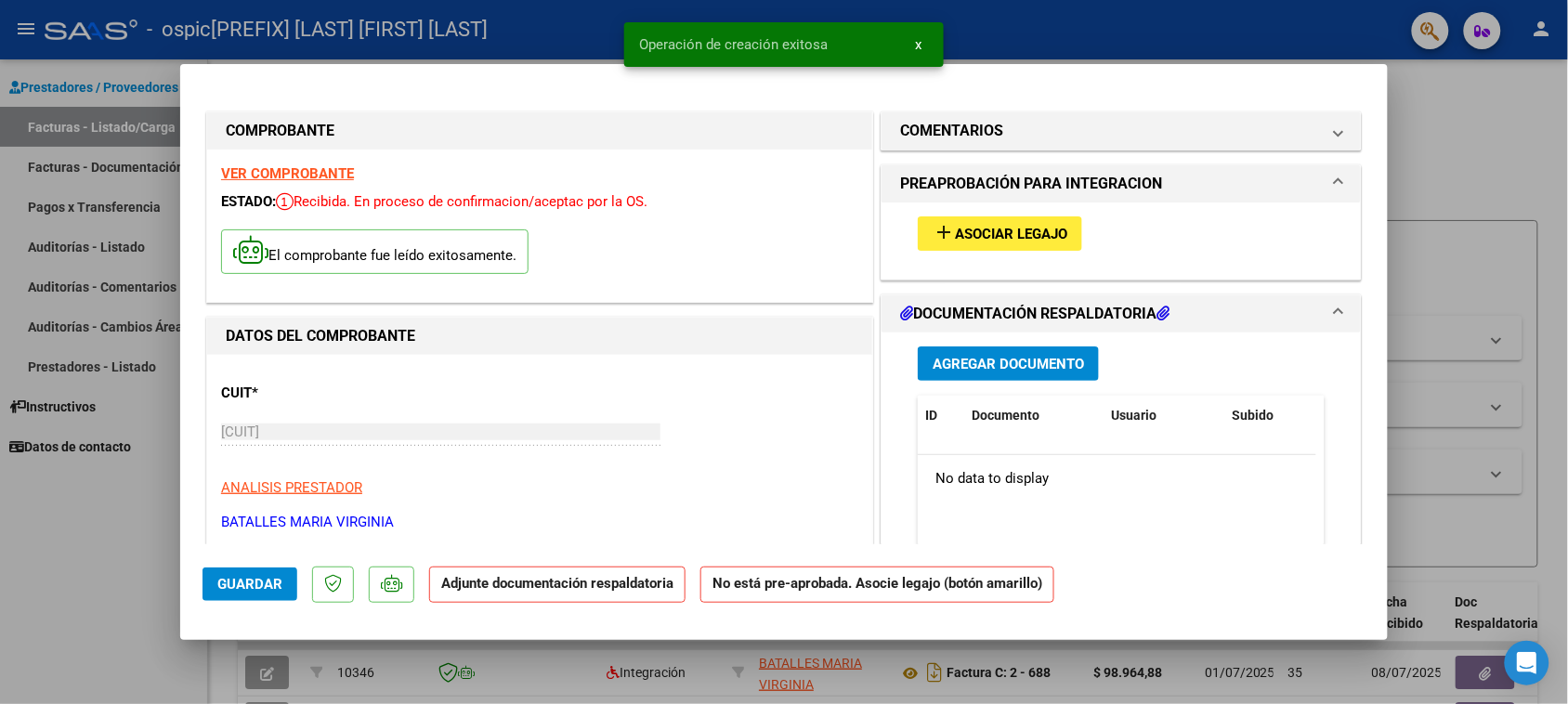 click on "Asociar Legajo" at bounding box center (1011, 234) 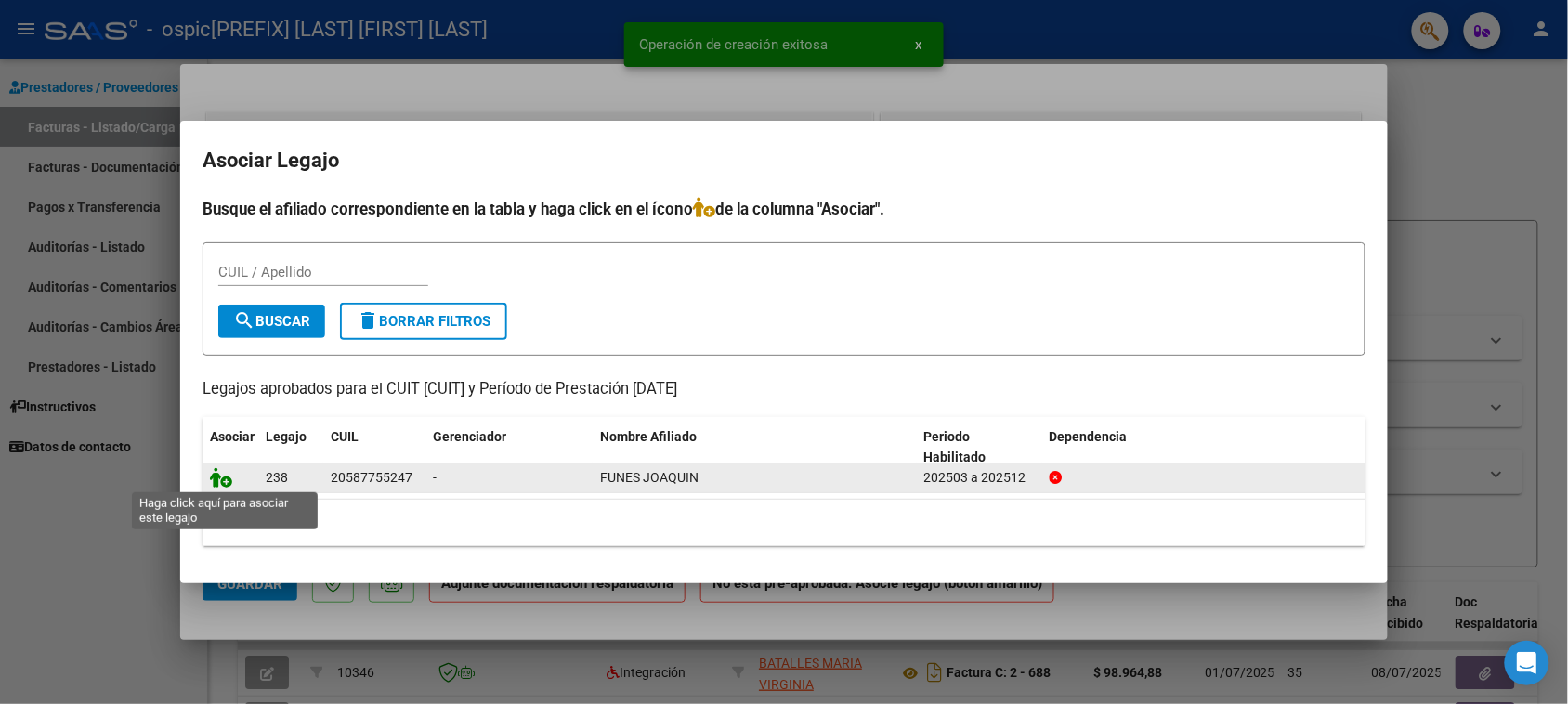 click 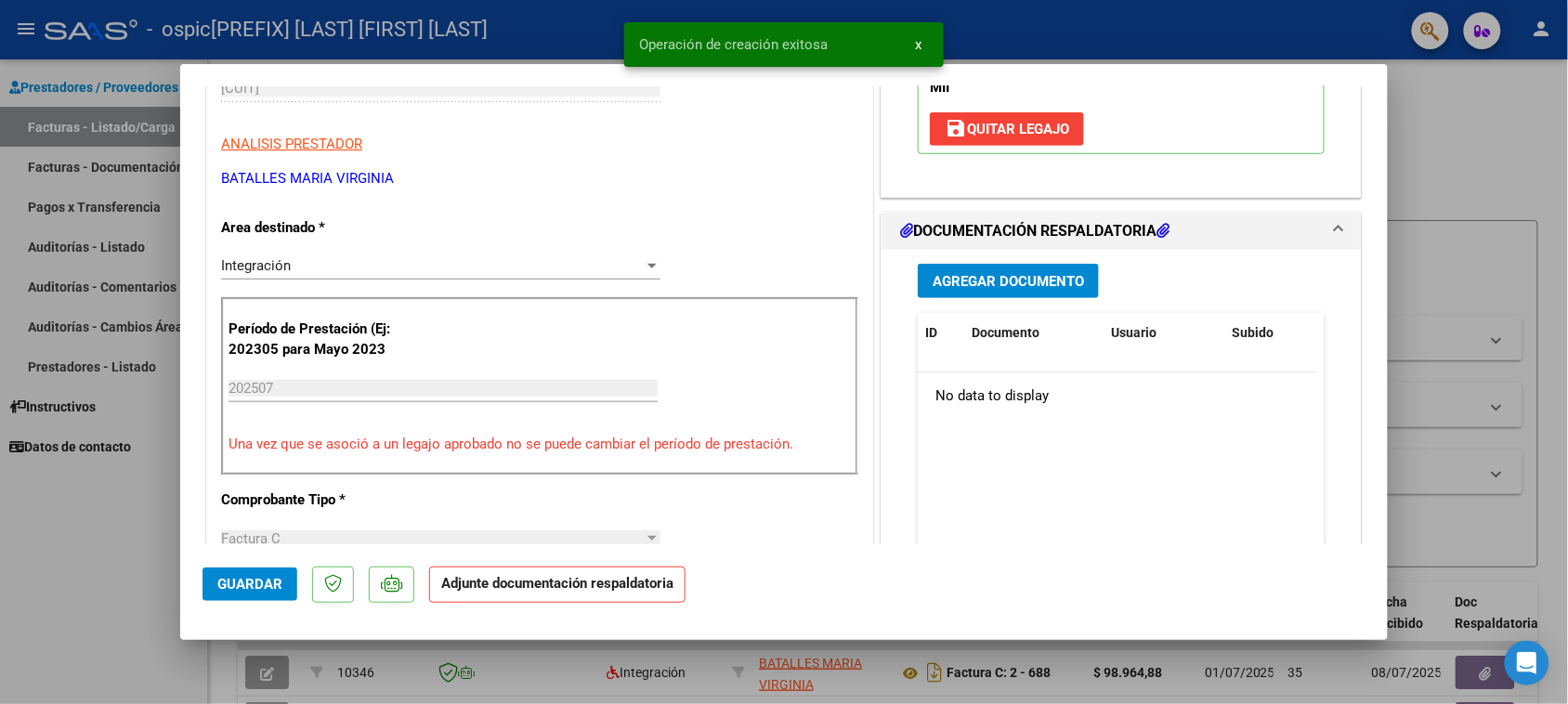 scroll, scrollTop: 348, scrollLeft: 0, axis: vertical 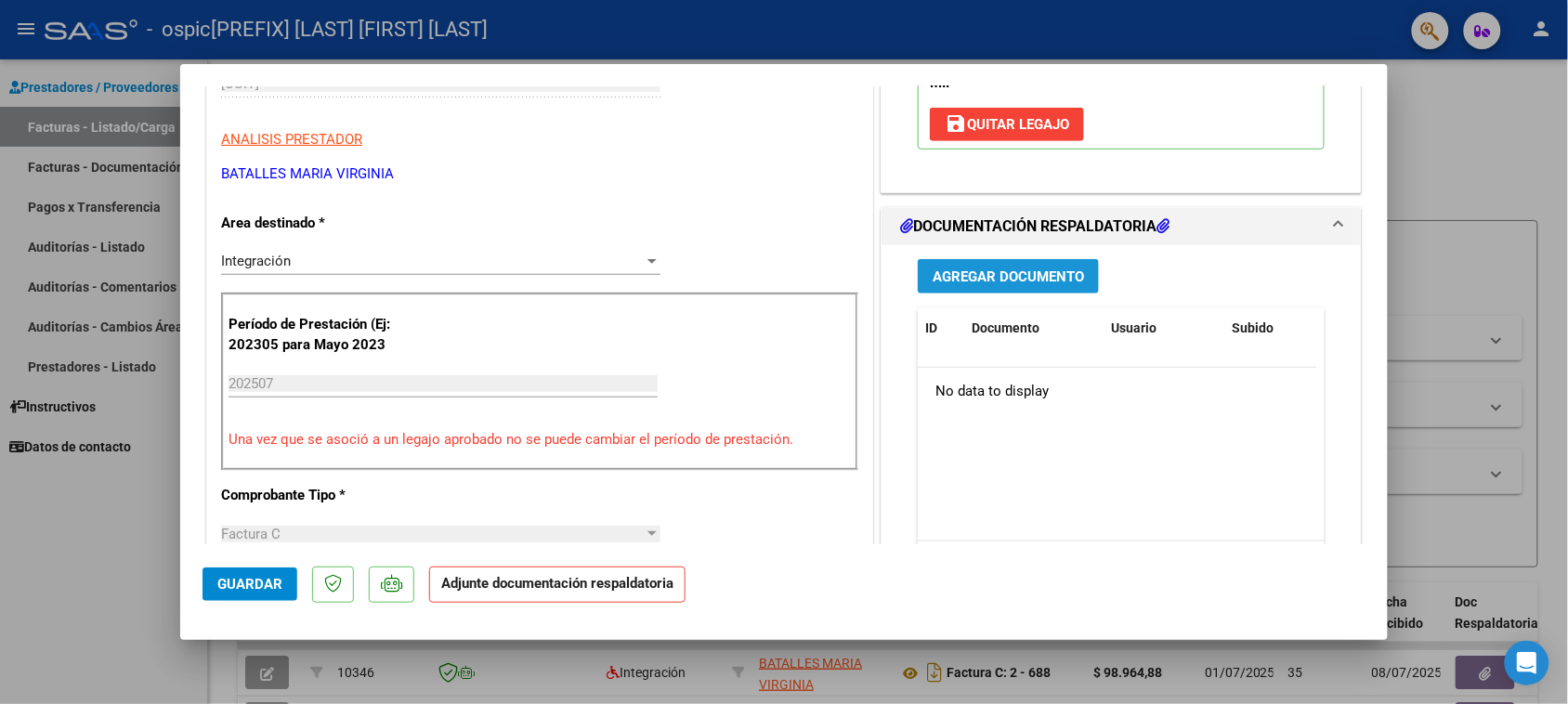 click on "Agregar Documento" at bounding box center [1008, 277] 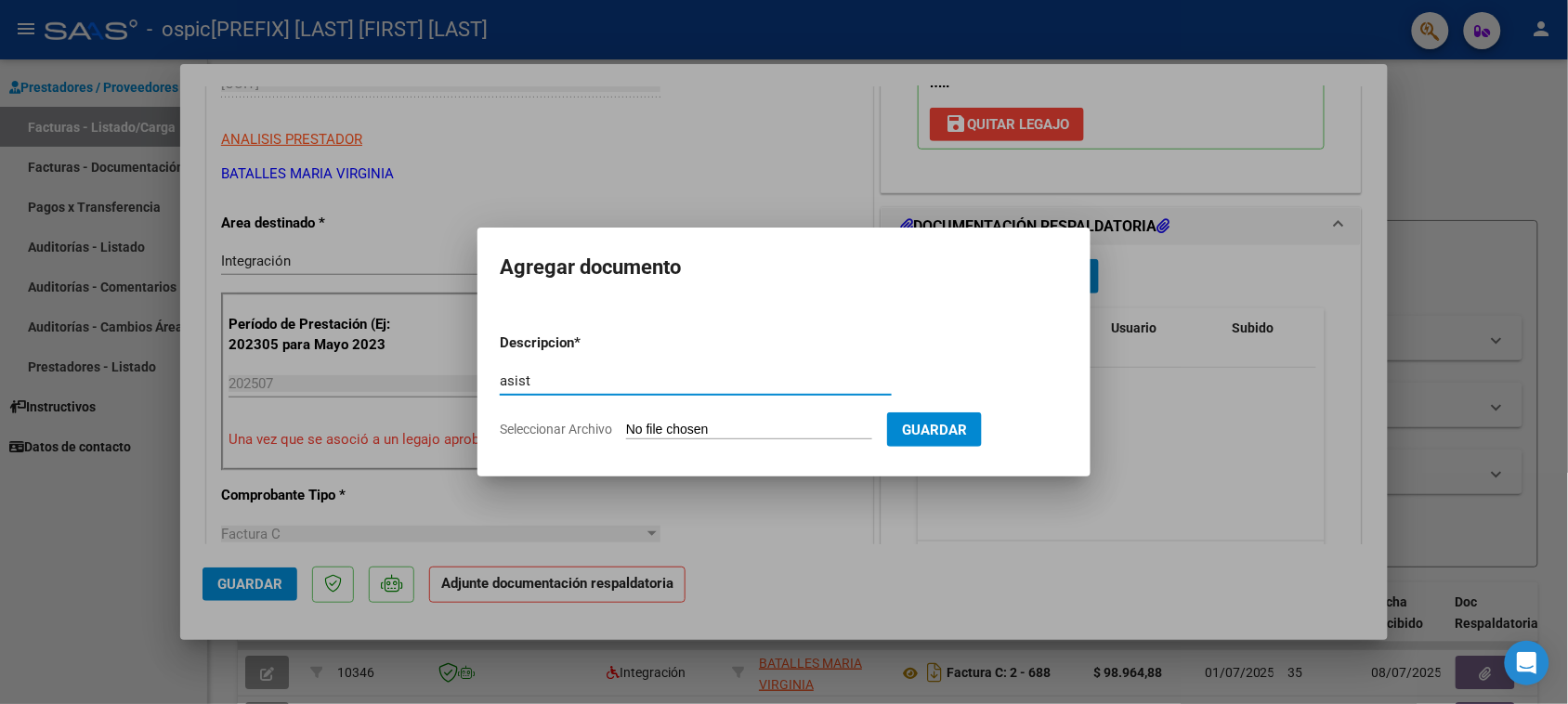 type on "asist" 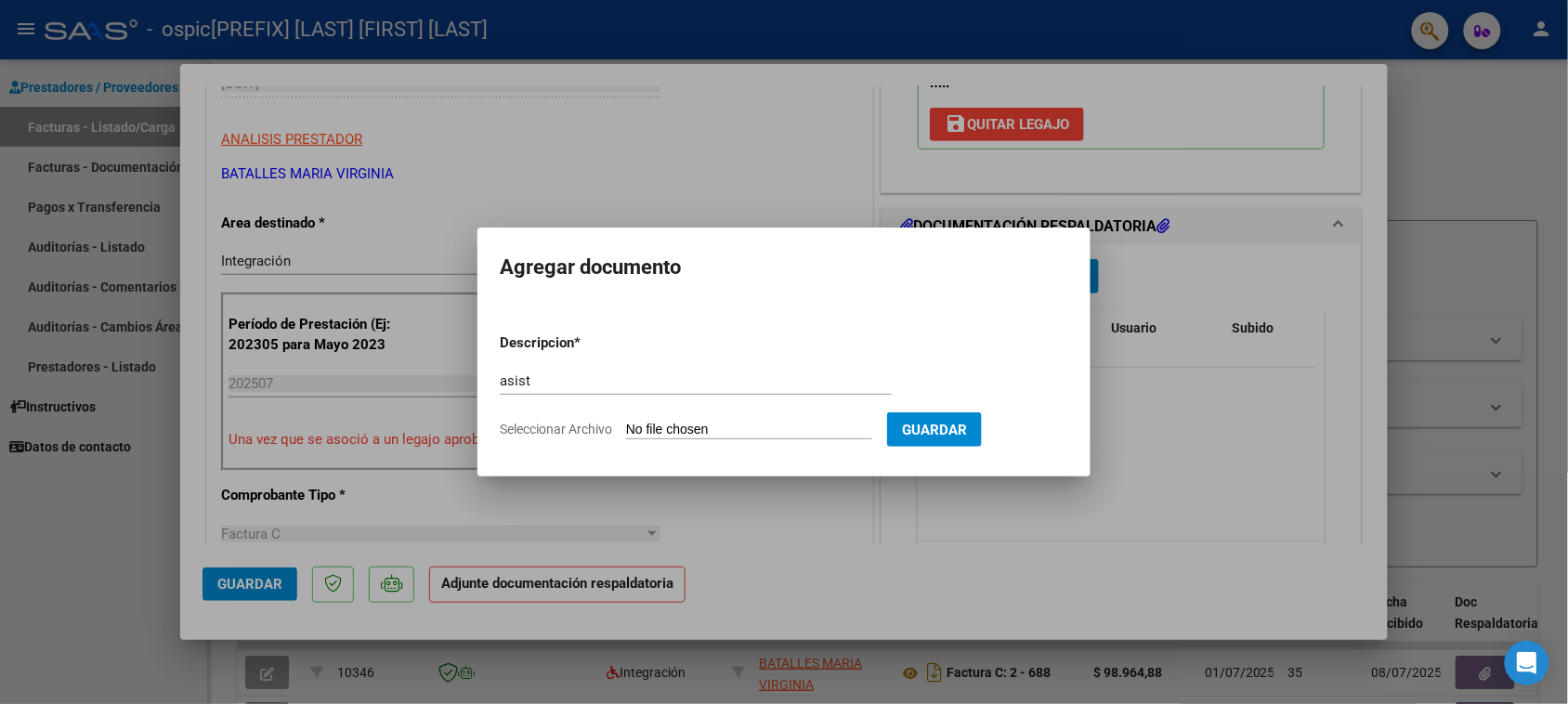 type on "C:\fakepath\IMG_2025_7_23_15_23_33_286.jpeg" 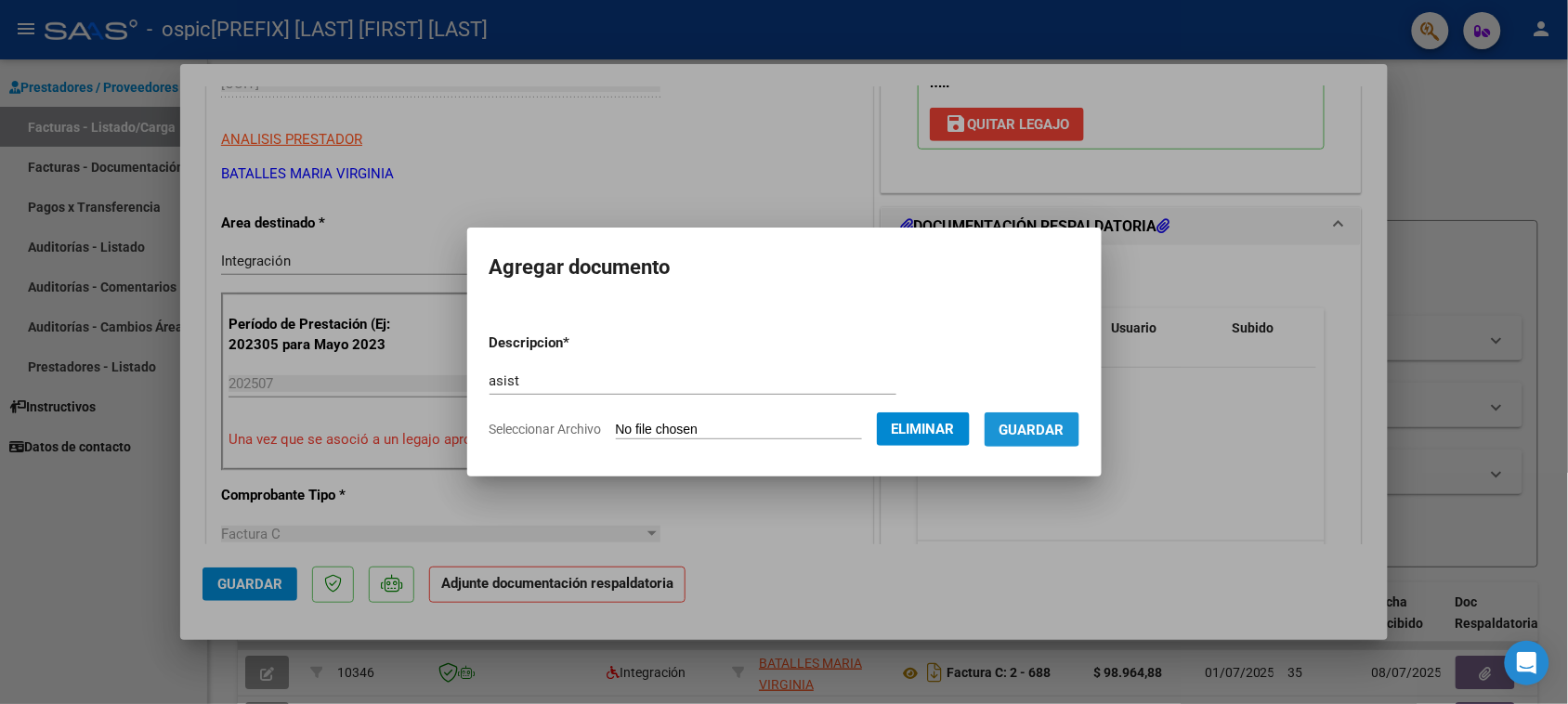 click on "Guardar" at bounding box center [1032, 430] 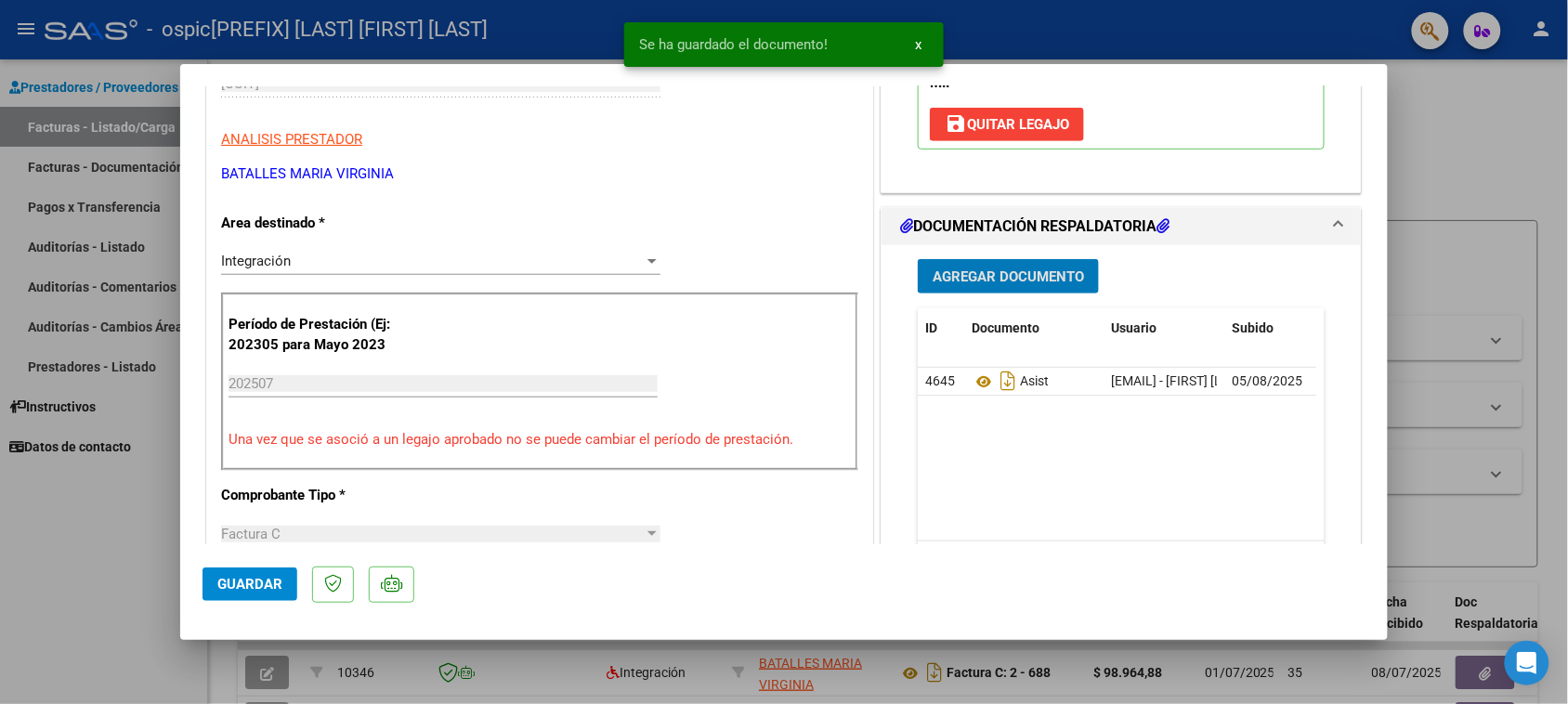 drag, startPoint x: 1447, startPoint y: 114, endPoint x: 1108, endPoint y: 0, distance: 357.6549 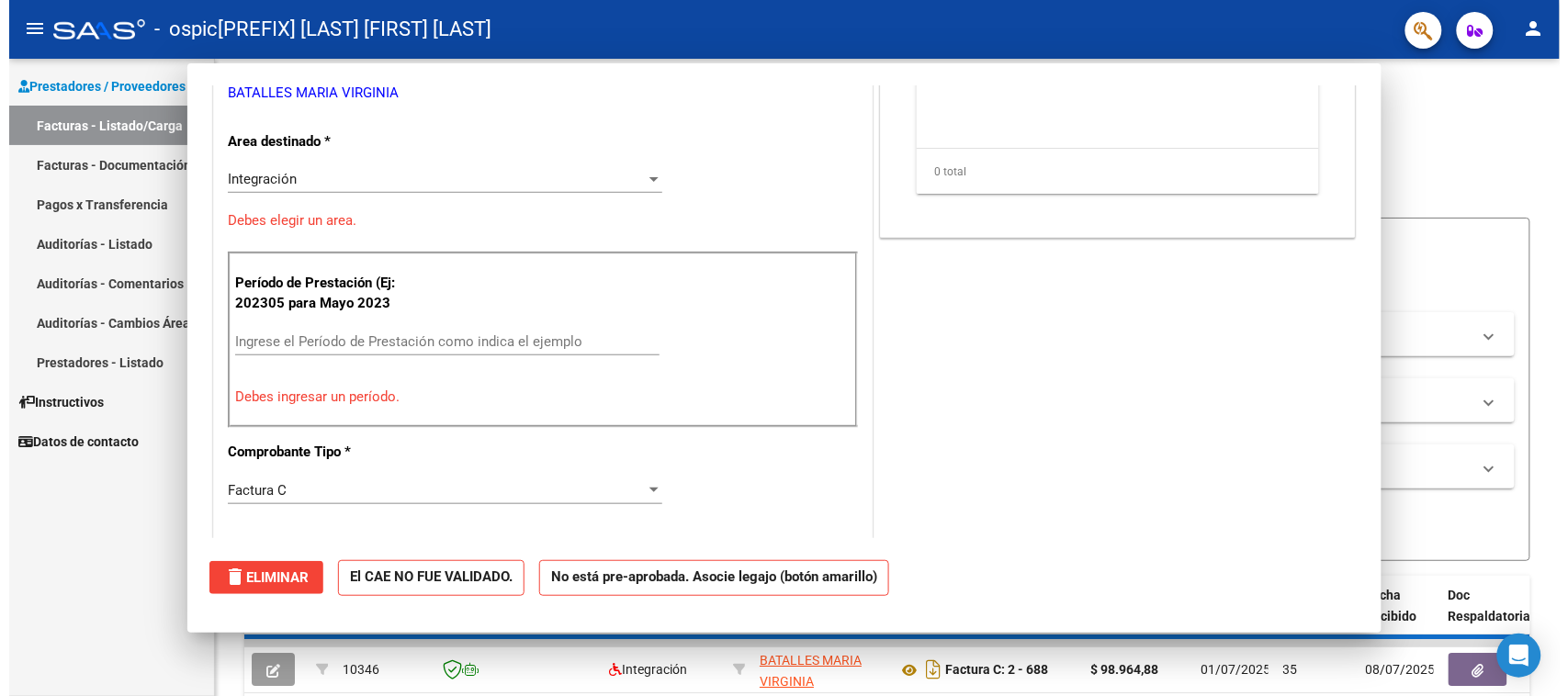 scroll, scrollTop: 0, scrollLeft: 0, axis: both 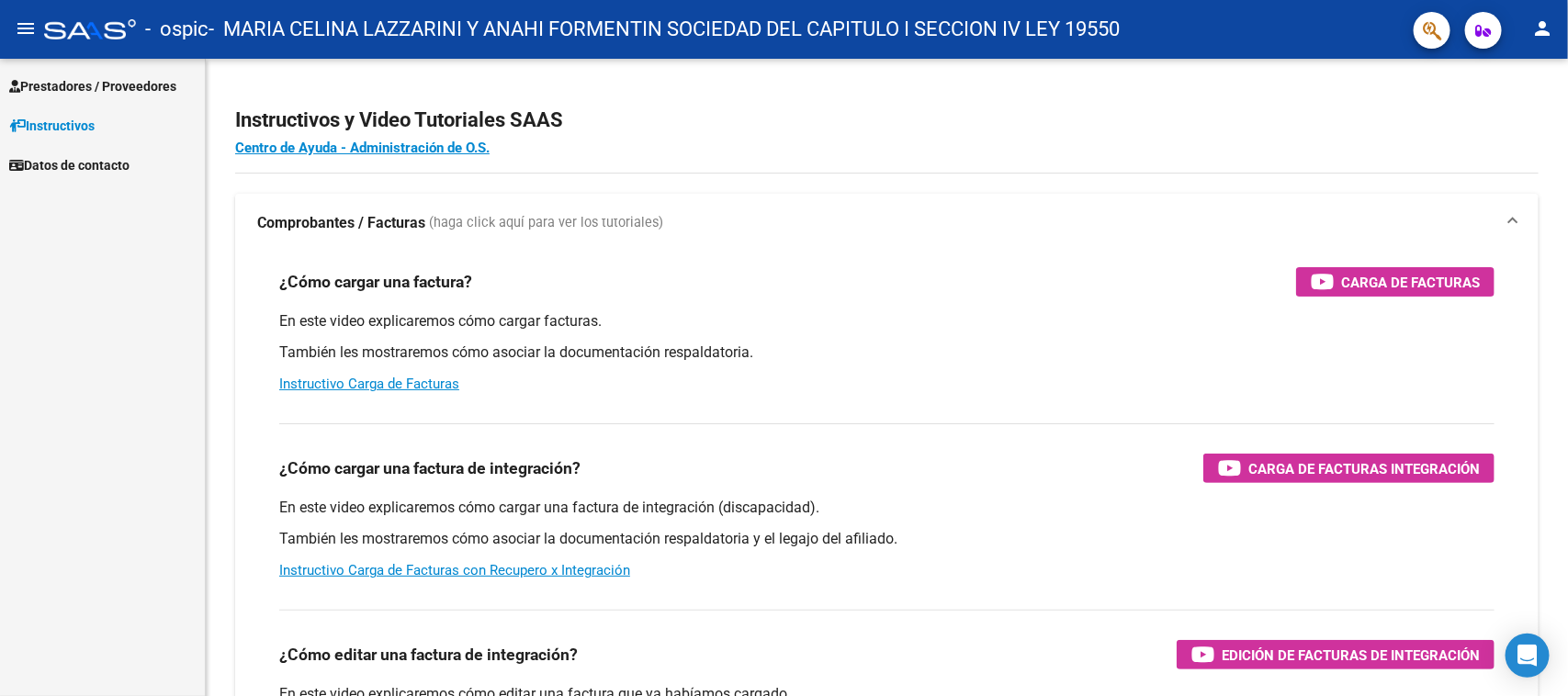 click on "Prestadores / Proveedores" at bounding box center [93, 86] 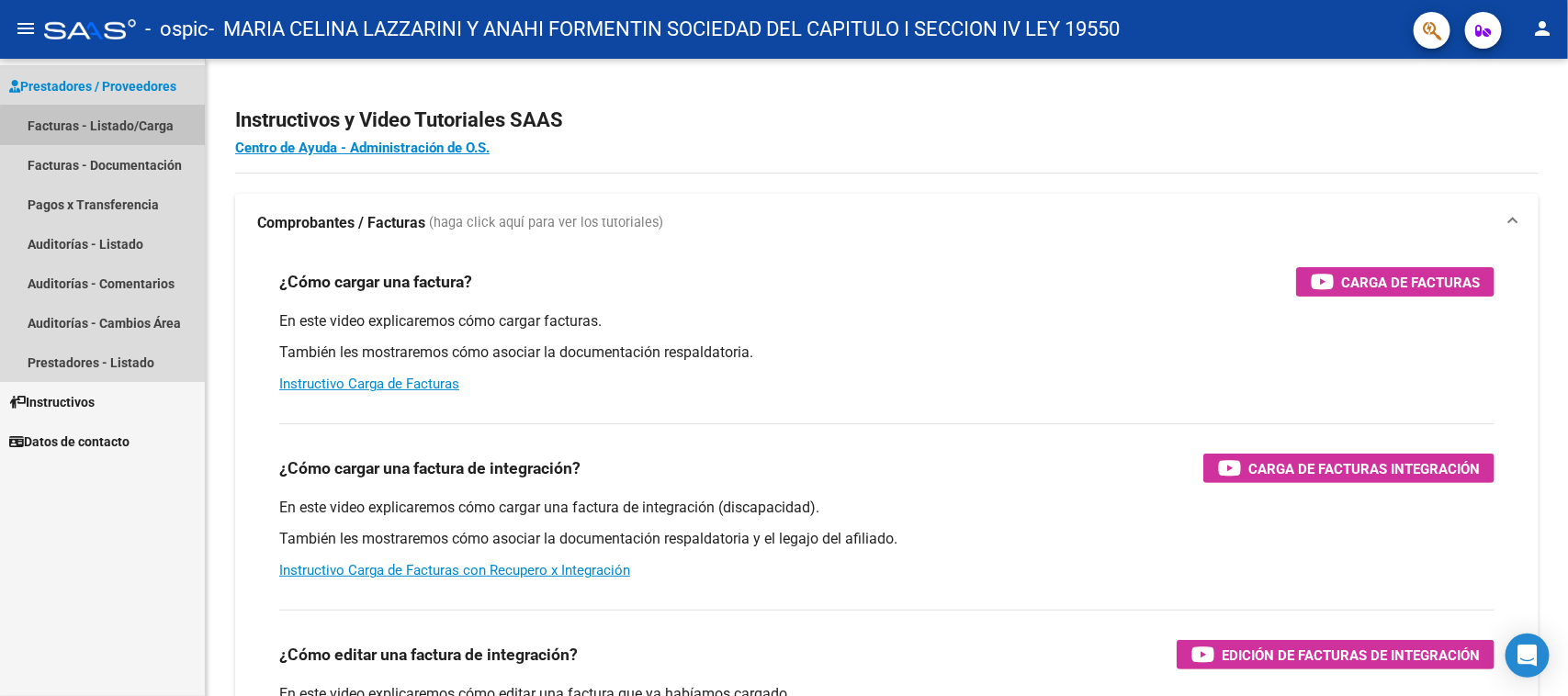 click on "Facturas - Listado/Carga" at bounding box center (102, 125) 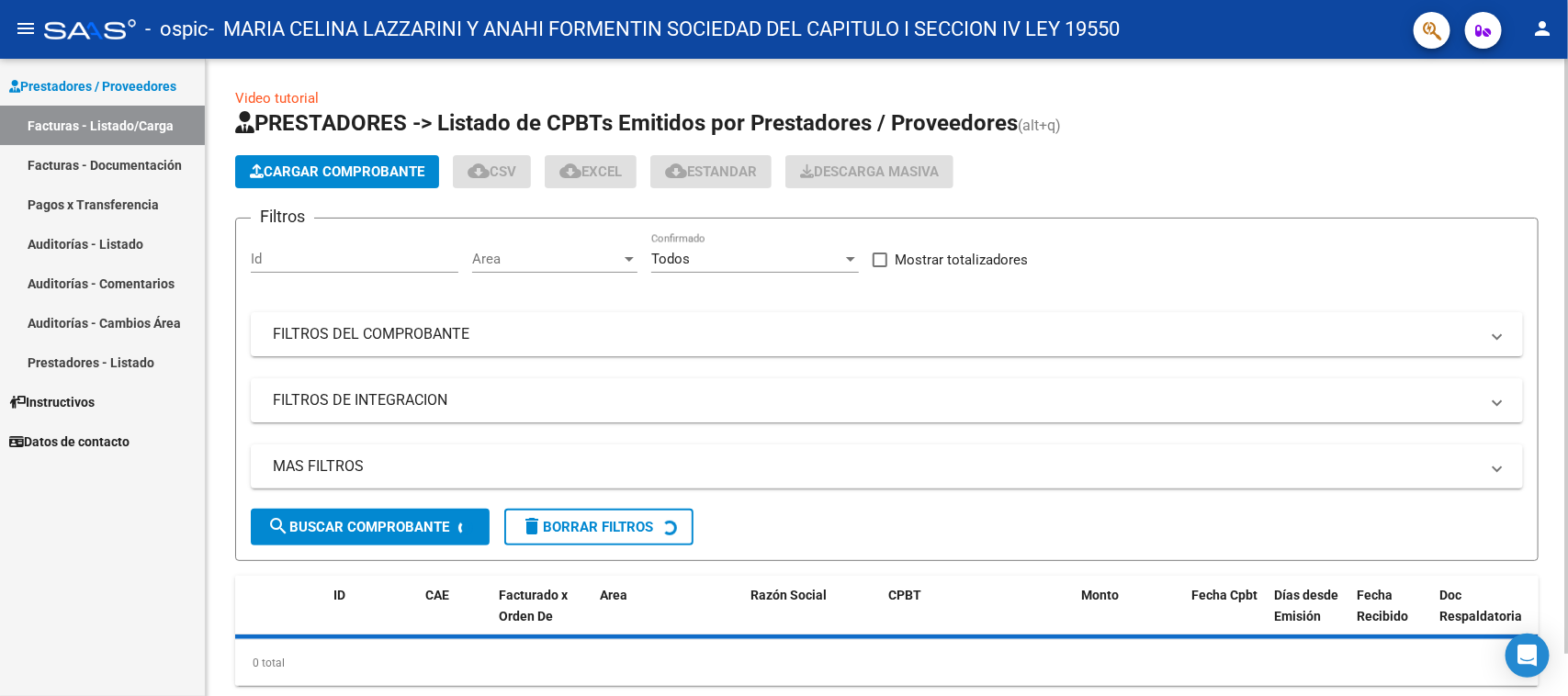 click on "Cargar Comprobante" 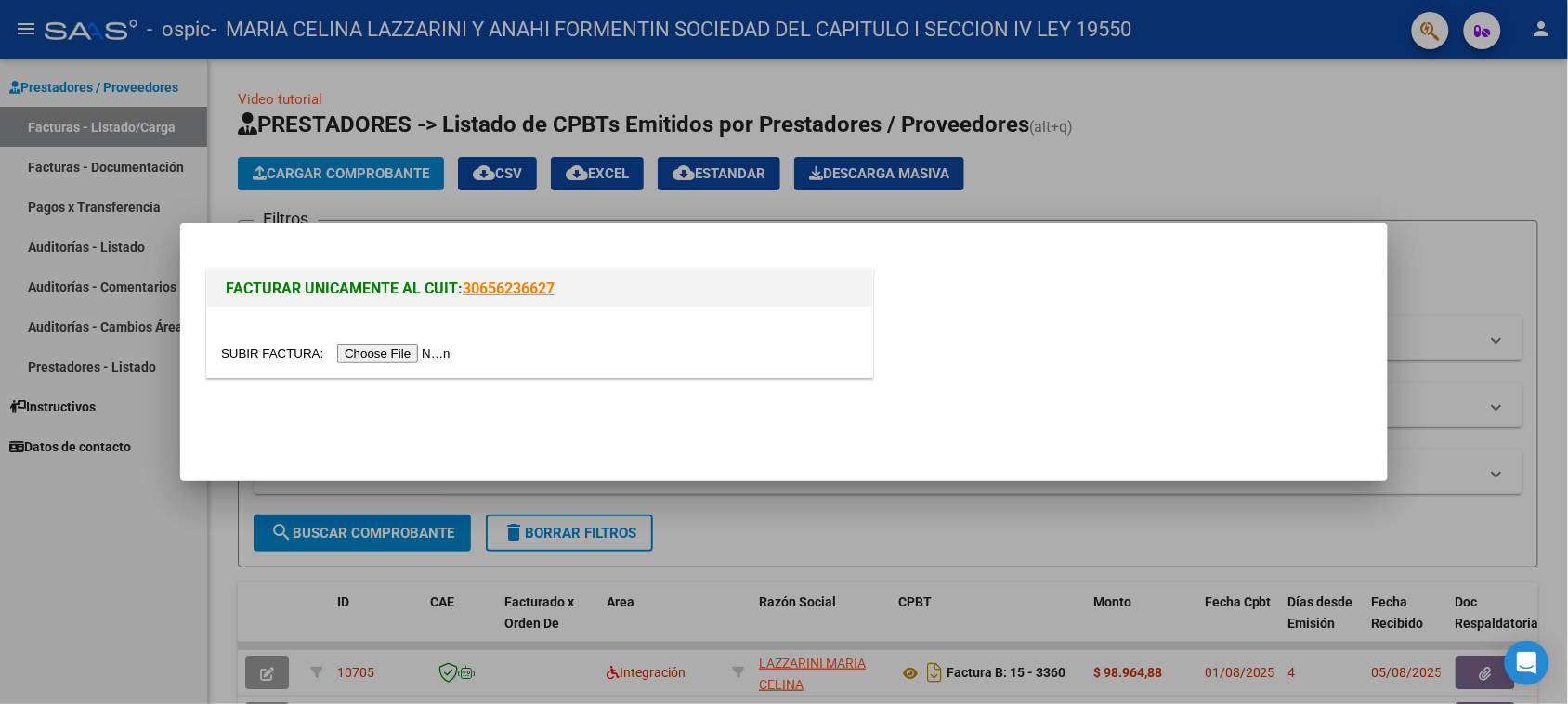 click at bounding box center [338, 353] 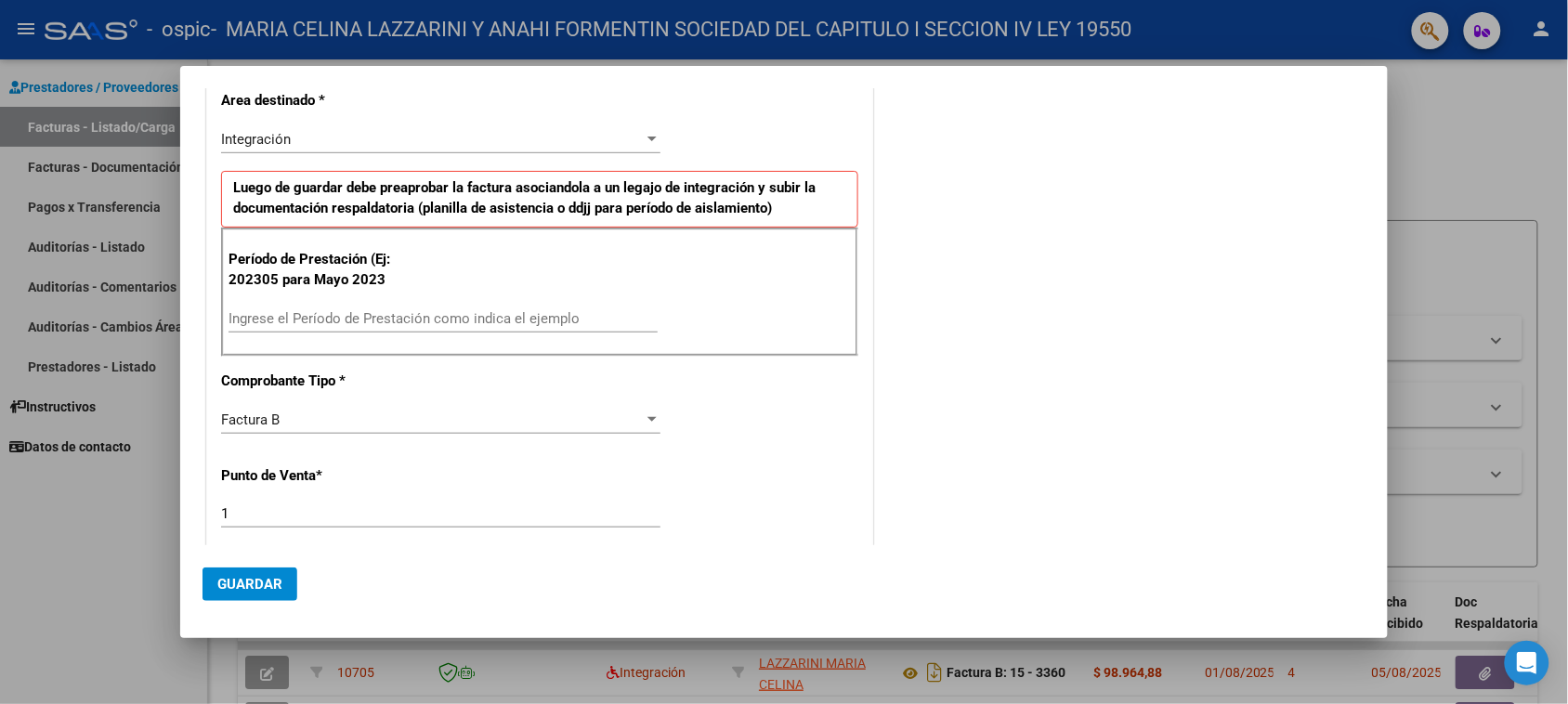 scroll, scrollTop: 348, scrollLeft: 0, axis: vertical 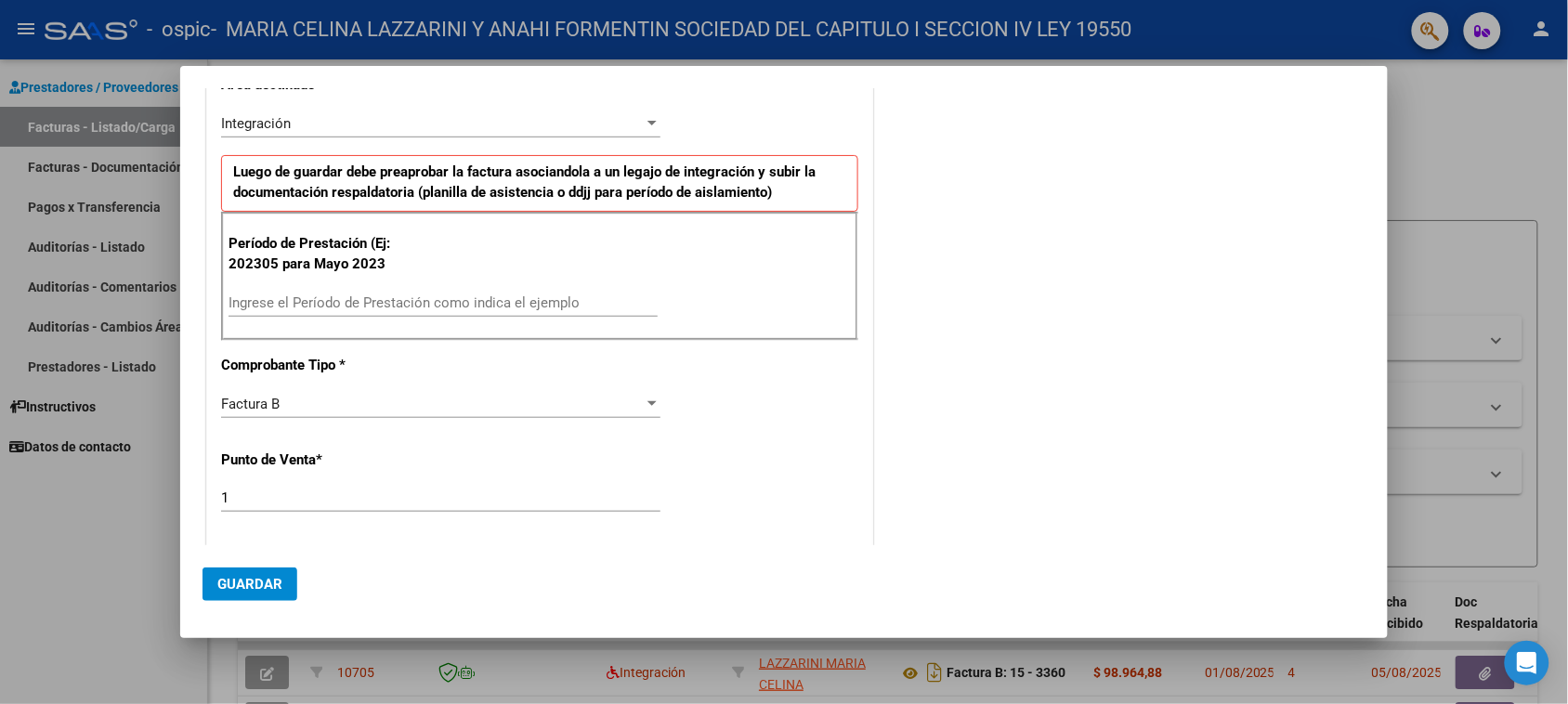 click on "Ingrese el Período de Prestación como indica el ejemplo" at bounding box center [443, 311] 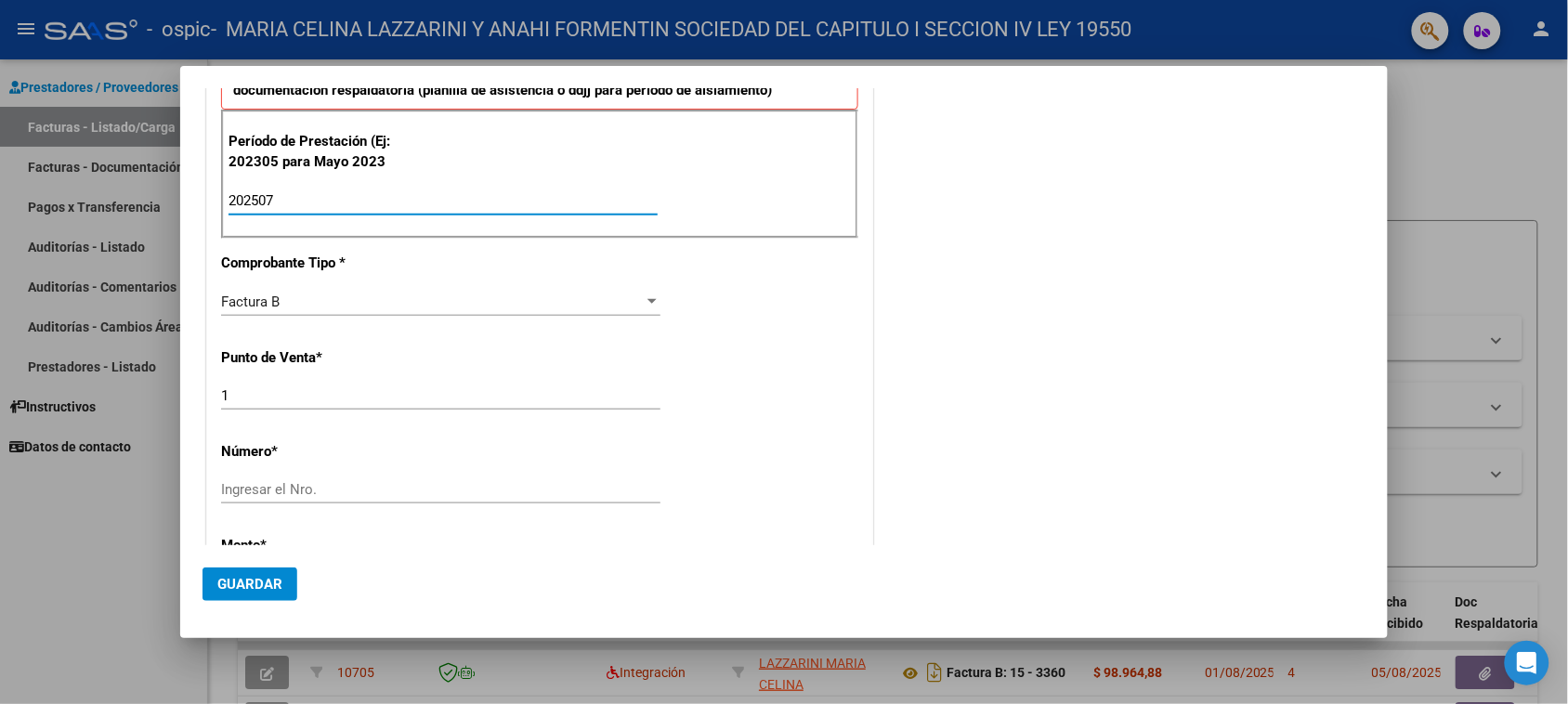scroll, scrollTop: 580, scrollLeft: 0, axis: vertical 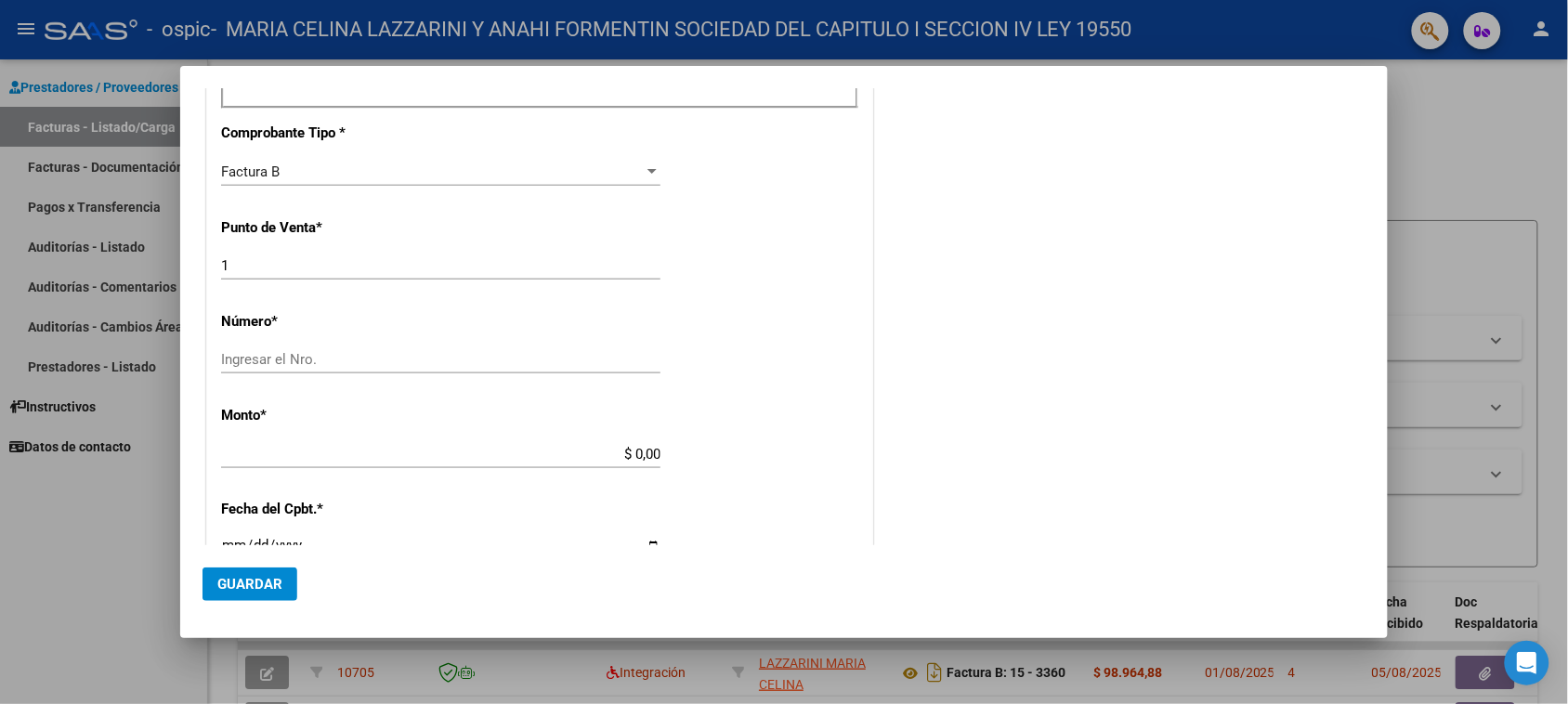 type on "202507" 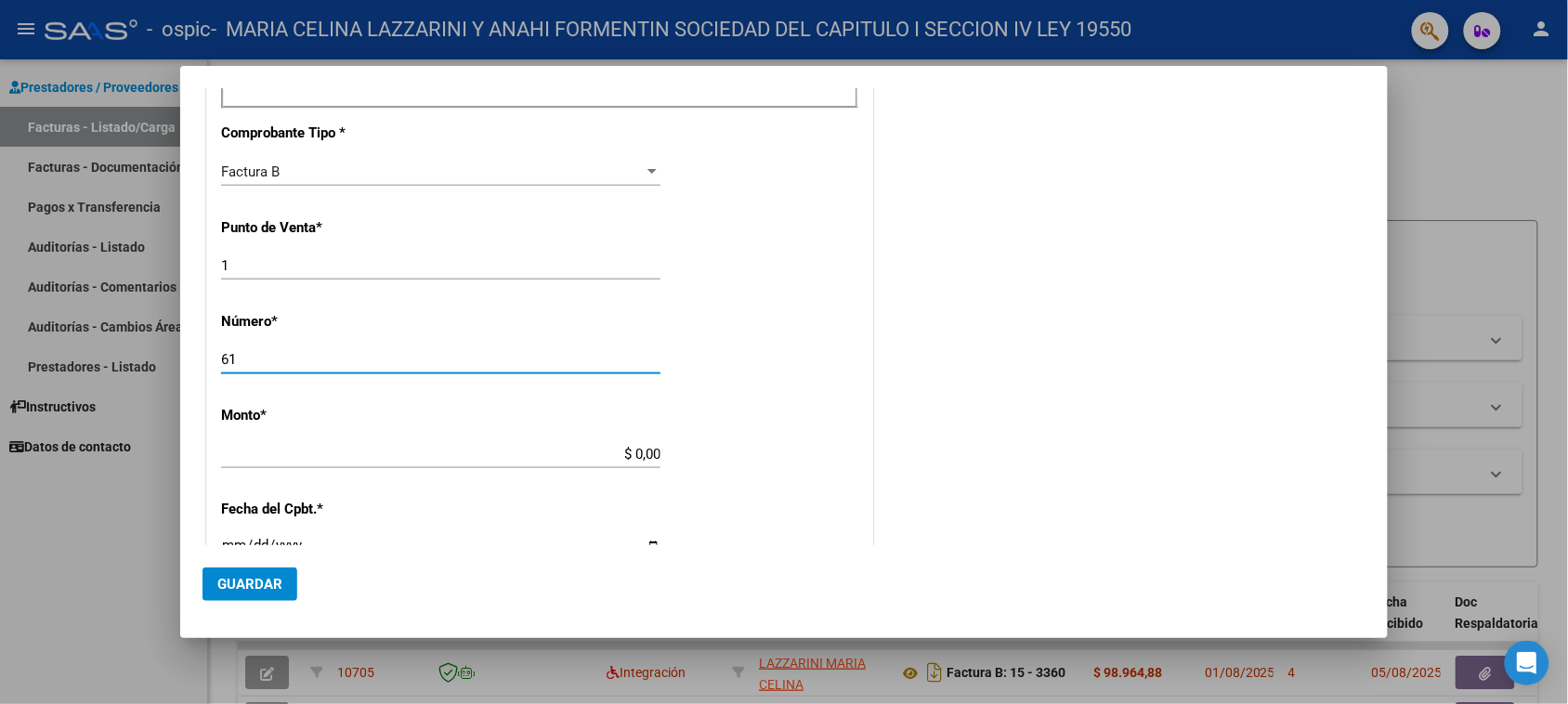 type on "61" 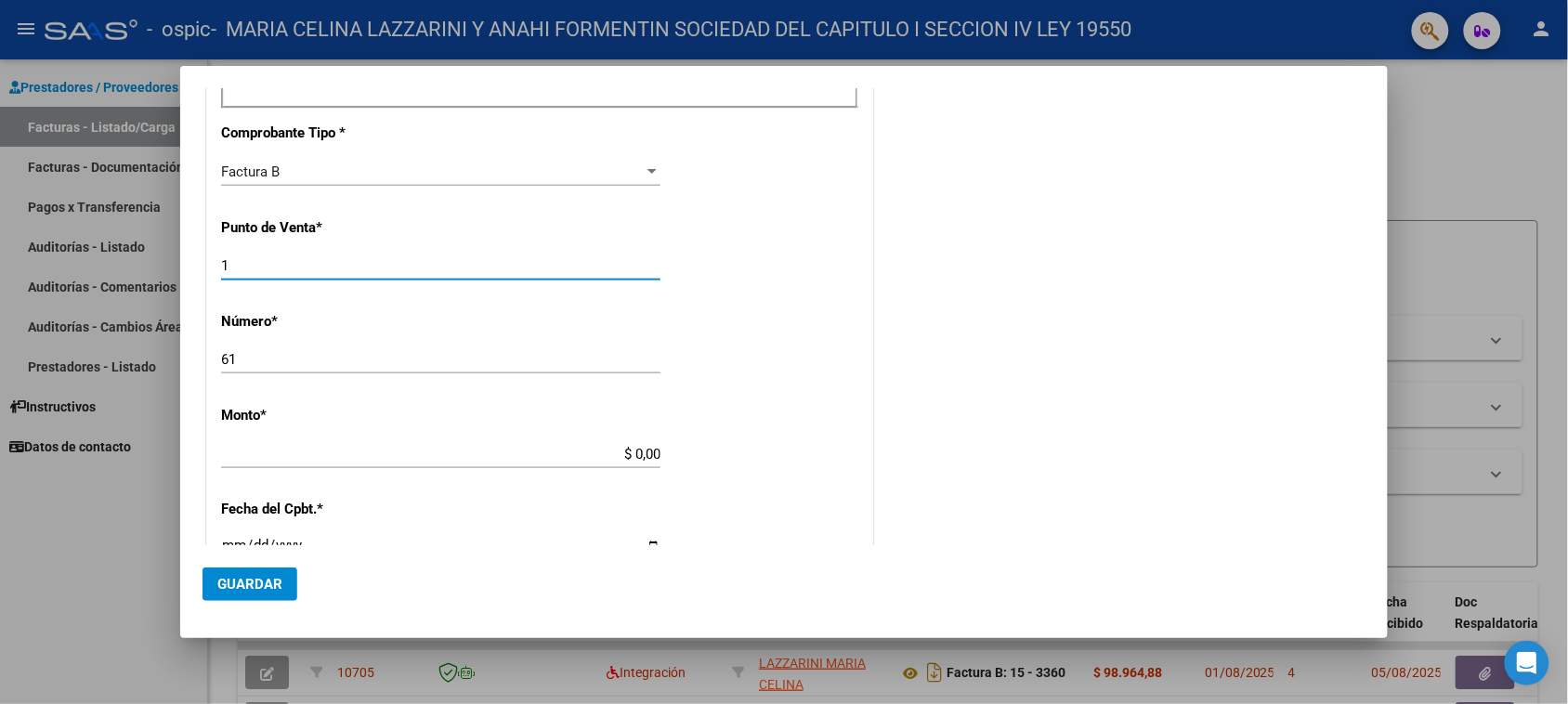 drag, startPoint x: 139, startPoint y: 251, endPoint x: 68, endPoint y: 249, distance: 71.02816 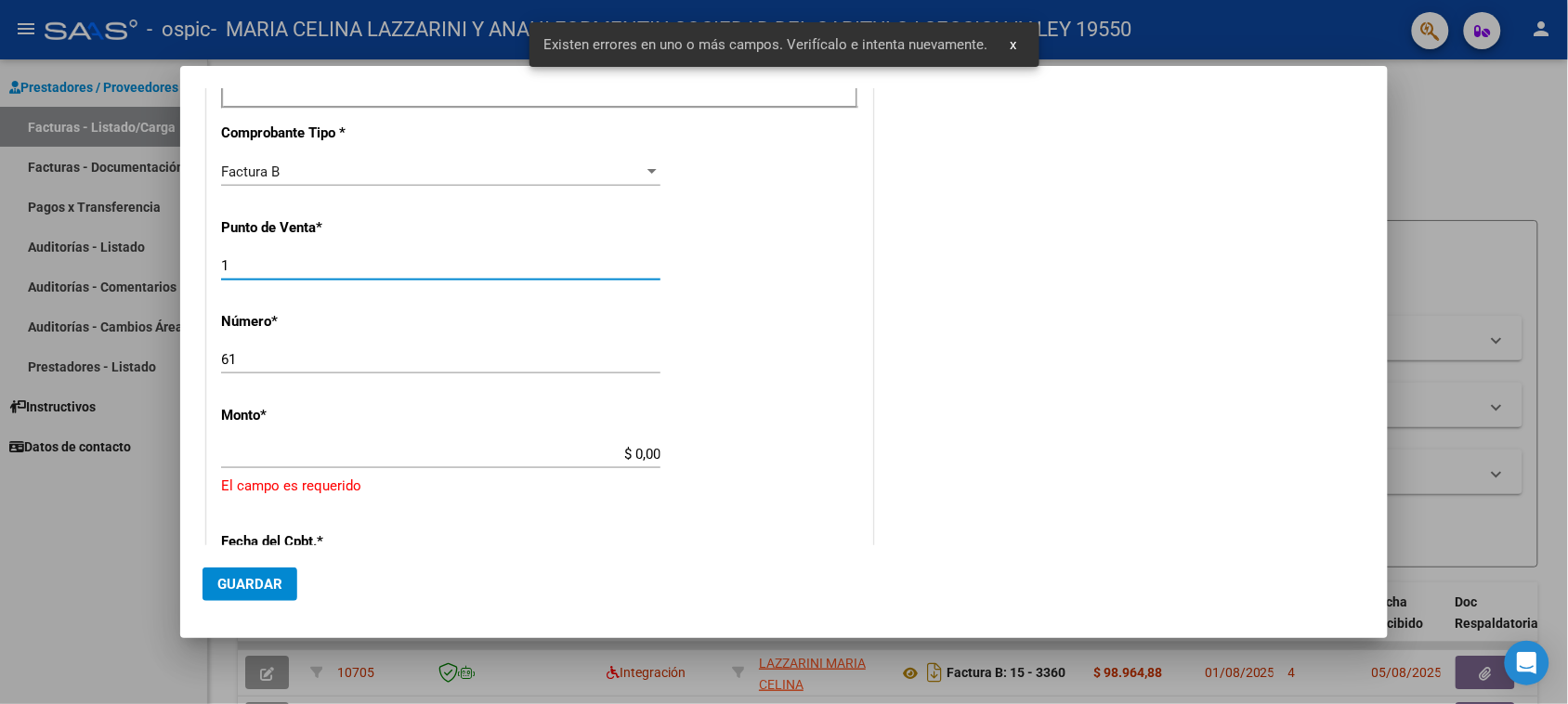 scroll, scrollTop: 711, scrollLeft: 0, axis: vertical 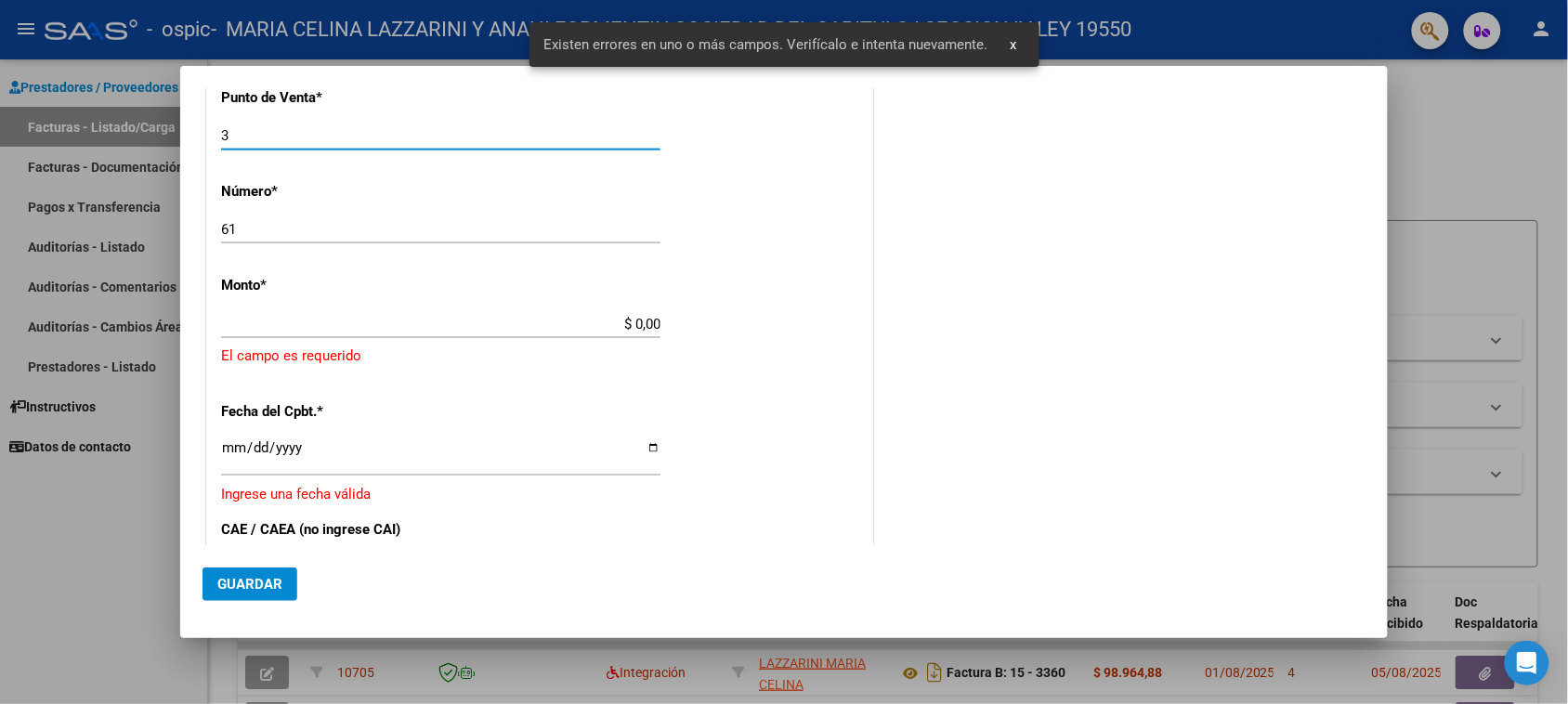 type on "3" 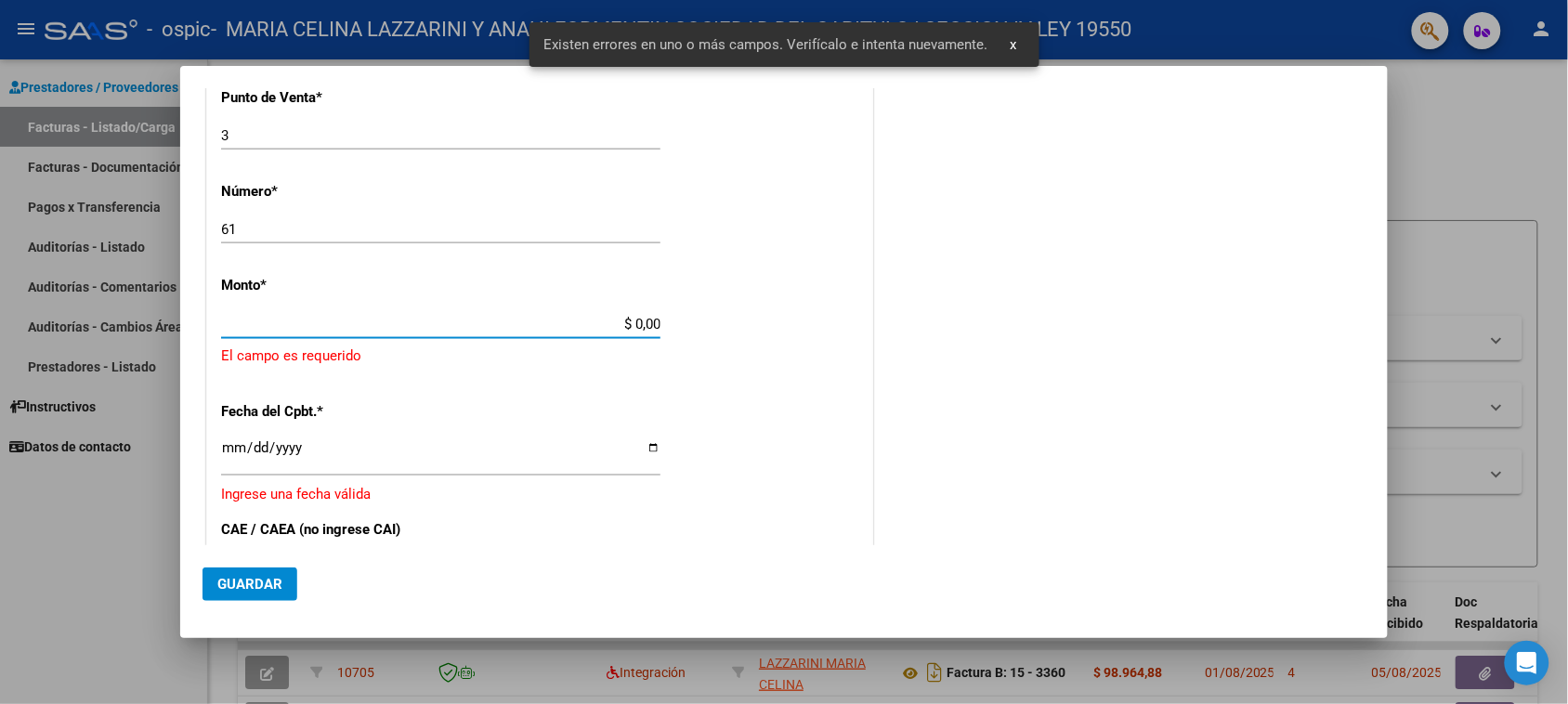 scroll, scrollTop: 716, scrollLeft: 0, axis: vertical 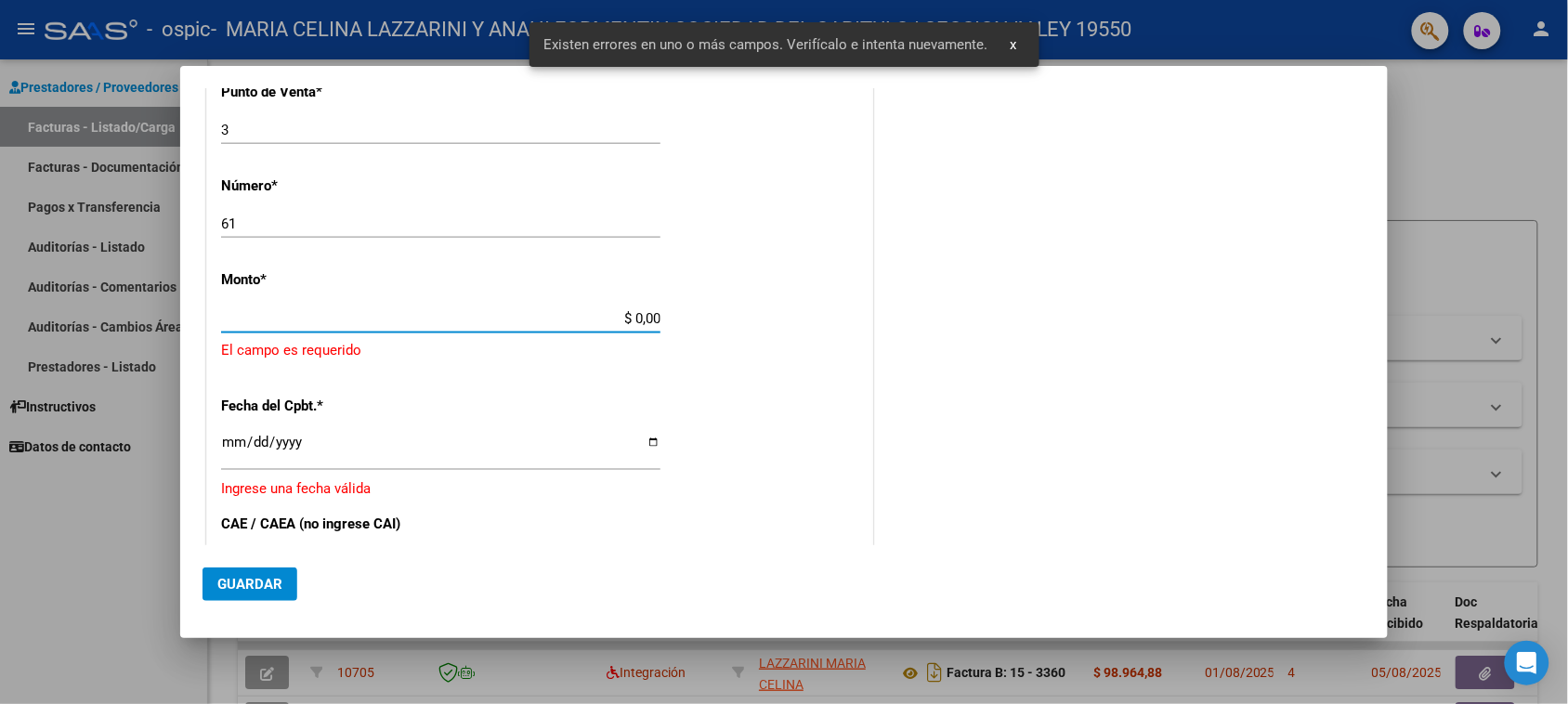 paste on "475830.36" 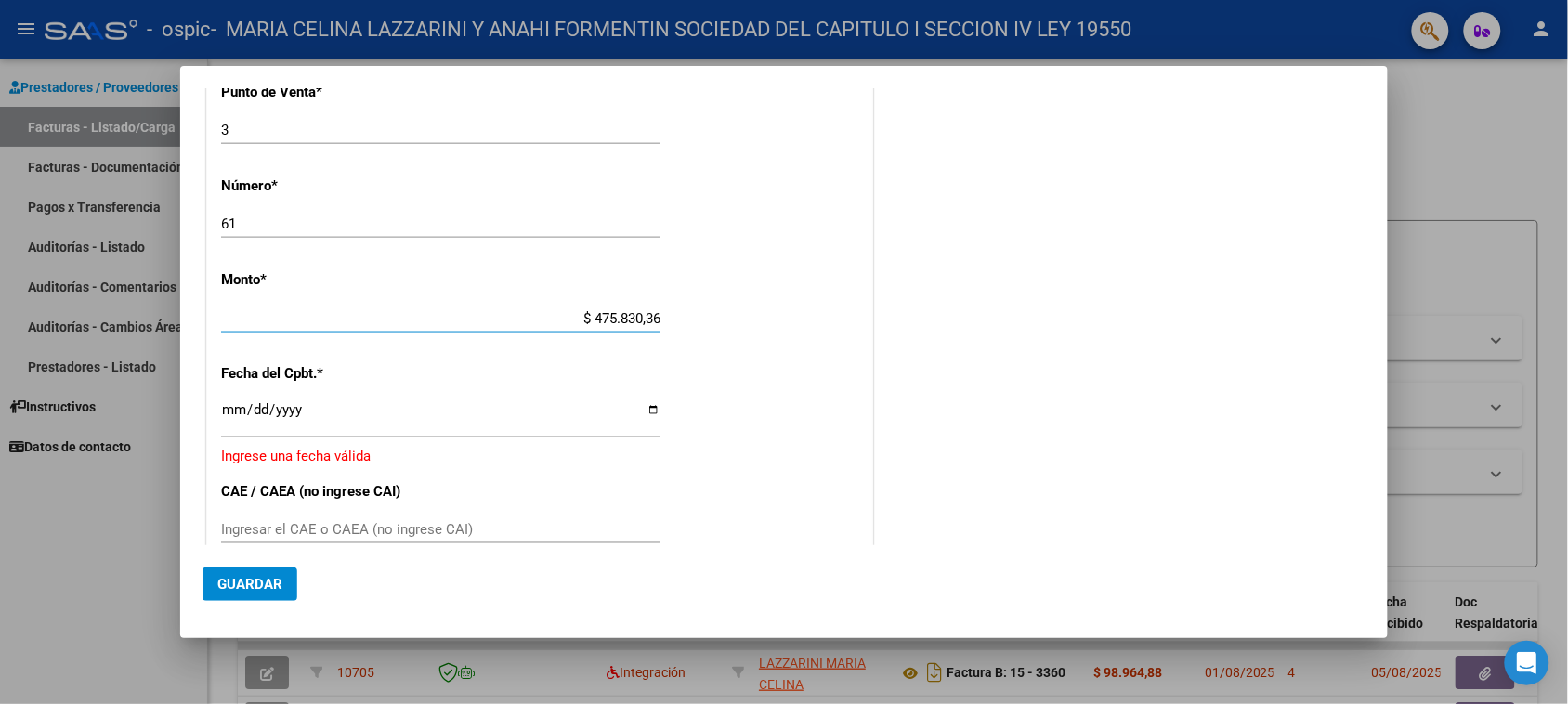 type on "$ 475.830,36" 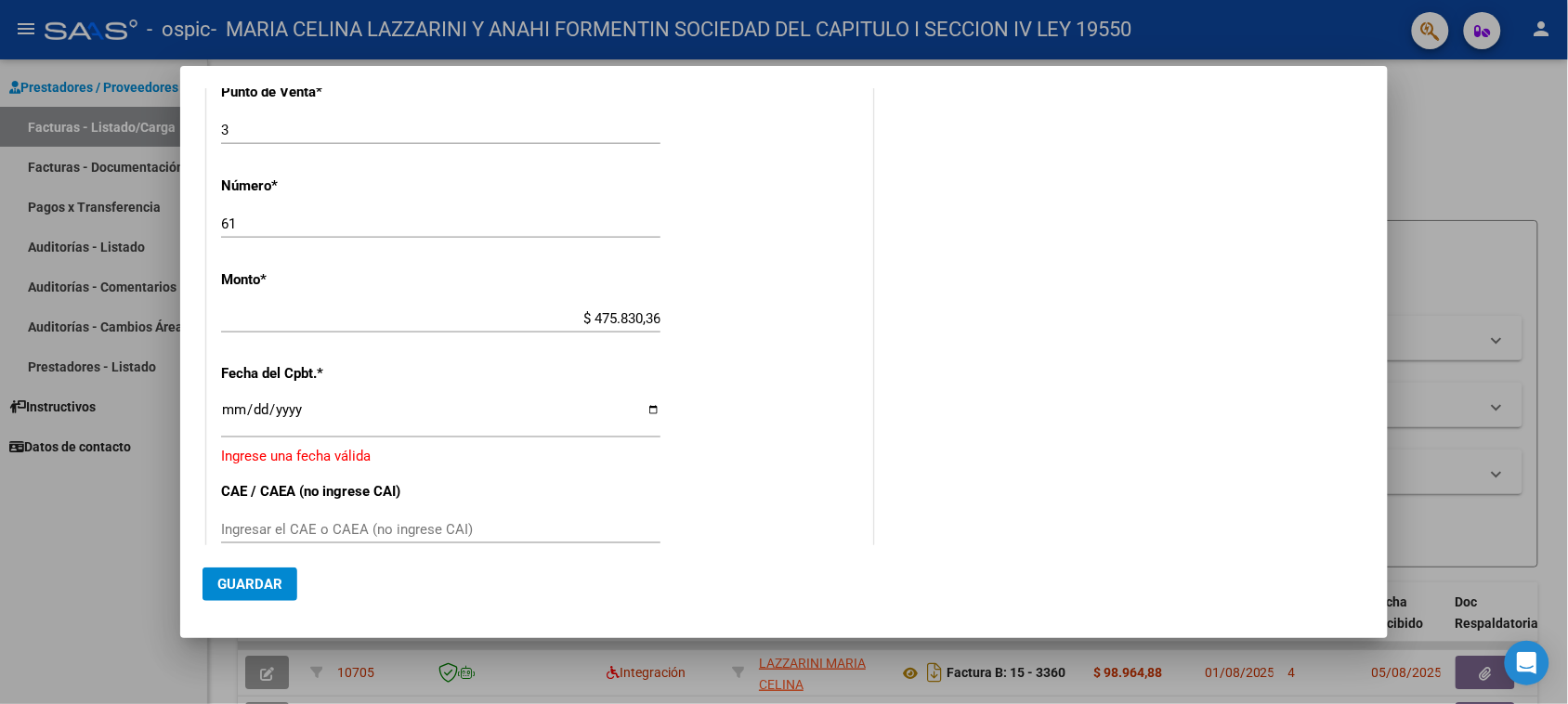 click on "CUIT  *   [CUIT] Ingresar CUIT  ANALISIS PRESTADOR  Area destinado * Integración Seleccionar Area Luego de guardar debe preaprobar la factura asociandola a un legajo de integración y subir la documentación respaldatoria (planilla de asistencia o ddjj para período de aislamiento)  Período de Prestación (Ej: 202305 para Mayo 2023    202507 Ingrese el Período de Prestación como indica el ejemplo   Comprobante Tipo * Factura B Seleccionar Tipo Punto de Venta  *   3 Ingresar el Nro.  Número  *   61 Ingresar el Nro.  Monto  *   $ 475.830,36 Ingresar el monto  Fecha del Cpbt.  *   Ingresar la fecha   Ingrese una fecha válida CAE / CAEA (no ingrese CAI)    Ingresar el CAE o CAEA (no ingrese CAI)  Fecha de Vencimiento    Ingresar la fecha  Ref. Externa    Ingresar la ref.  N° Liquidación    Ingresar el N° Liquidación" at bounding box center [540, 224] 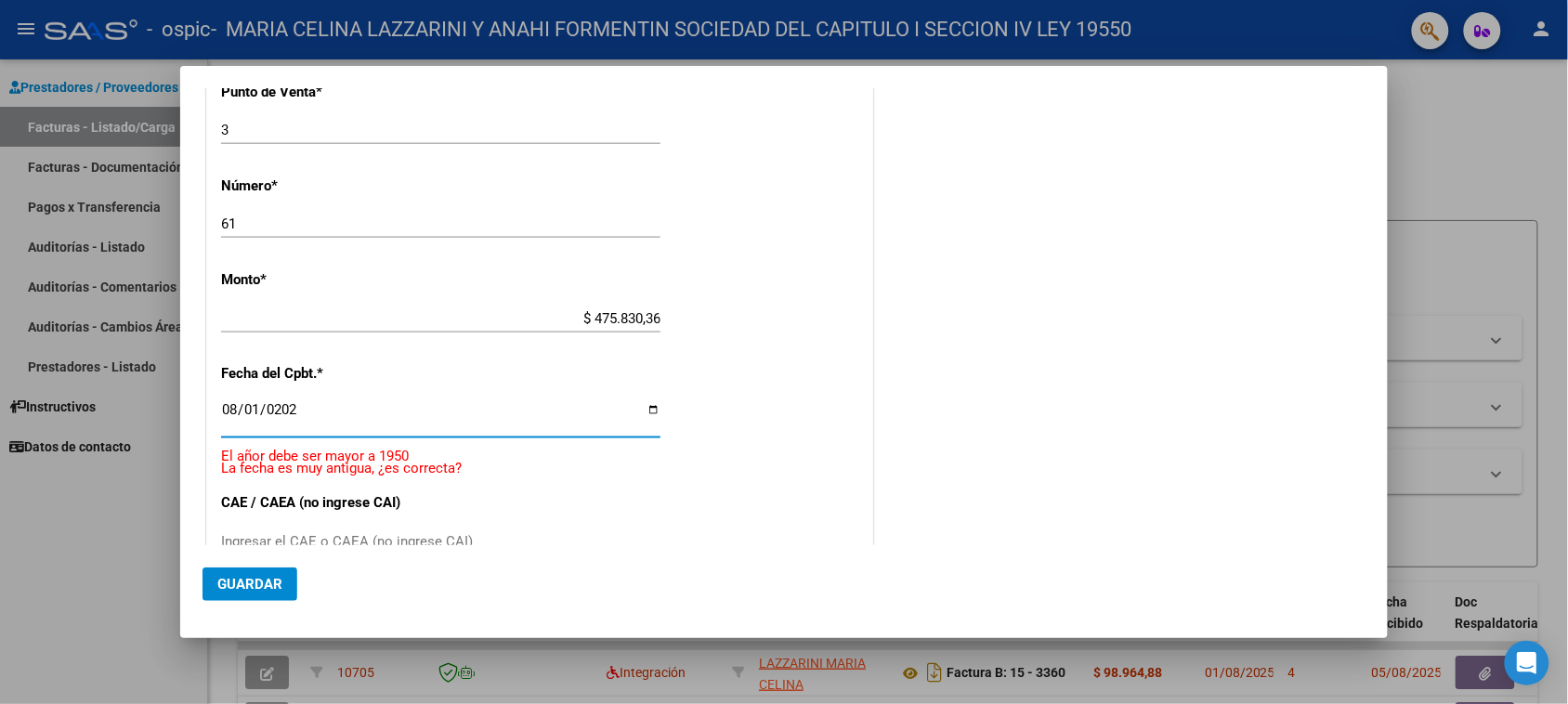 type on "2025-08-01" 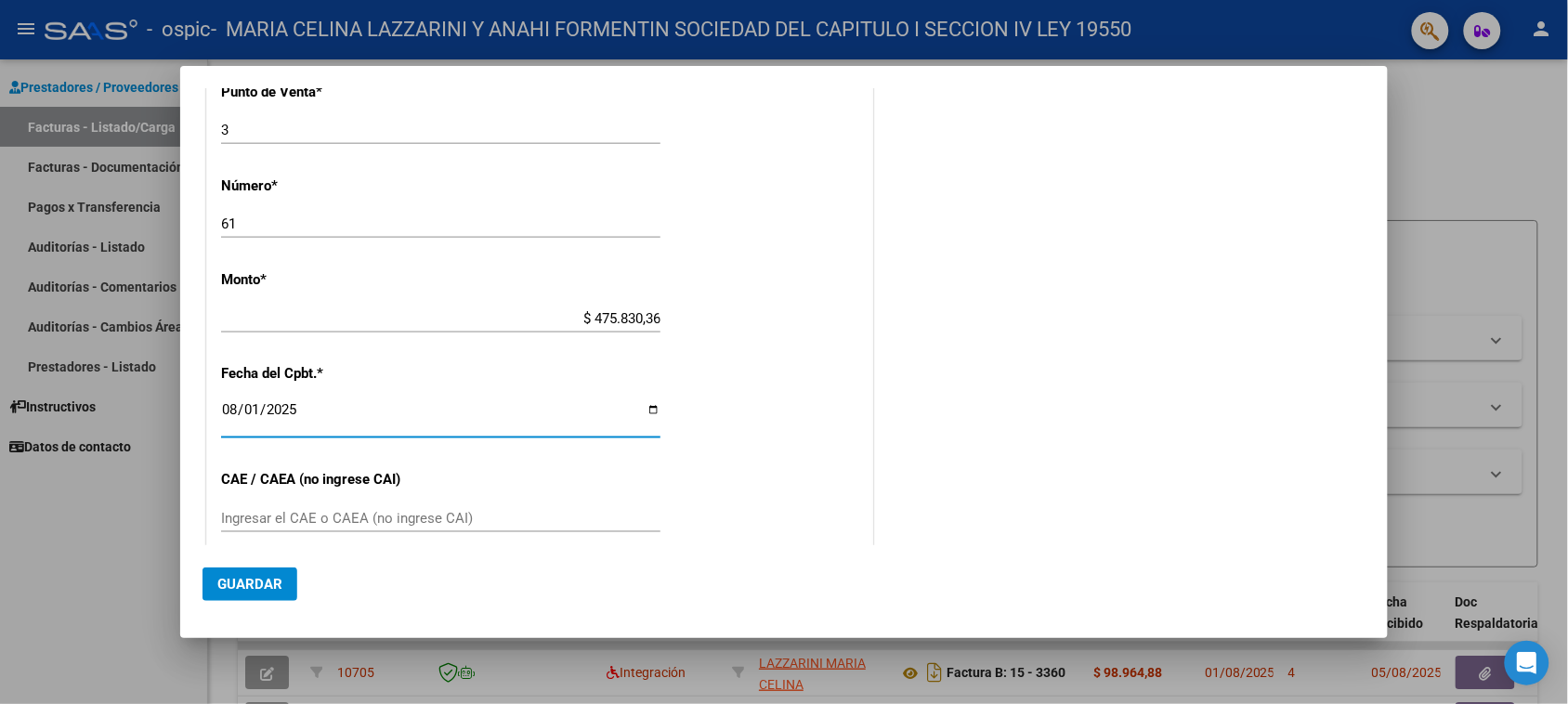 click on "Guardar" 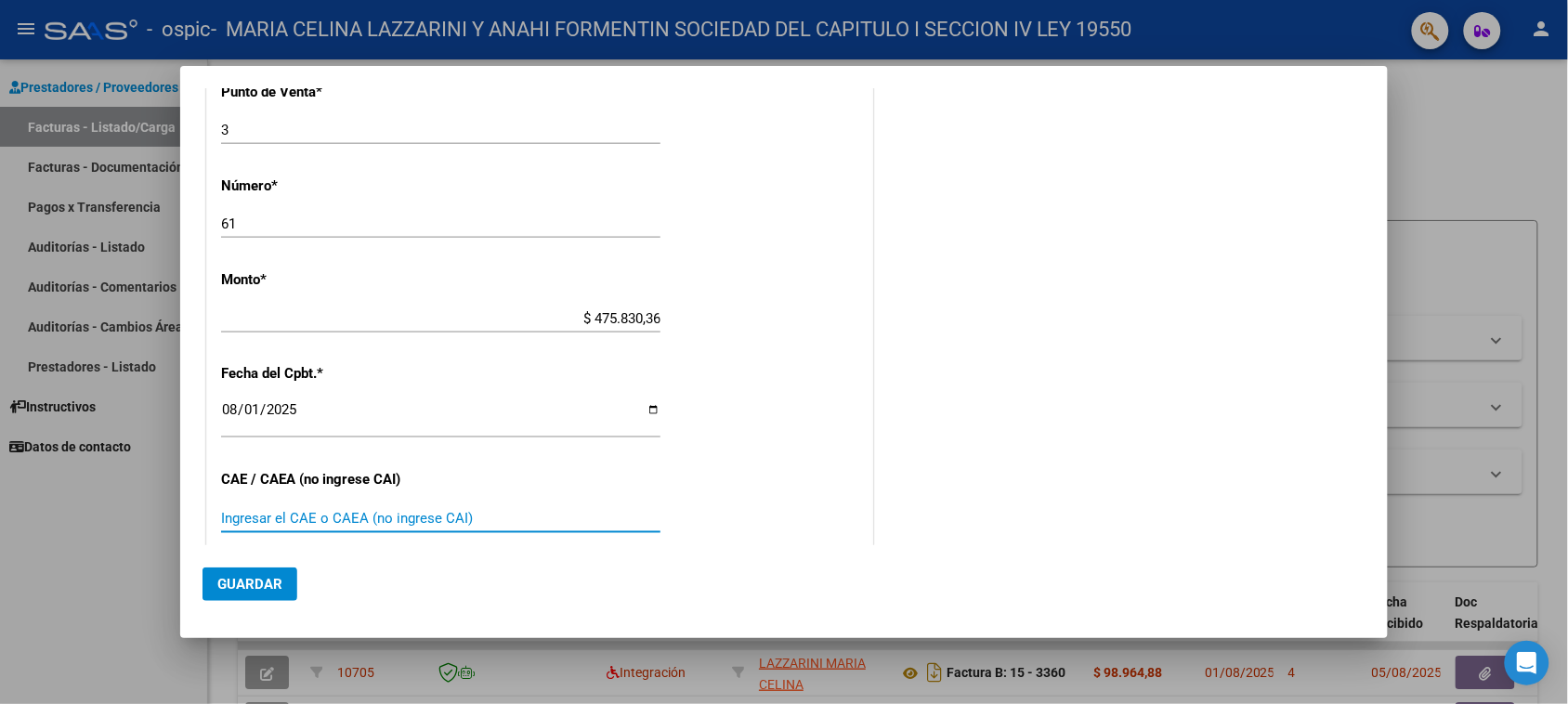 paste on "75313588057906" 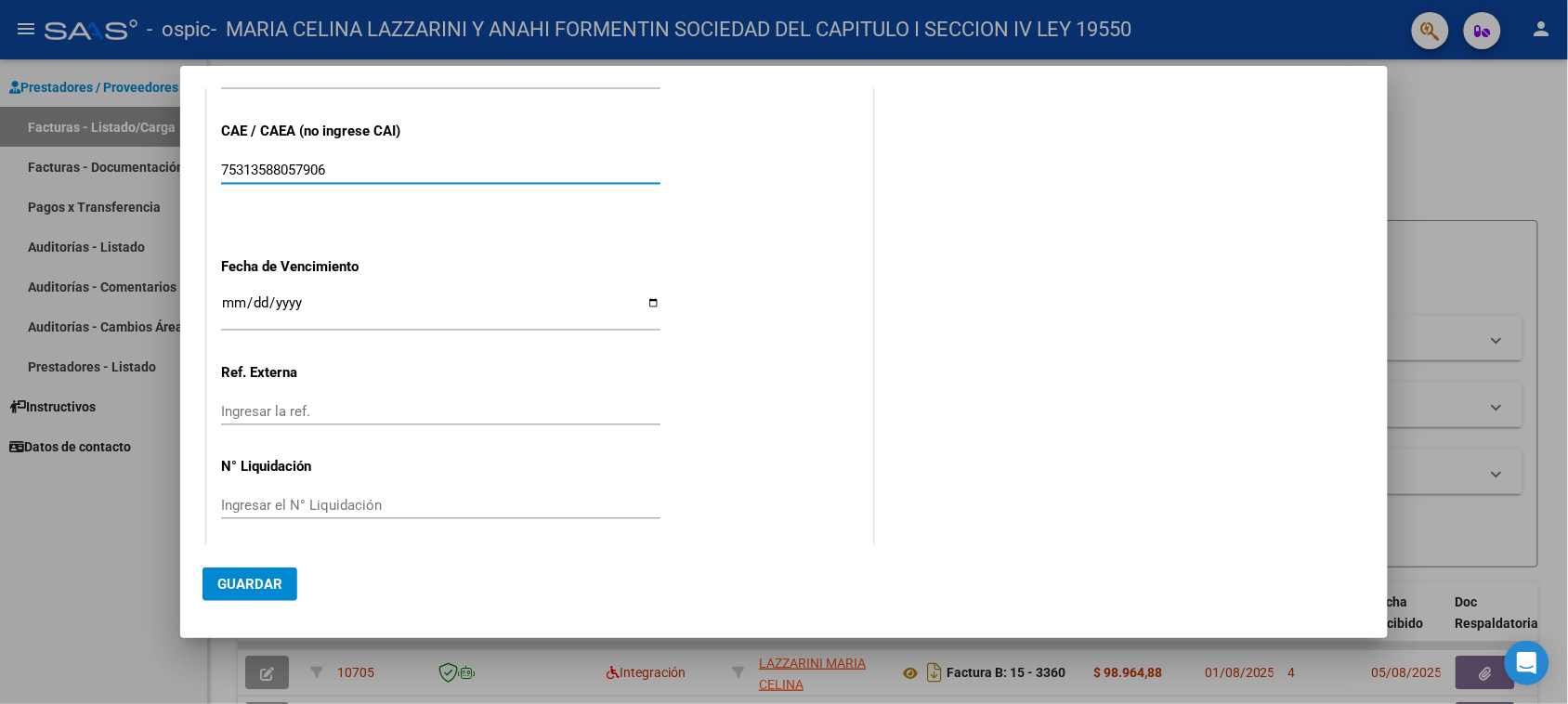 scroll, scrollTop: 1075, scrollLeft: 0, axis: vertical 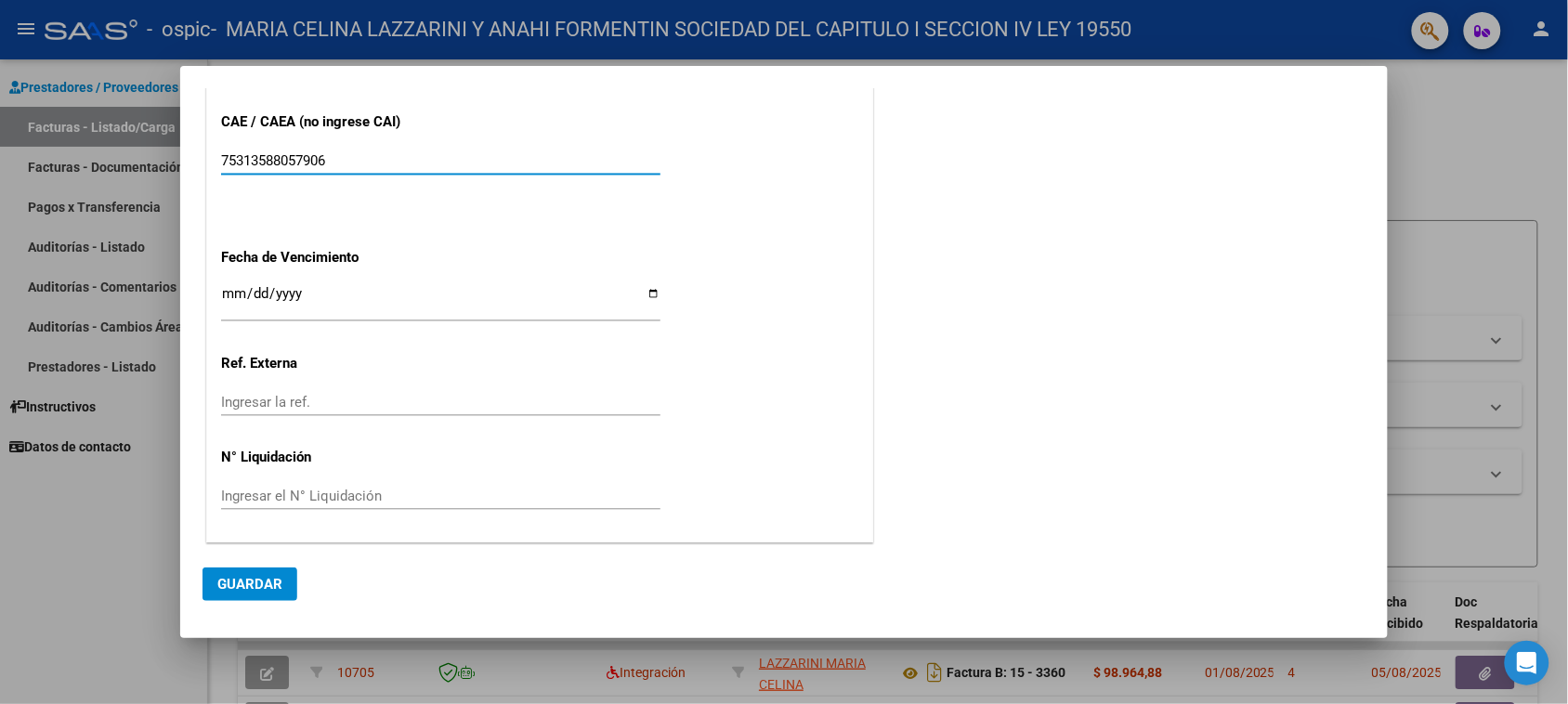 type on "75313588057906" 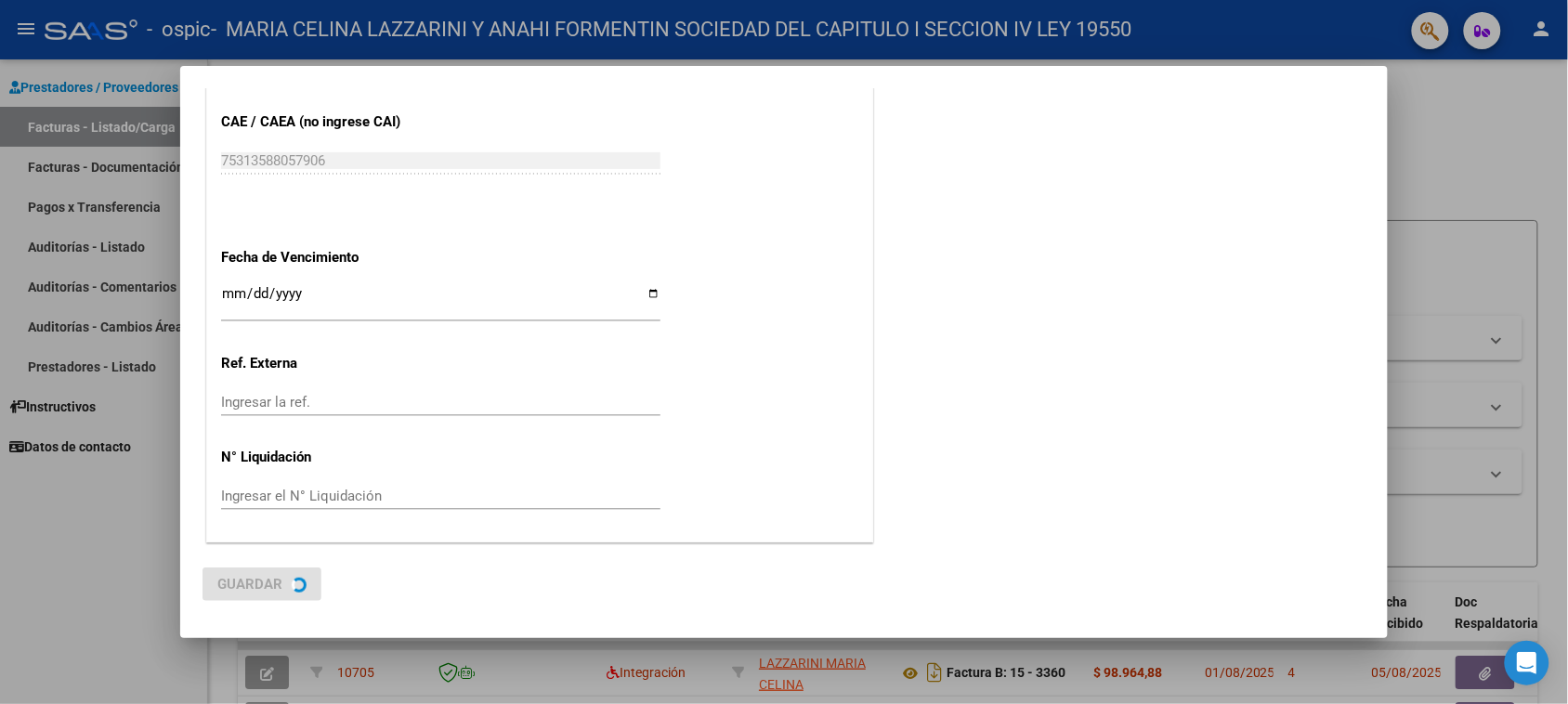scroll, scrollTop: 0, scrollLeft: 0, axis: both 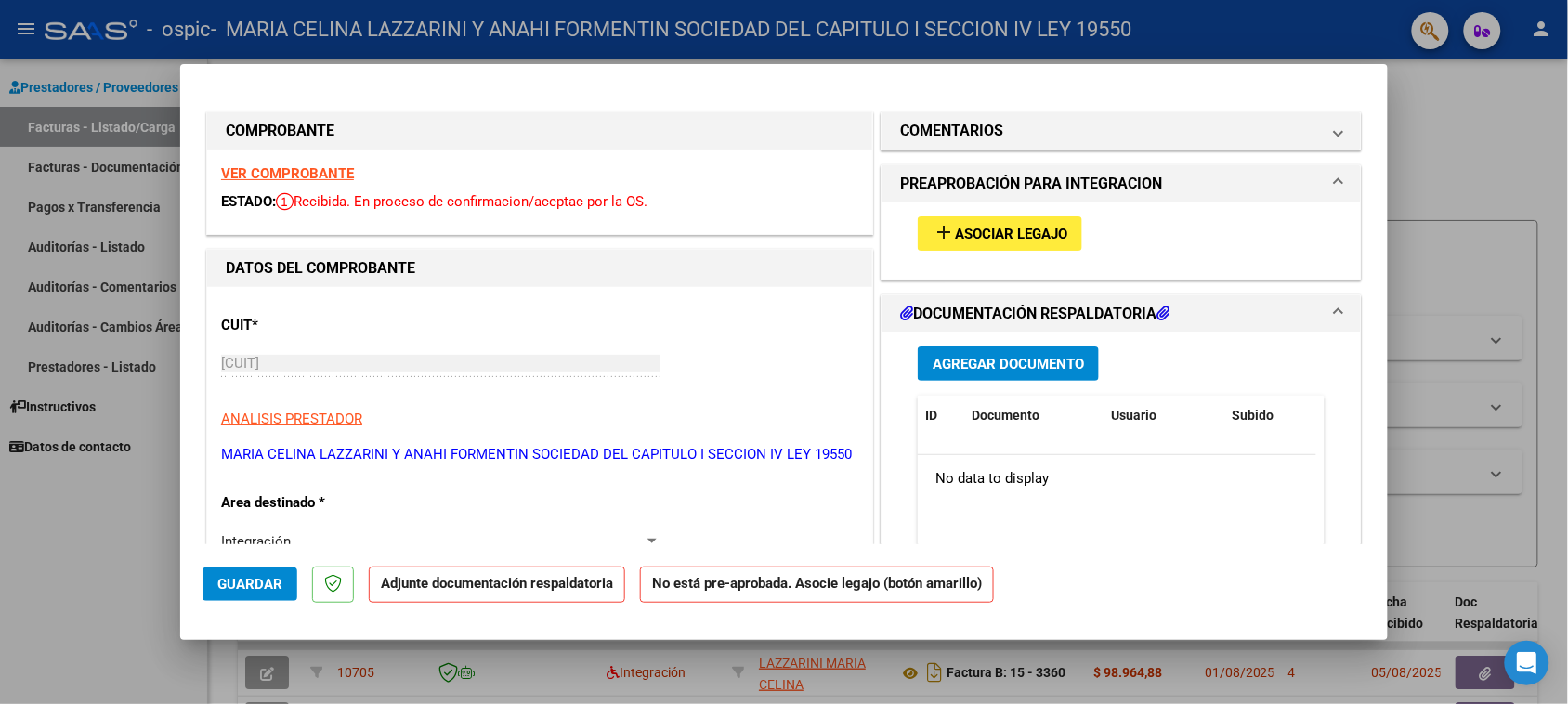 click on "add" at bounding box center (944, 232) 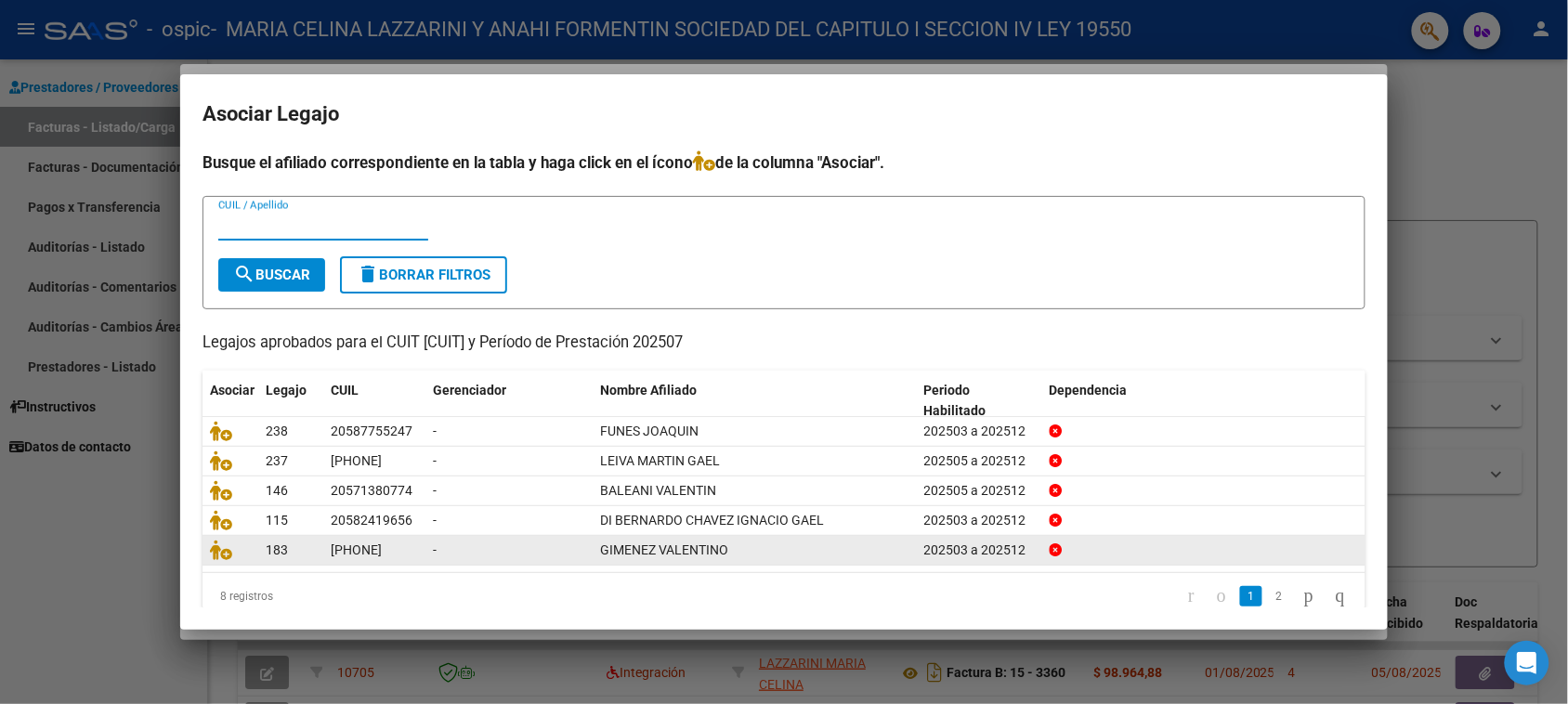 scroll, scrollTop: 23, scrollLeft: 0, axis: vertical 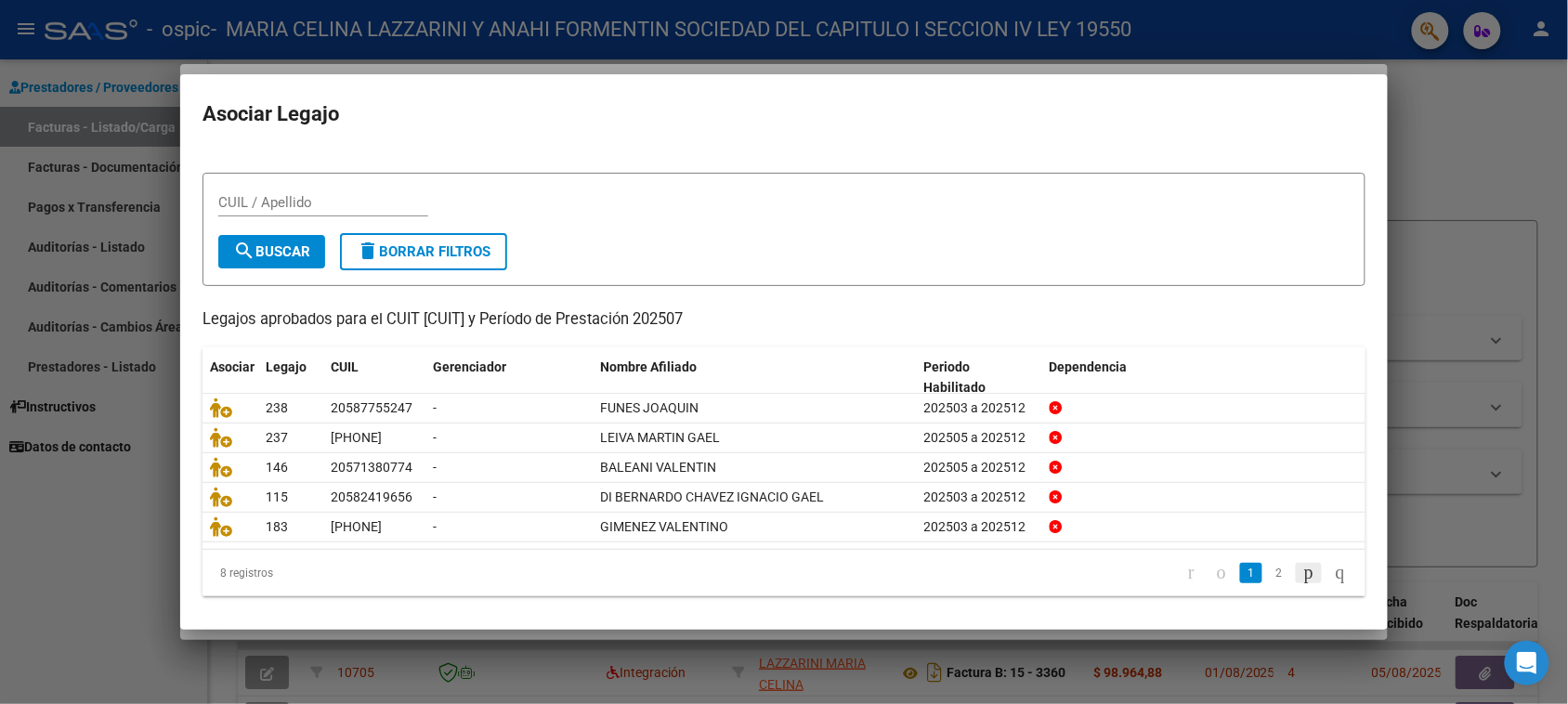 click 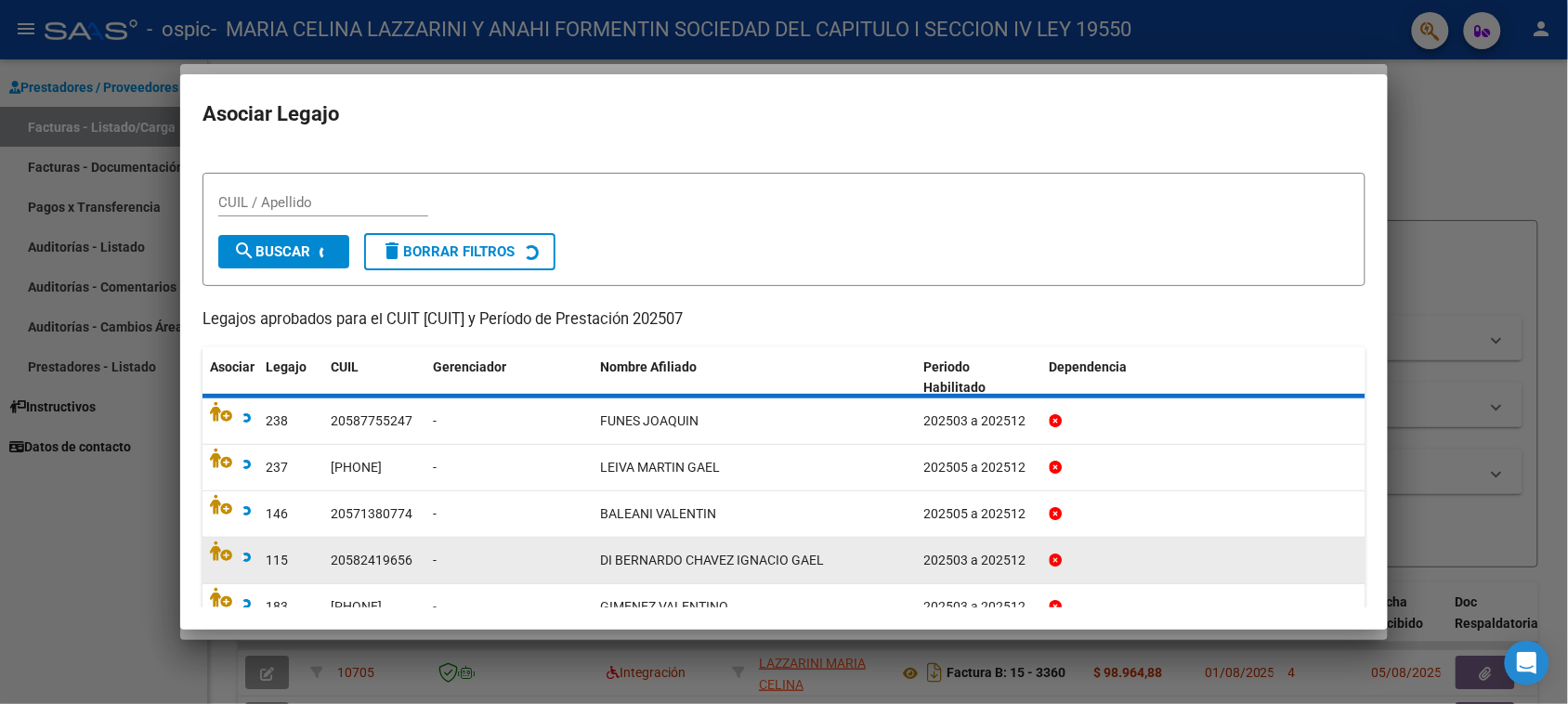 scroll, scrollTop: 0, scrollLeft: 0, axis: both 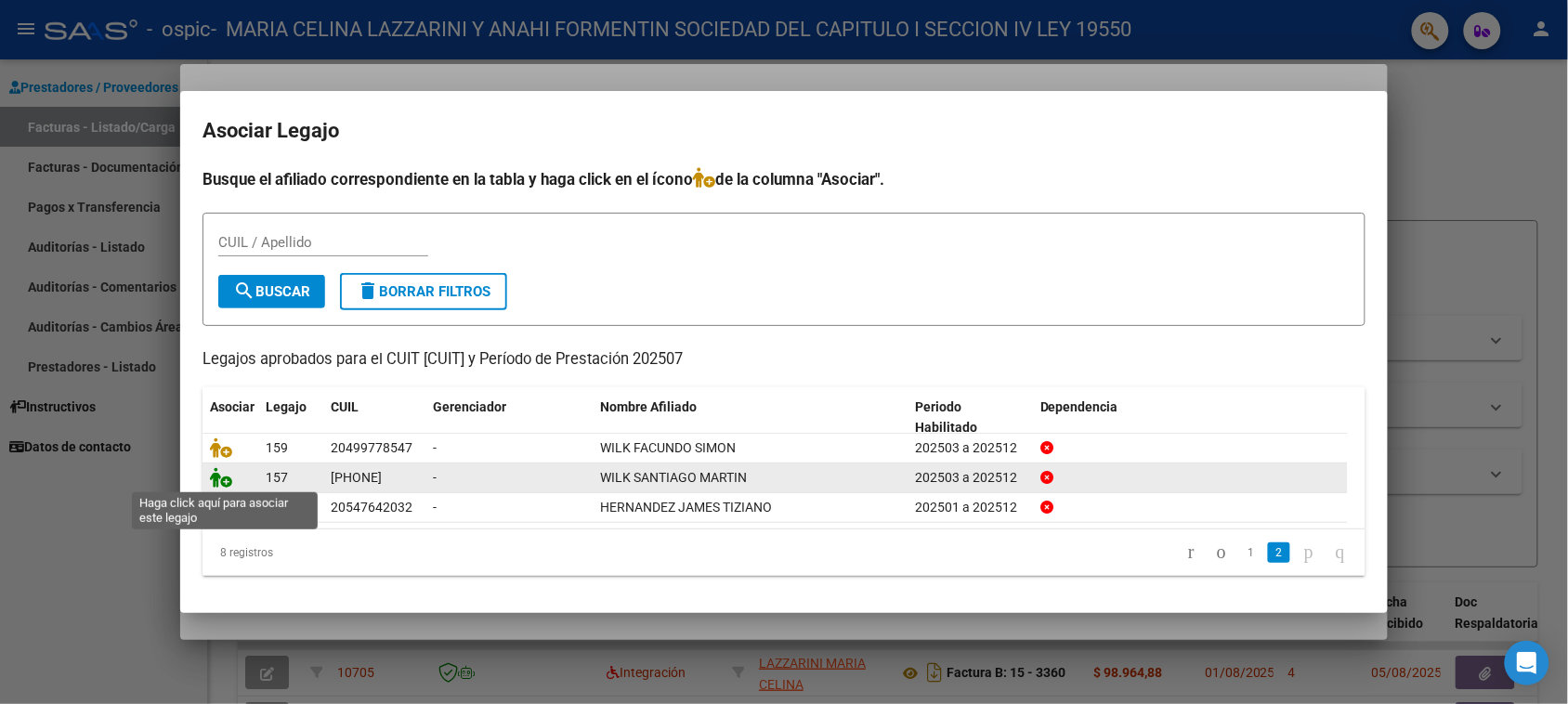 click 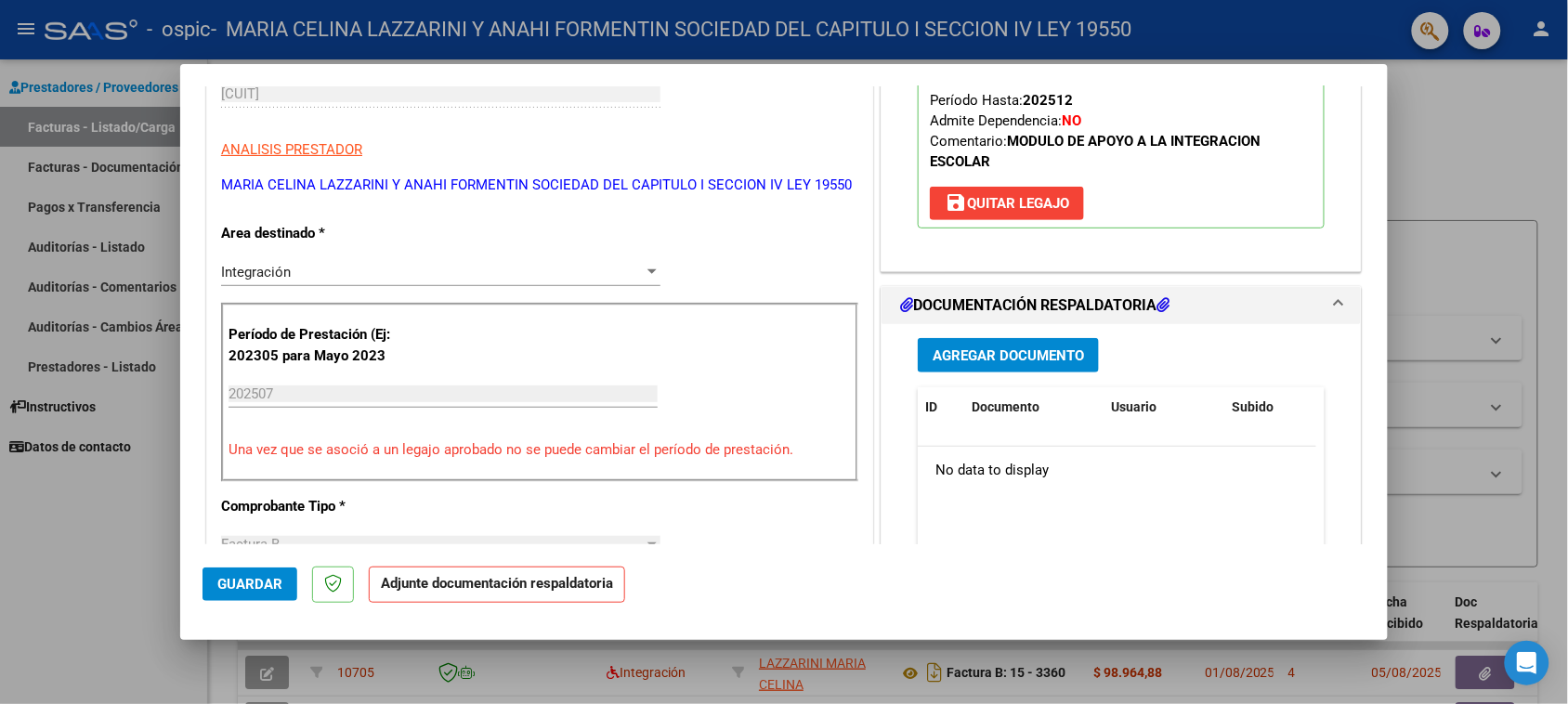 scroll, scrollTop: 348, scrollLeft: 0, axis: vertical 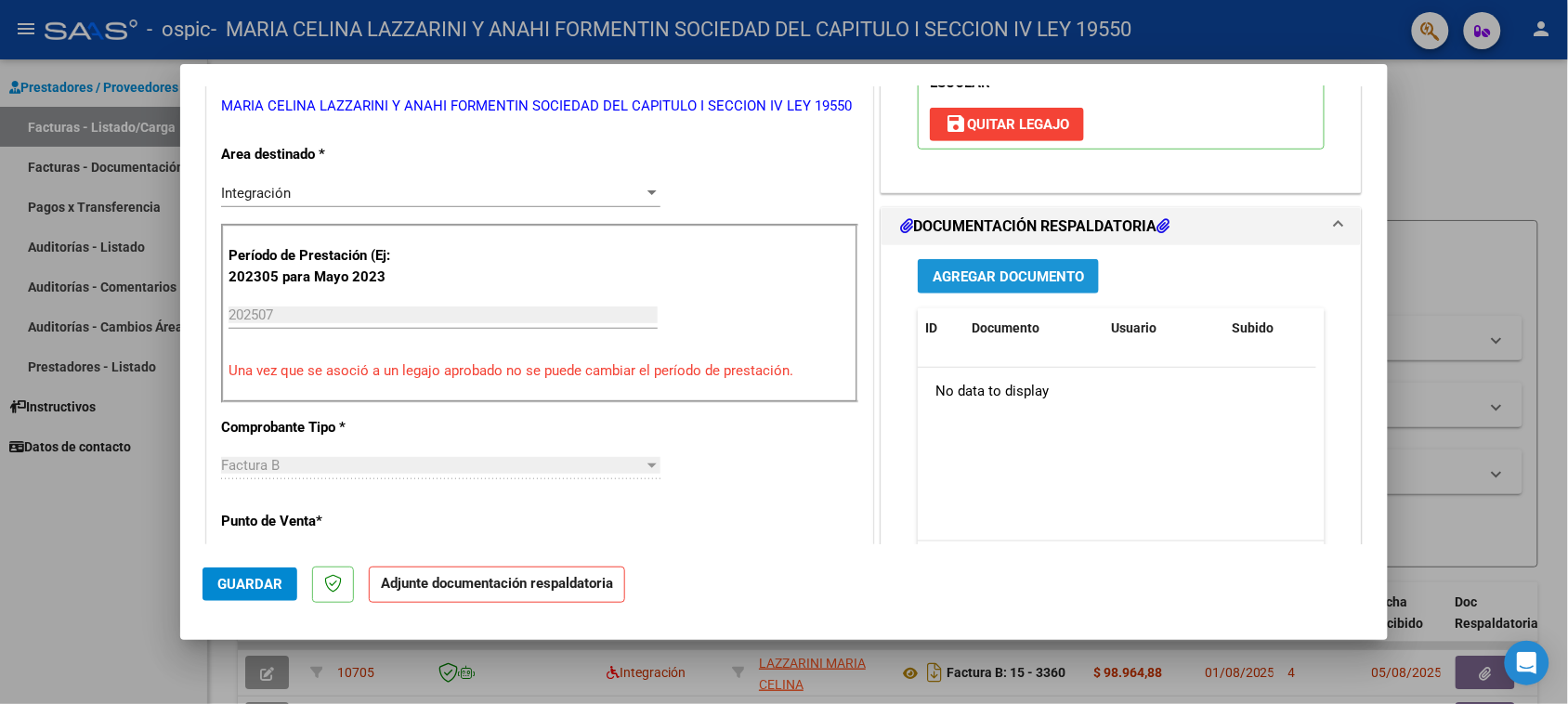 click on "Agregar Documento" at bounding box center [1008, 276] 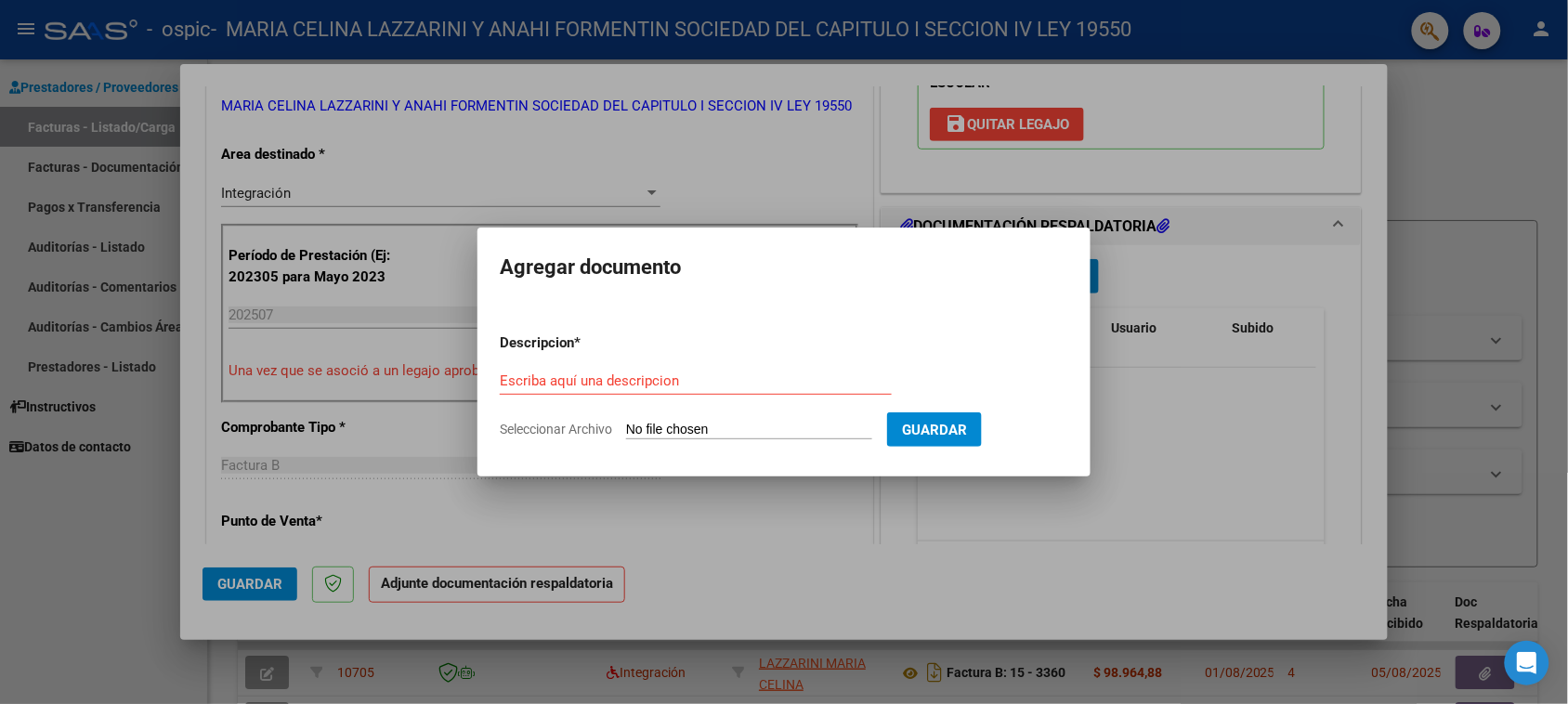 click on "Seleccionar Archivo" at bounding box center (749, 430) 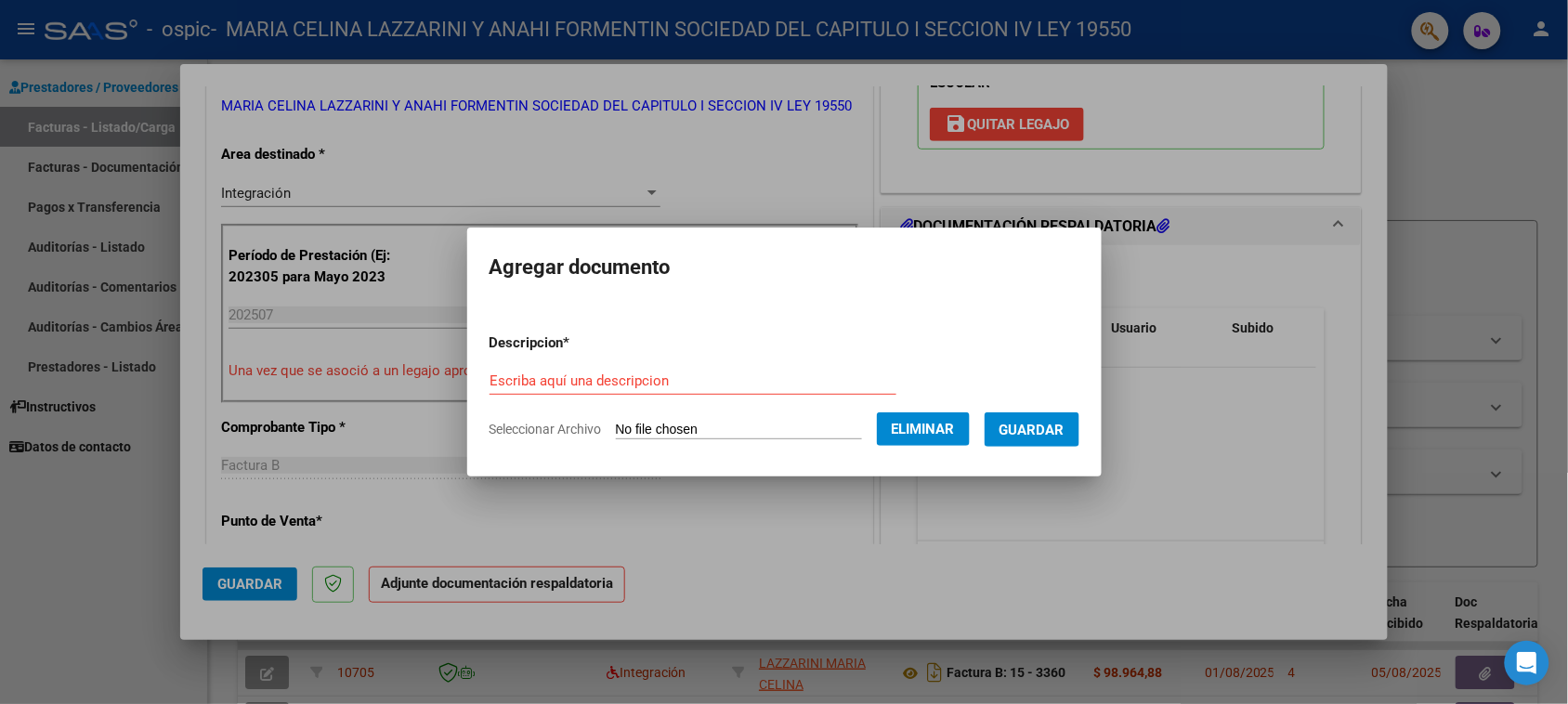 click on "Escriba aquí una descripcion" at bounding box center [693, 381] 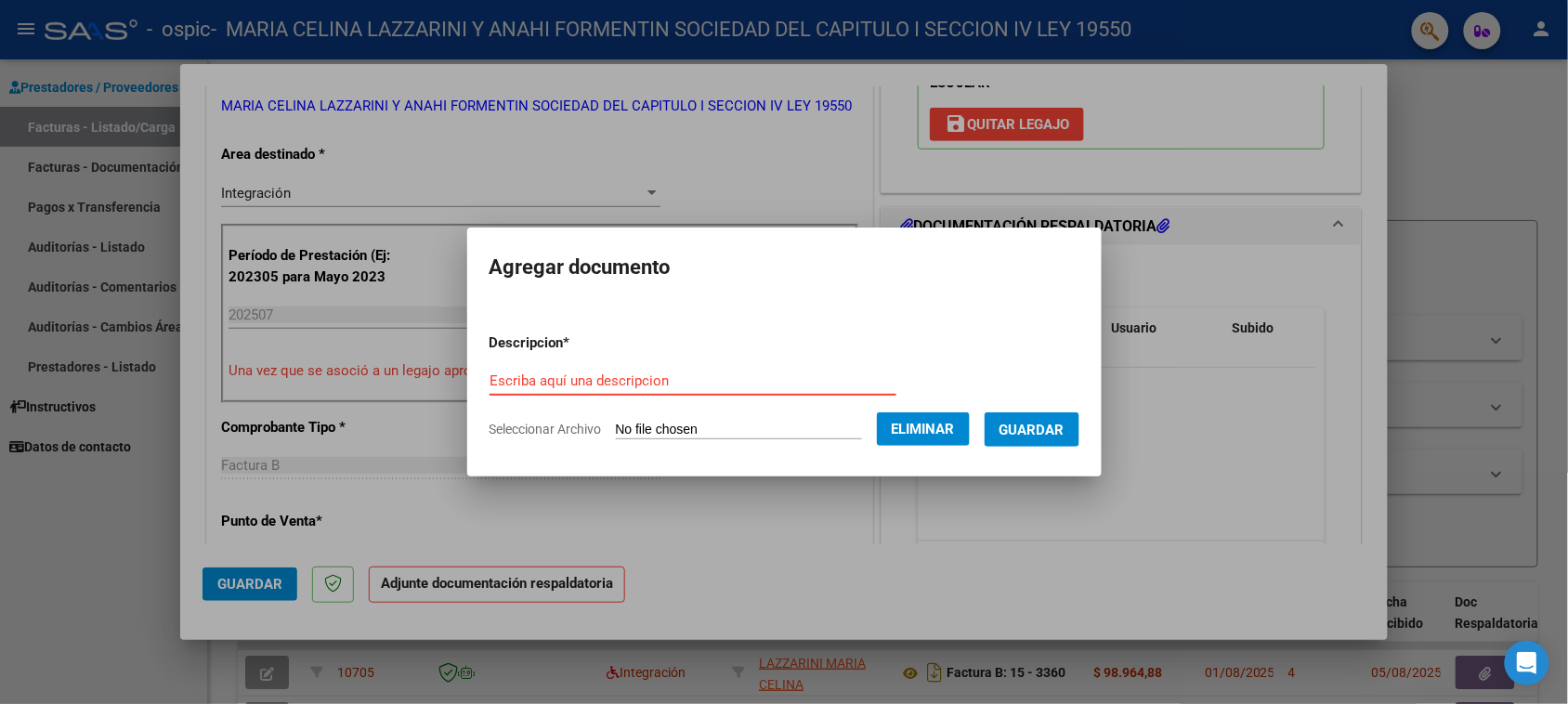 click on "Escriba aquí una descripcion" at bounding box center (693, 381) 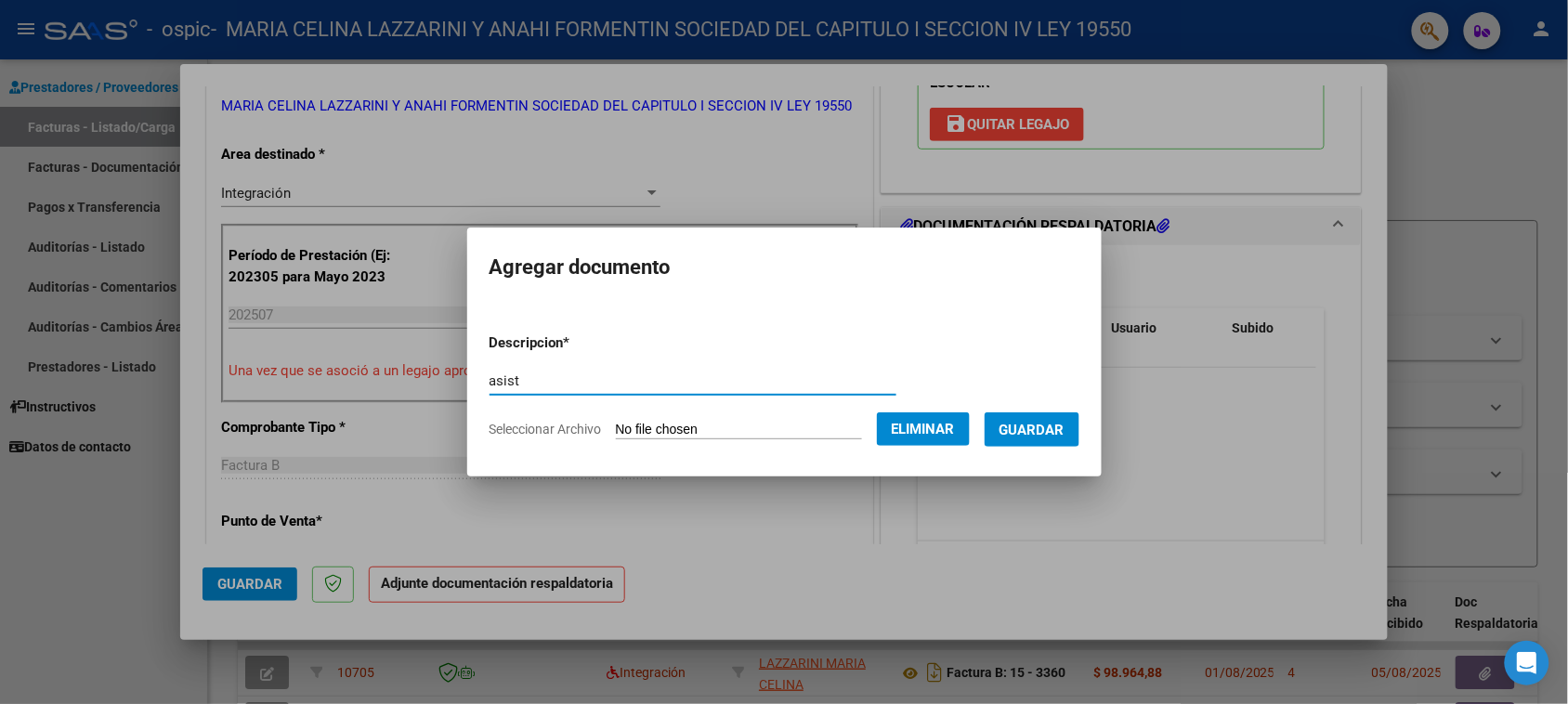 type on "asist" 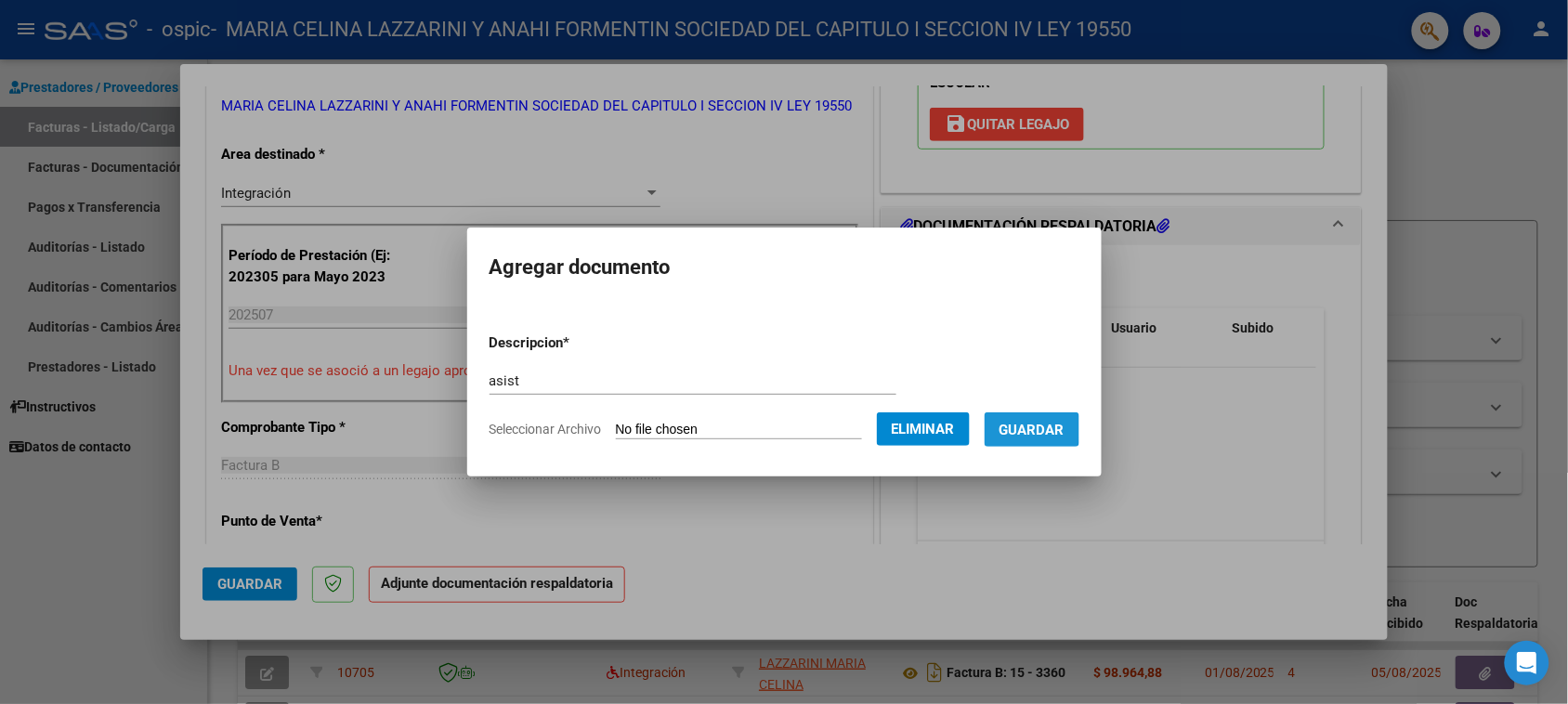 click on "Guardar" at bounding box center (1032, 430) 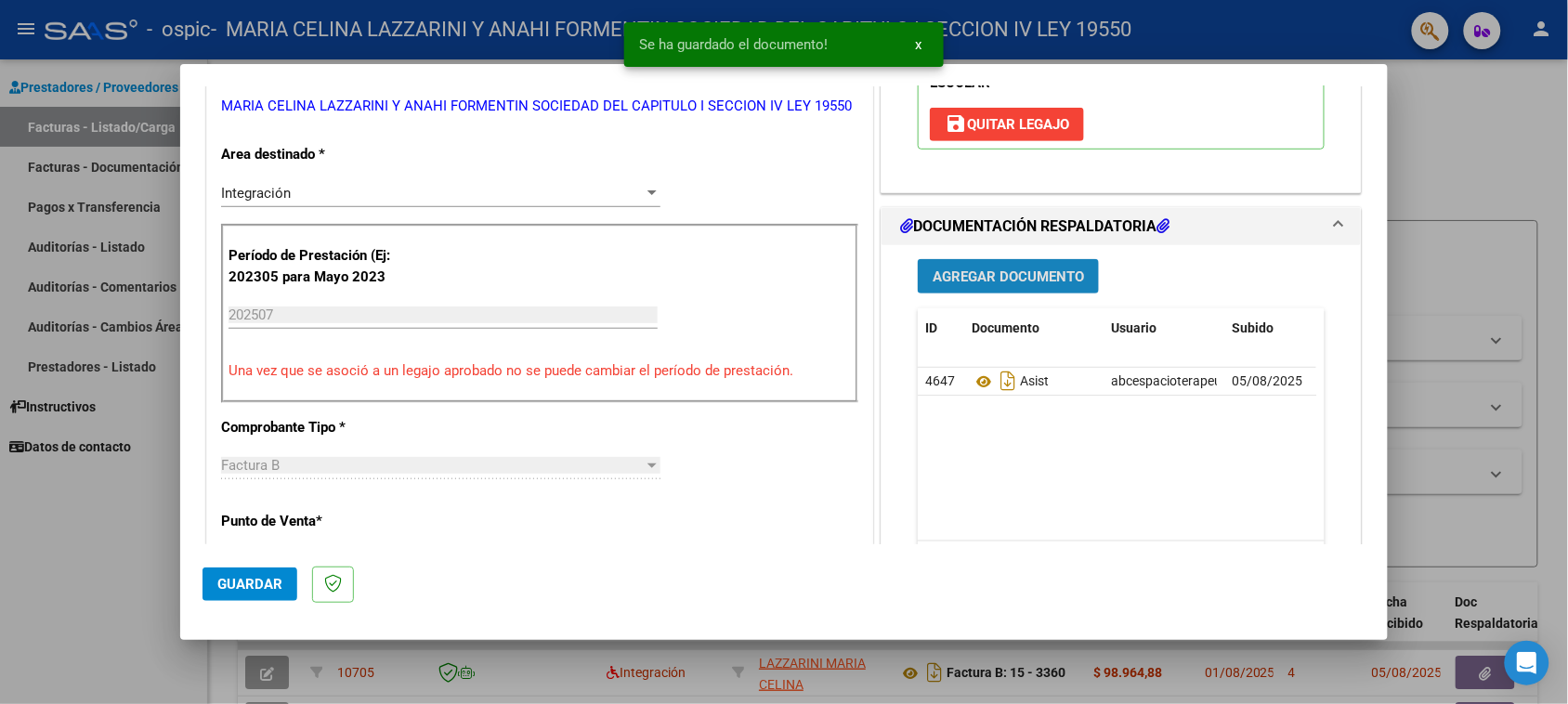 click on "Agregar Documento" at bounding box center [1008, 277] 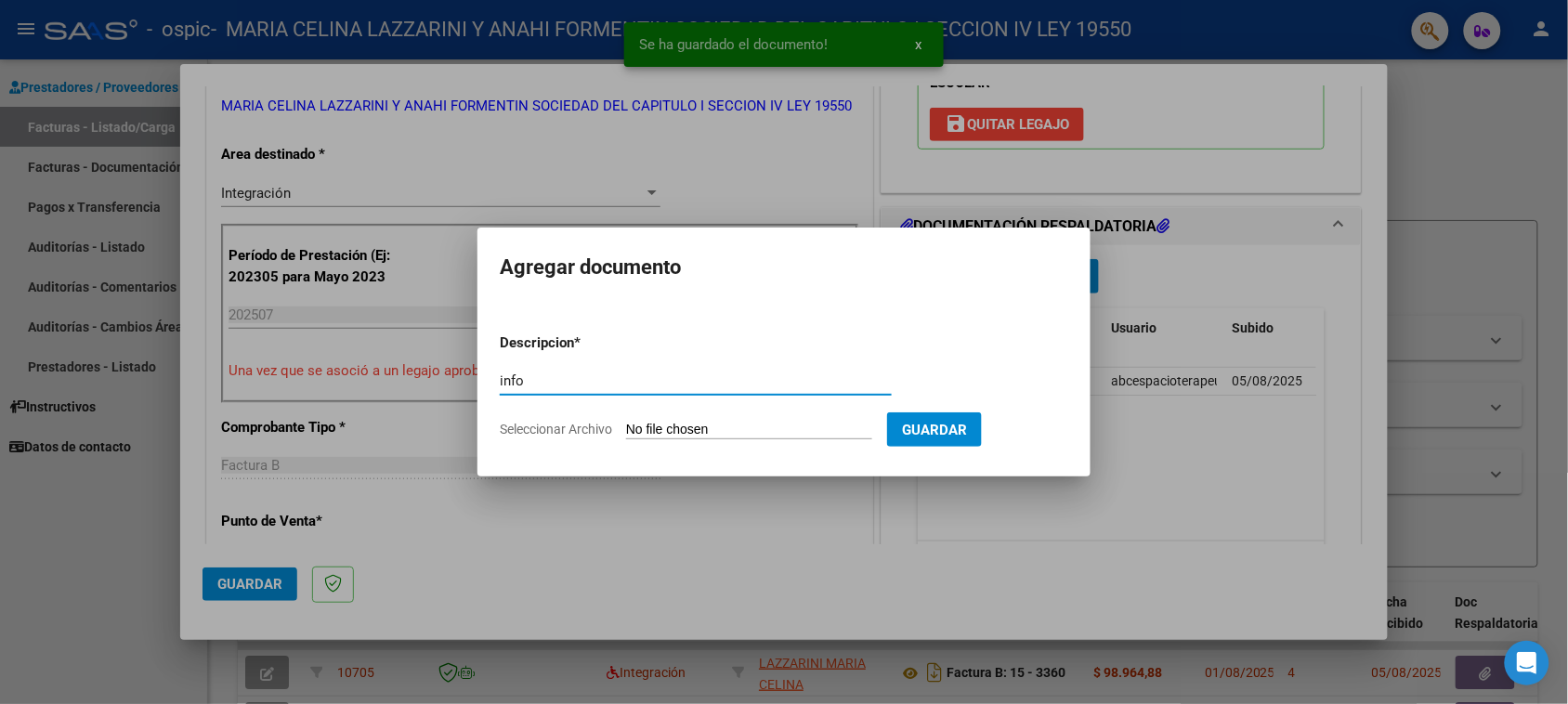 type on "info" 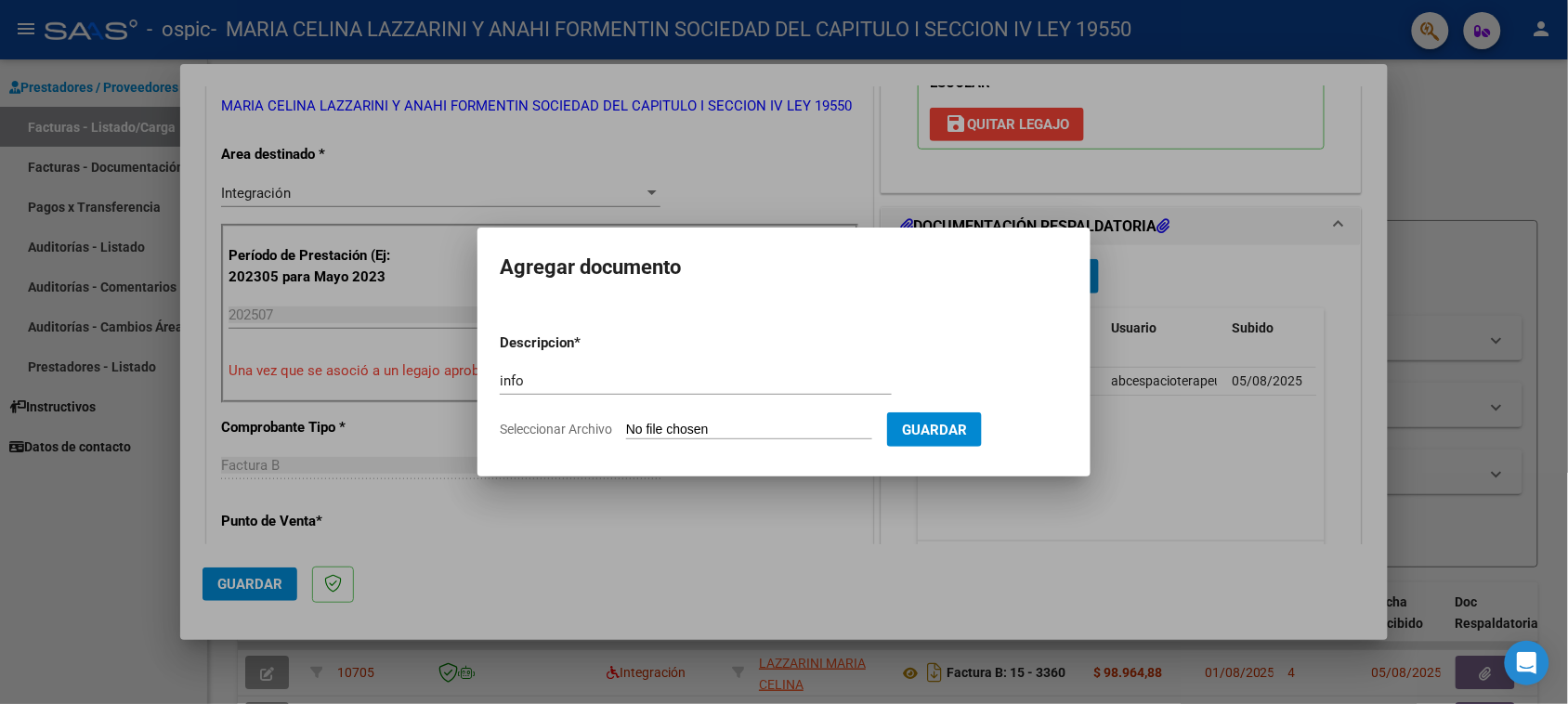 click on "Seleccionar Archivo" at bounding box center [749, 430] 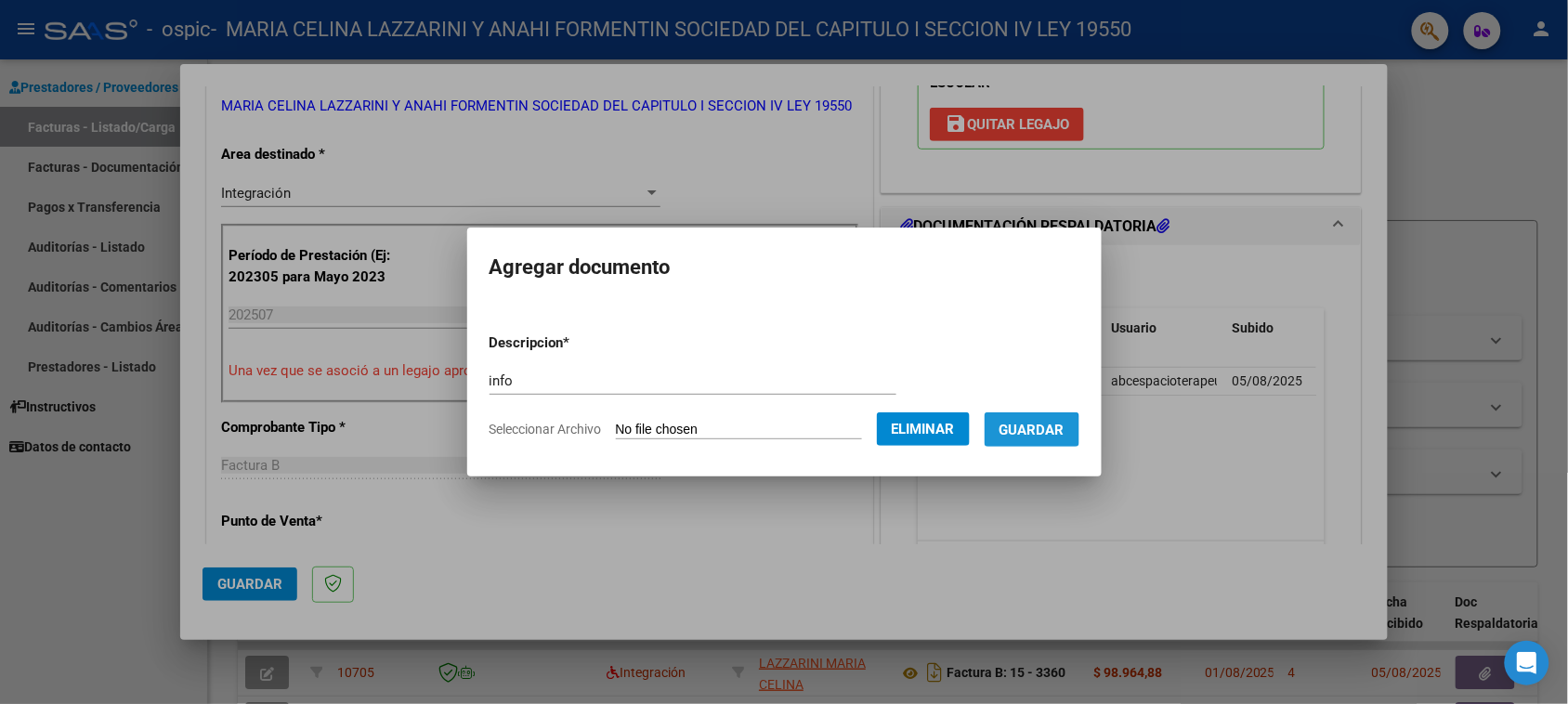 click on "Guardar" at bounding box center [1032, 430] 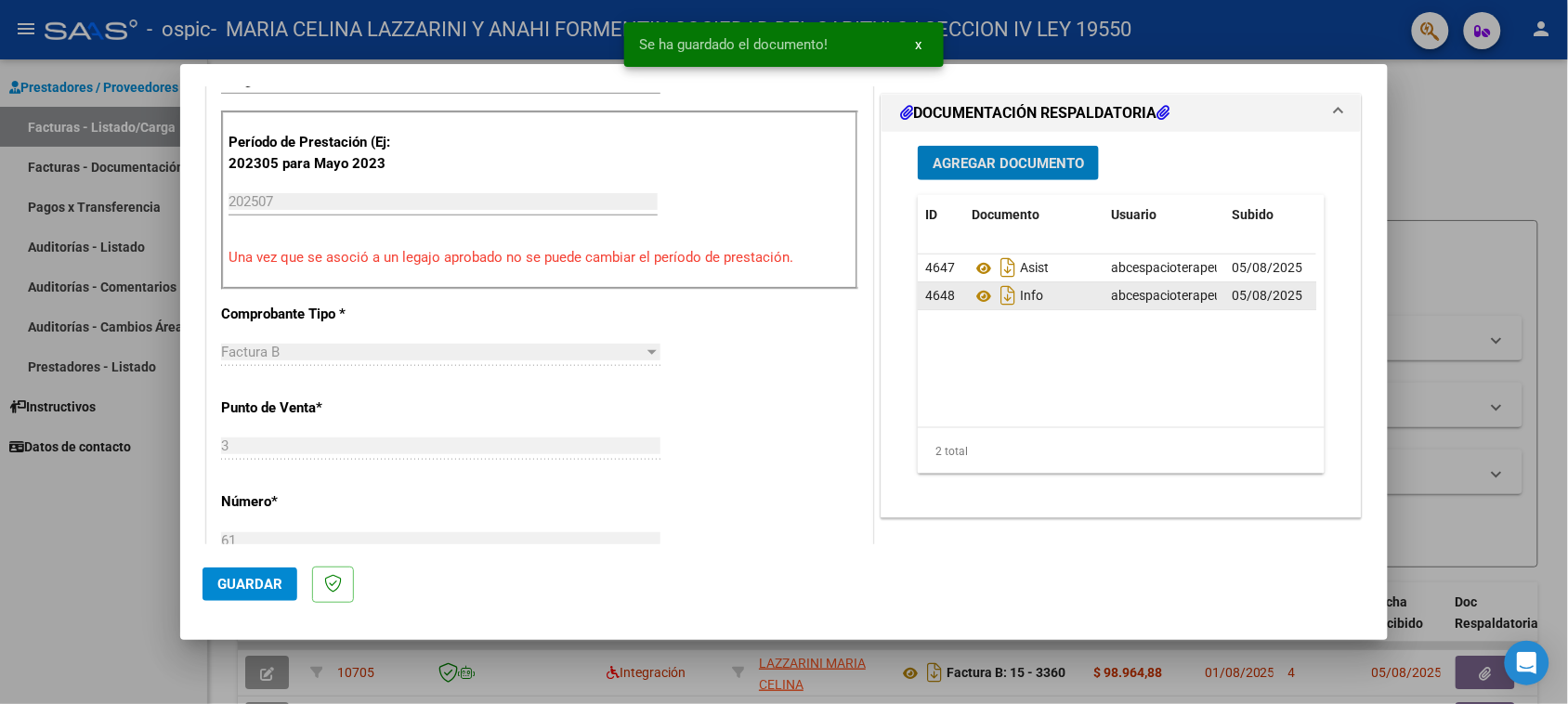 scroll, scrollTop: 464, scrollLeft: 0, axis: vertical 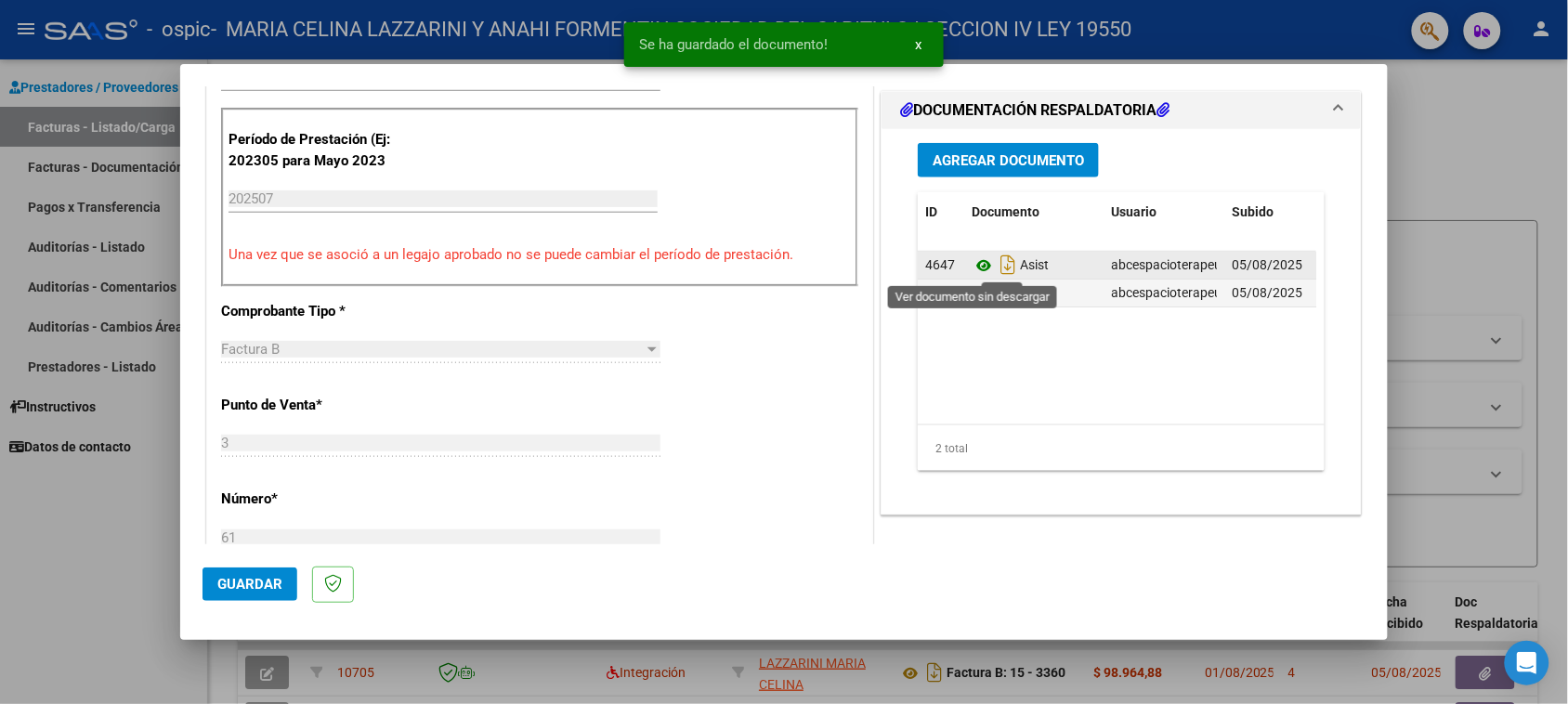 click 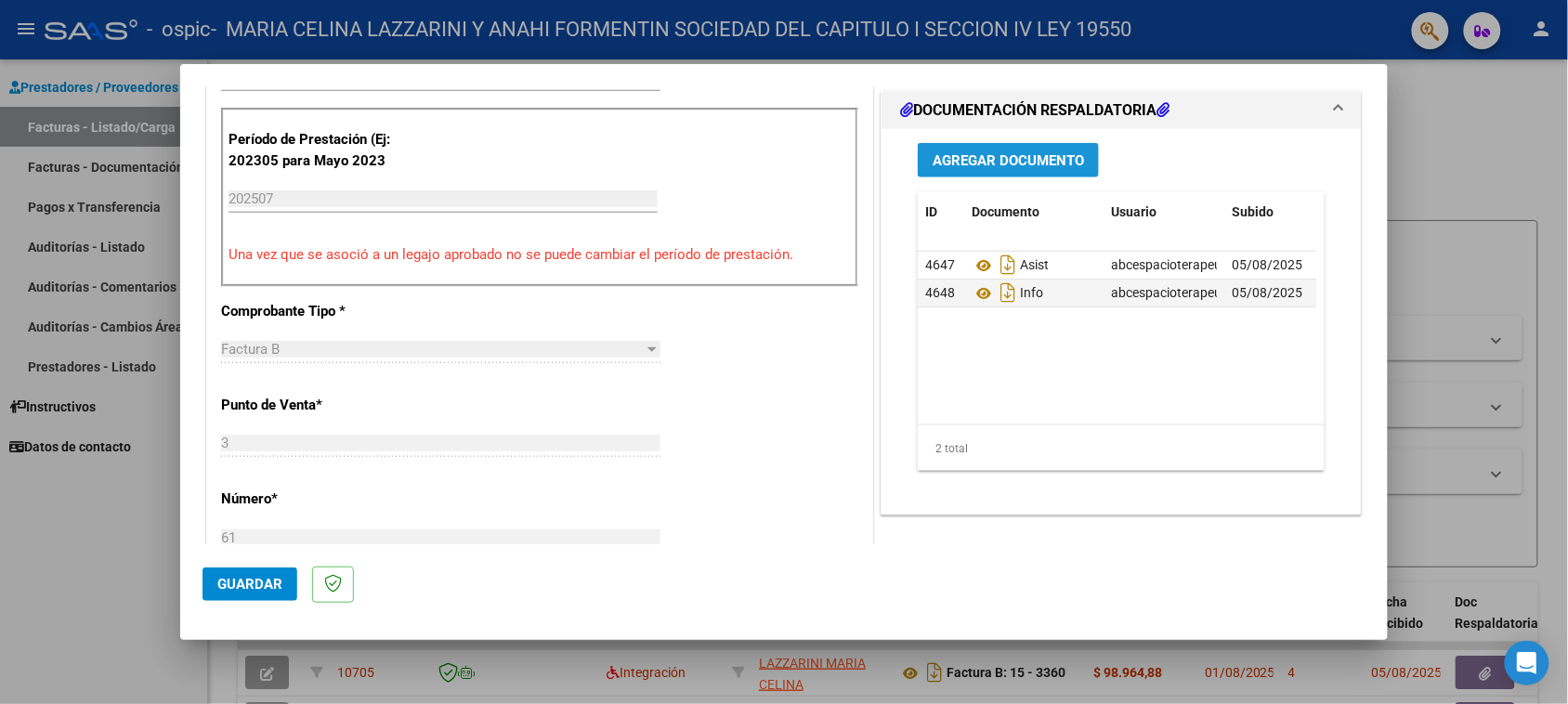 click on "Agregar Documento" at bounding box center [1008, 161] 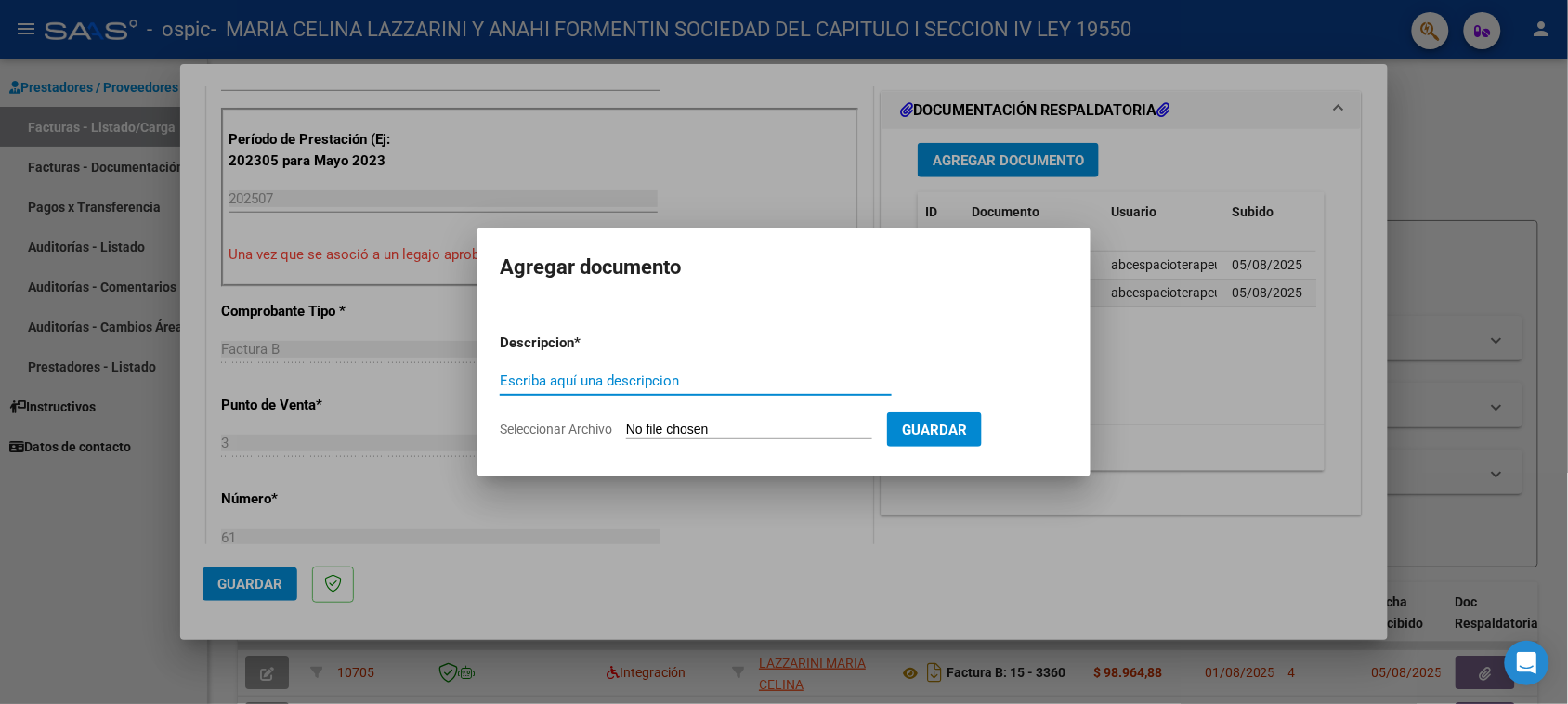 click on "Escriba aquí una descripcion" at bounding box center (696, 381) 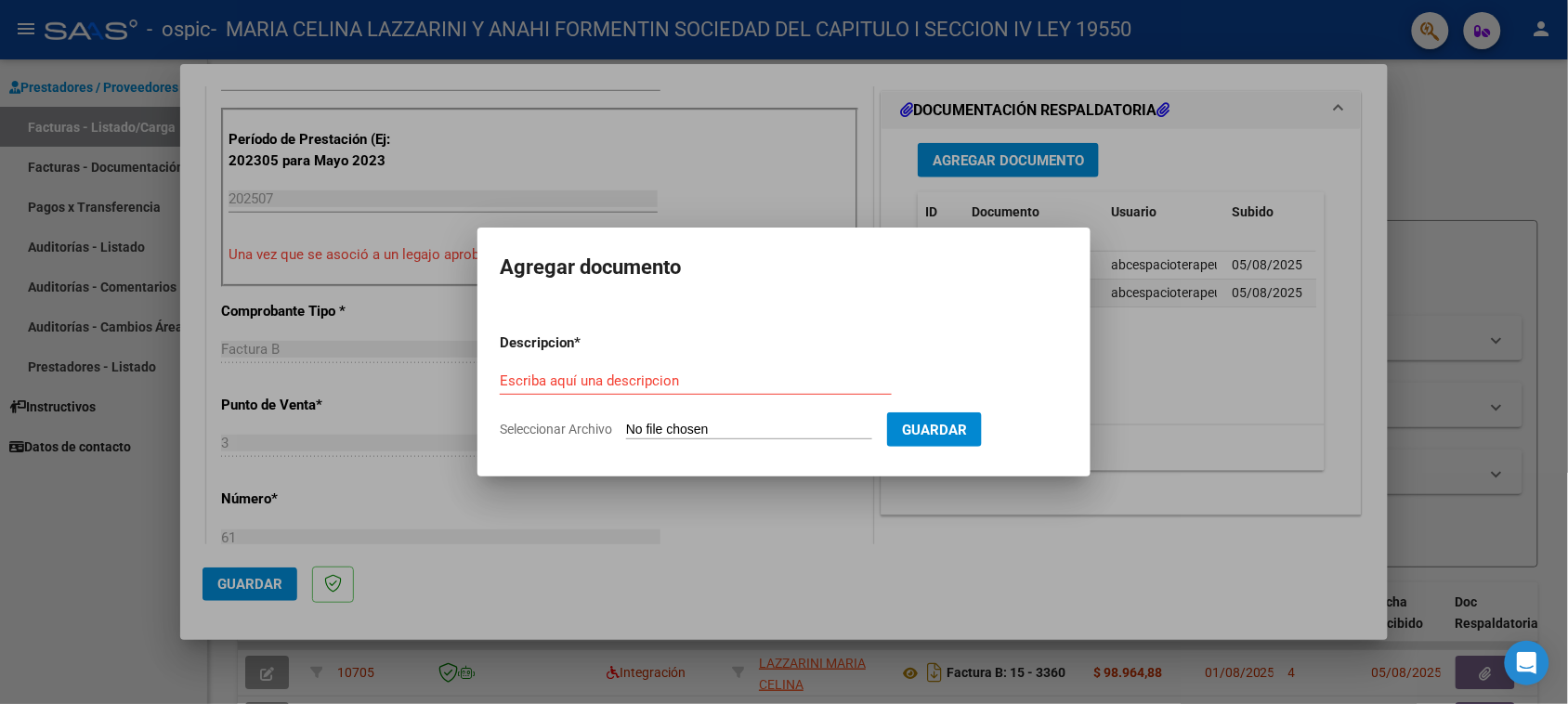 type on "C:\fakepath\IMG_2025_7_25_14_43_8_6542.pdf" 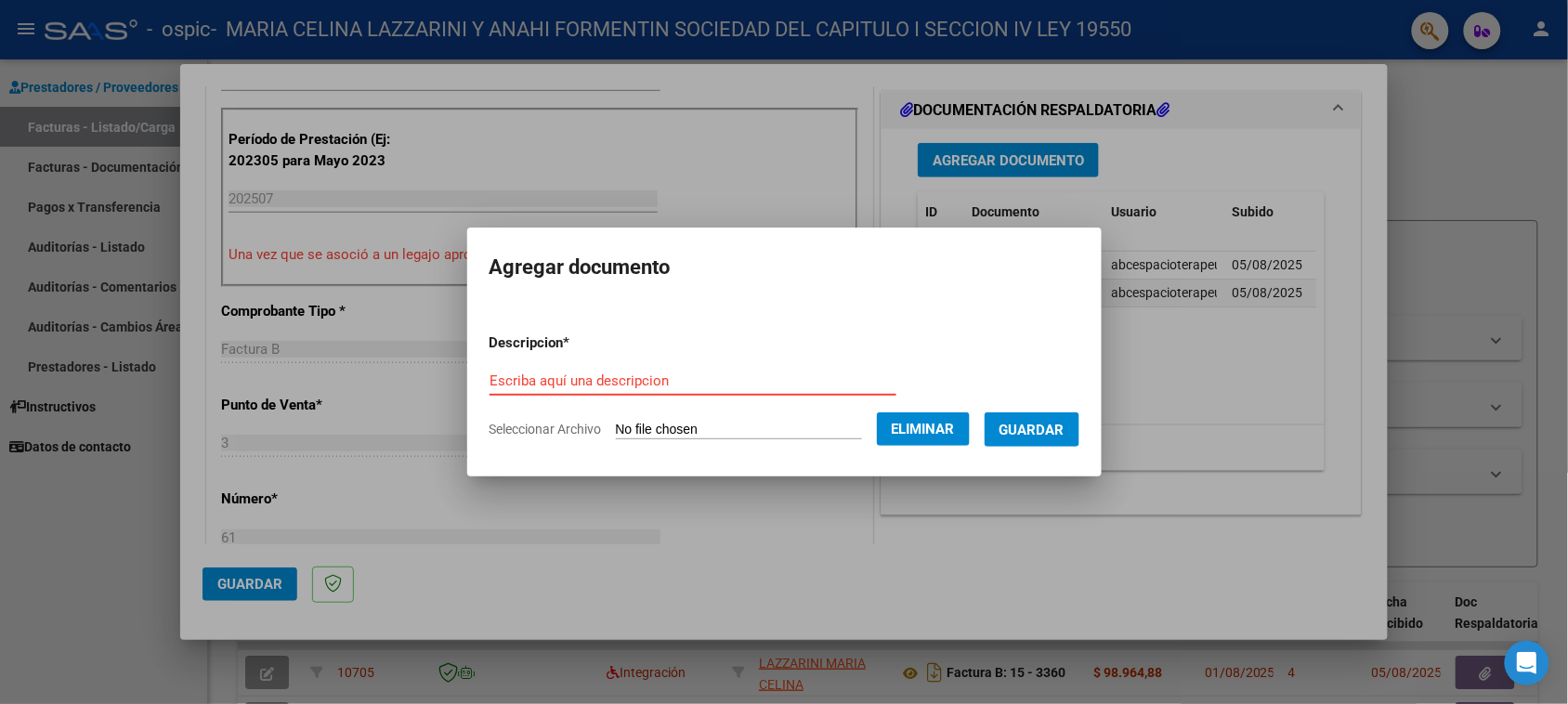 click on "Escriba aquí una descripcion" at bounding box center (693, 381) 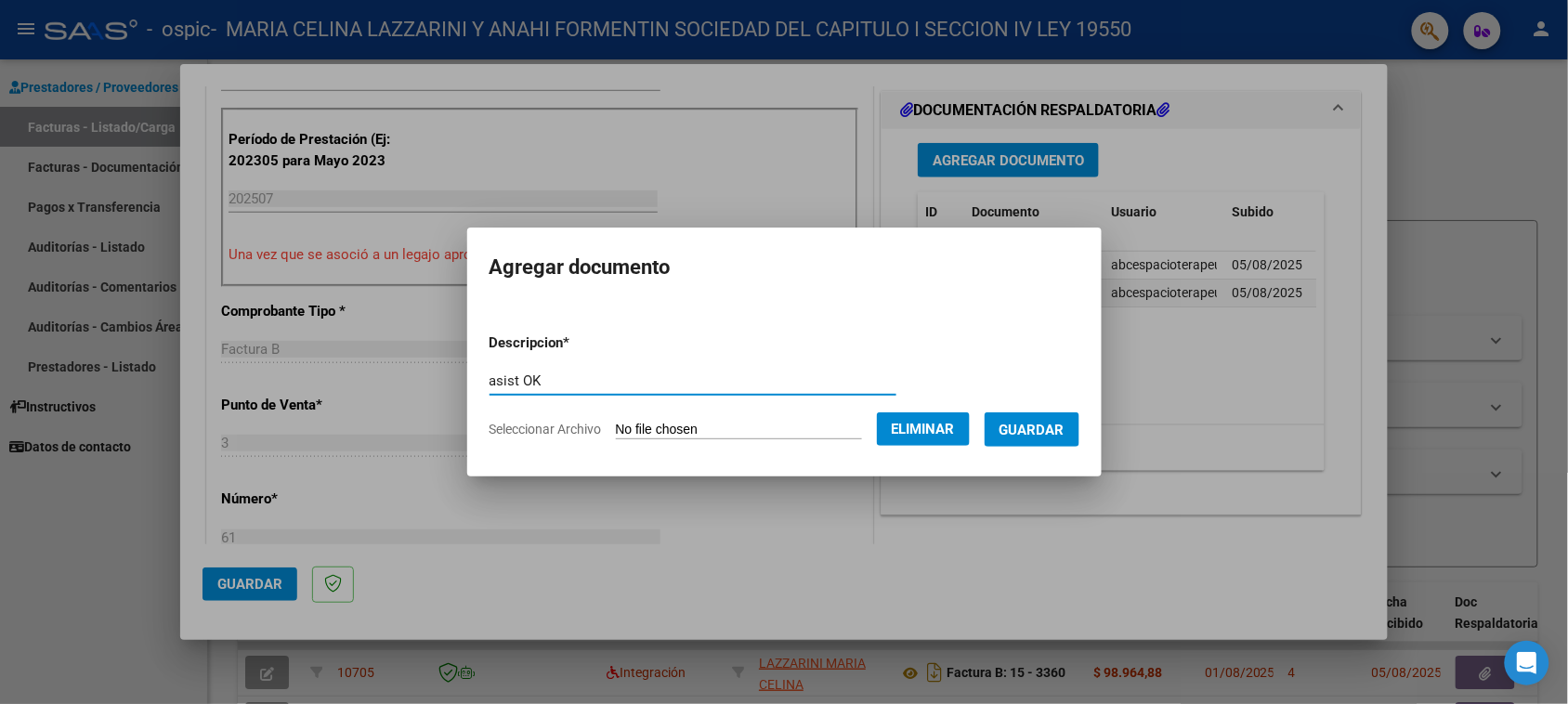 type on "asist OK" 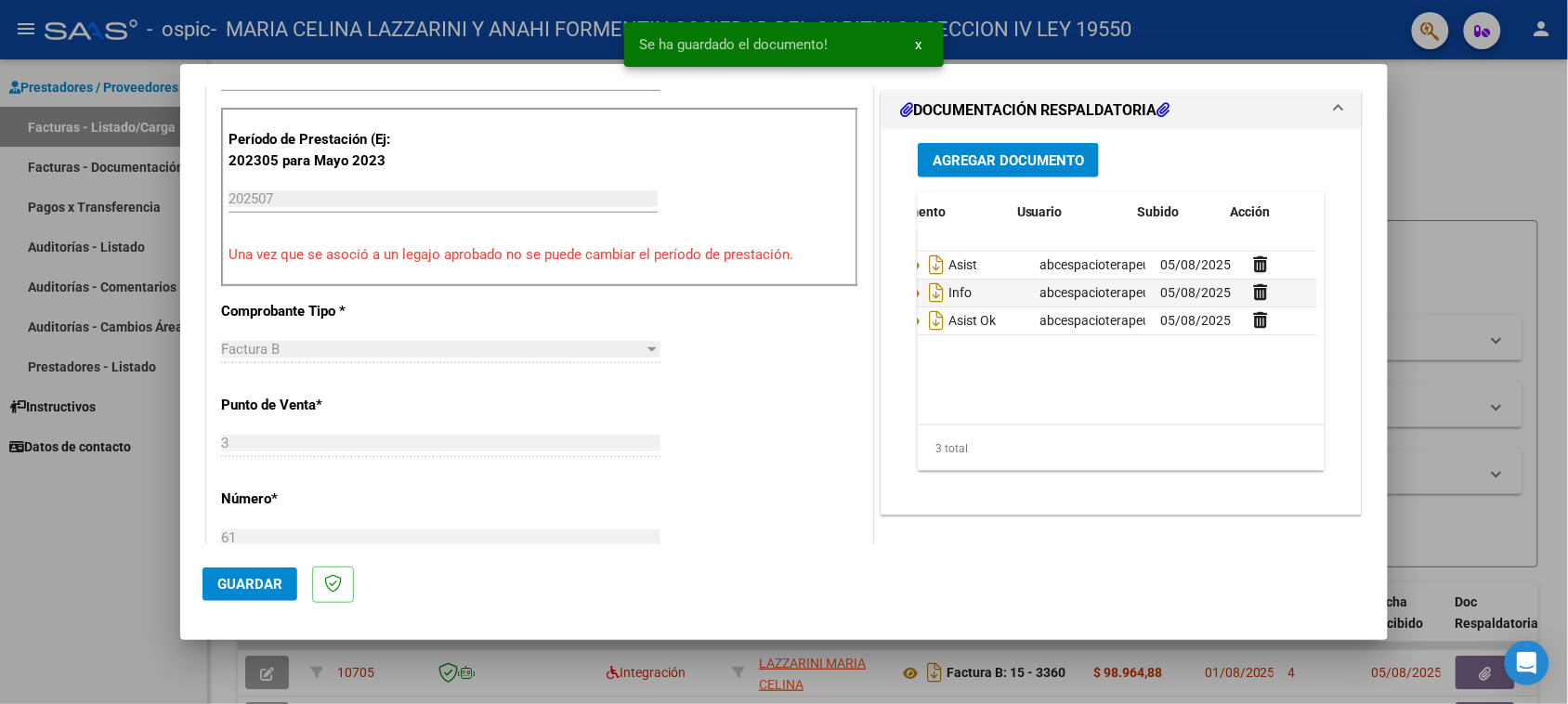 scroll, scrollTop: 0, scrollLeft: 94, axis: horizontal 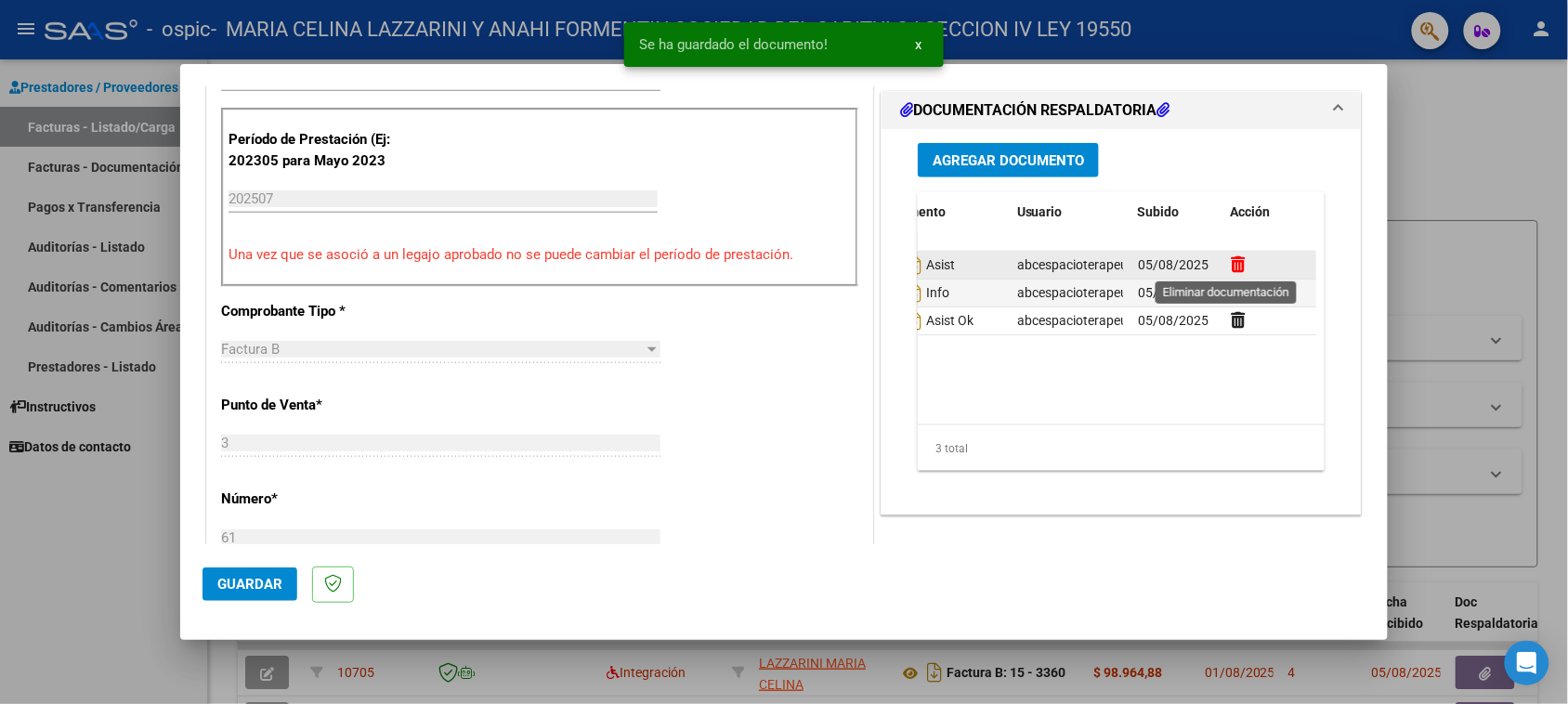click 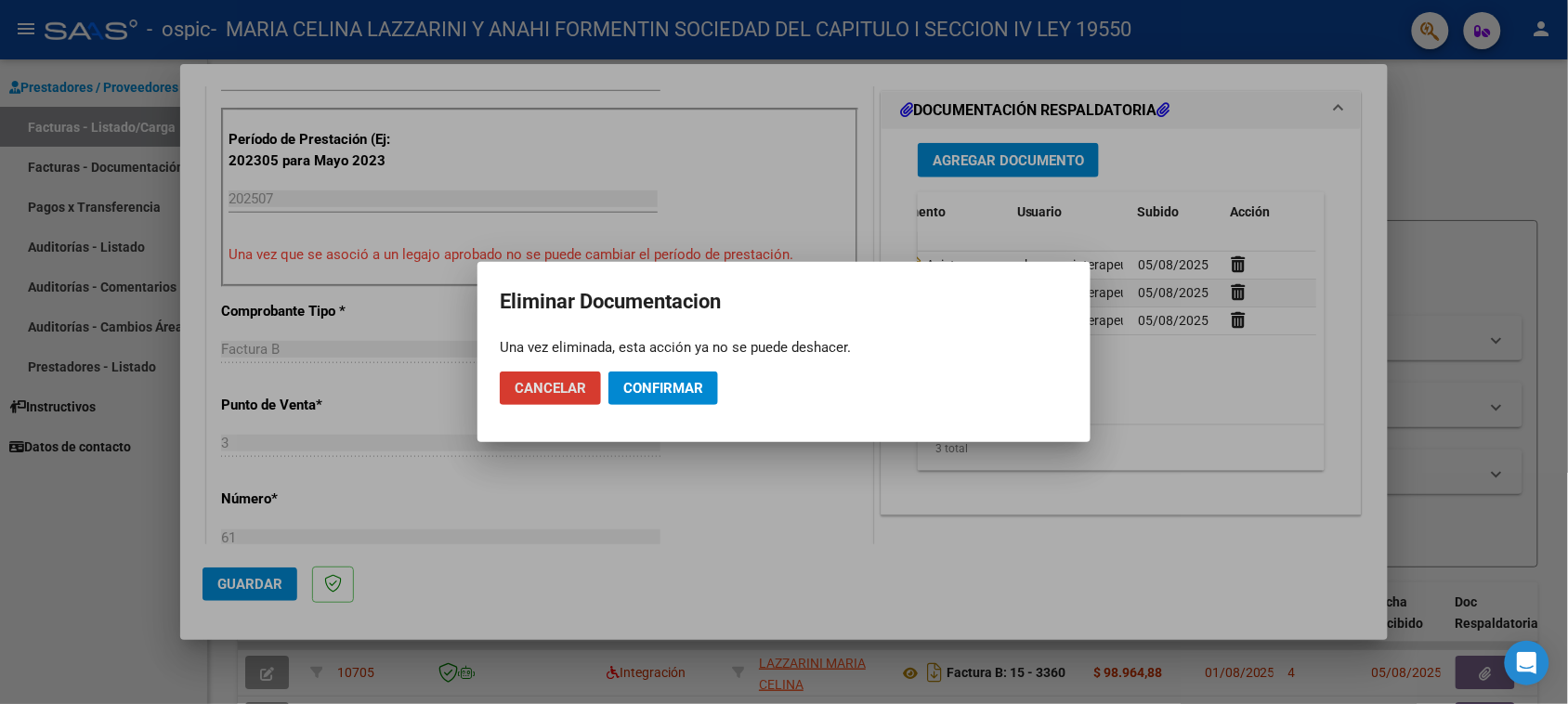 click on "Confirmar" 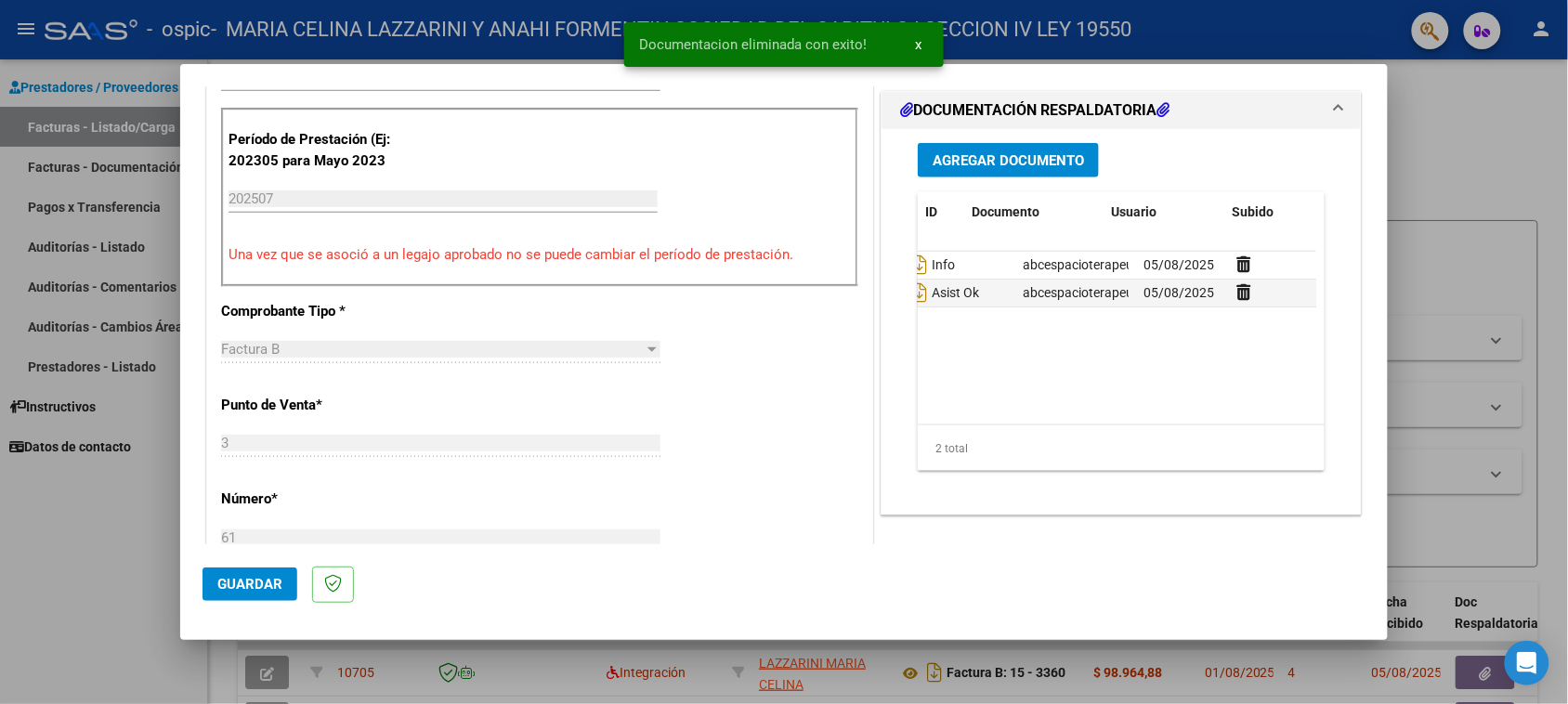 scroll, scrollTop: 0, scrollLeft: 0, axis: both 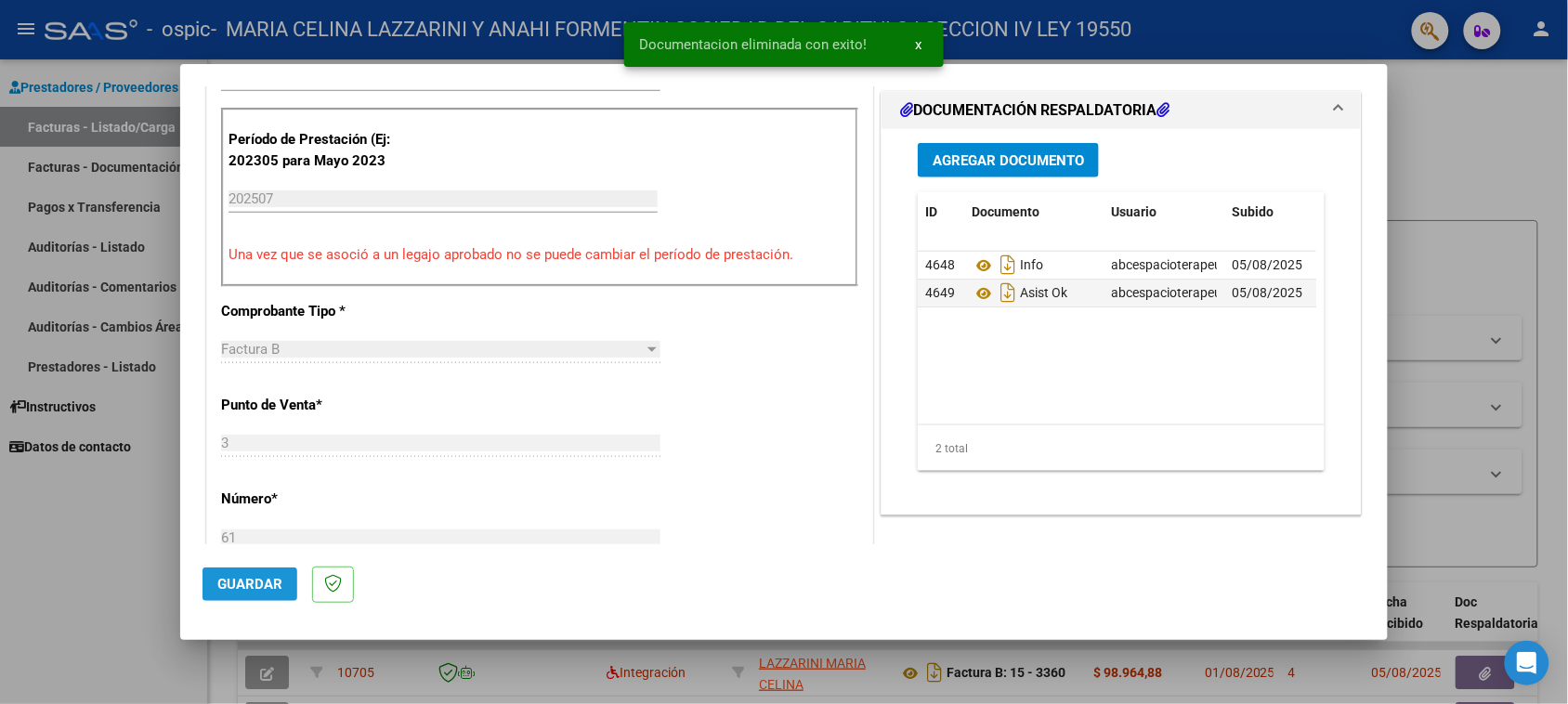 click on "Guardar" 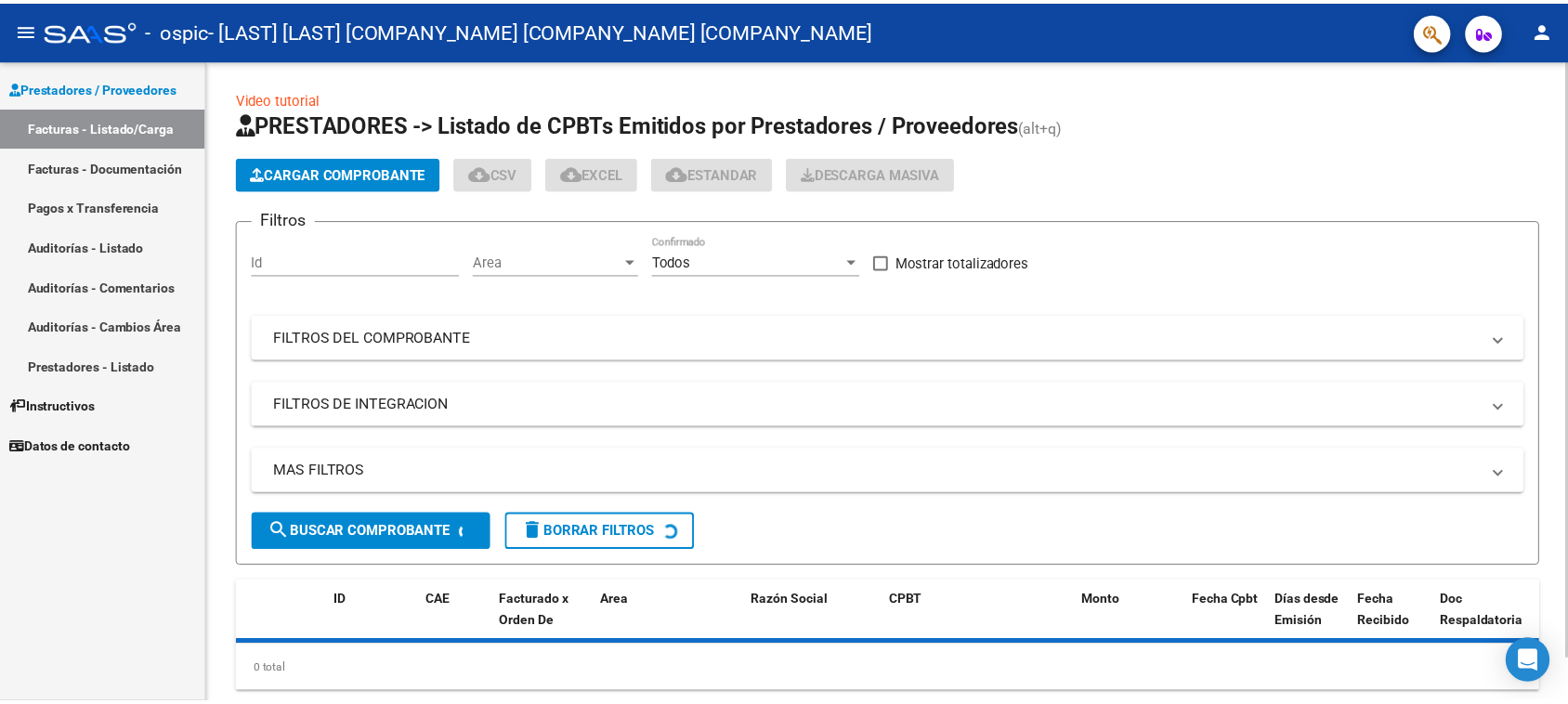 scroll, scrollTop: 0, scrollLeft: 0, axis: both 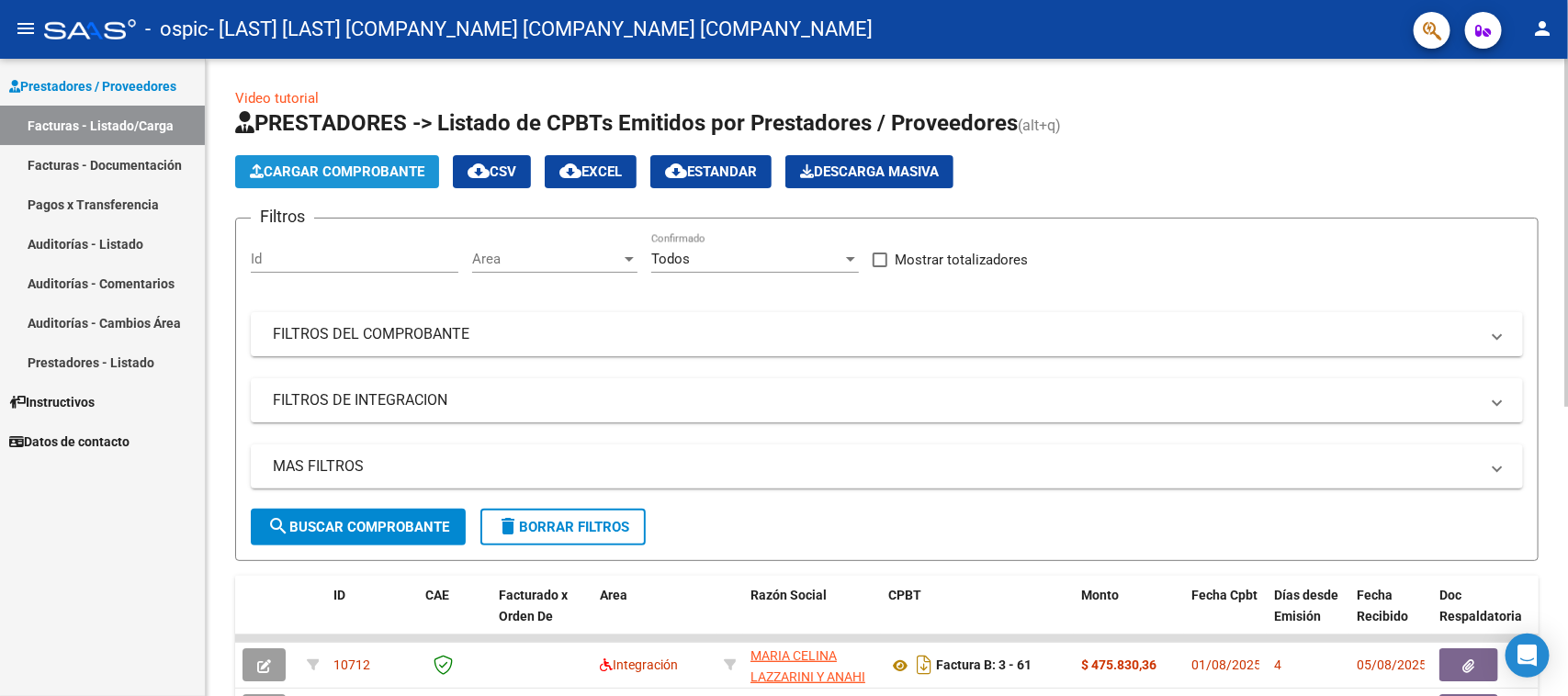 click on "Cargar Comprobante" 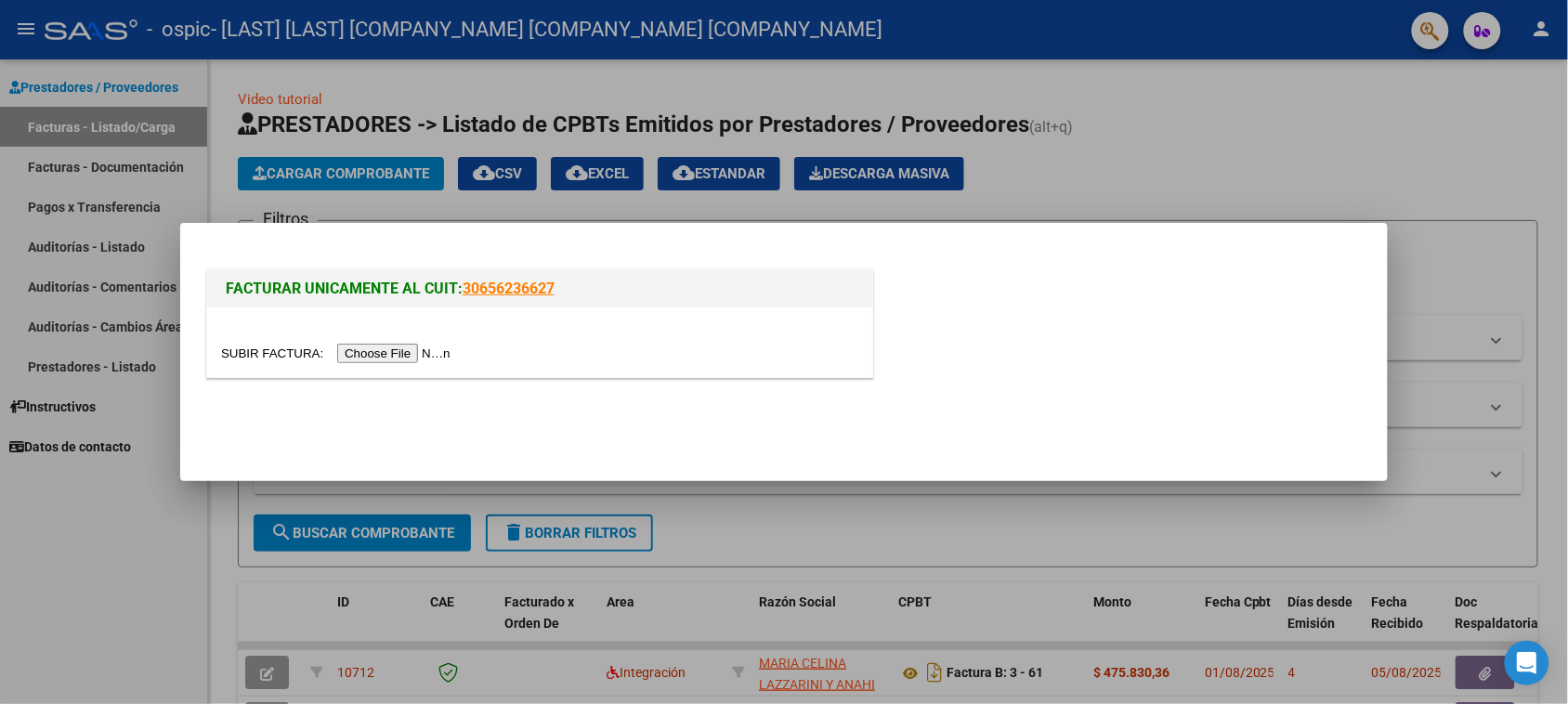 click at bounding box center (338, 353) 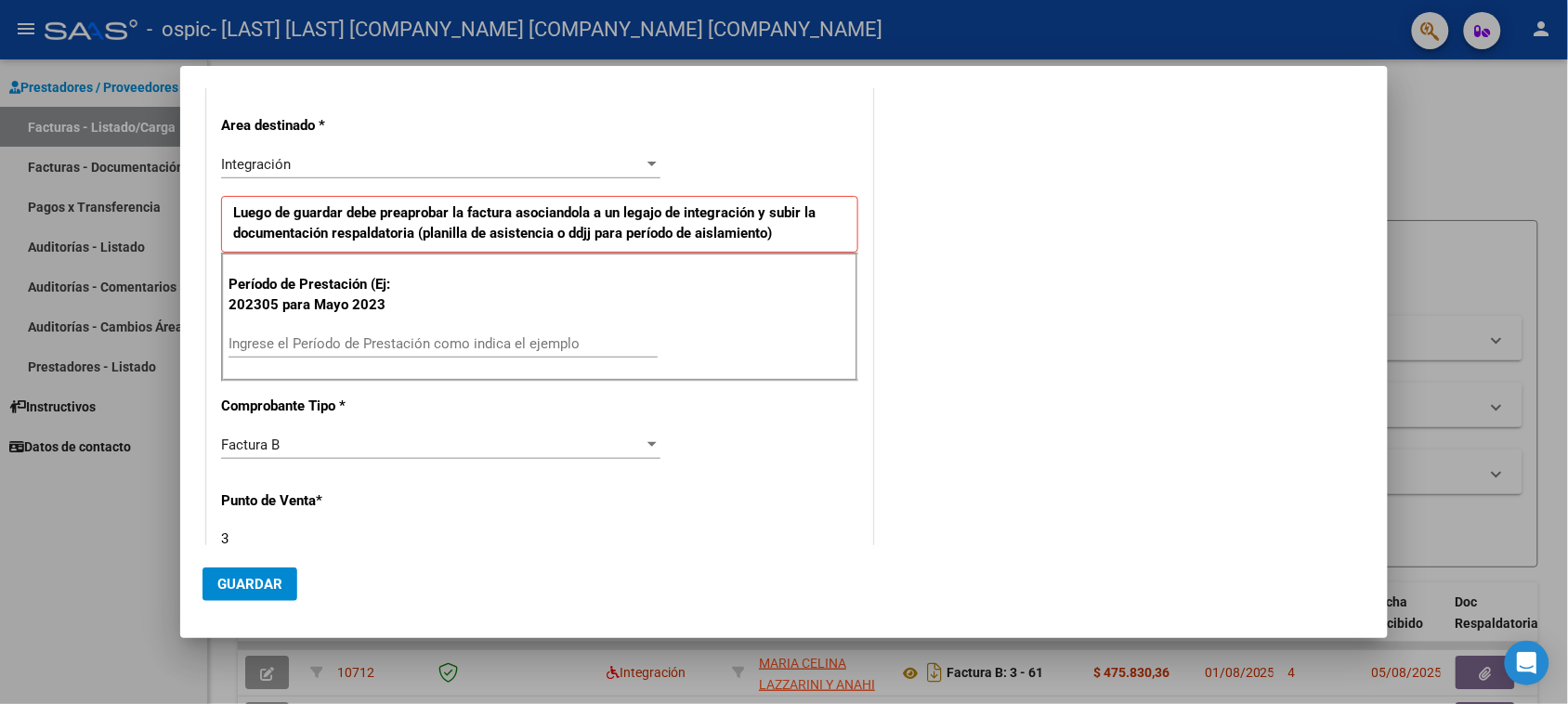 scroll, scrollTop: 348, scrollLeft: 0, axis: vertical 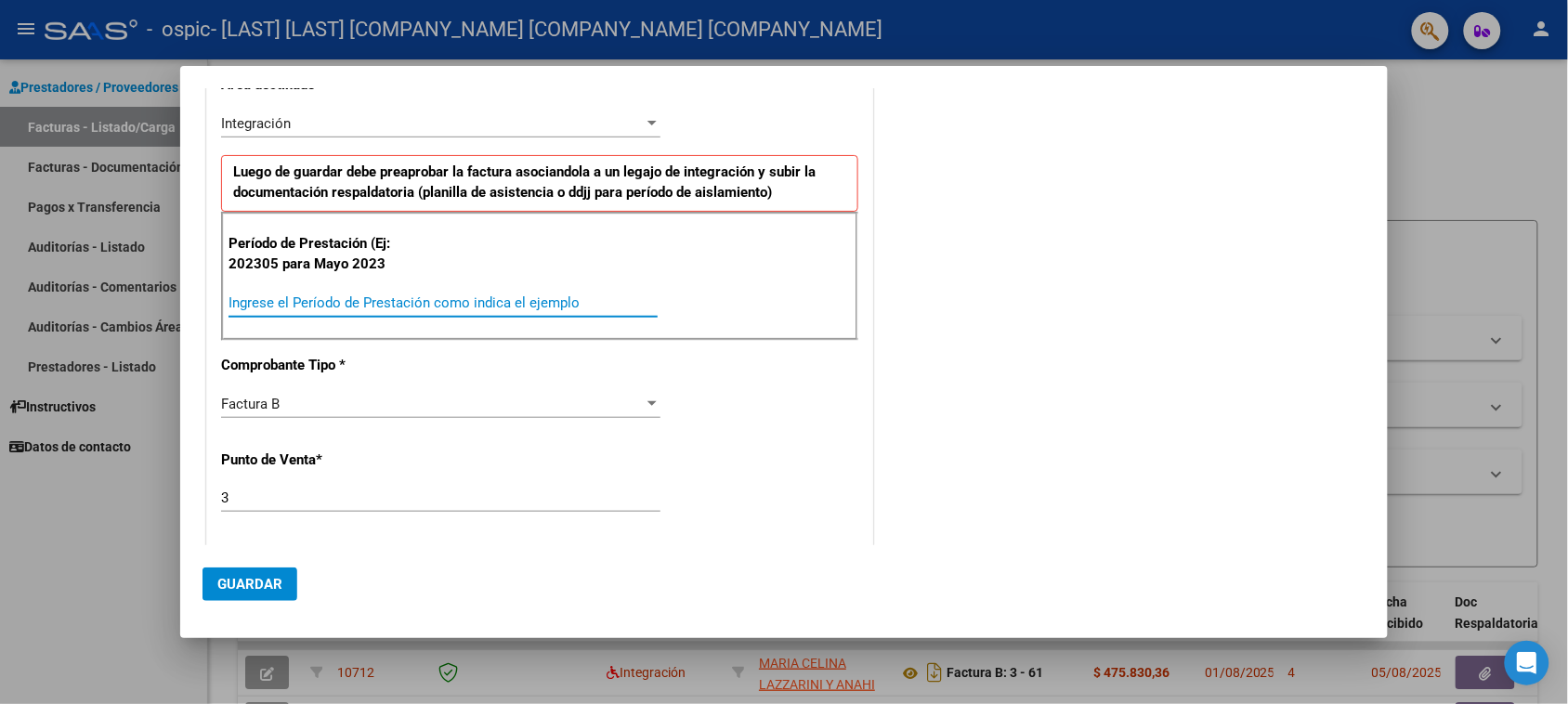 click on "Ingrese el Período de Prestación como indica el ejemplo" at bounding box center (443, 303) 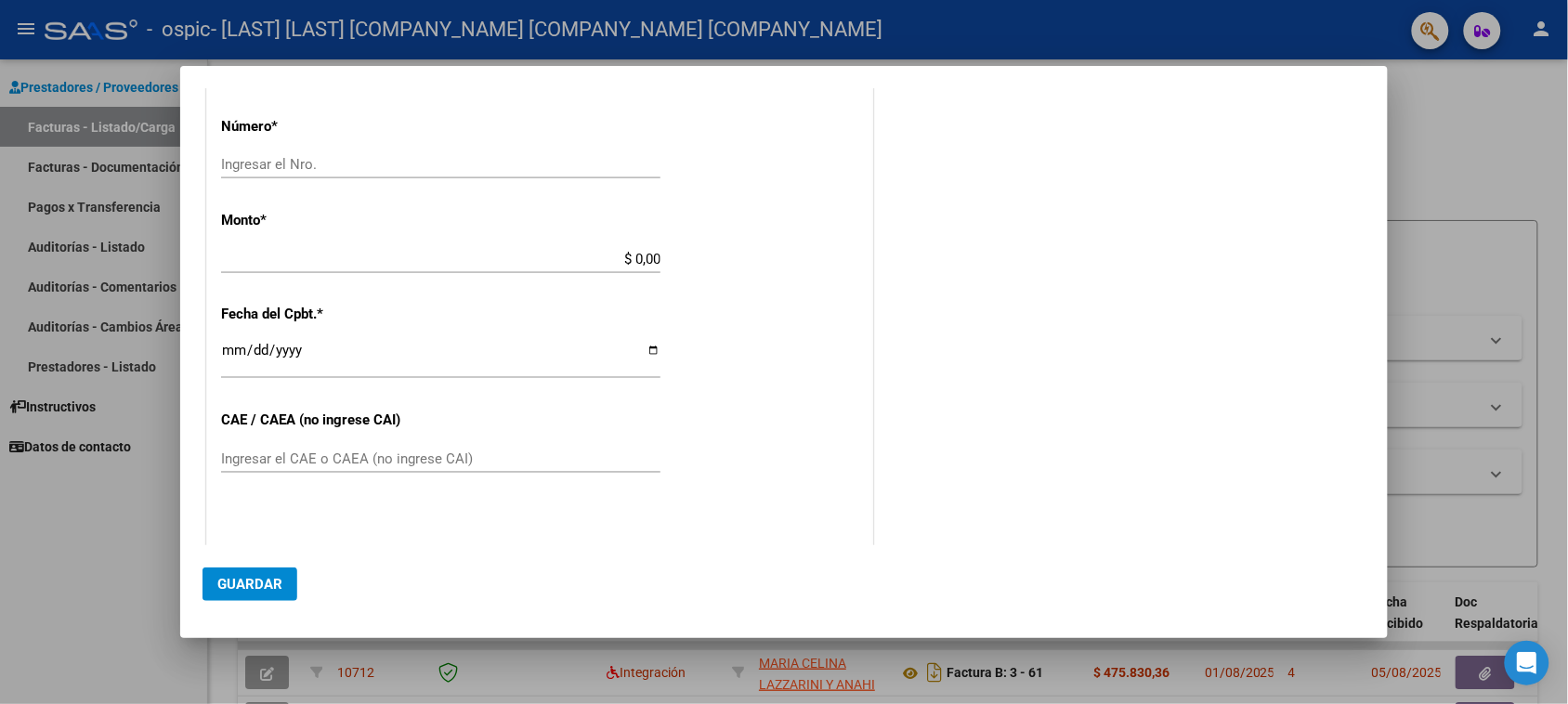 scroll, scrollTop: 813, scrollLeft: 0, axis: vertical 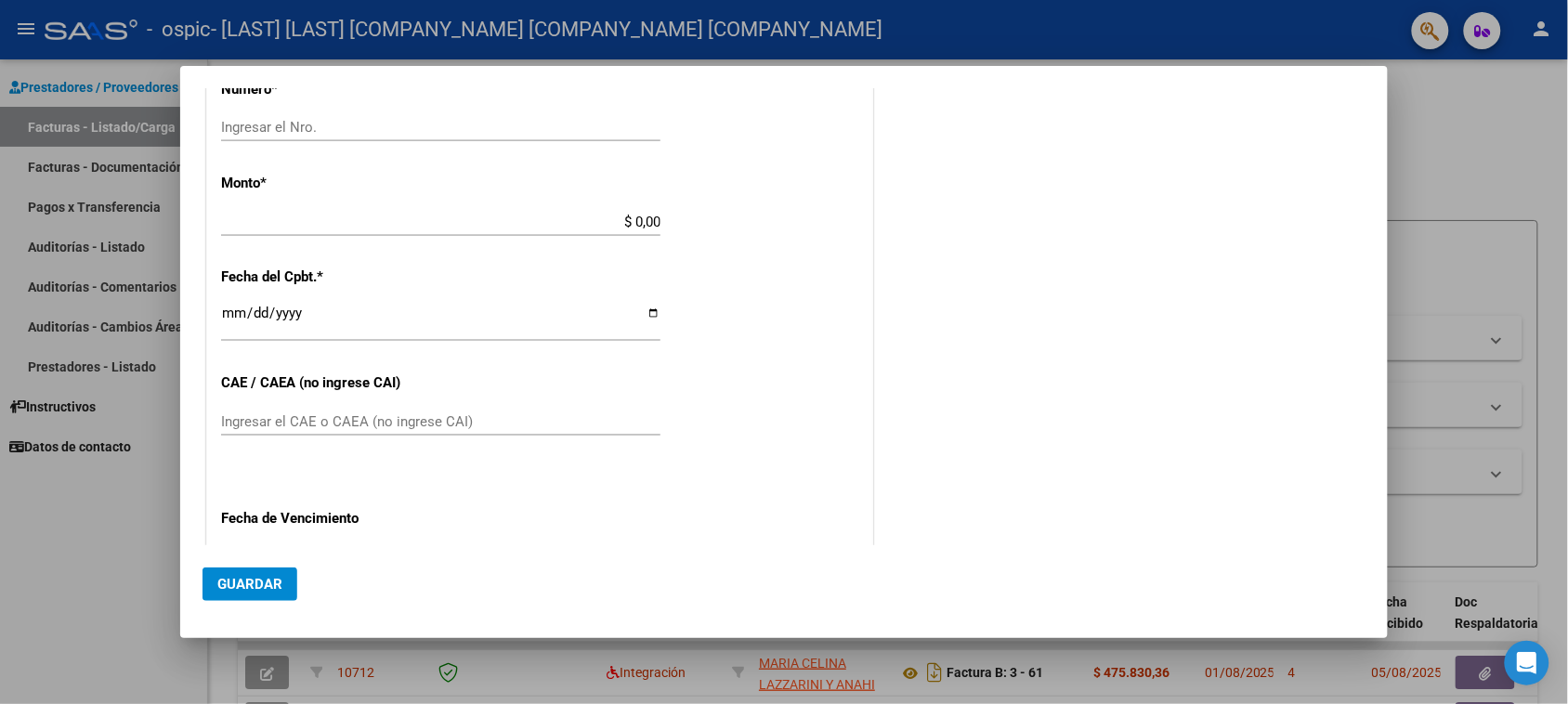 type on "202507" 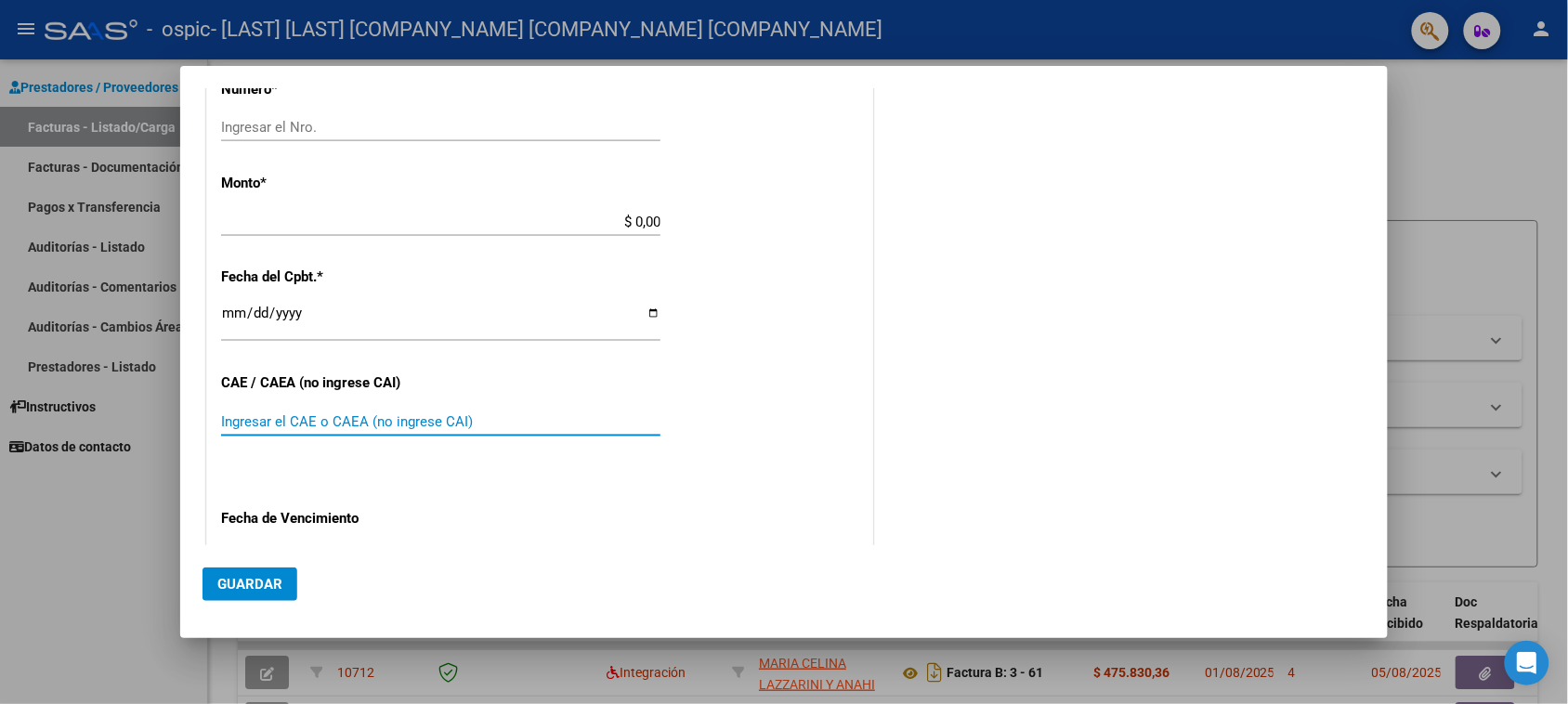 paste on "75313588148299" 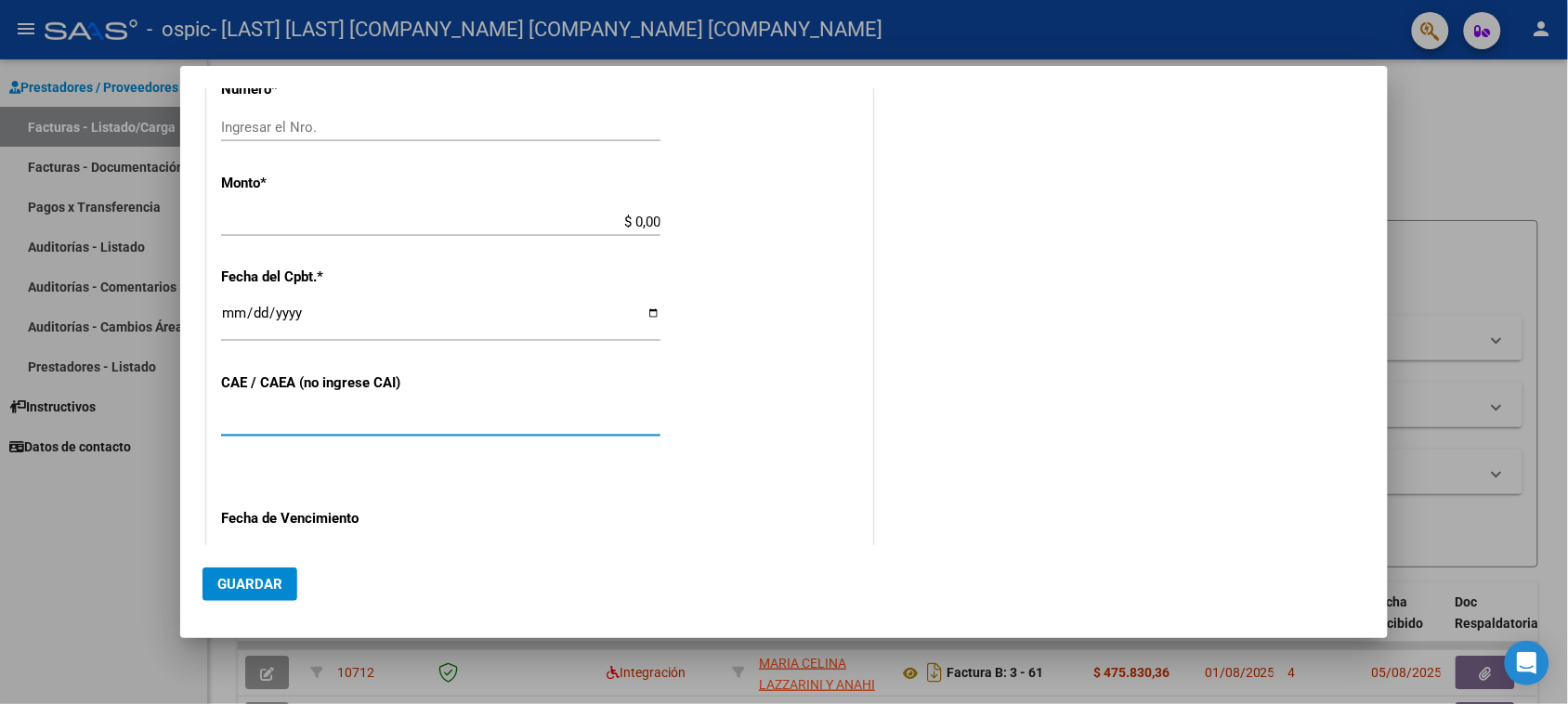 type on "75313588148299" 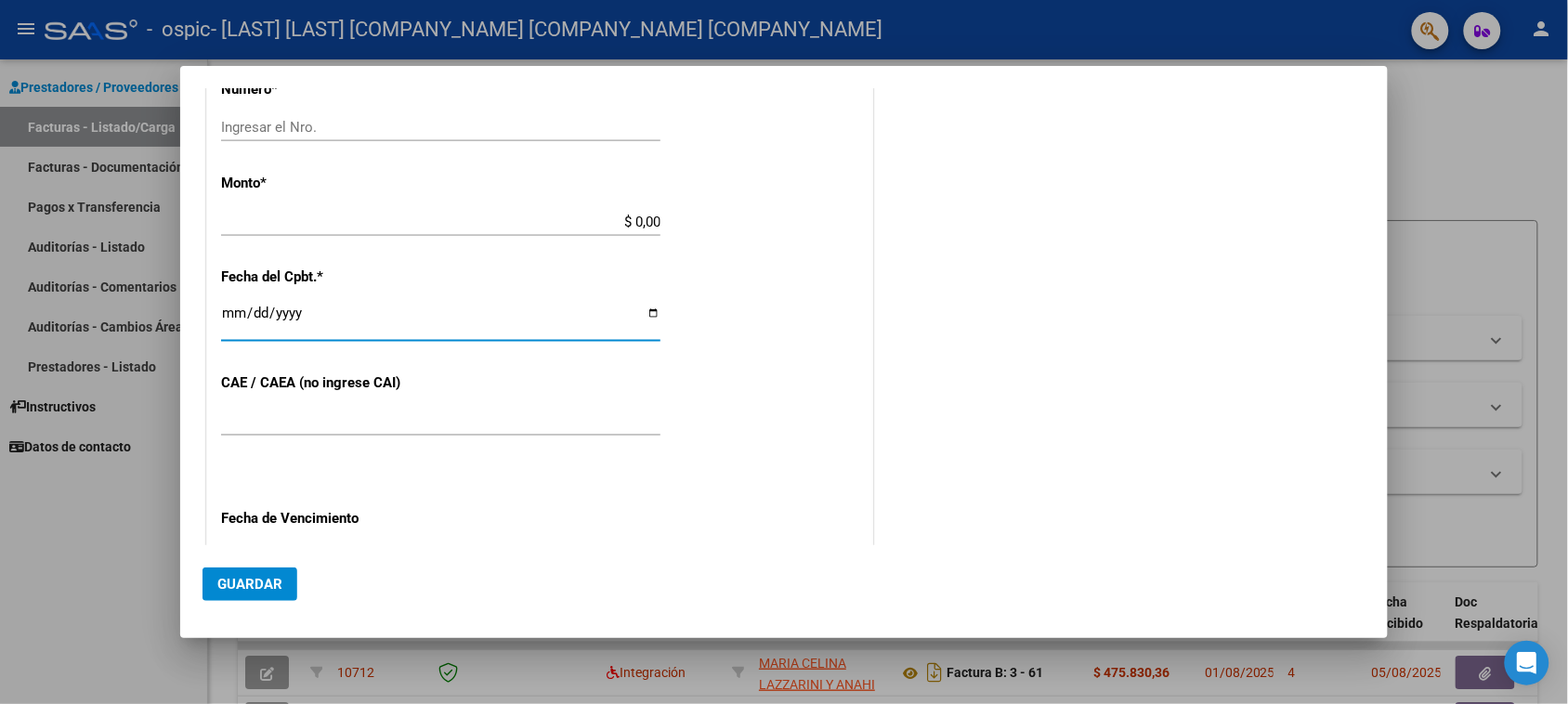 click on "Ingresar la fecha" at bounding box center [440, 320] 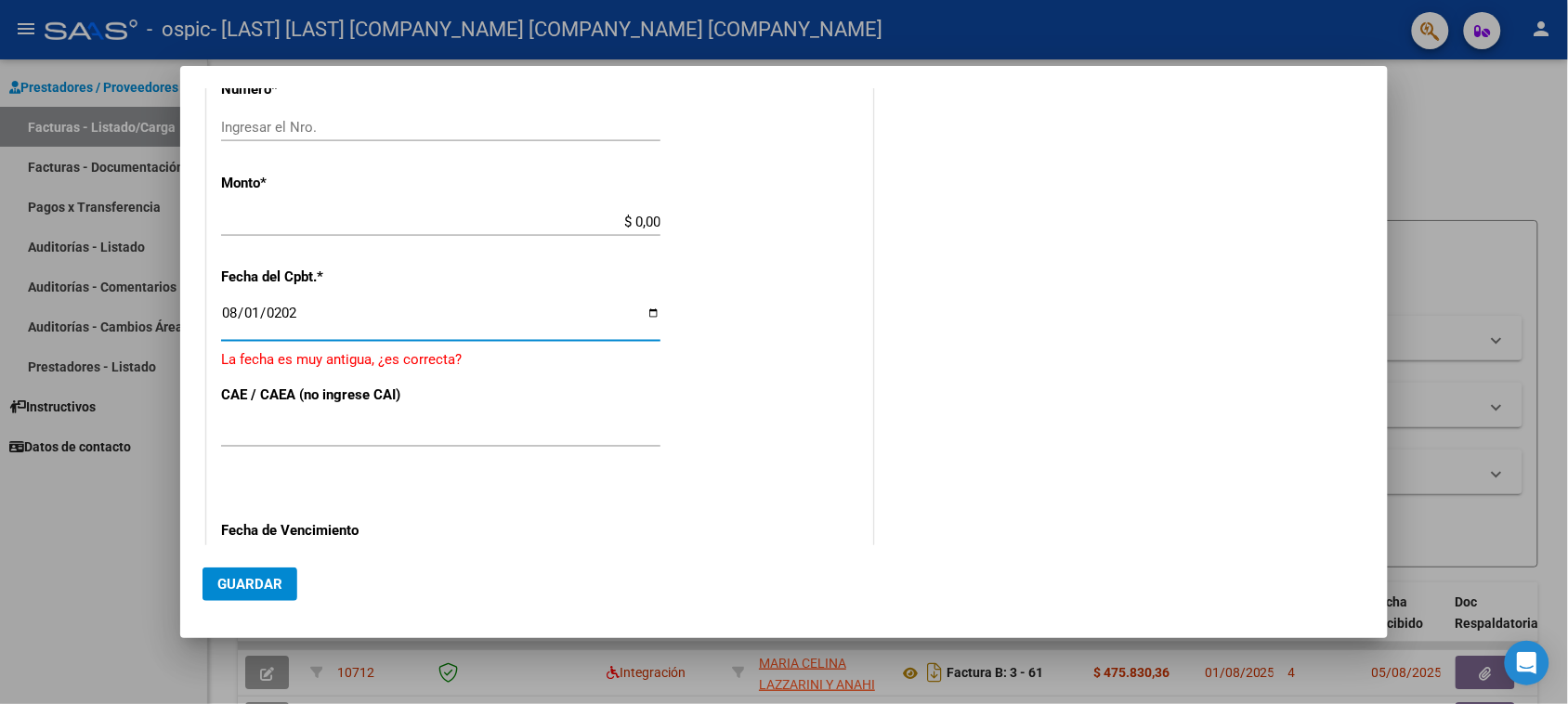 type on "2025-08-01" 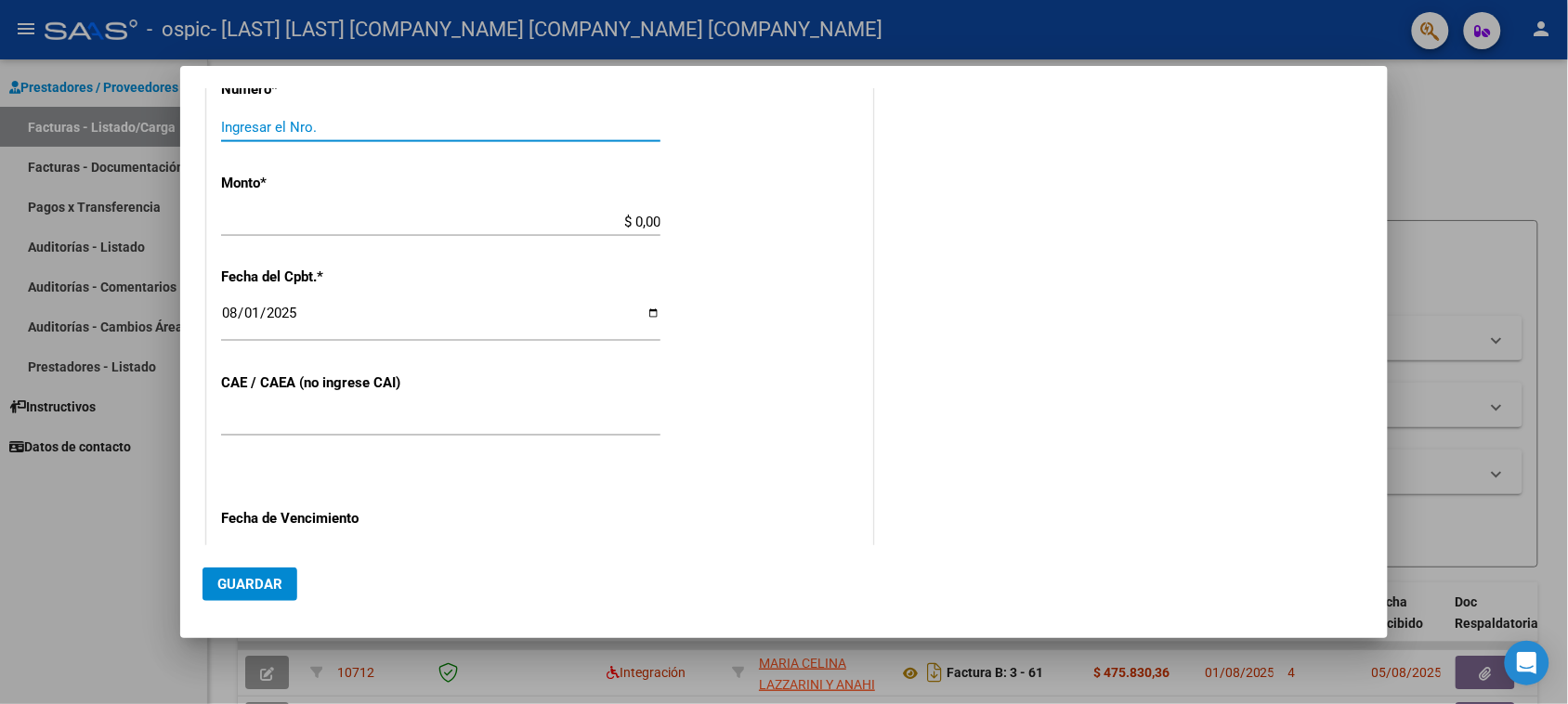 click on "Ingresar el Nro." at bounding box center (440, 127) 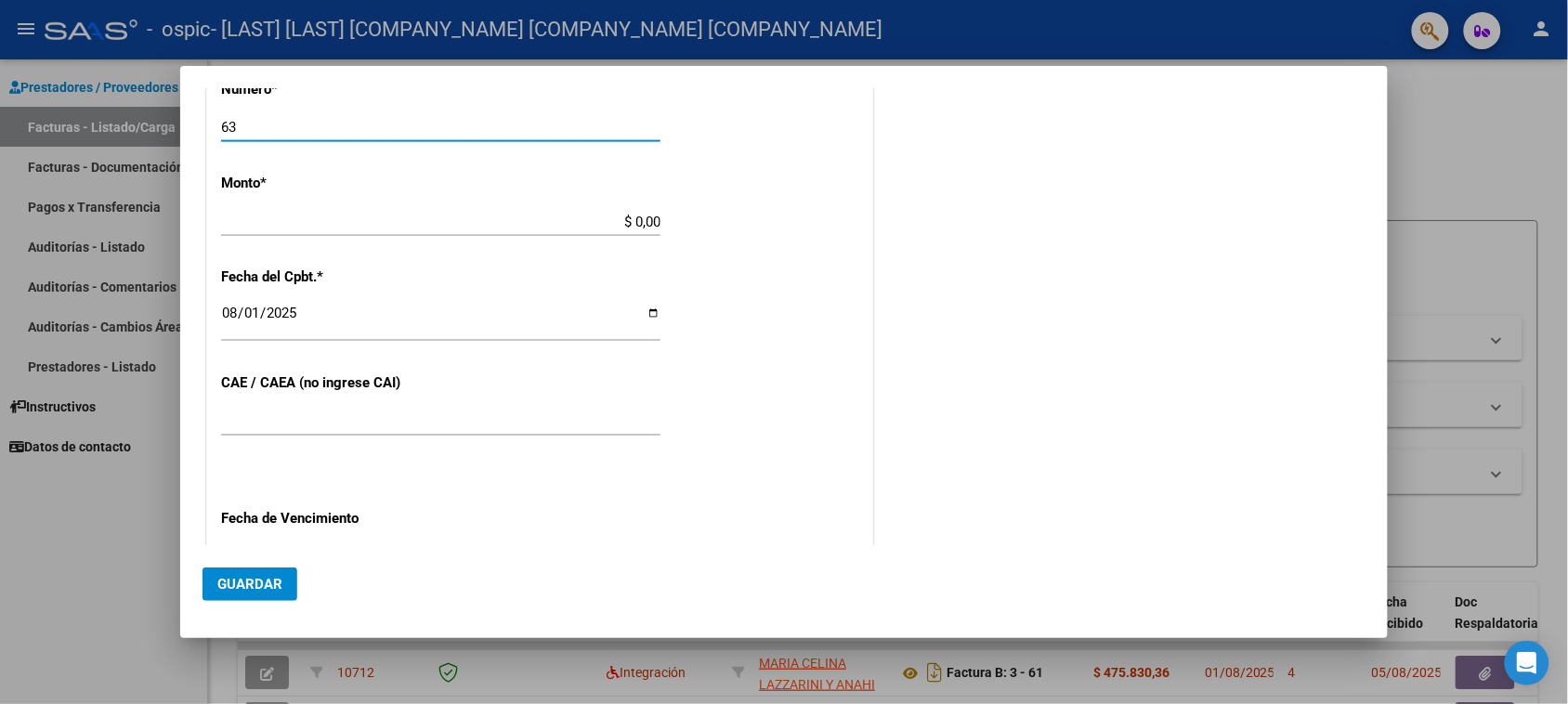 drag, startPoint x: 302, startPoint y: 126, endPoint x: 262, endPoint y: 207, distance: 90.33825 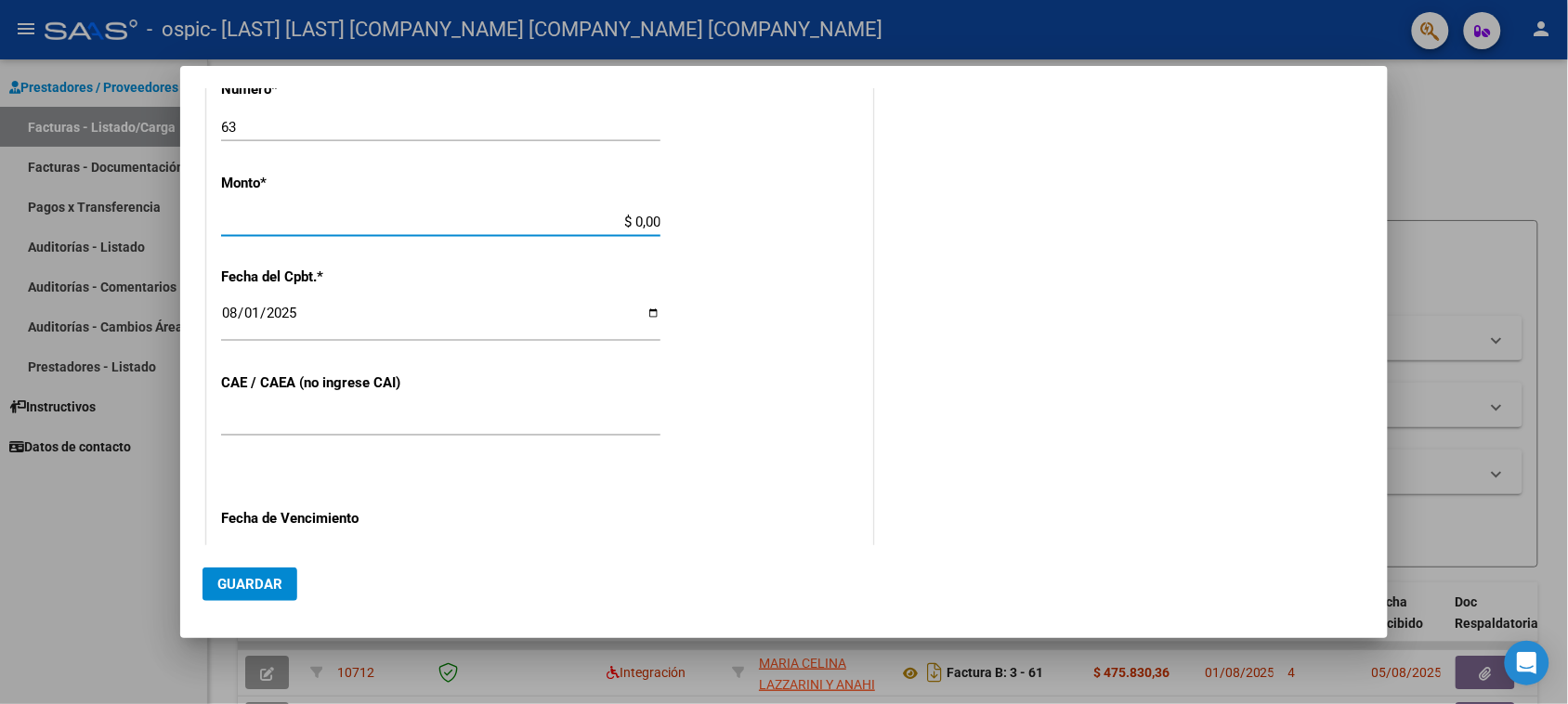 click on "$ 0,00" at bounding box center (440, 222) 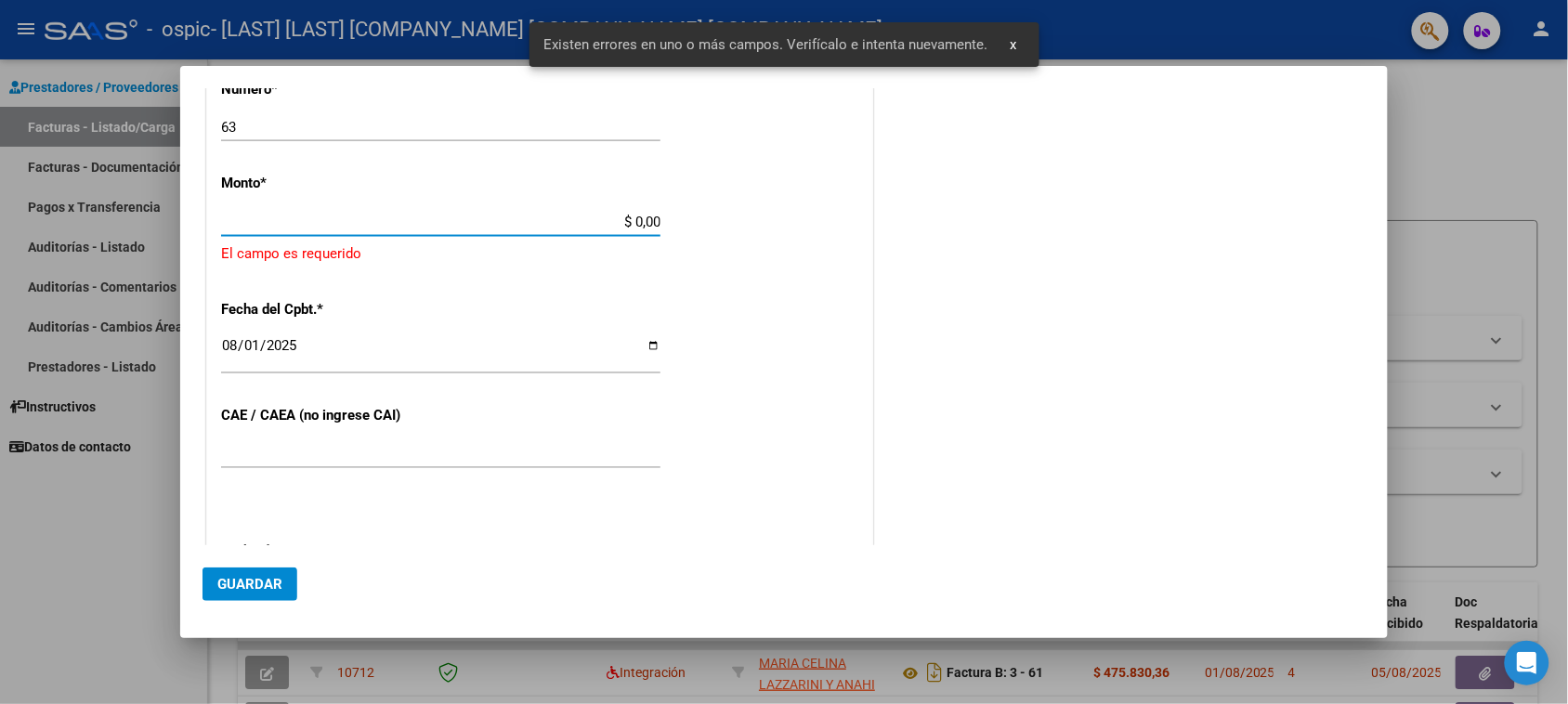 scroll, scrollTop: 711, scrollLeft: 0, axis: vertical 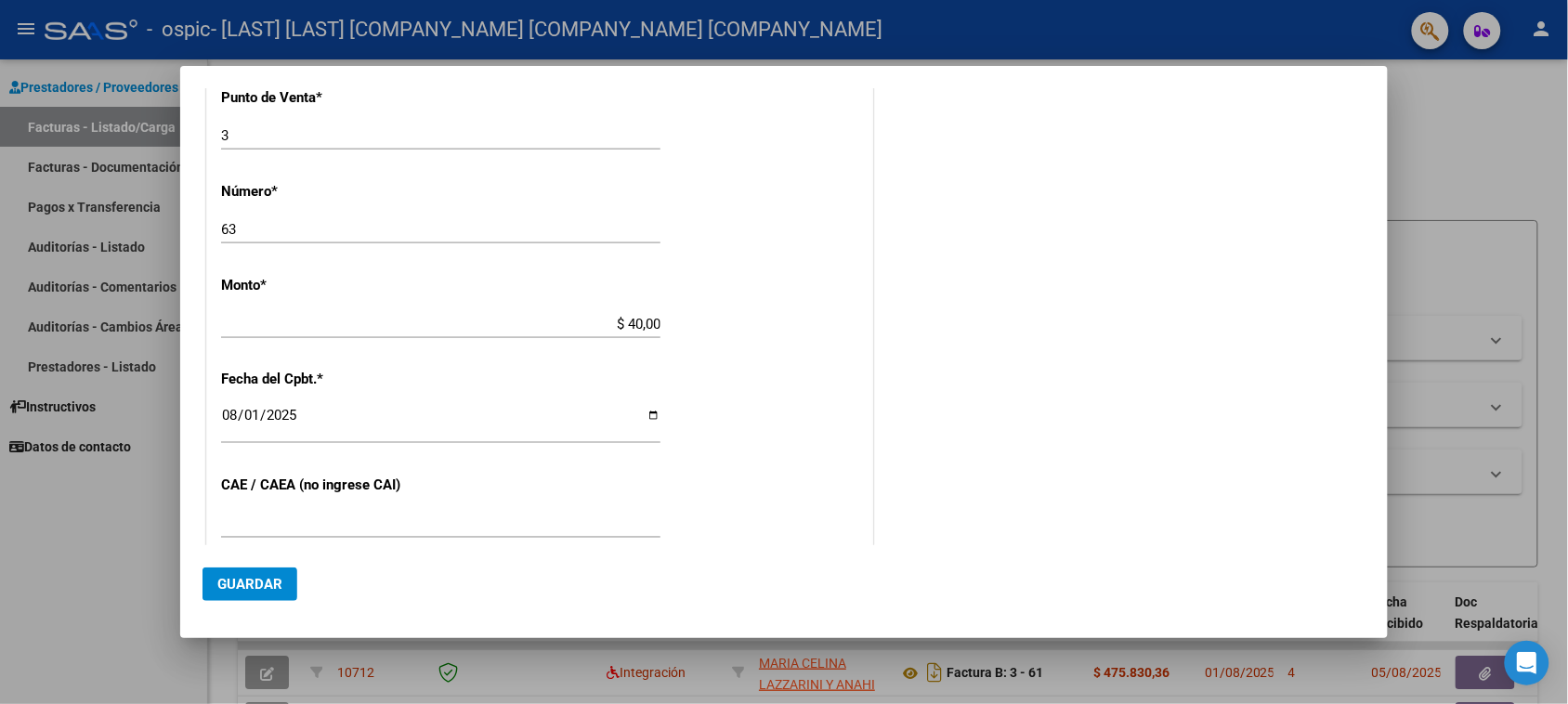 drag, startPoint x: 616, startPoint y: 313, endPoint x: 680, endPoint y: 316, distance: 64.070274 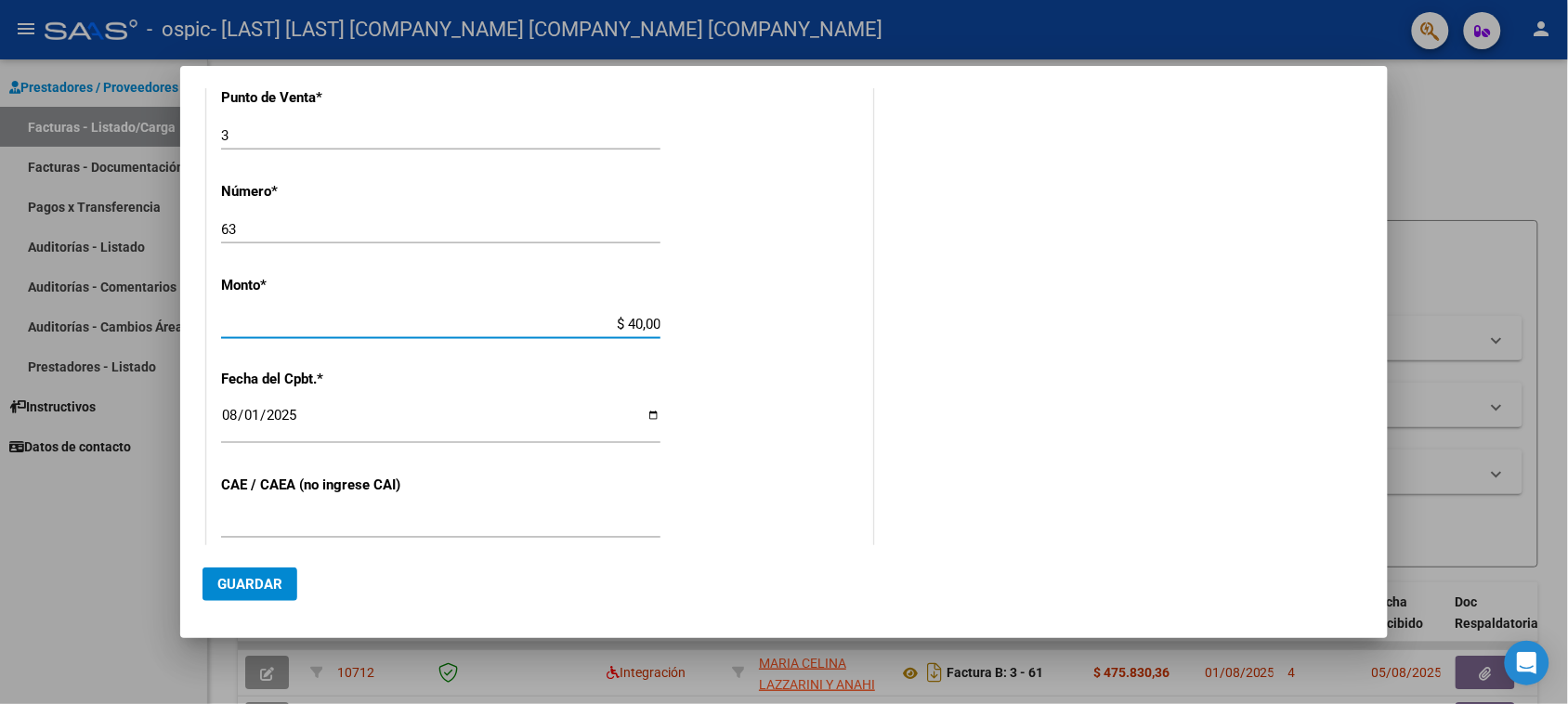 drag, startPoint x: 624, startPoint y: 327, endPoint x: 664, endPoint y: 319, distance: 40.792156 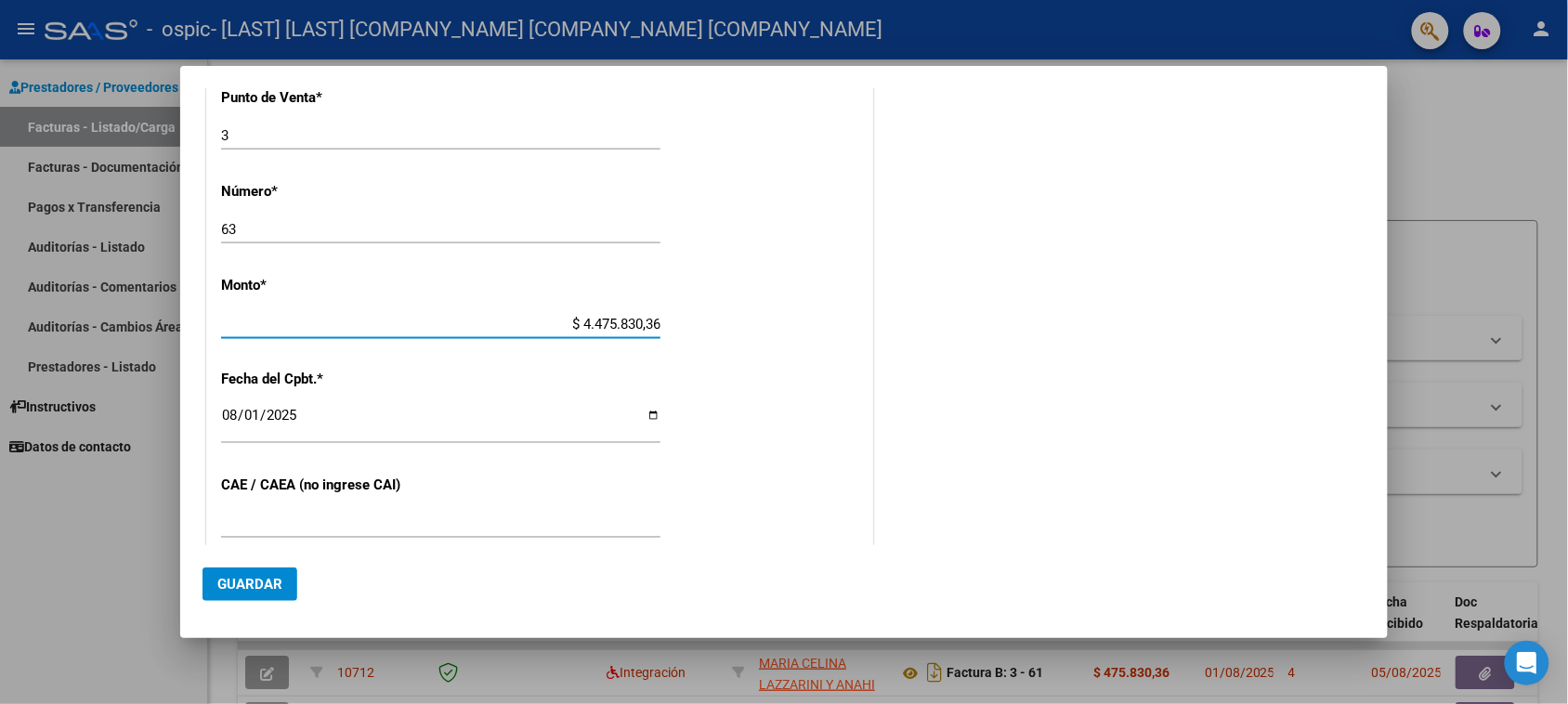 click on "$ 4.475.830,36" at bounding box center (440, 324) 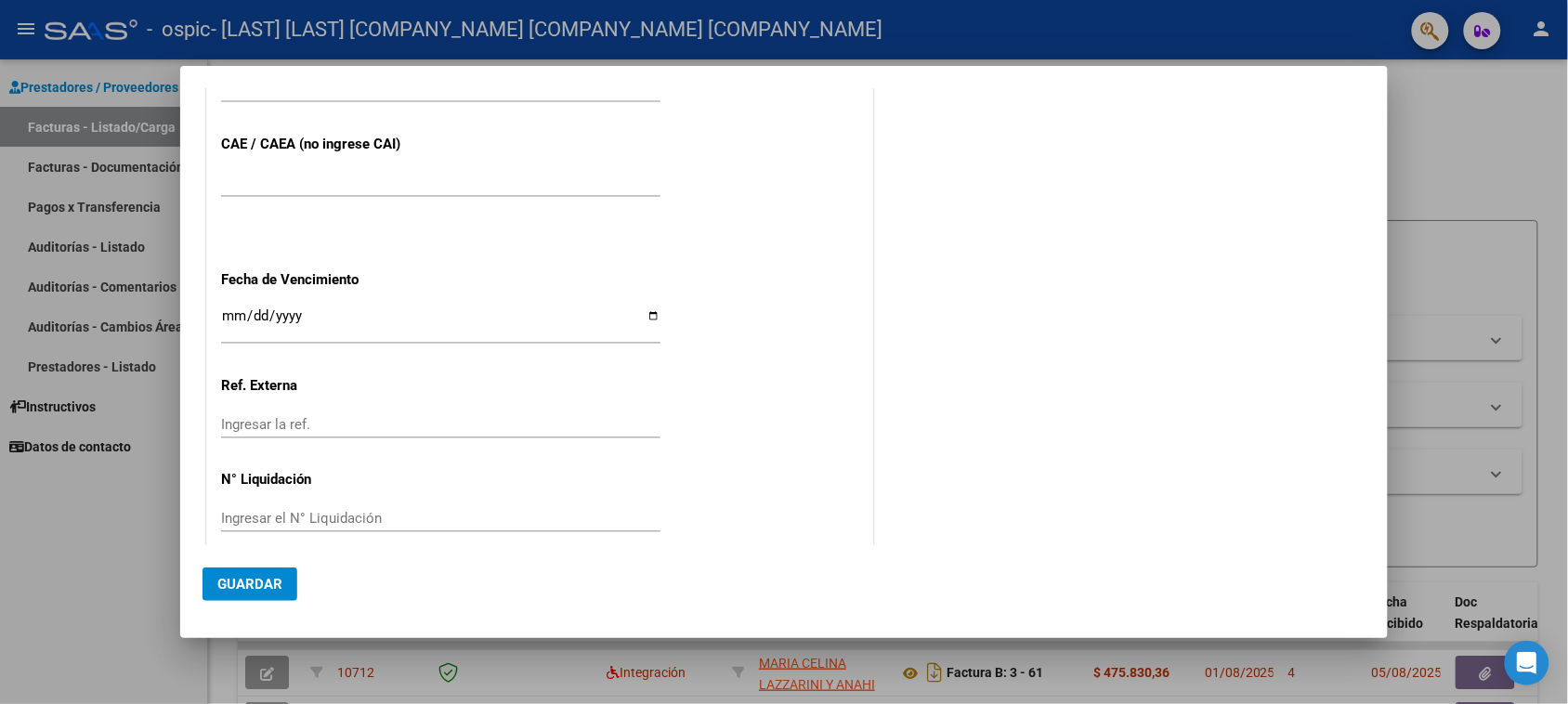 scroll, scrollTop: 1075, scrollLeft: 0, axis: vertical 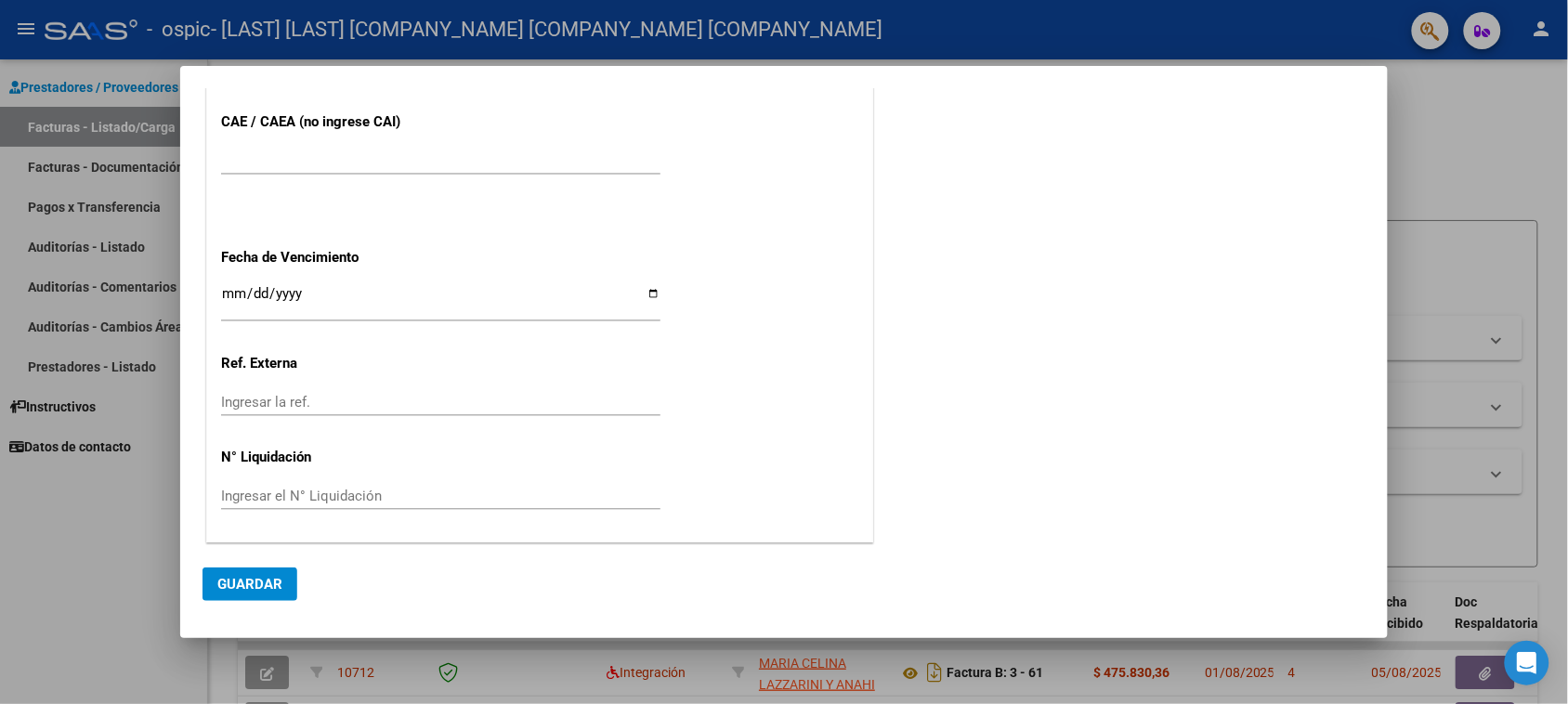 type on "$ 475.830,36" 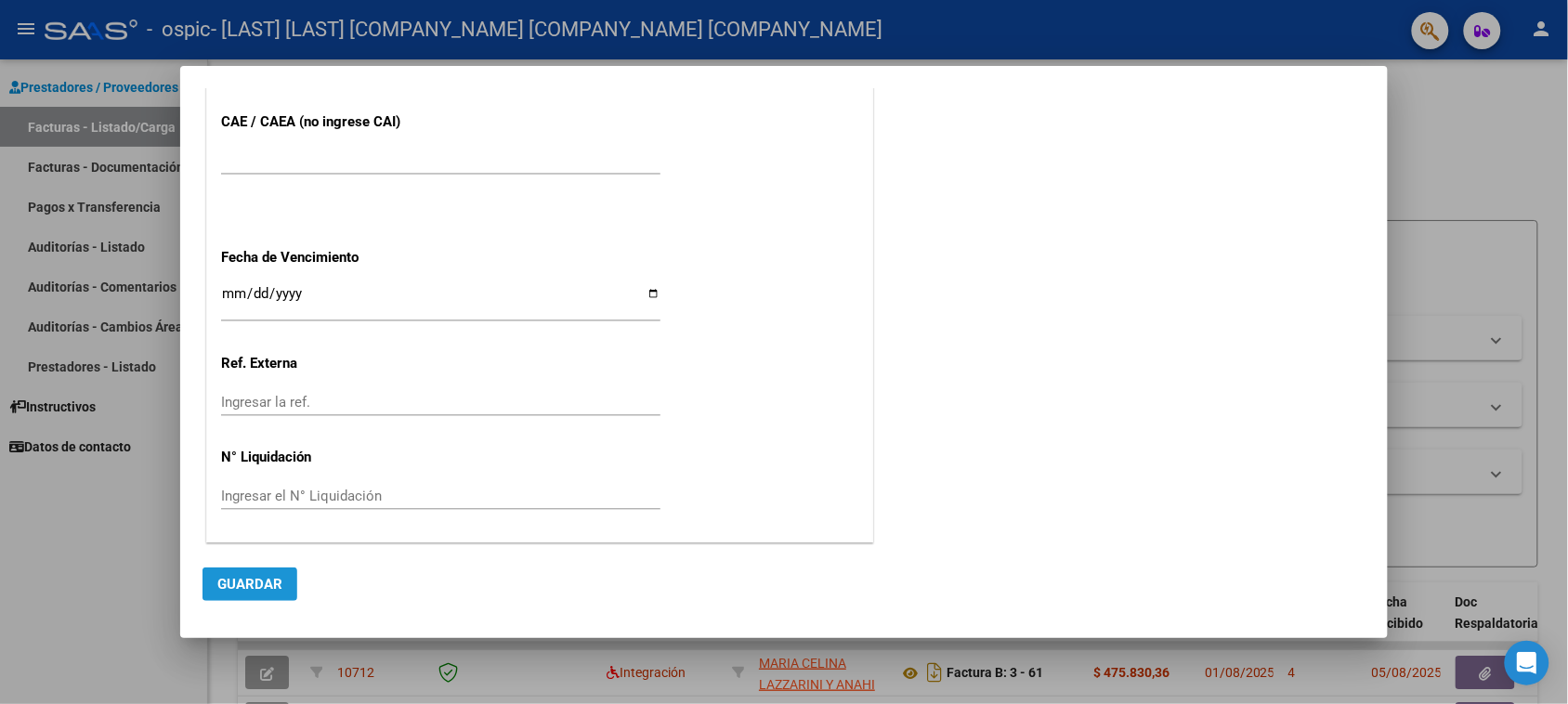 click on "Guardar" 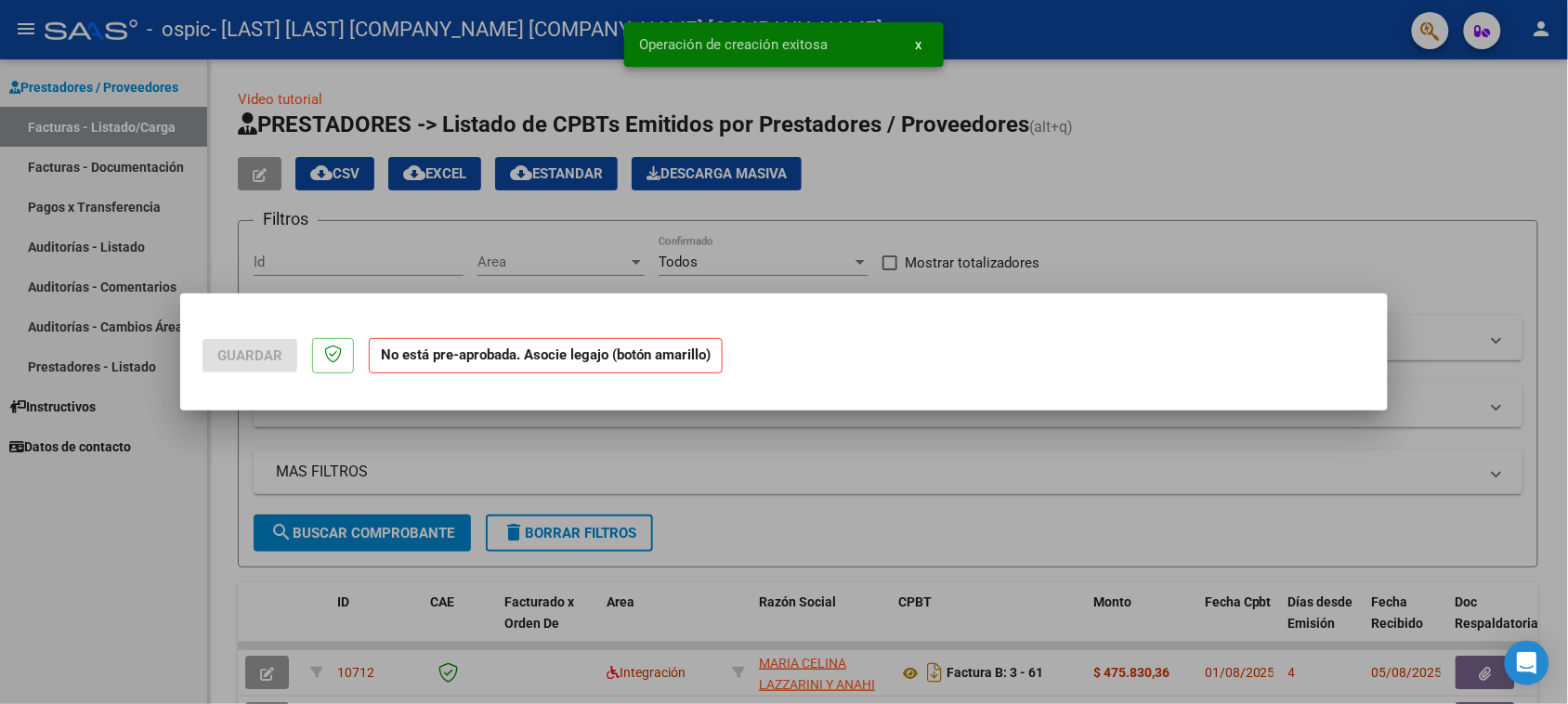 scroll, scrollTop: 0, scrollLeft: 0, axis: both 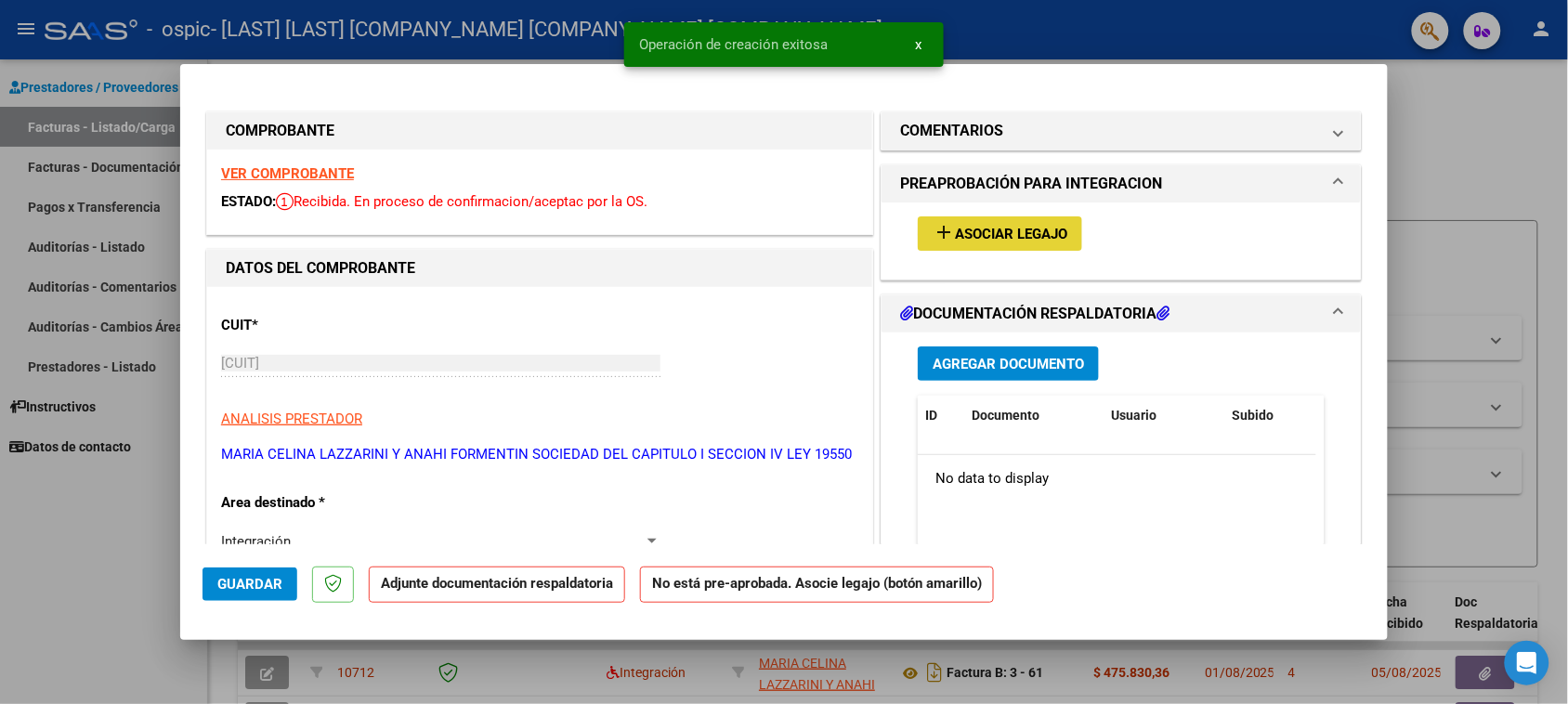 click on "Asociar Legajo" at bounding box center (1011, 234) 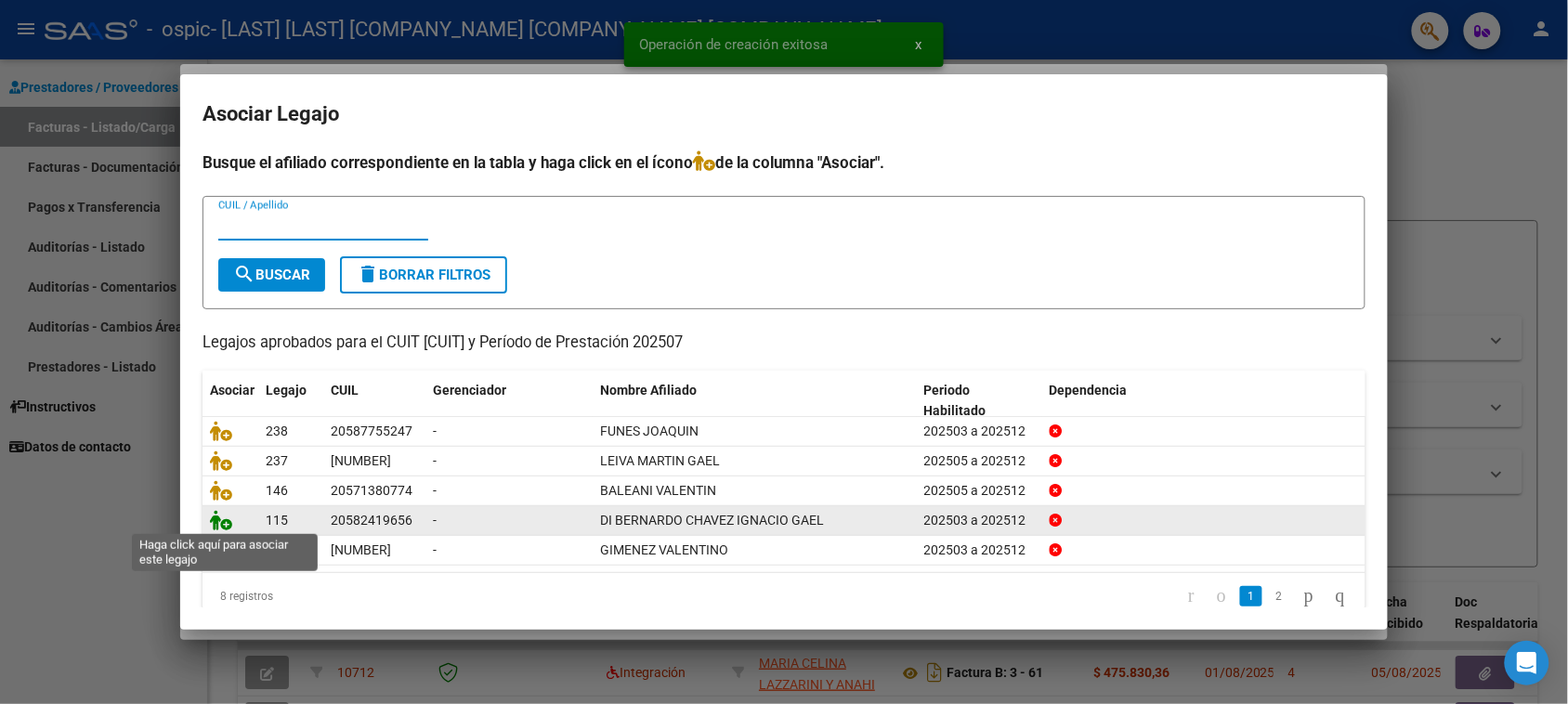 click 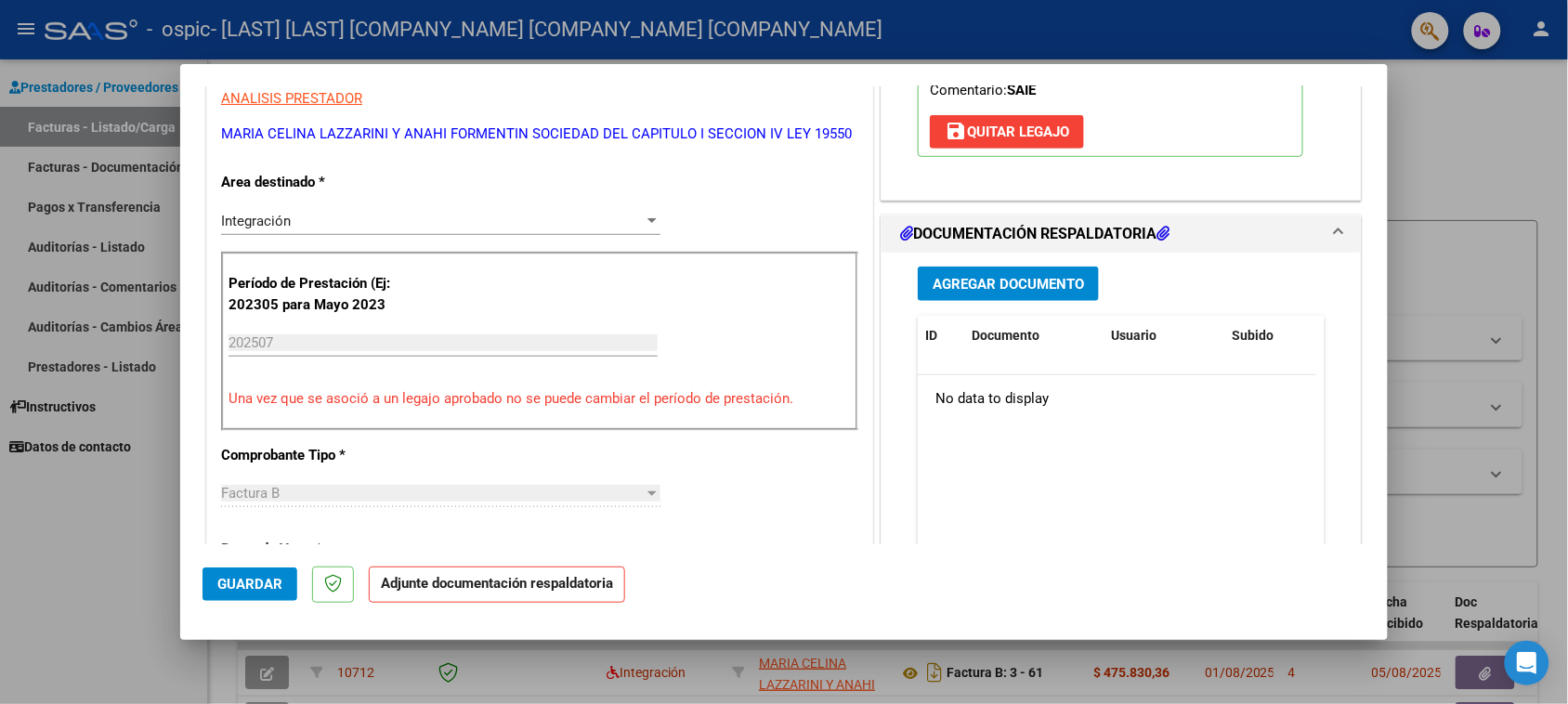 scroll, scrollTop: 348, scrollLeft: 0, axis: vertical 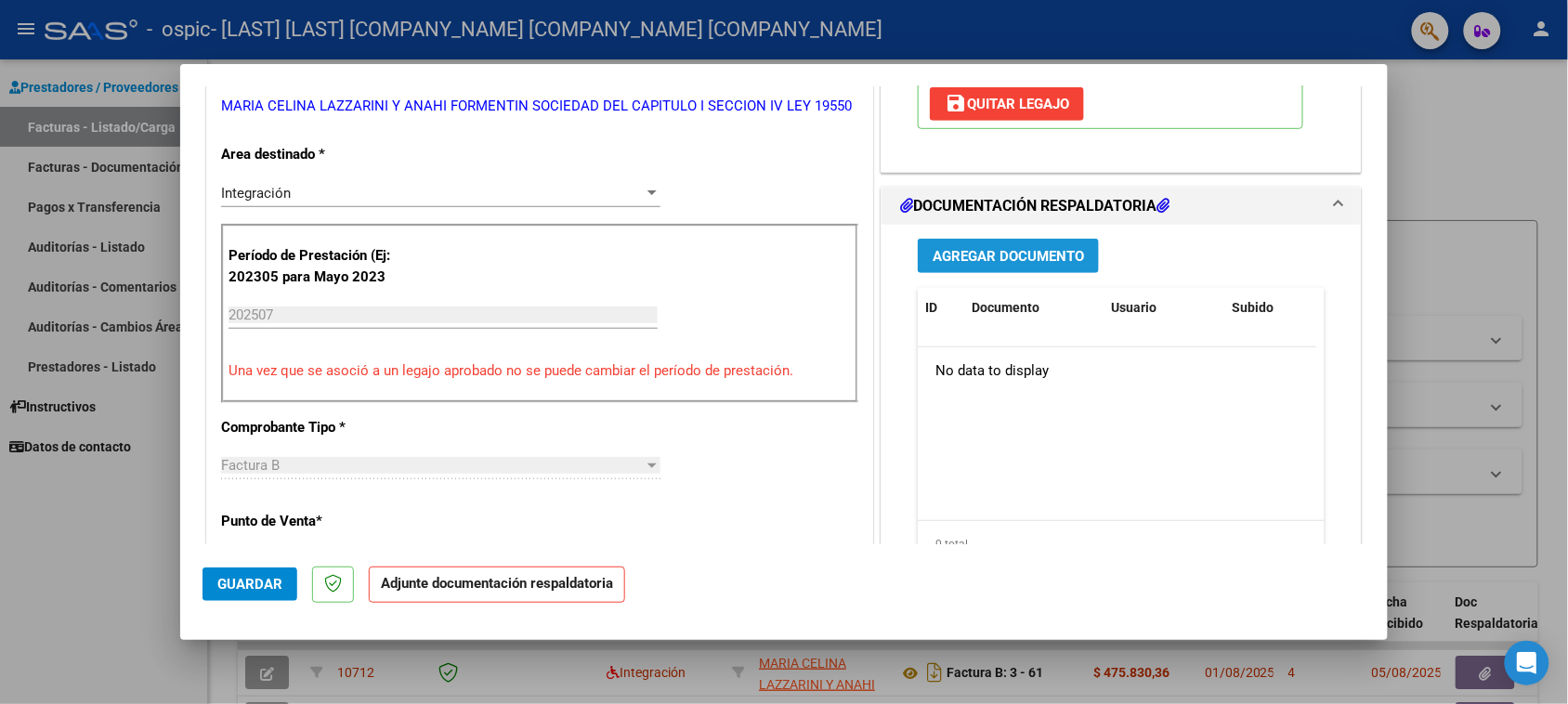 click on "Agregar Documento" at bounding box center [1008, 256] 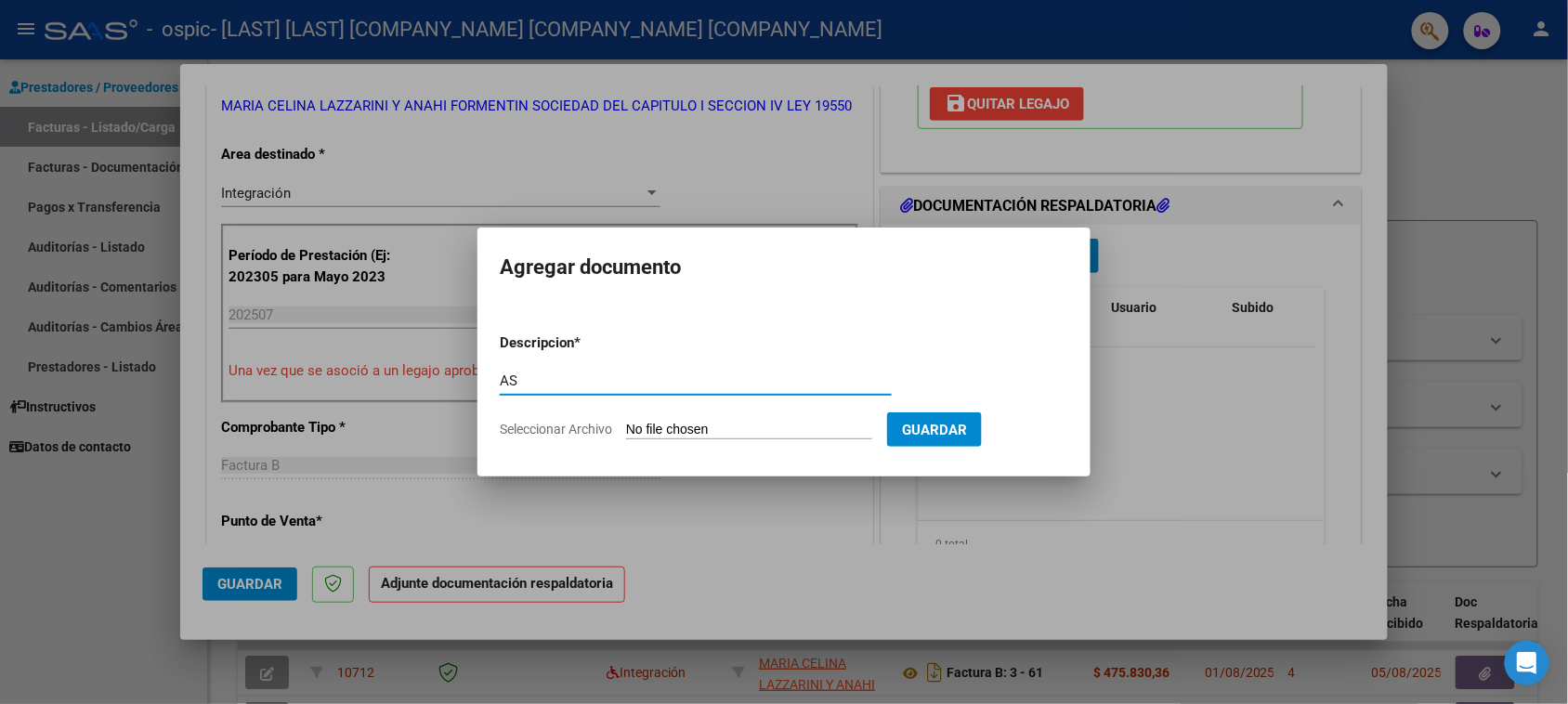 type on "AS" 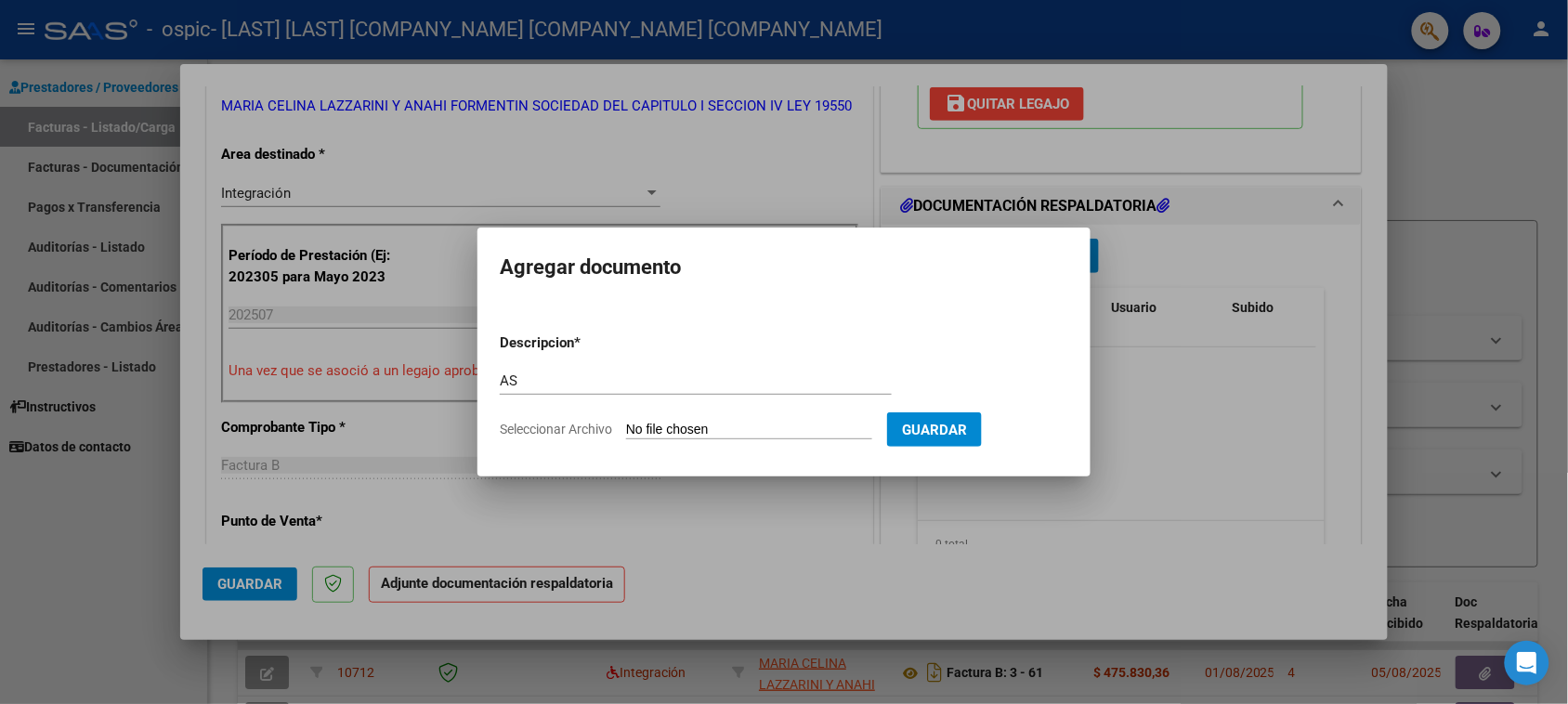 type on "C:\fakepath\IMG_2025_7_15_14_52_12_35543.pdf" 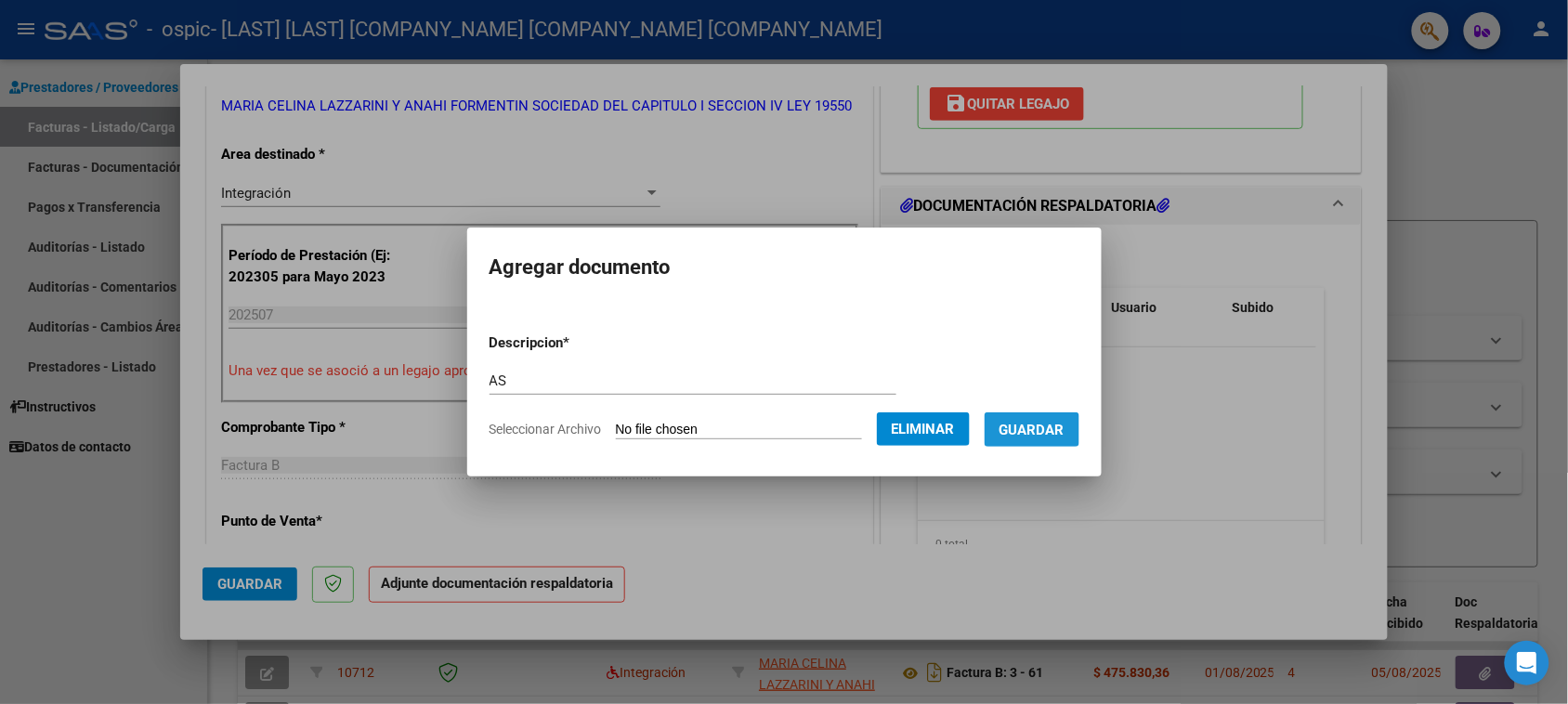 click on "Guardar" at bounding box center (1032, 430) 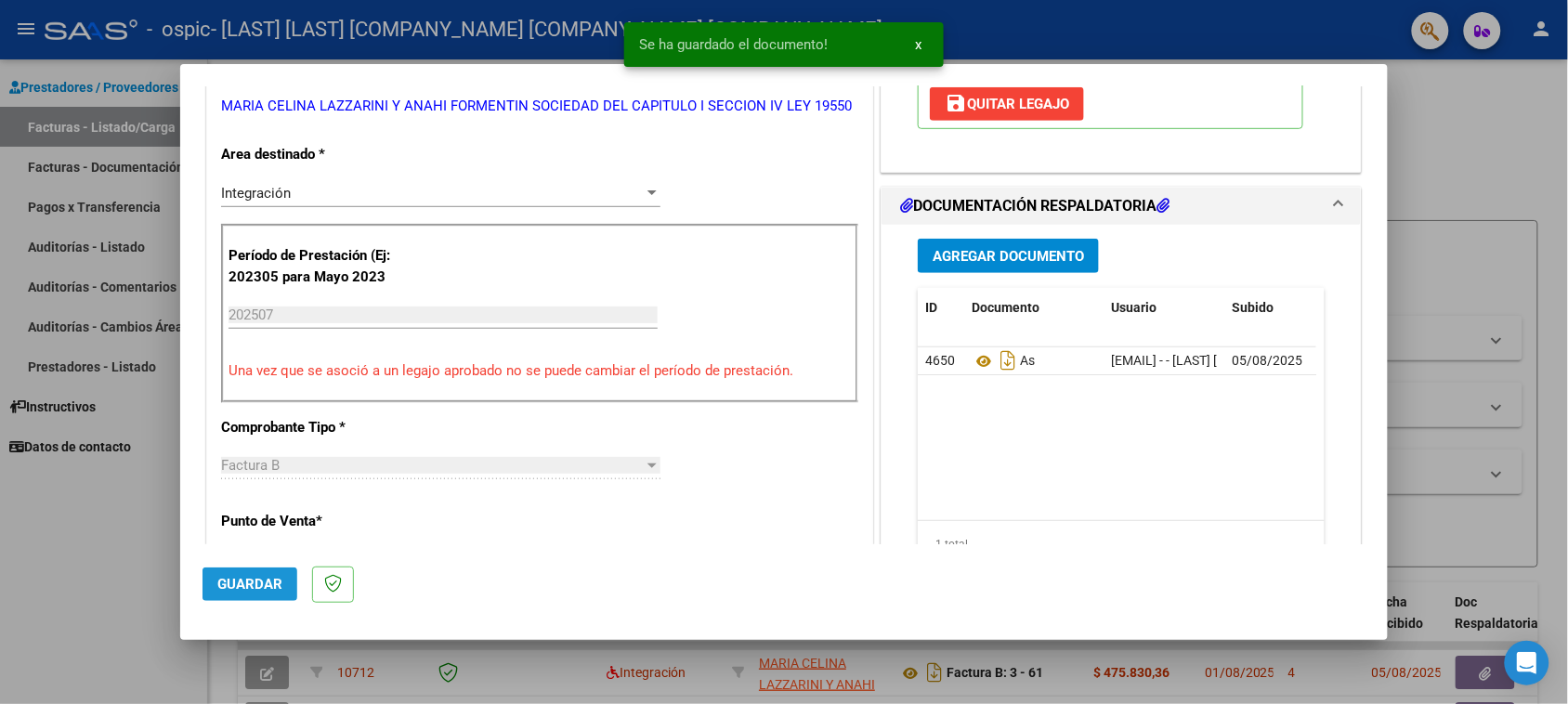 click on "Guardar" 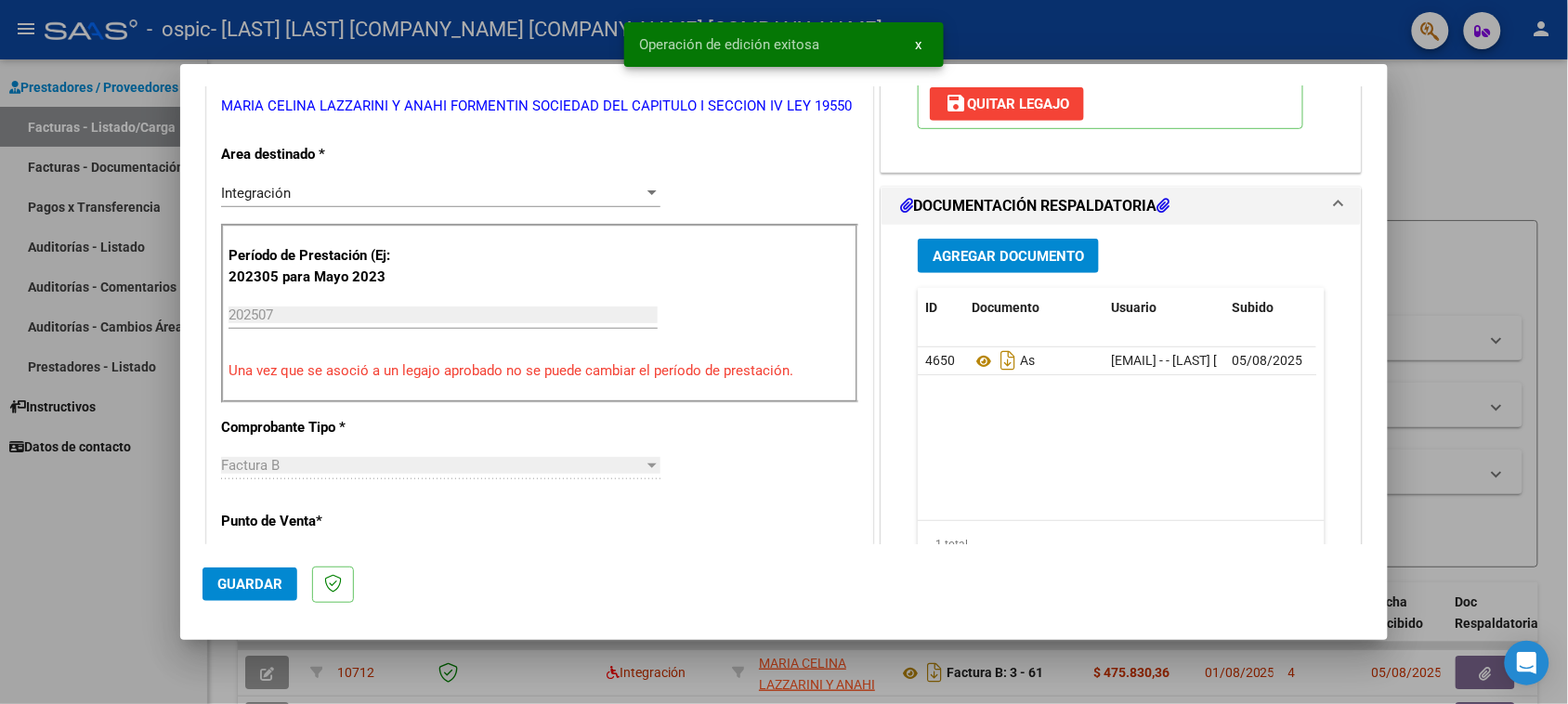 click on "Guardar" 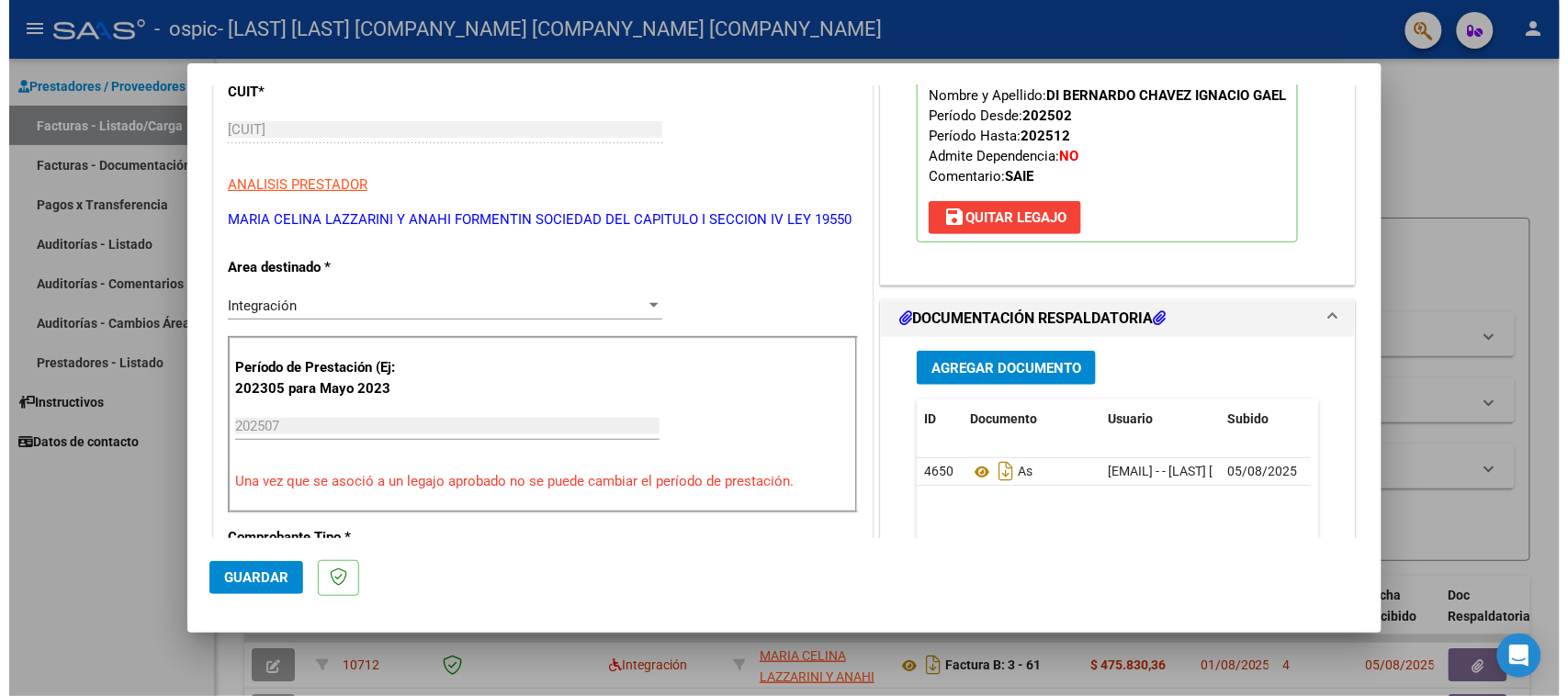 scroll, scrollTop: 0, scrollLeft: 0, axis: both 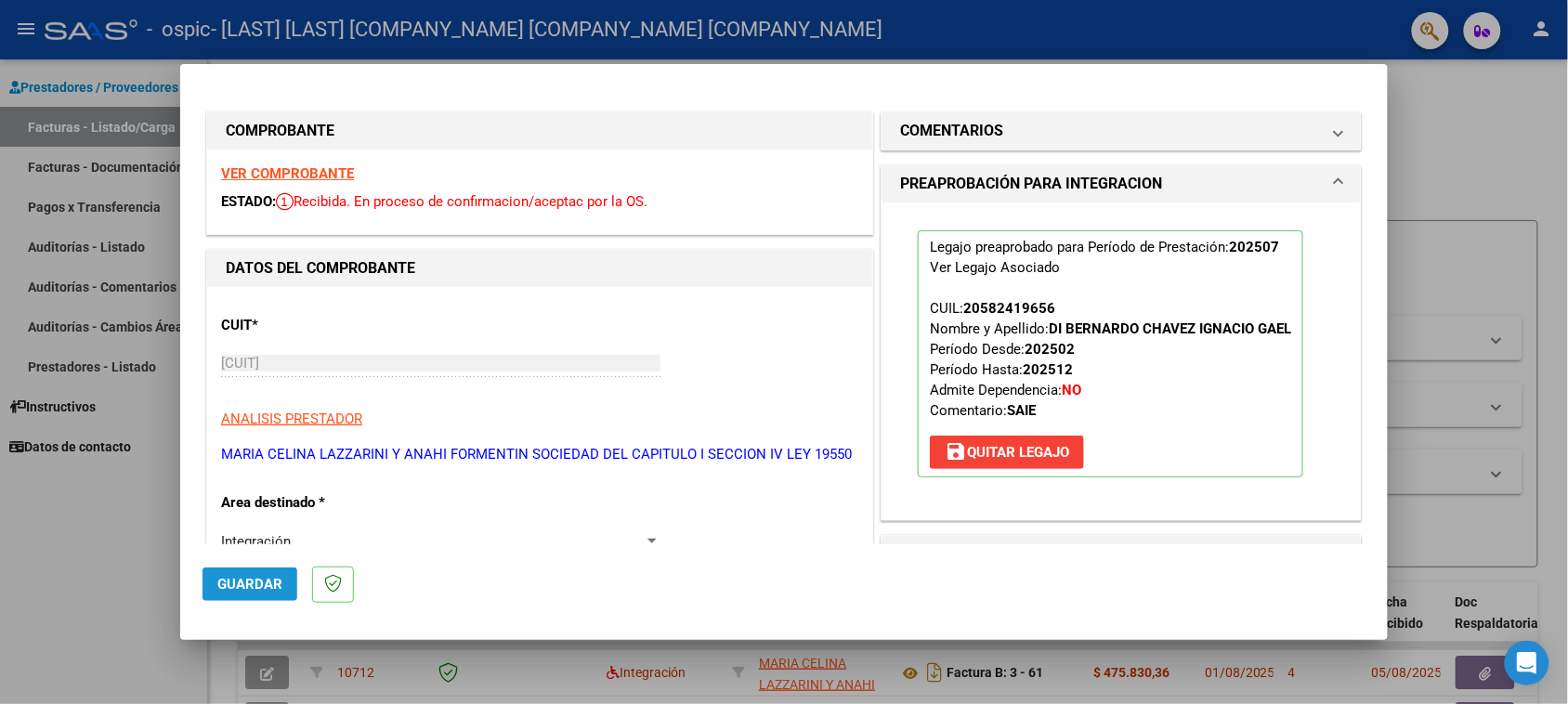 click on "Guardar" 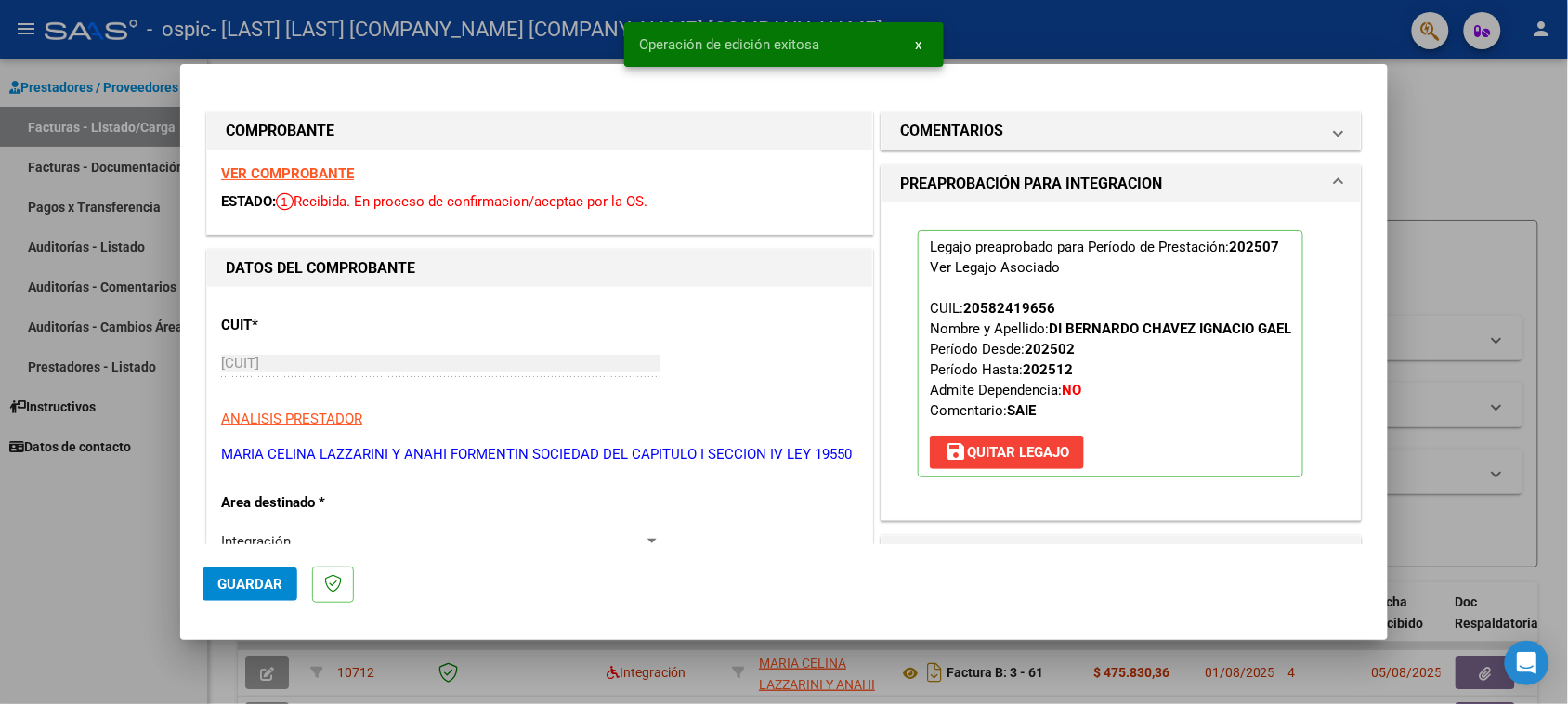 drag, startPoint x: 102, startPoint y: 608, endPoint x: 412, endPoint y: 23, distance: 662.06118 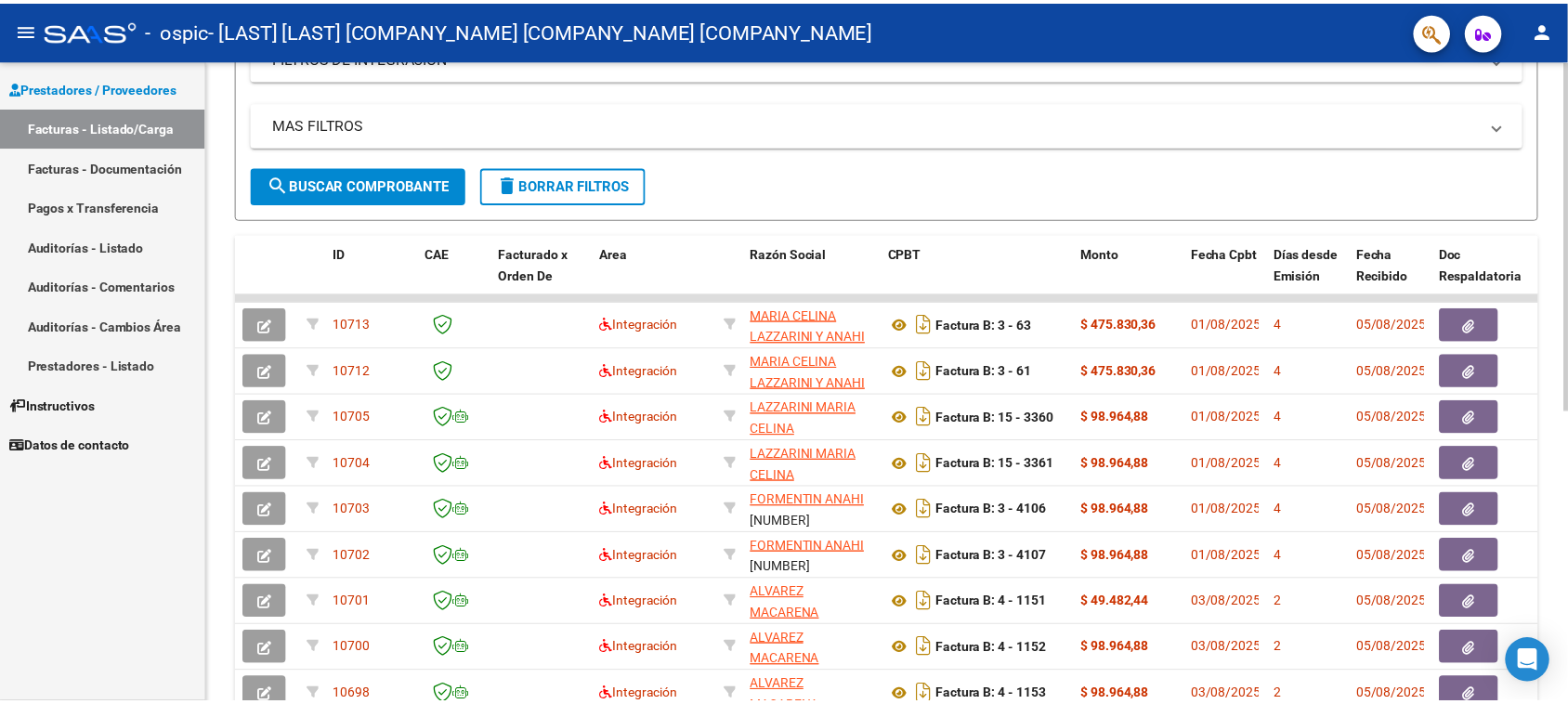 scroll, scrollTop: 0, scrollLeft: 0, axis: both 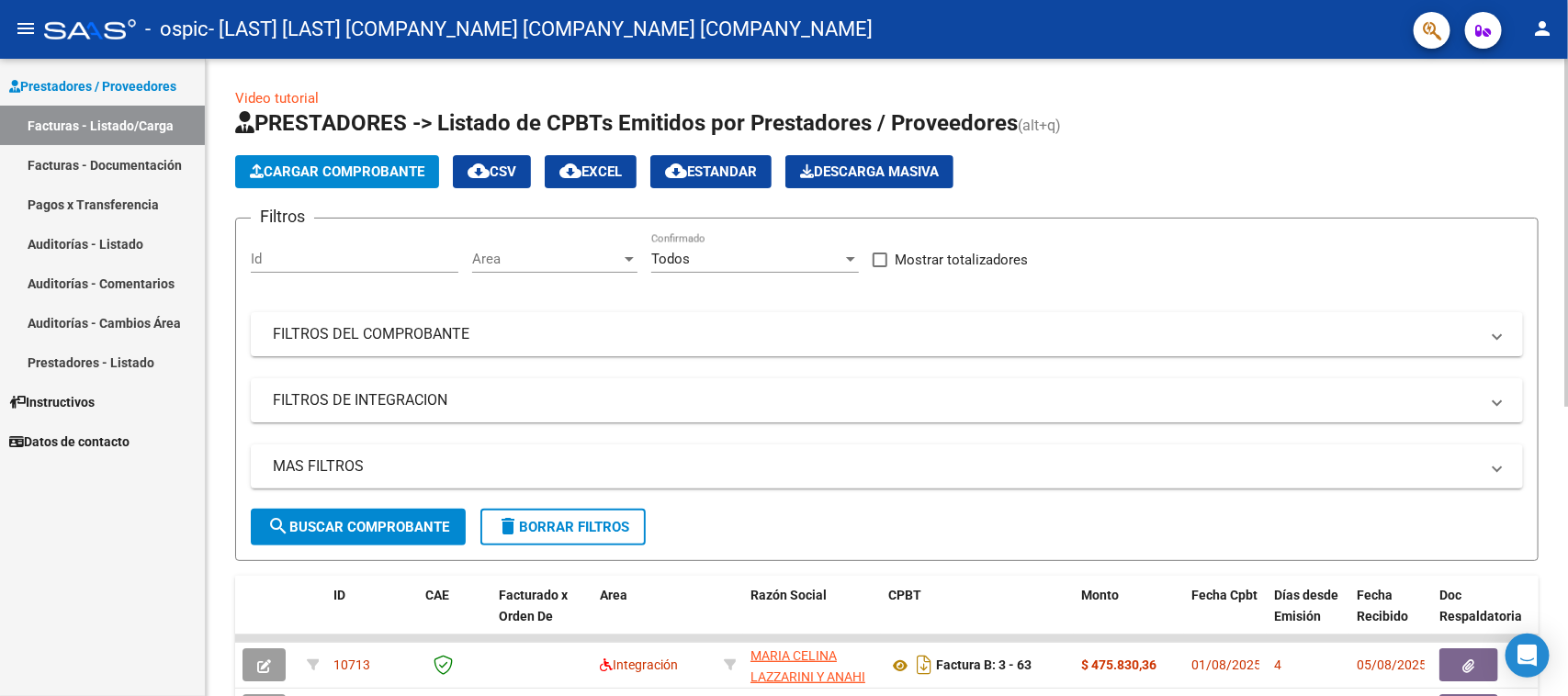 click on "Cargar Comprobante" 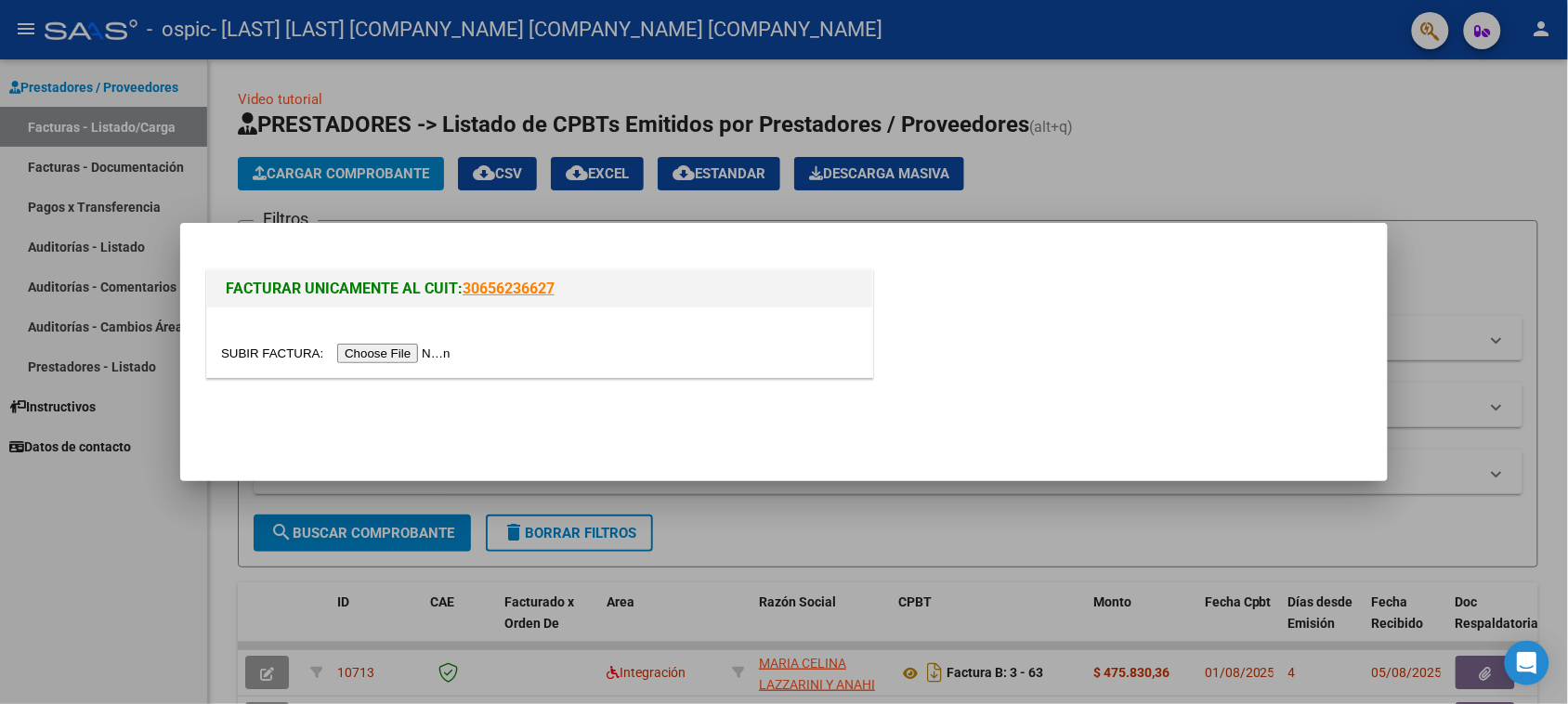 click at bounding box center (338, 353) 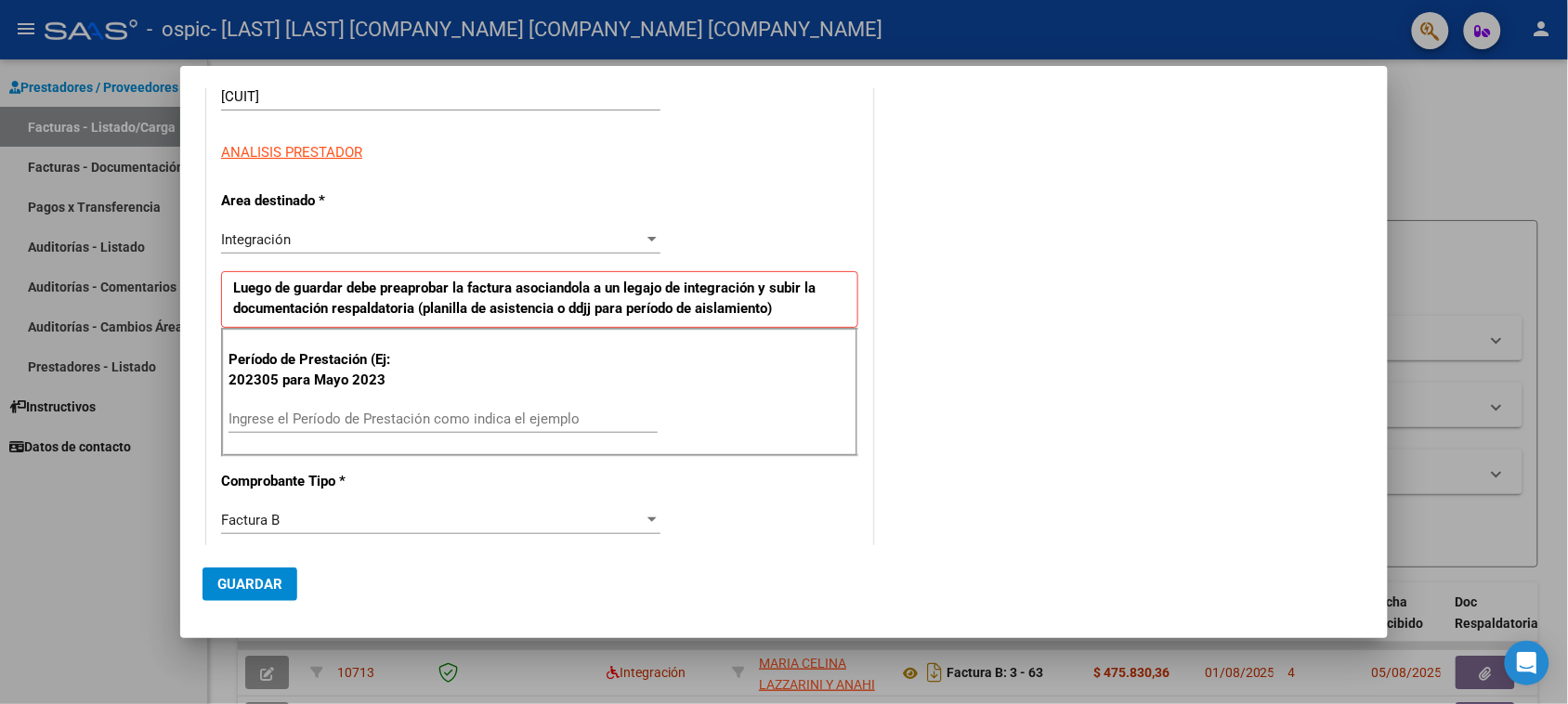 scroll, scrollTop: 348, scrollLeft: 0, axis: vertical 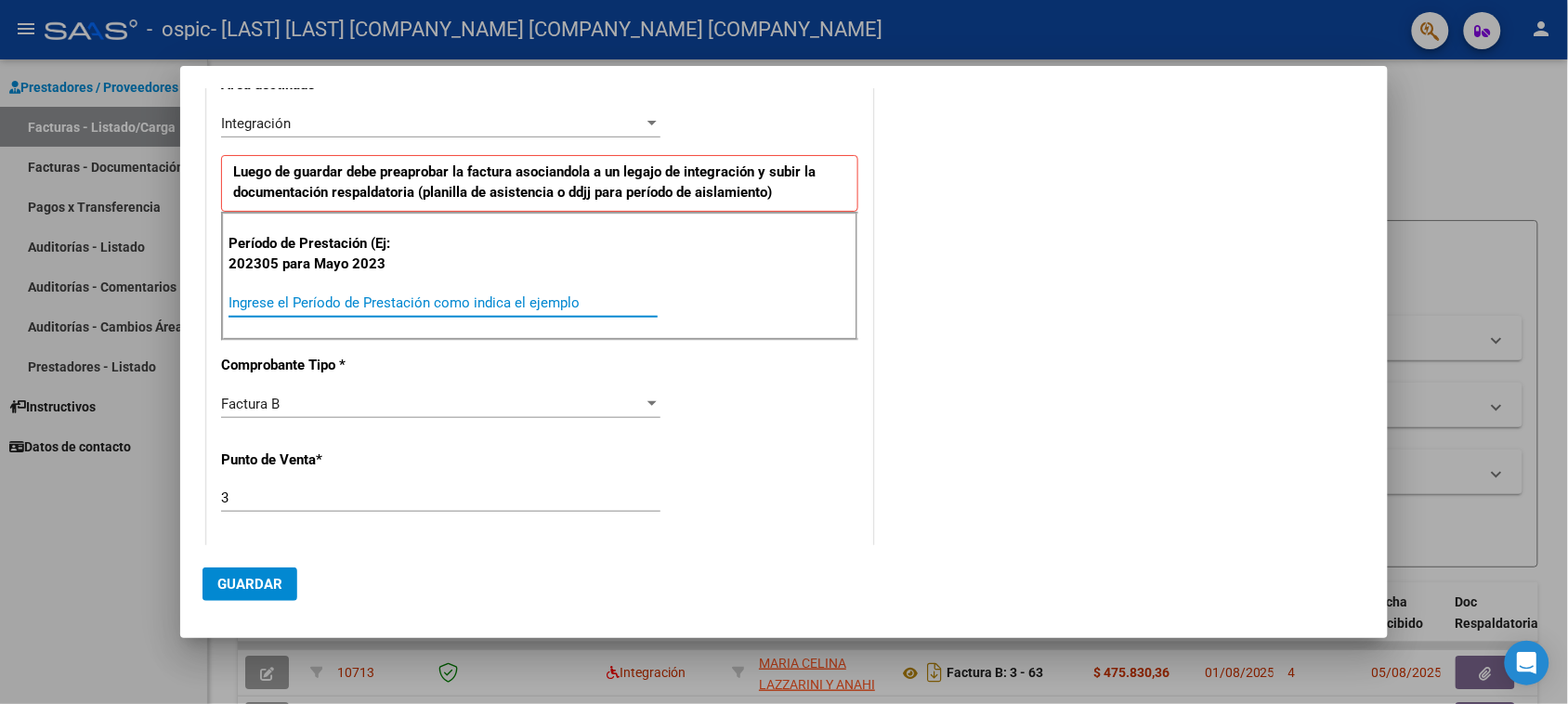 click on "Ingrese el Período de Prestación como indica el ejemplo" at bounding box center [443, 303] 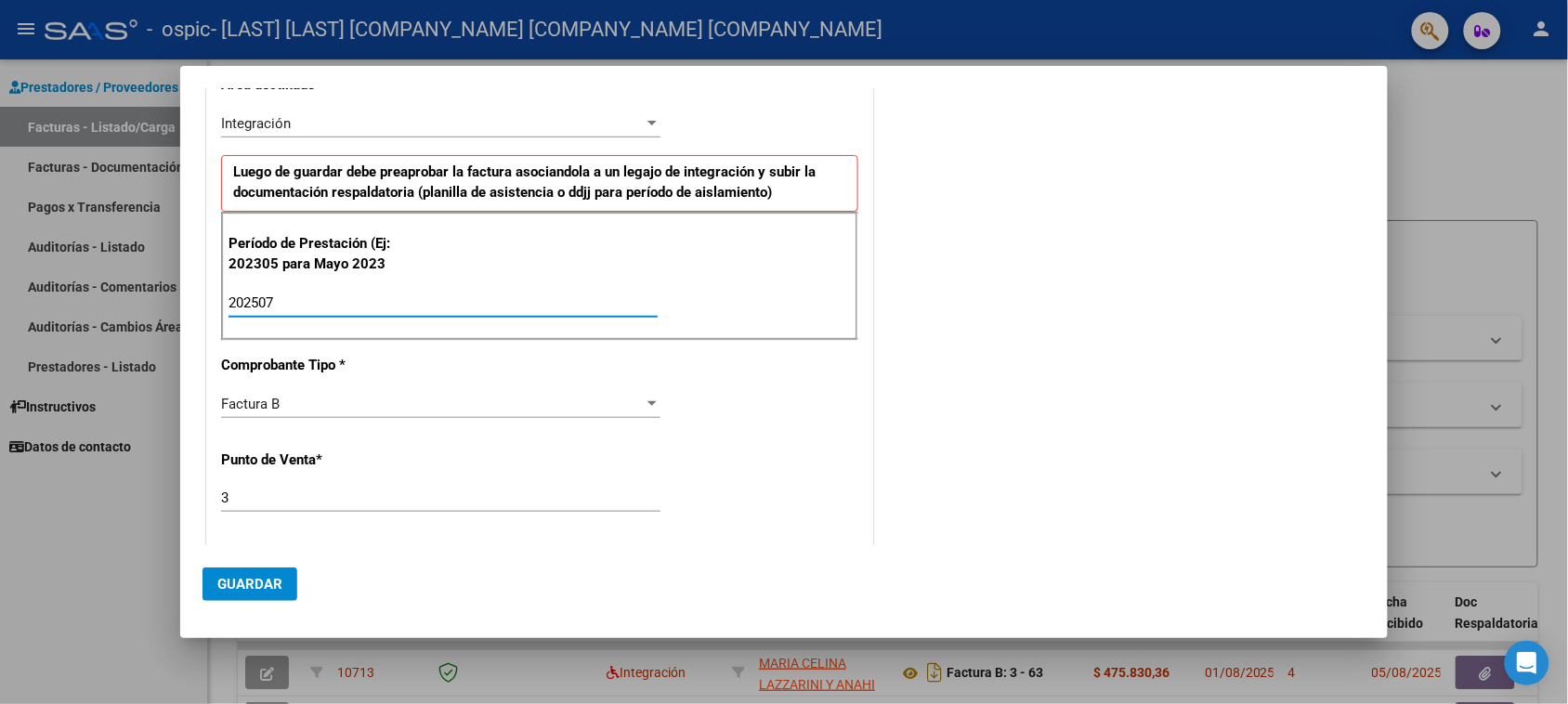 type on "202507" 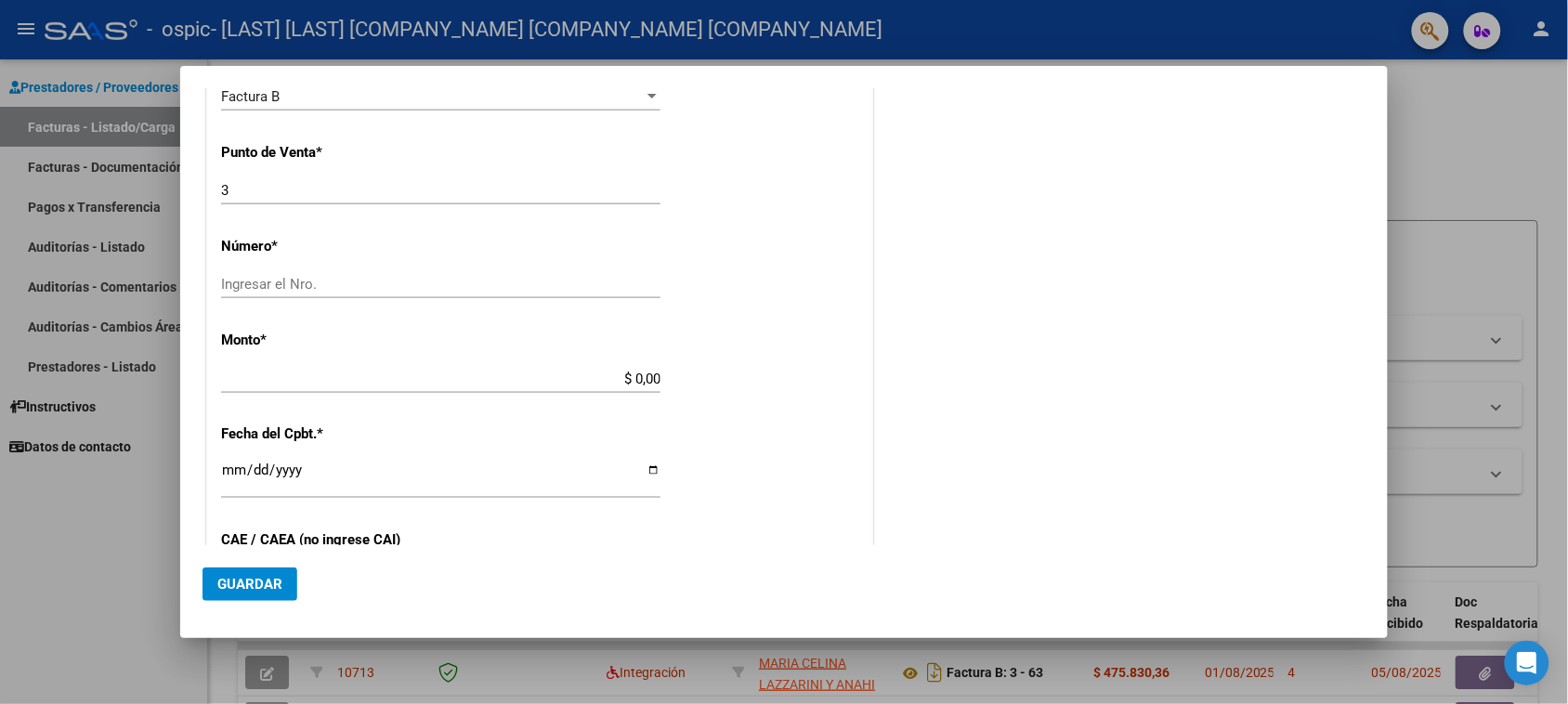 scroll, scrollTop: 697, scrollLeft: 0, axis: vertical 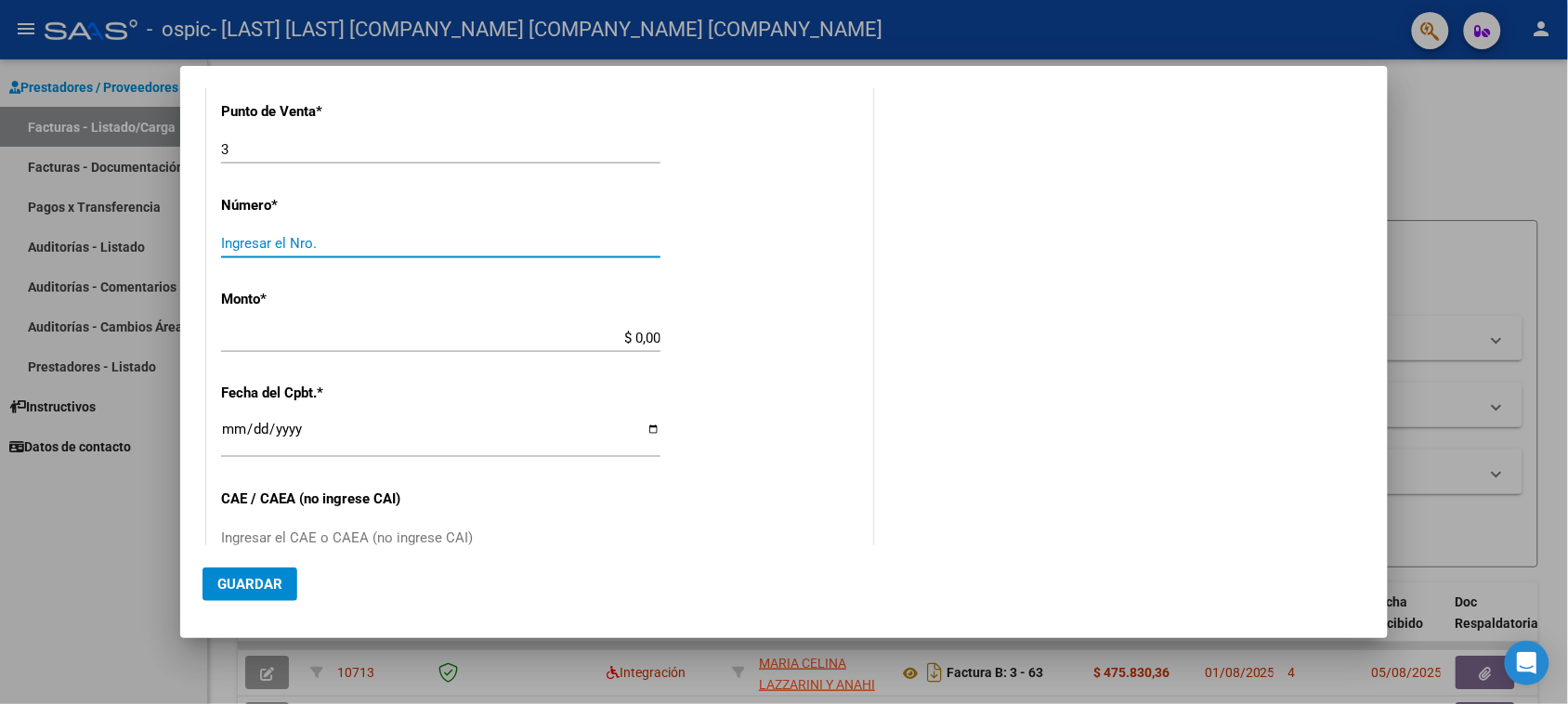 click on "Ingresar el Nro." at bounding box center [440, 243] 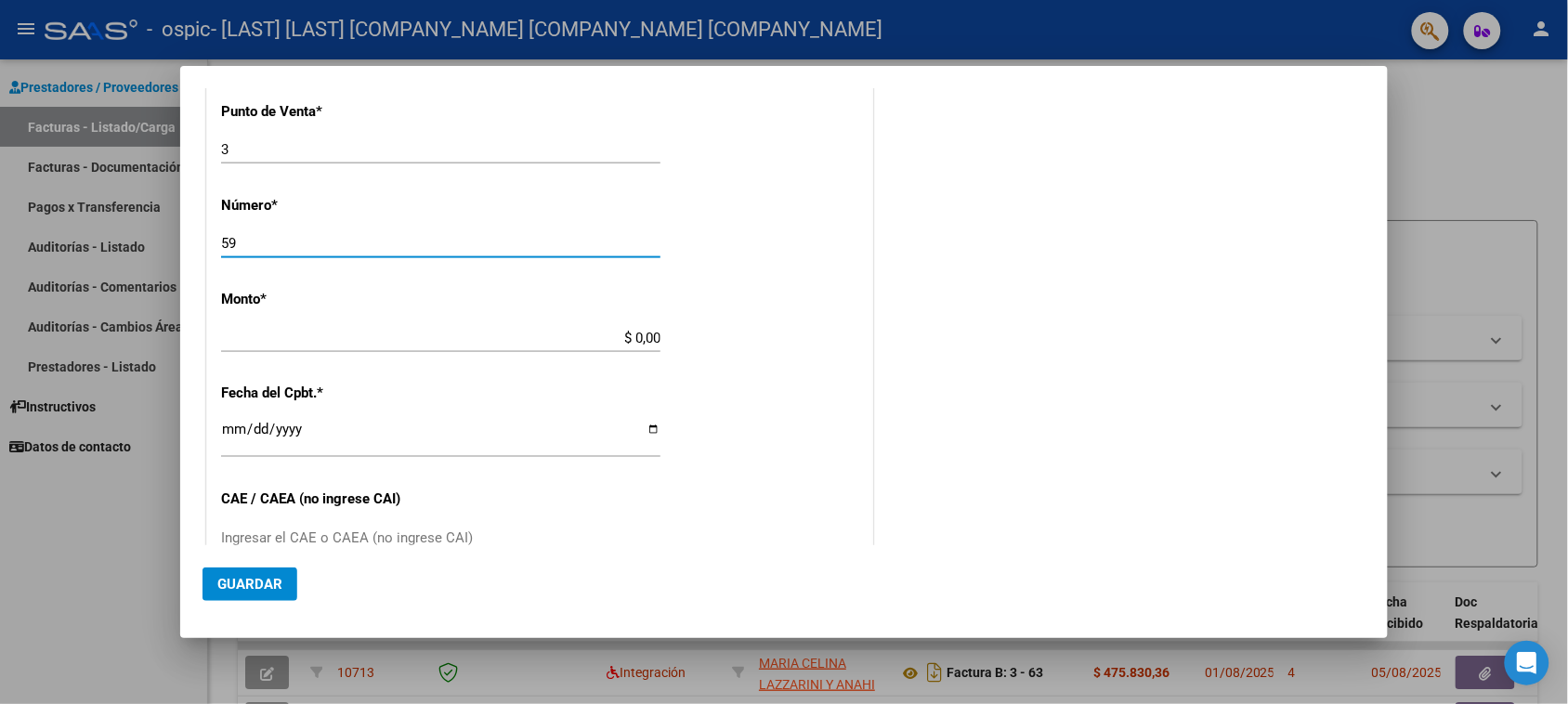 type on "59" 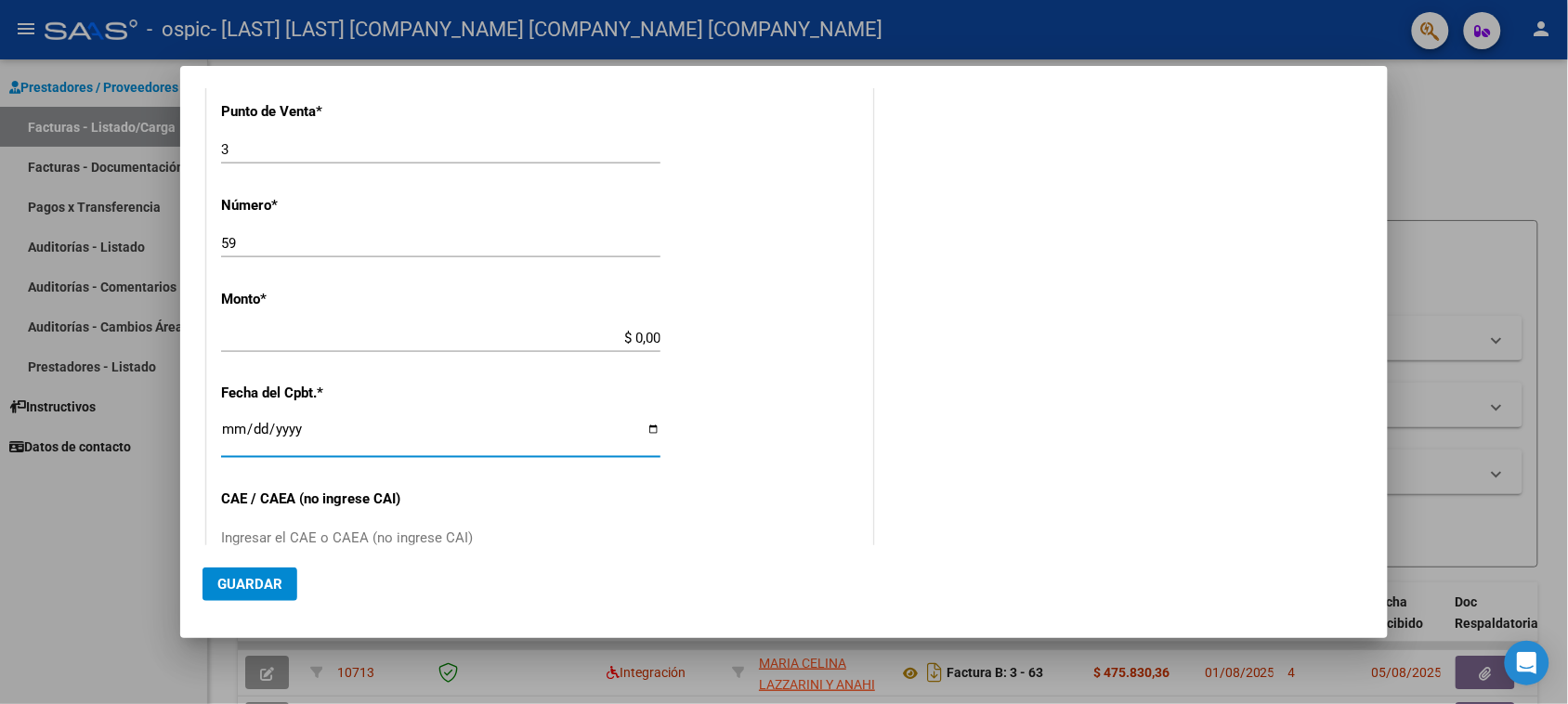click on "Ingresar la fecha" at bounding box center [440, 437] 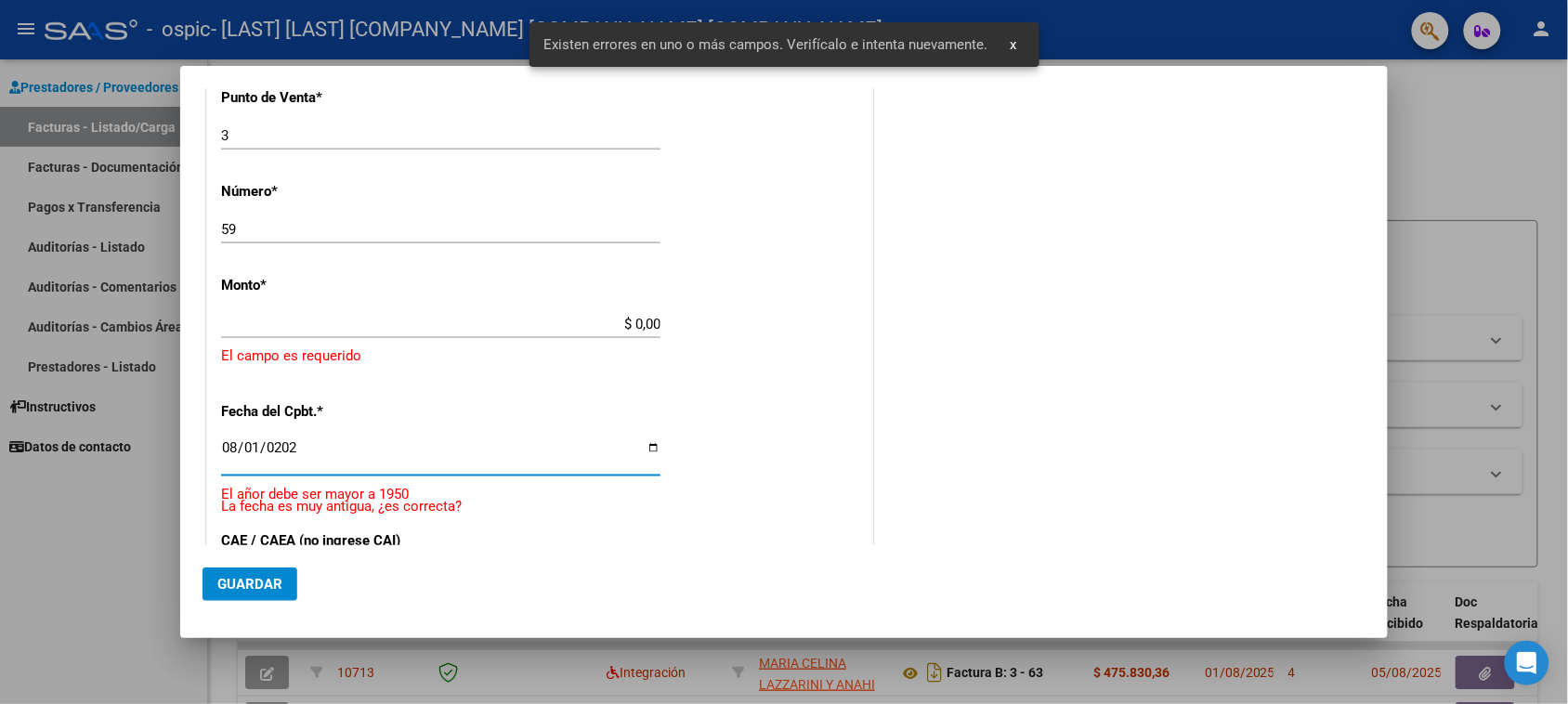 type on "2025-08-01" 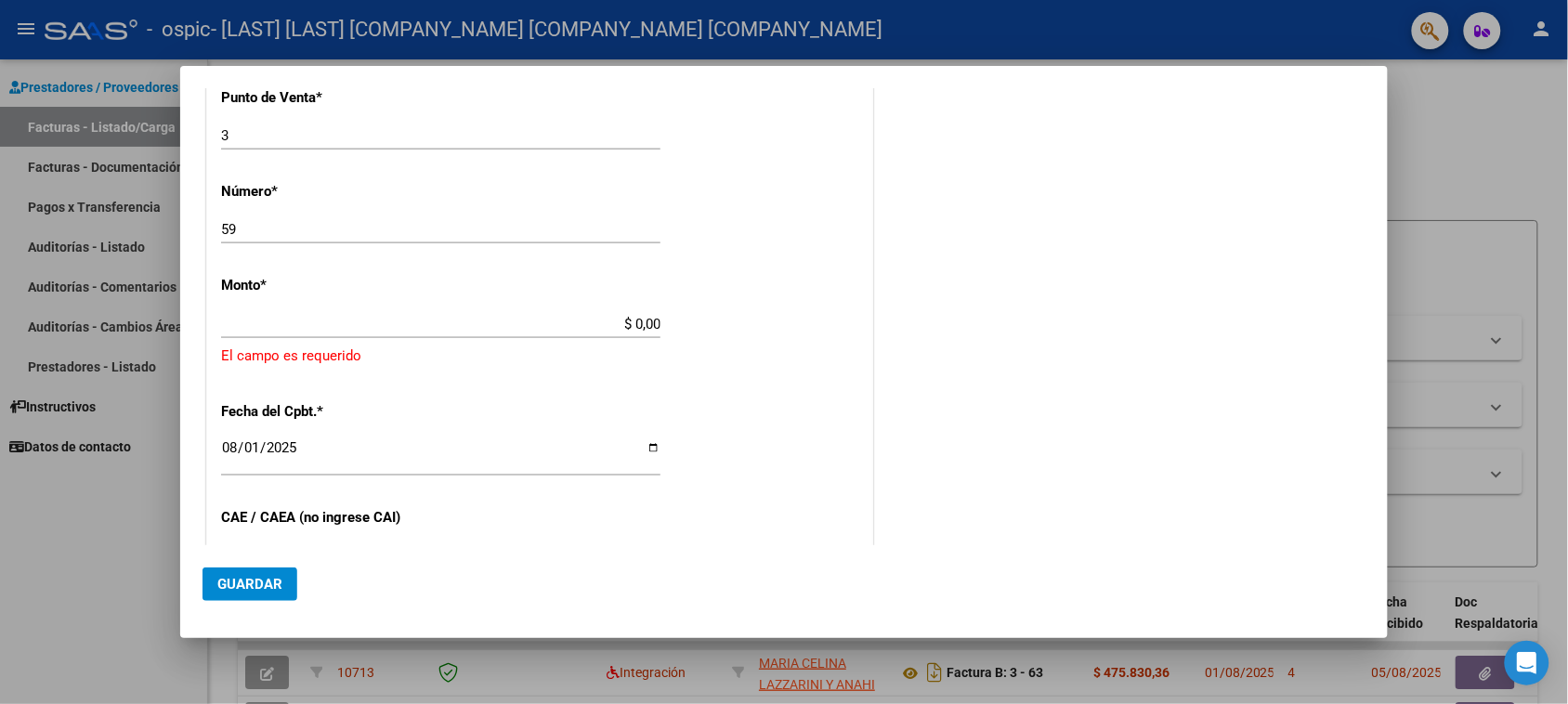drag, startPoint x: 605, startPoint y: 312, endPoint x: 647, endPoint y: 319, distance: 42.57934 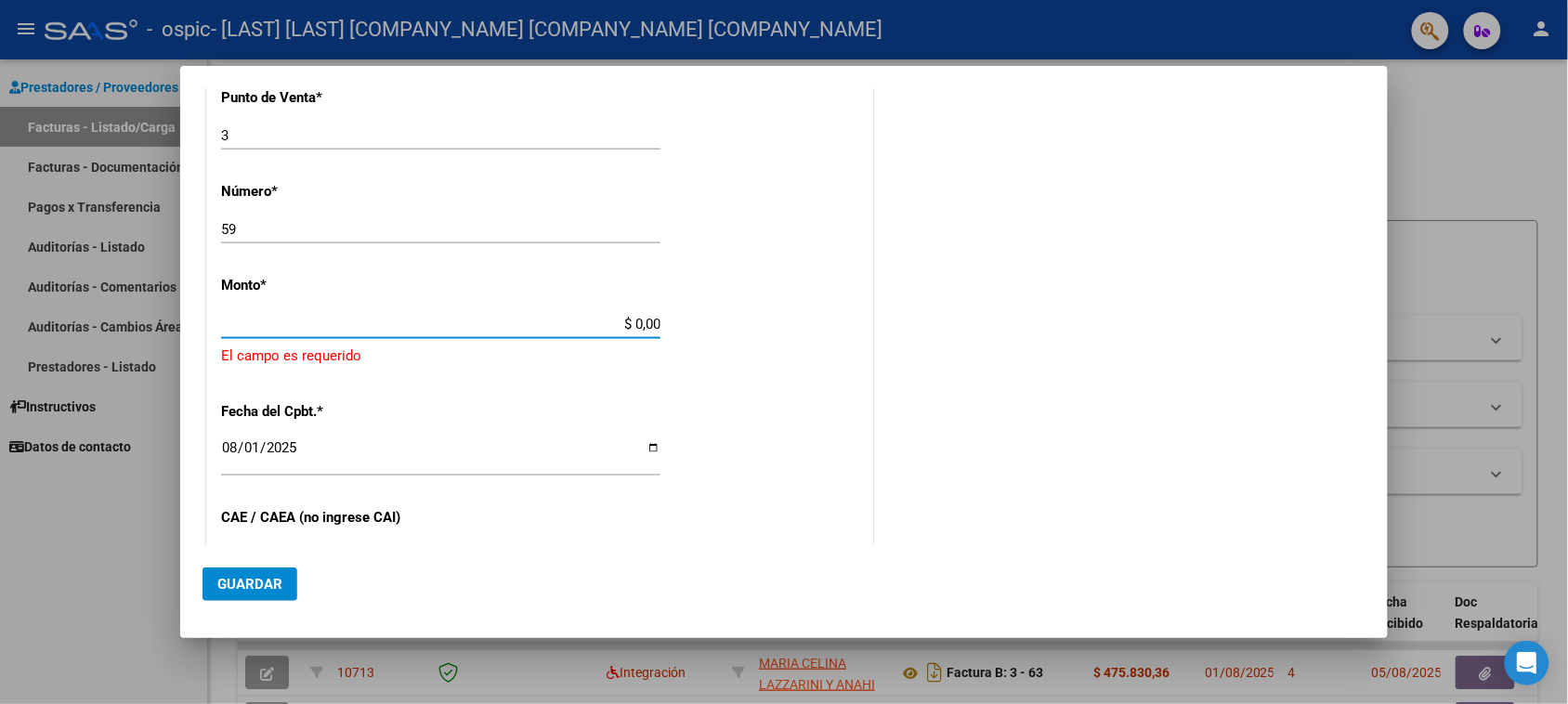 drag, startPoint x: 610, startPoint y: 328, endPoint x: 676, endPoint y: 330, distance: 66.0303 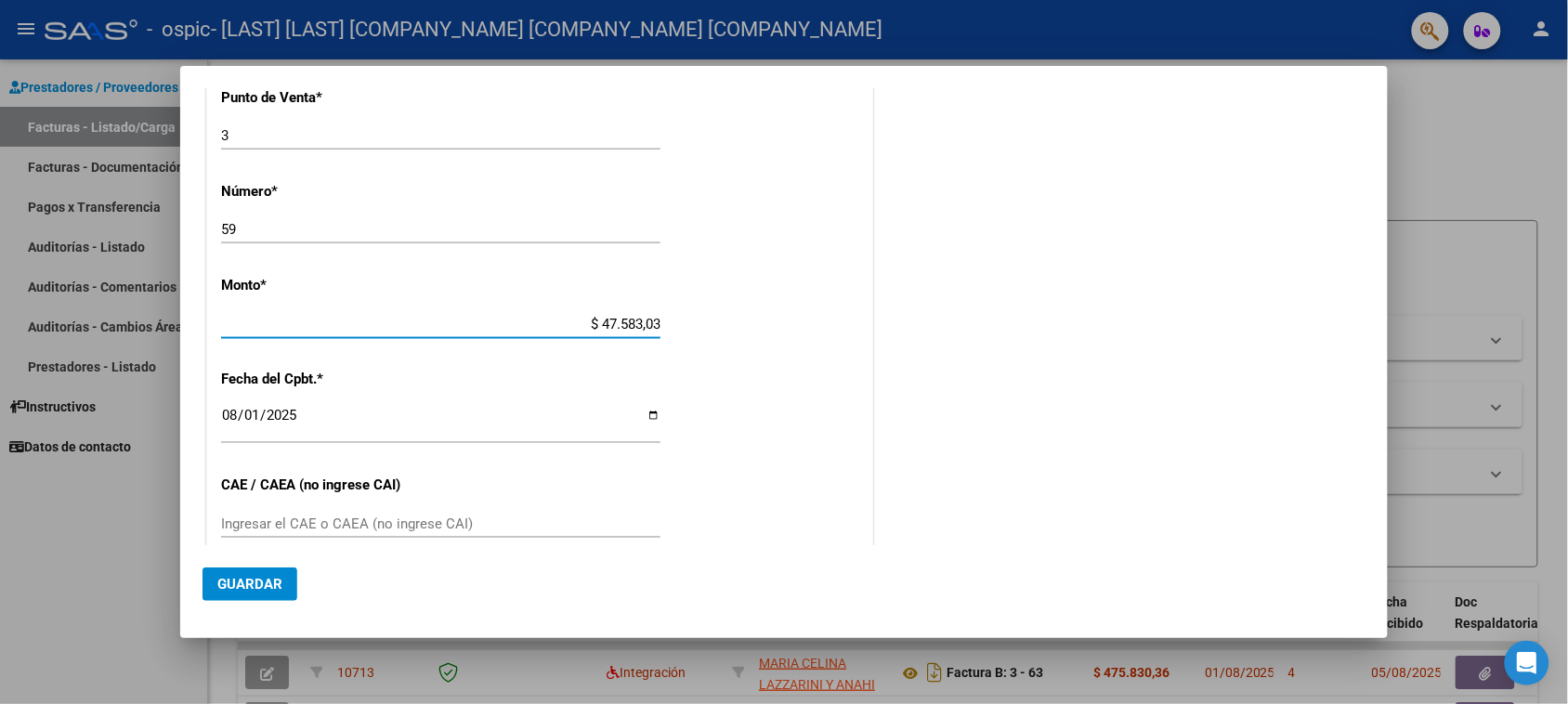 type on "$ 475.830,36" 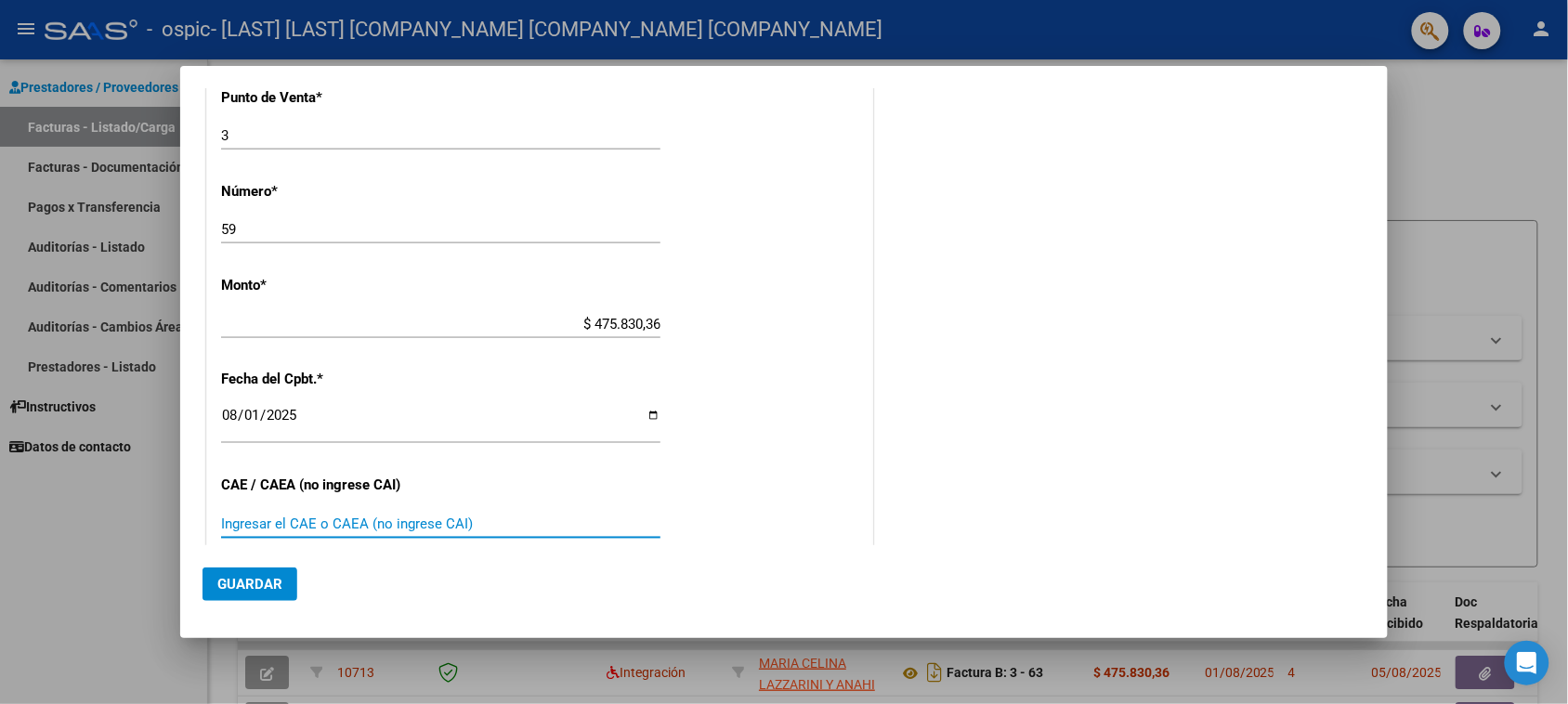 click on "Ingresar el CAE o CAEA (no ingrese CAI)" at bounding box center (440, 524) 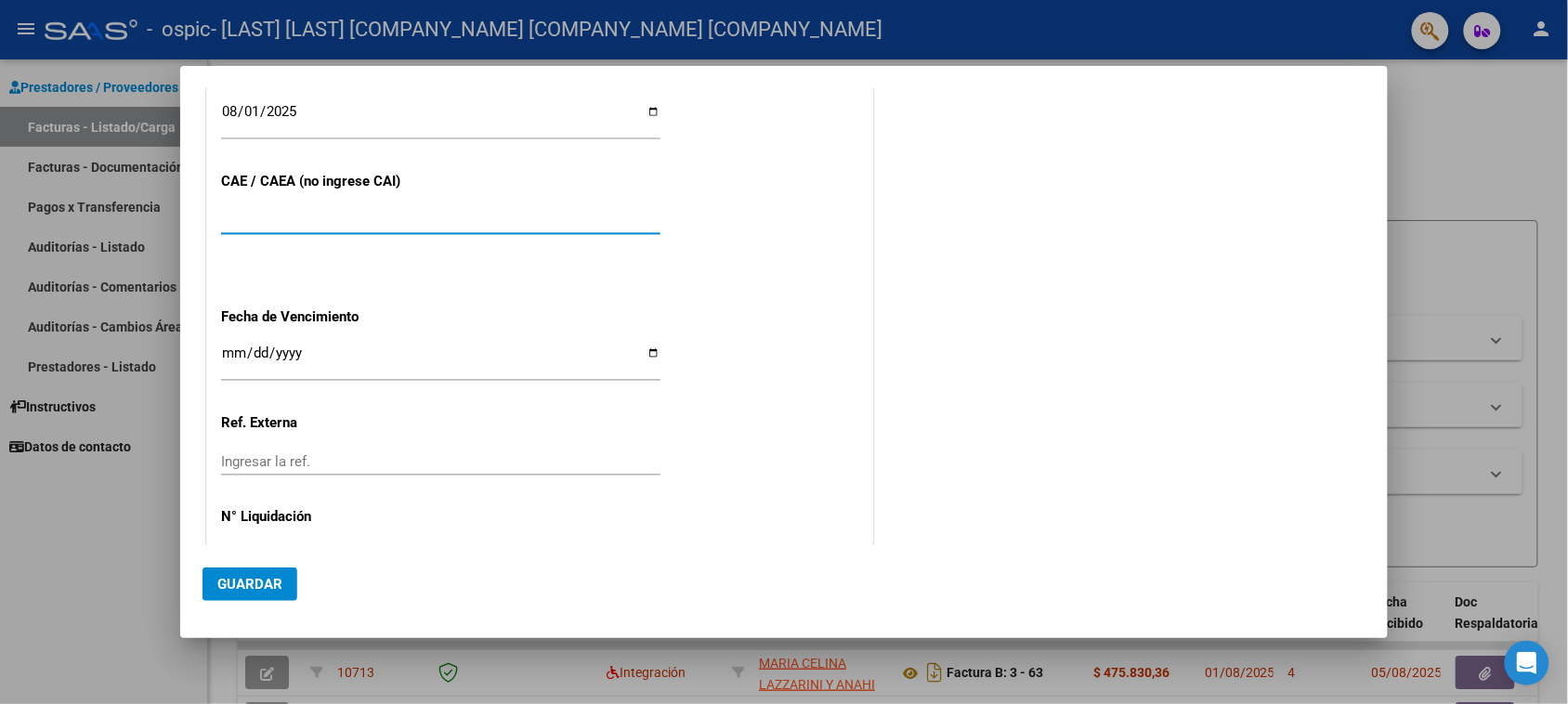 scroll, scrollTop: 1059, scrollLeft: 0, axis: vertical 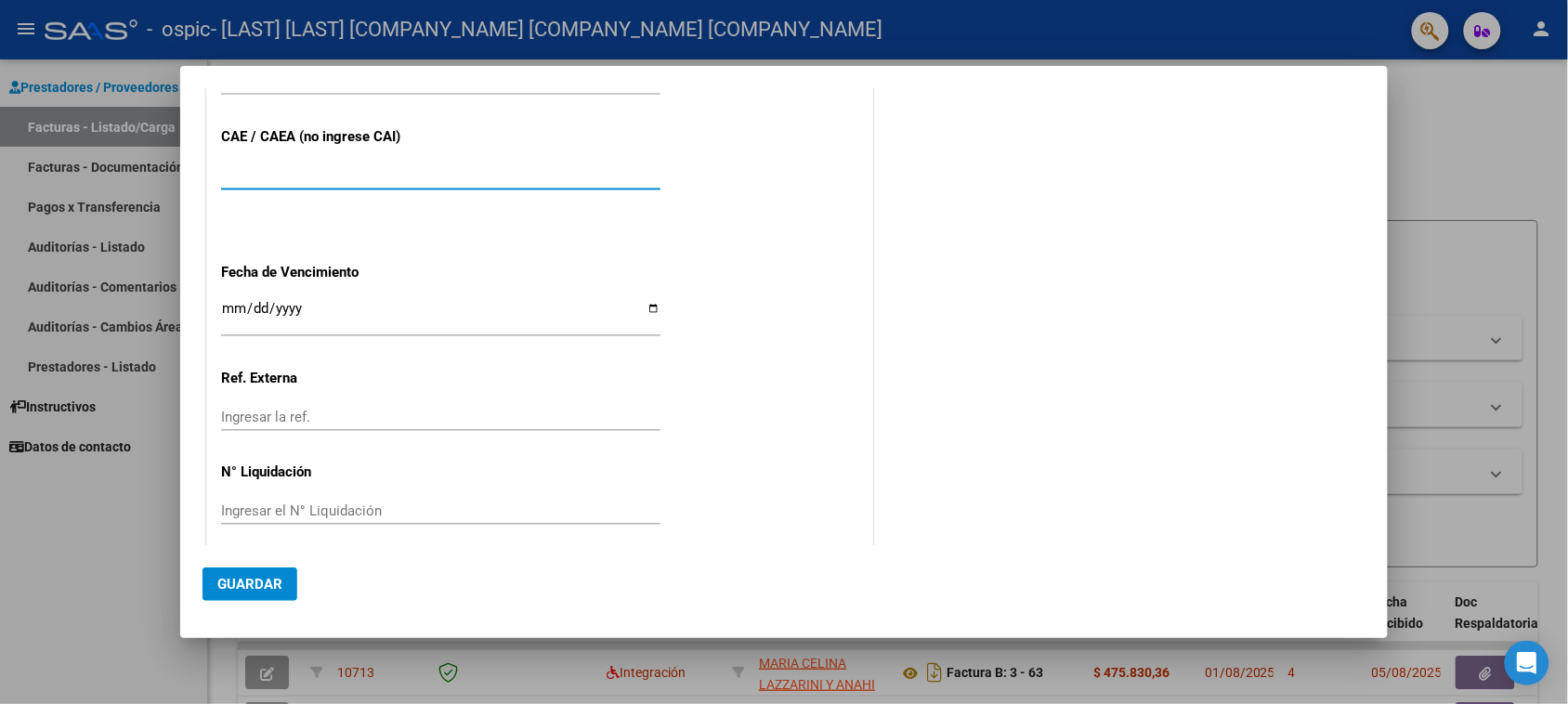type on "75313587962922" 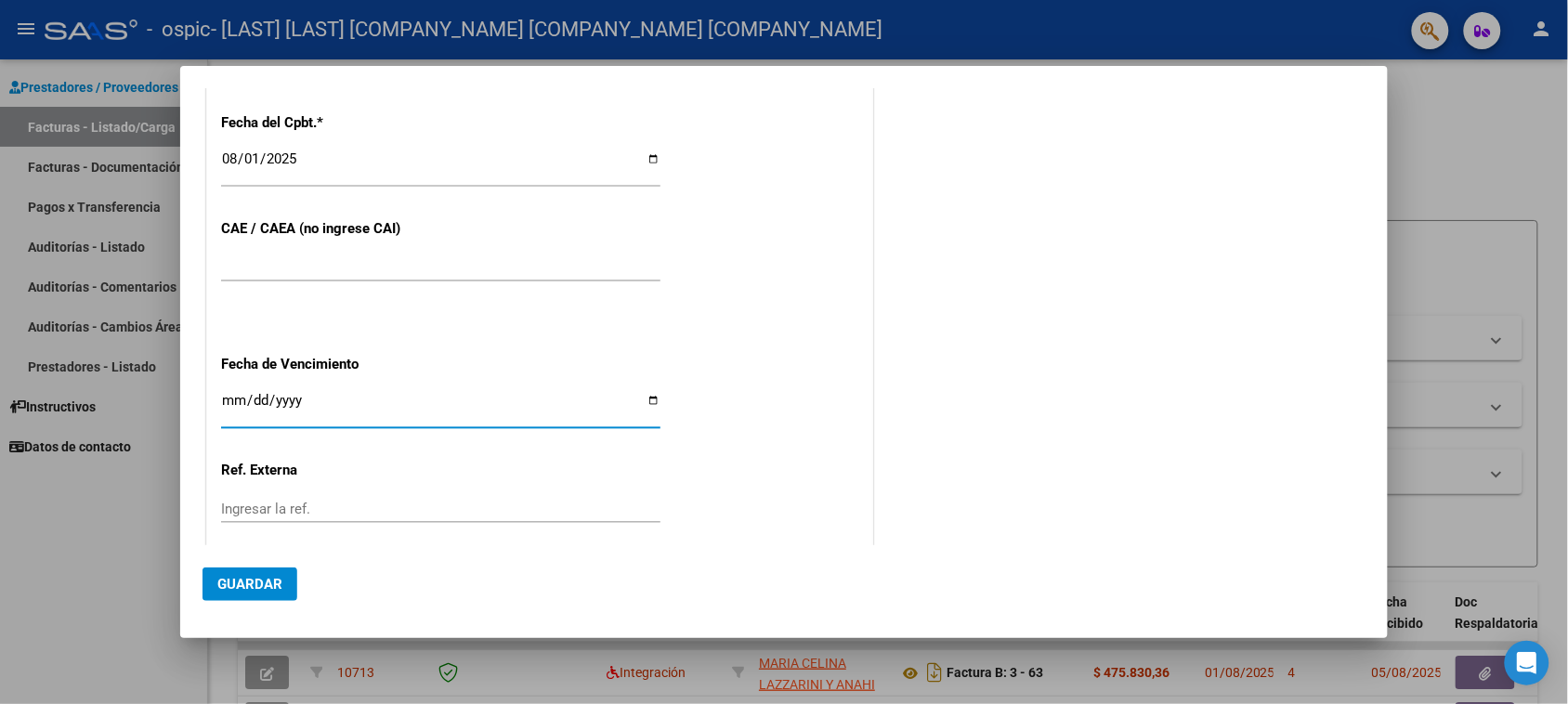 scroll, scrollTop: 943, scrollLeft: 0, axis: vertical 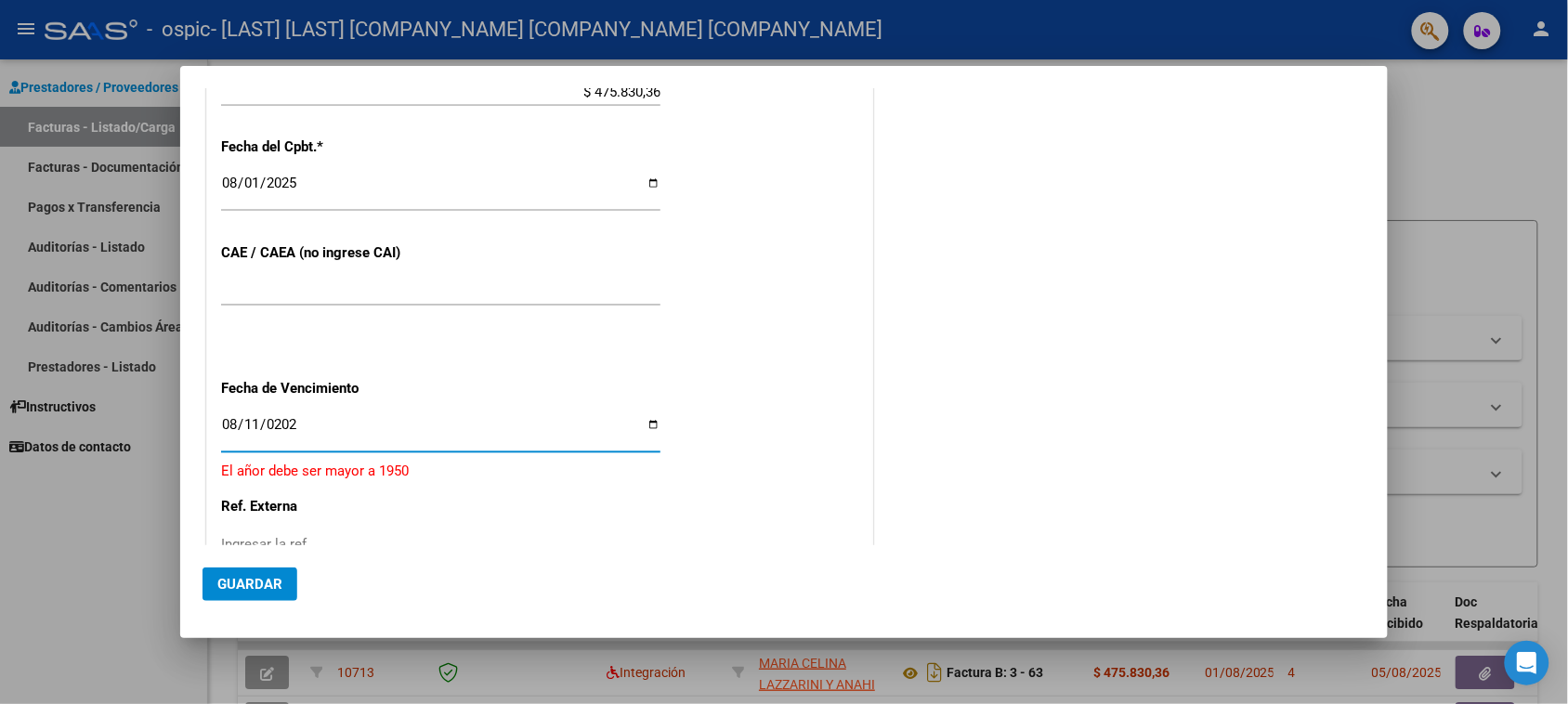 type on "2025-08-11" 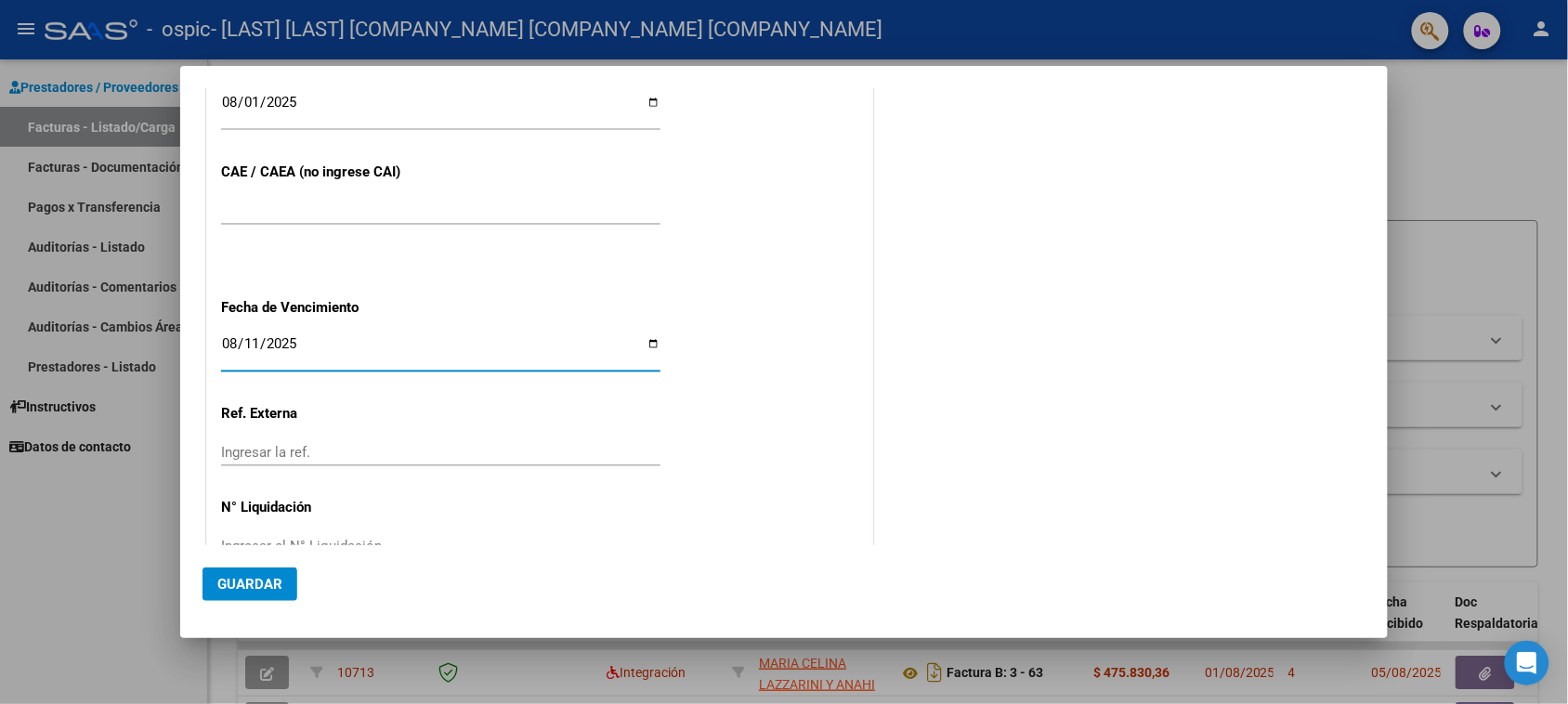 scroll, scrollTop: 1075, scrollLeft: 0, axis: vertical 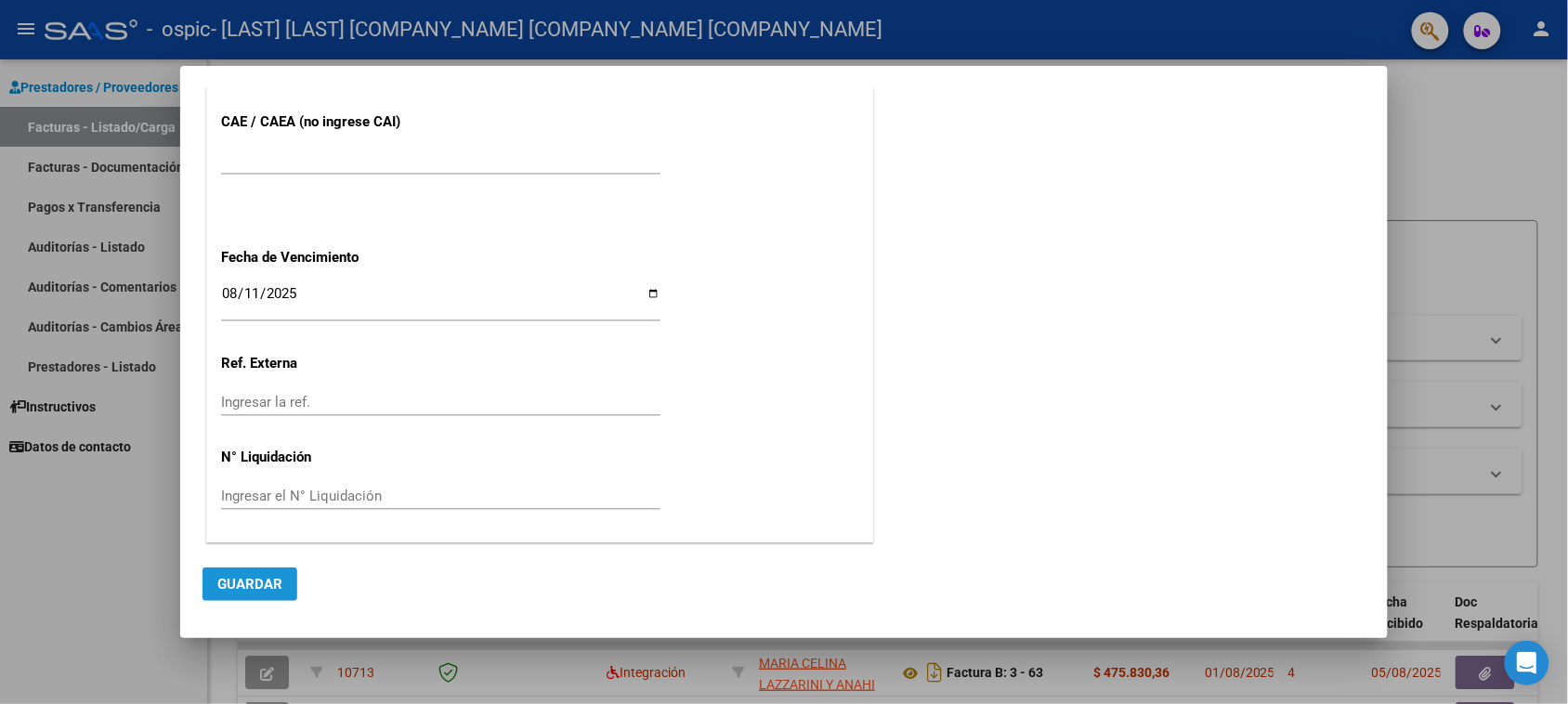 click on "Guardar" 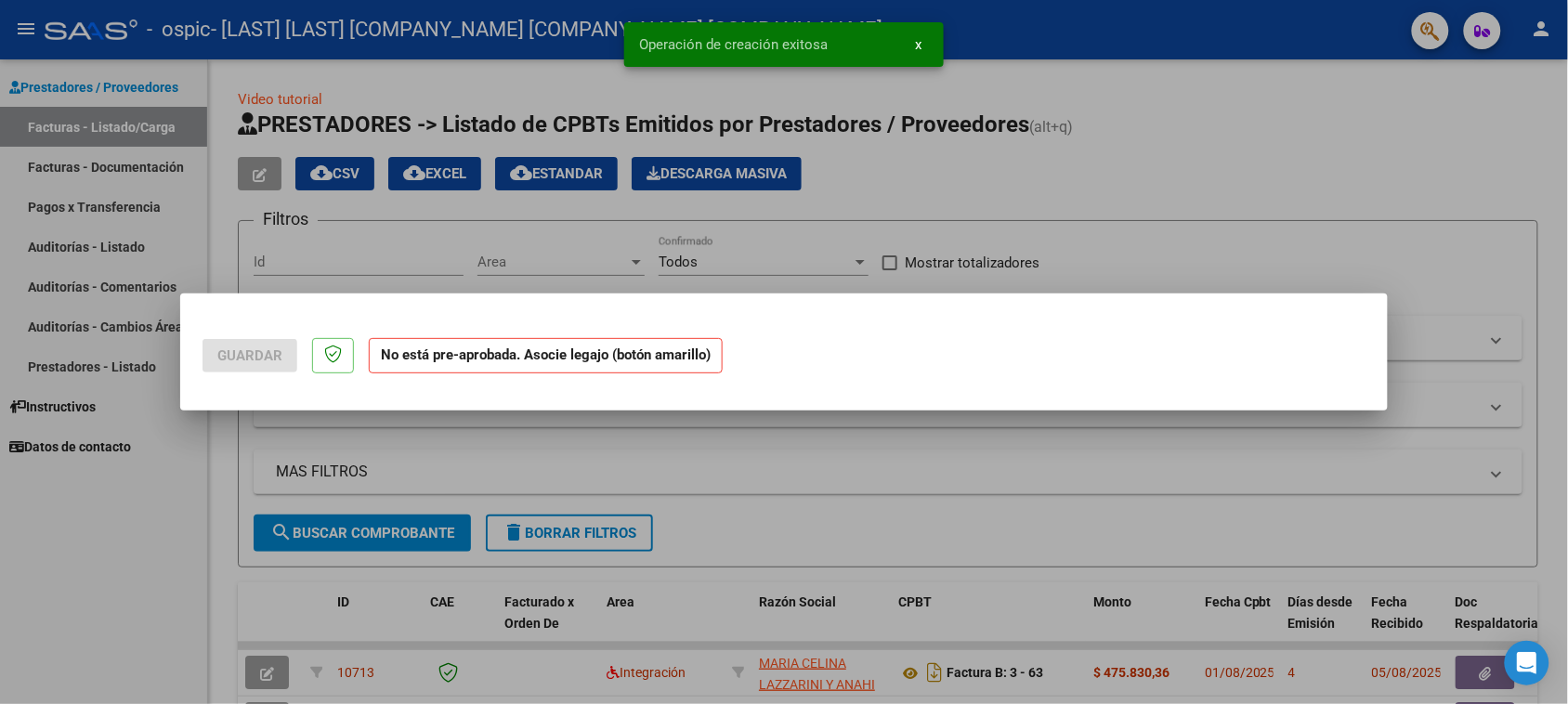 scroll, scrollTop: 0, scrollLeft: 0, axis: both 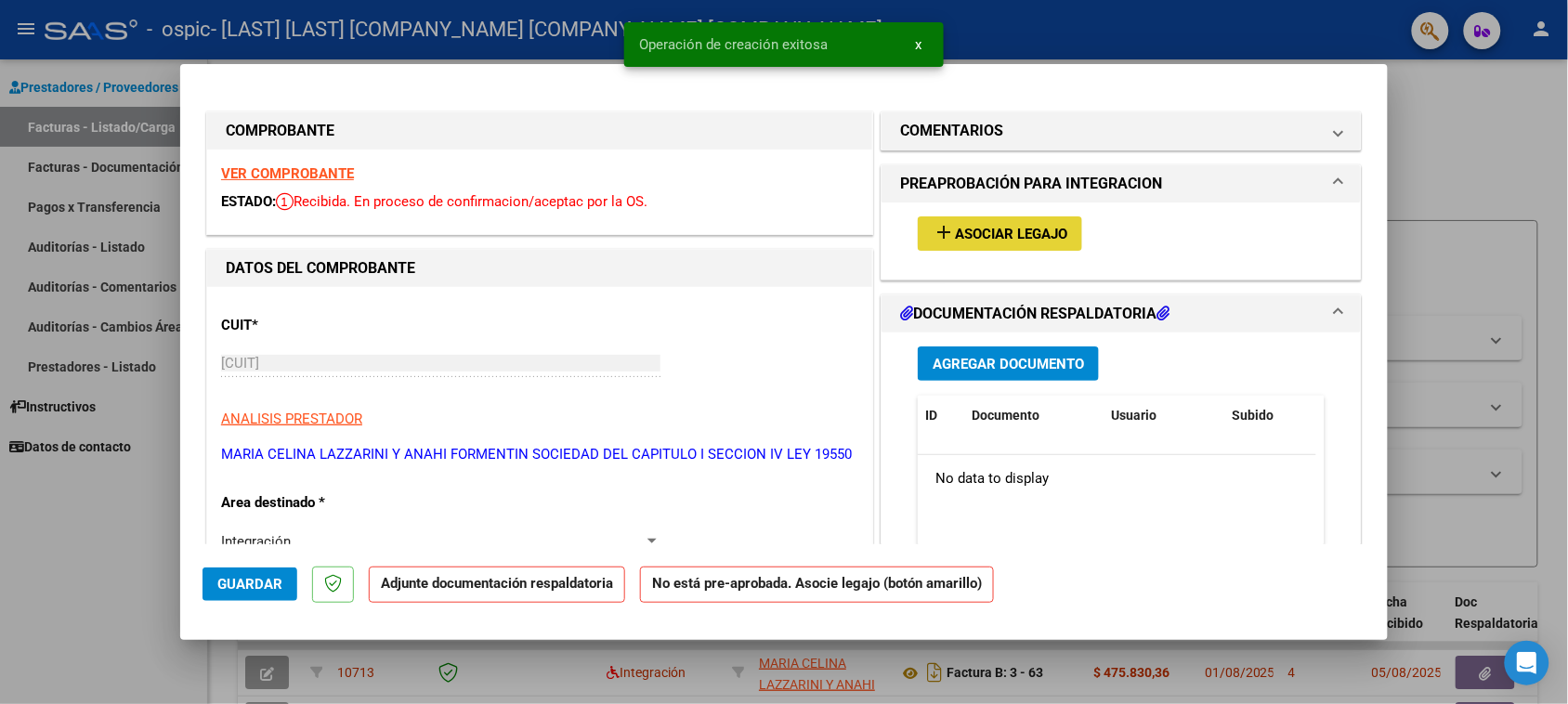 click on "Asociar Legajo" at bounding box center (1011, 234) 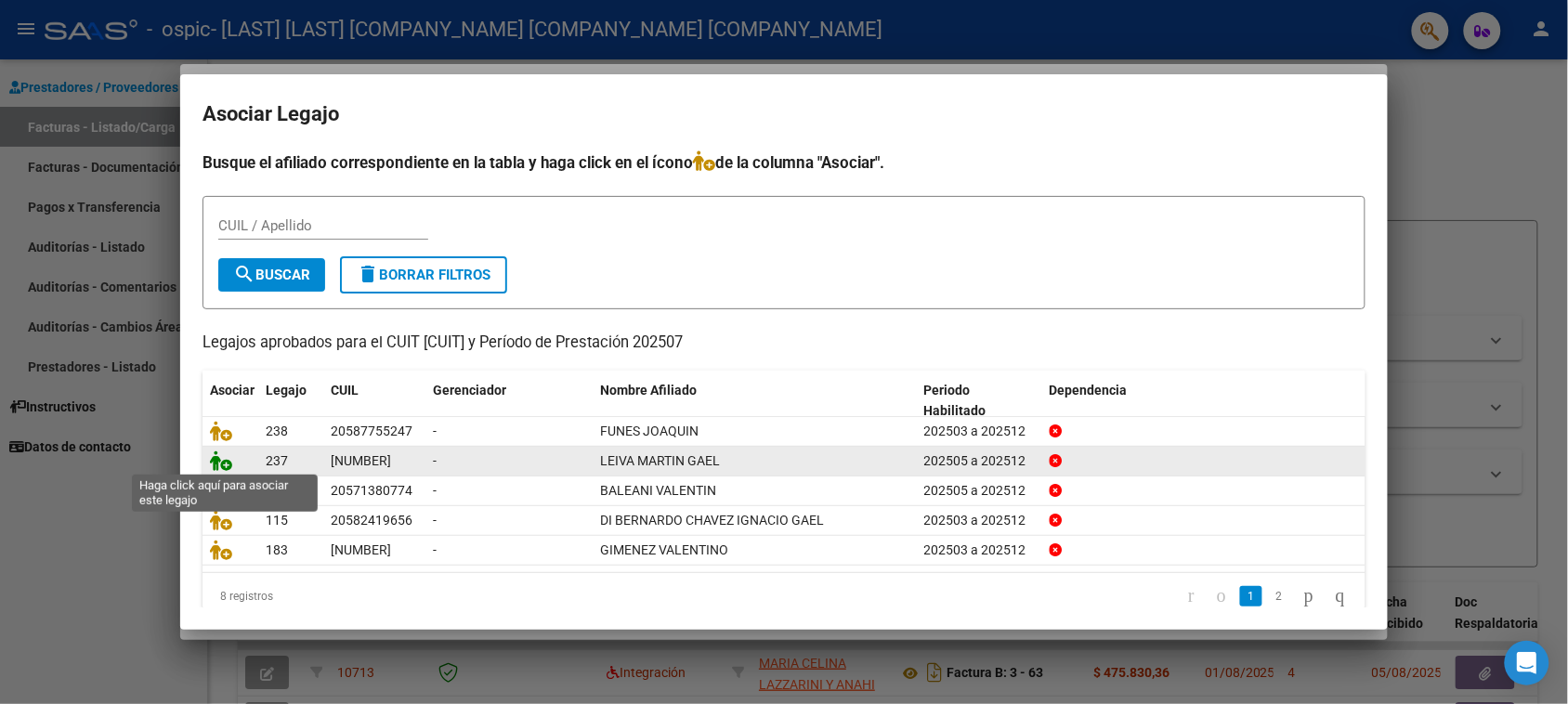 click 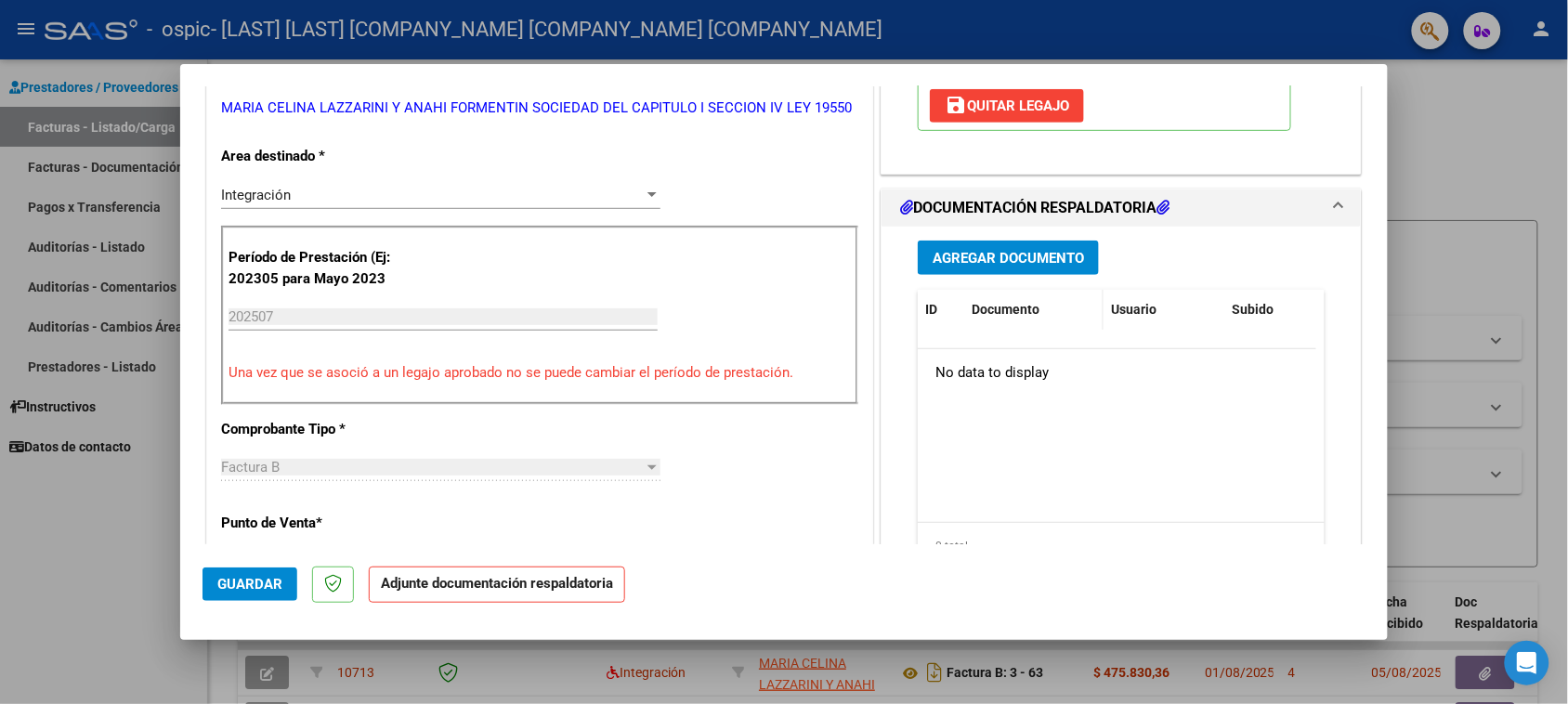 scroll, scrollTop: 348, scrollLeft: 0, axis: vertical 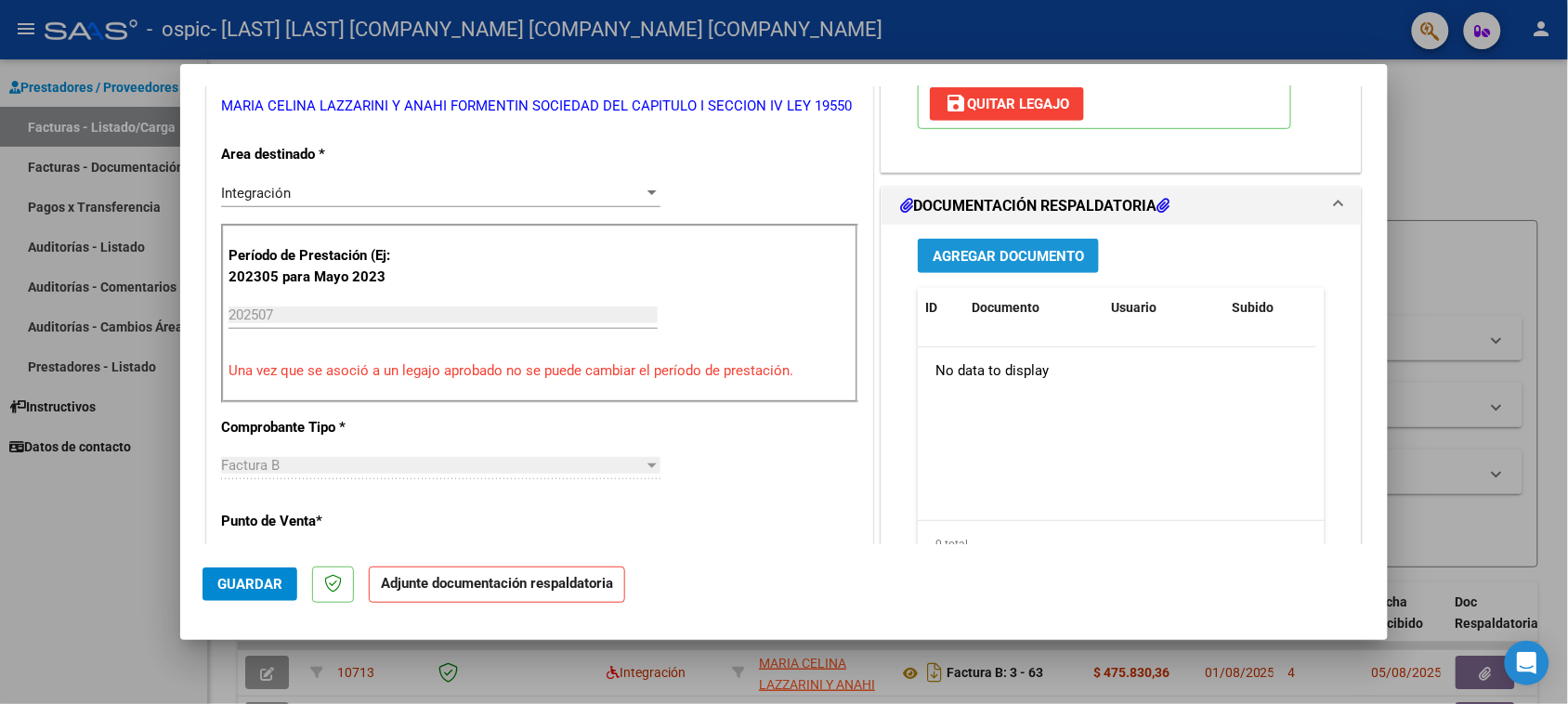 click on "Agregar Documento" at bounding box center (1008, 255) 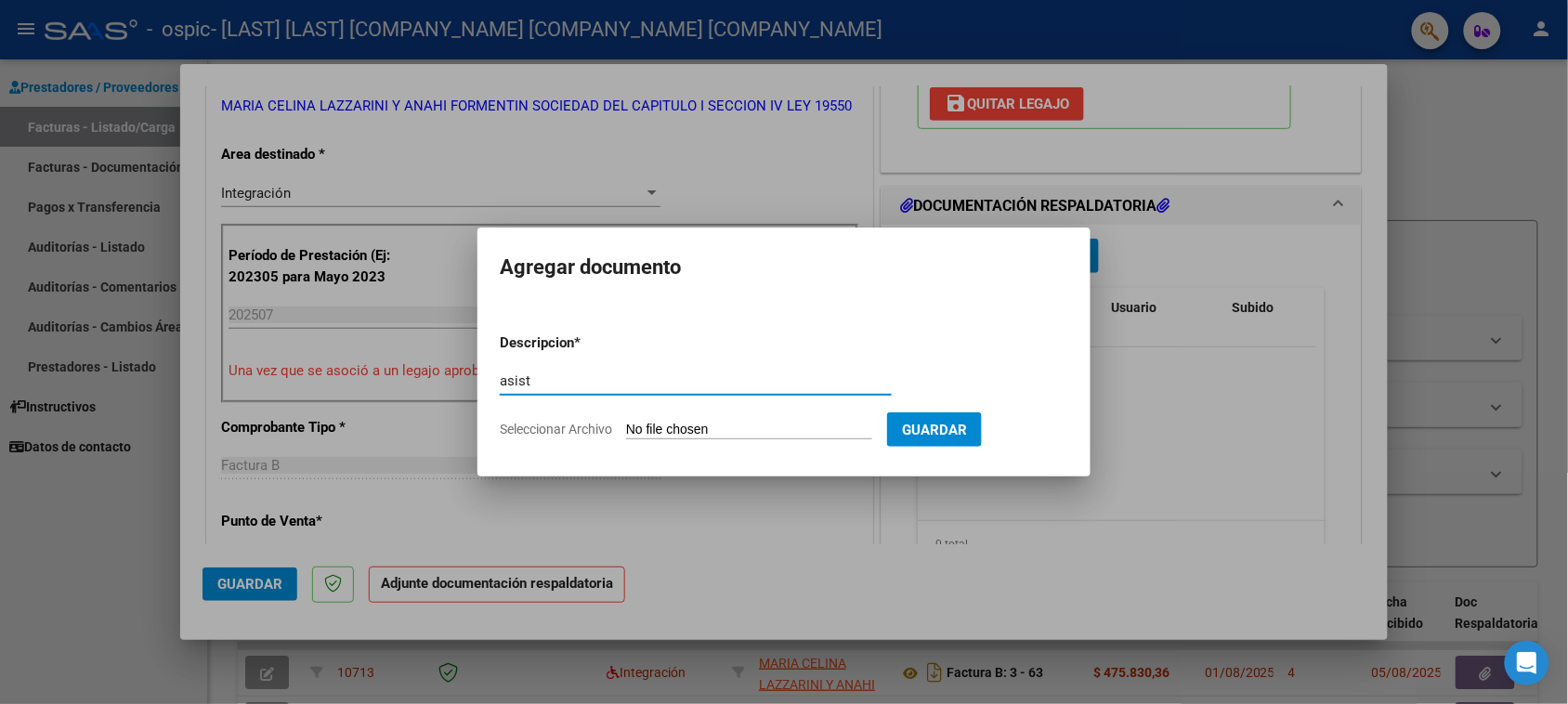 type on "asist" 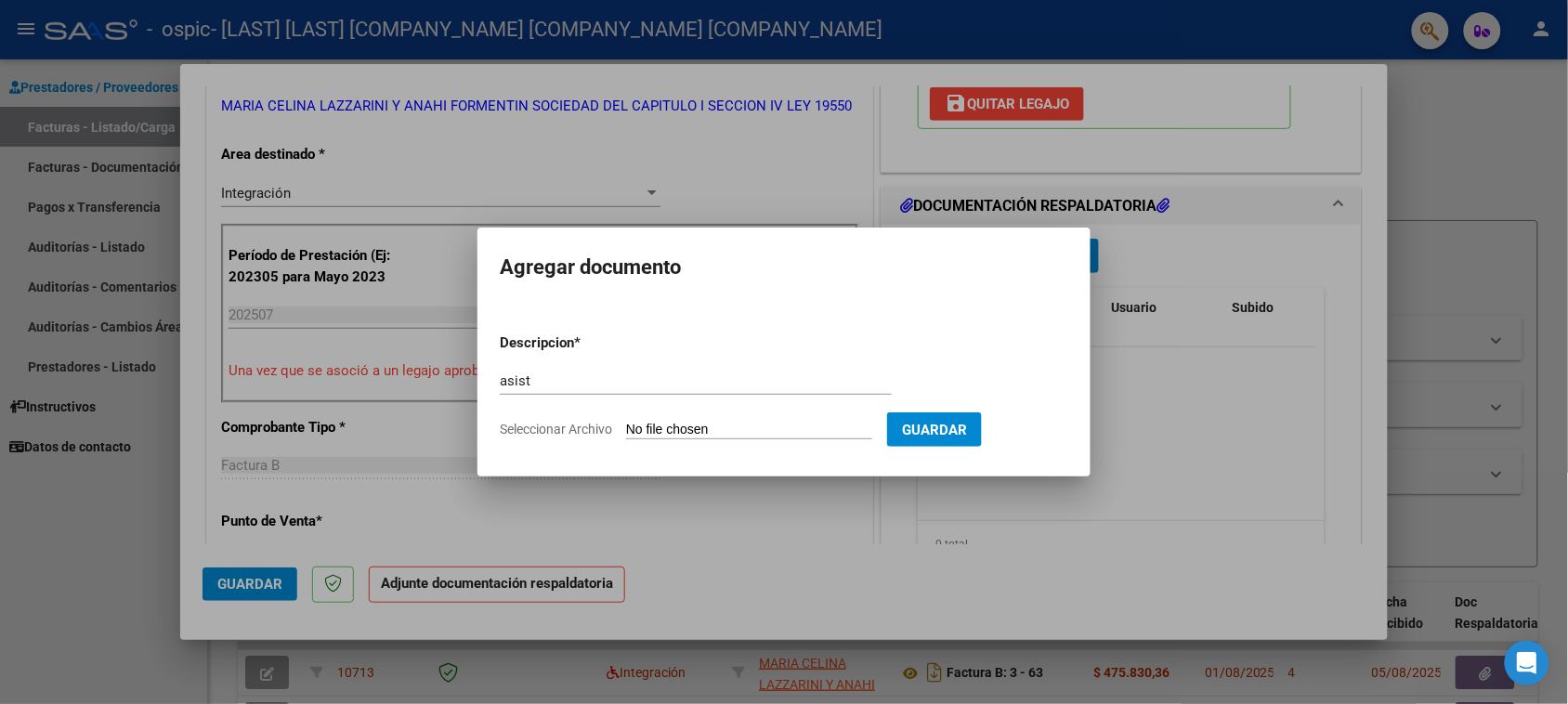 type on "C:\fakepath\IMG_2025_7_23_15_24_9_60562.jpeg" 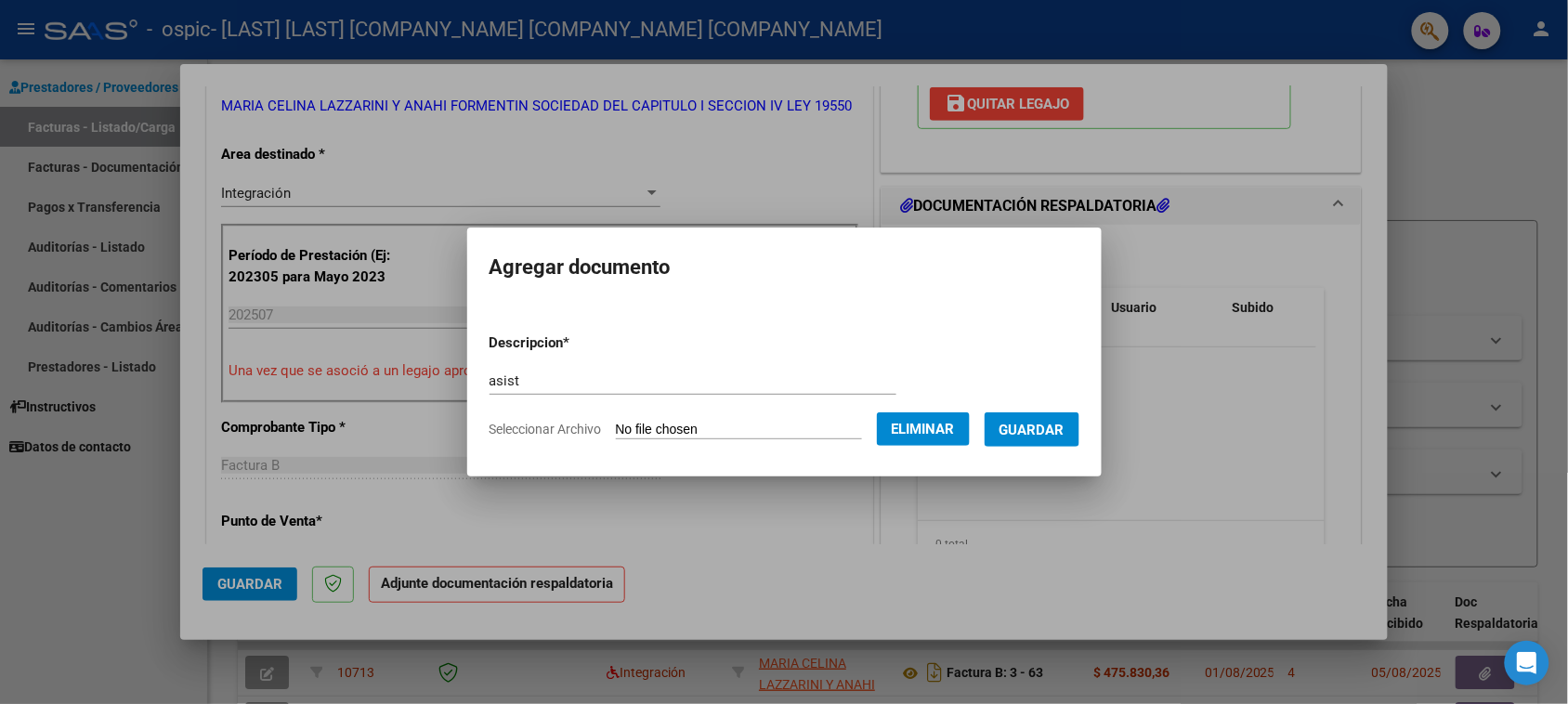 click on "Guardar" at bounding box center [1032, 430] 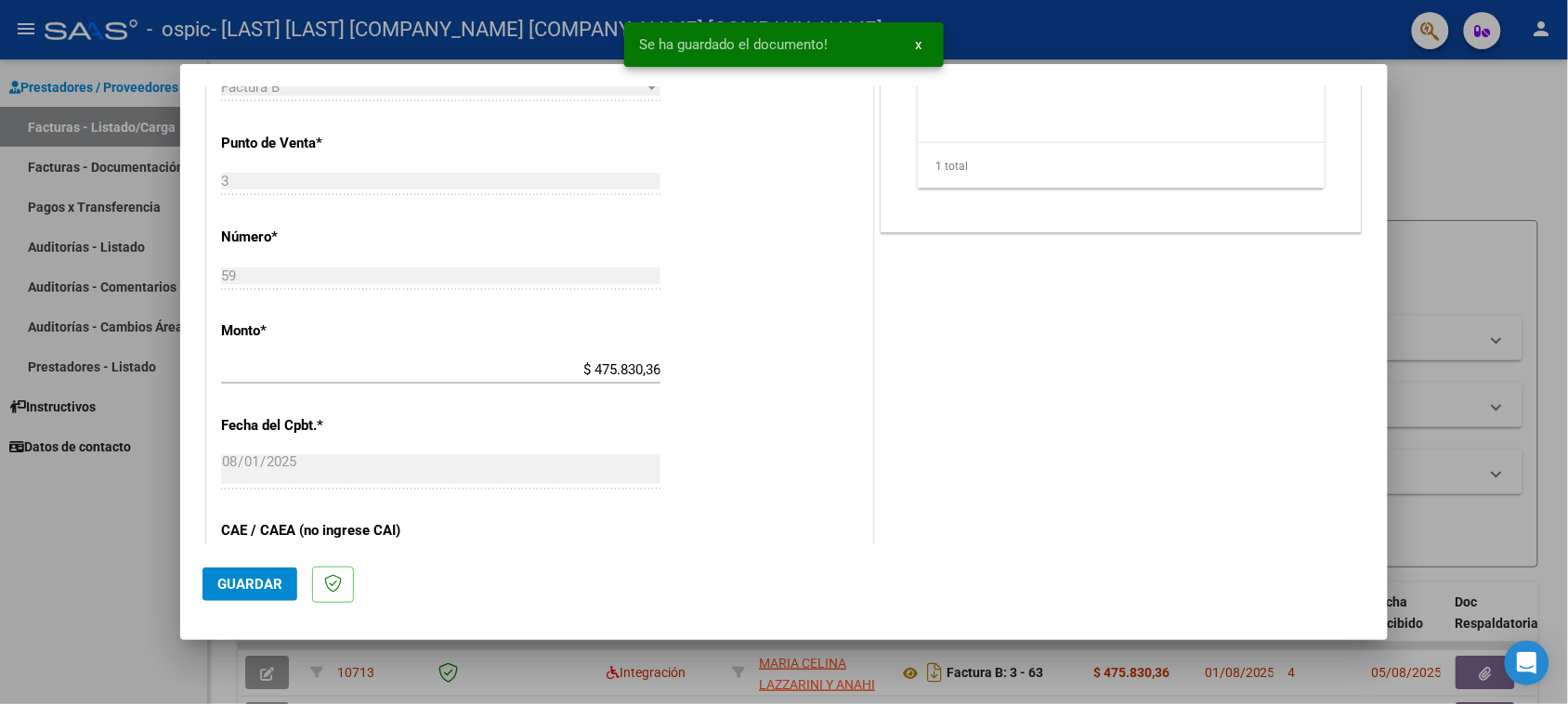 scroll, scrollTop: 813, scrollLeft: 0, axis: vertical 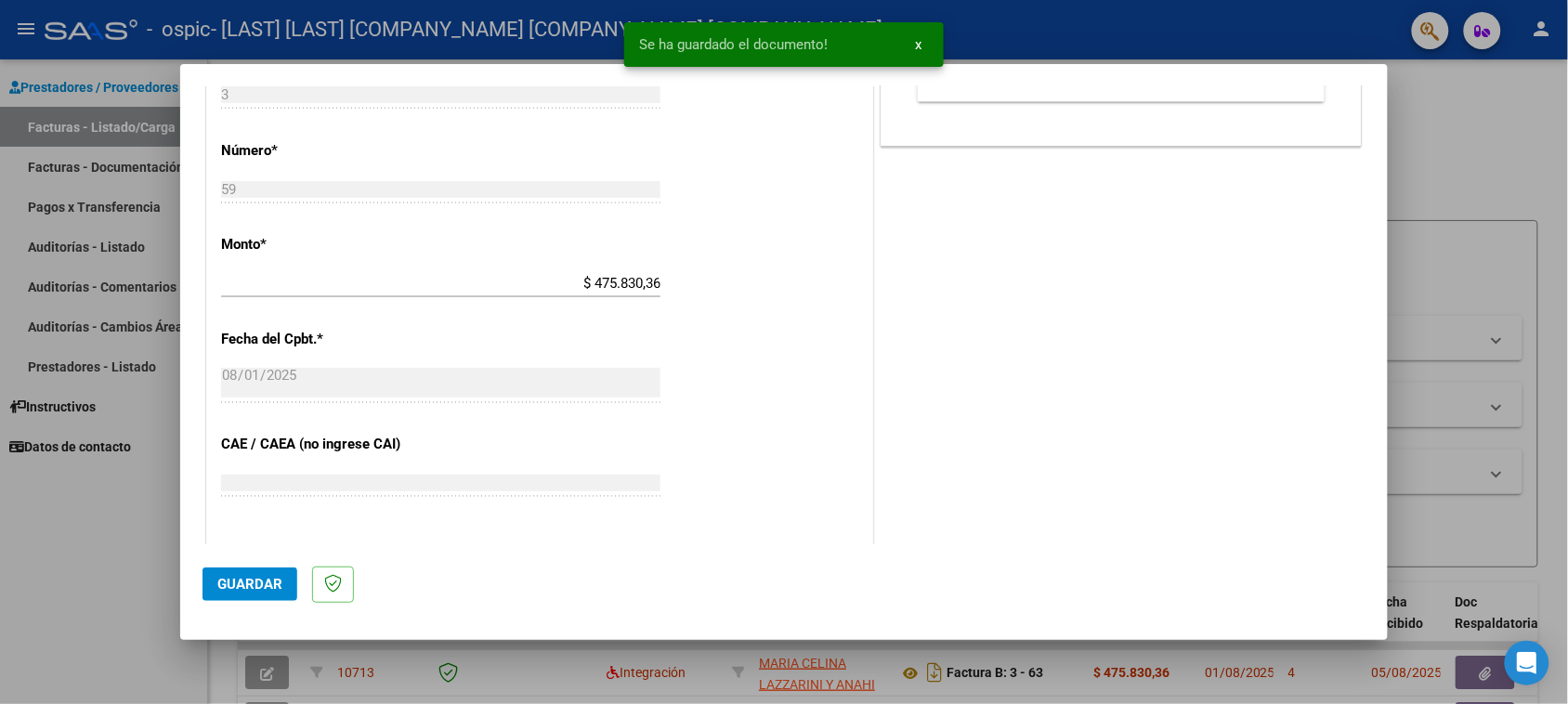 click on "Guardar" 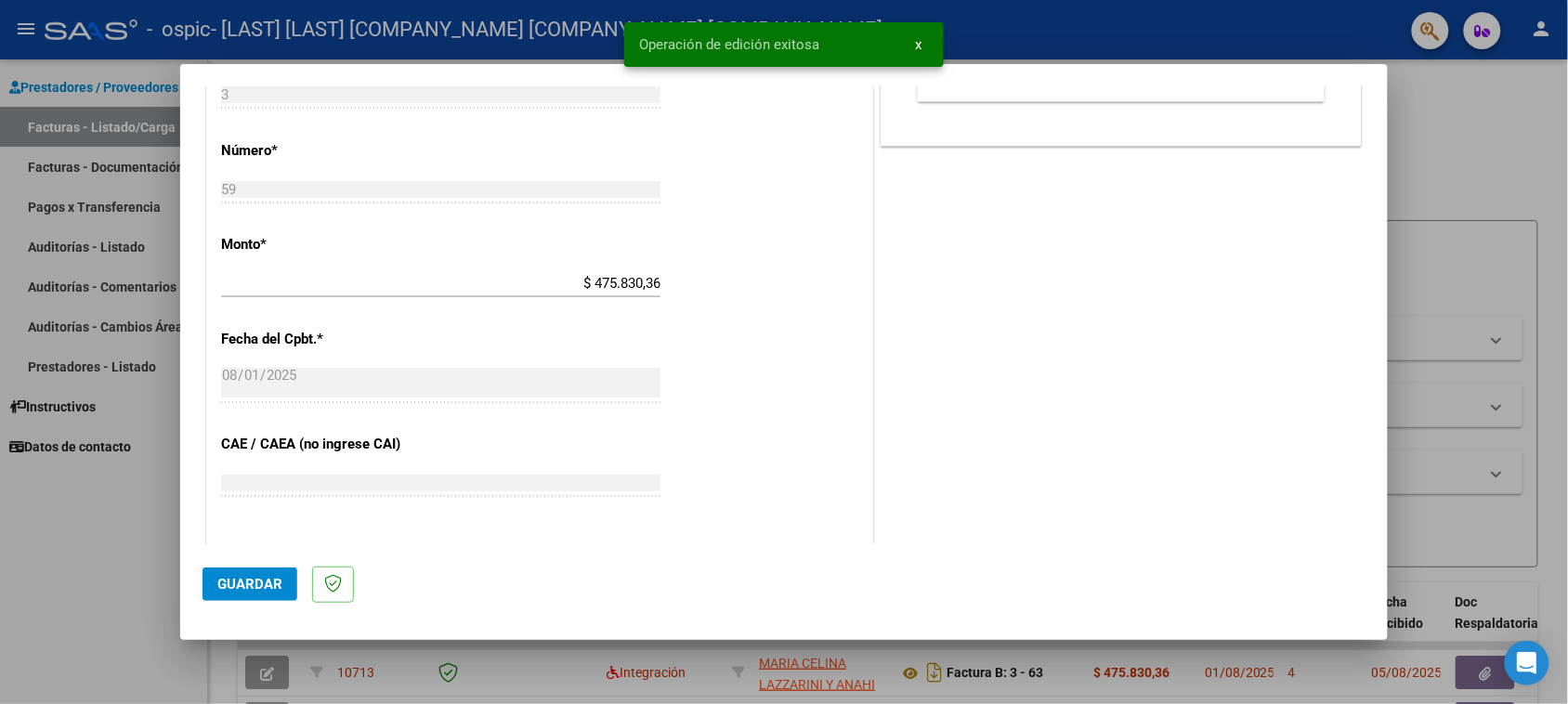 click on "Guardar" 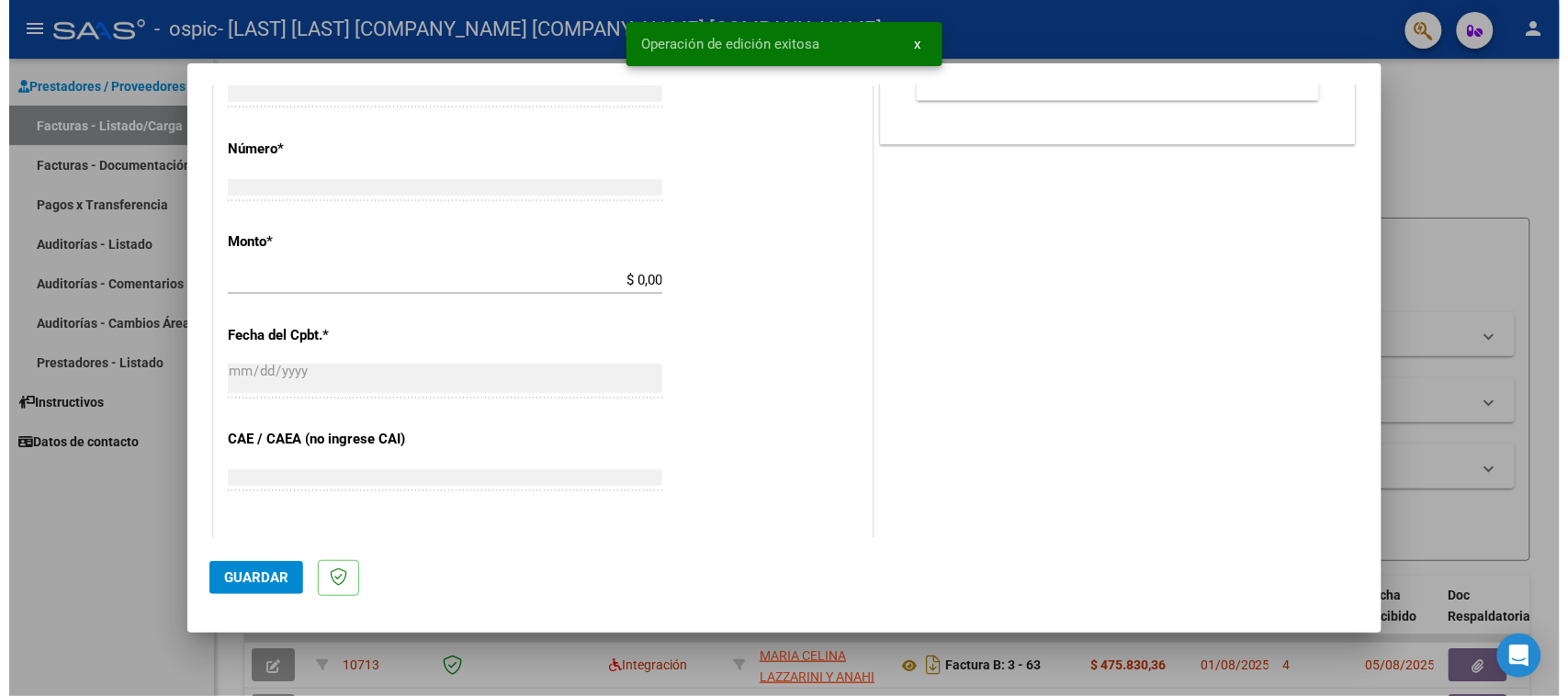 scroll, scrollTop: 902, scrollLeft: 0, axis: vertical 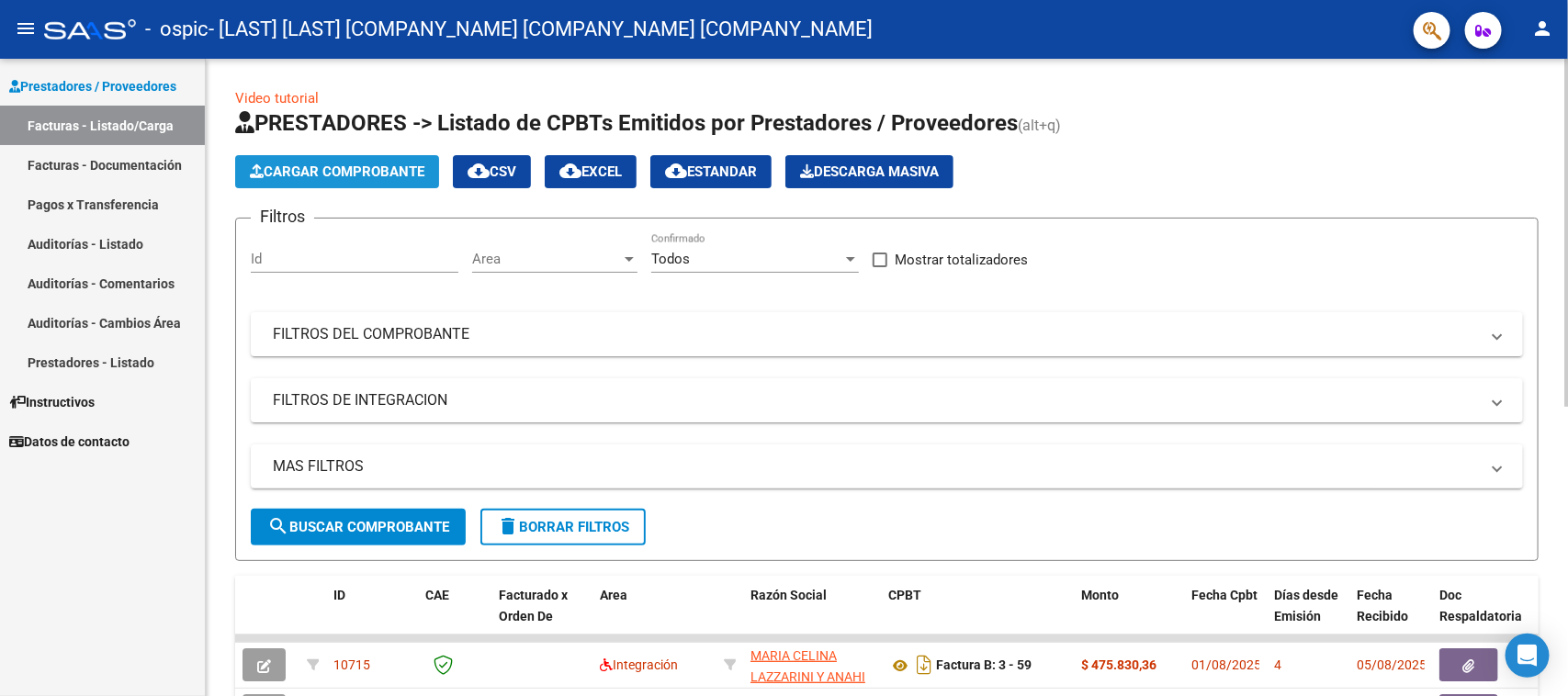 click on "Cargar Comprobante" 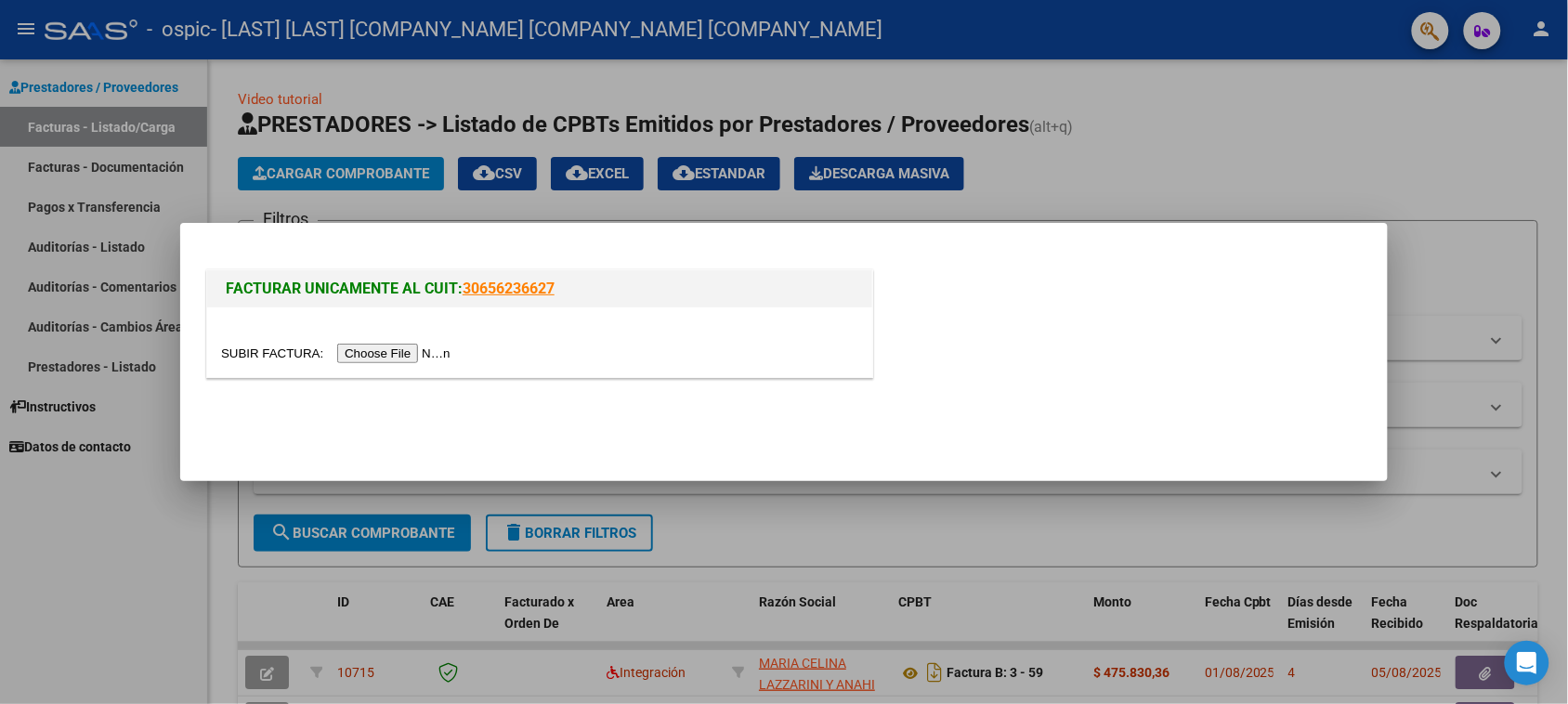 click at bounding box center [338, 353] 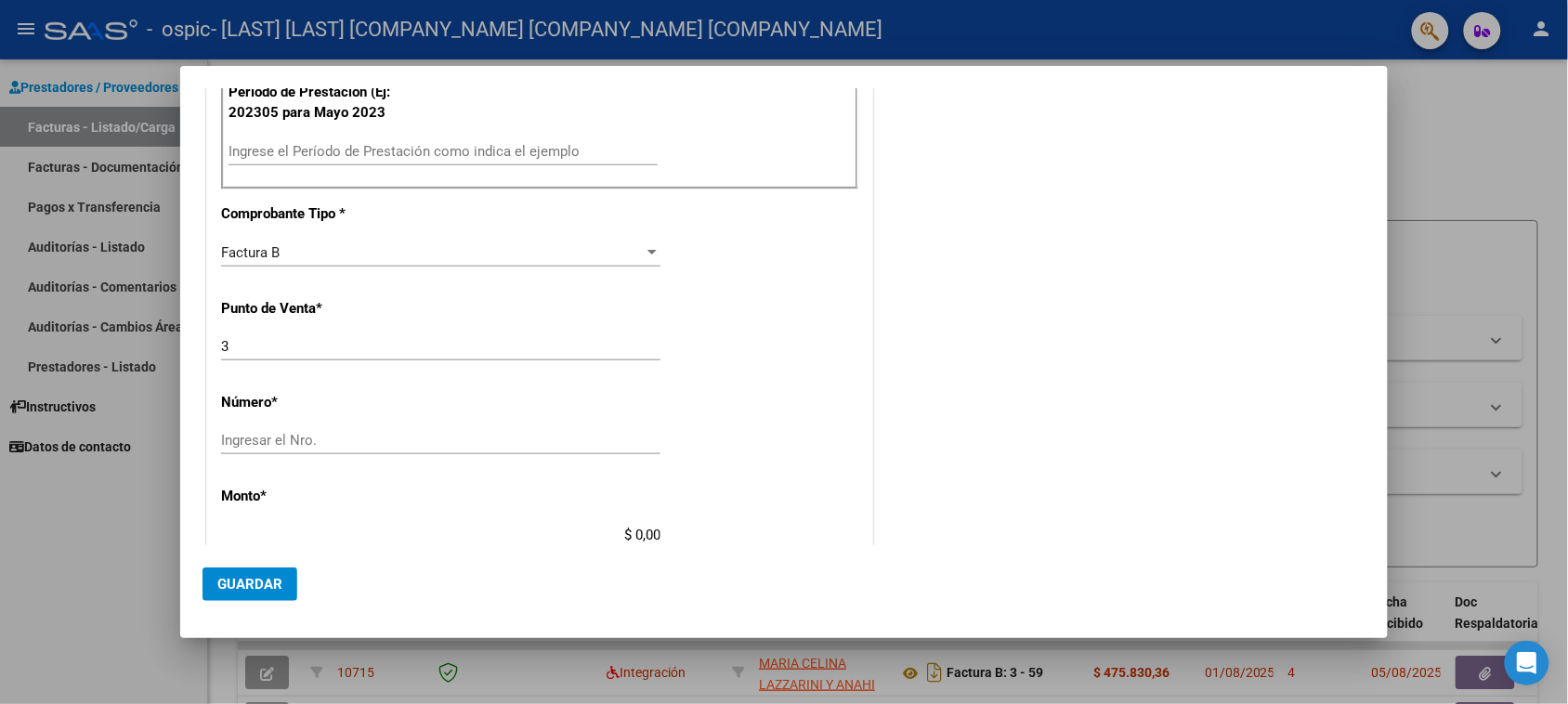 scroll, scrollTop: 348, scrollLeft: 0, axis: vertical 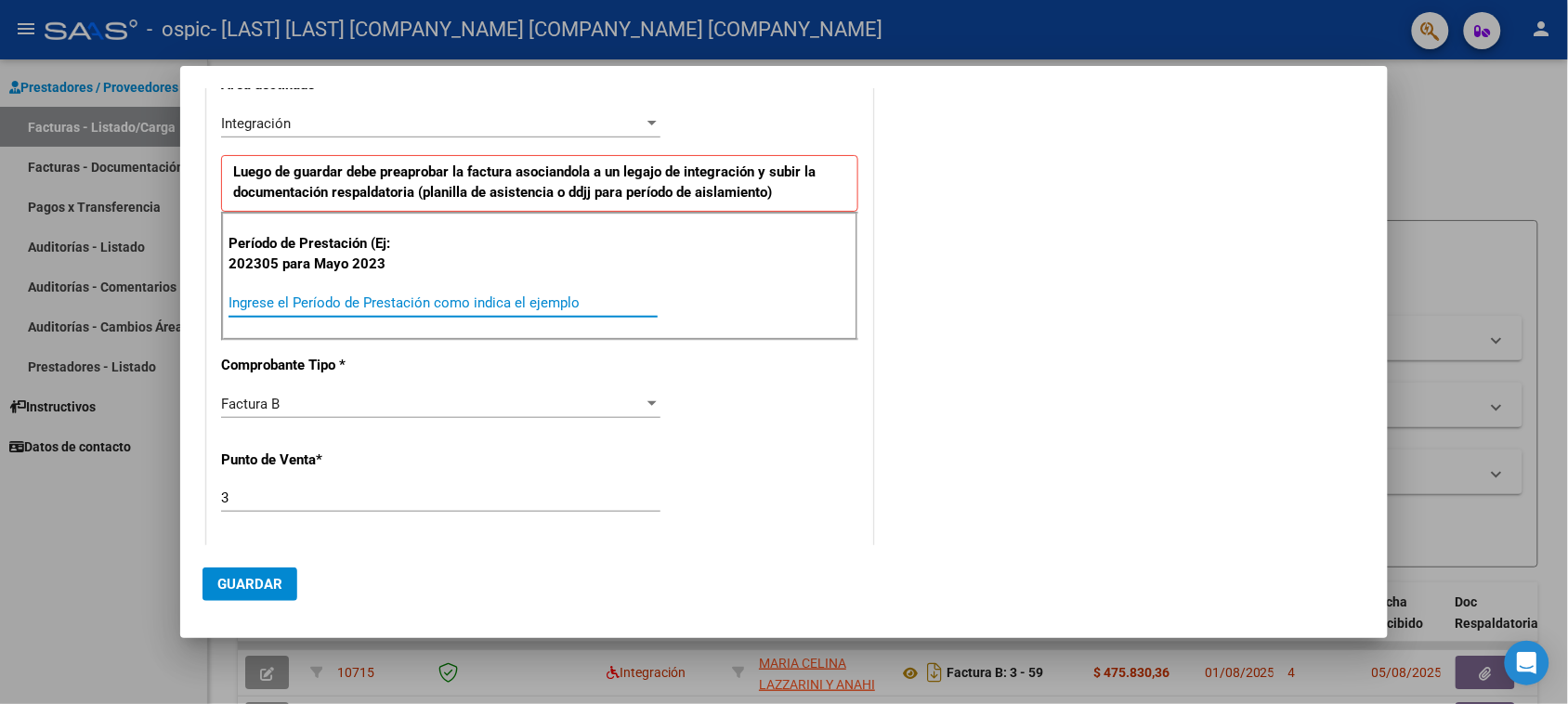 drag, startPoint x: 317, startPoint y: 305, endPoint x: 312, endPoint y: 295, distance: 11.18034 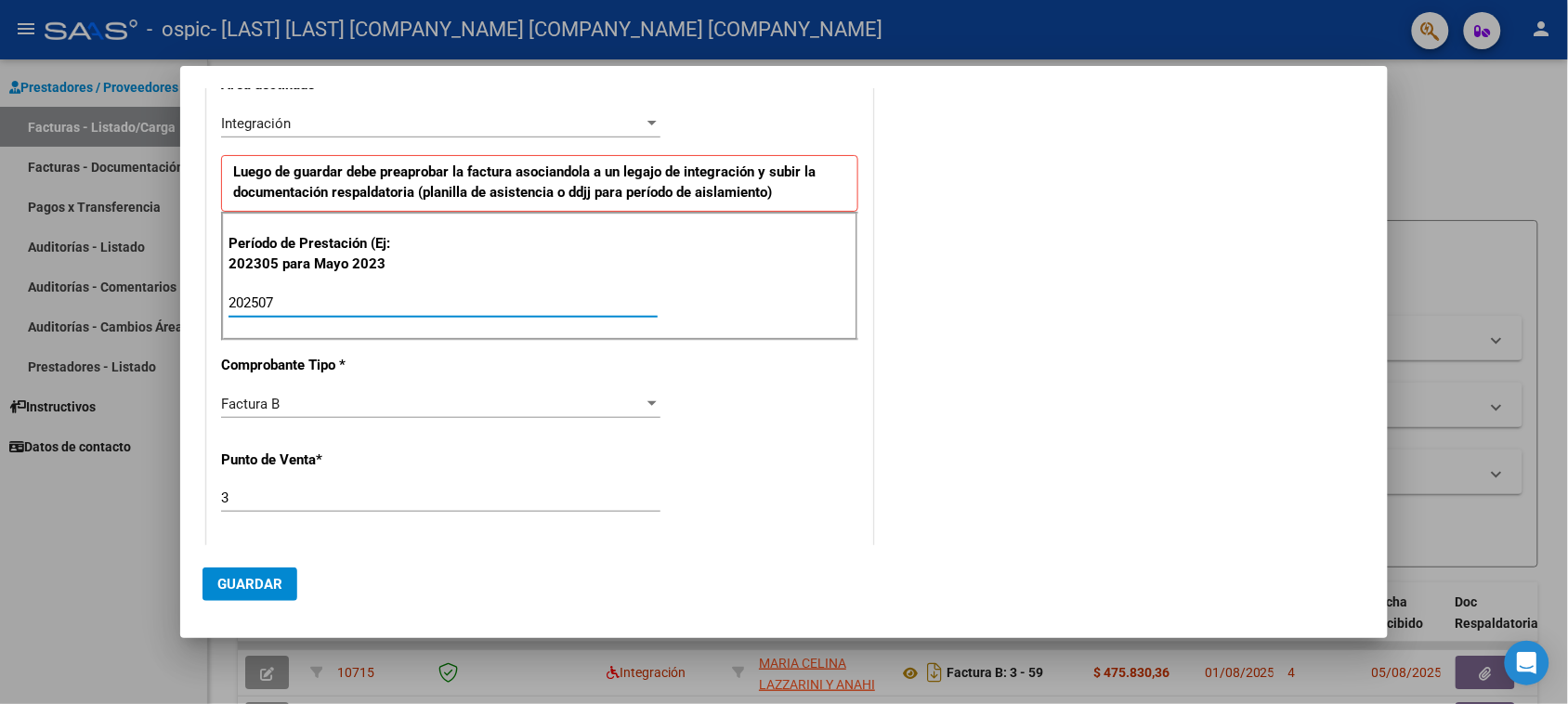 type on "202507" 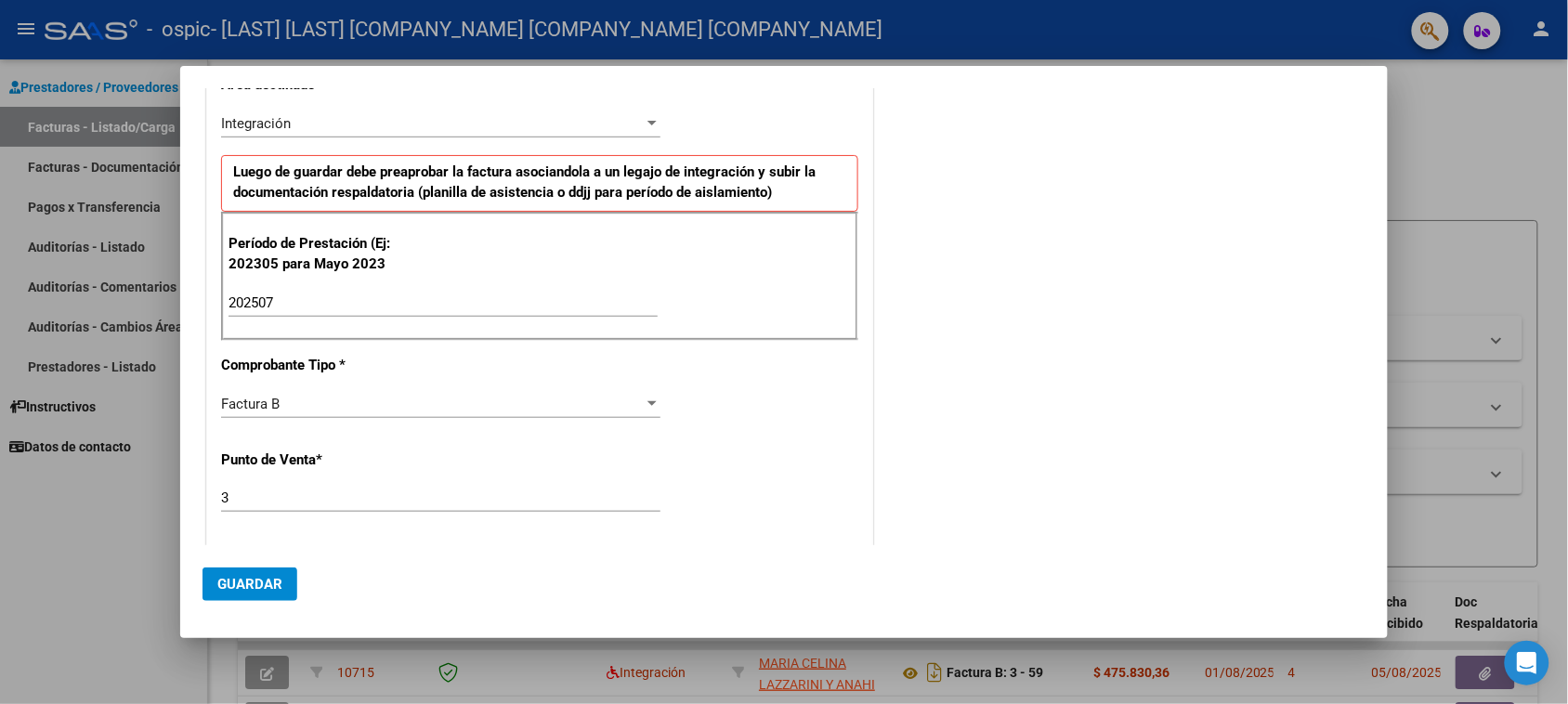 scroll, scrollTop: 464, scrollLeft: 0, axis: vertical 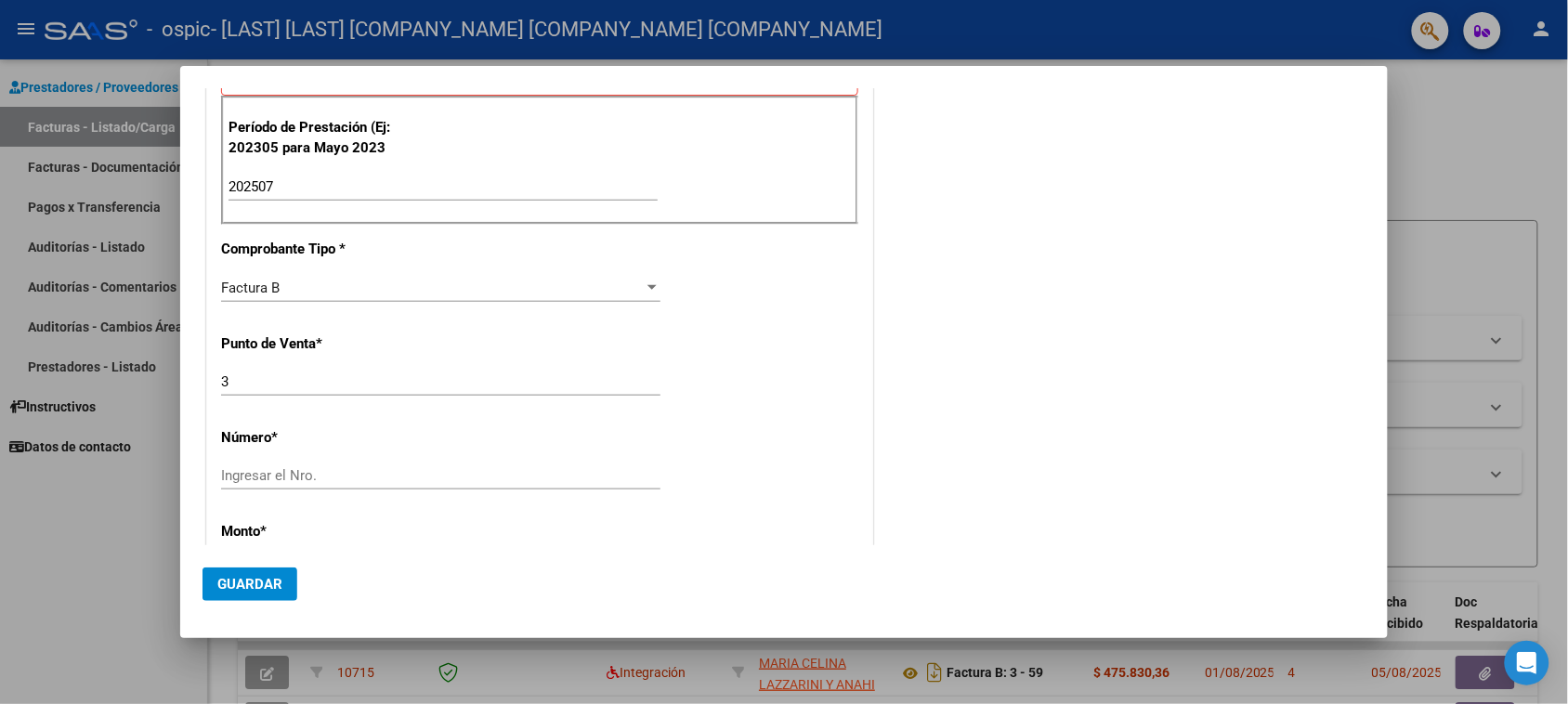 click on "Ingresar el Nro." 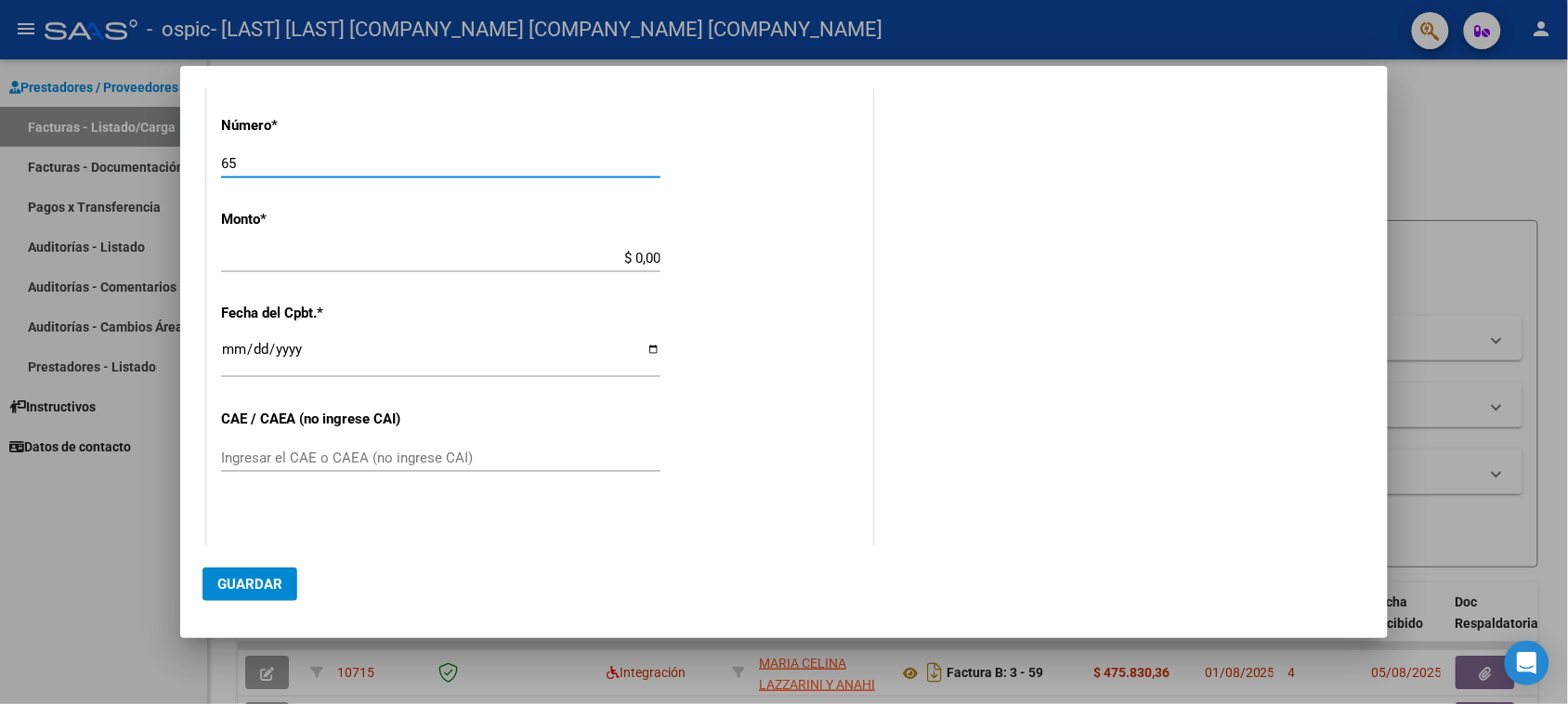 scroll, scrollTop: 813, scrollLeft: 0, axis: vertical 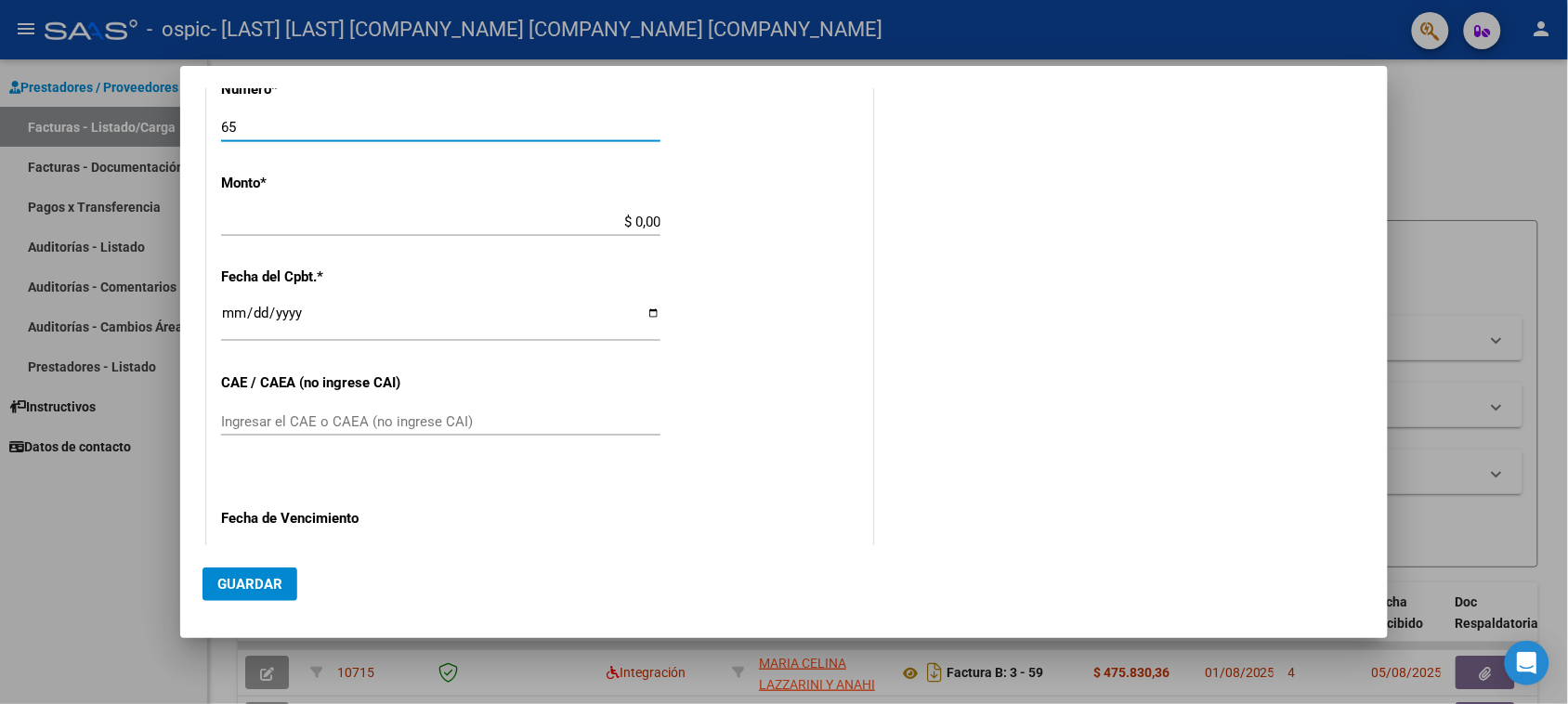 type on "65" 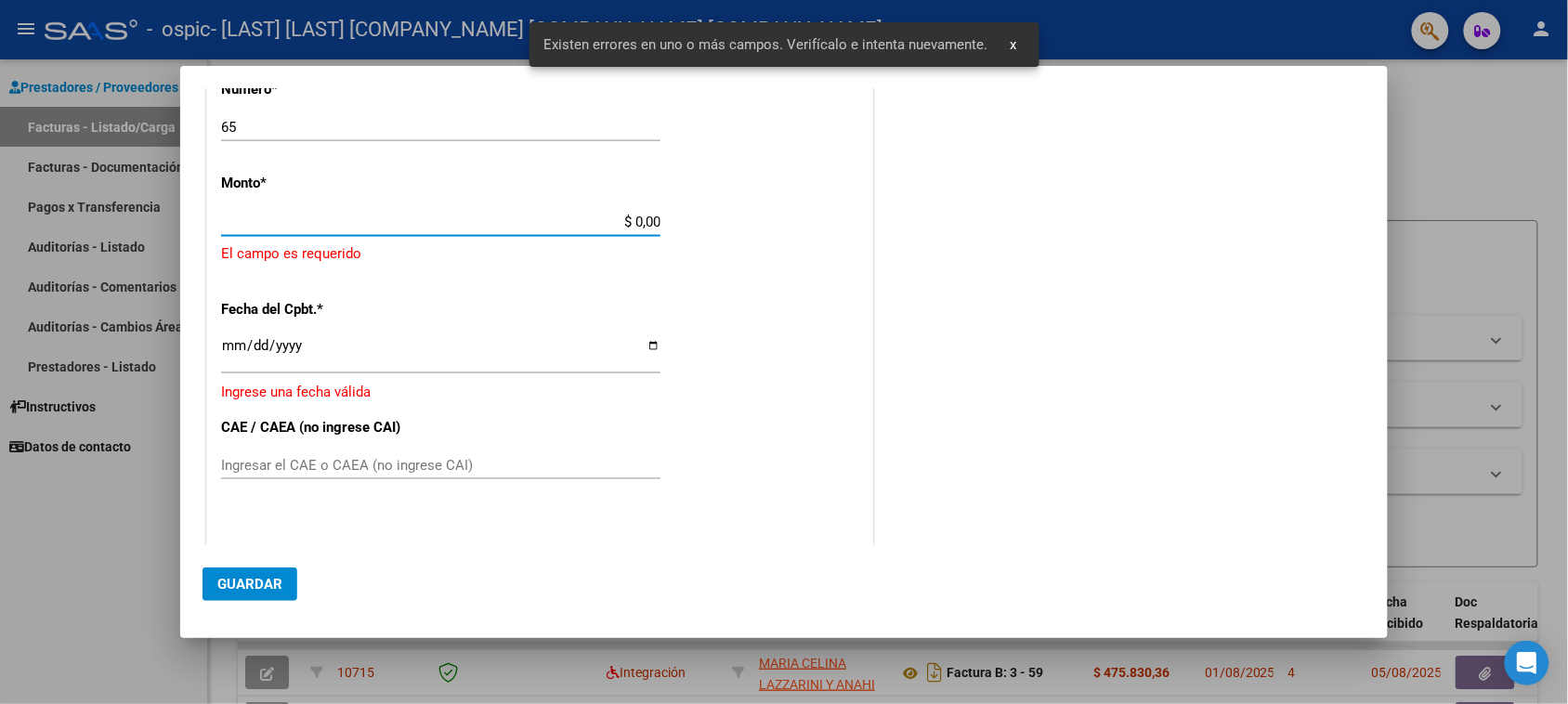 scroll, scrollTop: 711, scrollLeft: 0, axis: vertical 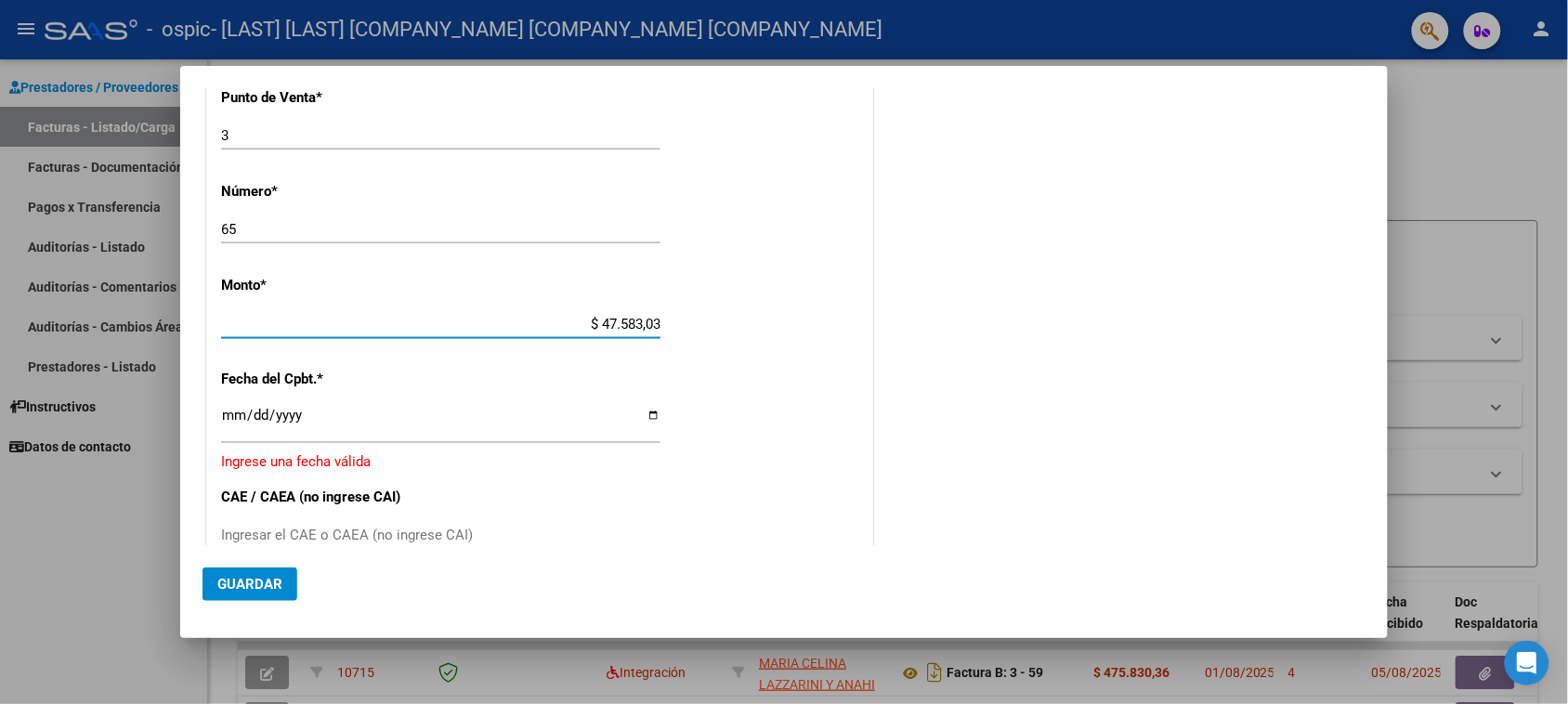 type on "$ 475.830,36" 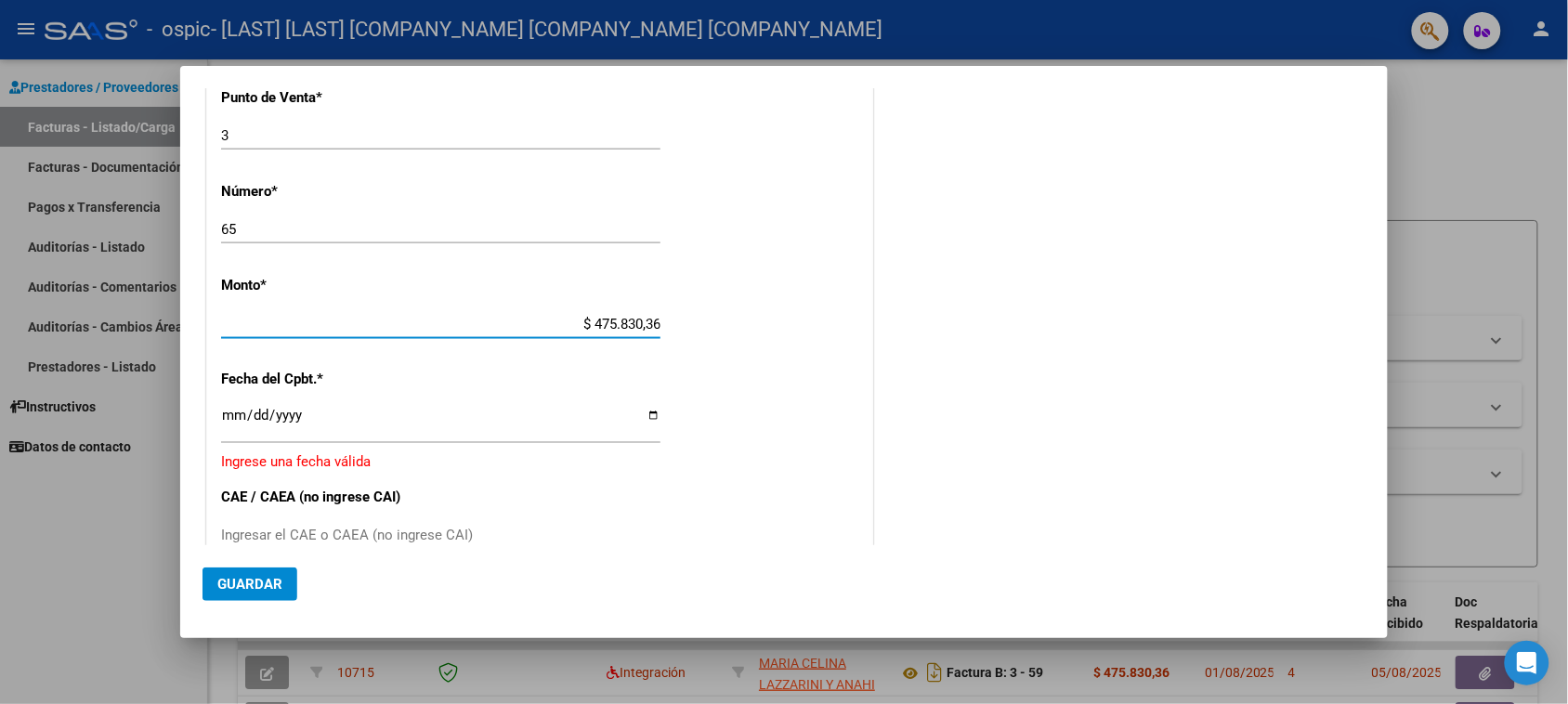click on "Ingresar la fecha" at bounding box center [440, 423] 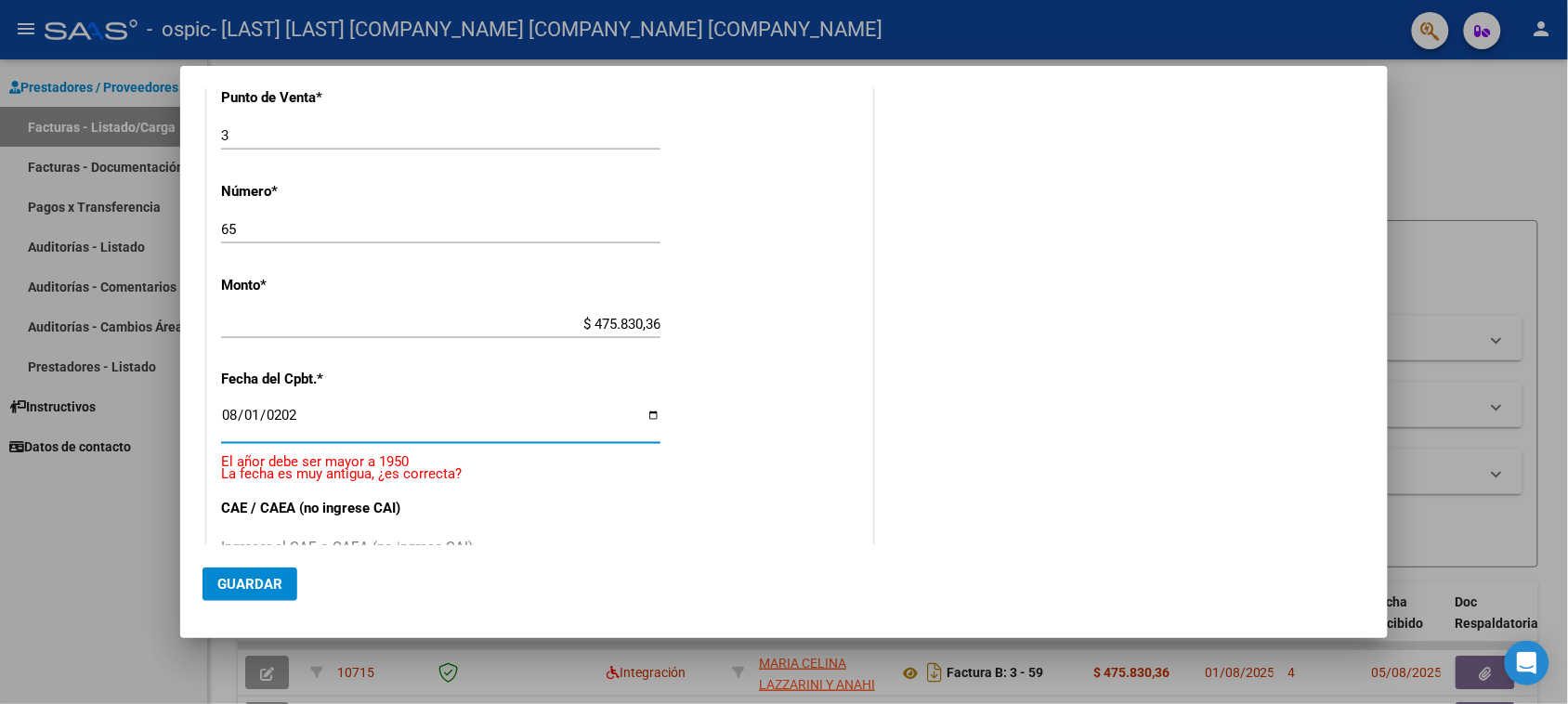 type on "2025-08-01" 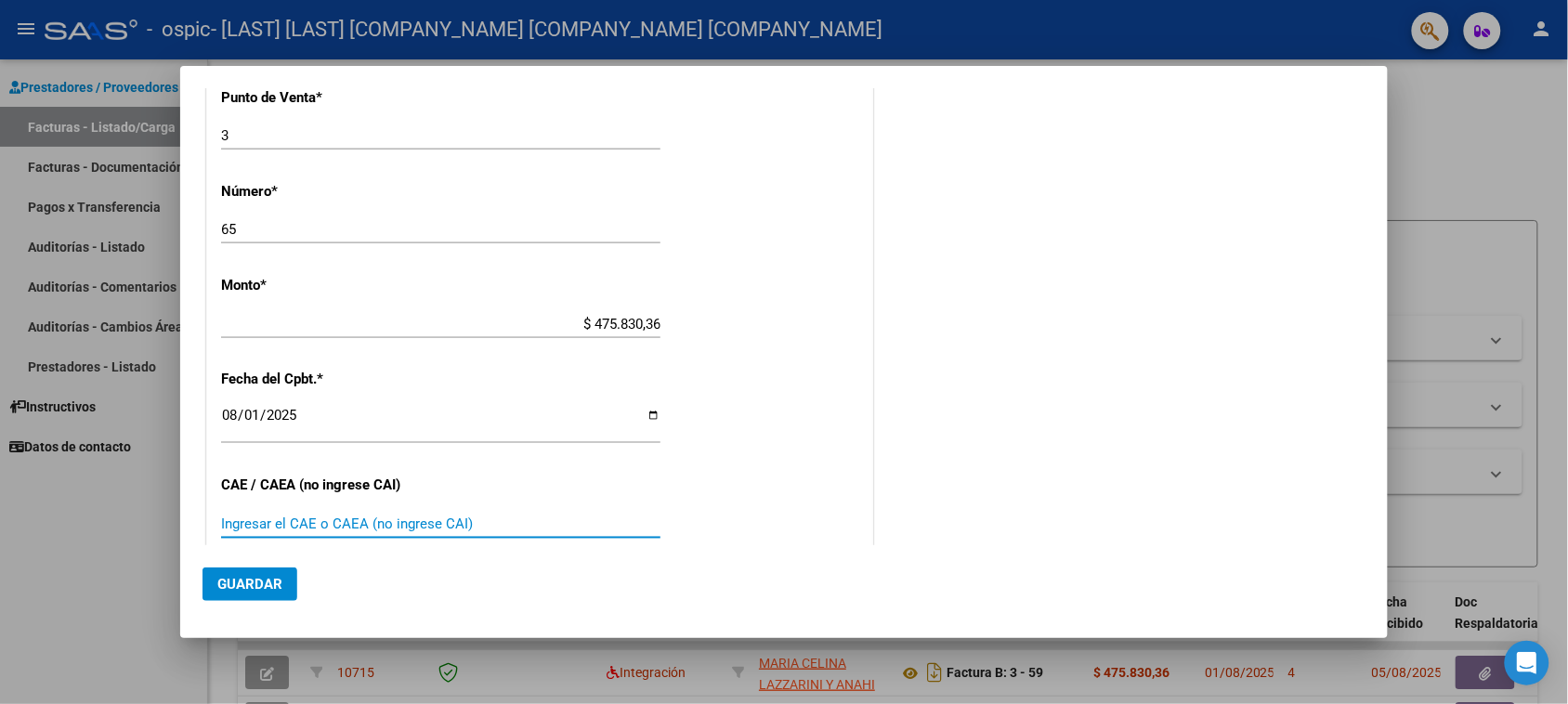 drag, startPoint x: 359, startPoint y: 509, endPoint x: 342, endPoint y: 518, distance: 19.235384 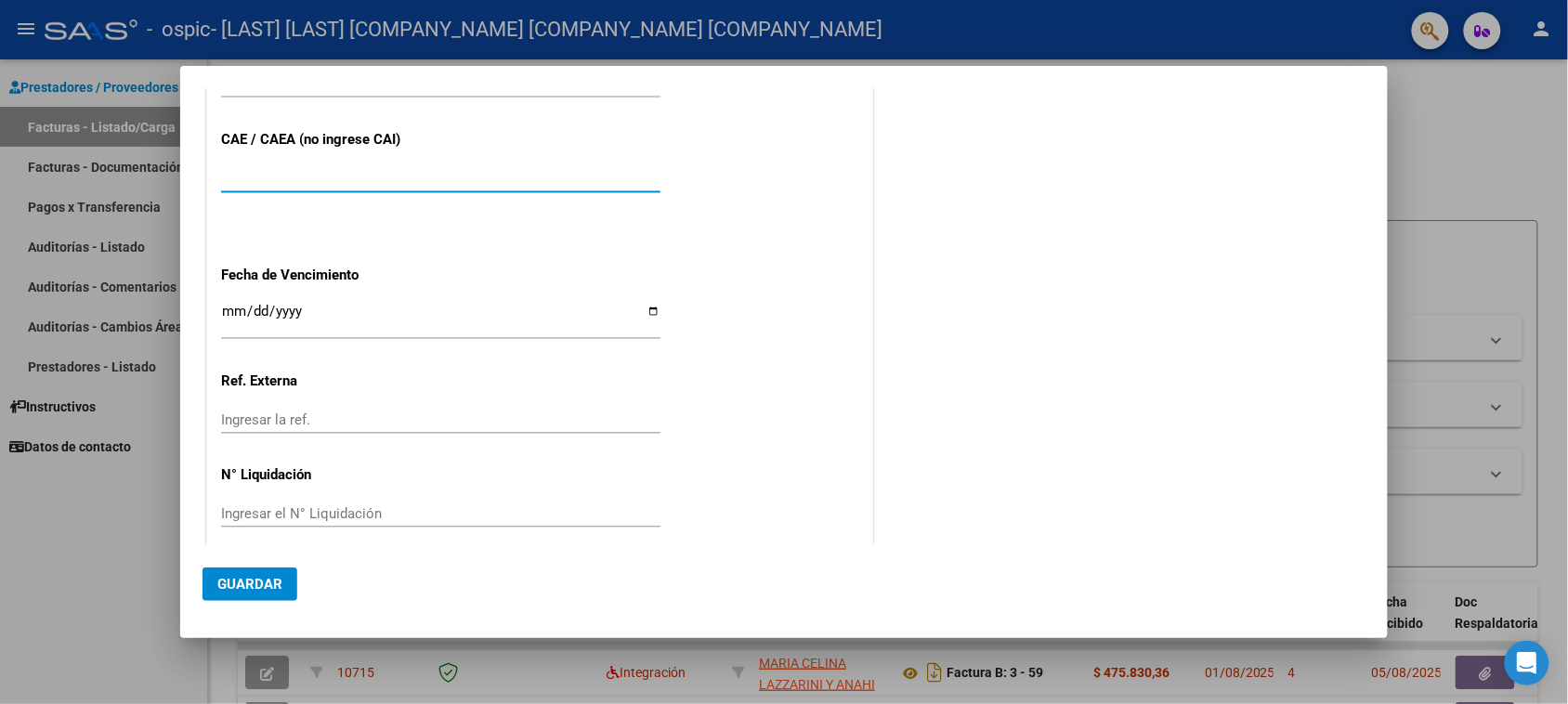 scroll, scrollTop: 1059, scrollLeft: 0, axis: vertical 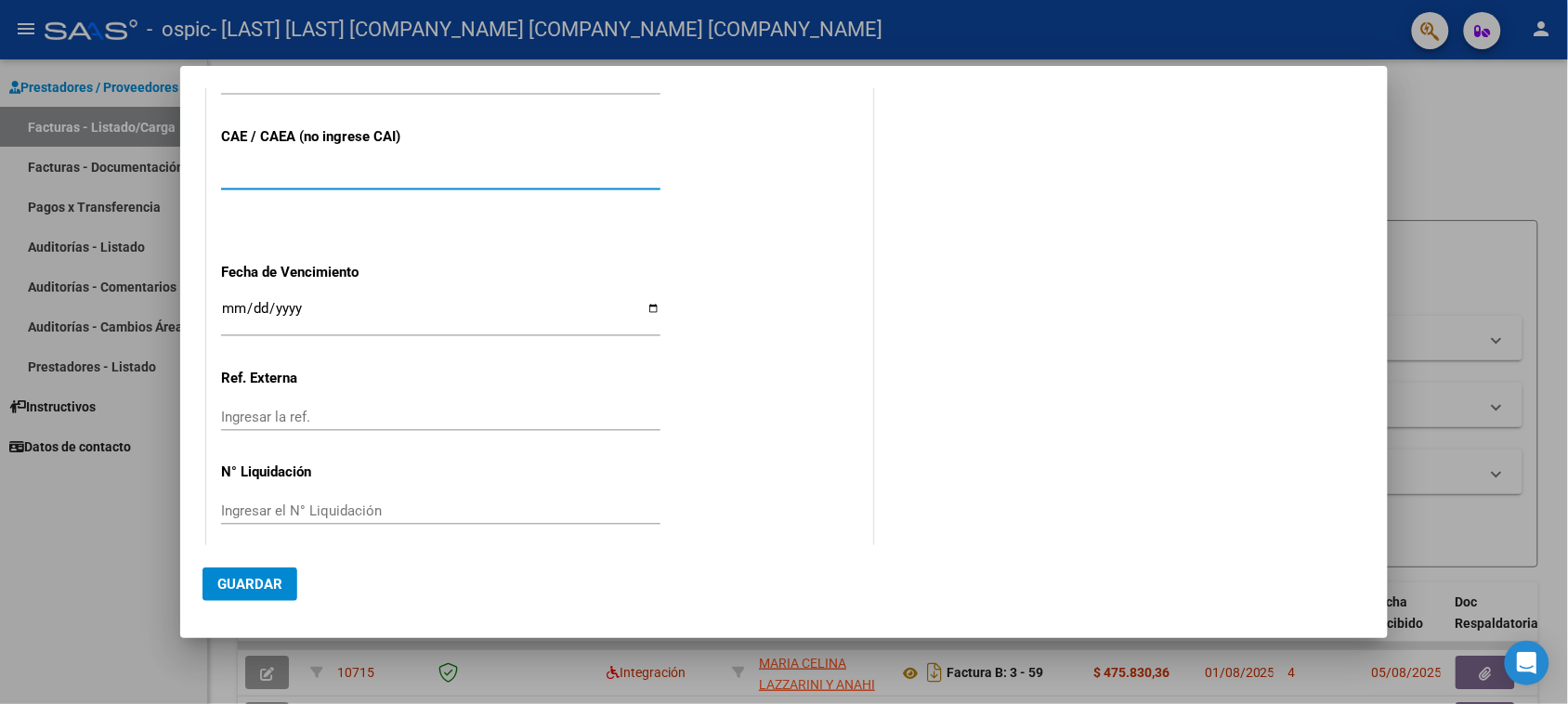 type on "75313587962922" 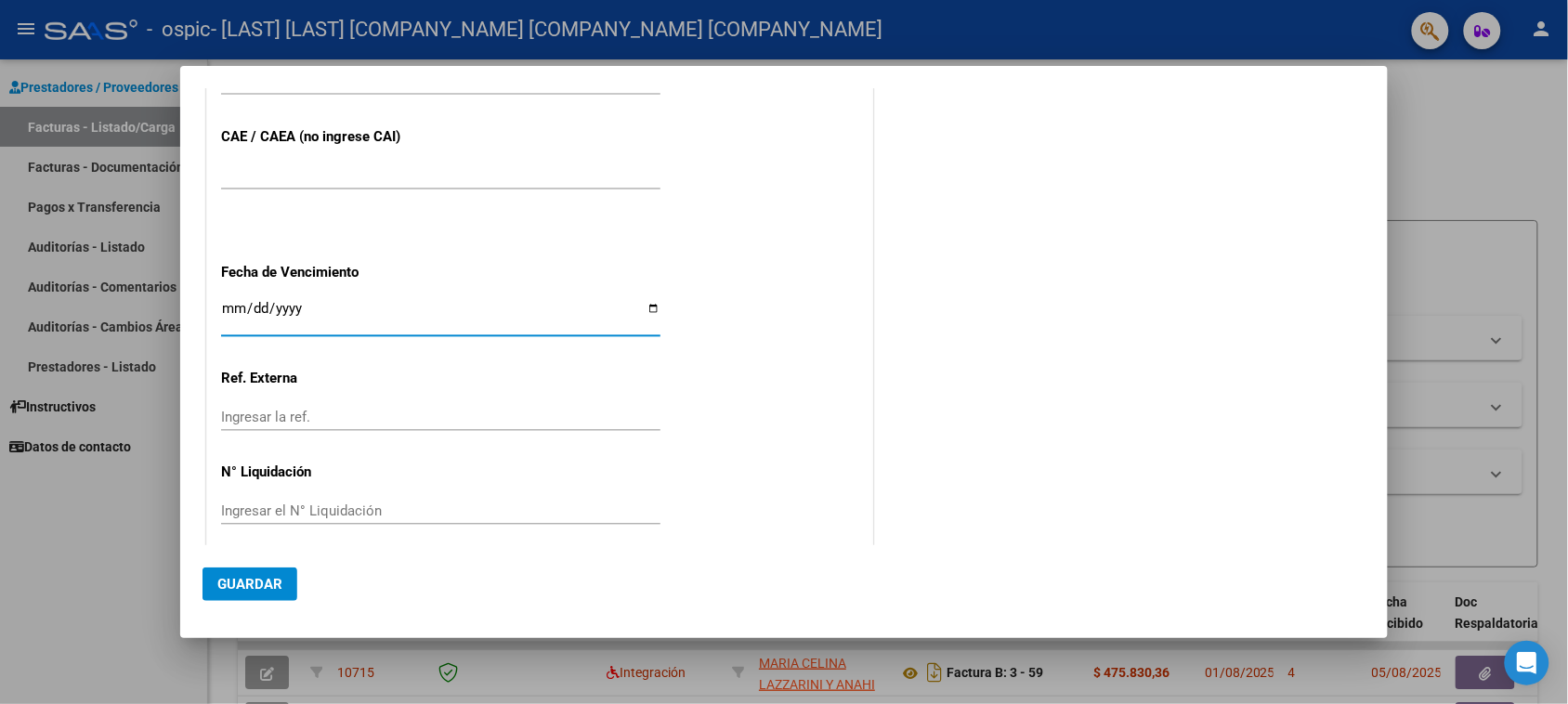 click on "Ingresar la fecha" at bounding box center [440, 316] 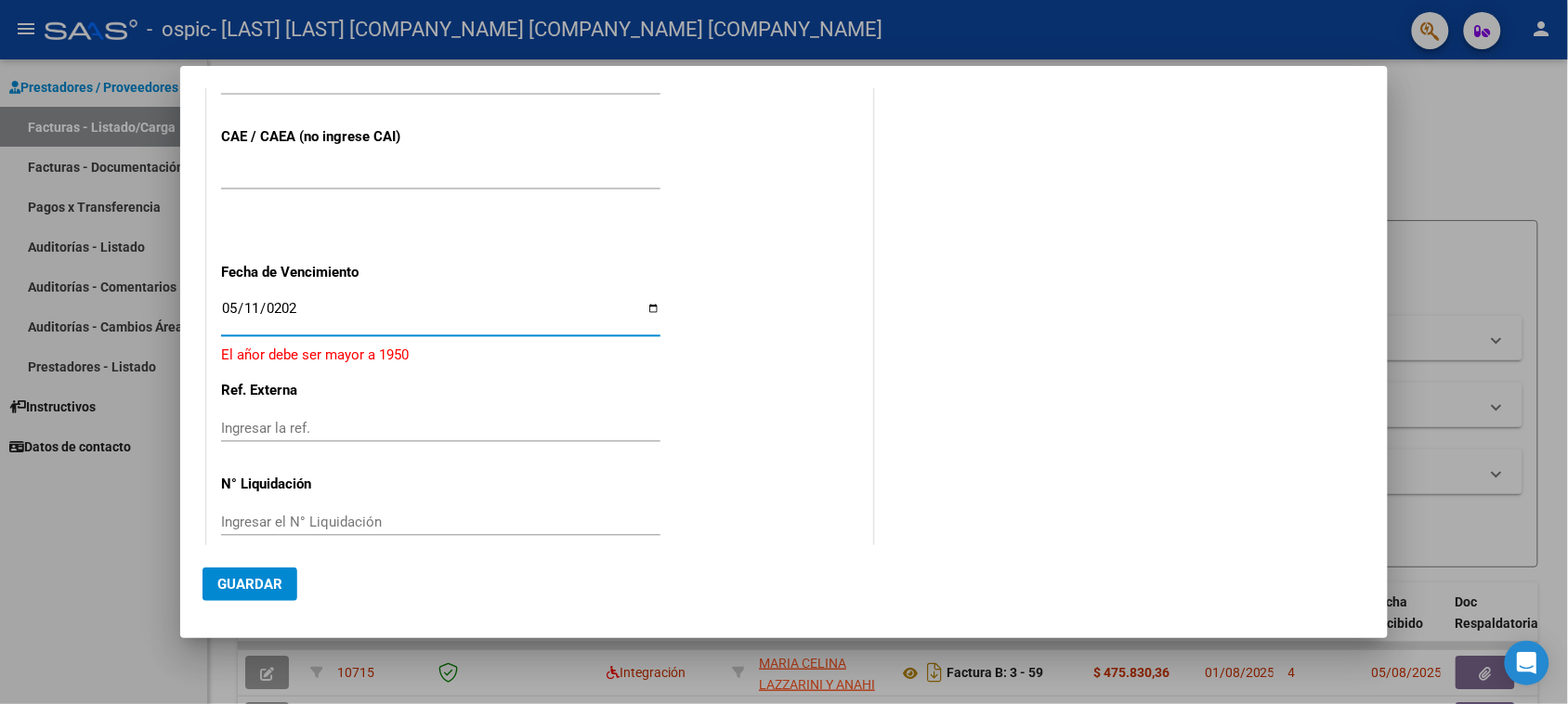 type on "2025-05-11" 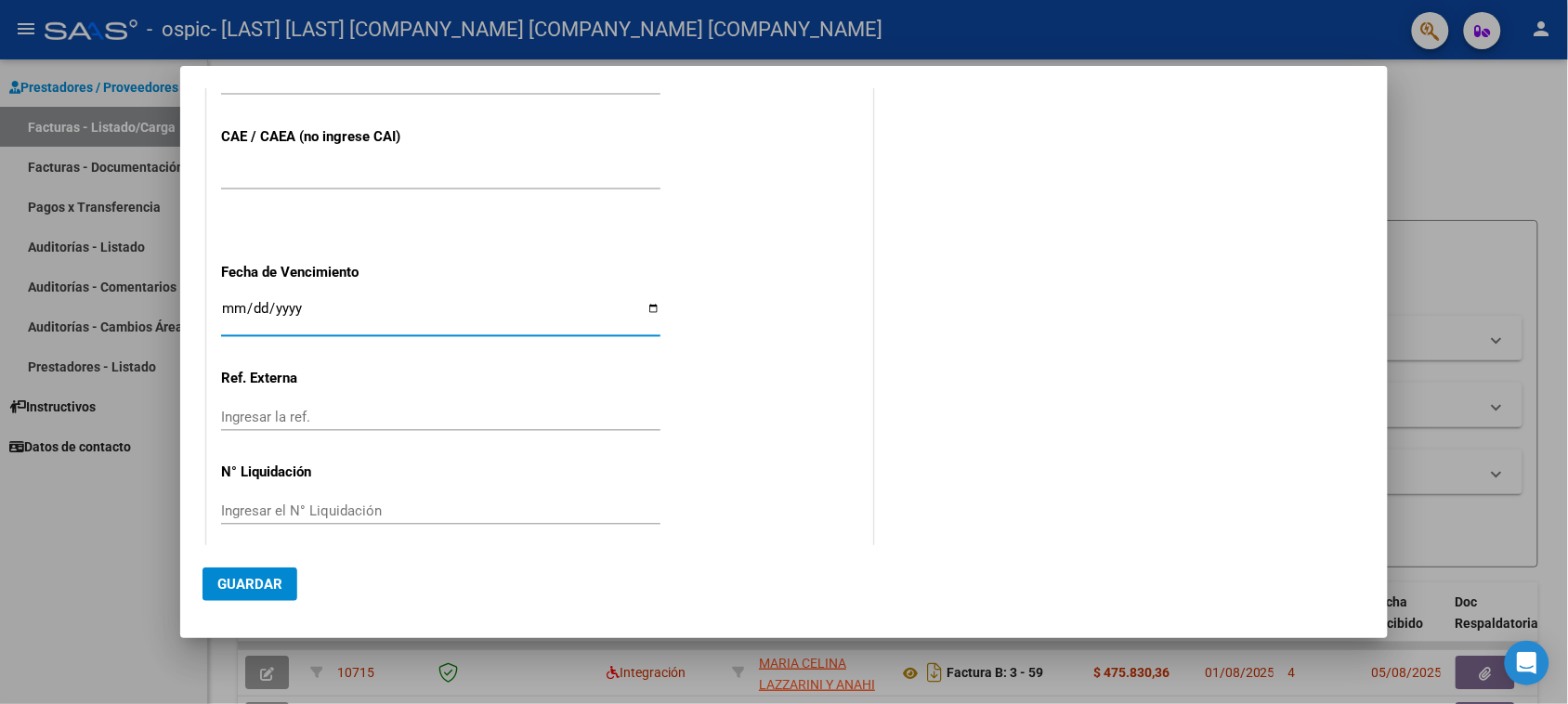 type on "2025-08-11" 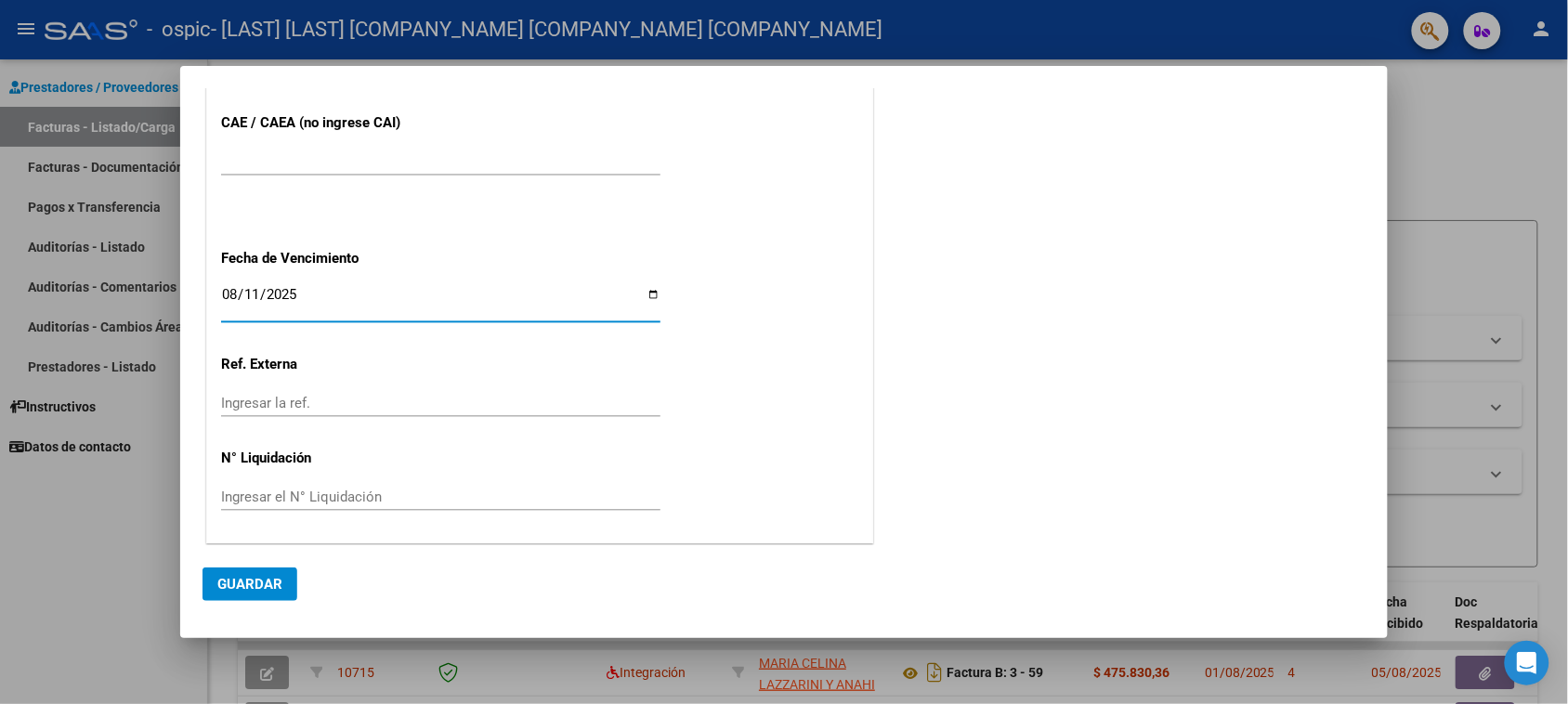 scroll, scrollTop: 1075, scrollLeft: 0, axis: vertical 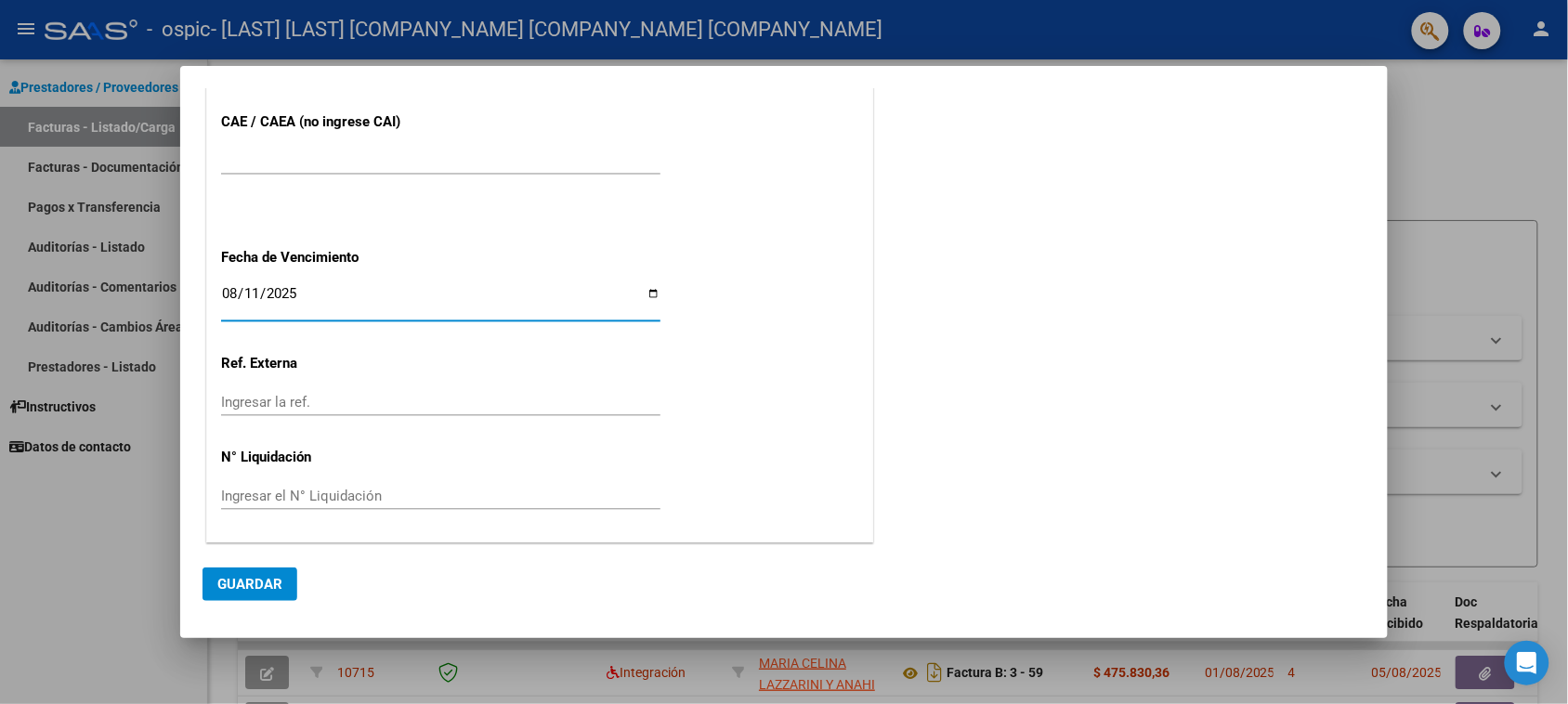 click on "Guardar" 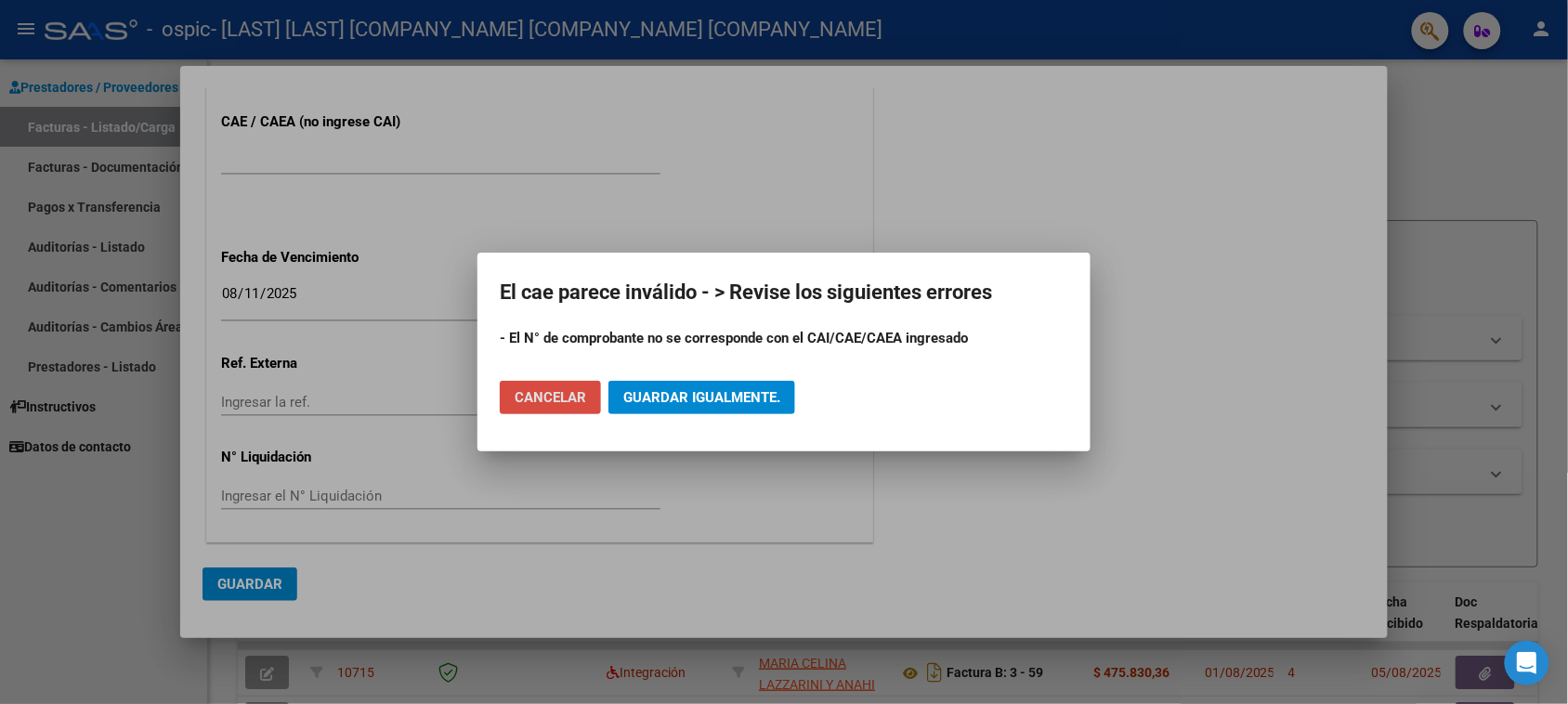 click on "Cancelar" 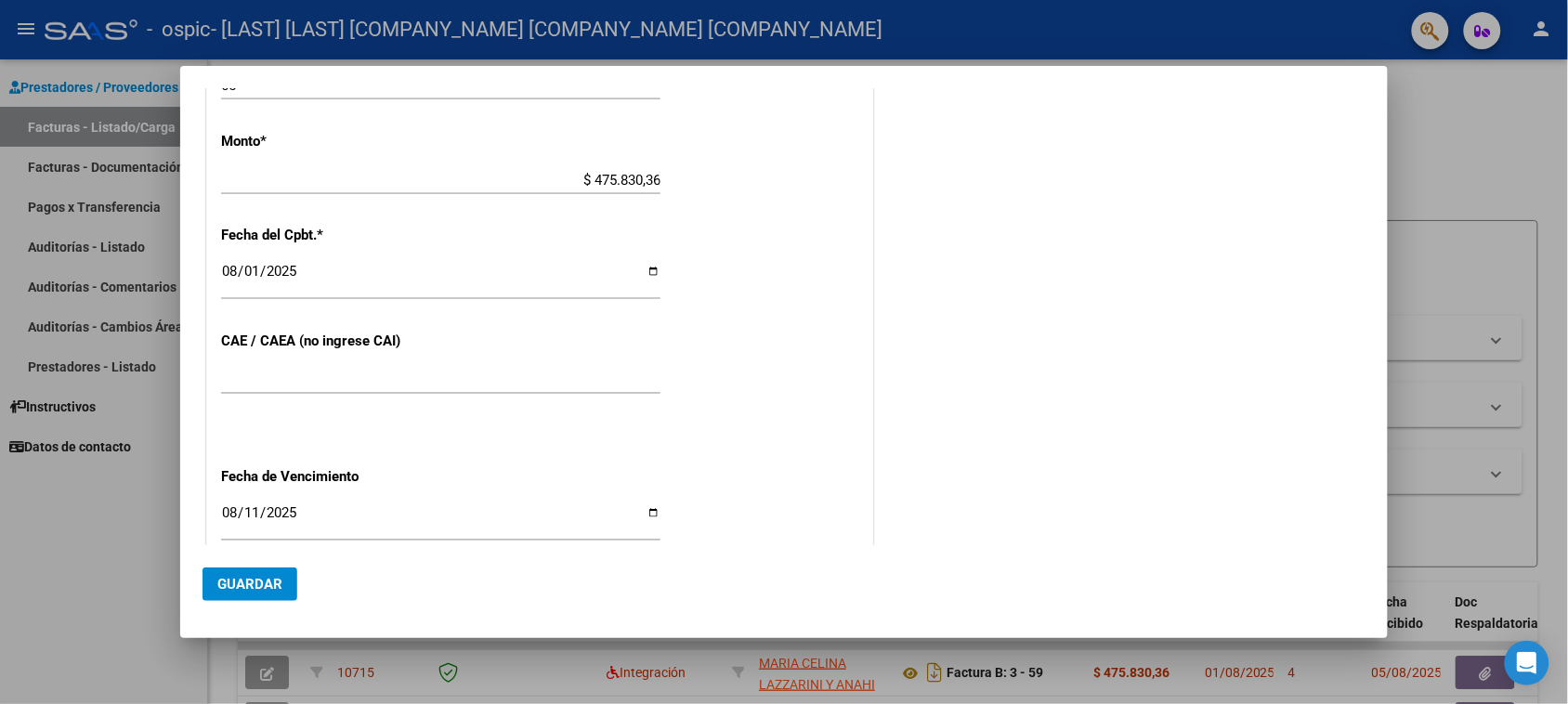 scroll, scrollTop: 843, scrollLeft: 0, axis: vertical 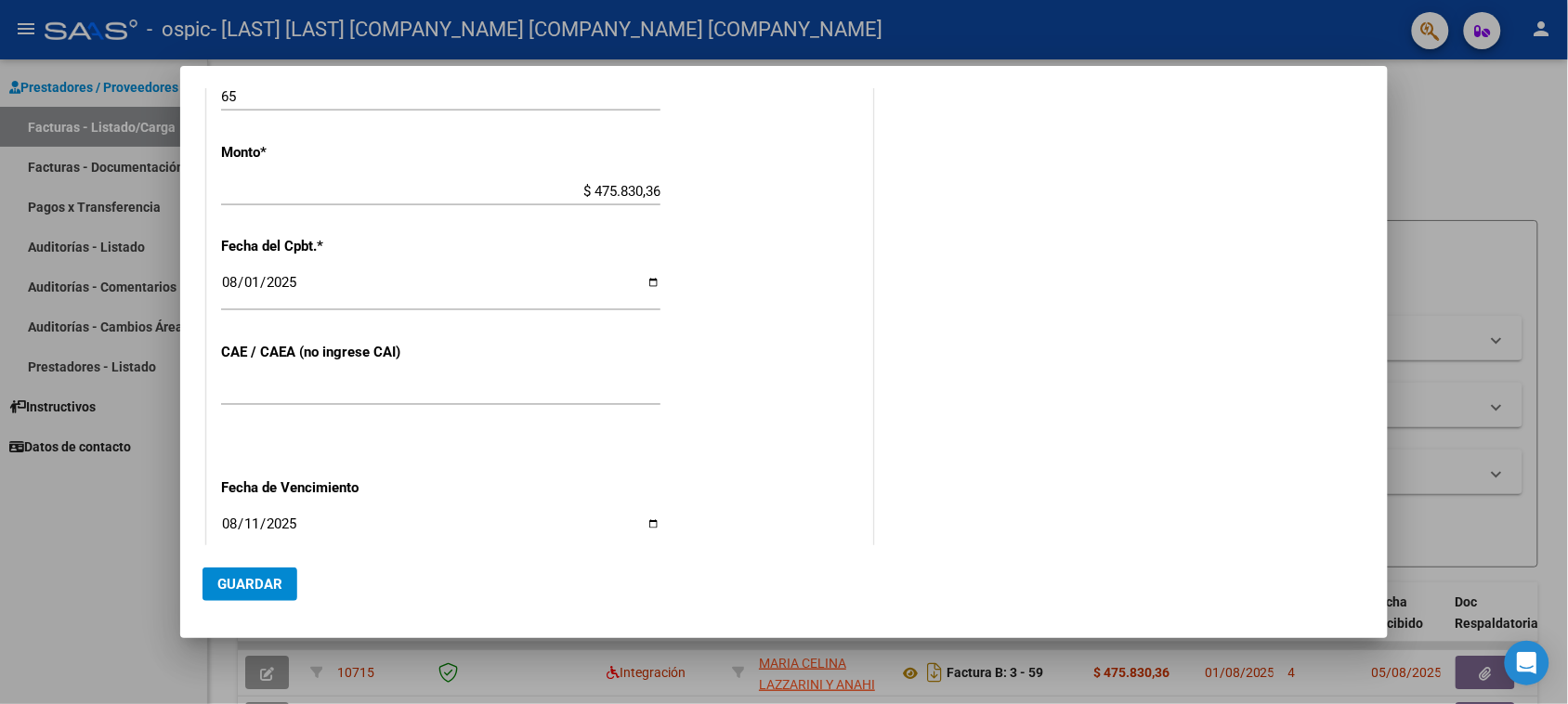 click on "75313587962922" at bounding box center [440, 391] 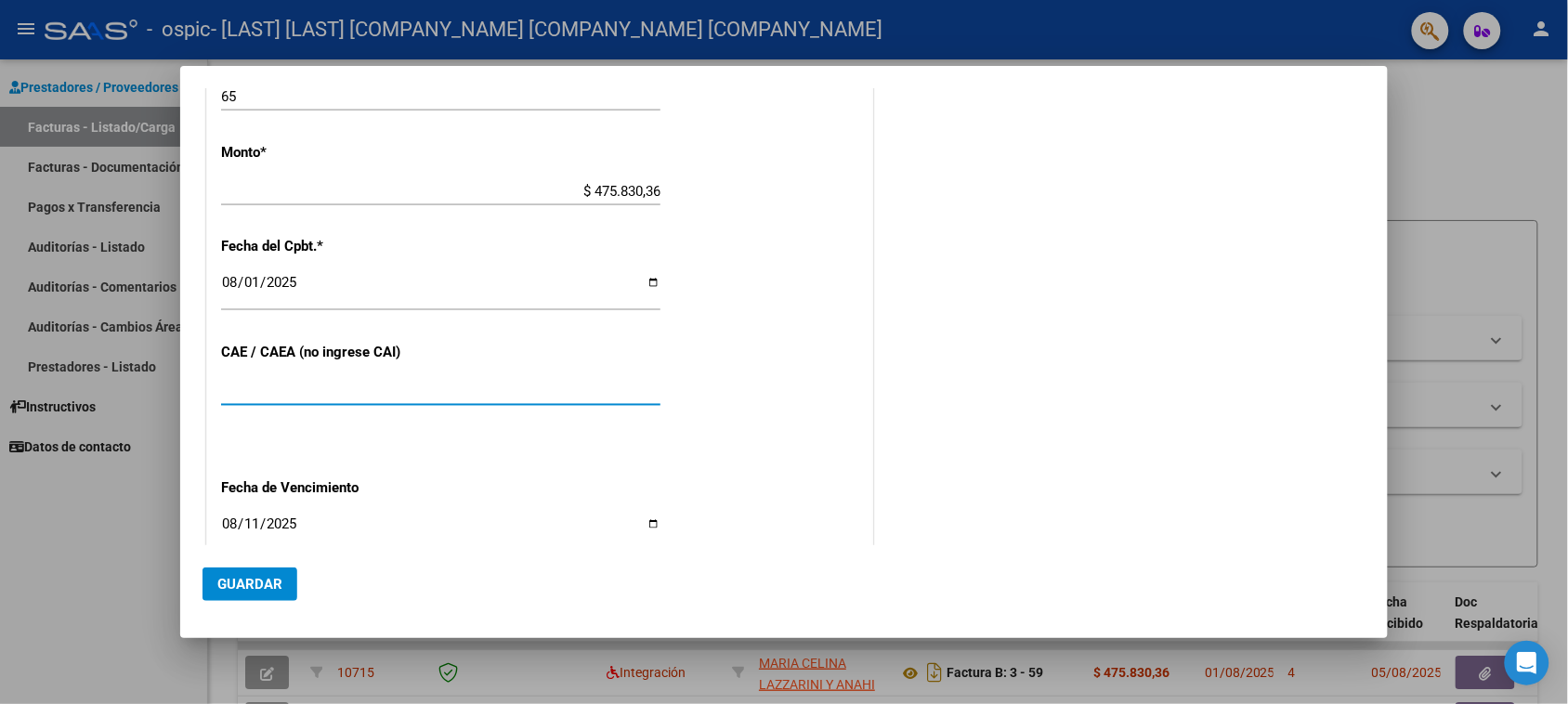 drag, startPoint x: 355, startPoint y: 399, endPoint x: 177, endPoint y: 388, distance: 178.33956 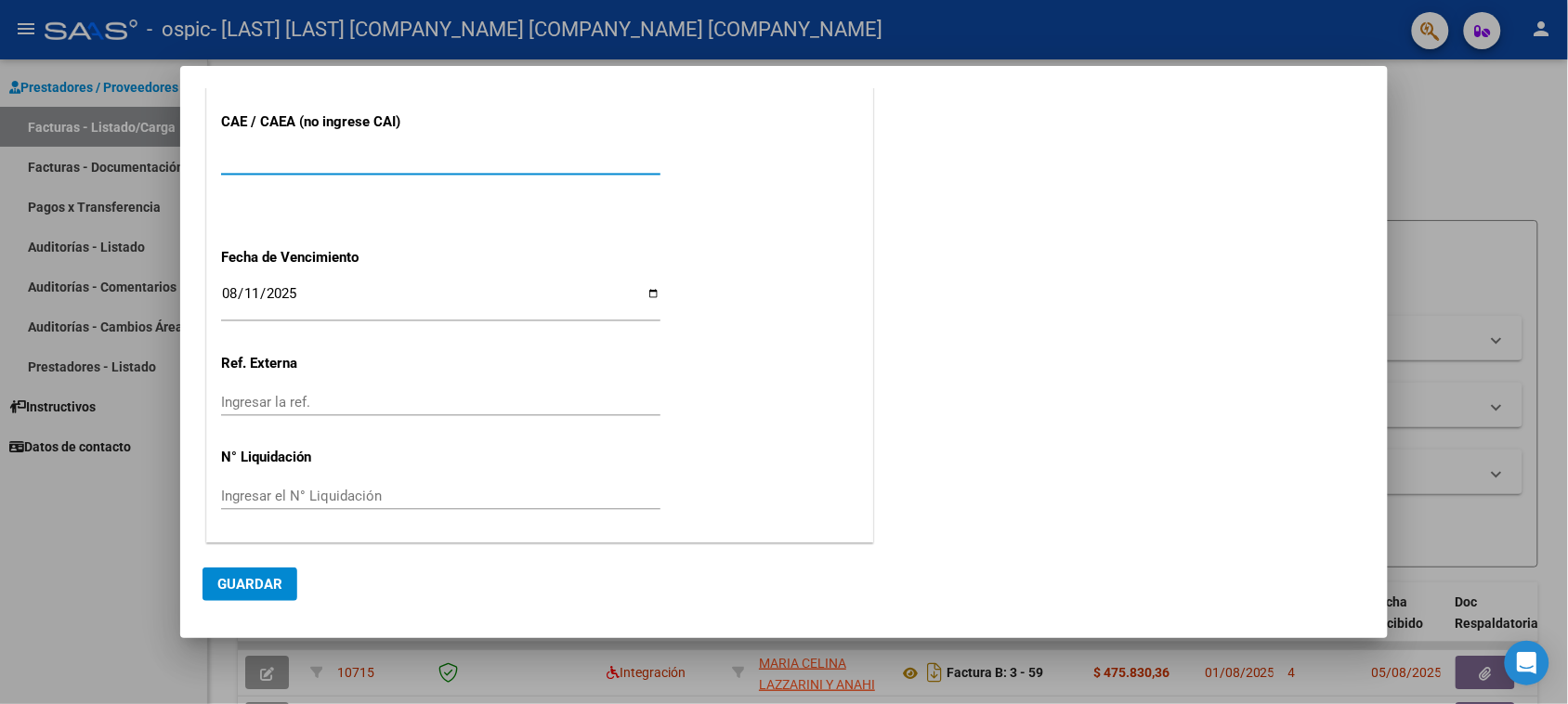 type on "75313588236385" 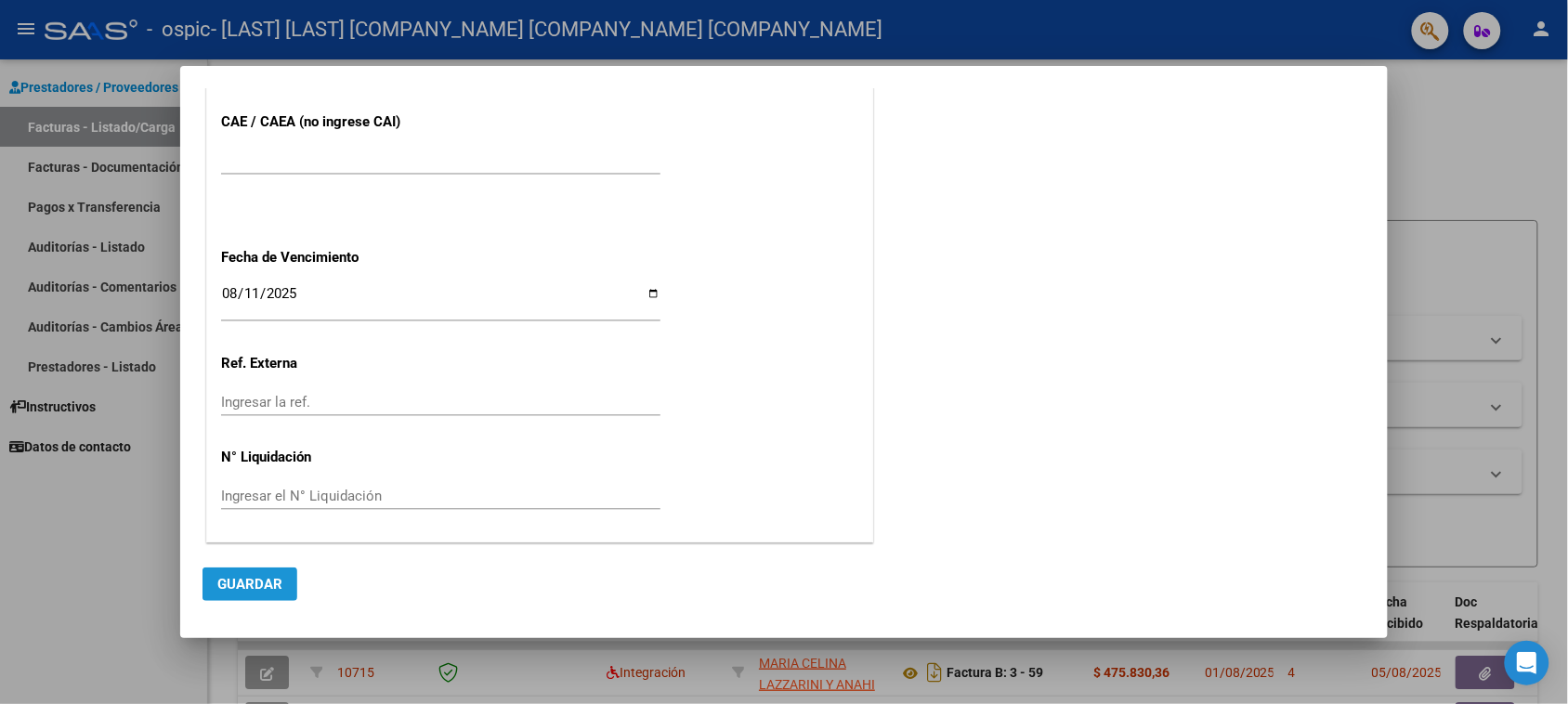 click on "Guardar" 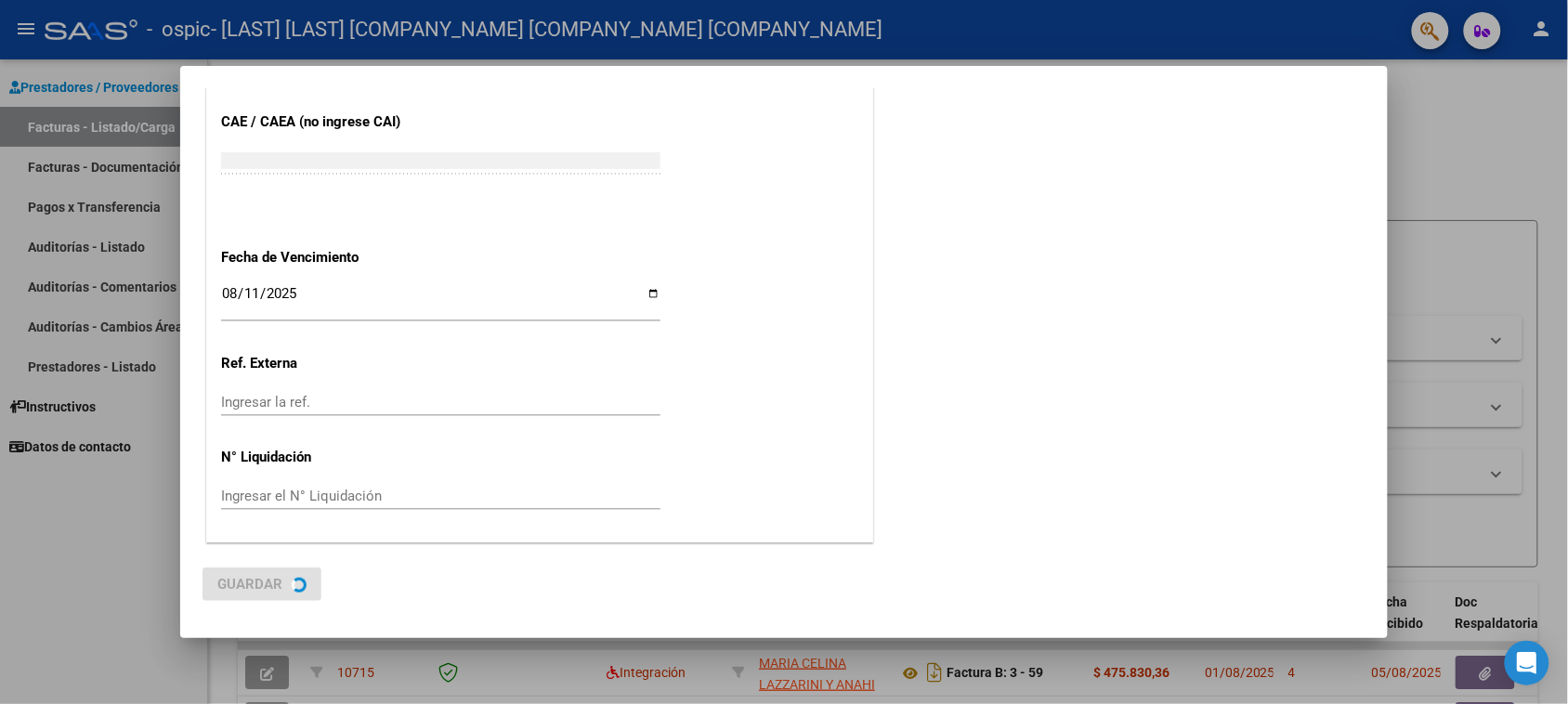 scroll, scrollTop: 0, scrollLeft: 0, axis: both 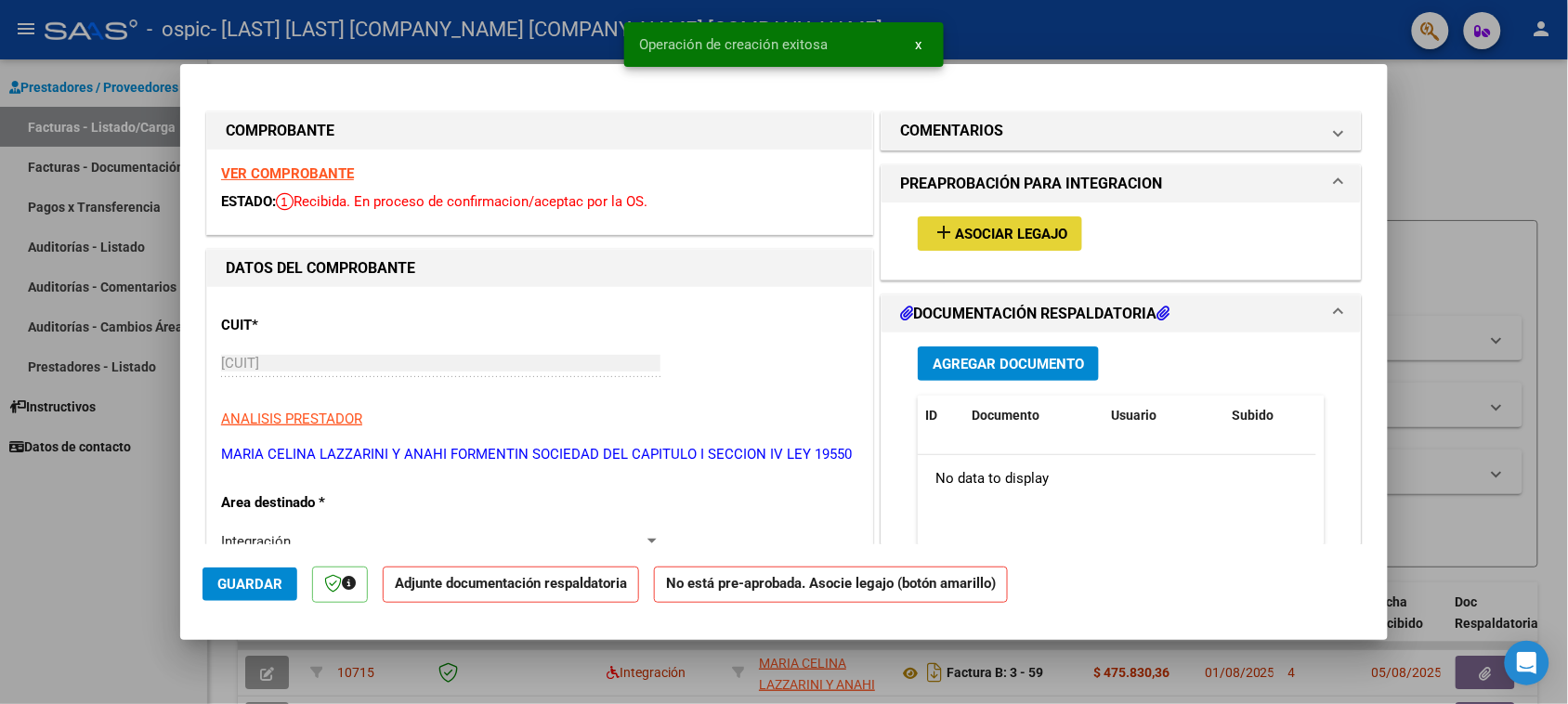 click on "add Asociar Legajo" at bounding box center (1000, 233) 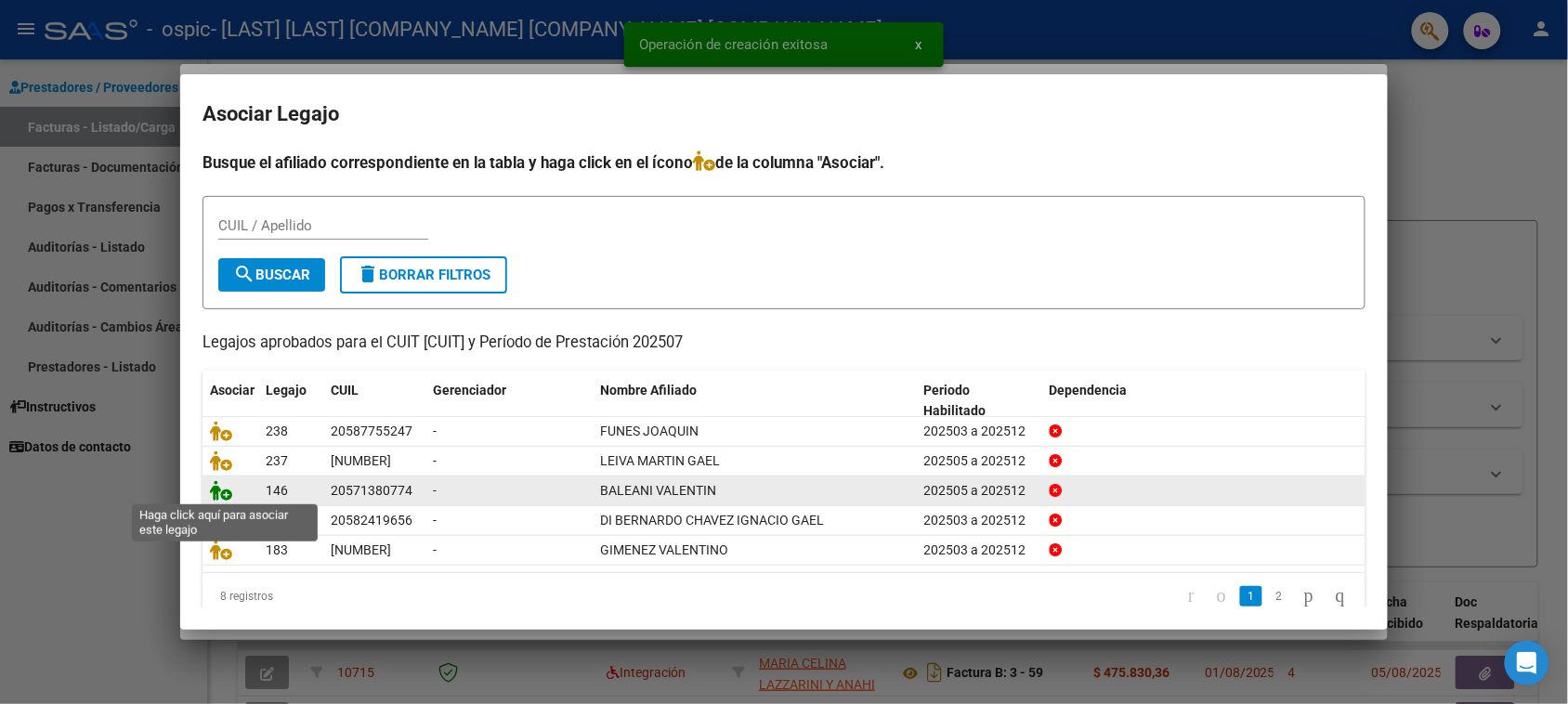 click 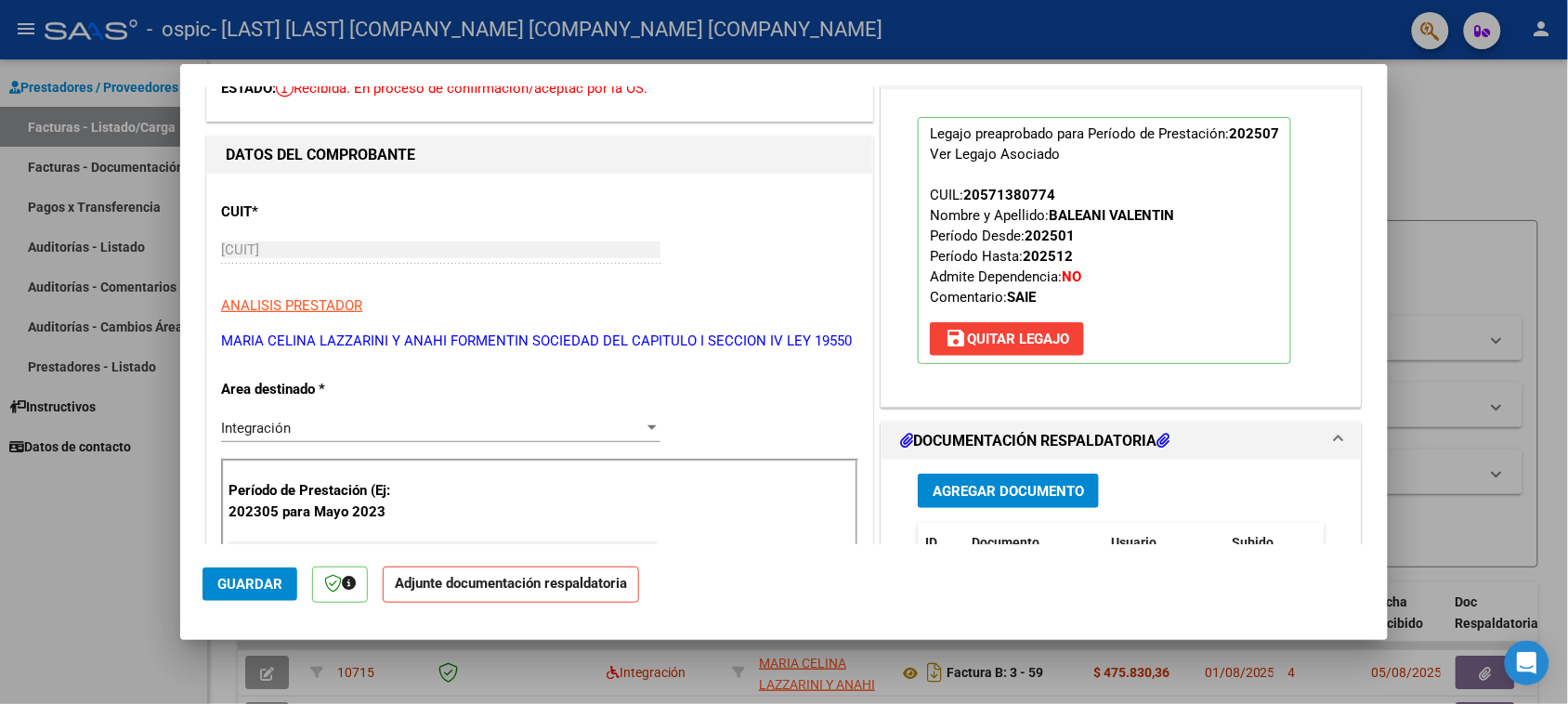 scroll, scrollTop: 348, scrollLeft: 0, axis: vertical 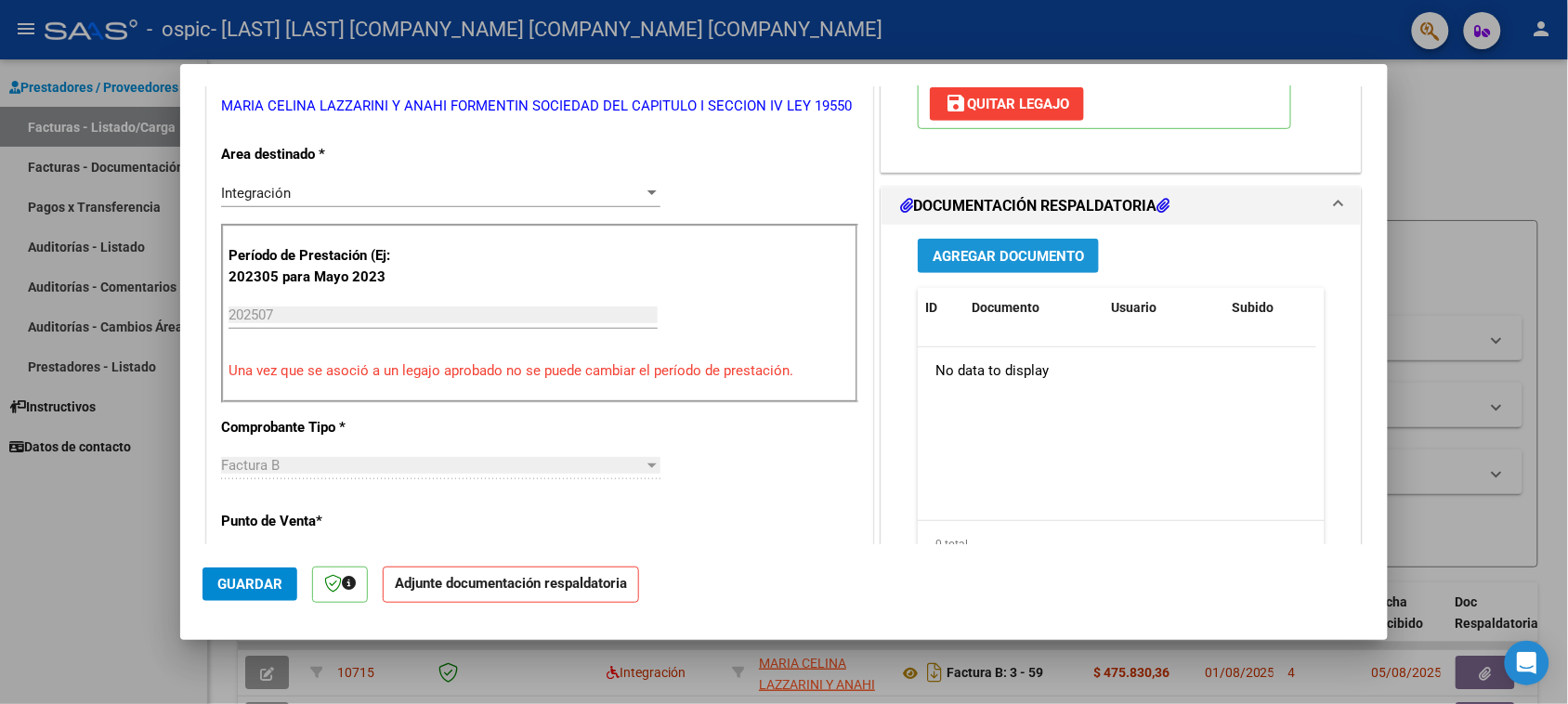 click on "Agregar Documento" at bounding box center [1008, 256] 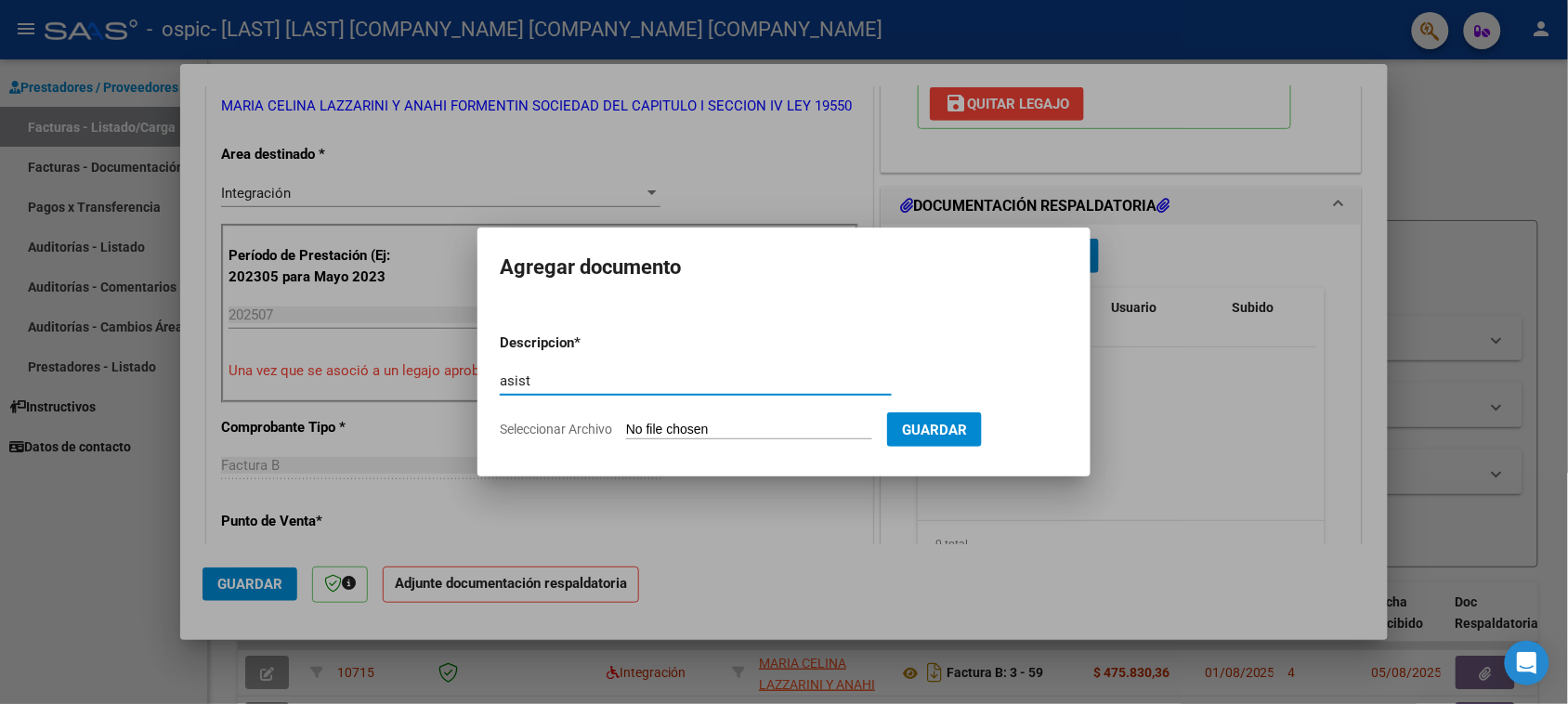 type on "asist" 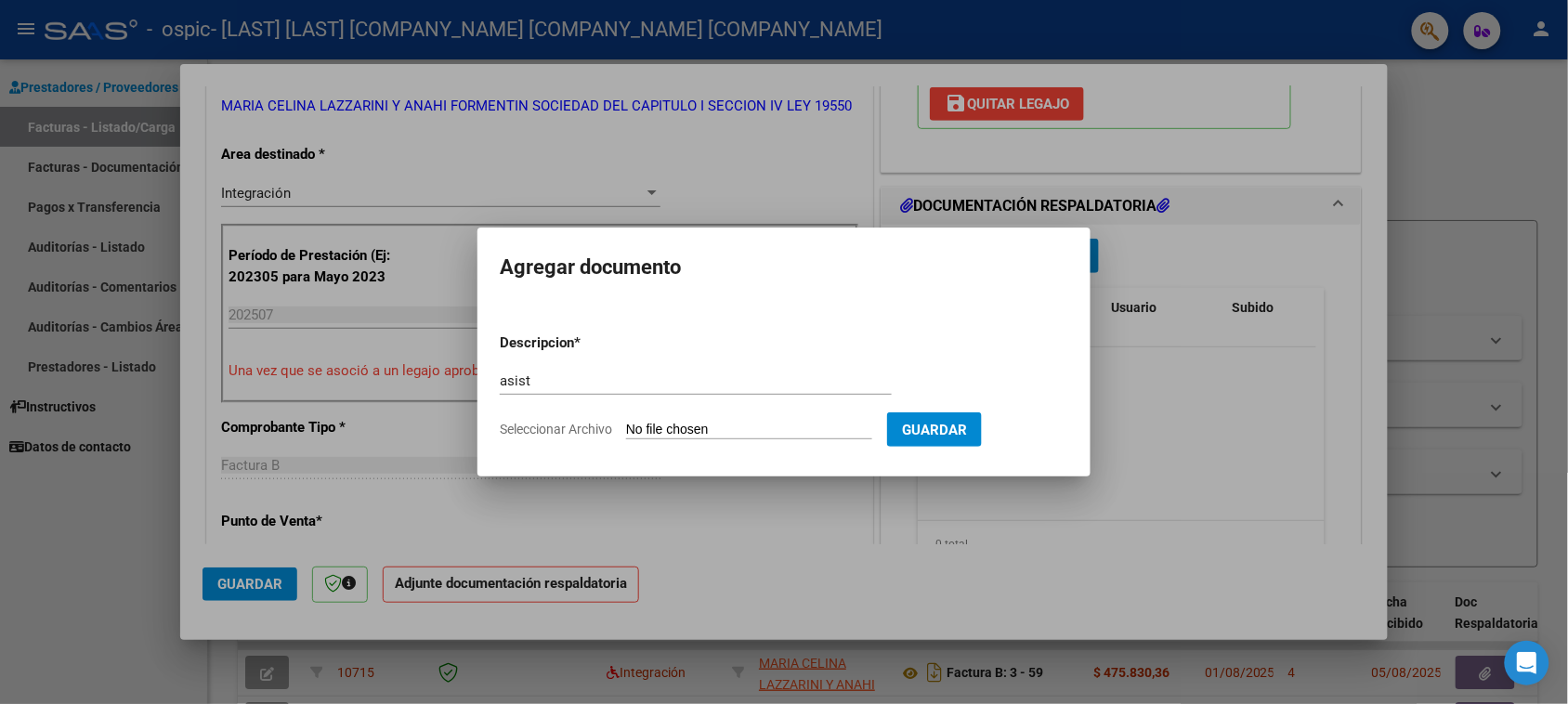 type on "C:\fakepath\IMG_2025_7_14_11_41_0_9174.jpeg" 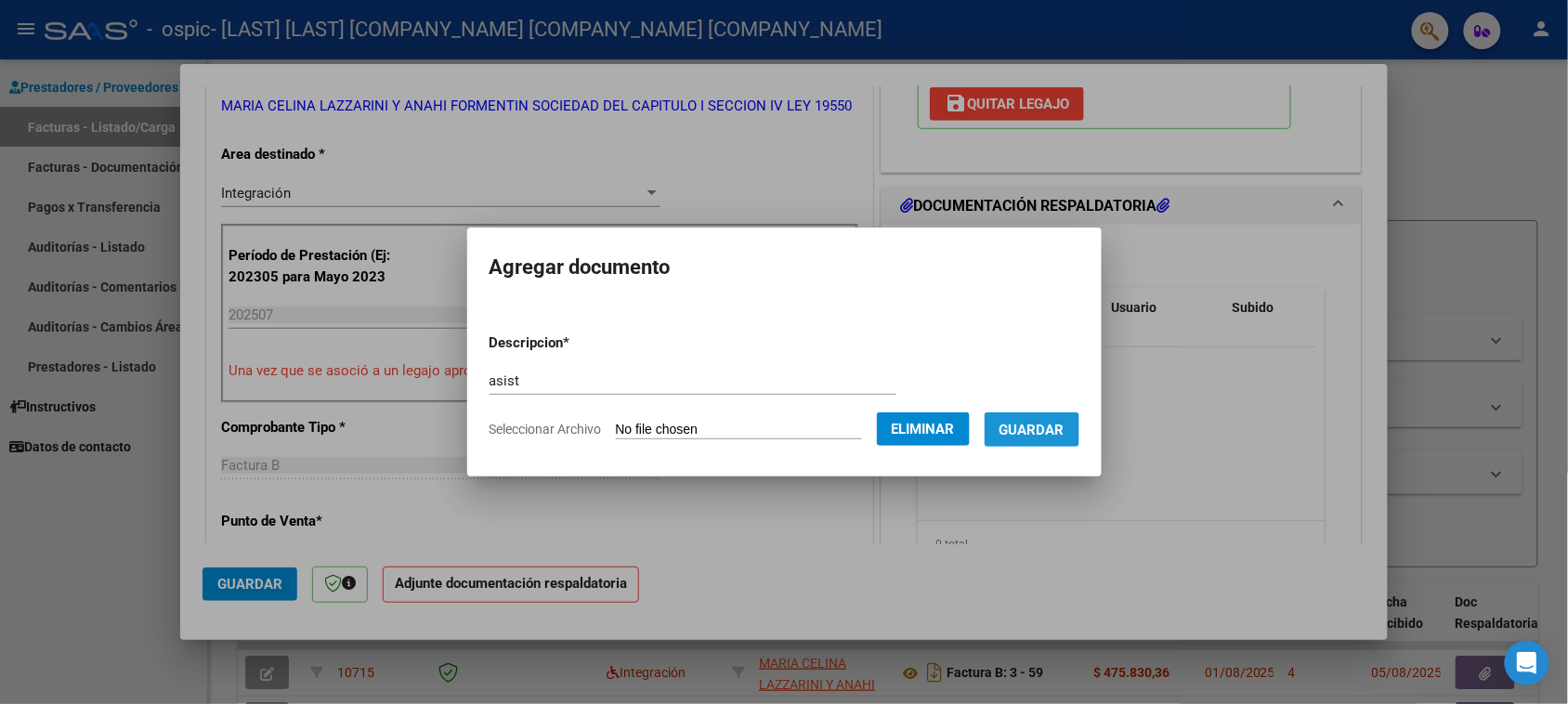 click on "Guardar" at bounding box center [1032, 430] 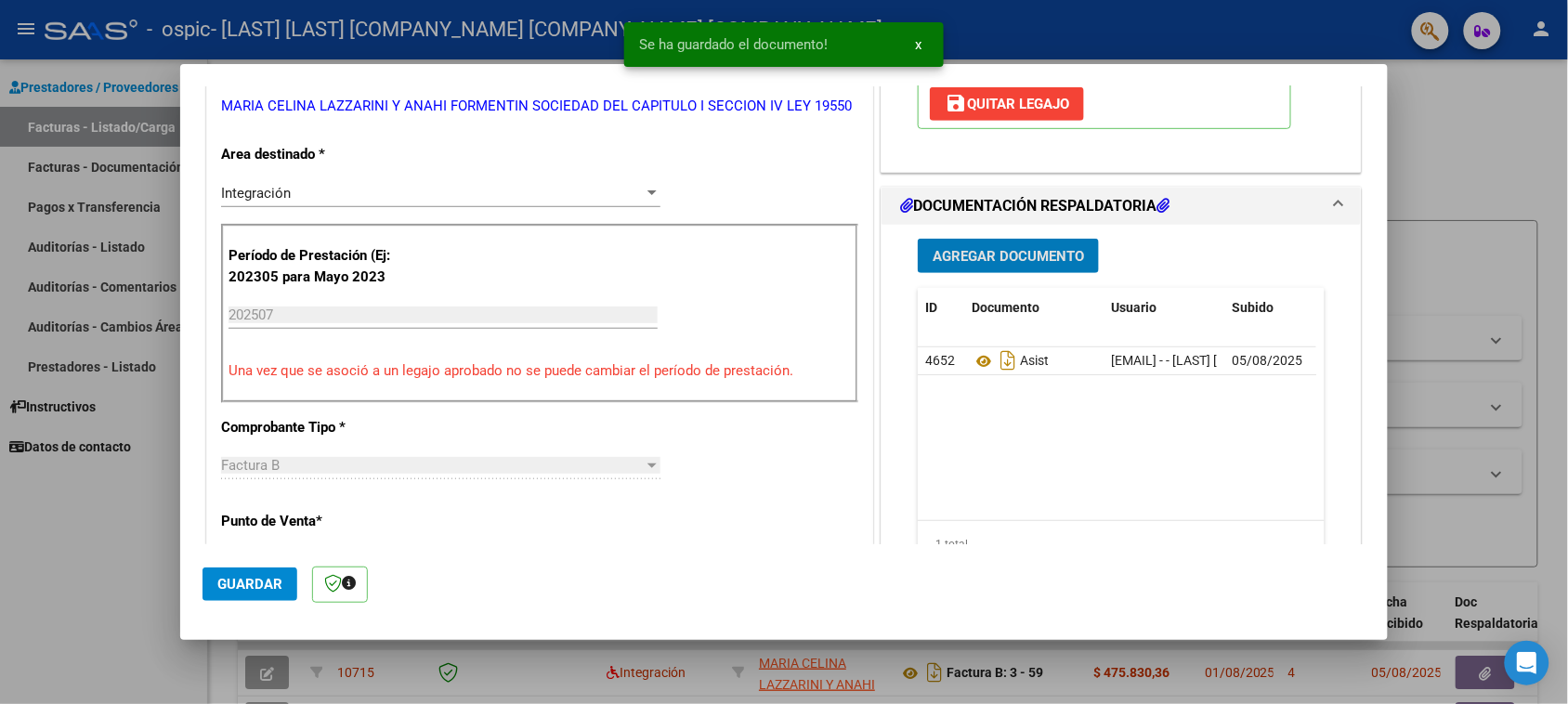 click on "Agregar Documento" at bounding box center [1008, 255] 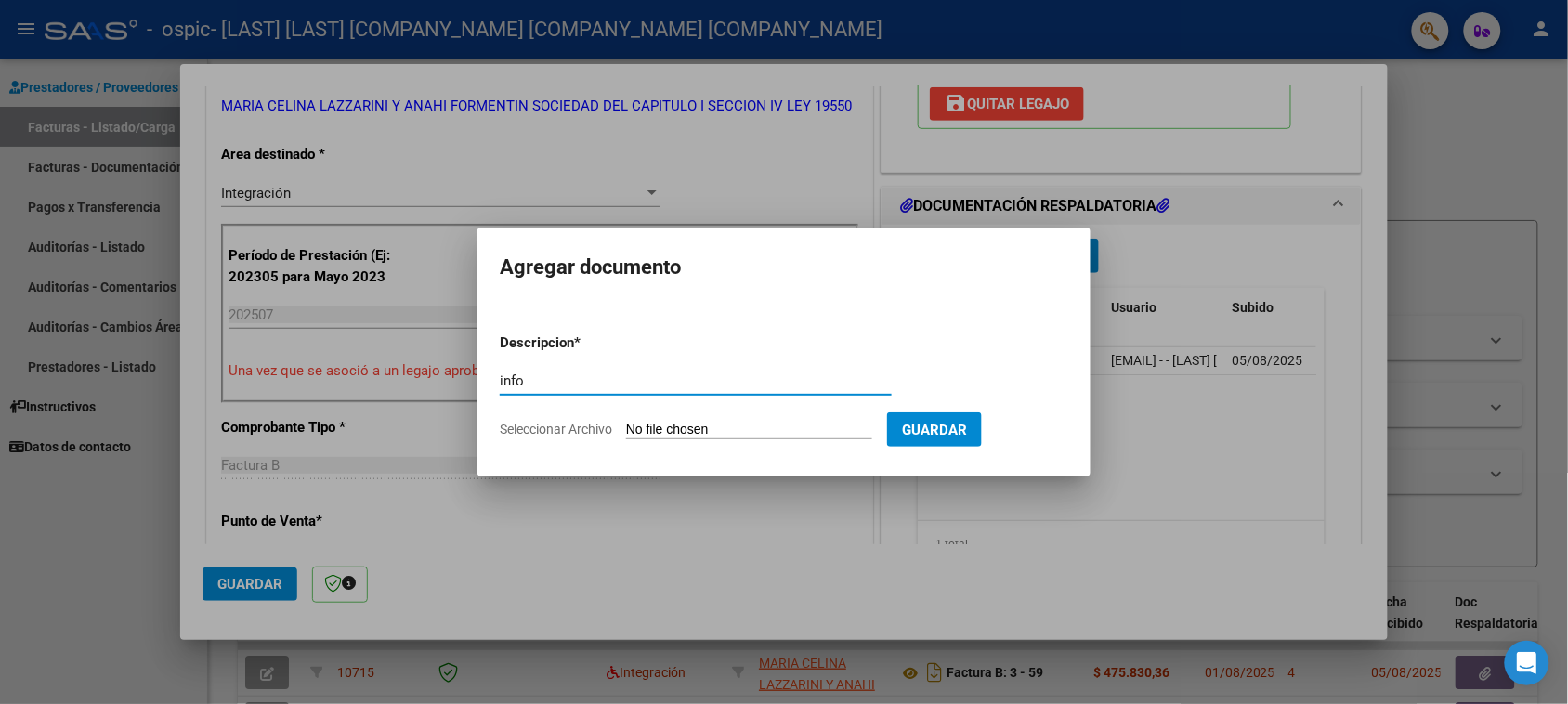 type on "info" 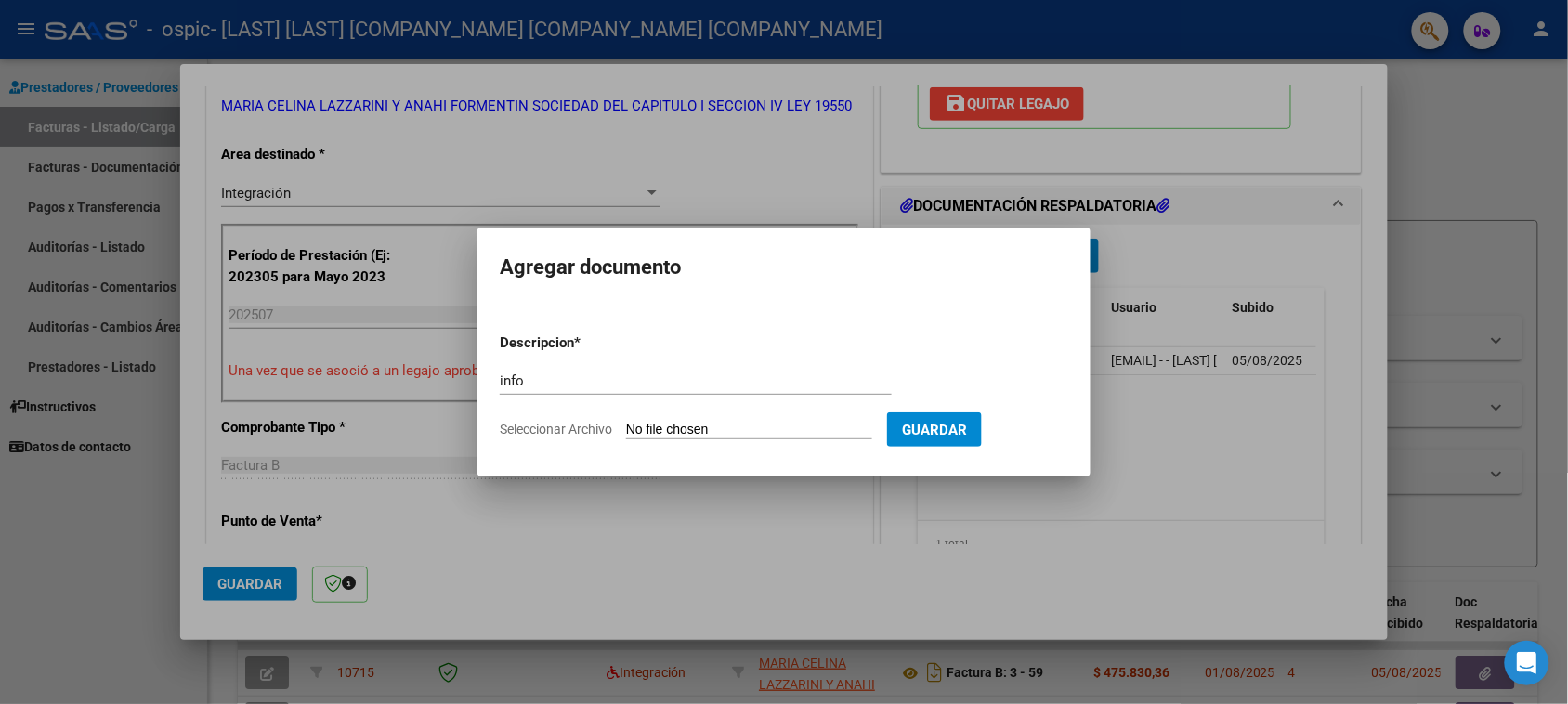 click on "Seleccionar Archivo" at bounding box center [749, 430] 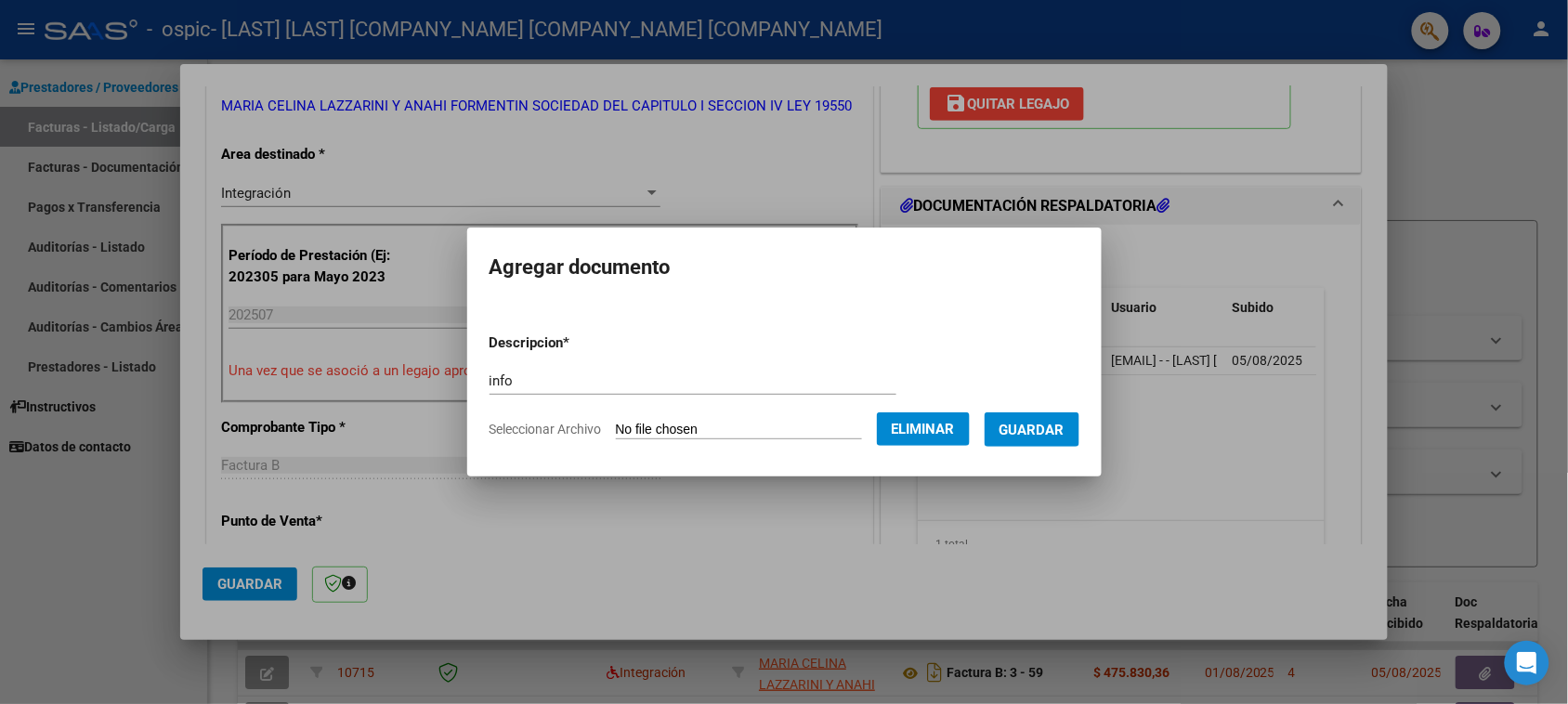 click on "Guardar" at bounding box center [1032, 430] 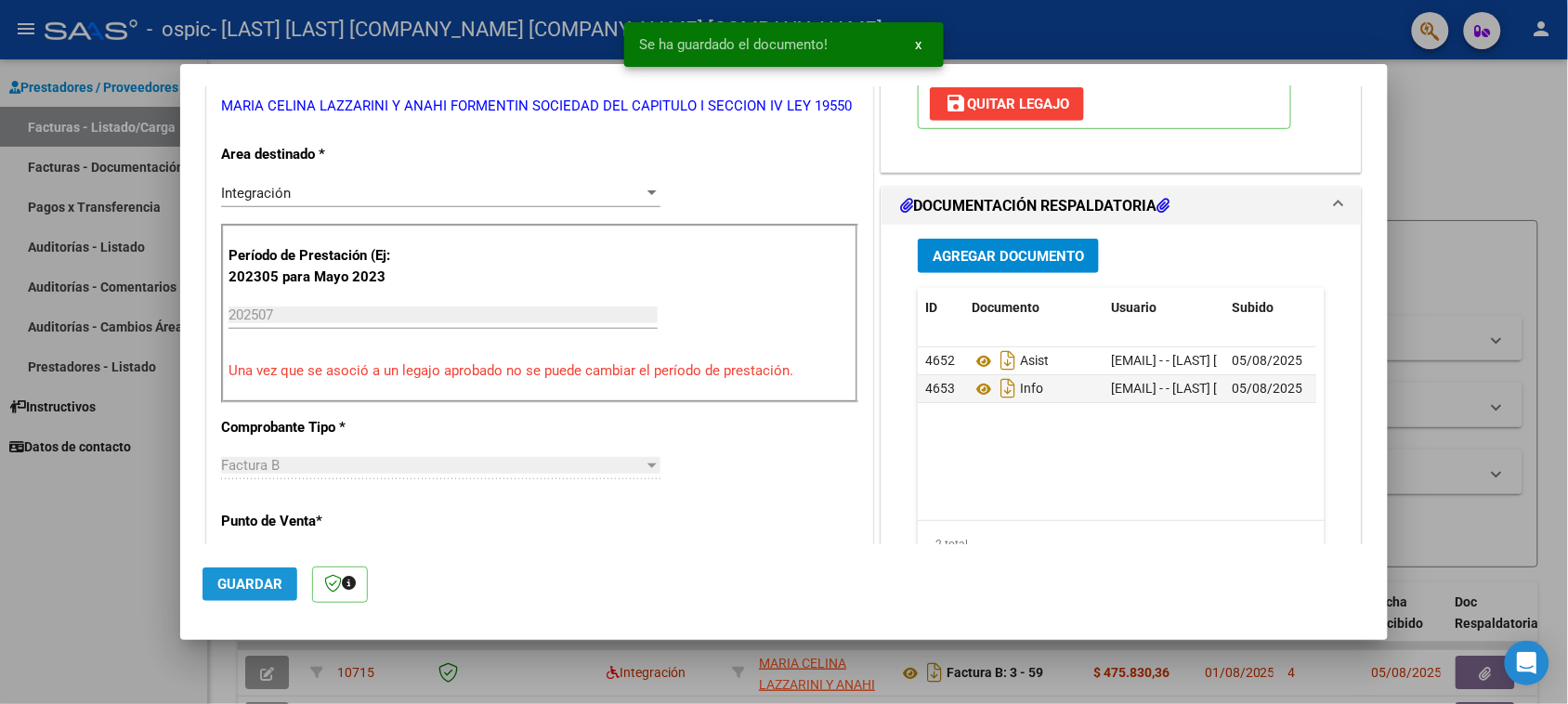 click on "Guardar" 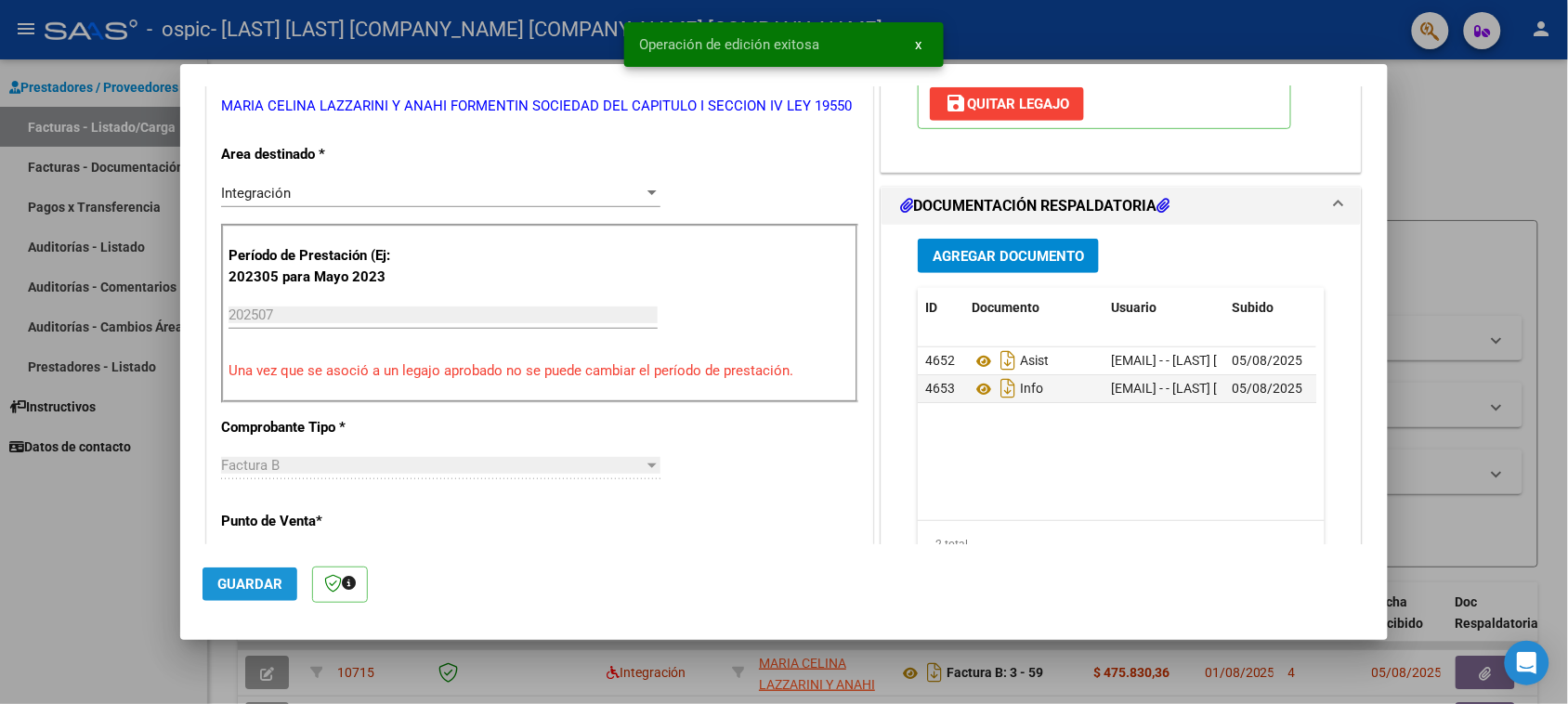 click on "Guardar" 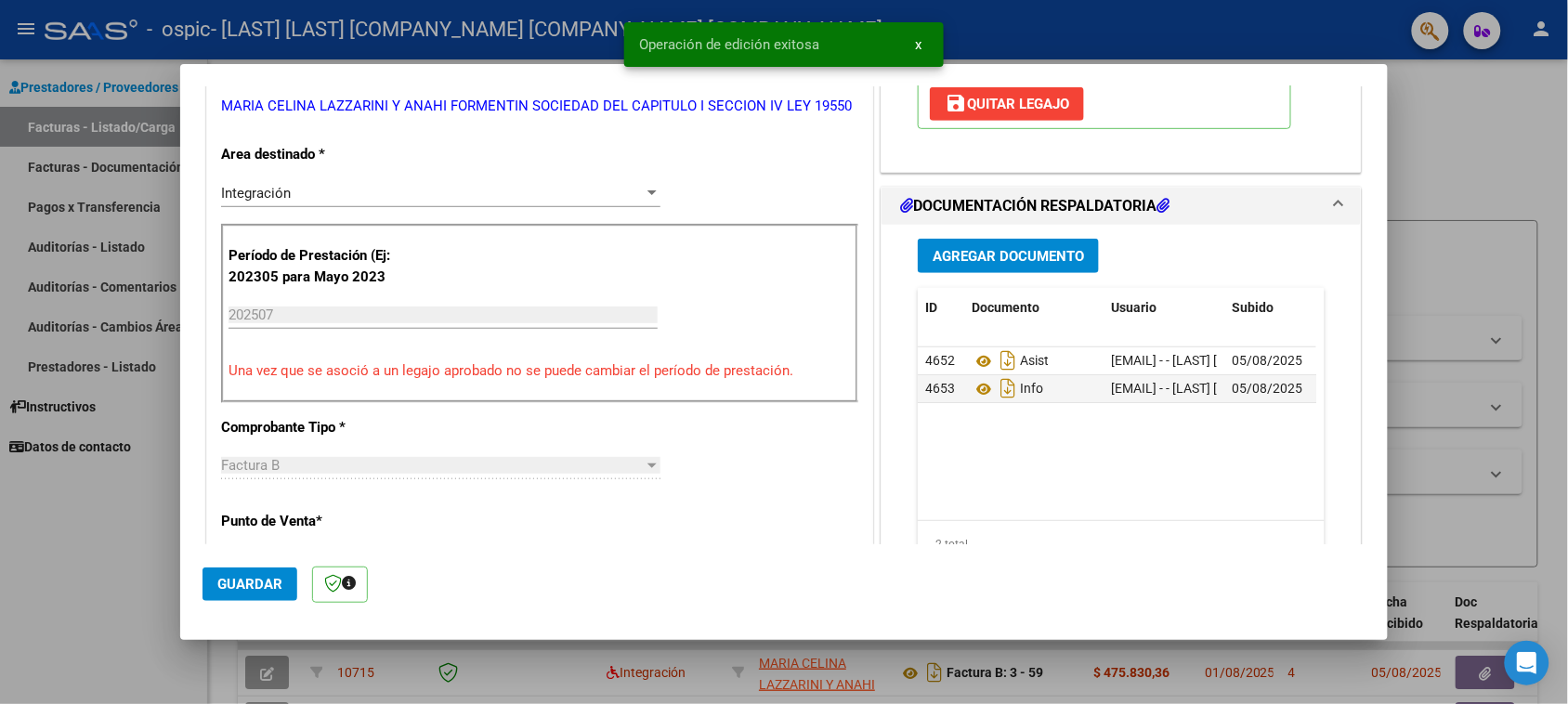 click at bounding box center (784, 352) 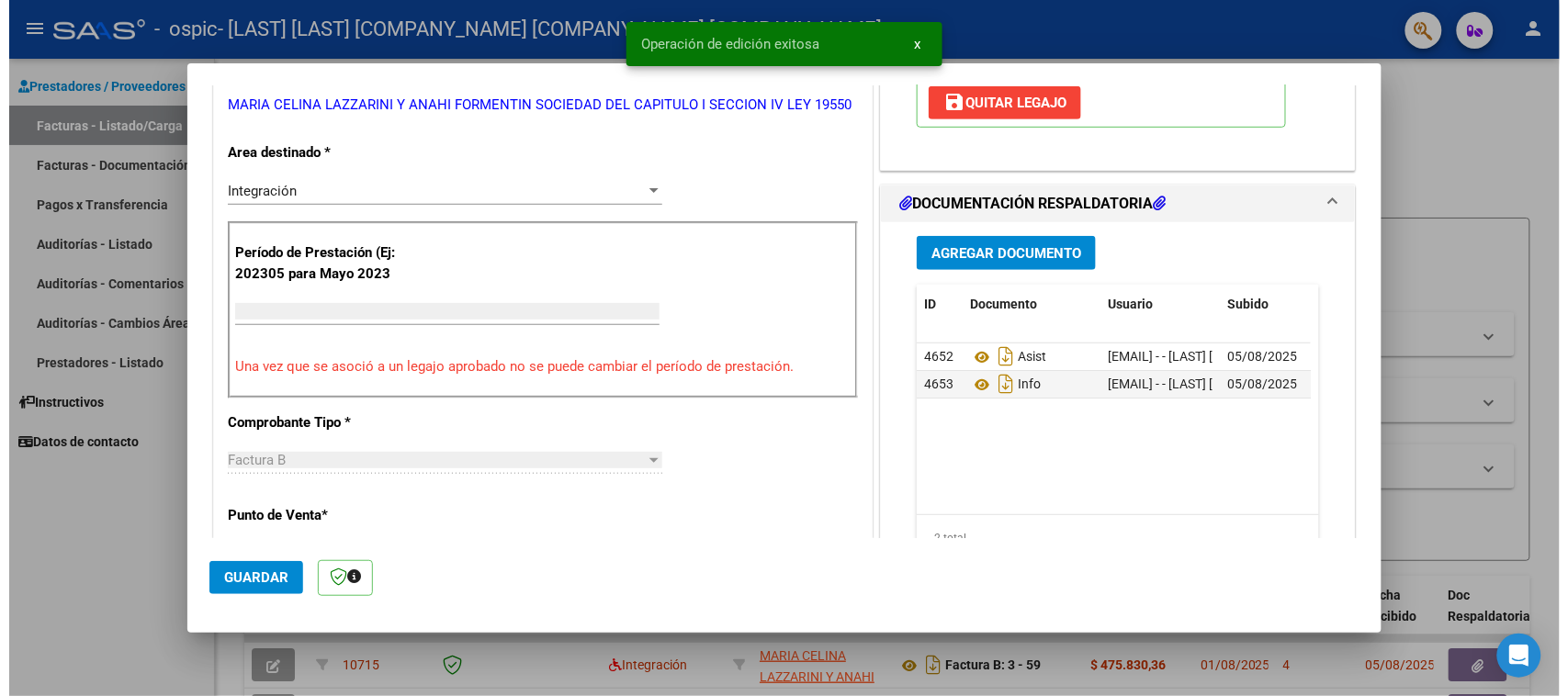 scroll, scrollTop: 332, scrollLeft: 0, axis: vertical 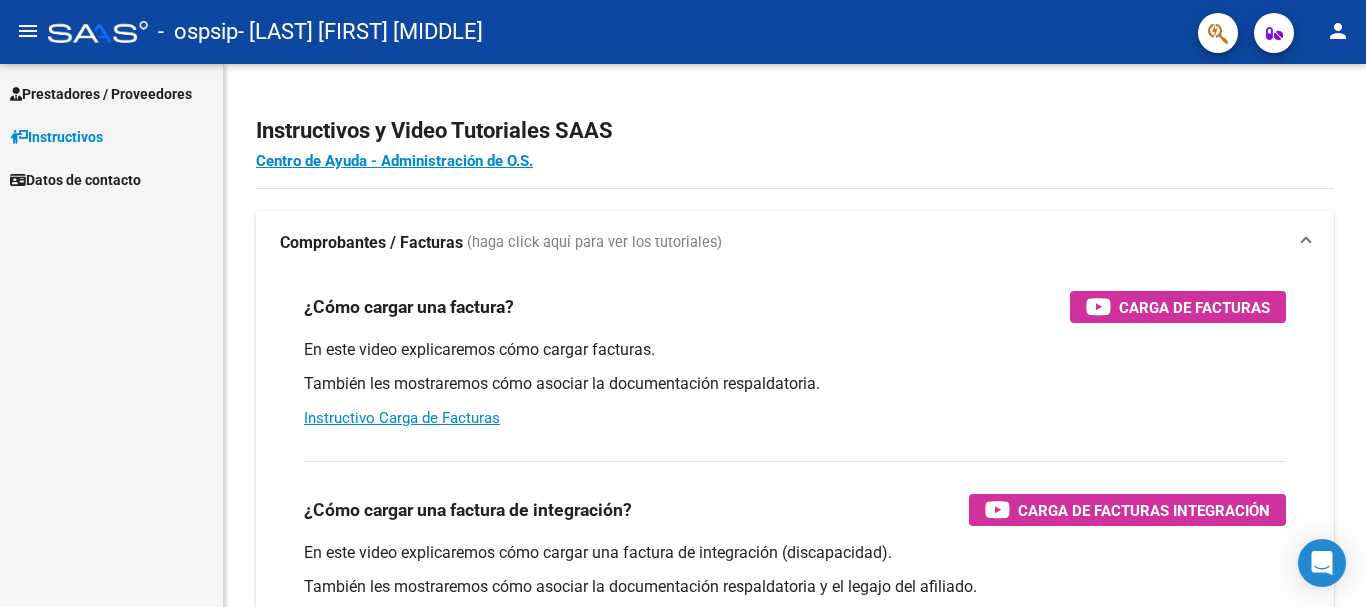 click on "Prestadores / Proveedores" at bounding box center (101, 94) 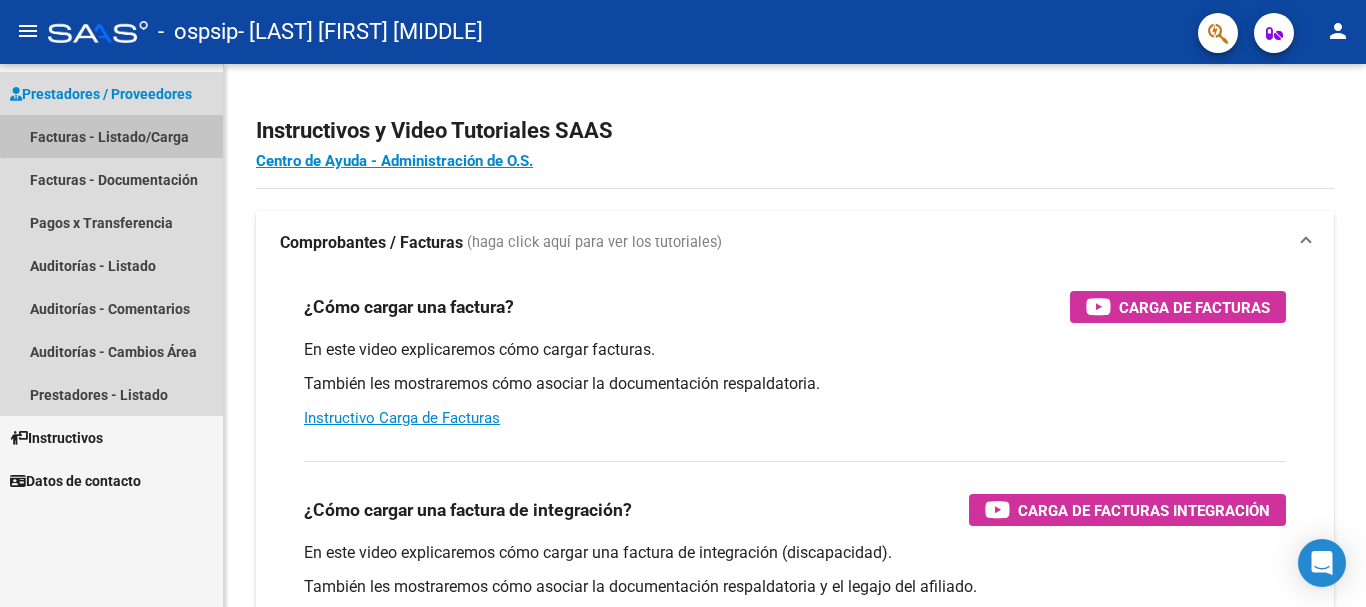 click on "Facturas - Listado/Carga" at bounding box center (111, 136) 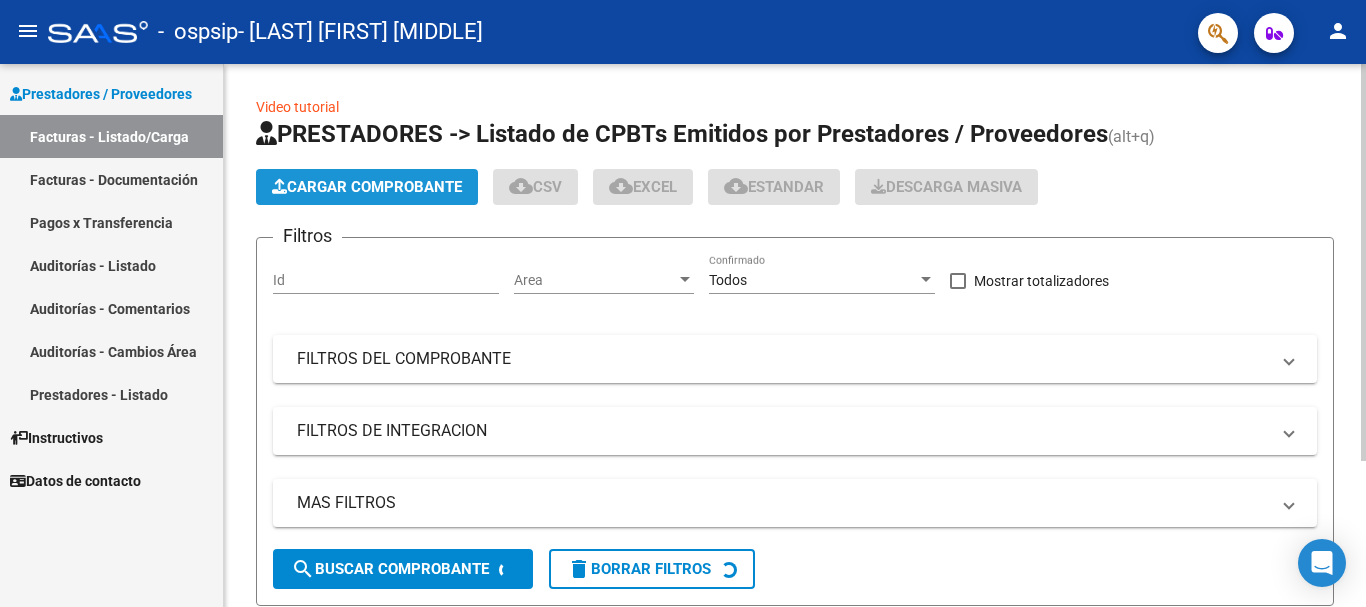 click on "Cargar Comprobante" 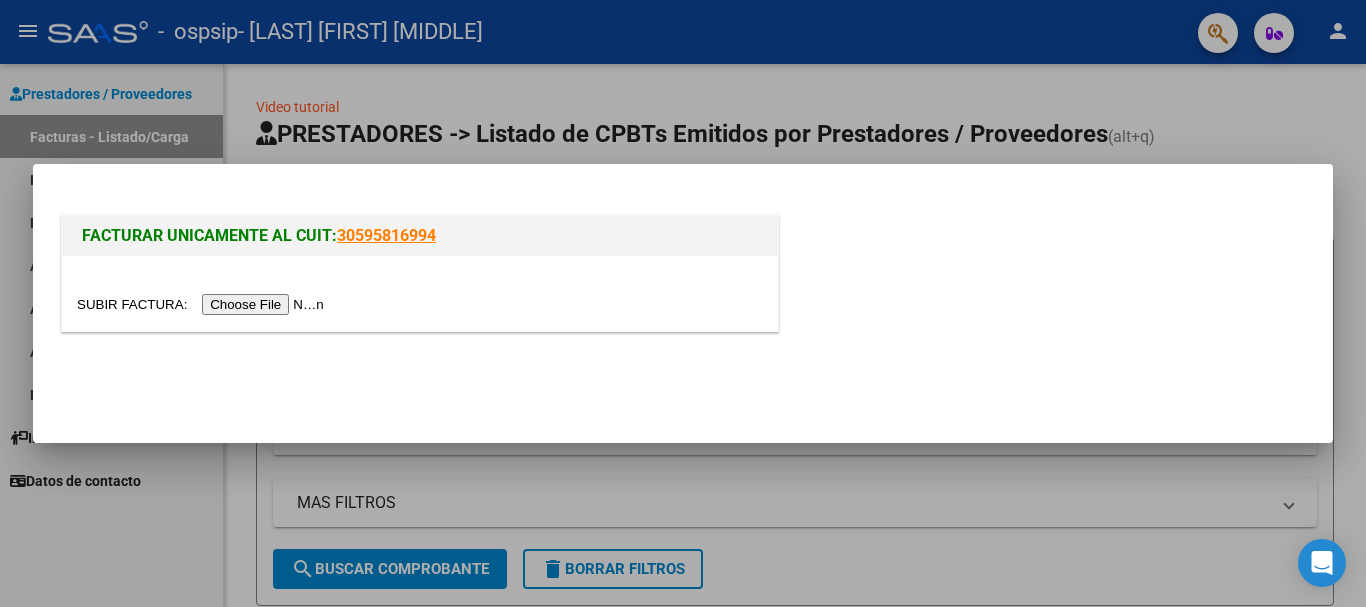 click at bounding box center (203, 304) 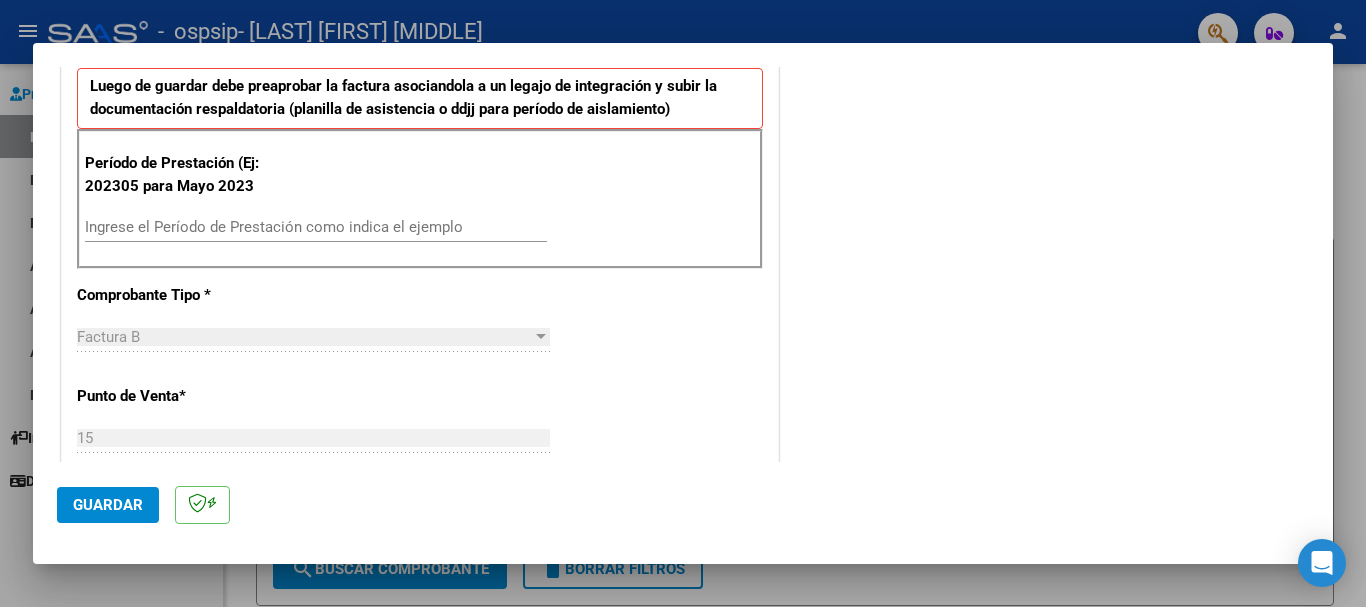 scroll, scrollTop: 600, scrollLeft: 0, axis: vertical 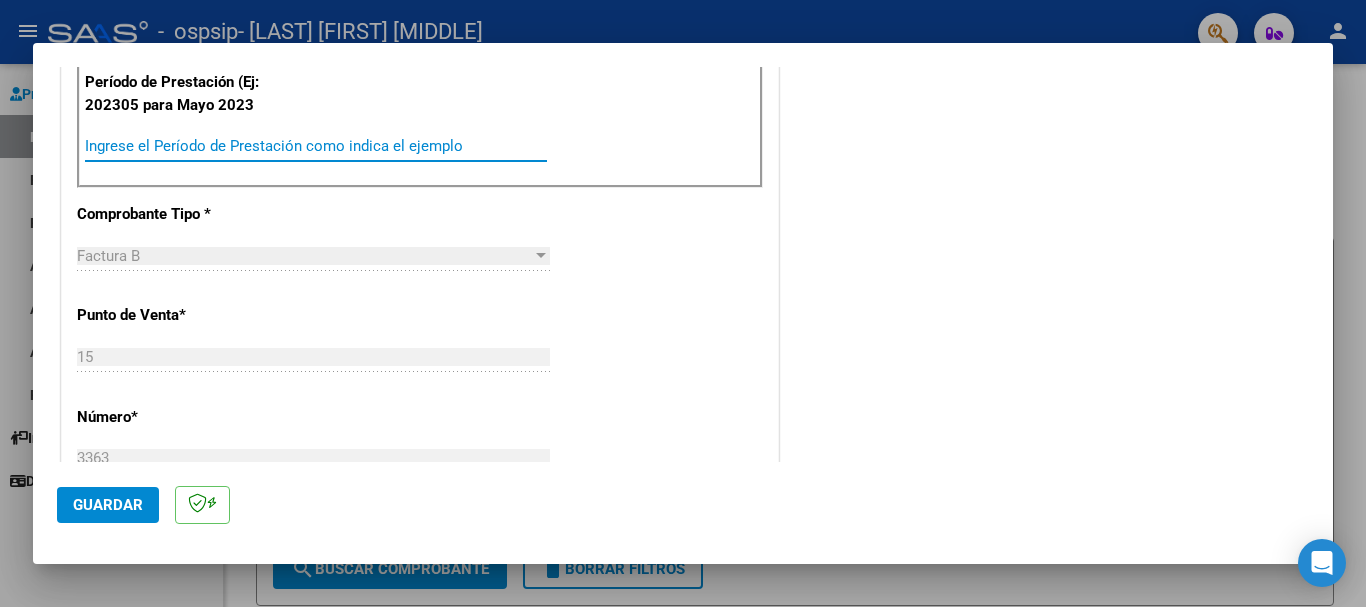 click on "Ingrese el Período de Prestación como indica el ejemplo" at bounding box center [316, 146] 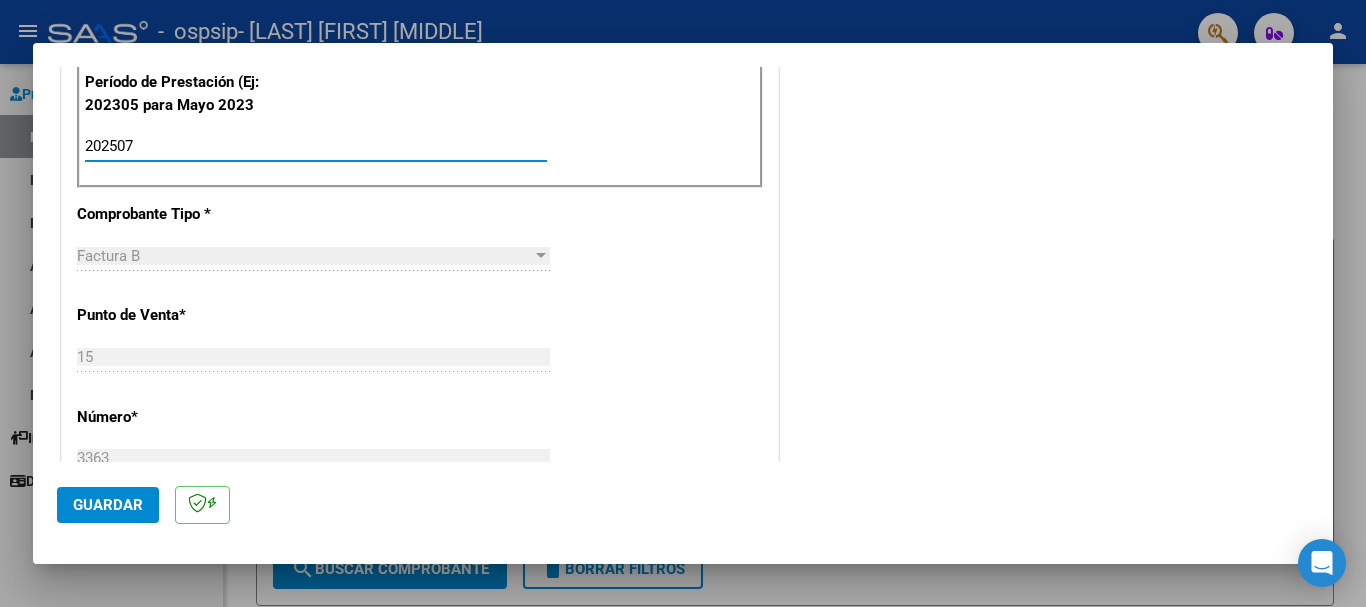 drag, startPoint x: 67, startPoint y: 156, endPoint x: 0, endPoint y: 162, distance: 67.26812 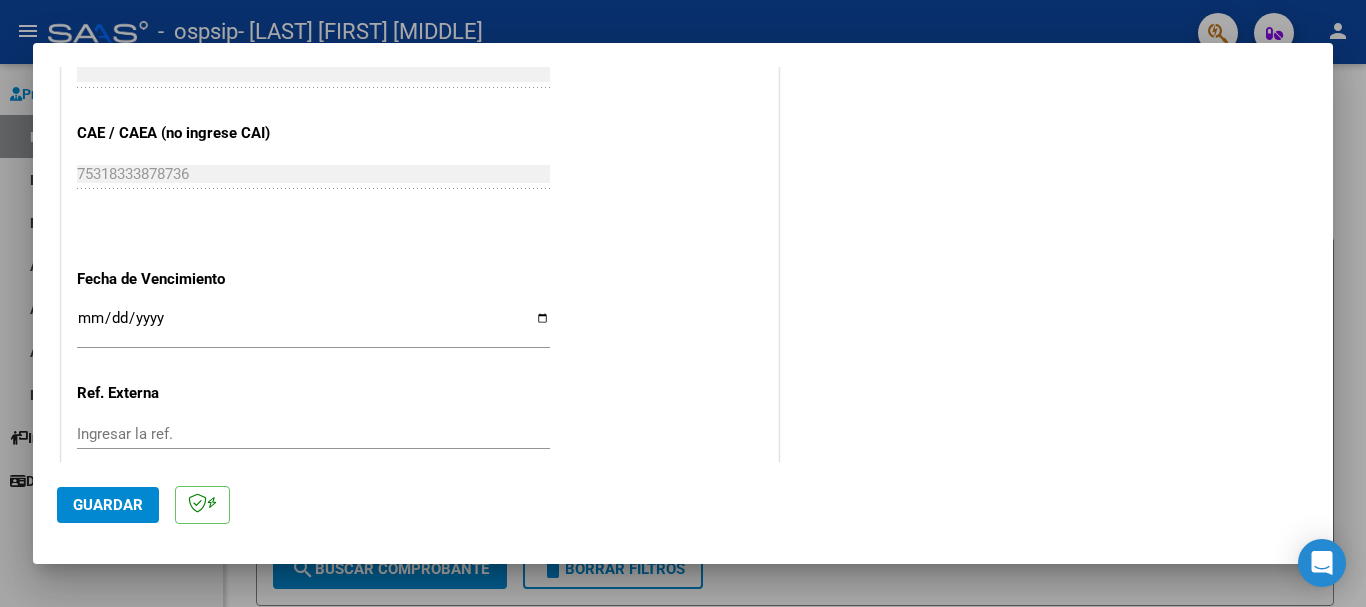 scroll, scrollTop: 1327, scrollLeft: 0, axis: vertical 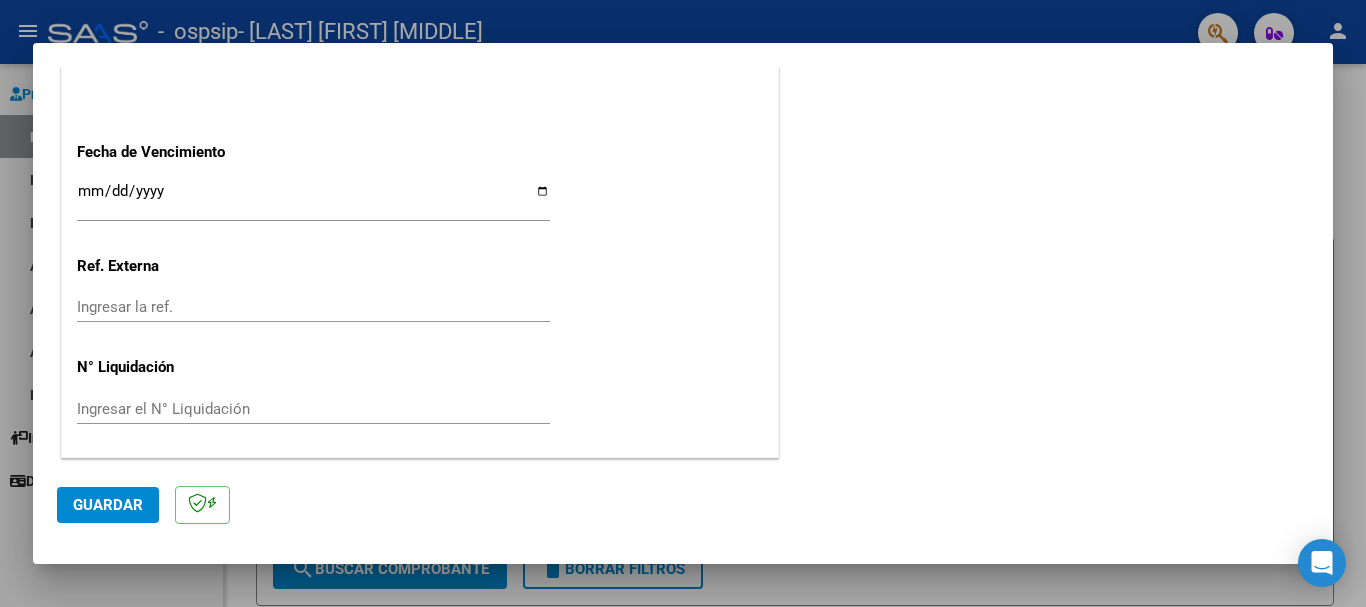 type on "202507" 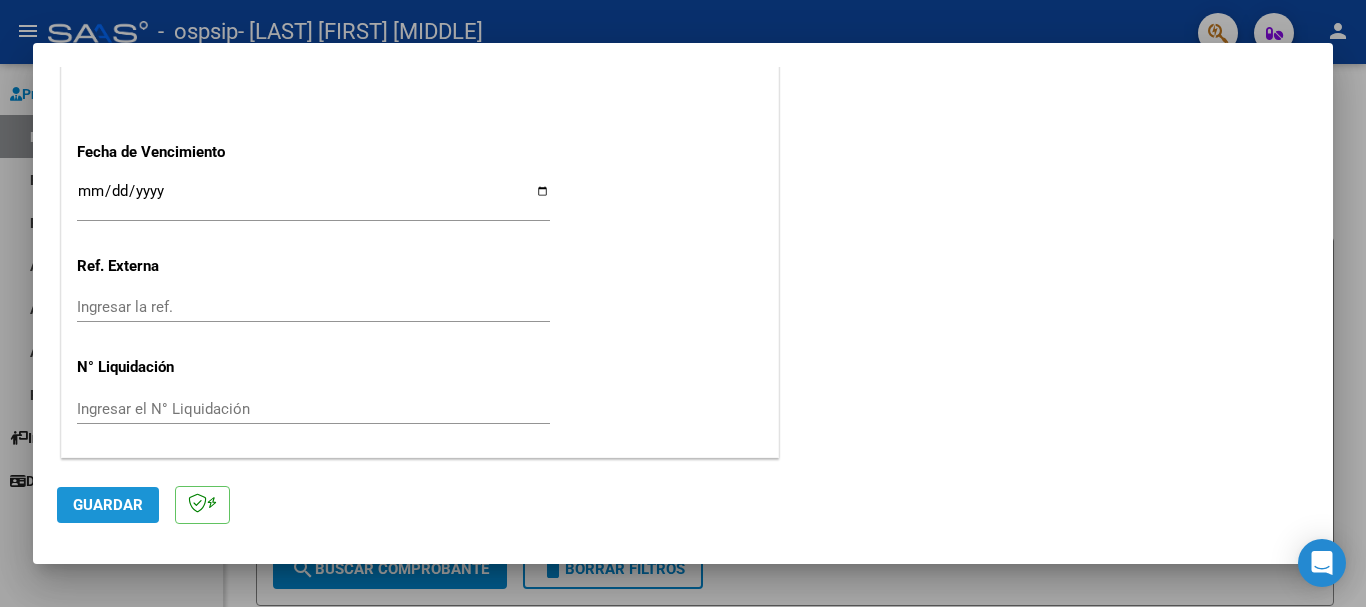 click on "Guardar" 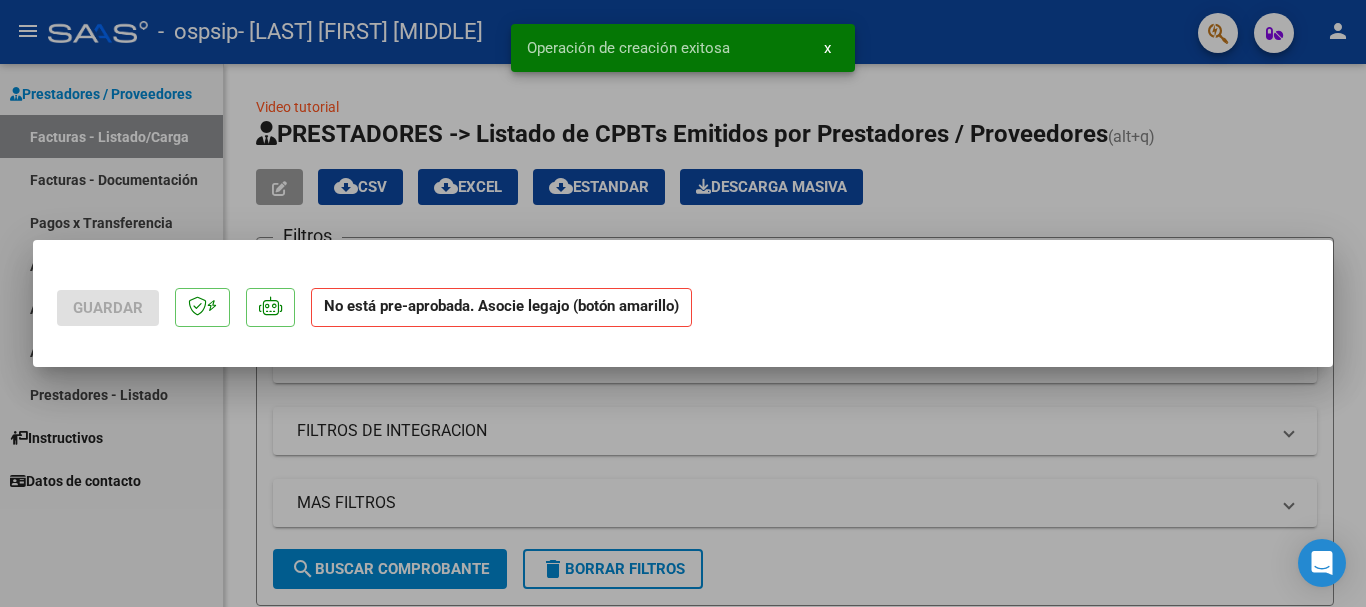 scroll, scrollTop: 0, scrollLeft: 0, axis: both 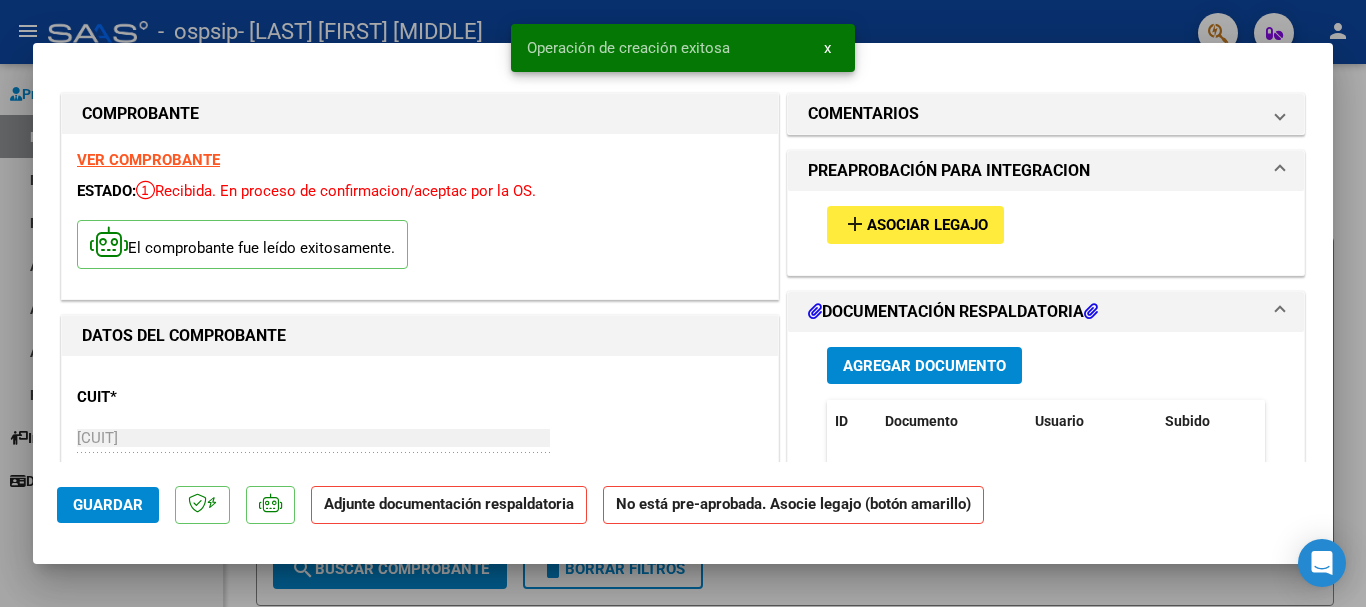 click on "Asociar Legajo" at bounding box center (927, 226) 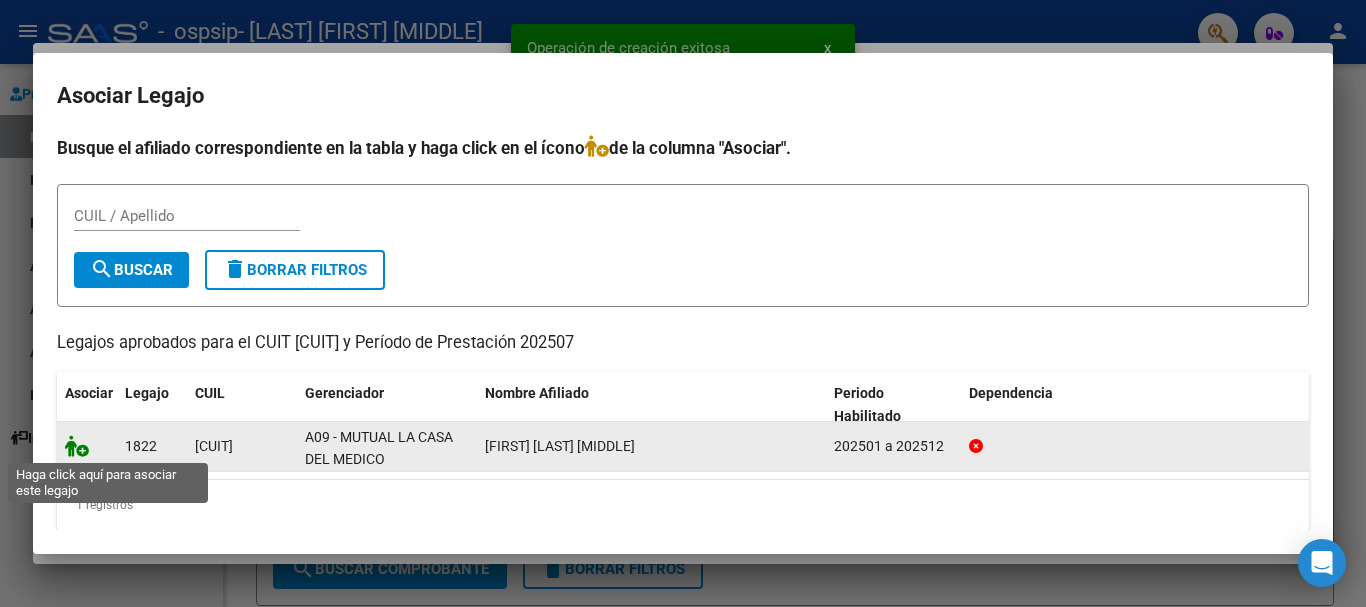 click 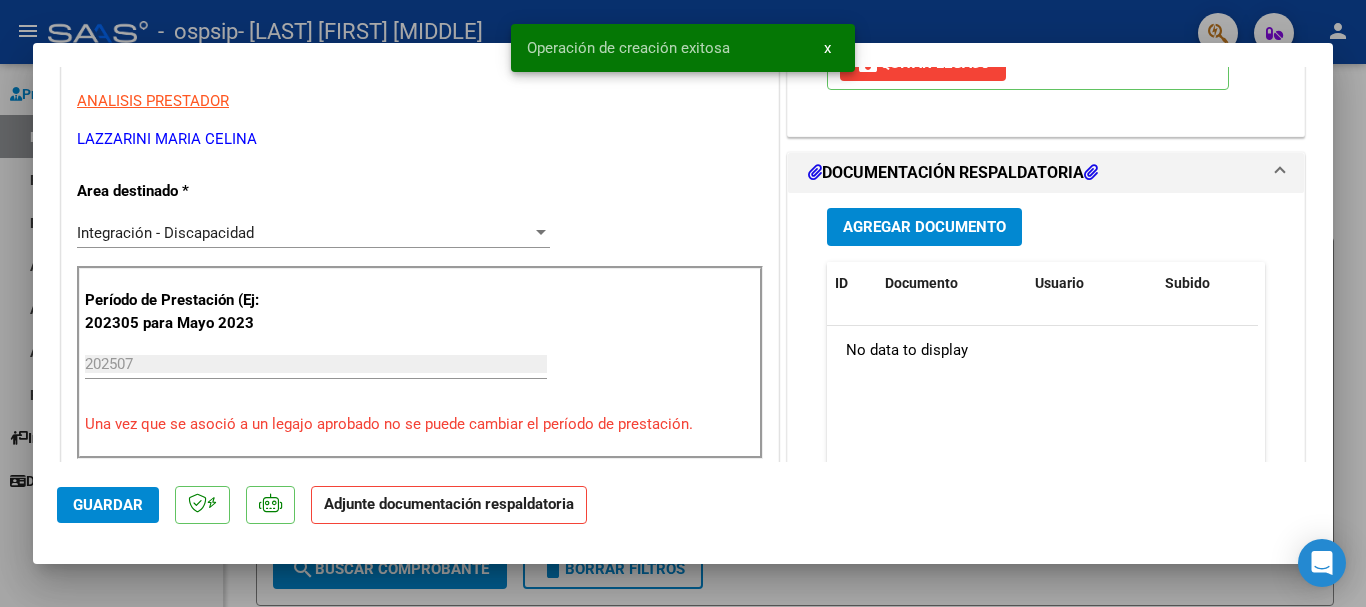 scroll, scrollTop: 400, scrollLeft: 0, axis: vertical 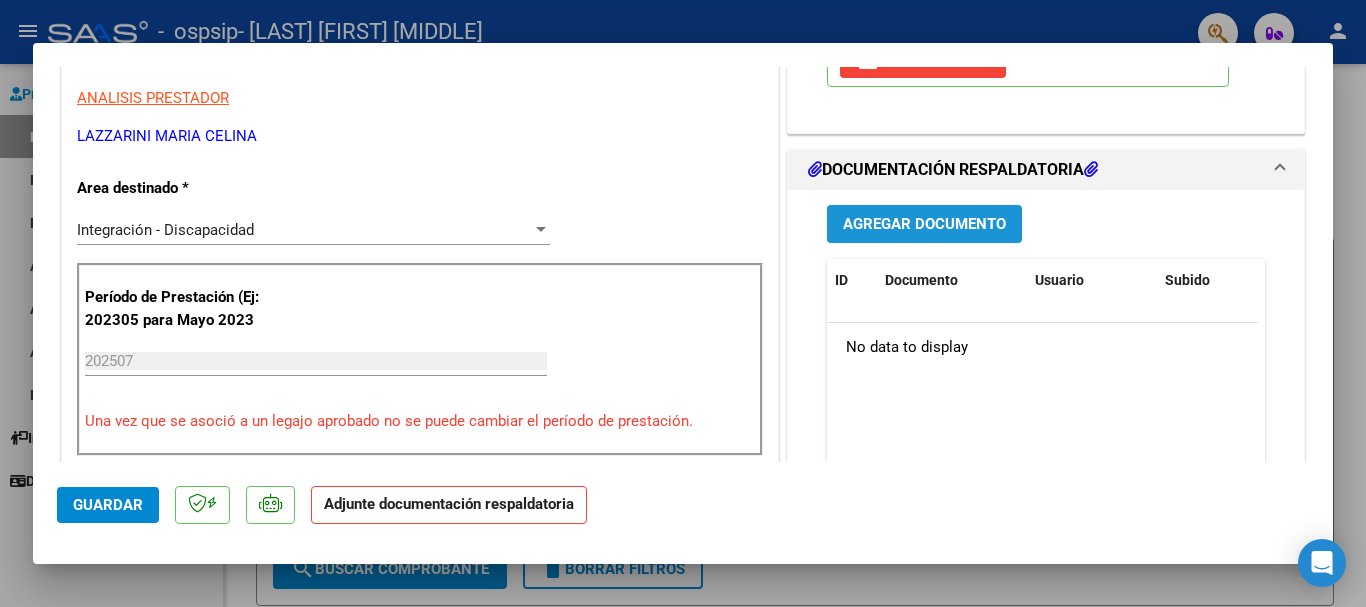 click on "Agregar Documento" at bounding box center (924, 225) 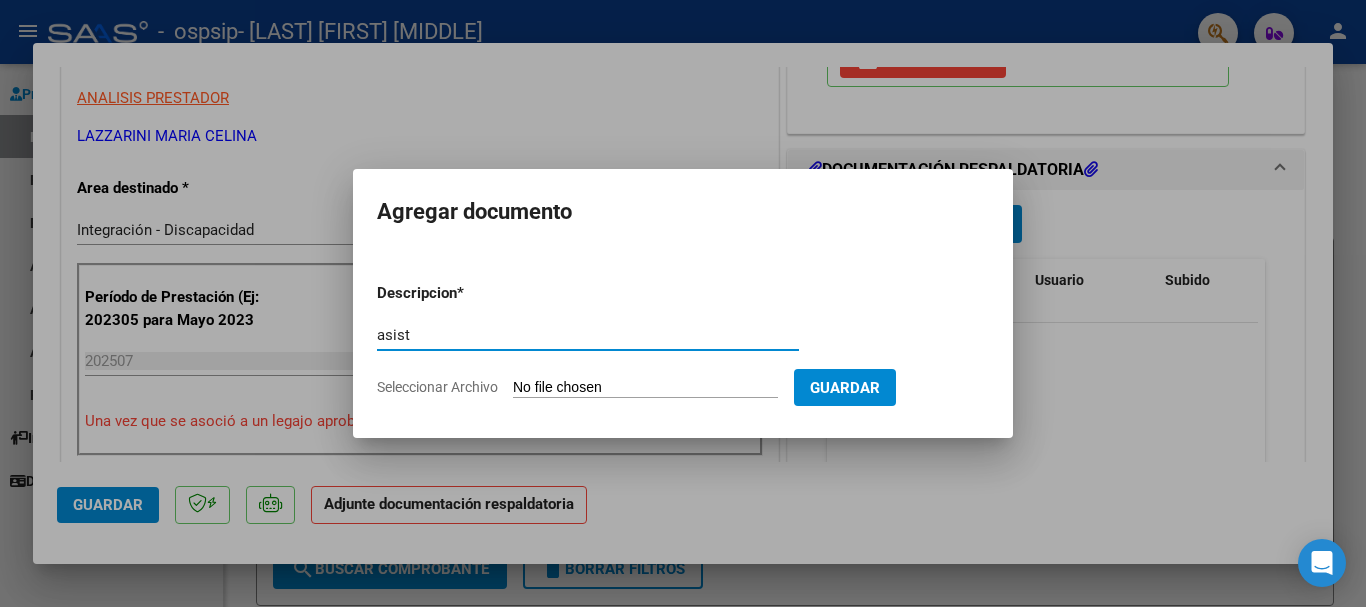 type on "asist" 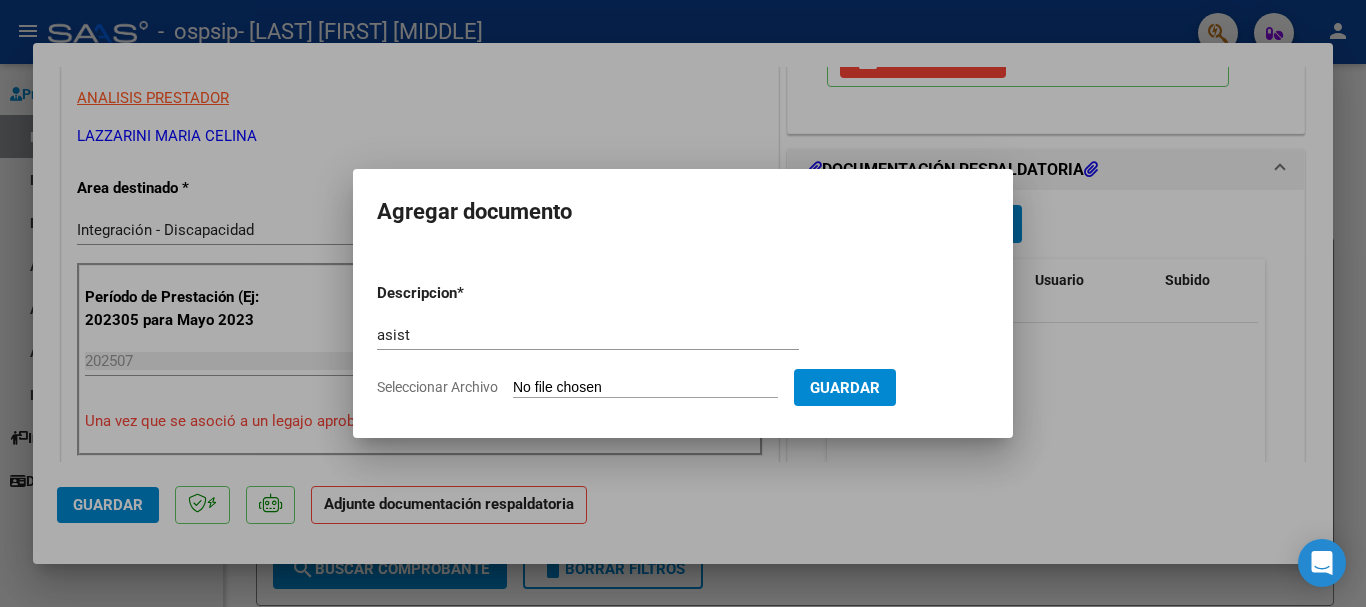 drag, startPoint x: 576, startPoint y: 386, endPoint x: 589, endPoint y: 369, distance: 21.400934 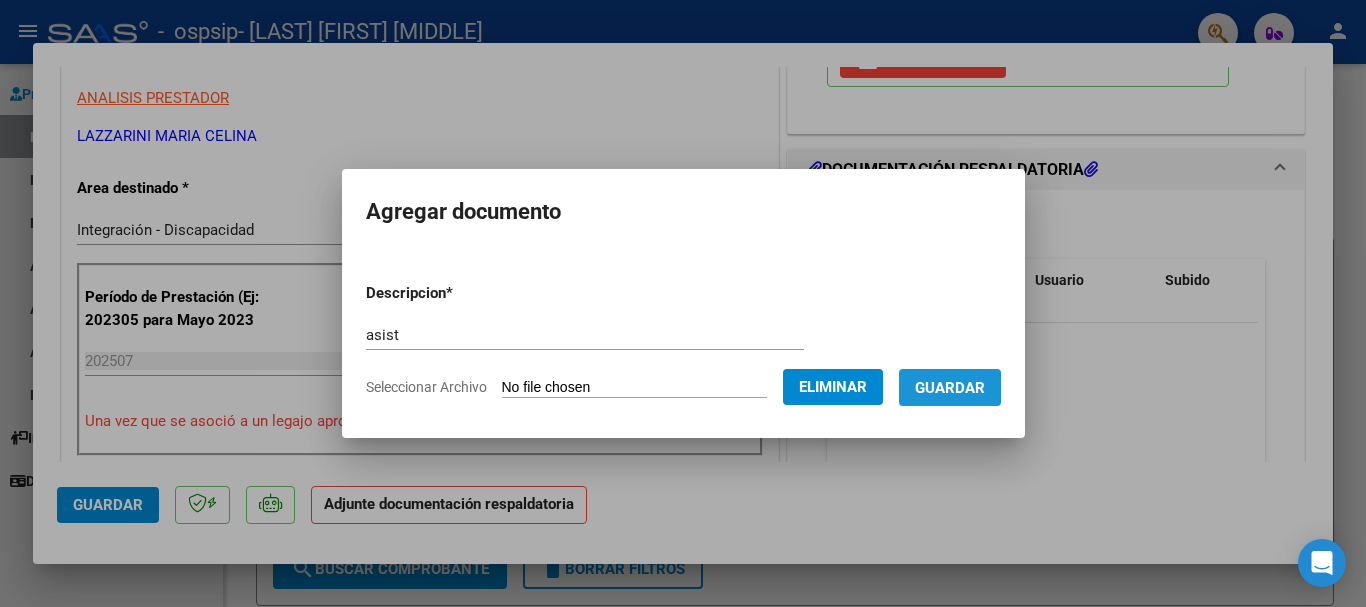 click on "Guardar" at bounding box center (950, 387) 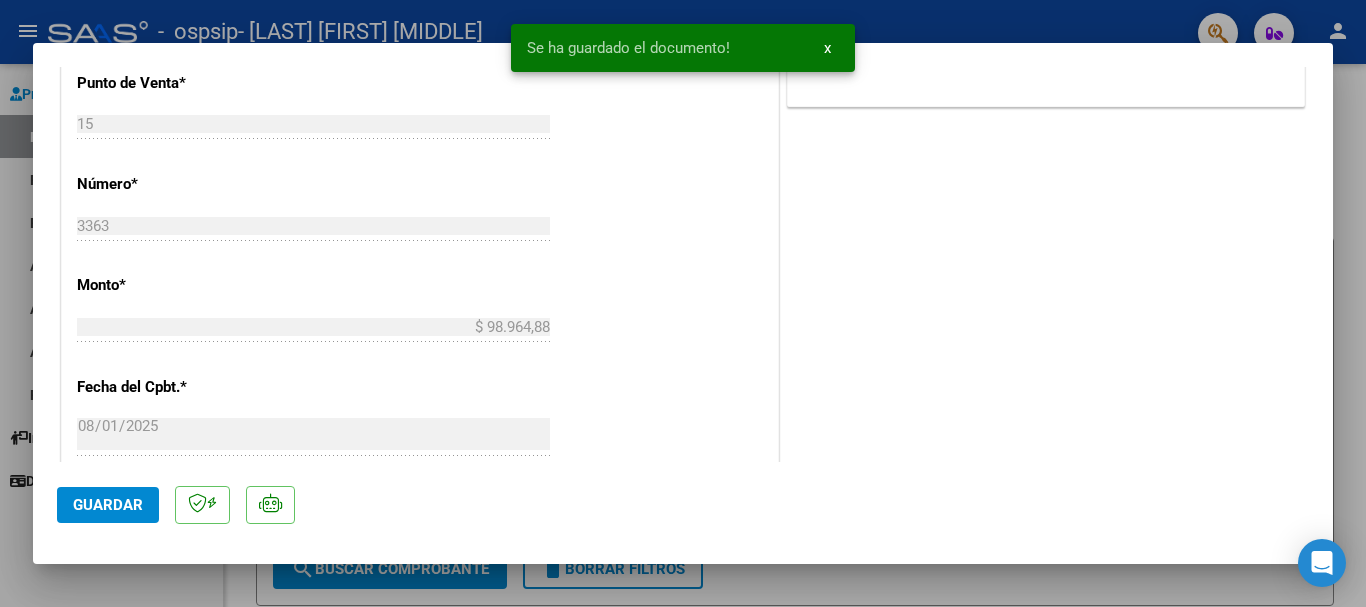 scroll, scrollTop: 1300, scrollLeft: 0, axis: vertical 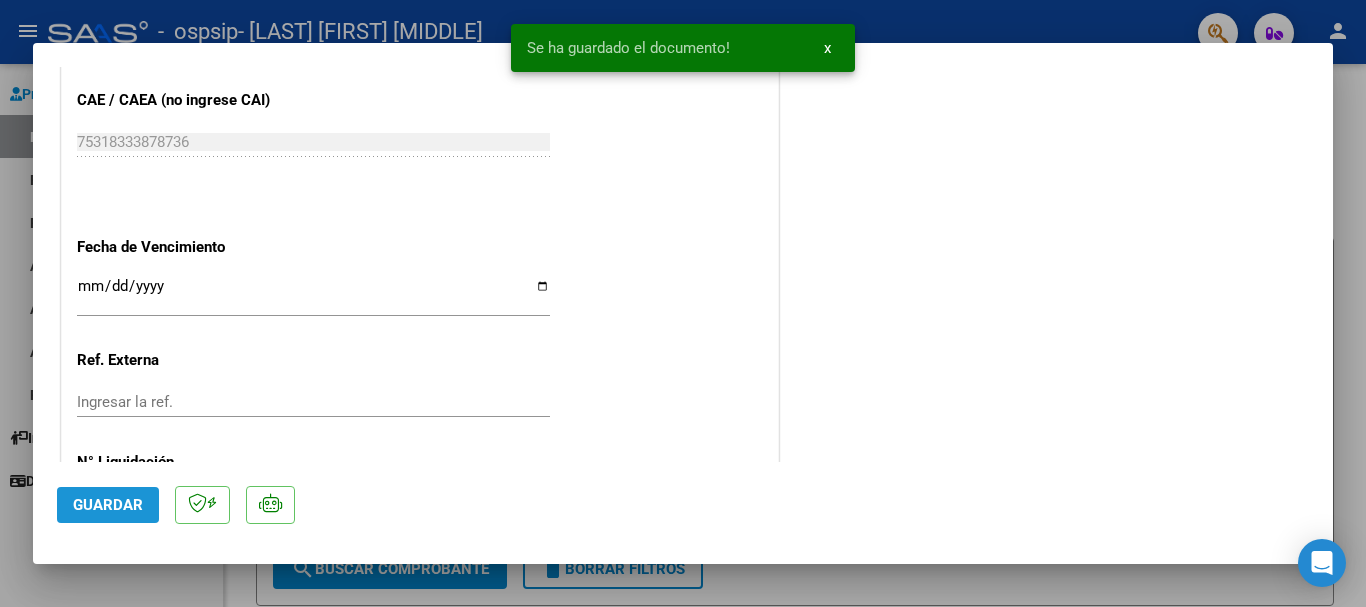 click on "Guardar" 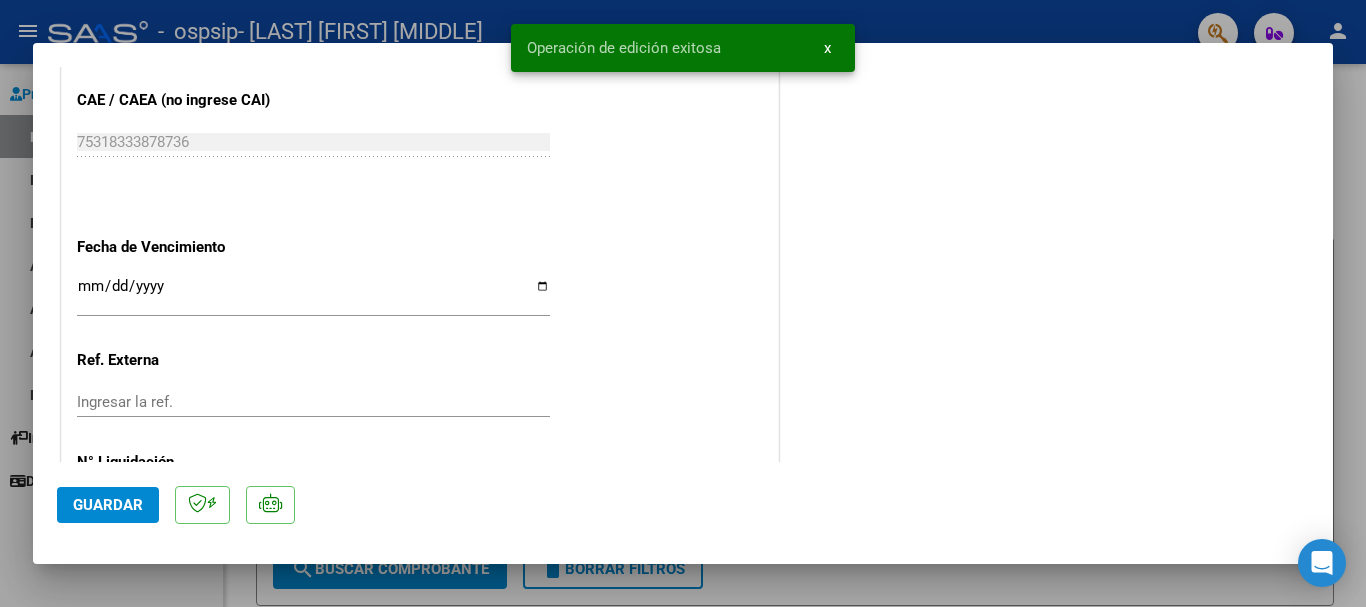 click at bounding box center (683, 303) 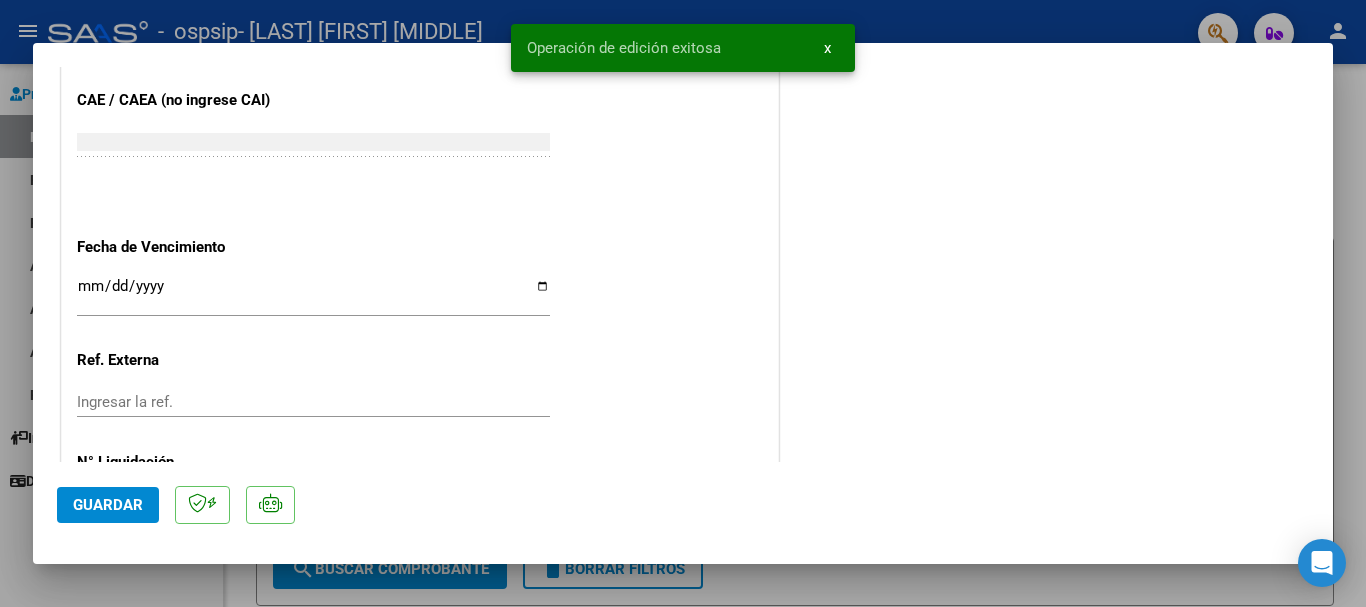 scroll, scrollTop: 1439, scrollLeft: 0, axis: vertical 